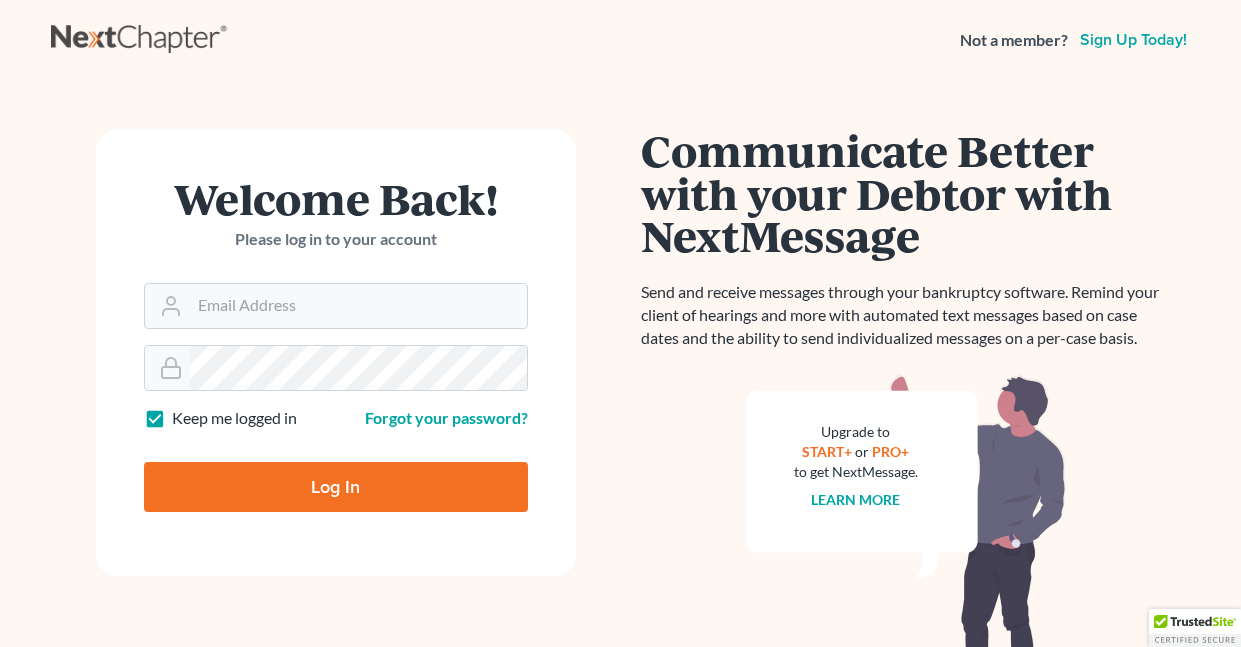 scroll, scrollTop: 0, scrollLeft: 0, axis: both 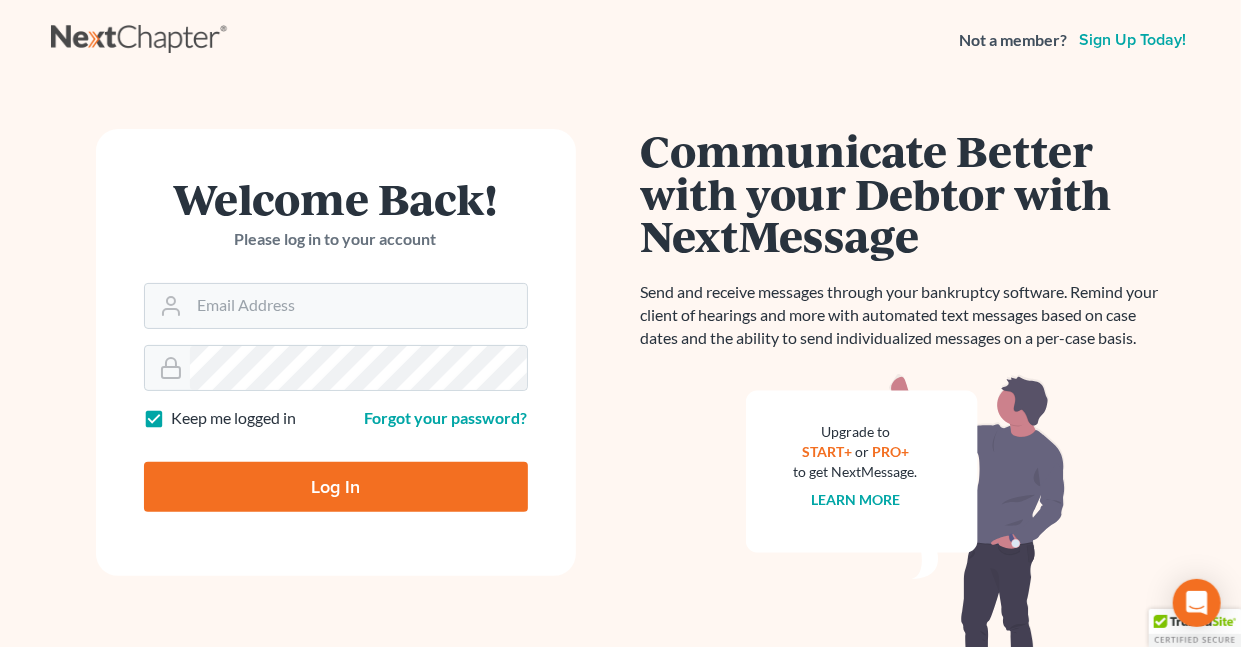 click on "Keep me logged in" at bounding box center (234, 418) 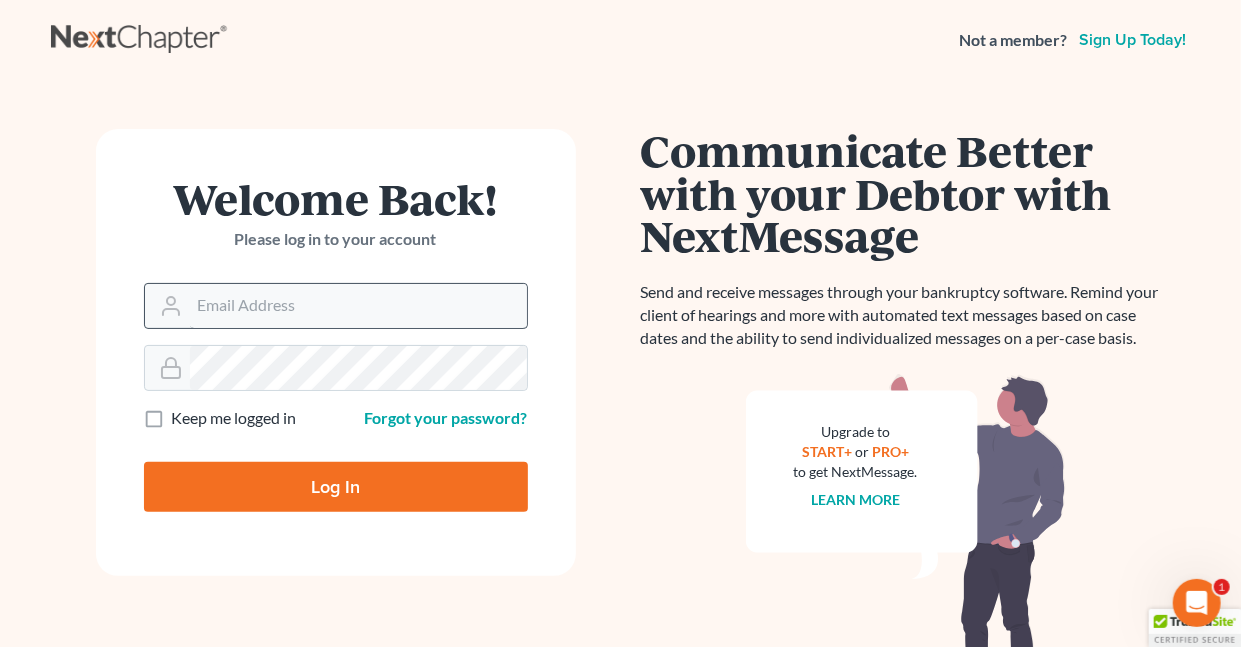 scroll, scrollTop: 0, scrollLeft: 0, axis: both 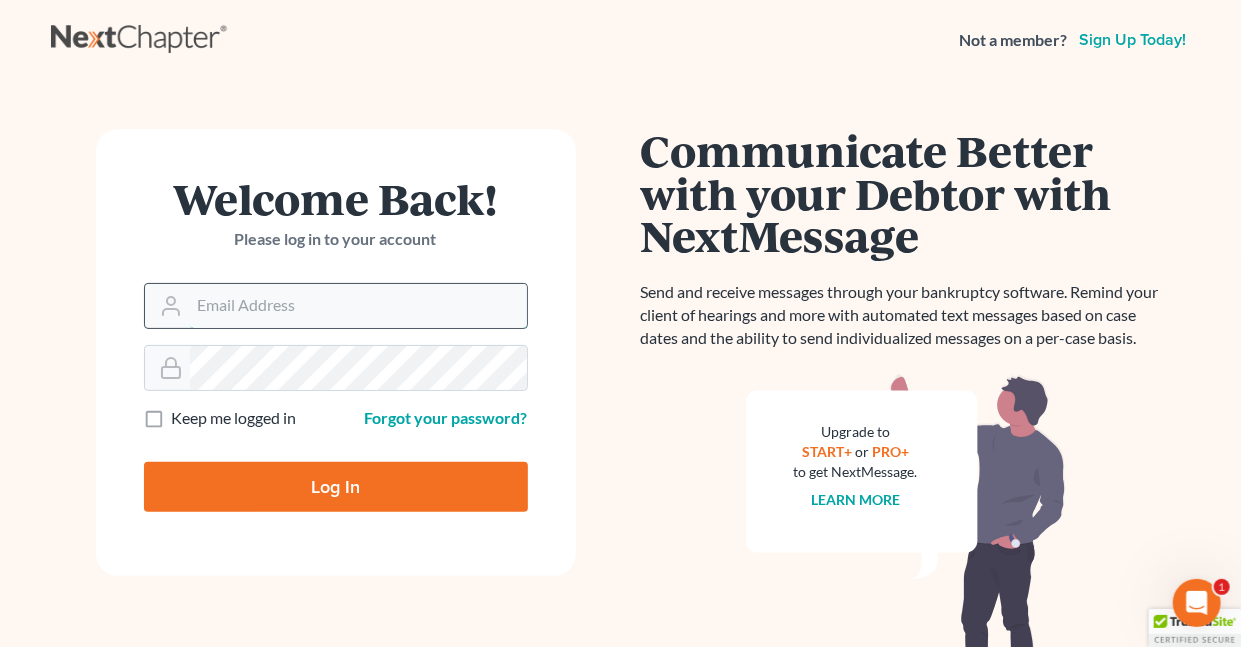 click on "Email Address" at bounding box center (358, 306) 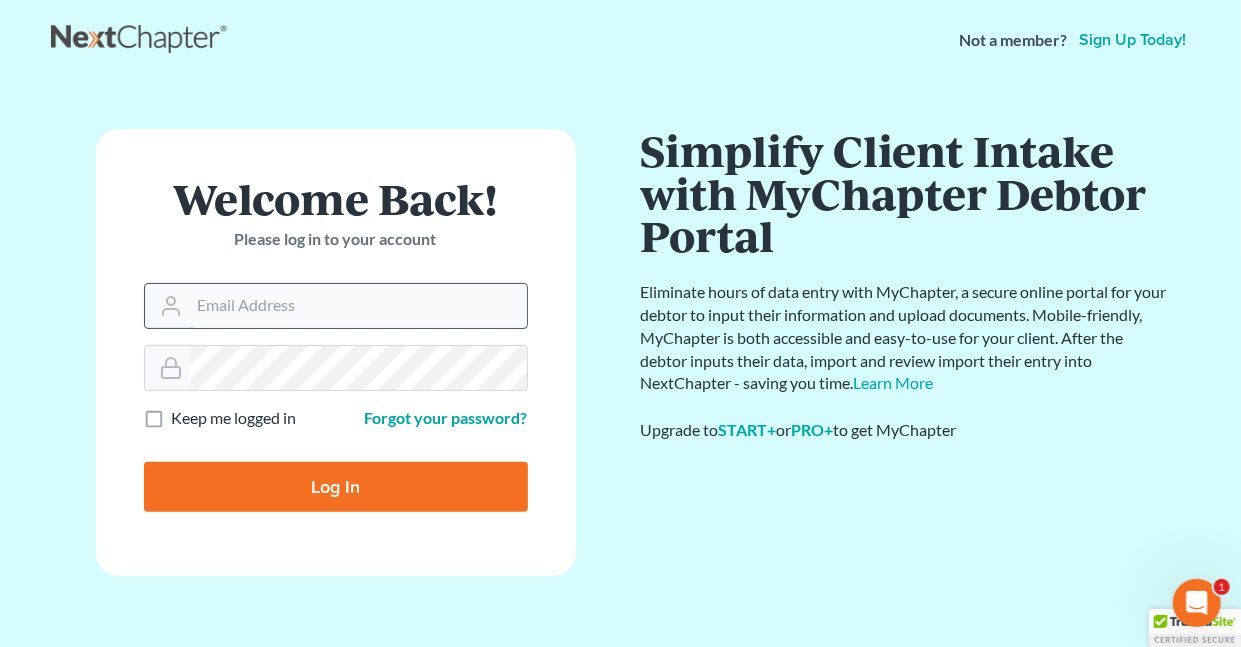 type on "holderesq_jh@bellsouth.net" 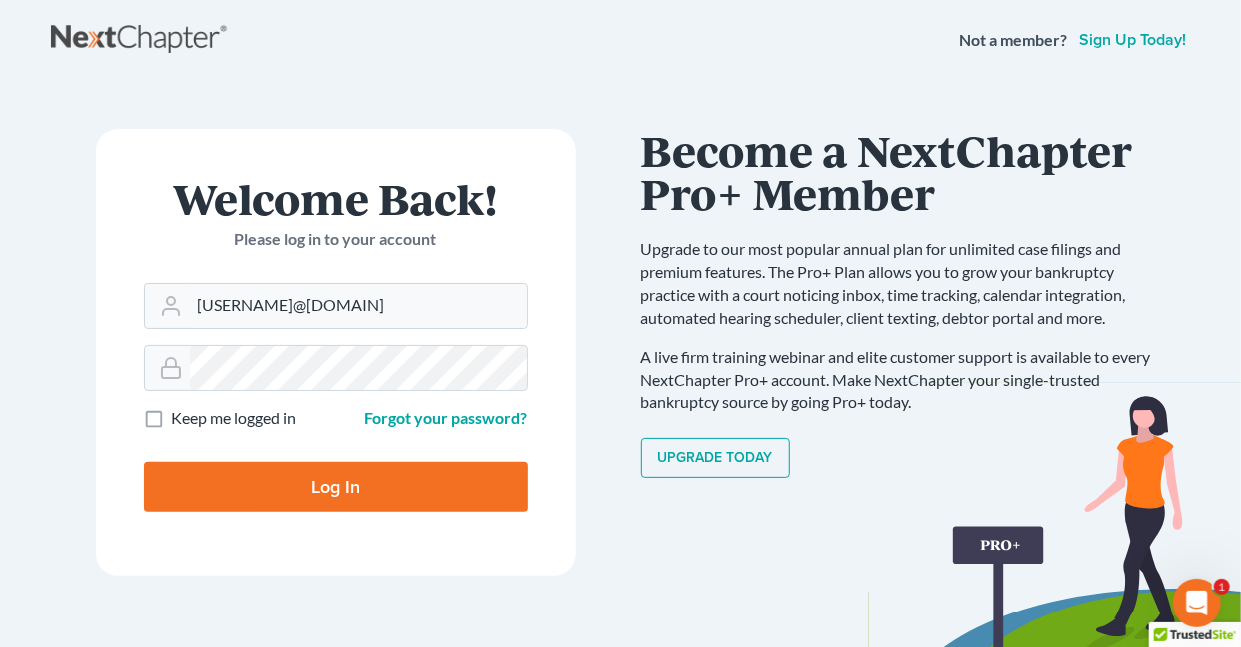 click on "Log In" at bounding box center [336, 487] 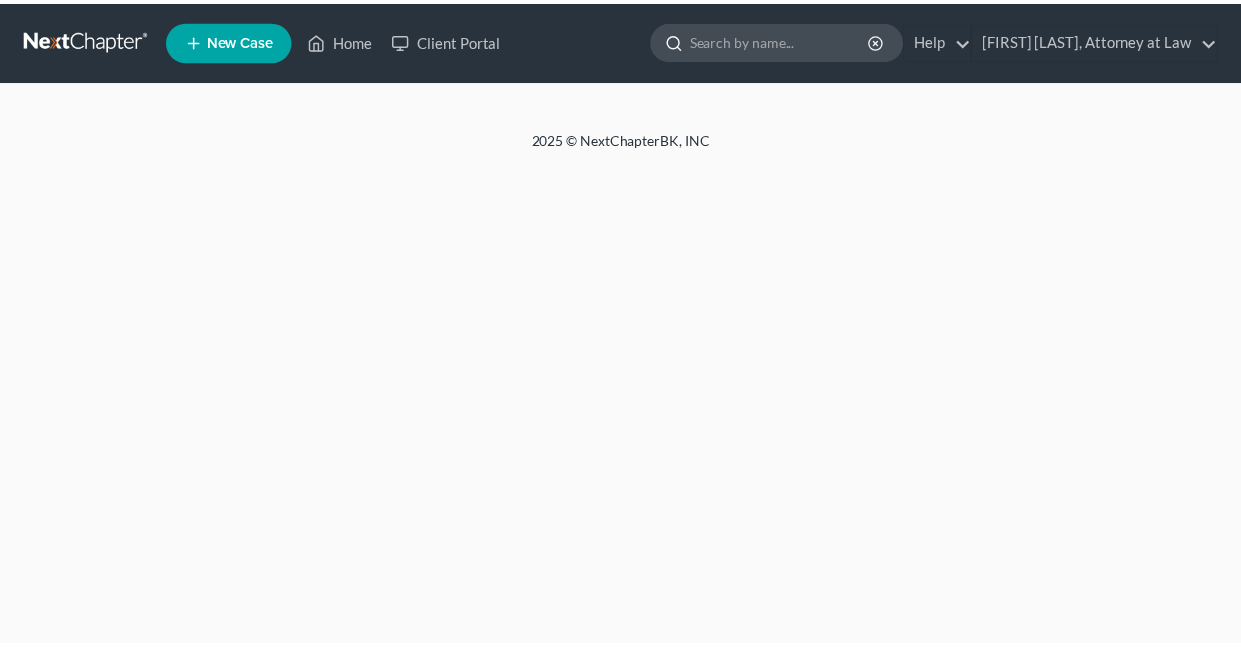scroll, scrollTop: 0, scrollLeft: 0, axis: both 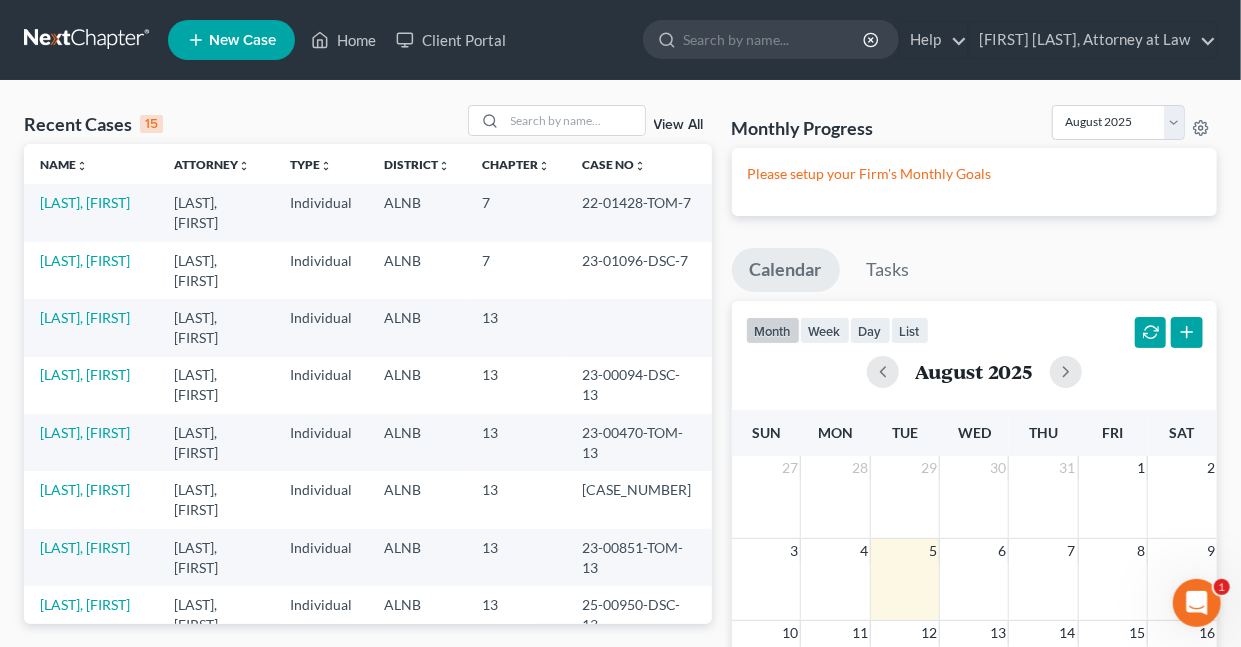 click on "New Case" at bounding box center [242, 40] 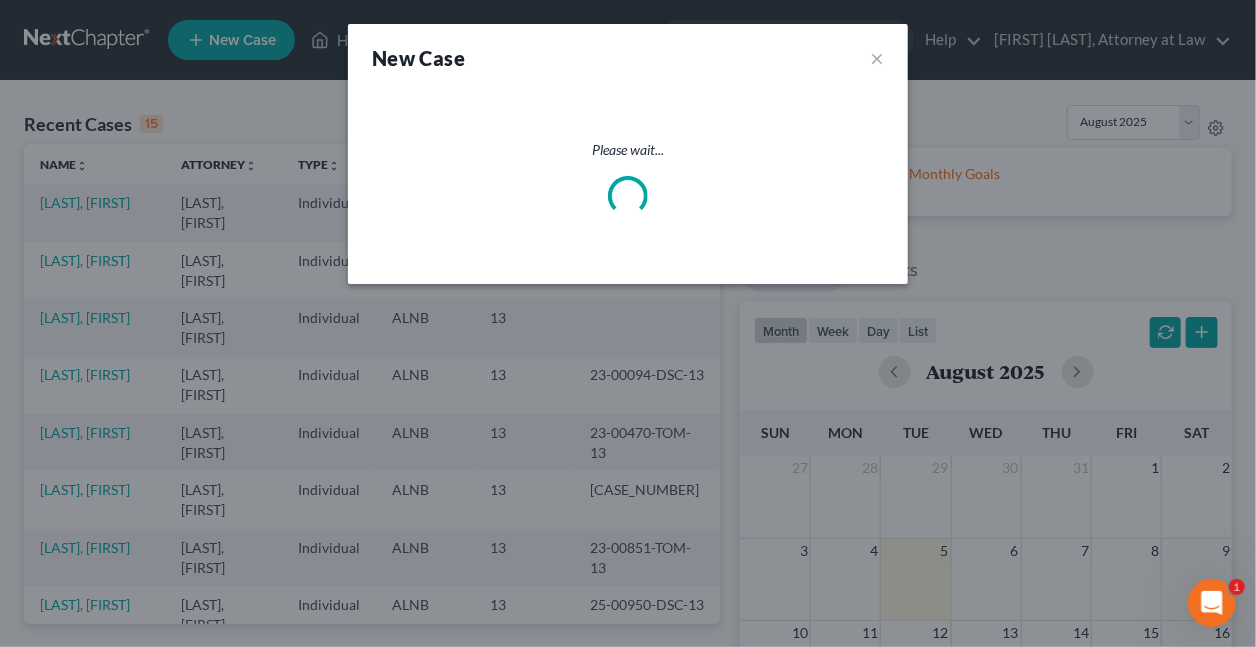 select on "1" 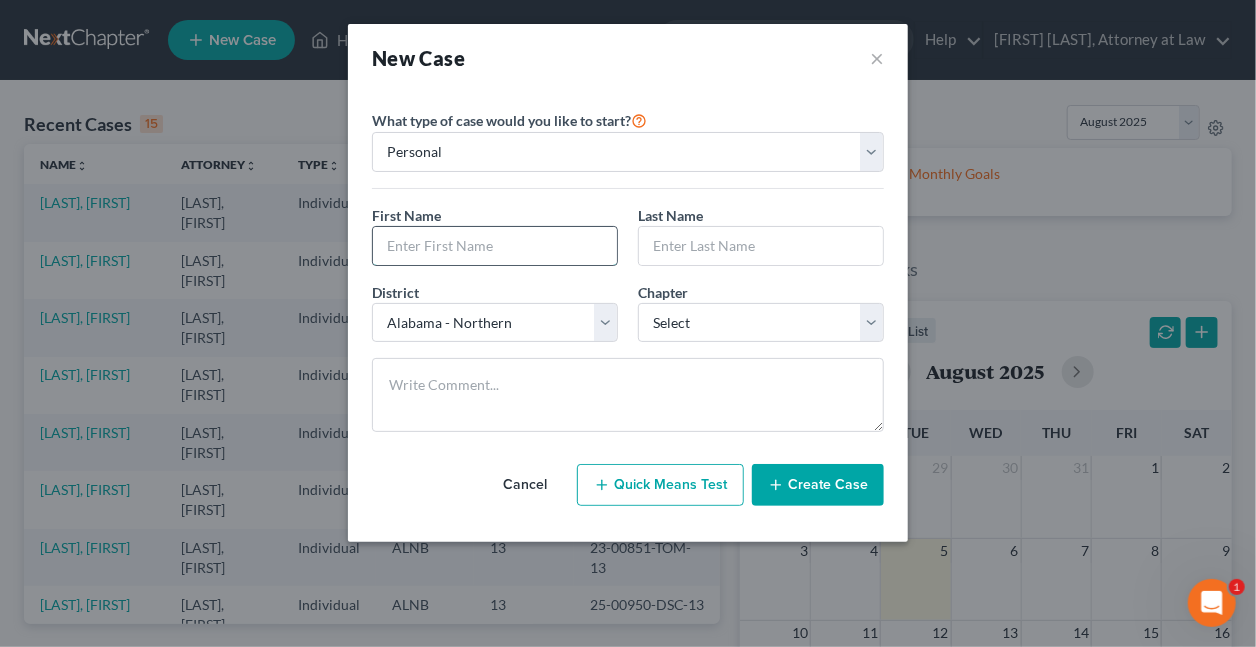 click at bounding box center [495, 246] 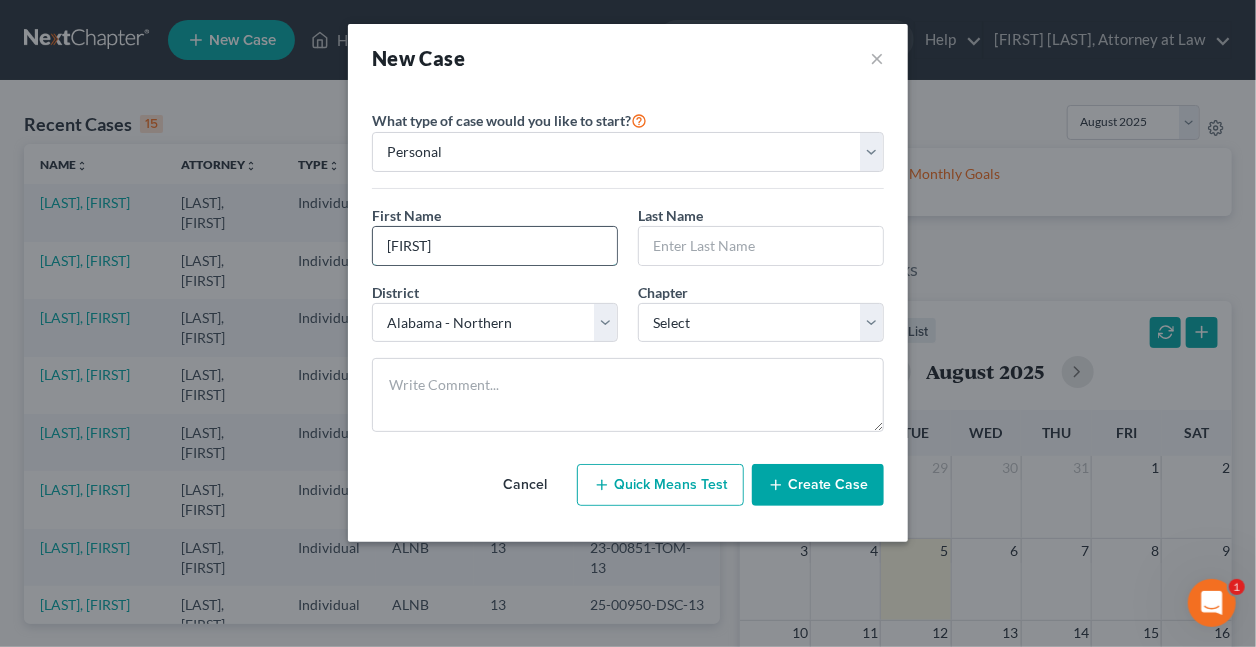 type on "[FIRST]" 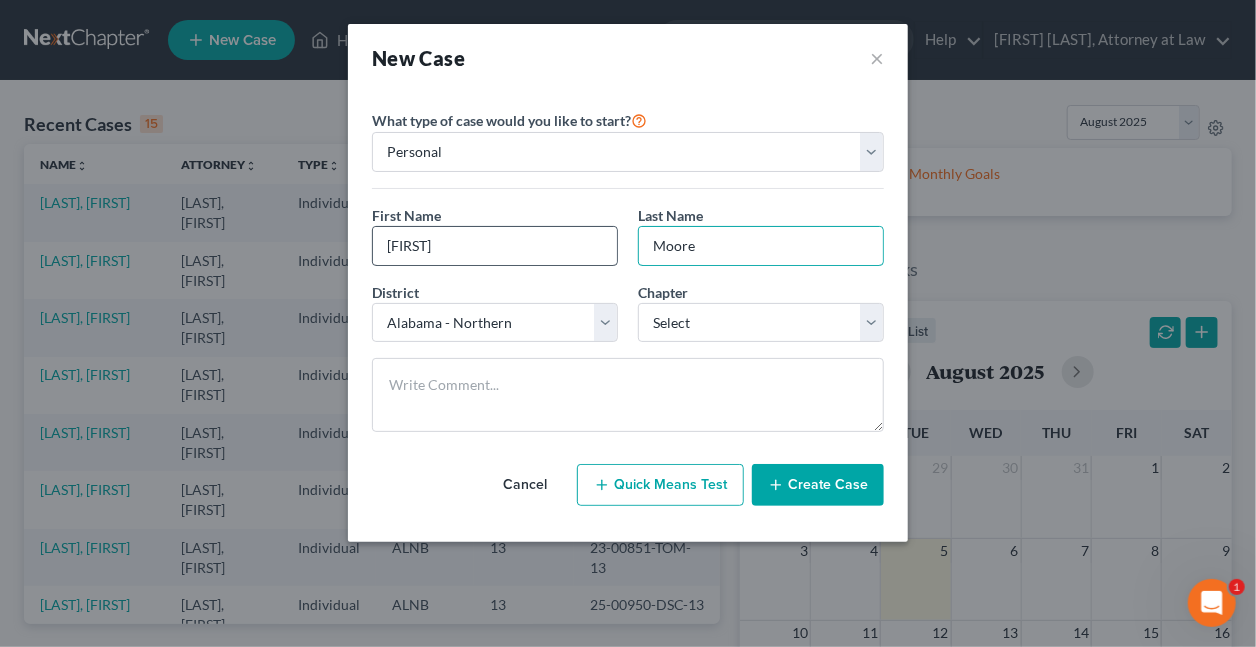 type on "Moore" 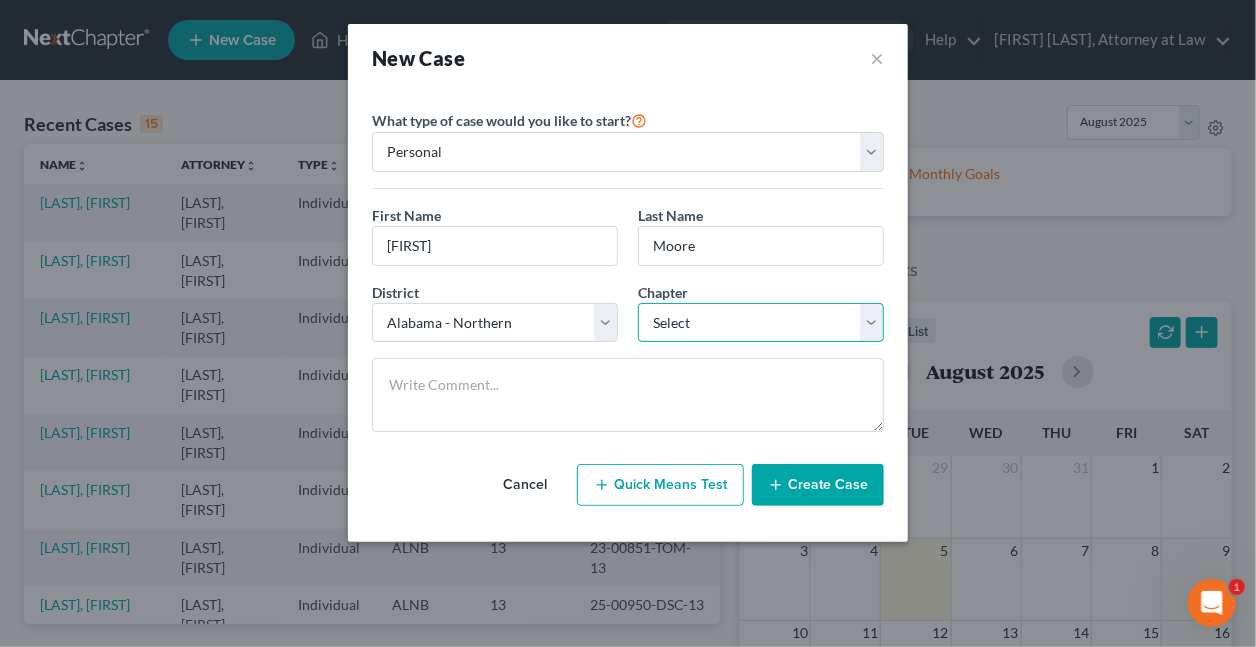 click on "Select 7 11 12 13" at bounding box center (761, 323) 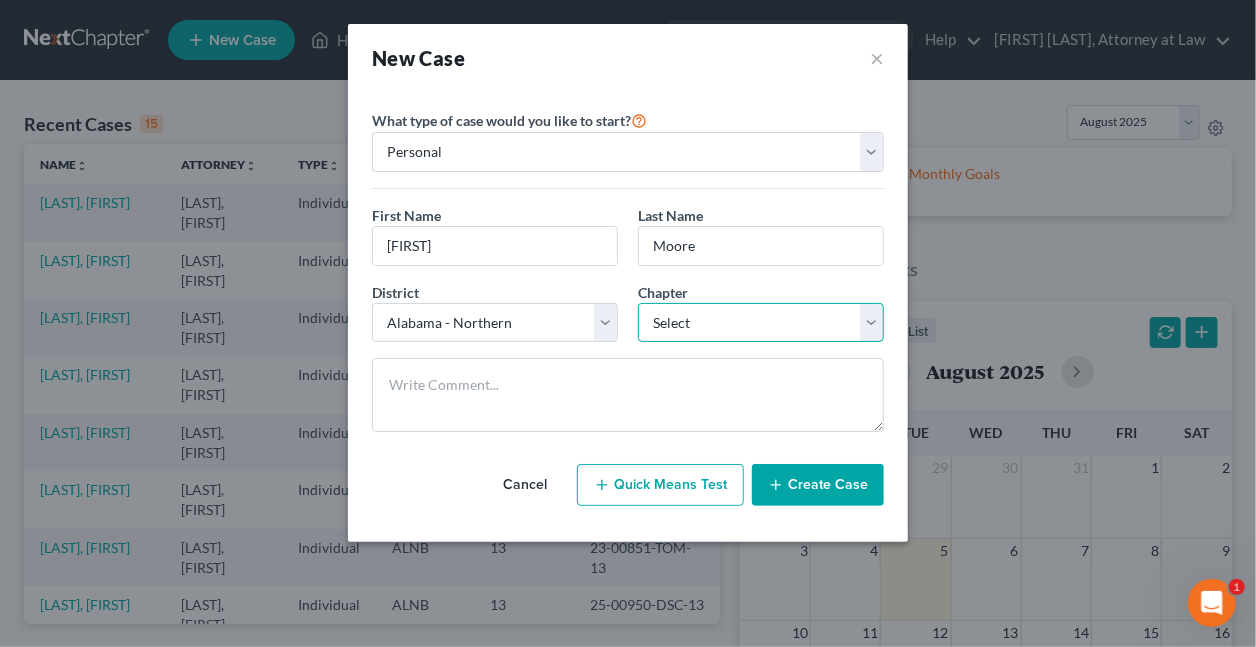 select on "0" 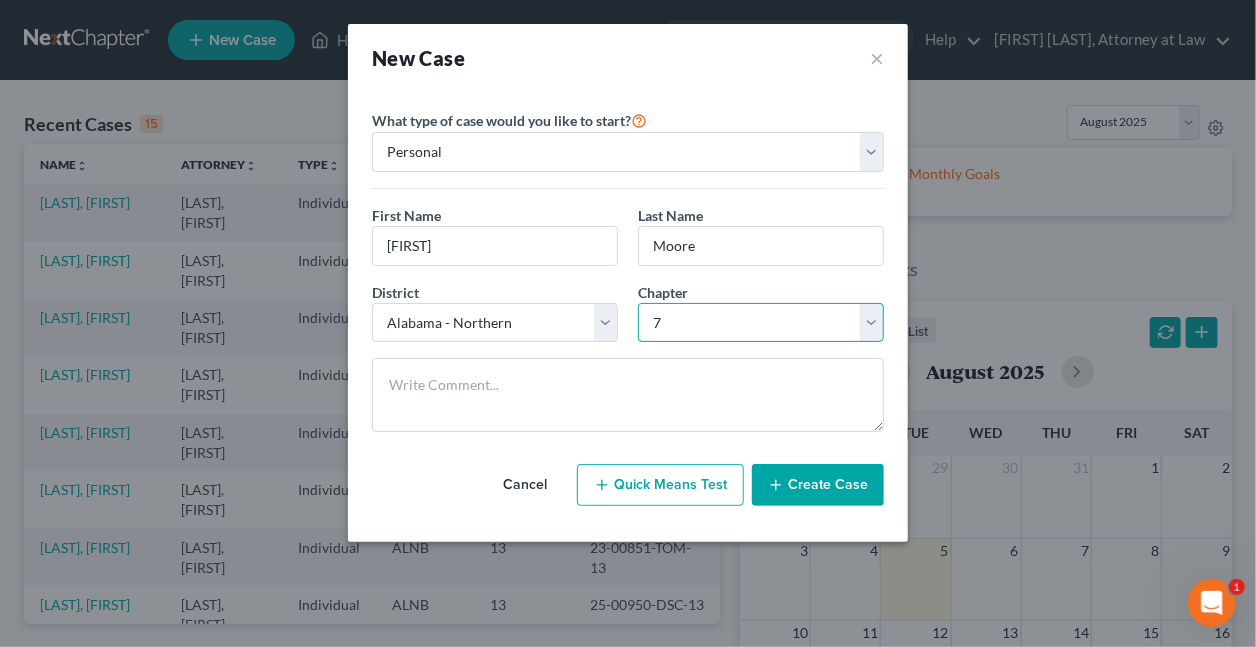 click on "Select 7 11 12 13" at bounding box center (761, 323) 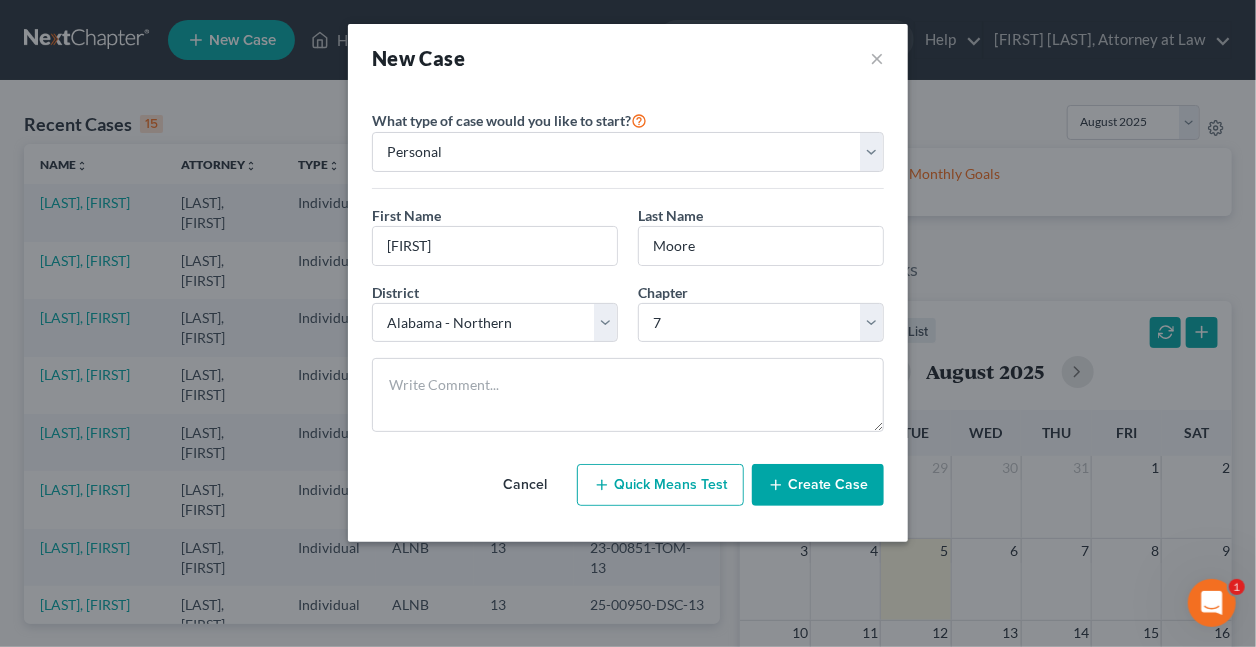 click on "Create Case" at bounding box center (818, 485) 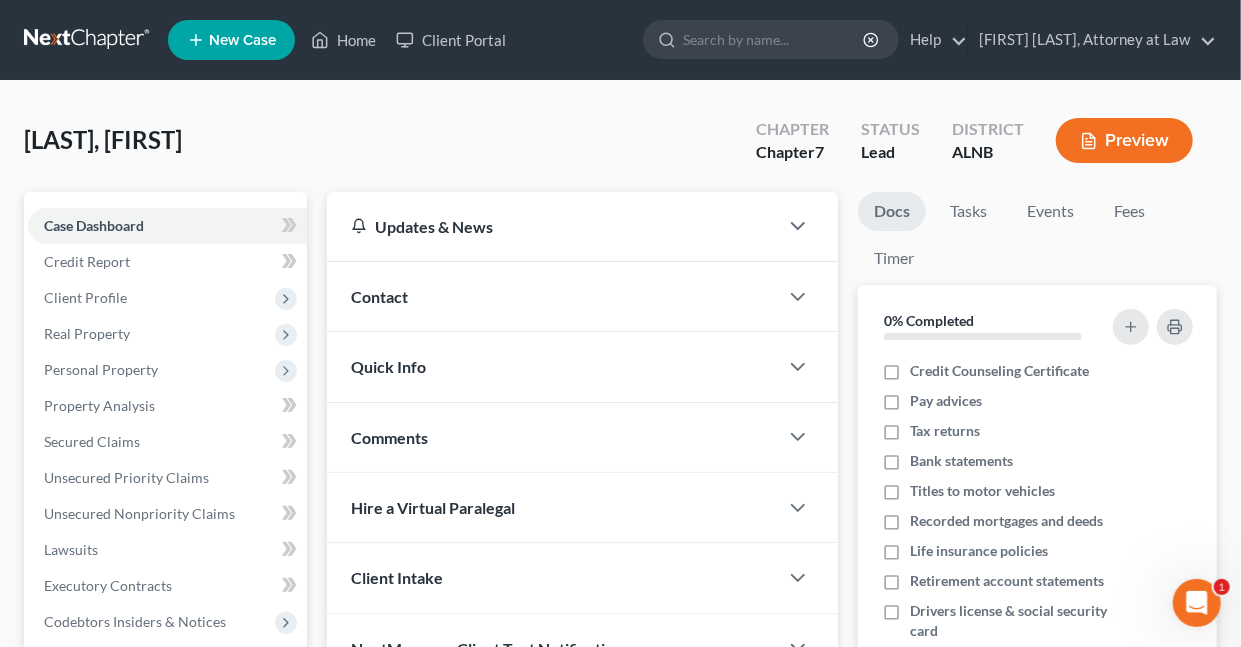 click on "Contact" at bounding box center (379, 296) 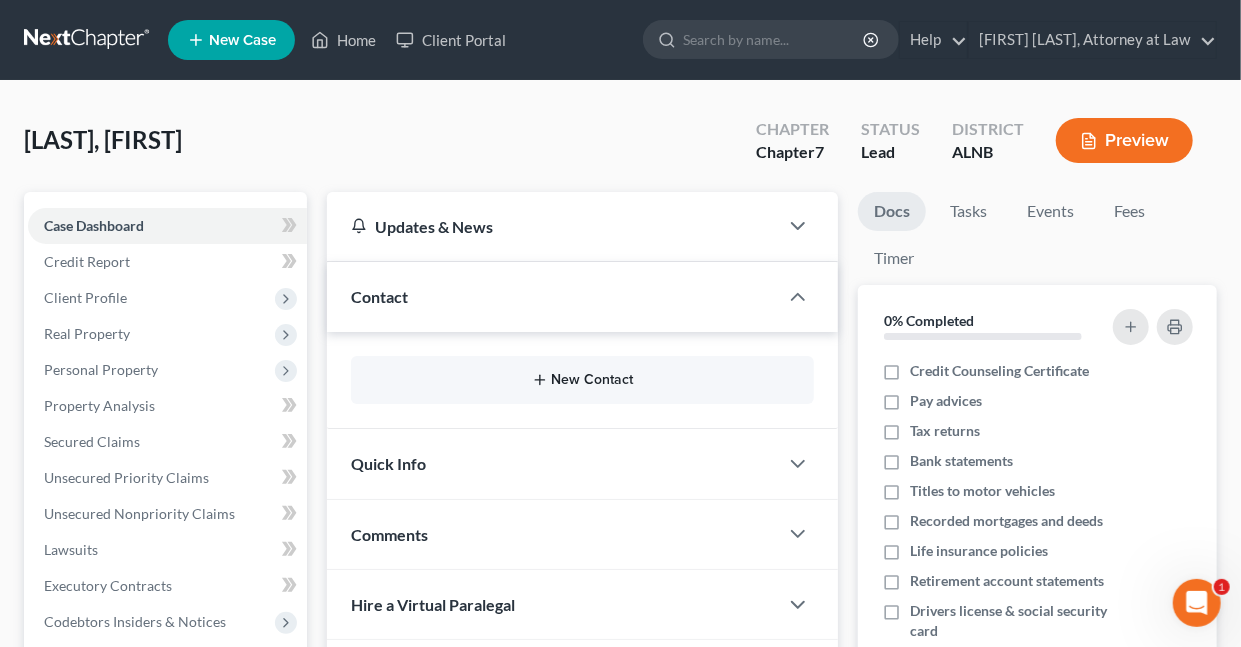 click on "New Contact" at bounding box center [582, 380] 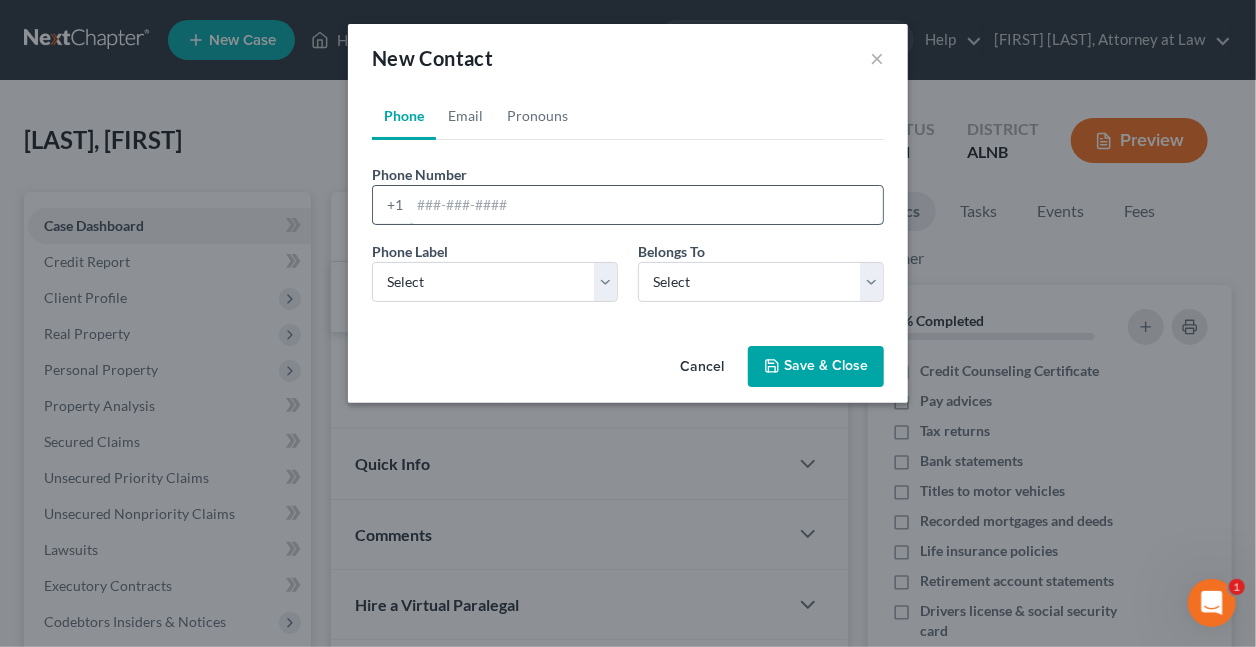 click at bounding box center (646, 205) 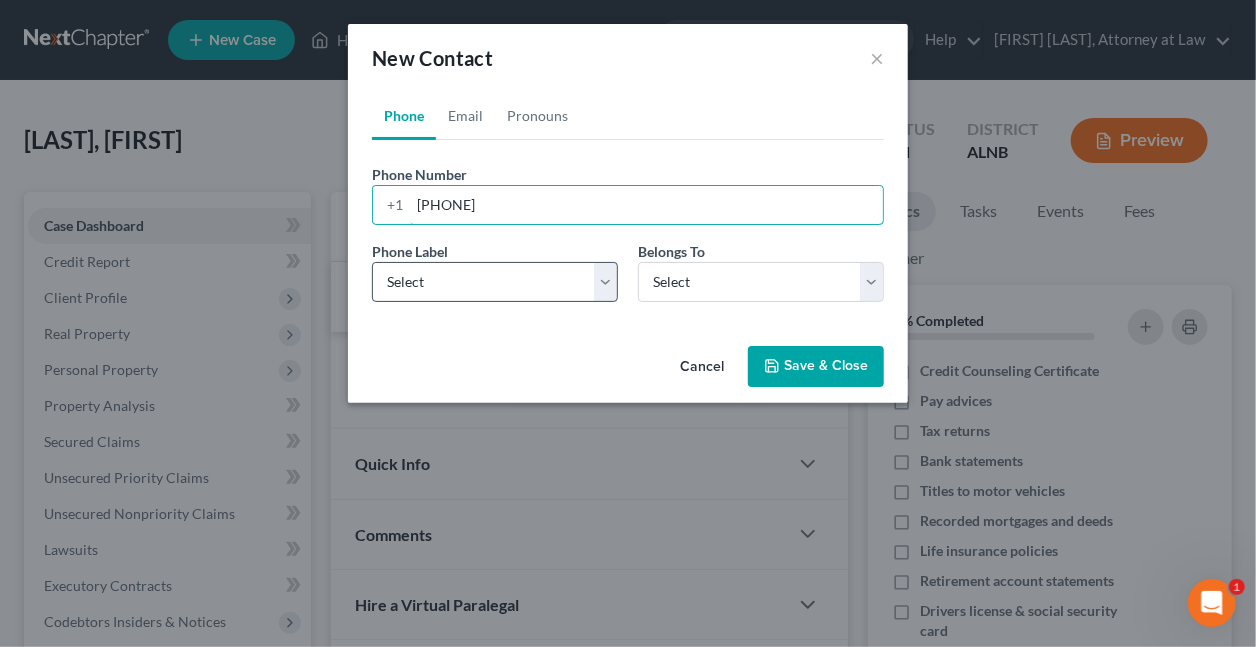 type on "[PHONE]" 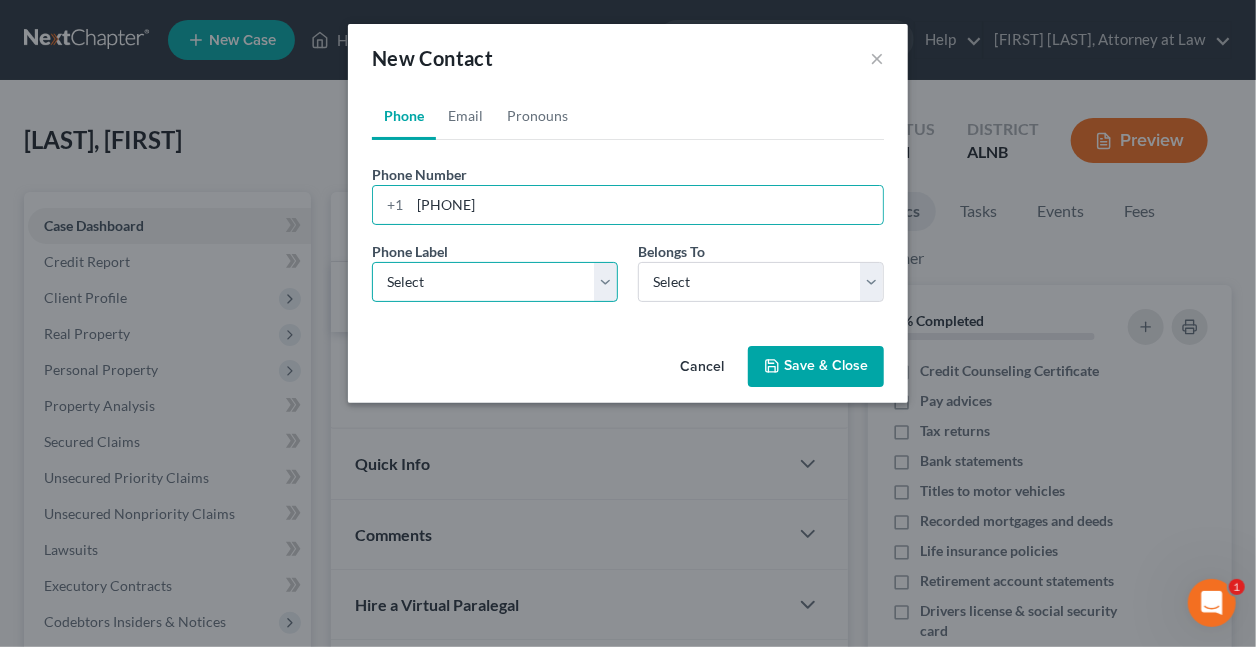 click on "Select Mobile Home Work Other" at bounding box center [495, 282] 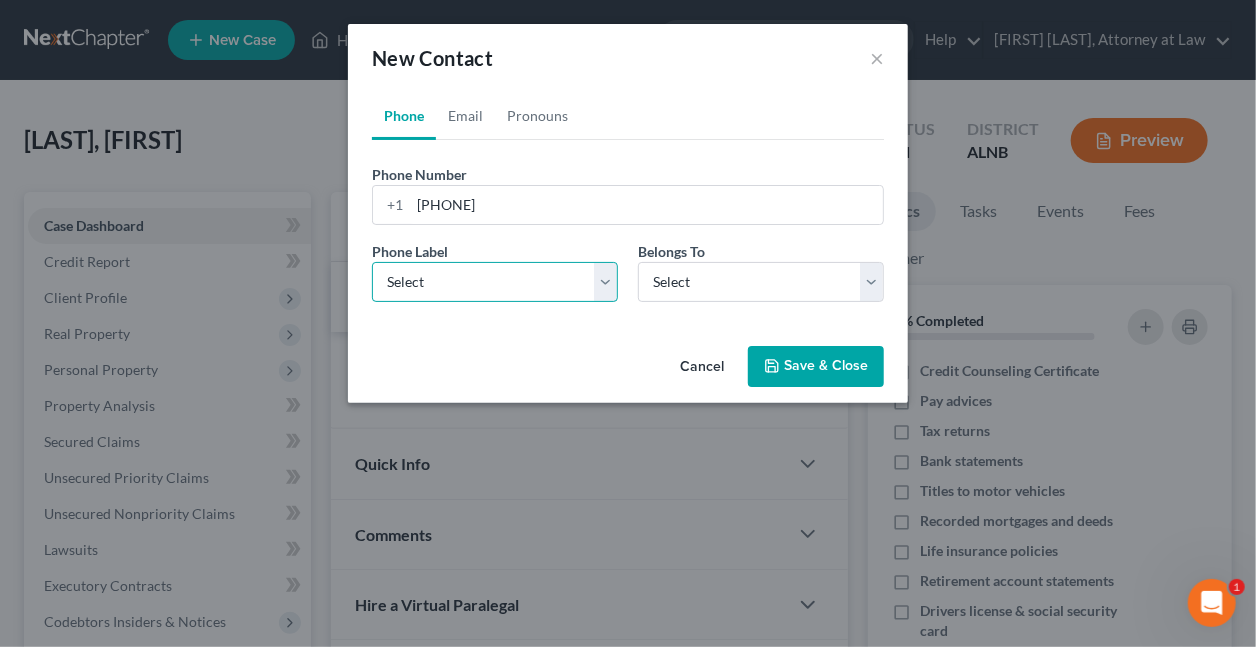 select on "0" 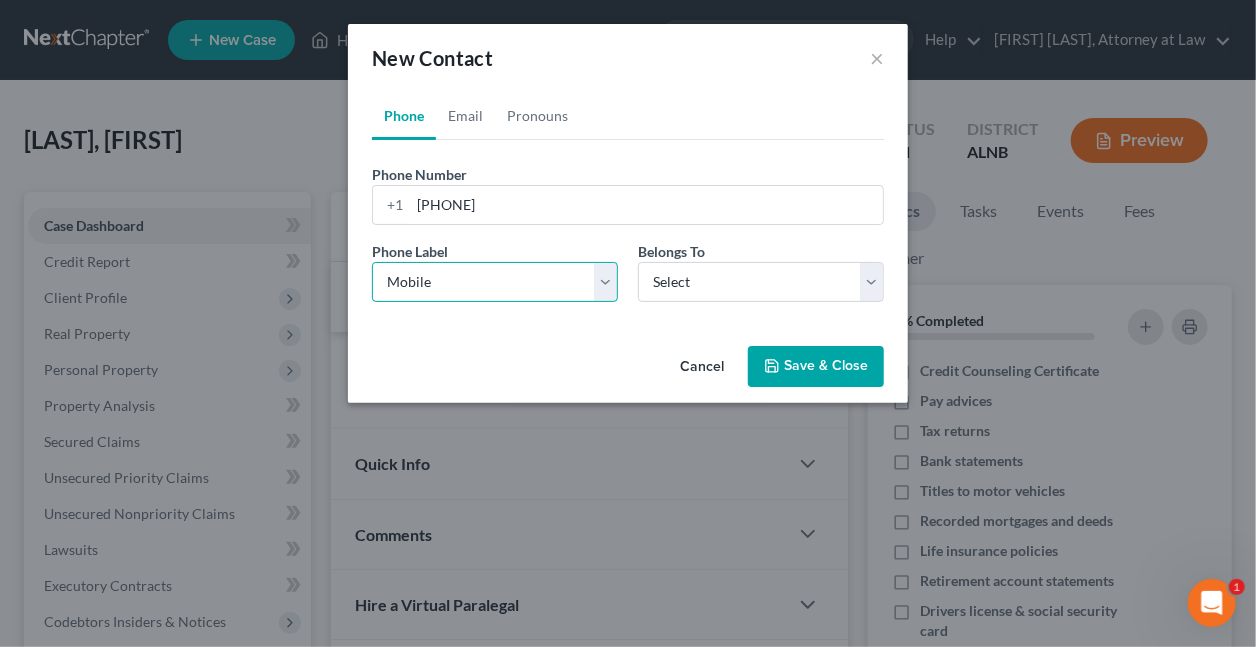 click on "Select Mobile Home Work Other" at bounding box center (495, 282) 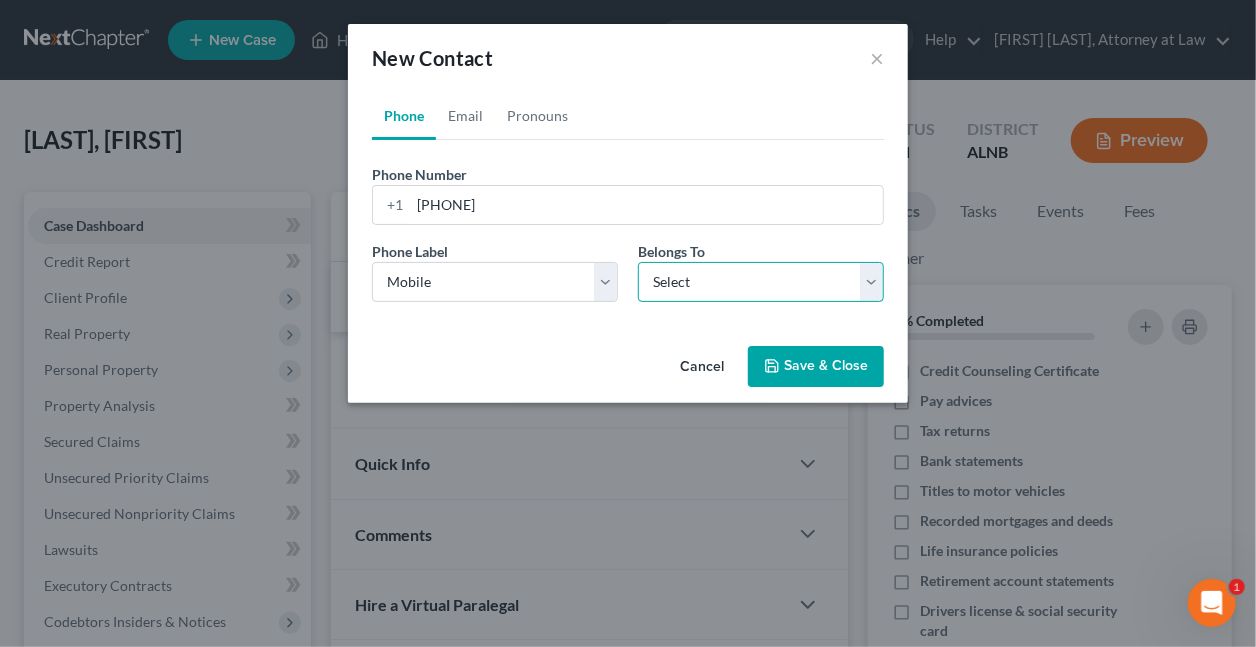 click on "Select Client Other" at bounding box center (761, 282) 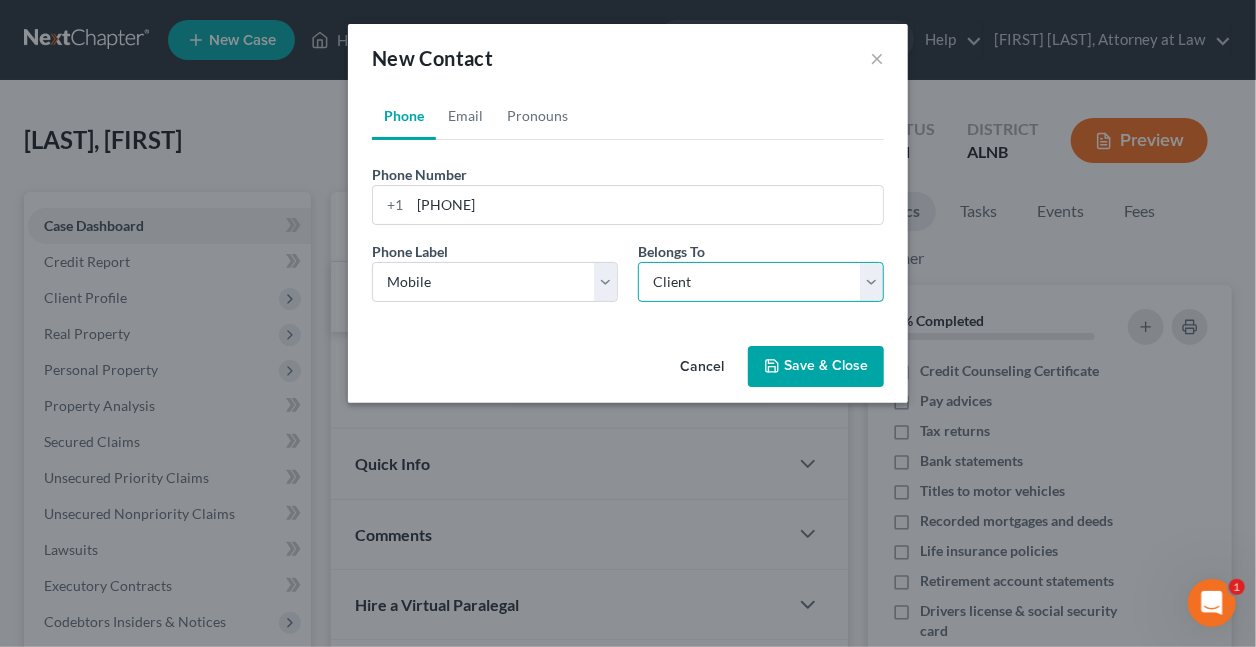click on "Select Client Other" at bounding box center (761, 282) 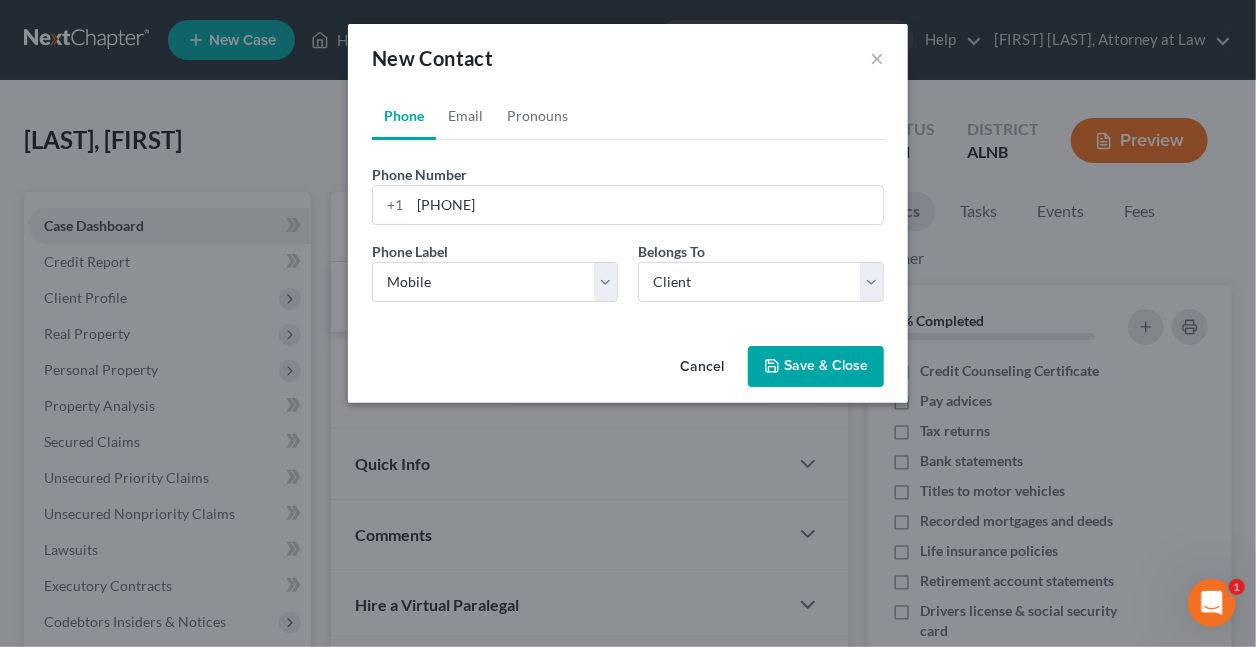 click on "Save & Close" at bounding box center (816, 367) 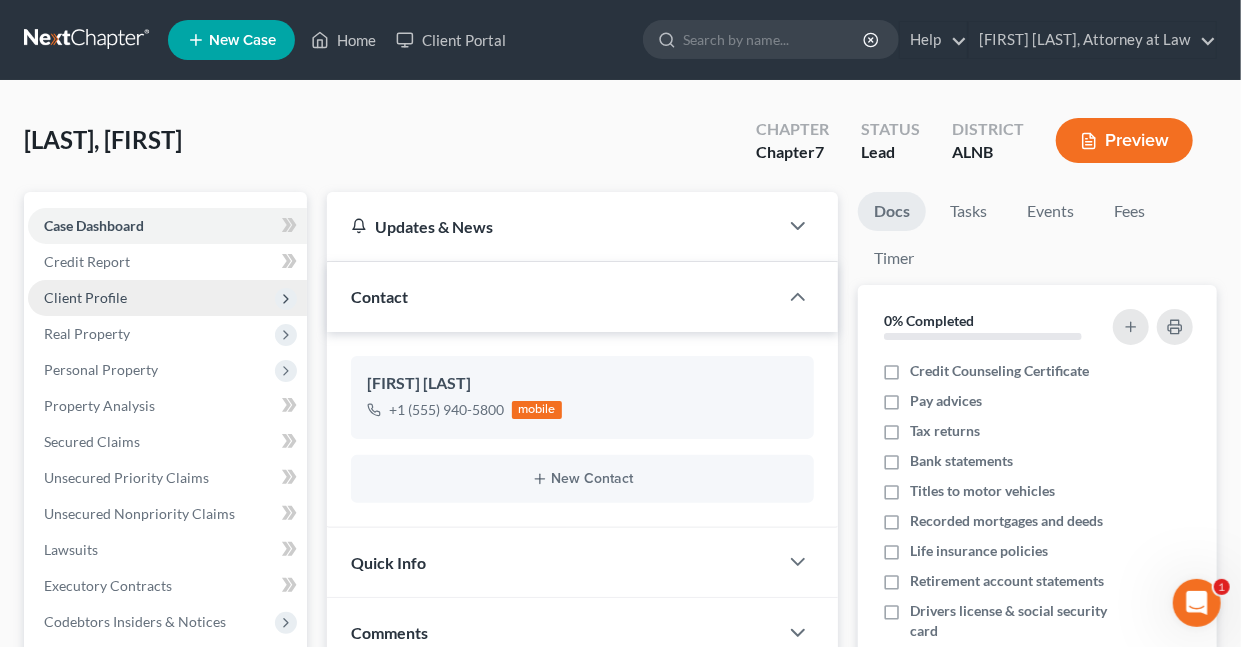 click on "Client Profile" at bounding box center [85, 297] 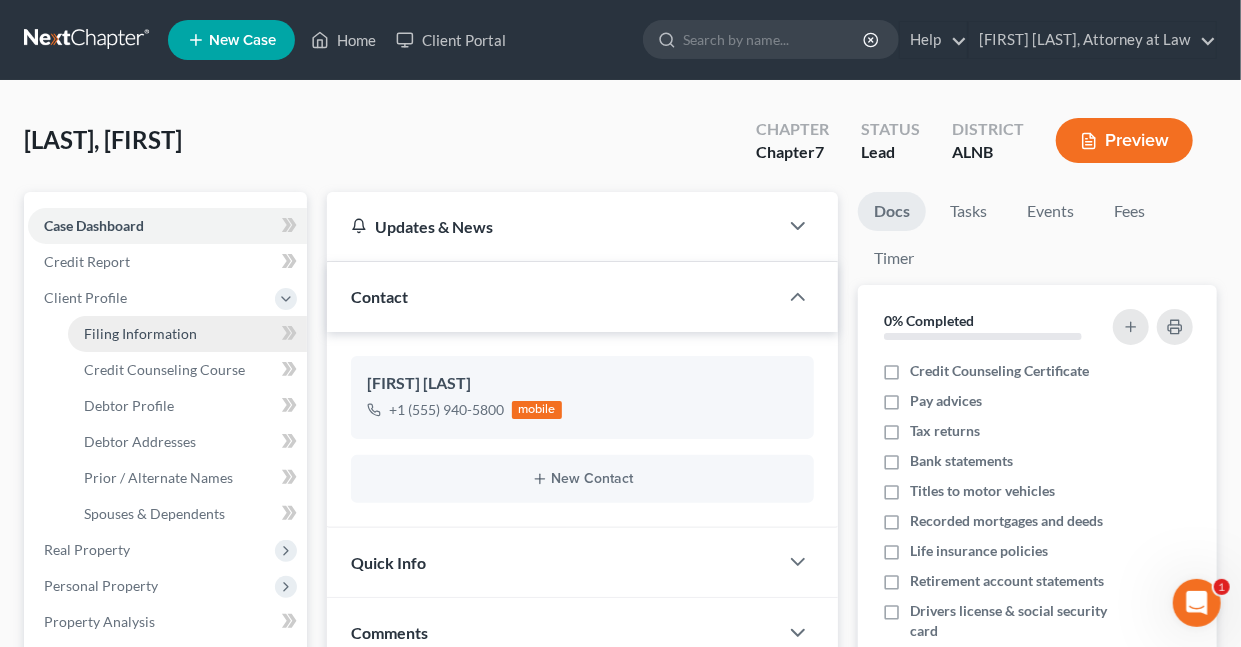 click on "Filing Information" at bounding box center [140, 333] 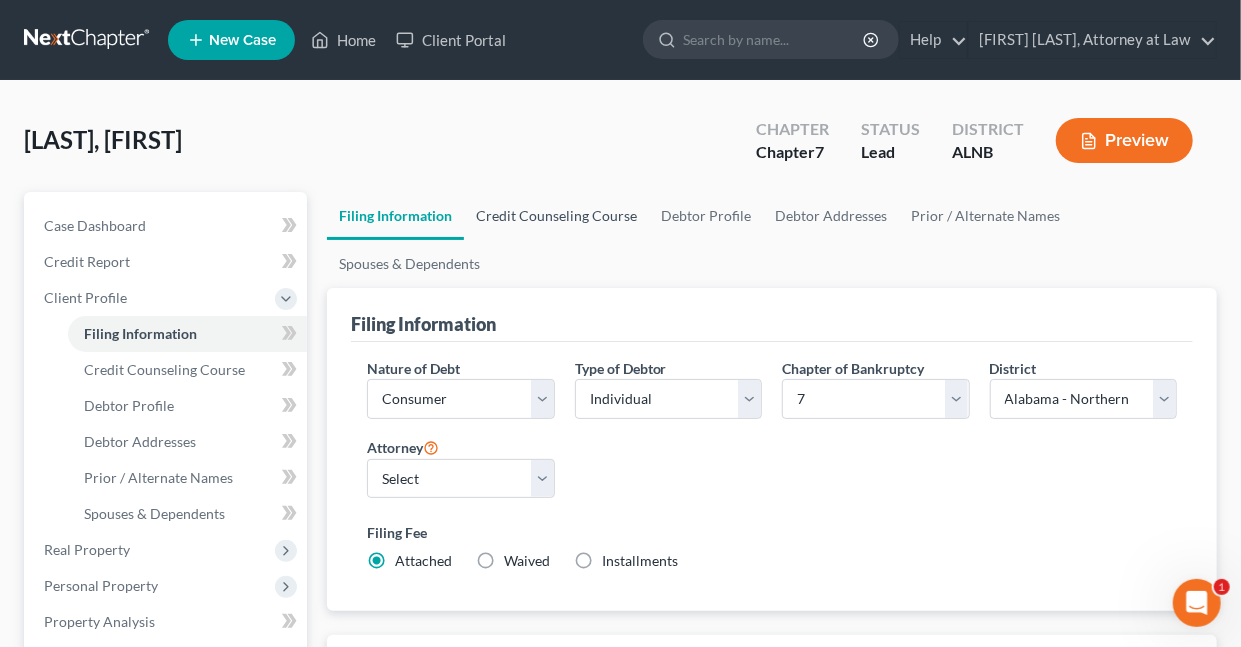click on "Credit Counseling Course" at bounding box center (556, 216) 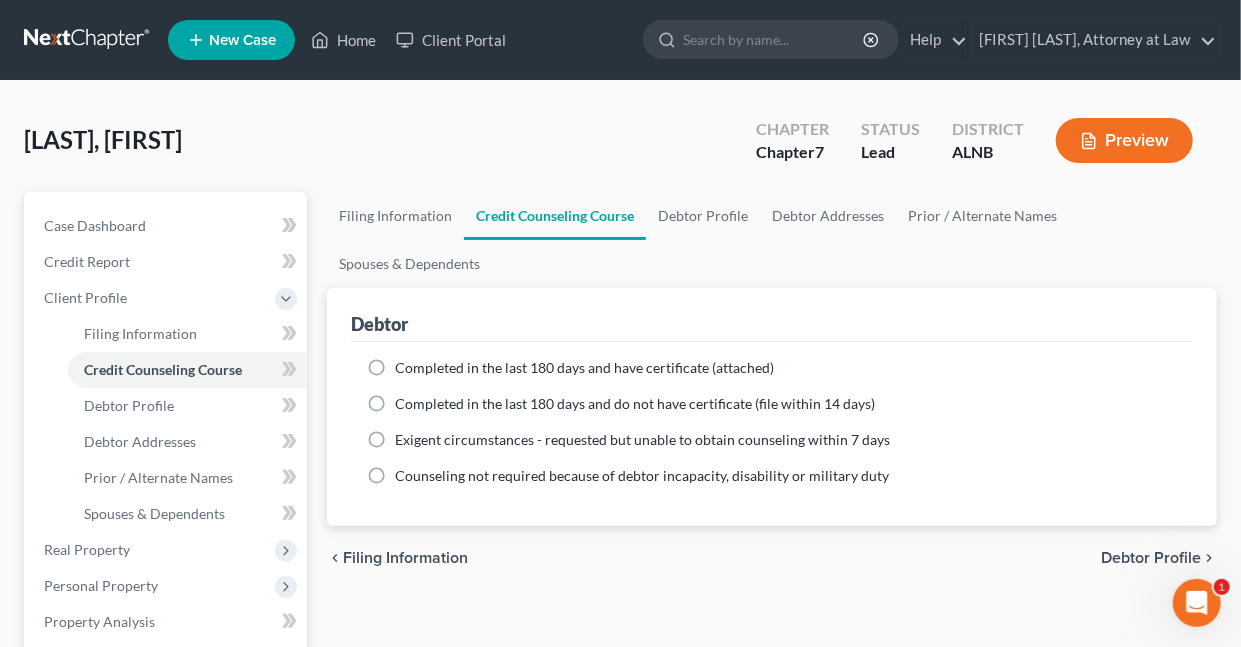 click on "Completed in the last 180 days and have certificate (attached)" at bounding box center [584, 368] 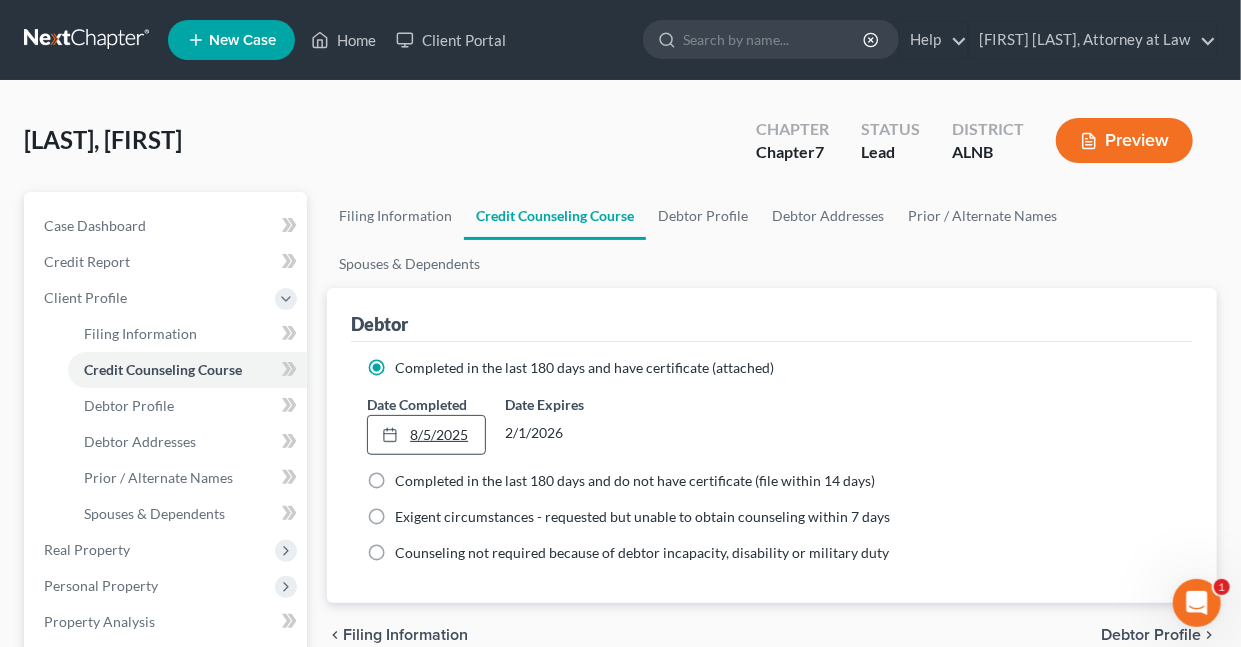 type on "8/5/2025" 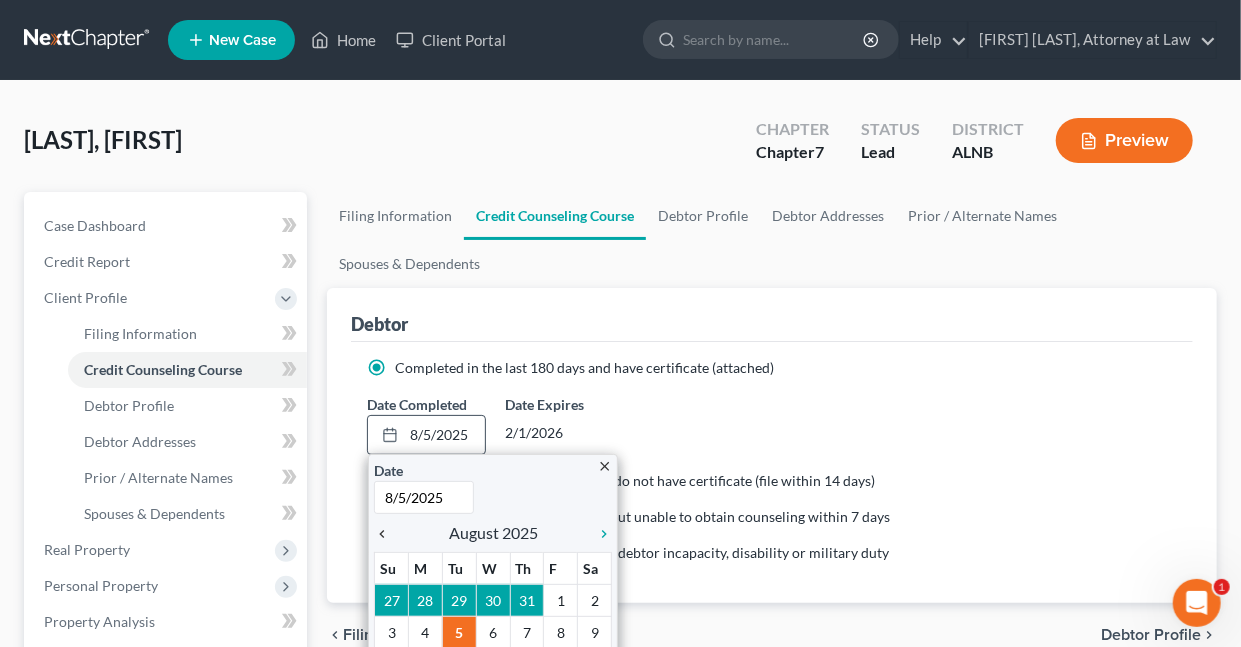 click on "chevron_left" at bounding box center (387, 534) 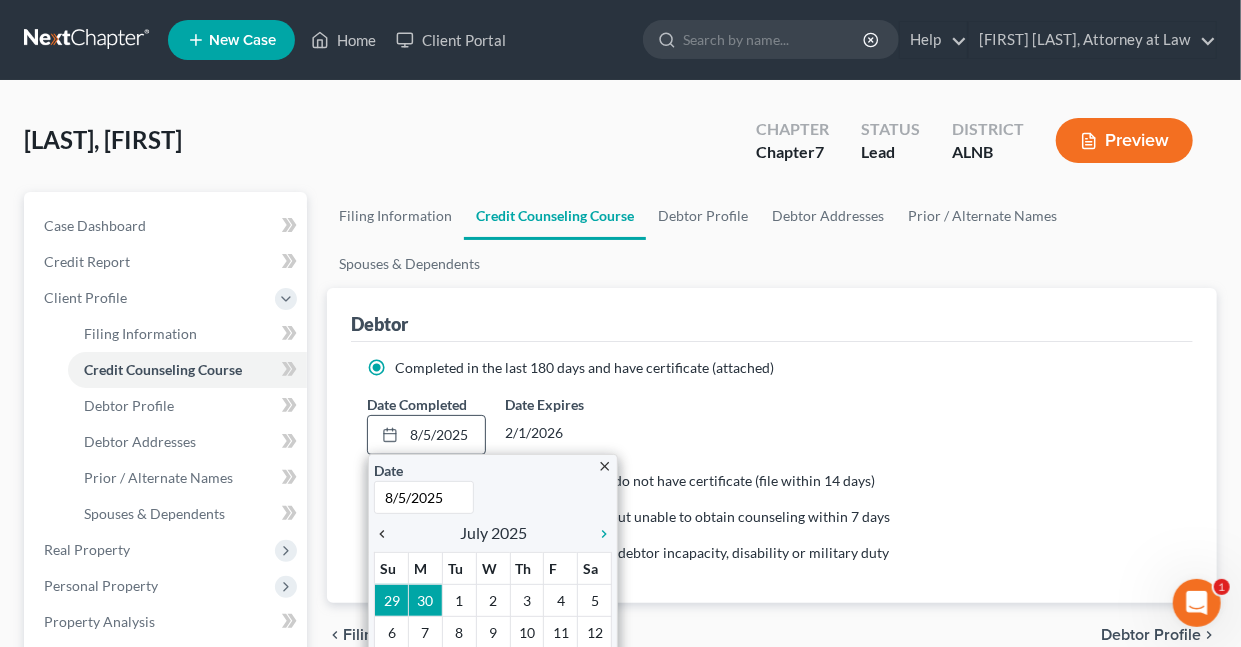click on "chevron_left" at bounding box center (387, 534) 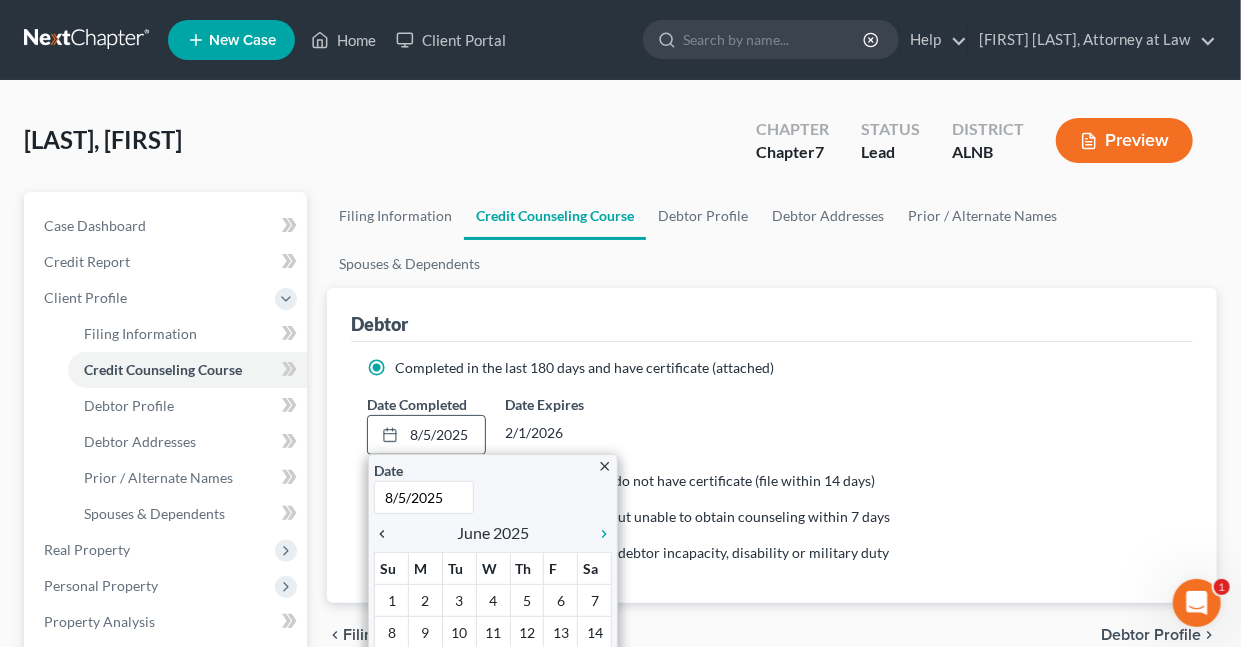 click on "chevron_left" at bounding box center (387, 534) 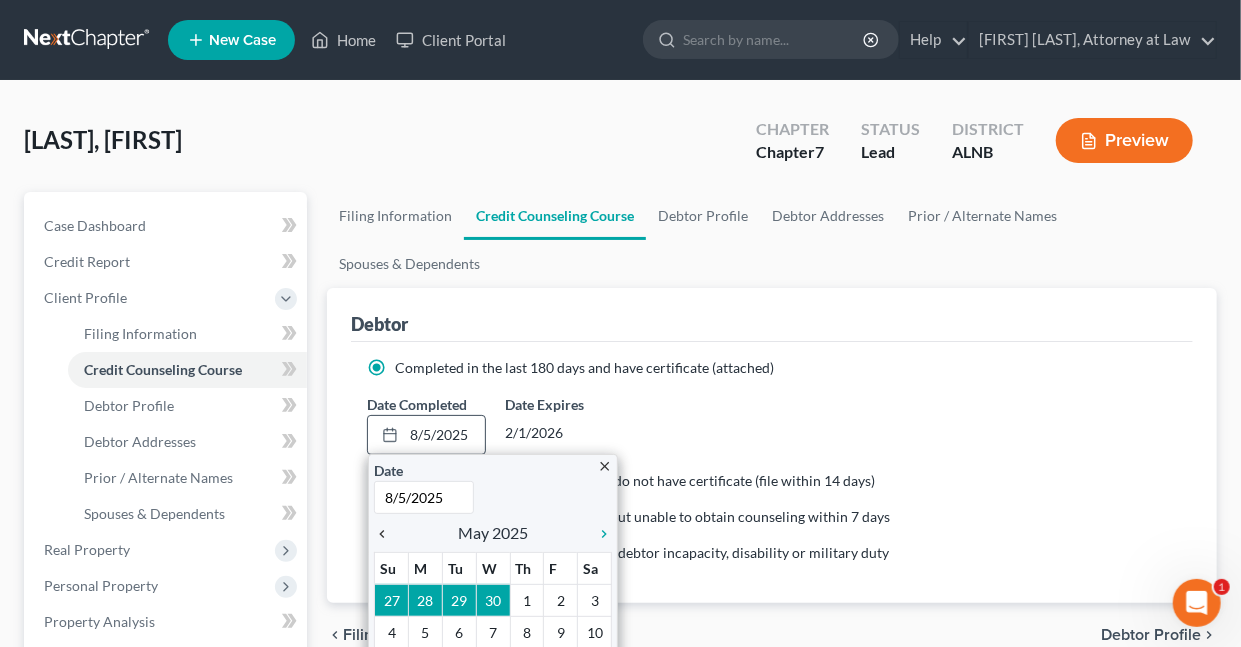click on "chevron_left" at bounding box center [387, 534] 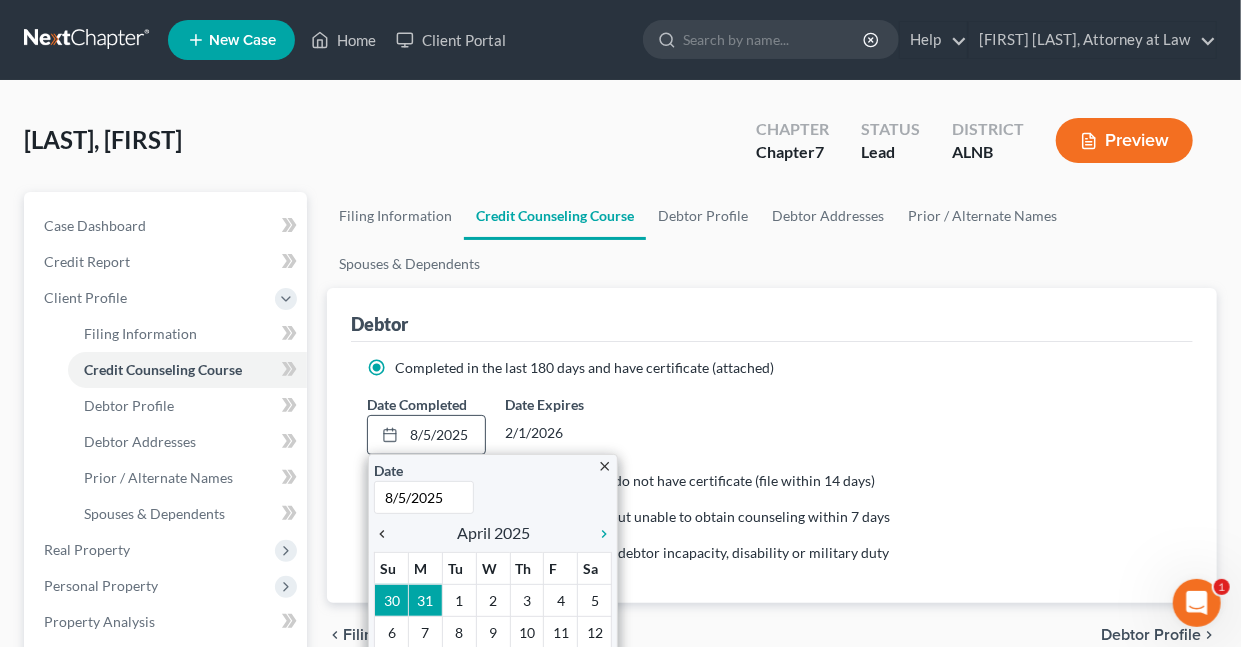 click on "chevron_left" at bounding box center [387, 534] 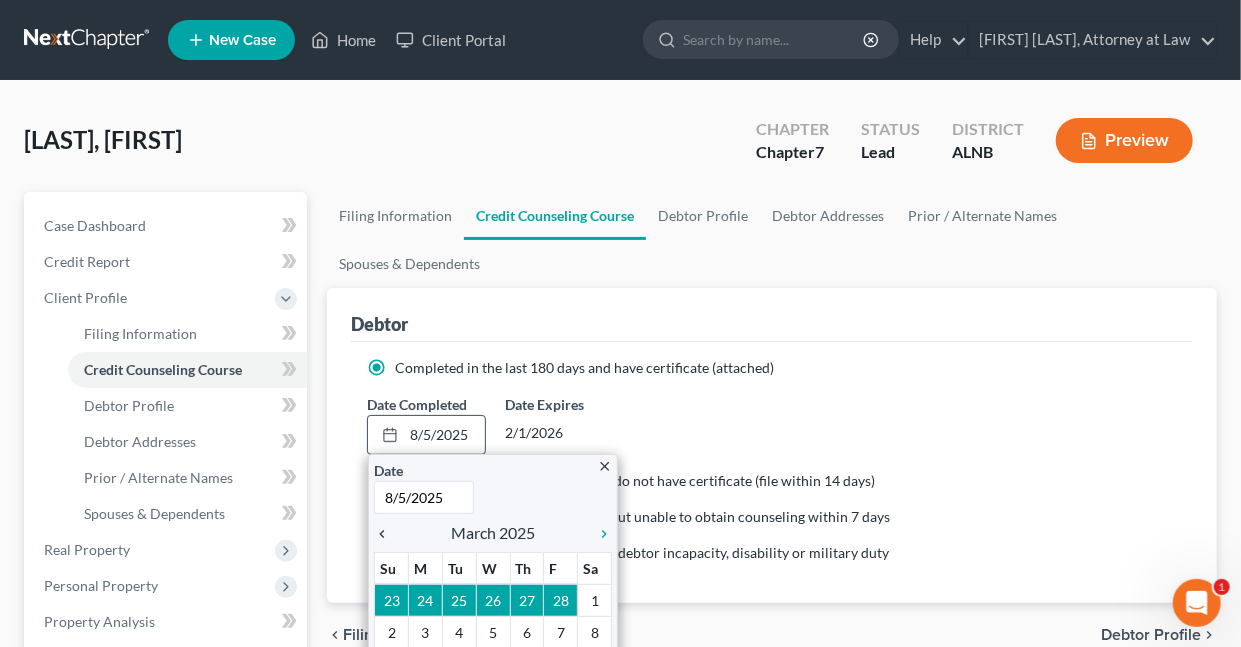 click on "chevron_left" at bounding box center [387, 534] 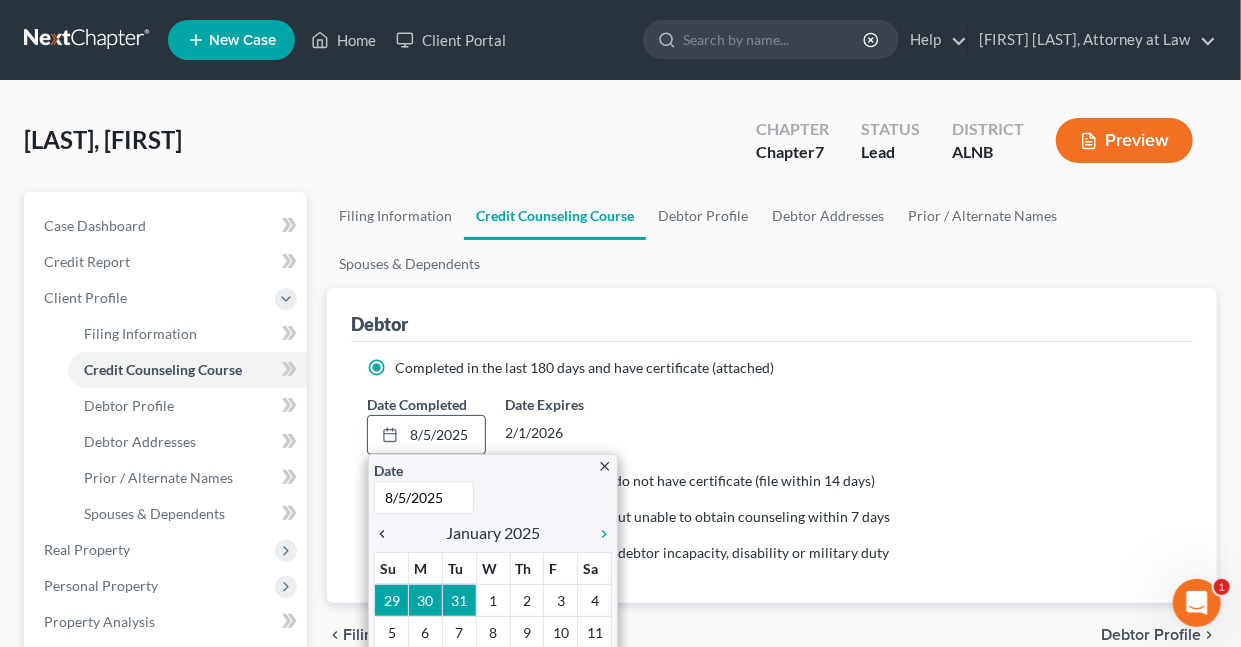 click on "chevron_left" at bounding box center [387, 534] 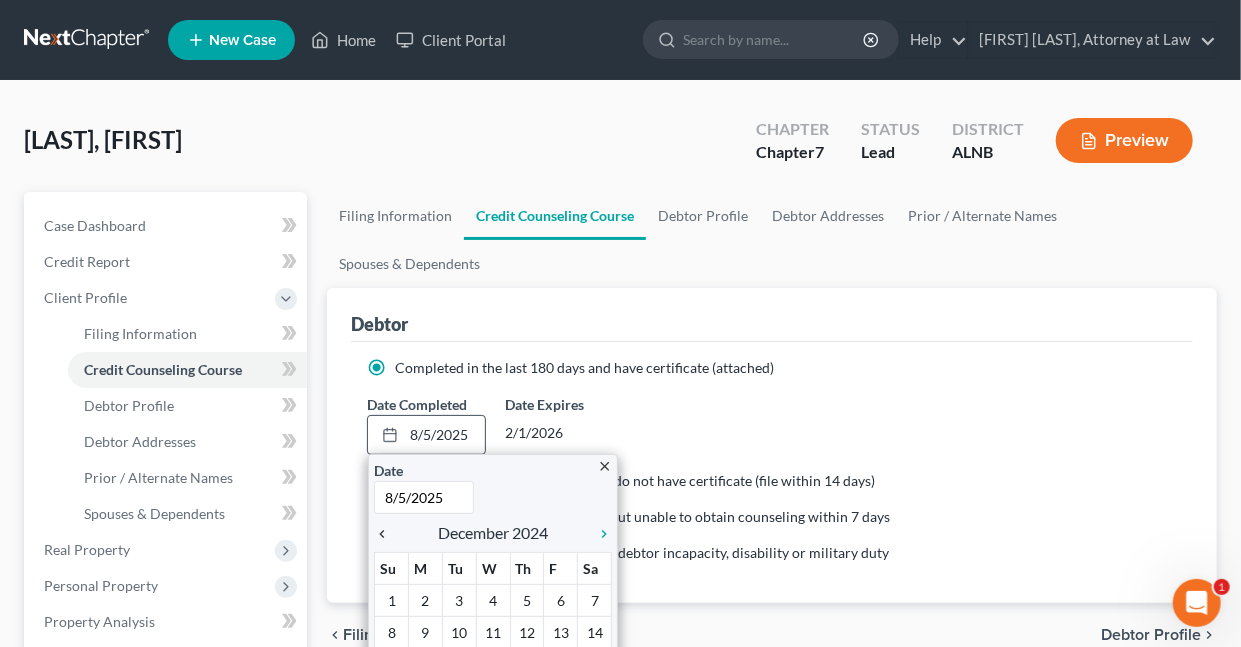 click on "chevron_left" at bounding box center (387, 534) 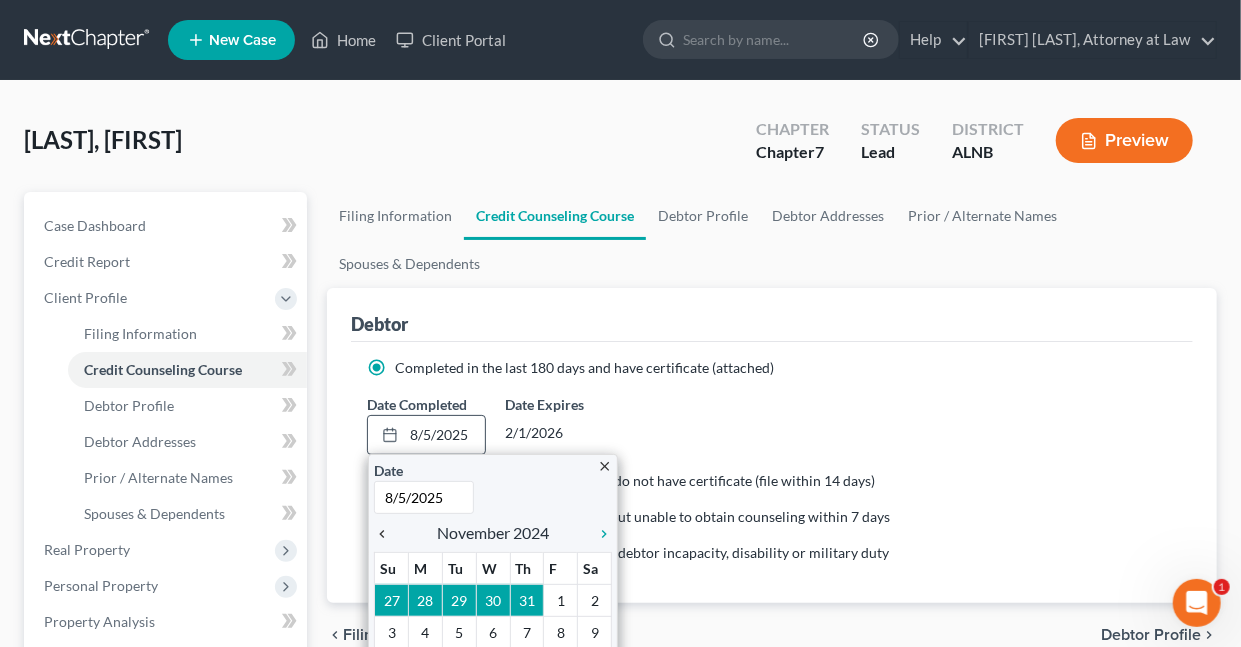 click on "chevron_left" at bounding box center (387, 534) 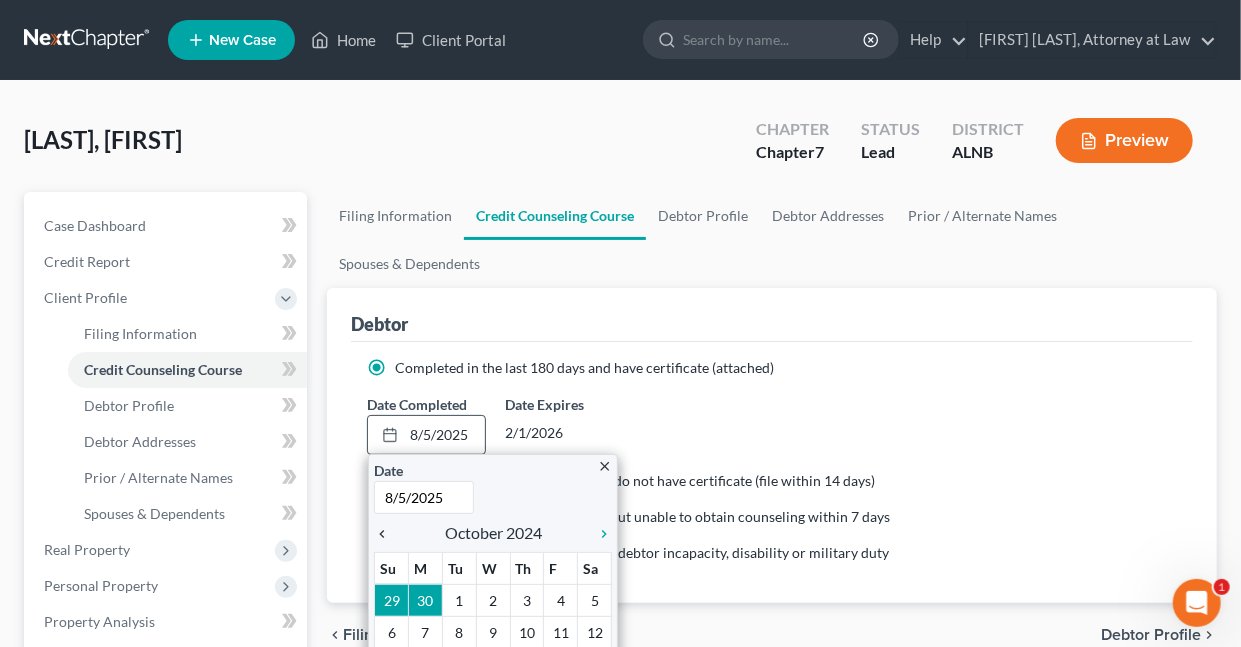 click on "chevron_left" at bounding box center [387, 534] 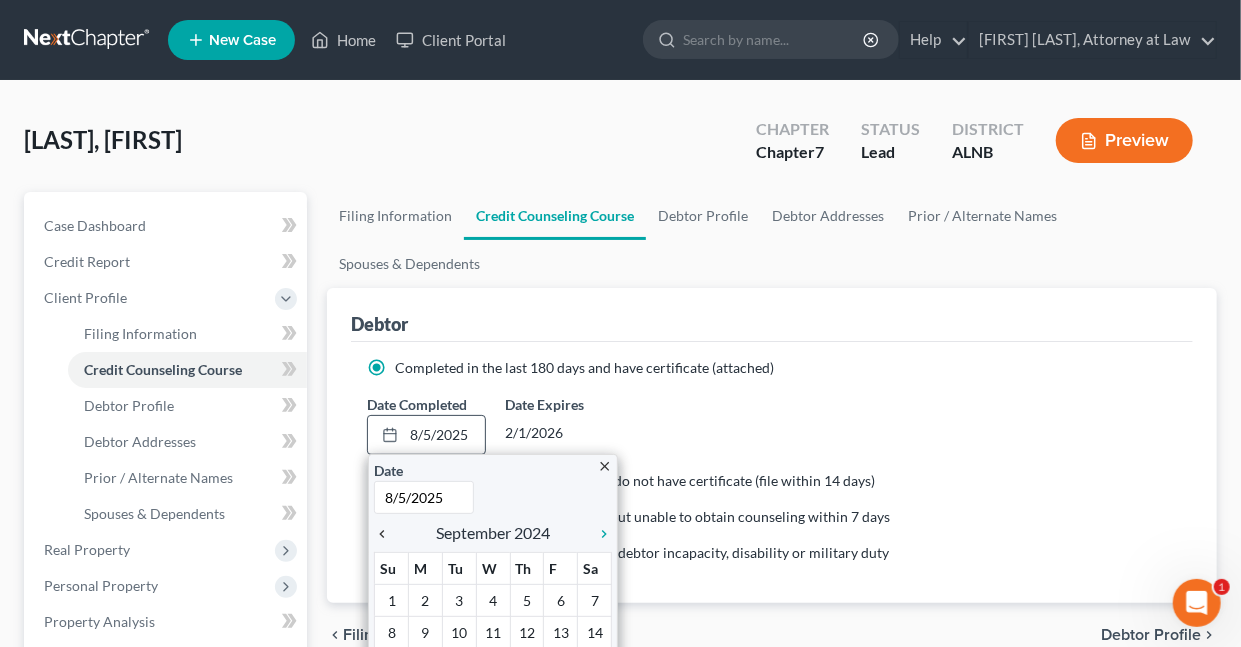 click on "chevron_left" at bounding box center (387, 534) 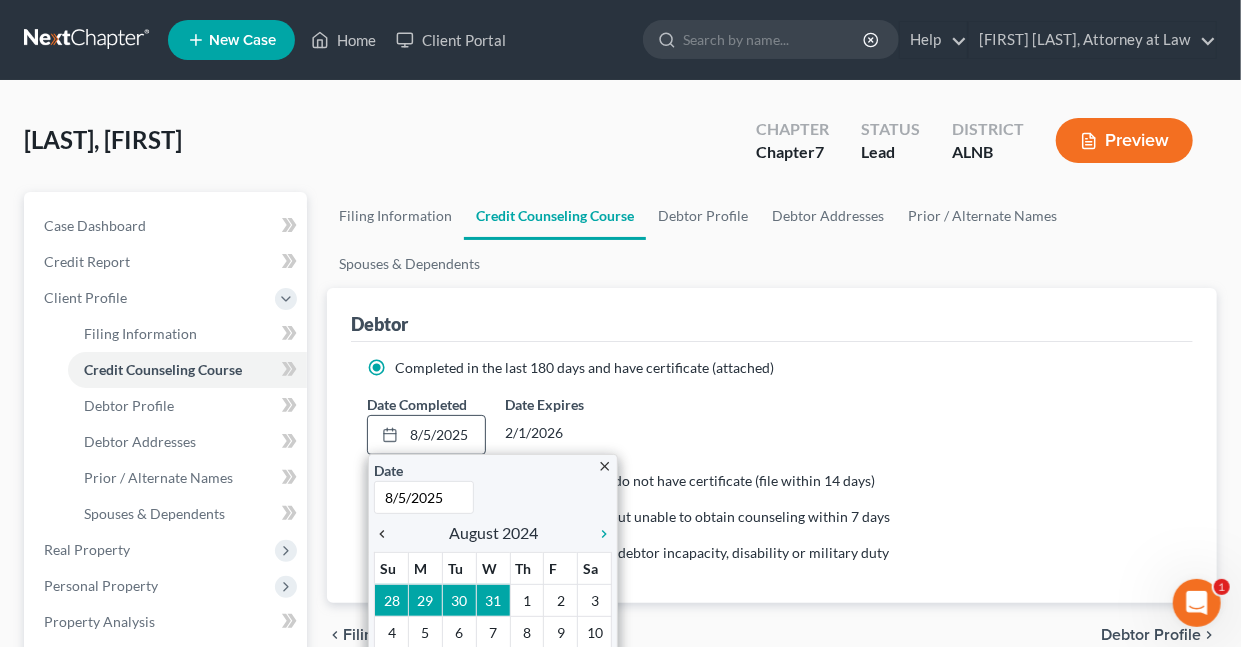 click on "chevron_left" at bounding box center [387, 534] 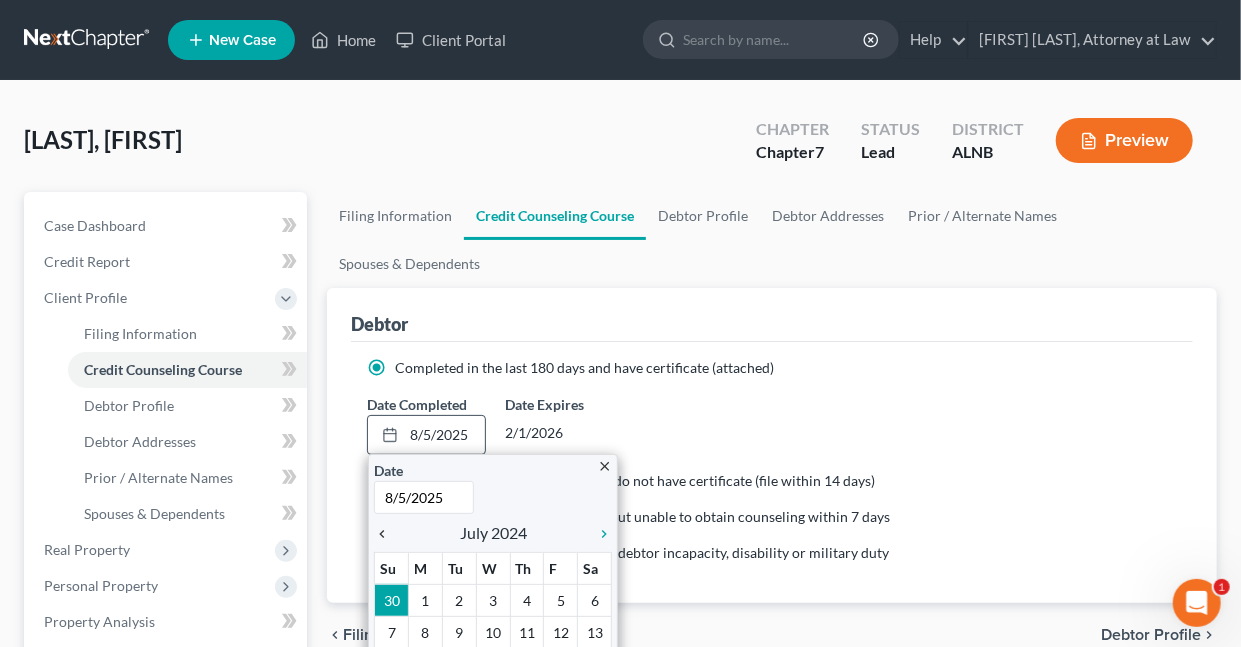click on "chevron_left" at bounding box center [387, 534] 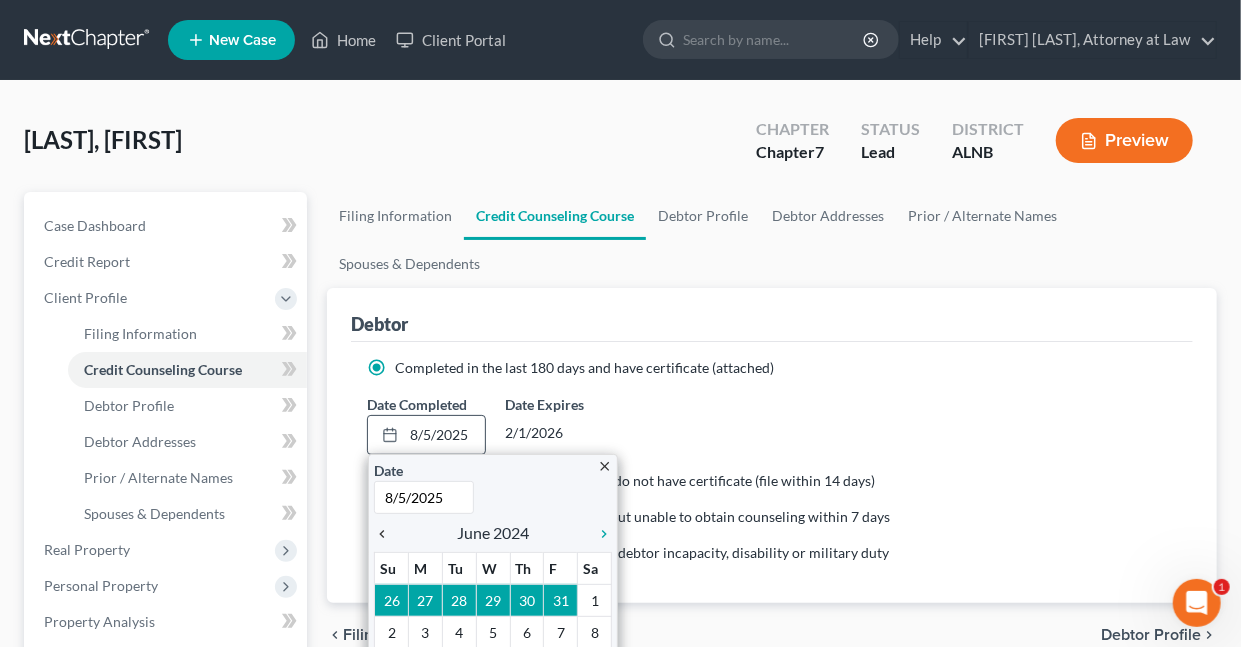 click on "chevron_left" at bounding box center (387, 534) 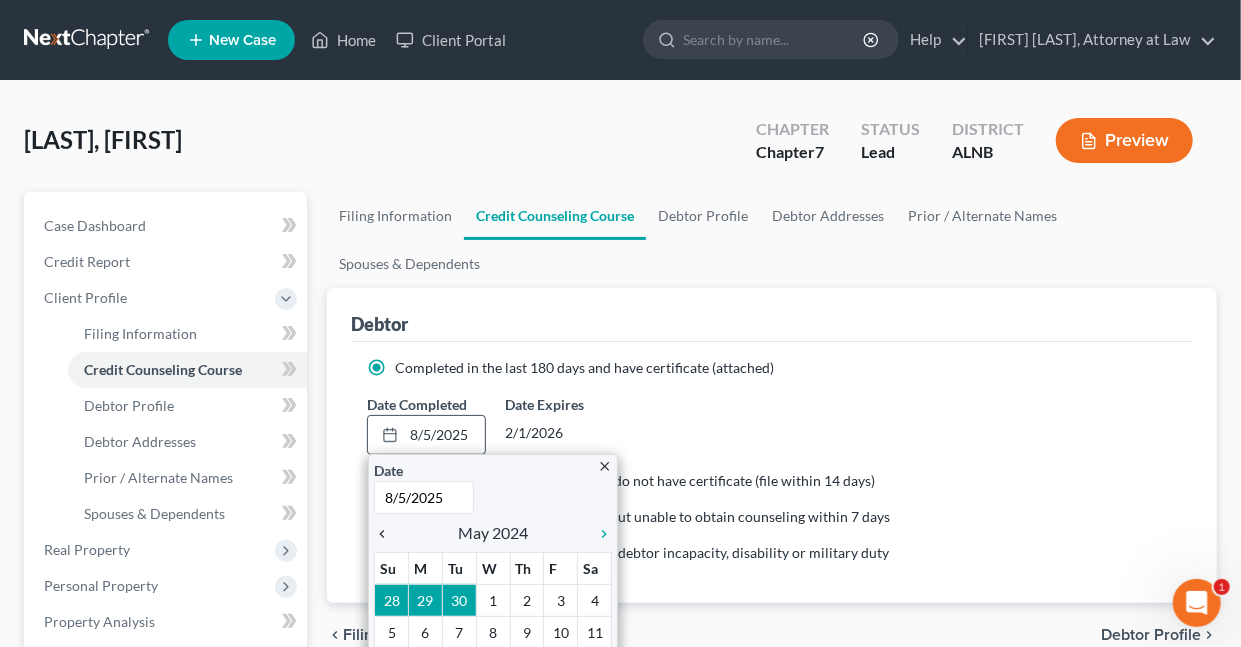 click on "chevron_left" at bounding box center [387, 534] 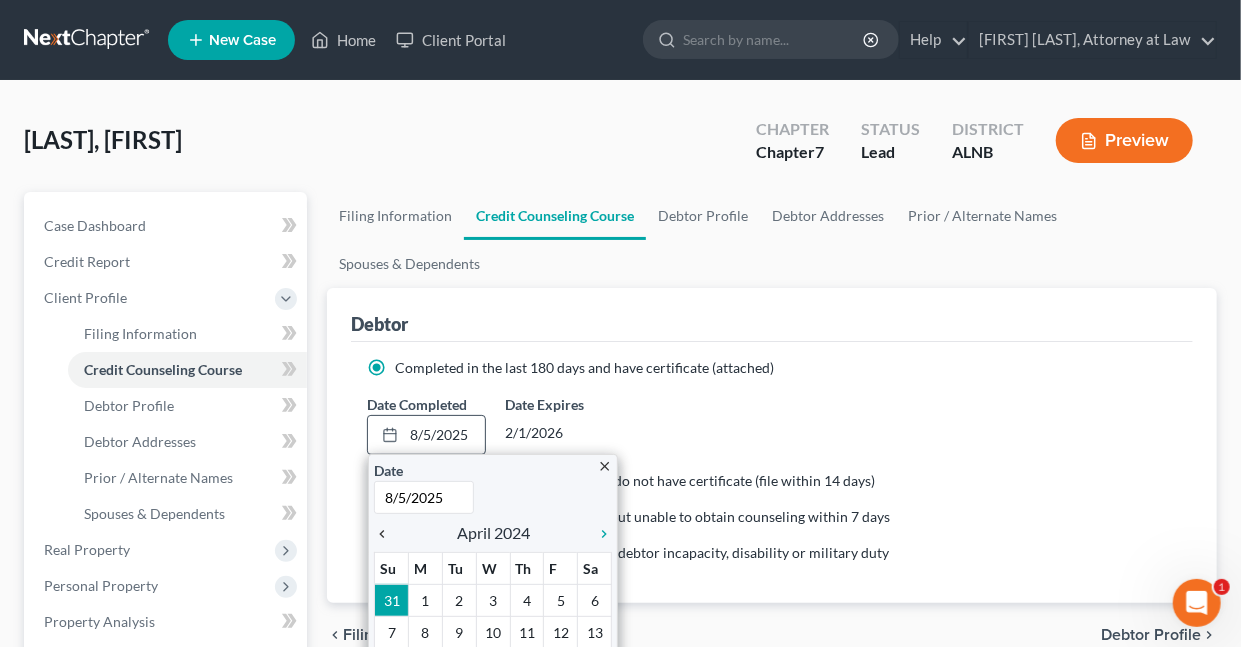 click on "chevron_left" at bounding box center (387, 534) 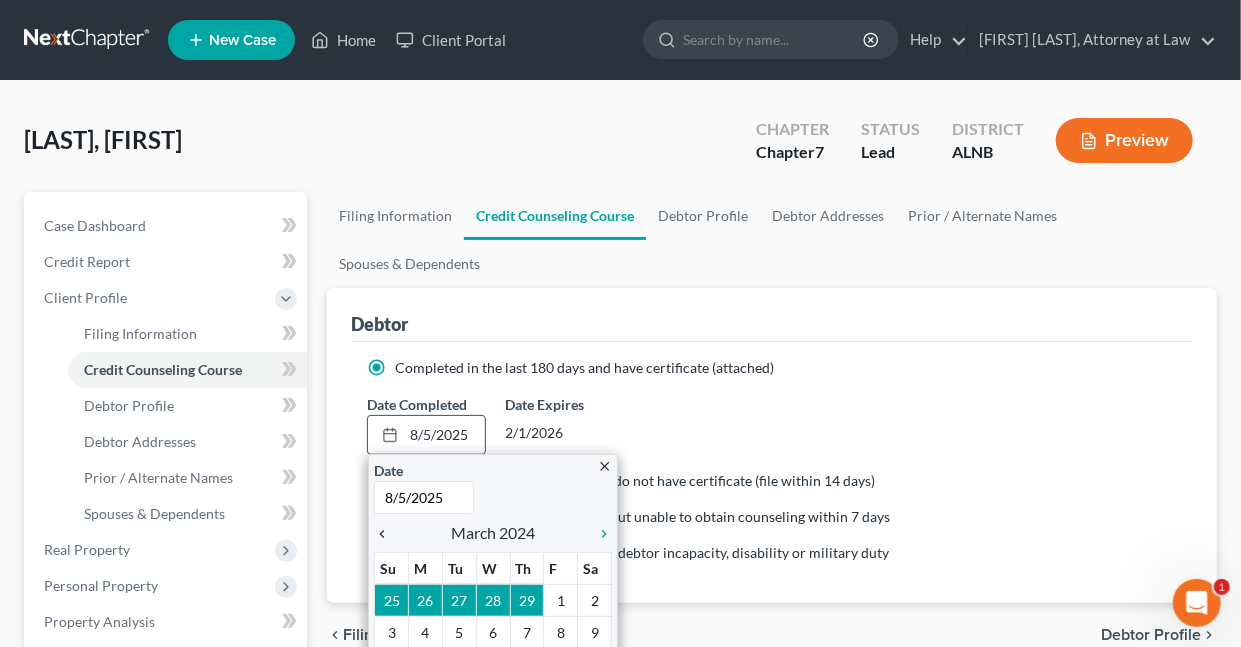 click on "chevron_left" at bounding box center (387, 534) 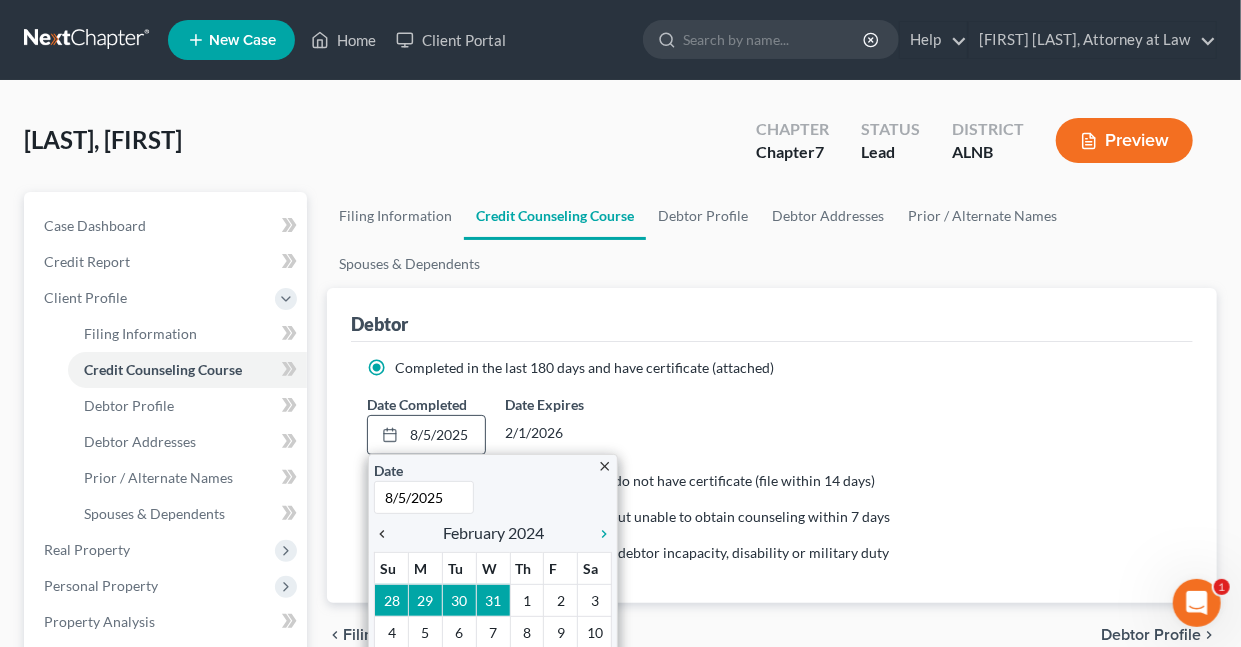 click on "chevron_left" at bounding box center (387, 534) 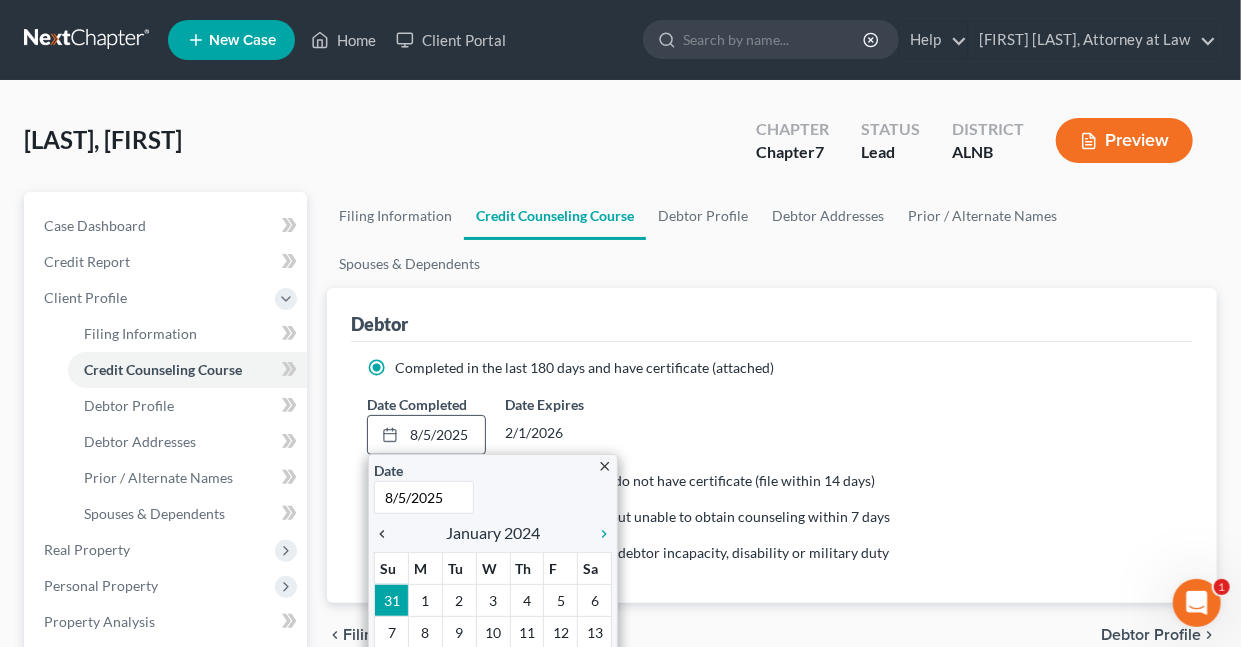 click on "chevron_left" at bounding box center (387, 534) 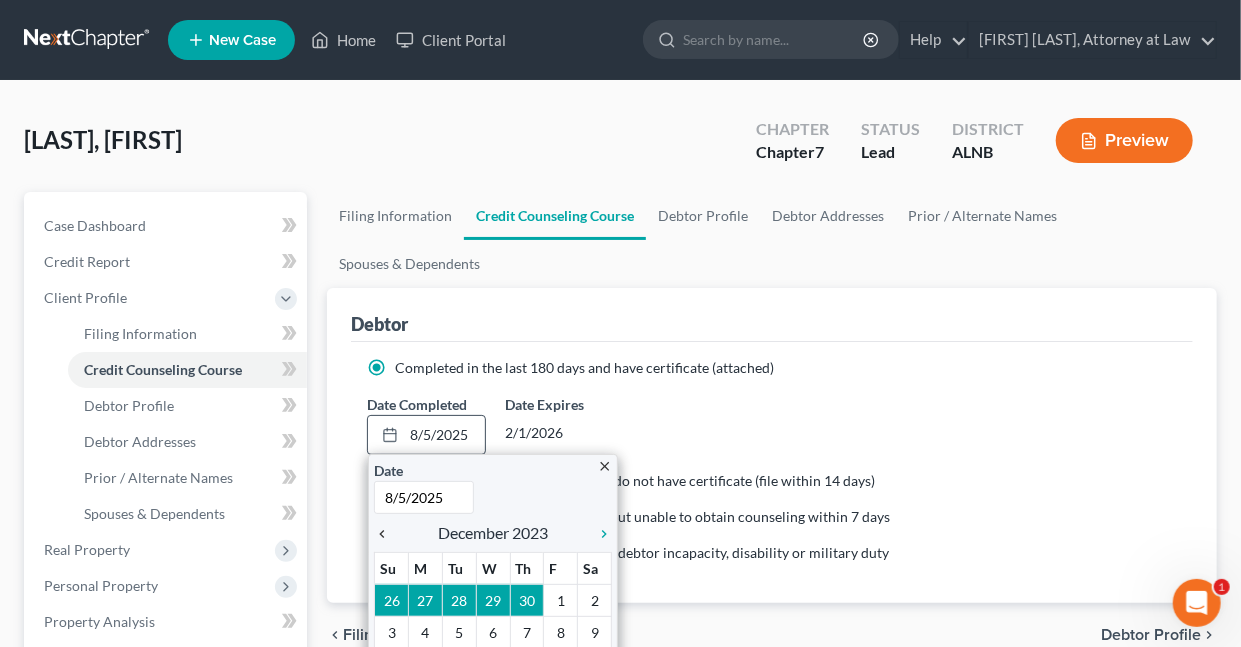click on "chevron_left" at bounding box center [387, 534] 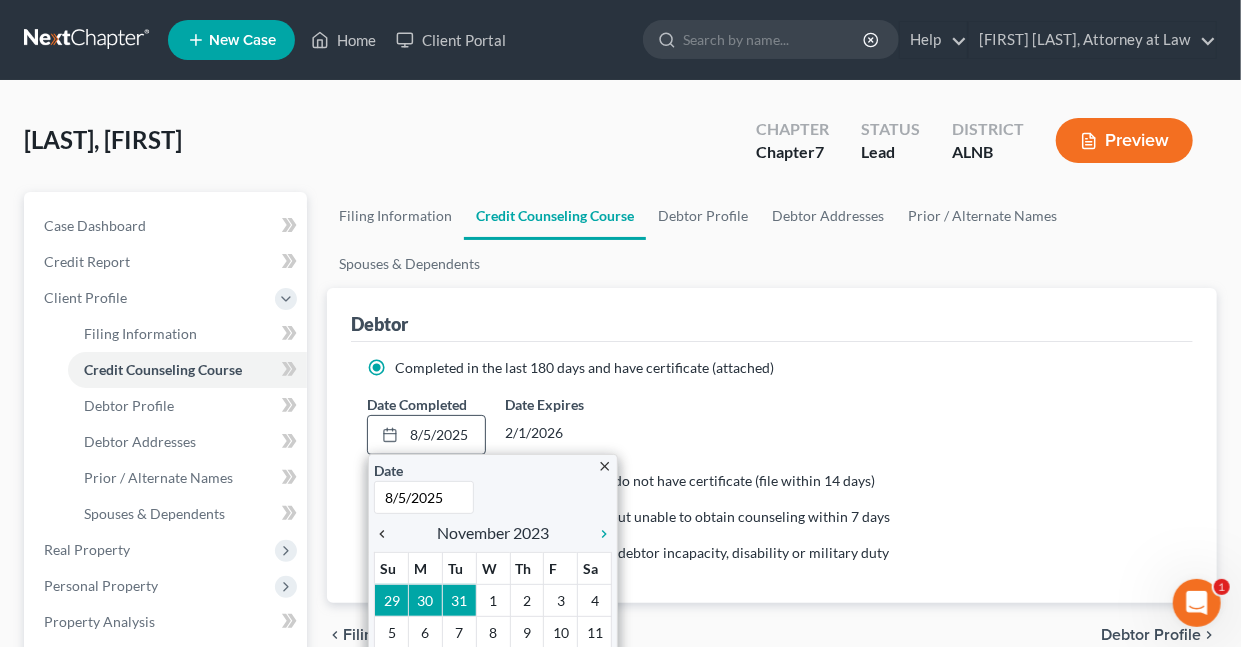 click on "chevron_left" at bounding box center (387, 534) 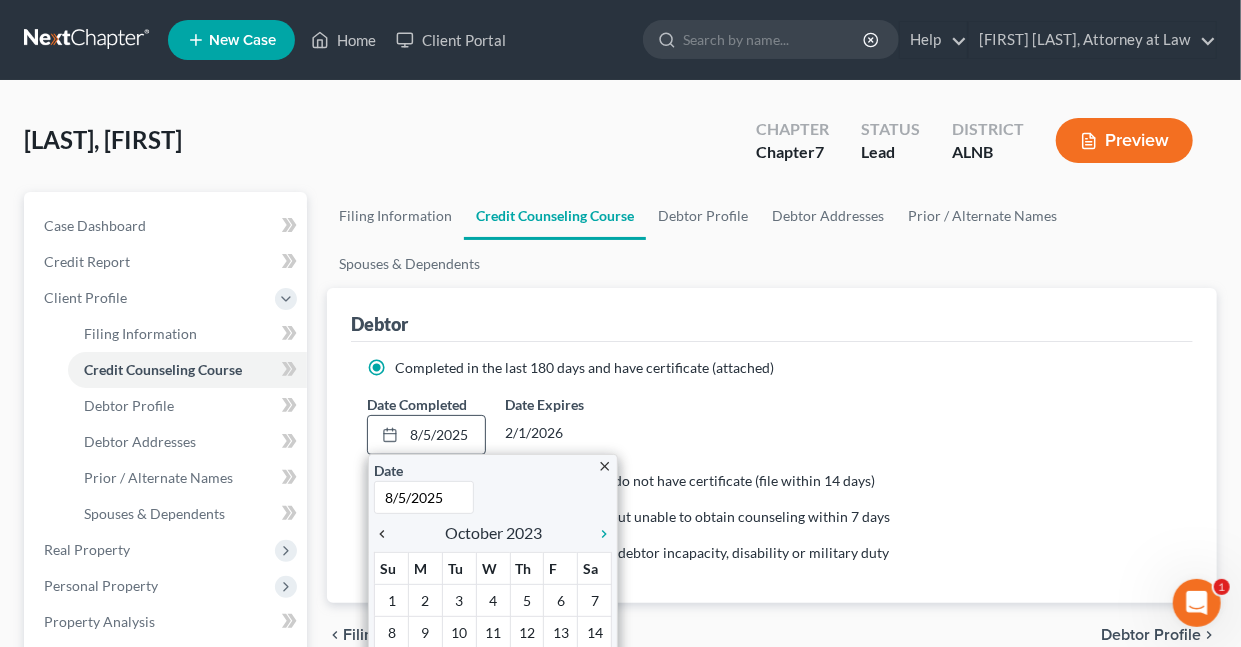 click on "chevron_left" at bounding box center (387, 534) 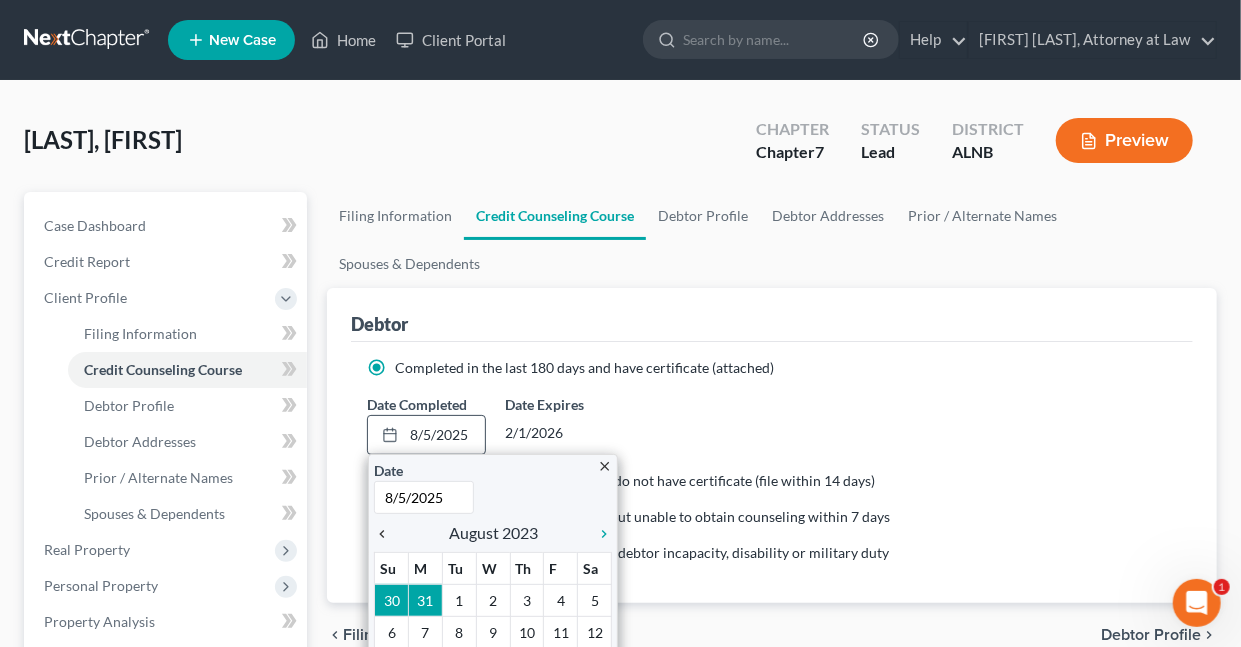 click on "chevron_left" at bounding box center [387, 534] 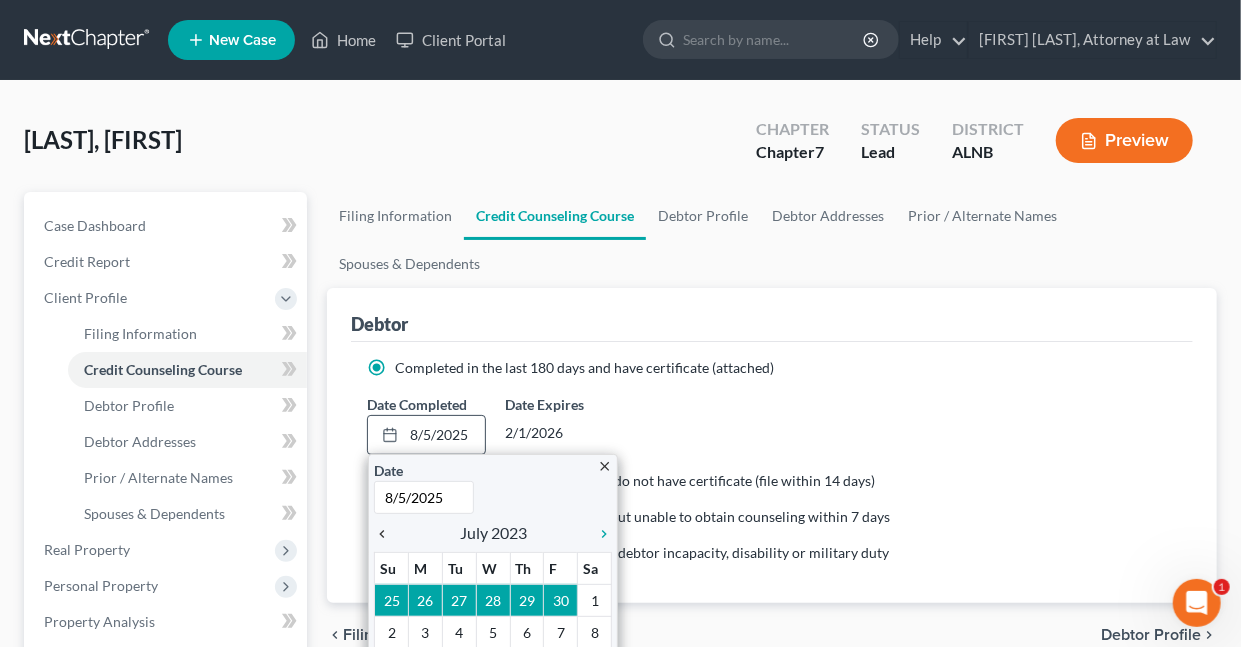 click on "chevron_left" at bounding box center (387, 534) 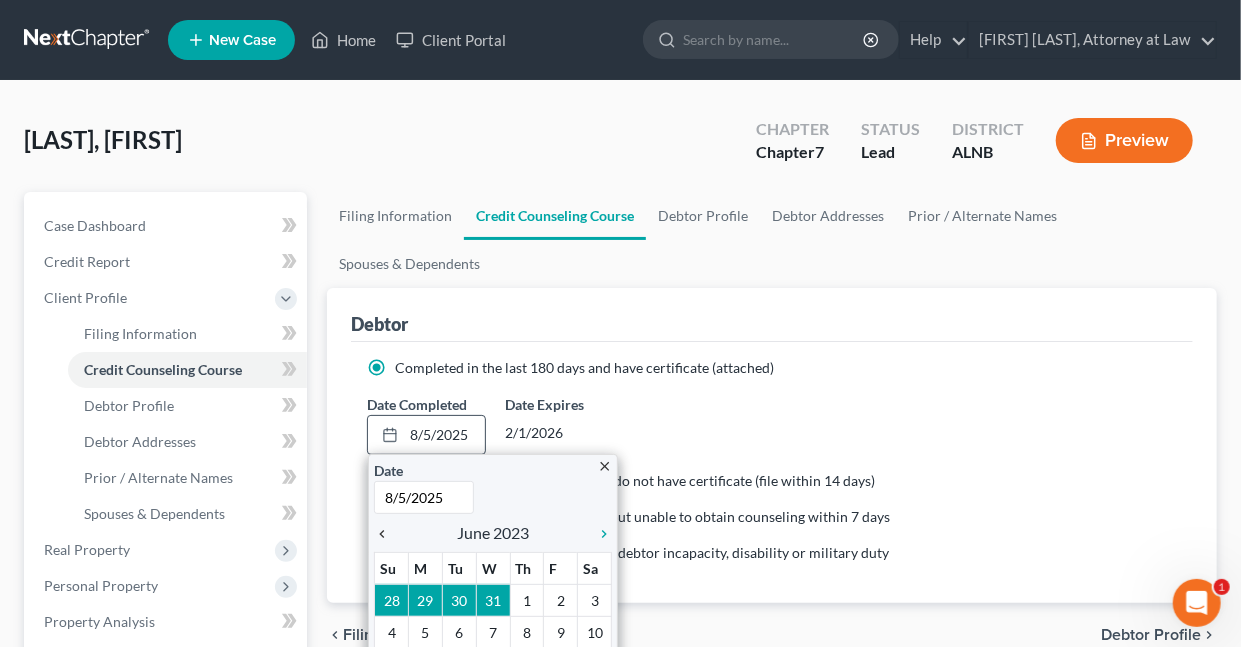 click on "chevron_left" at bounding box center [387, 534] 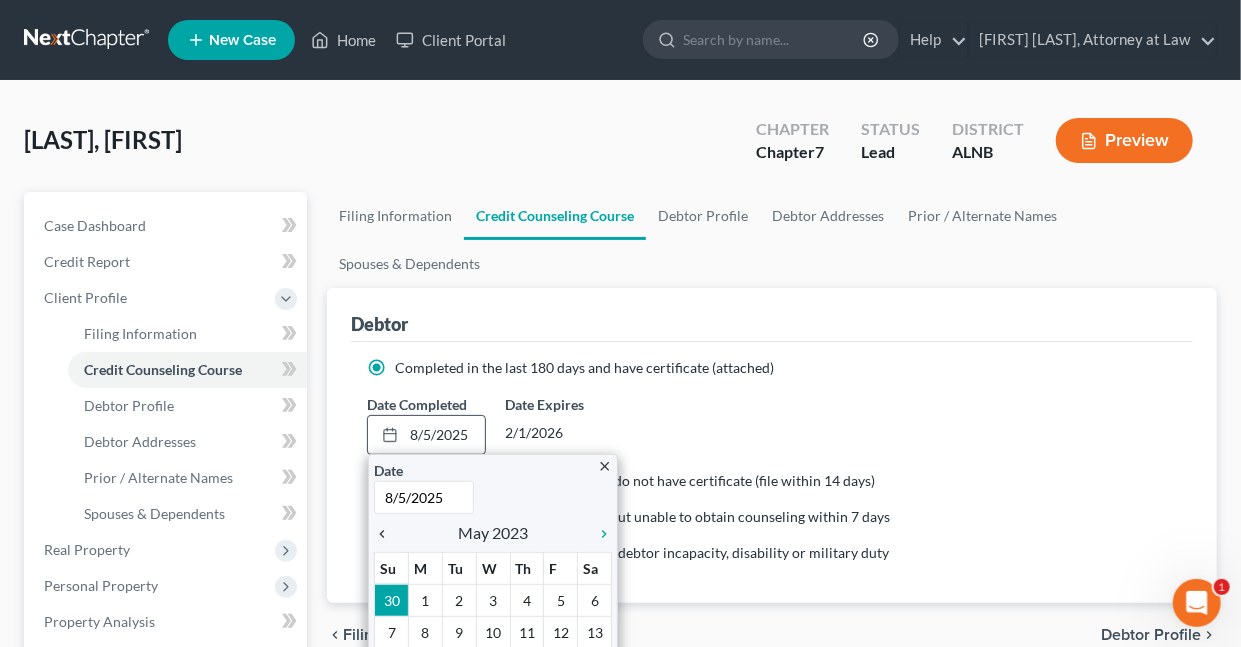 click on "chevron_left" at bounding box center [387, 534] 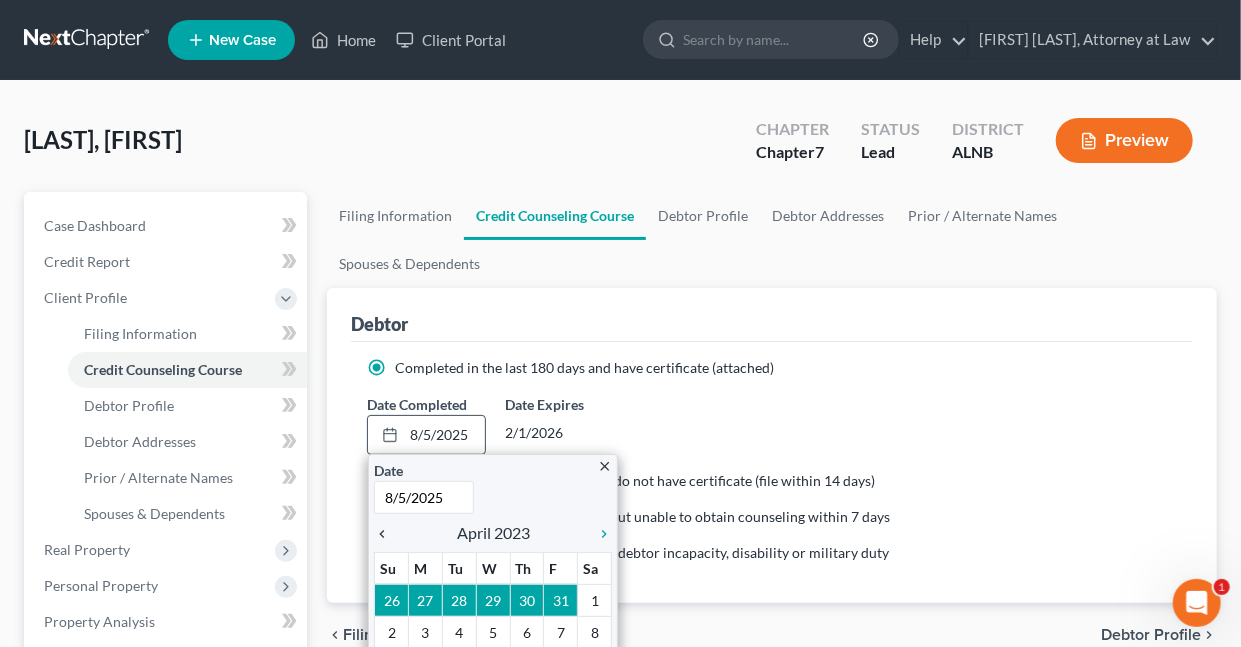 click on "chevron_left" at bounding box center (387, 534) 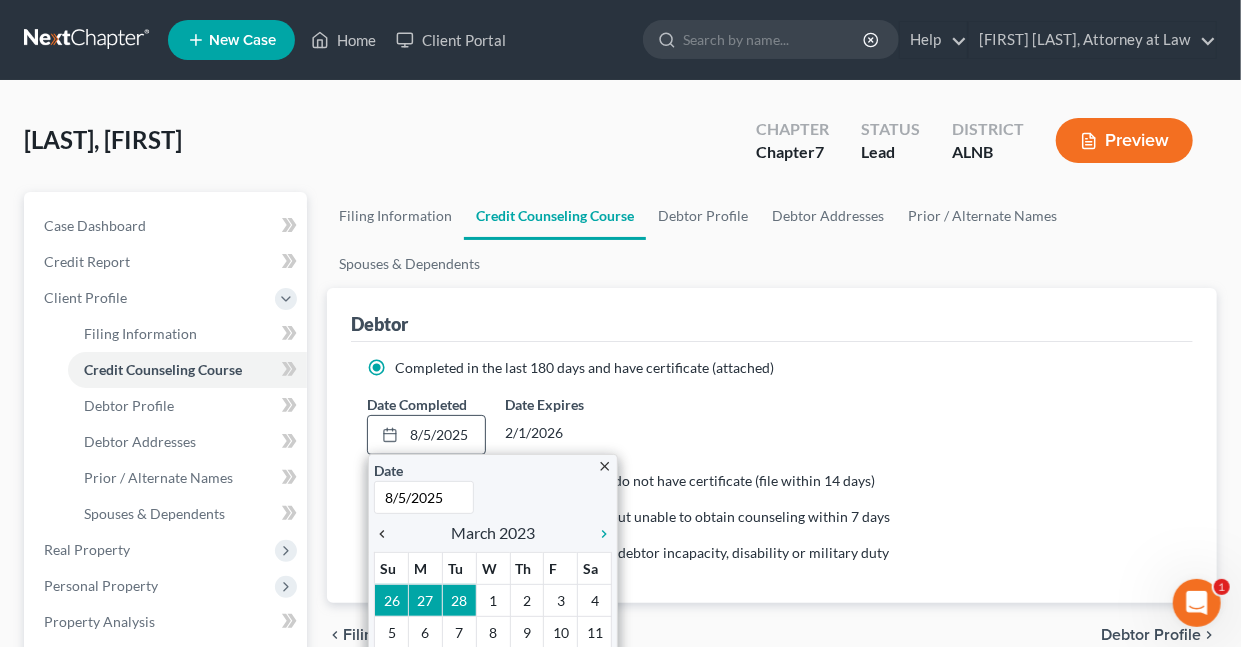 click on "chevron_left" at bounding box center [387, 534] 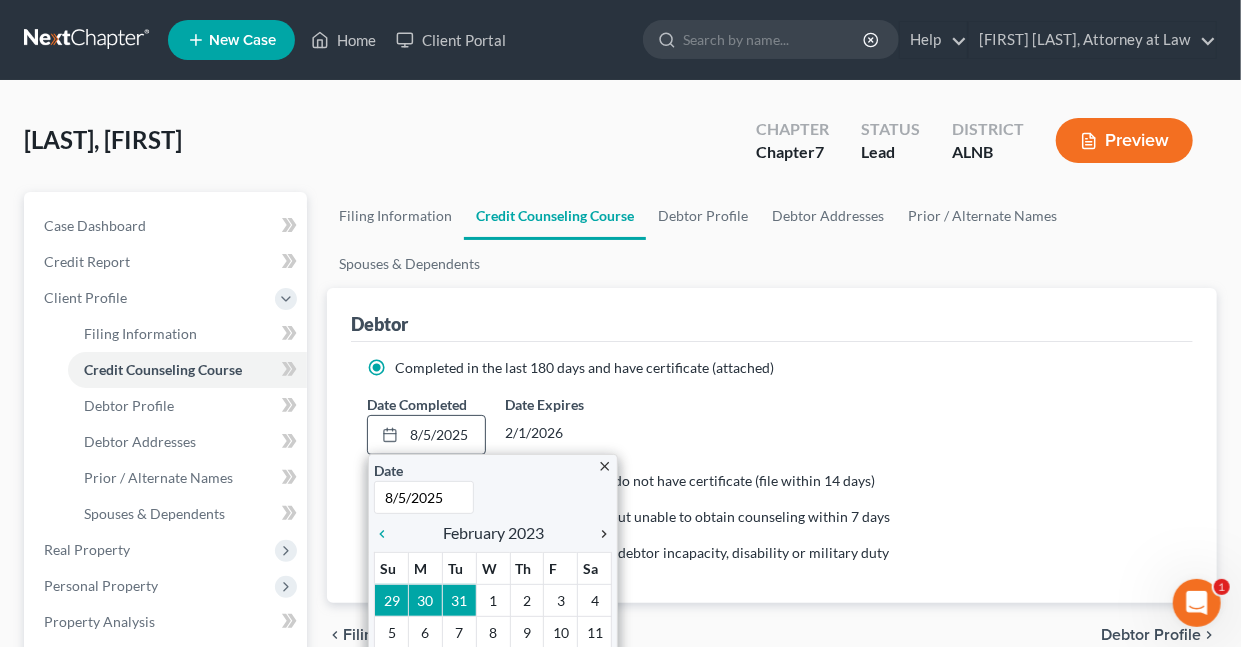 click on "chevron_right" at bounding box center (599, 534) 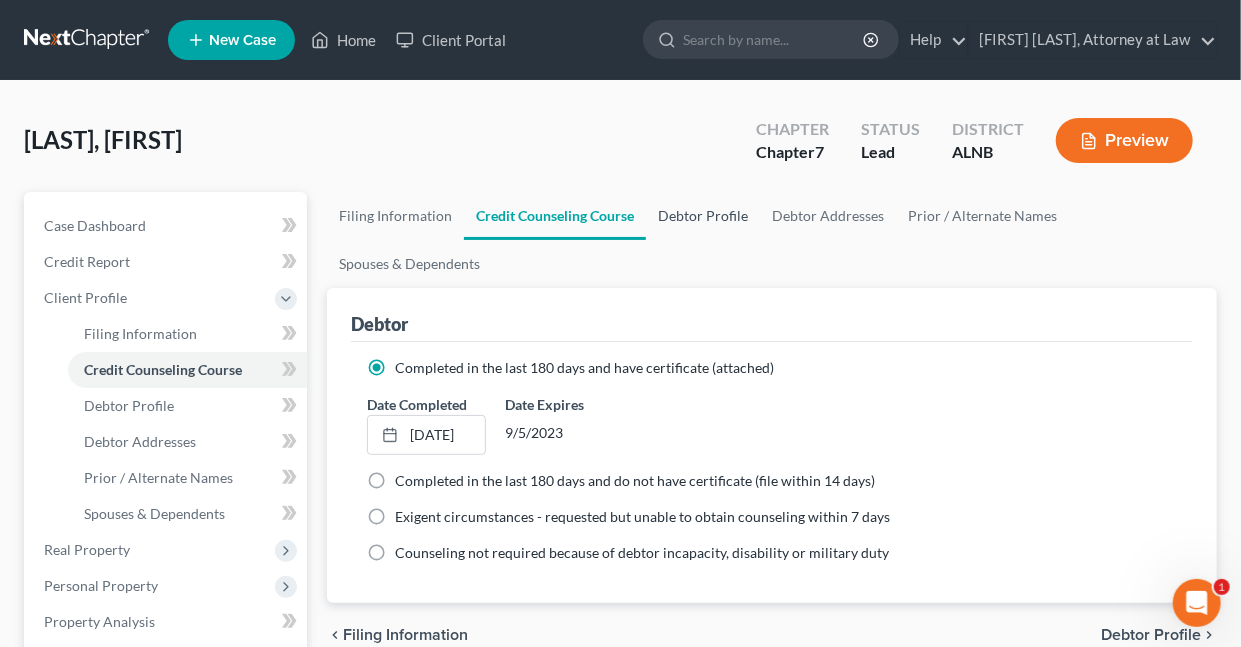 click on "Debtor Profile" at bounding box center [703, 216] 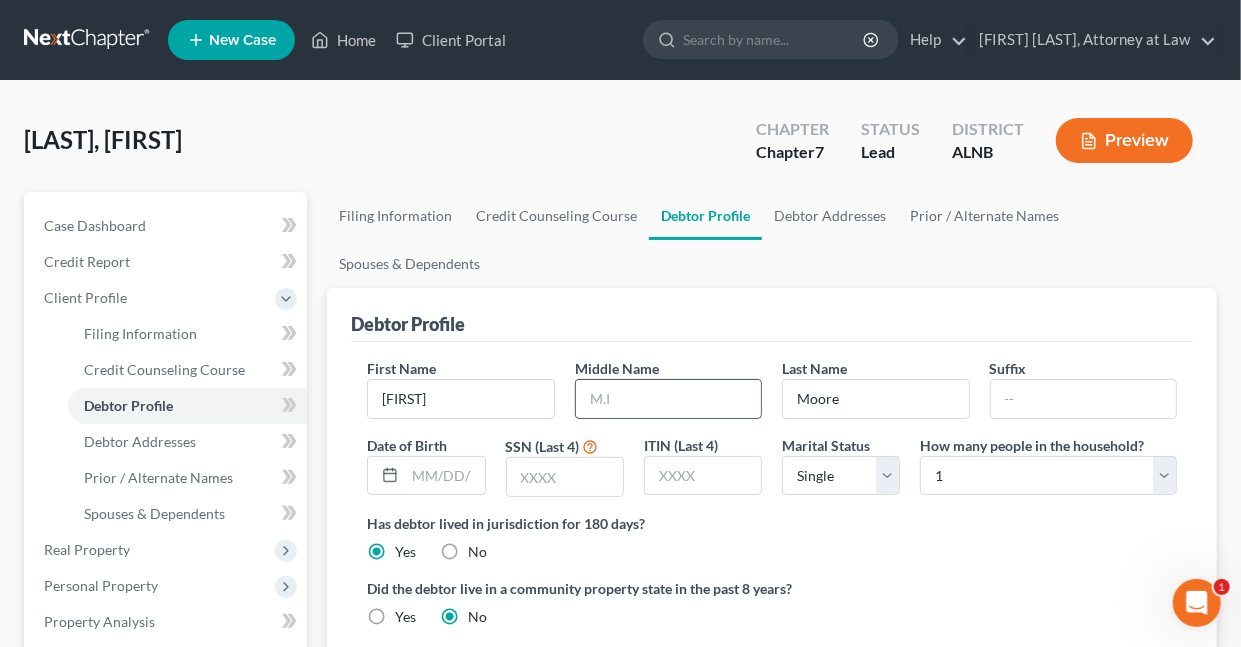 click at bounding box center (668, 399) 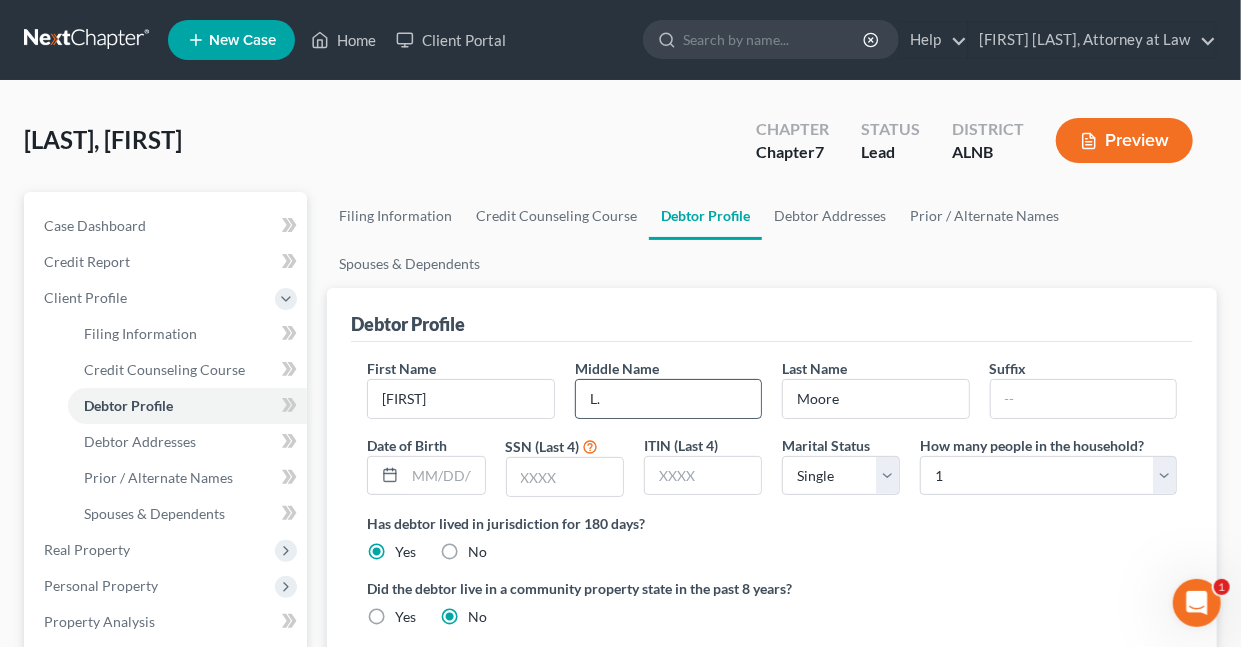 type on "L." 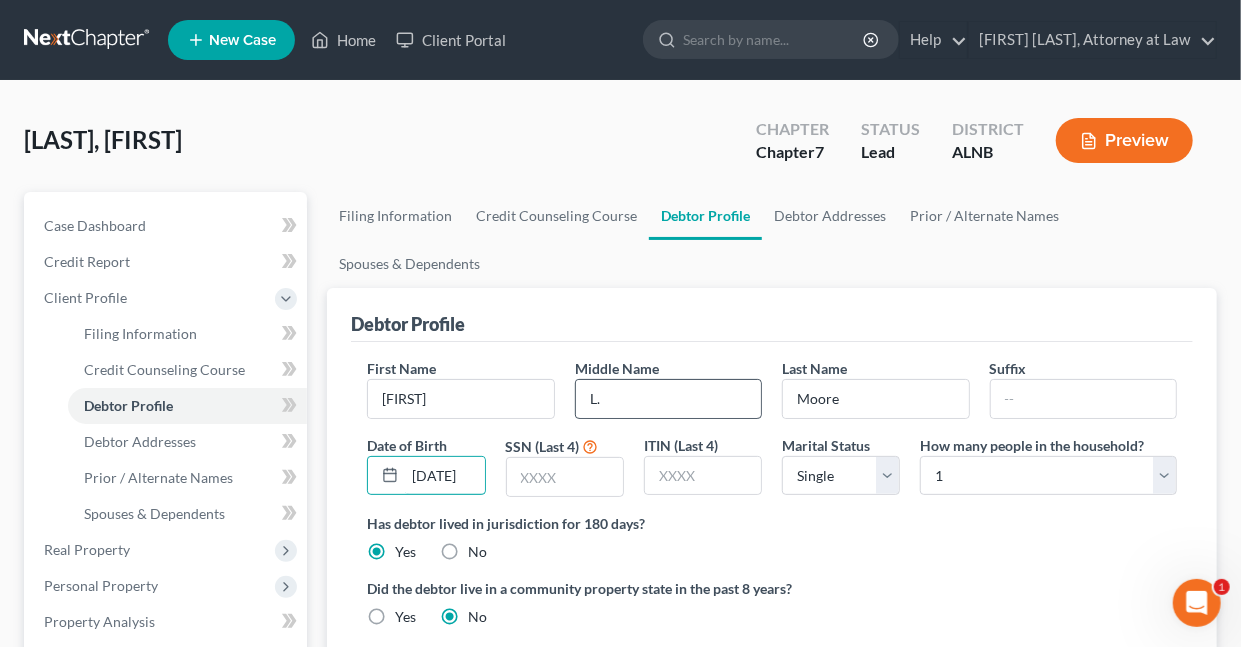 scroll, scrollTop: 0, scrollLeft: 16, axis: horizontal 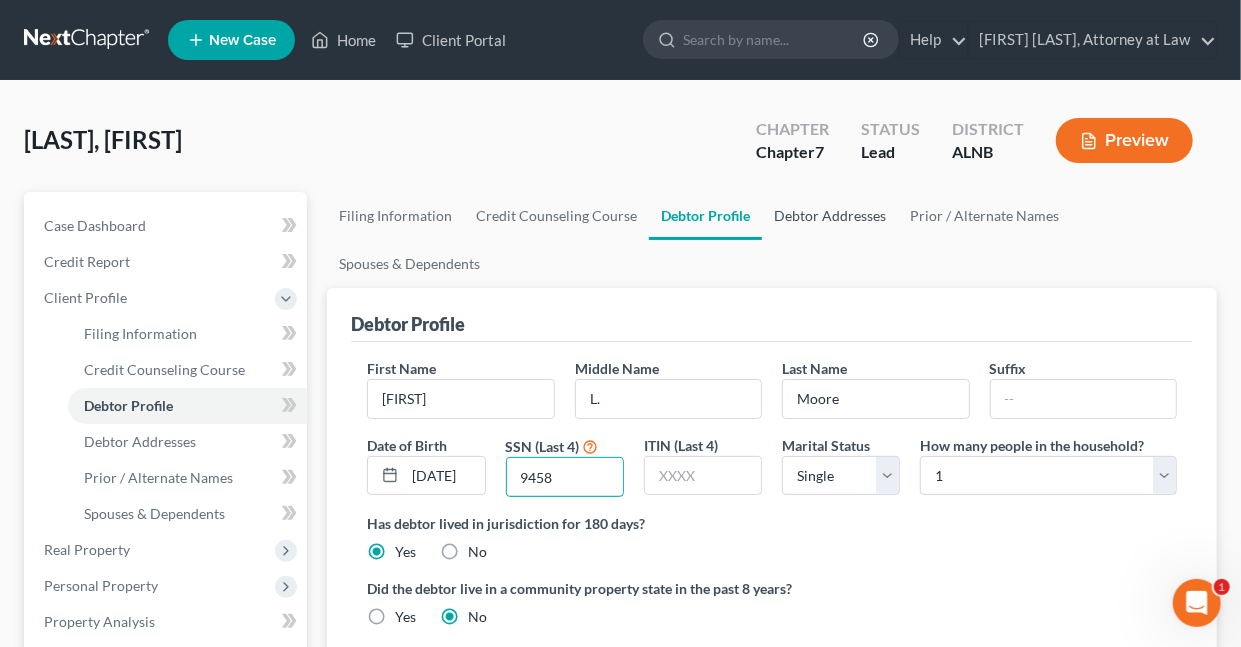 type on "9458" 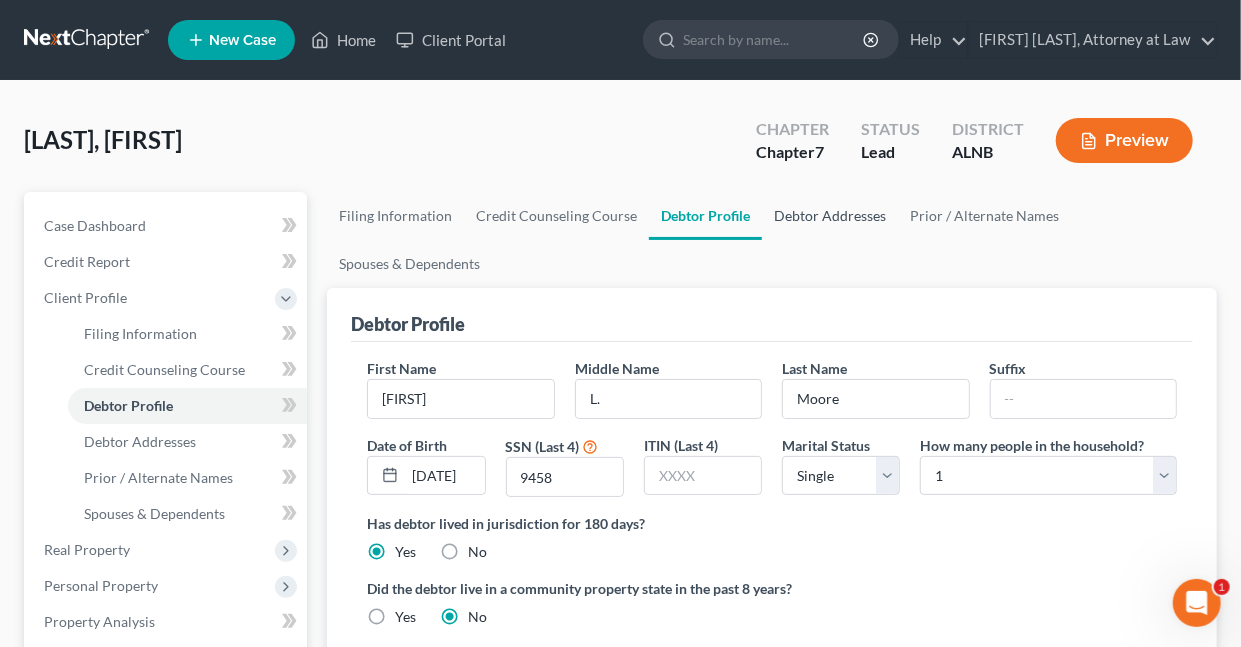 click on "Debtor Addresses" at bounding box center [830, 216] 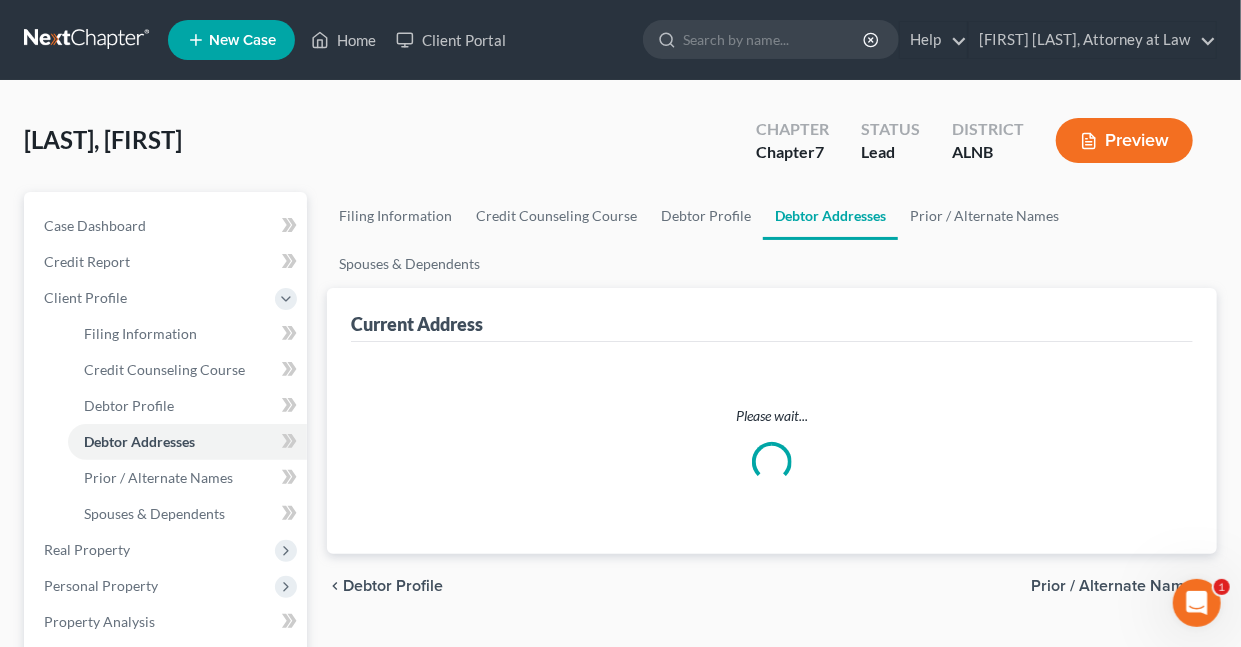 select on "0" 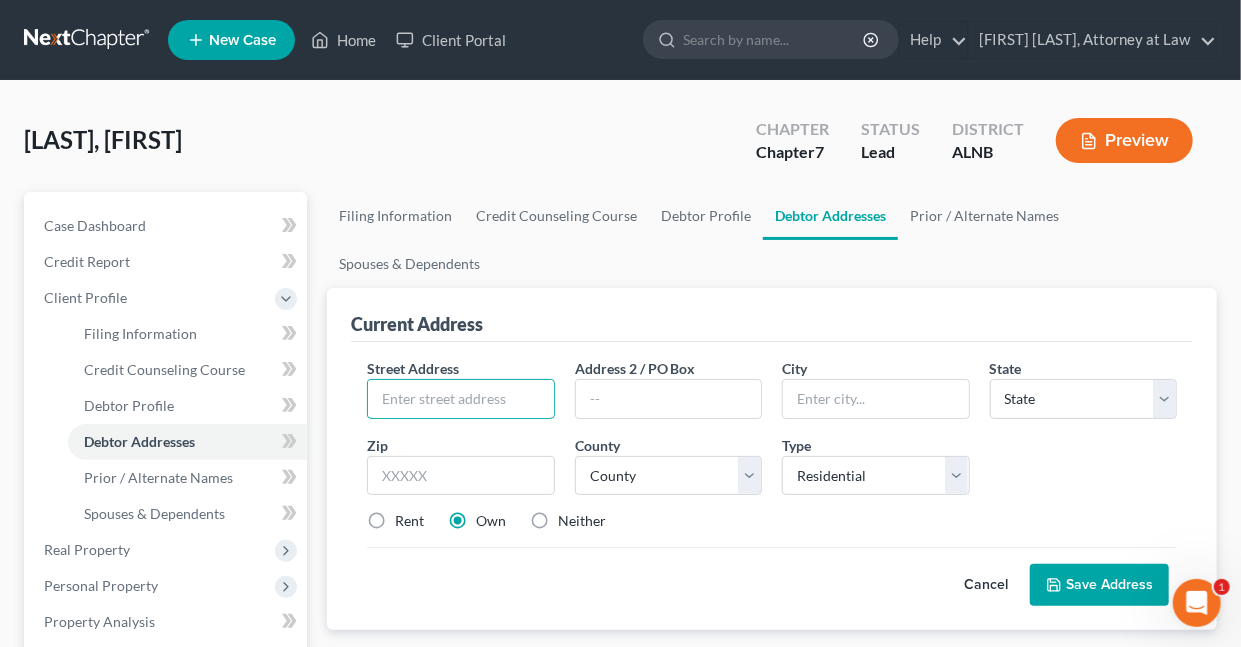 drag, startPoint x: 484, startPoint y: 408, endPoint x: 479, endPoint y: 434, distance: 26.476404 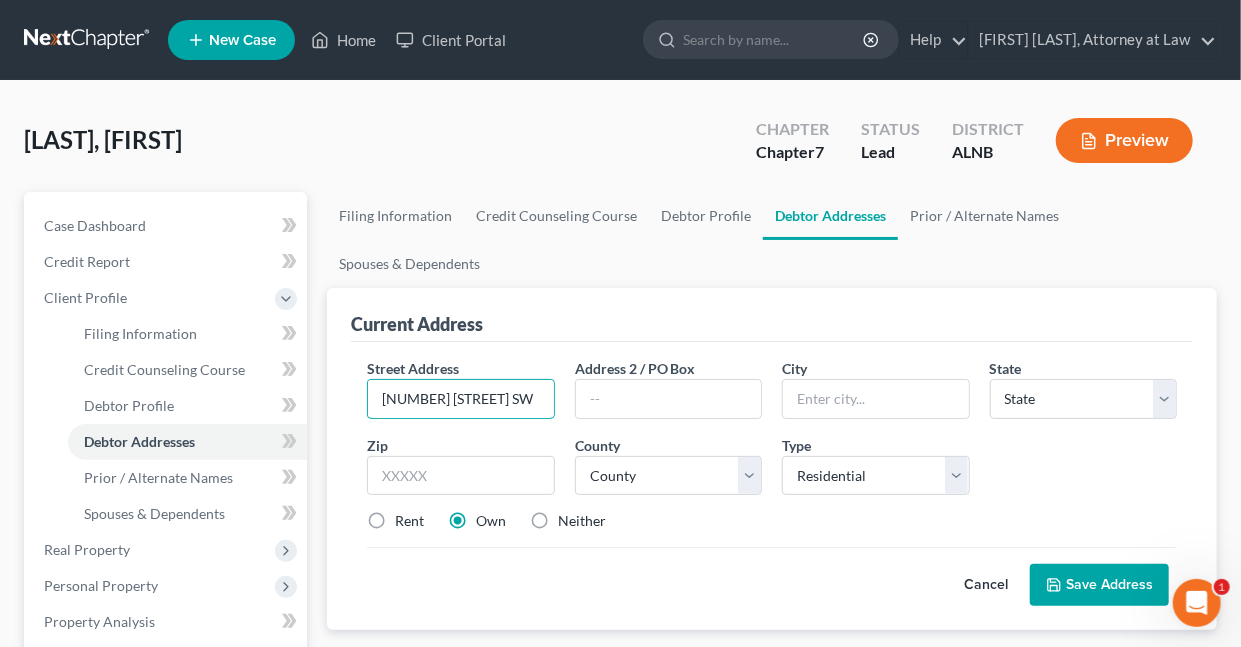 type on "[NUMBER] [STREET] SW" 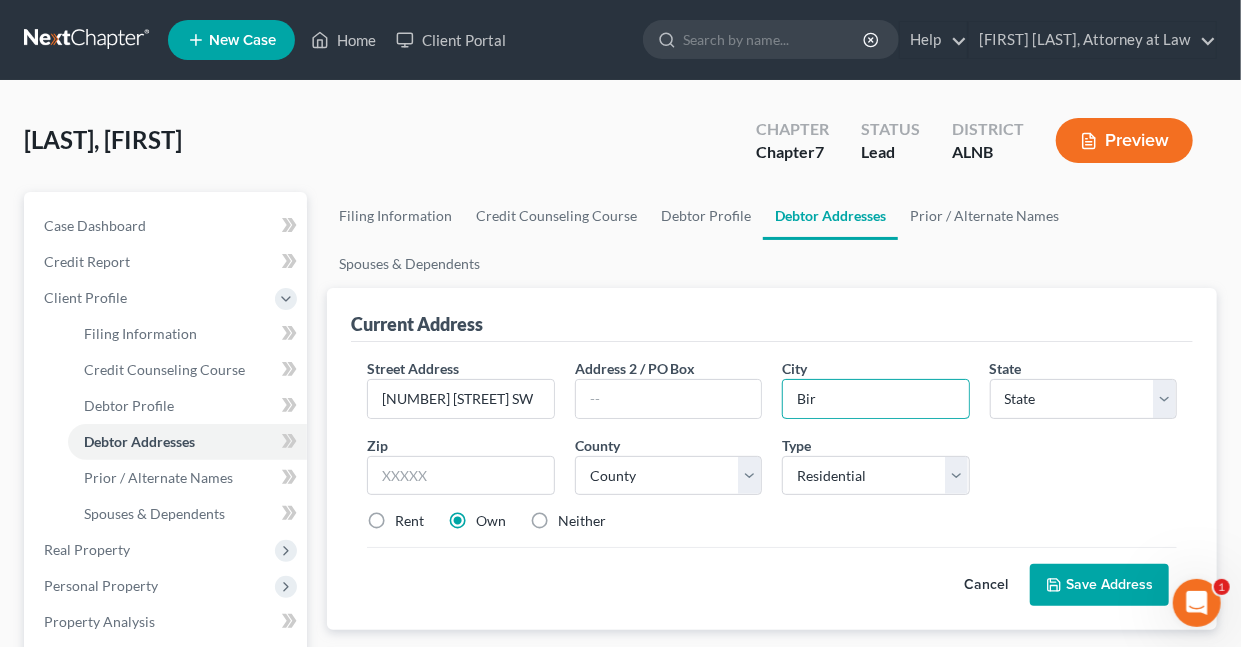 type on "Birmingham" 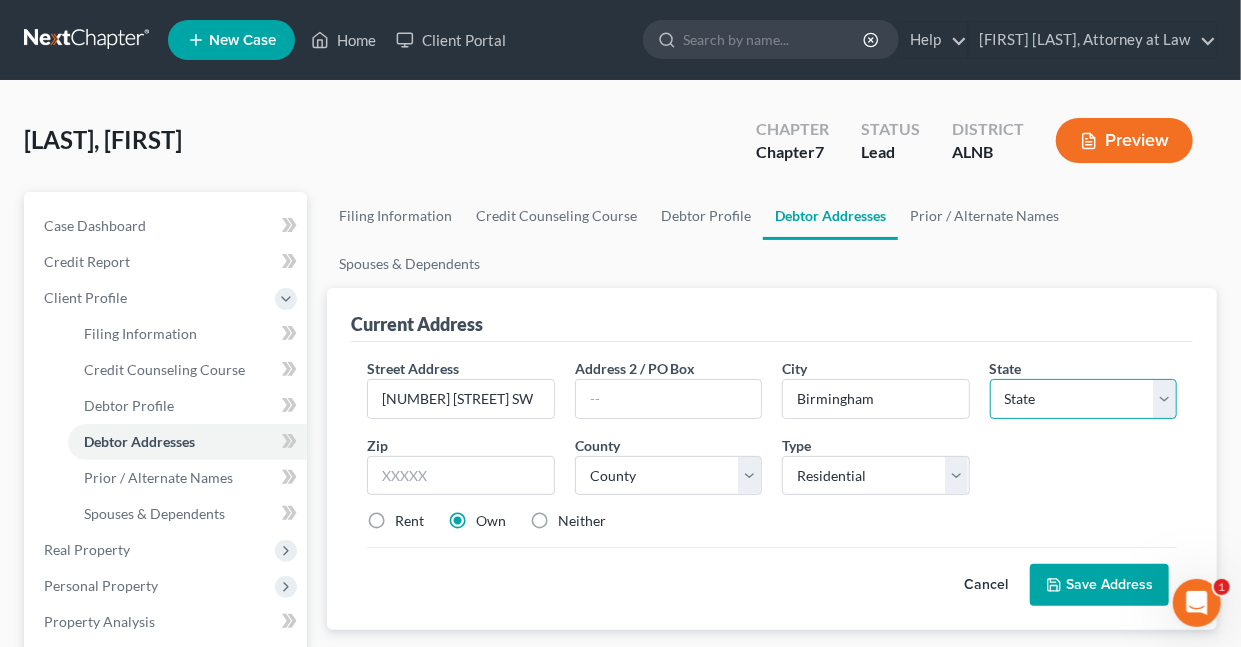 select on "0" 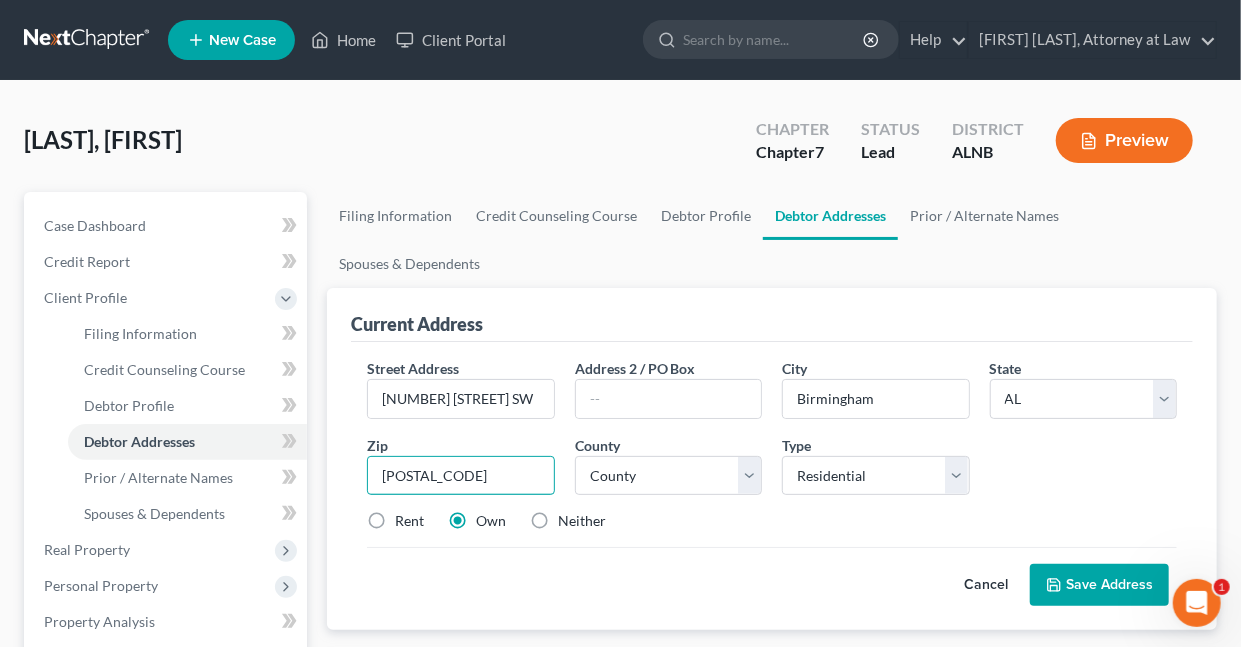 type on "[POSTAL_CODE]" 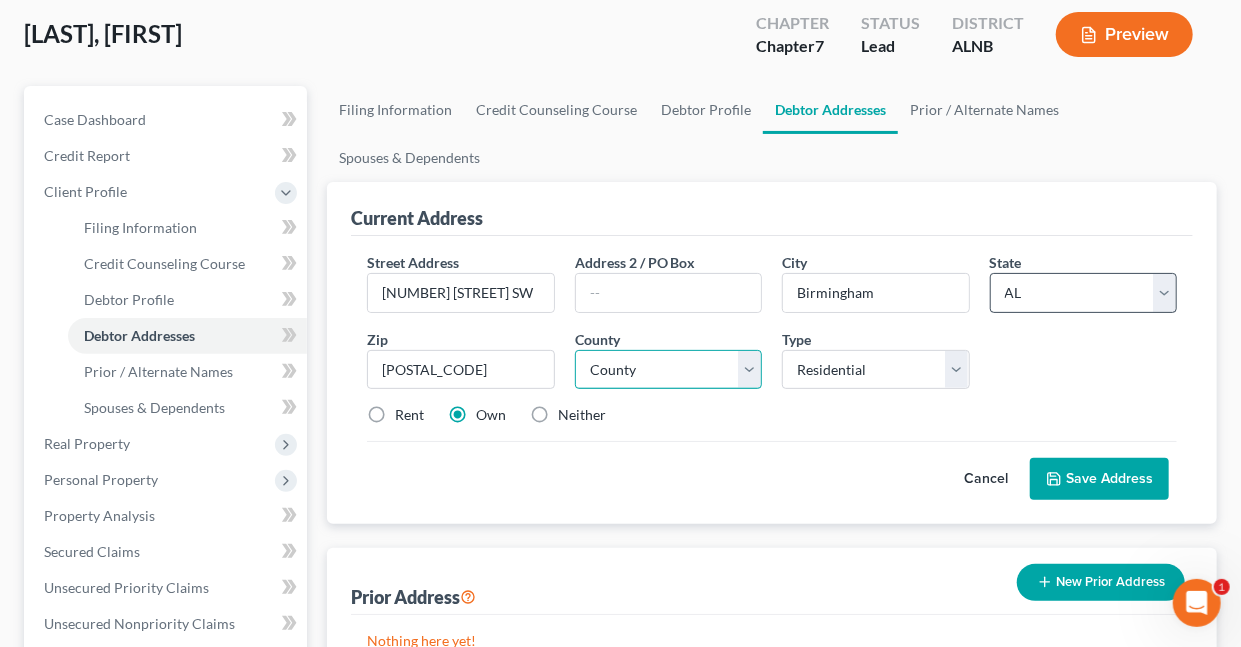 scroll, scrollTop: 114, scrollLeft: 0, axis: vertical 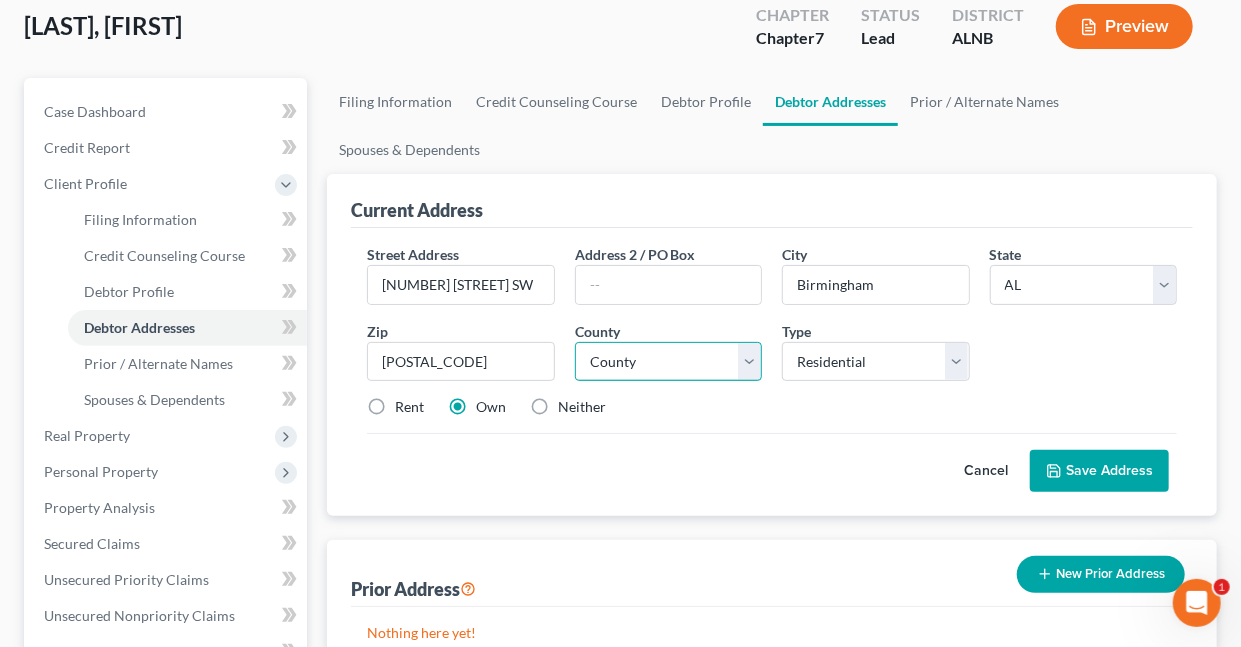 click on "County Autauga County Baldwin County Barbour County Bibb County Blount County Bullock County Butler County Calhoun County Chambers County Cherokee County Chilton County Choctaw County Clarke County Clay County Cleburne County Coffee County Colbert County Conecuh County Coosa County Covington County Crenshaw County Cullman County Dale County Dallas County DeKalb County Elmore County Escambia County Etowah County Fayette County Franklin County Geneva County Greene County Hale County Henry County Houston County Jackson County Jefferson County Lamar County Lauderdale County Lawrence County Lee County Limestone County Lowndes County Macon County Madison County Marengo County Marion County Marshall County Mobile County Monroe County Montgomery County Morgan County Perry County Pickens County Pike County Randolph County Russell County Shelby County St. Clair County Sumter County Talladega County Tallapoosa County Tuscaloosa County Walker County Washington County Wilcox County Winston County" at bounding box center [668, 362] 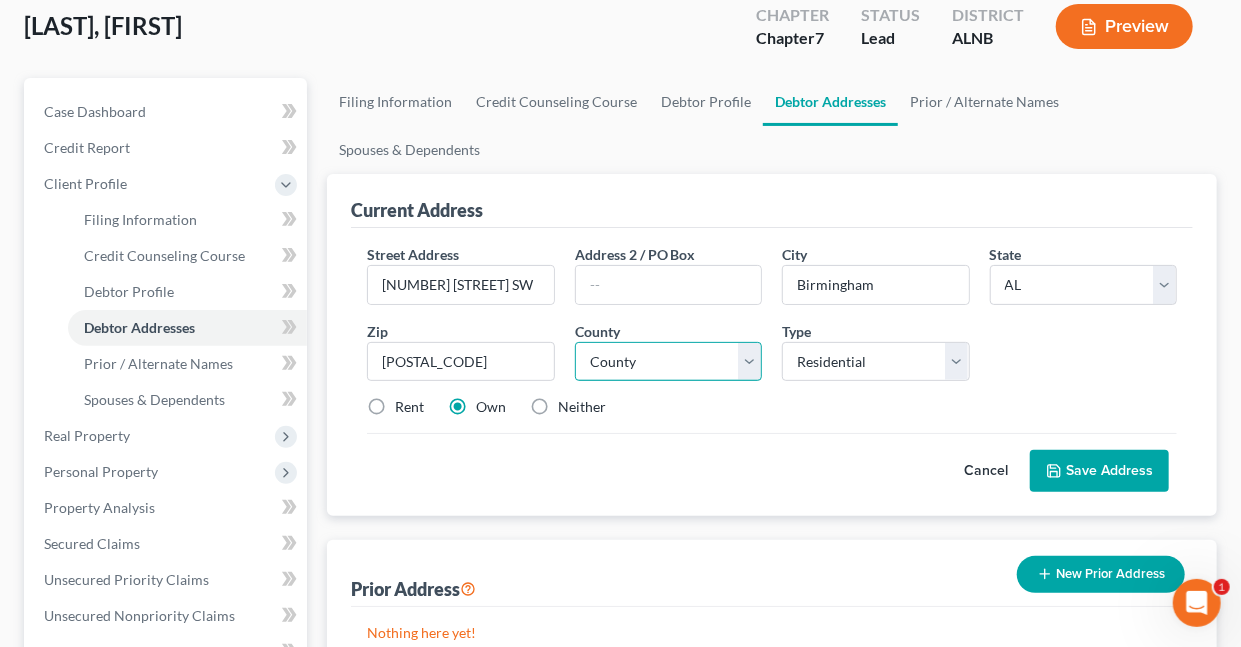 select on "36" 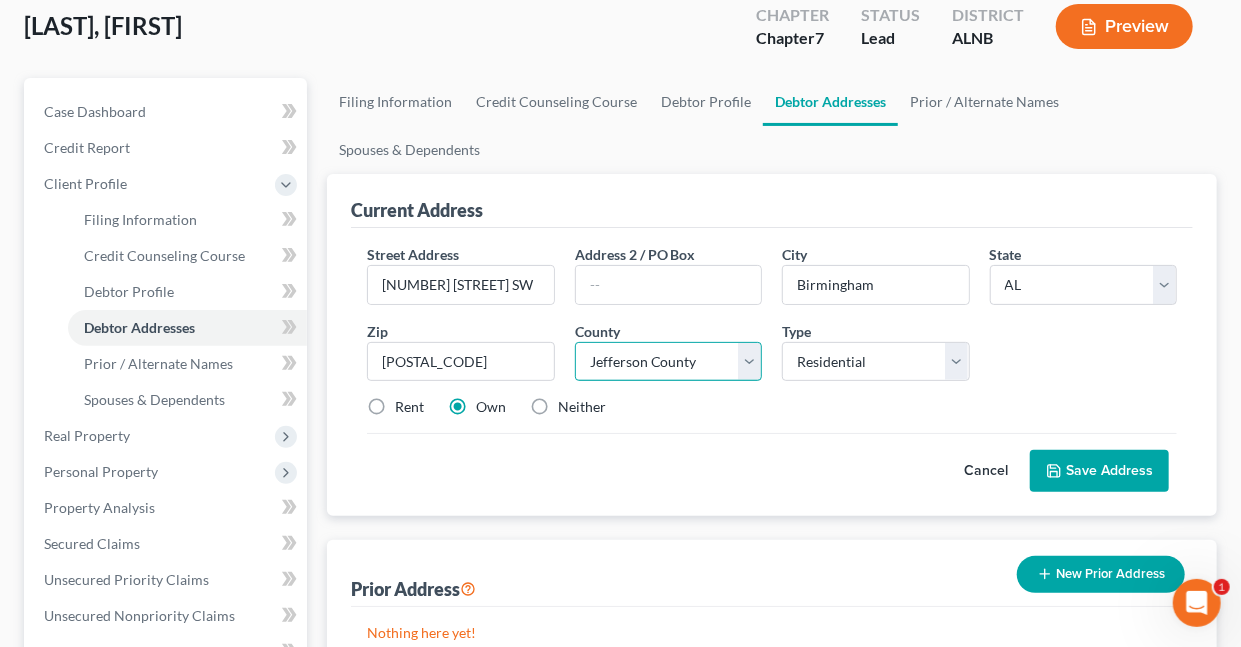 click on "County Autauga County Baldwin County Barbour County Bibb County Blount County Bullock County Butler County Calhoun County Chambers County Cherokee County Chilton County Choctaw County Clarke County Clay County Cleburne County Coffee County Colbert County Conecuh County Coosa County Covington County Crenshaw County Cullman County Dale County Dallas County DeKalb County Elmore County Escambia County Etowah County Fayette County Franklin County Geneva County Greene County Hale County Henry County Houston County Jackson County Jefferson County Lamar County Lauderdale County Lawrence County Lee County Limestone County Lowndes County Macon County Madison County Marengo County Marion County Marshall County Mobile County Monroe County Montgomery County Morgan County Perry County Pickens County Pike County Randolph County Russell County Shelby County St. Clair County Sumter County Talladega County Tallapoosa County Tuscaloosa County Walker County Washington County Wilcox County Winston County" at bounding box center [668, 362] 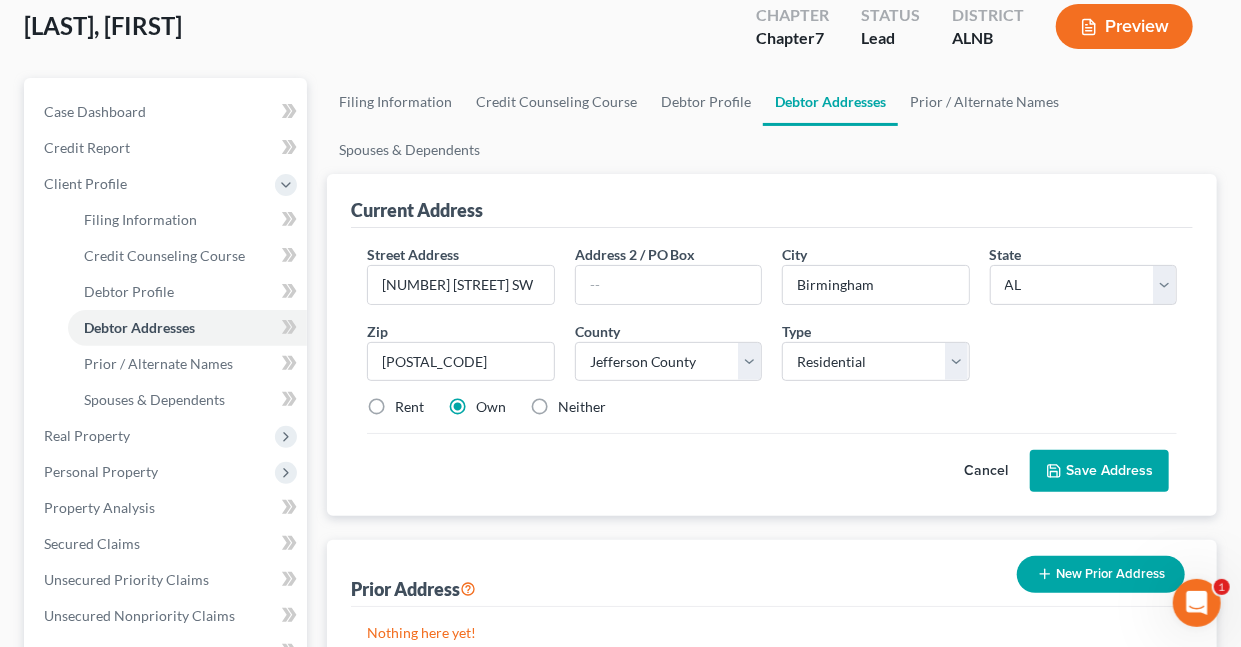 click on "Rent" at bounding box center [409, 407] 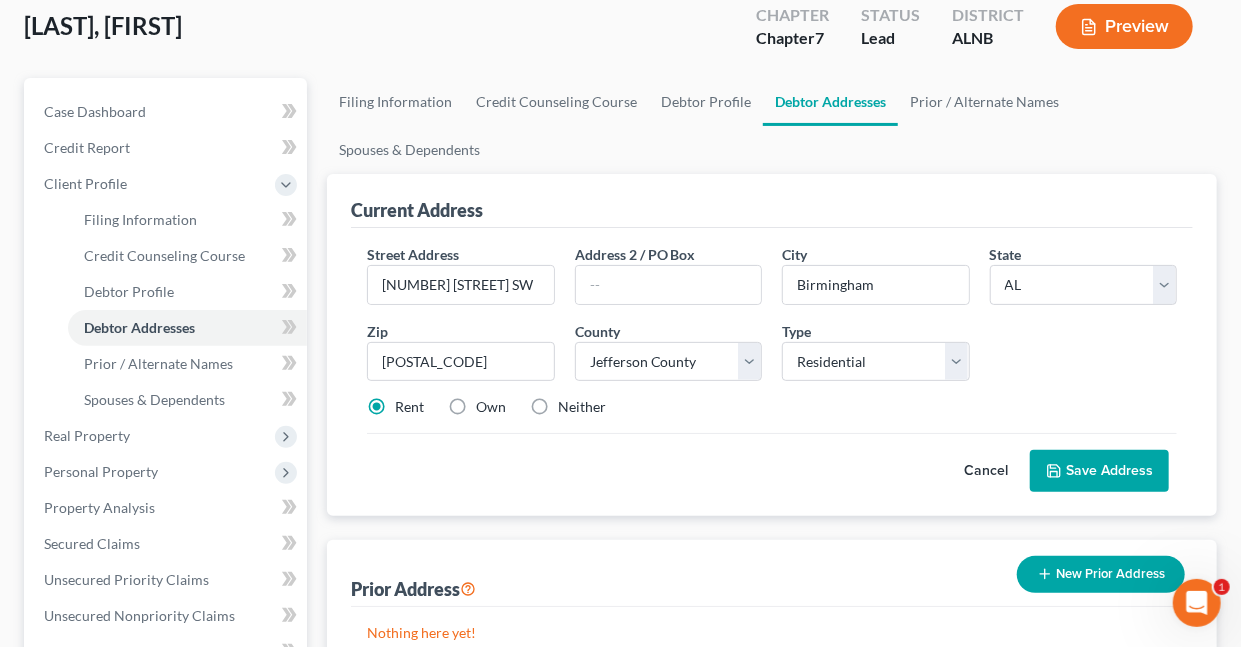 click on "Save Address" at bounding box center (1099, 471) 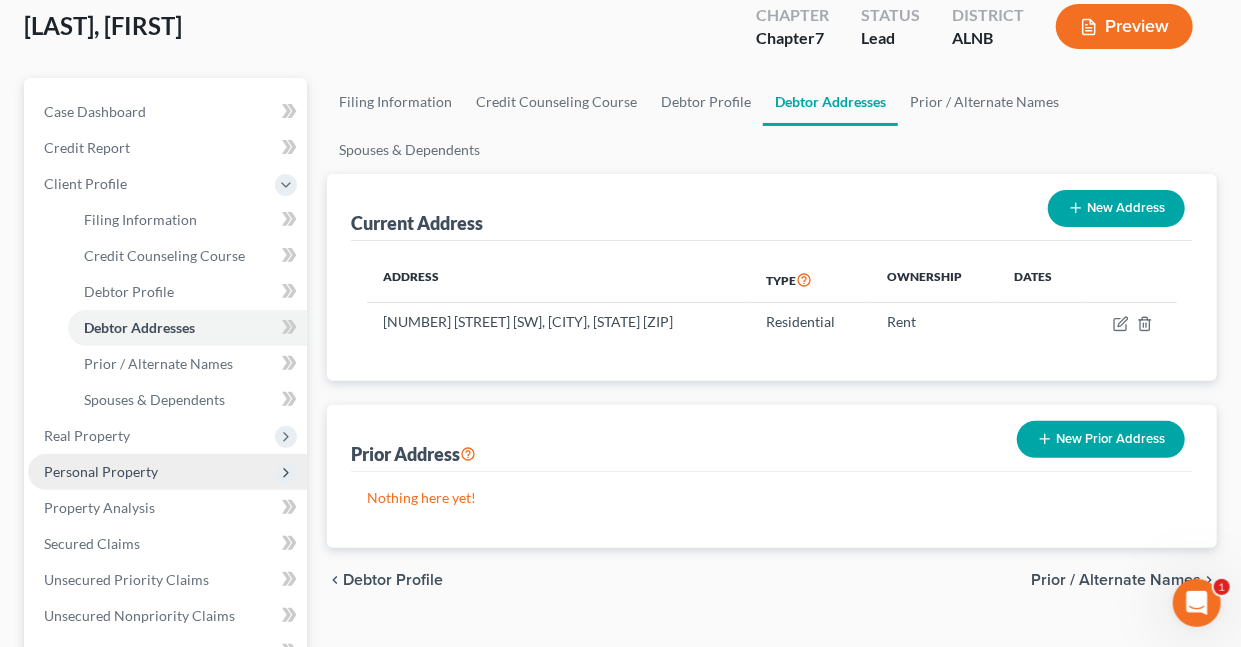 click on "Personal Property" at bounding box center (101, 471) 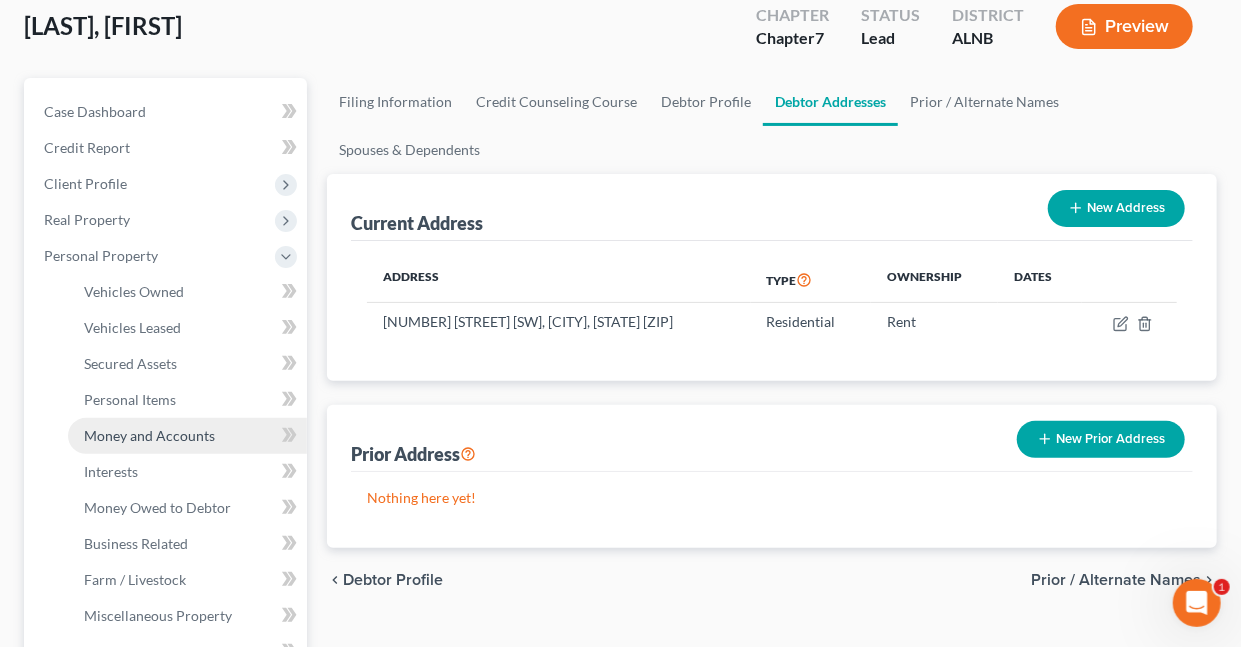 click on "Money and Accounts" at bounding box center [149, 435] 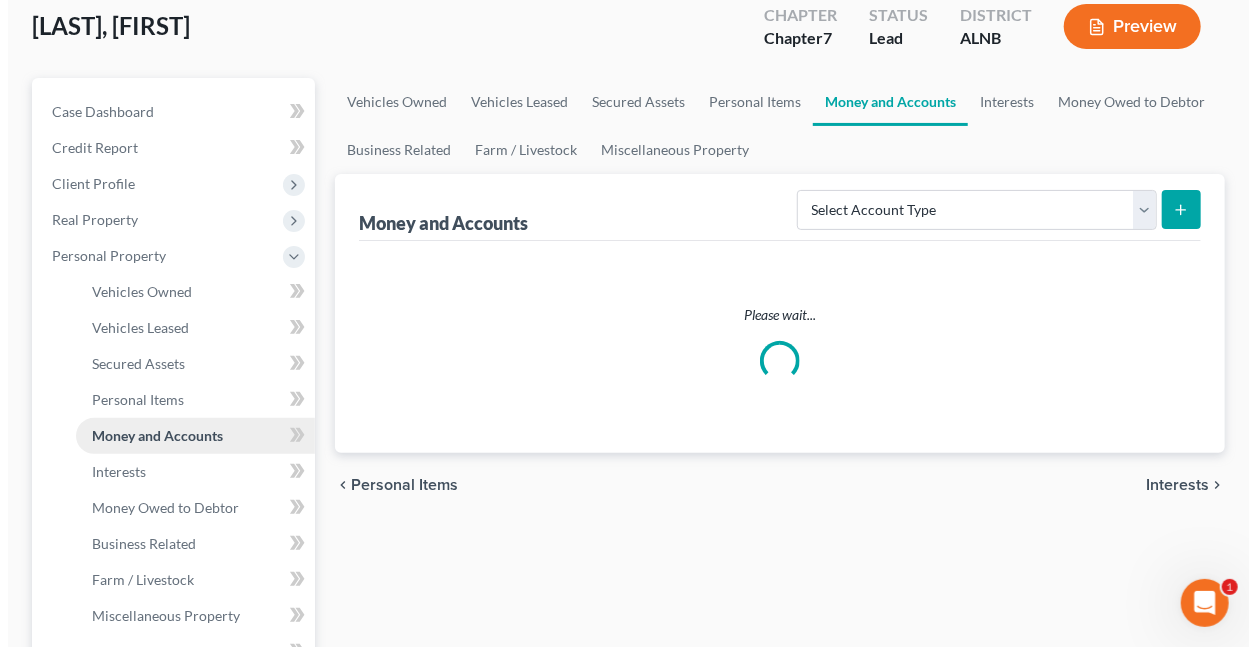 scroll, scrollTop: 0, scrollLeft: 0, axis: both 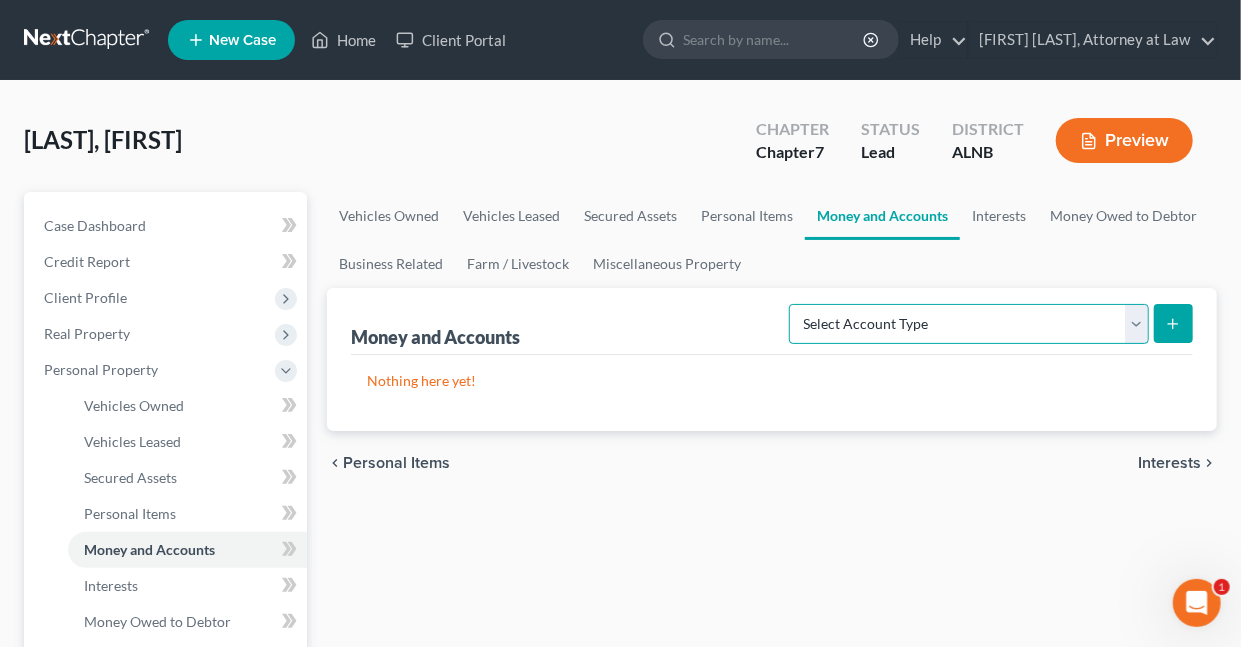 click on "Select Account Type Brokerage Cash on Hand Certificates of Deposit Checking Account Money Market Other (Credit Union, Health Savings Account, etc) Safe Deposit Box Savings Account Security Deposits or Prepayments" at bounding box center (969, 324) 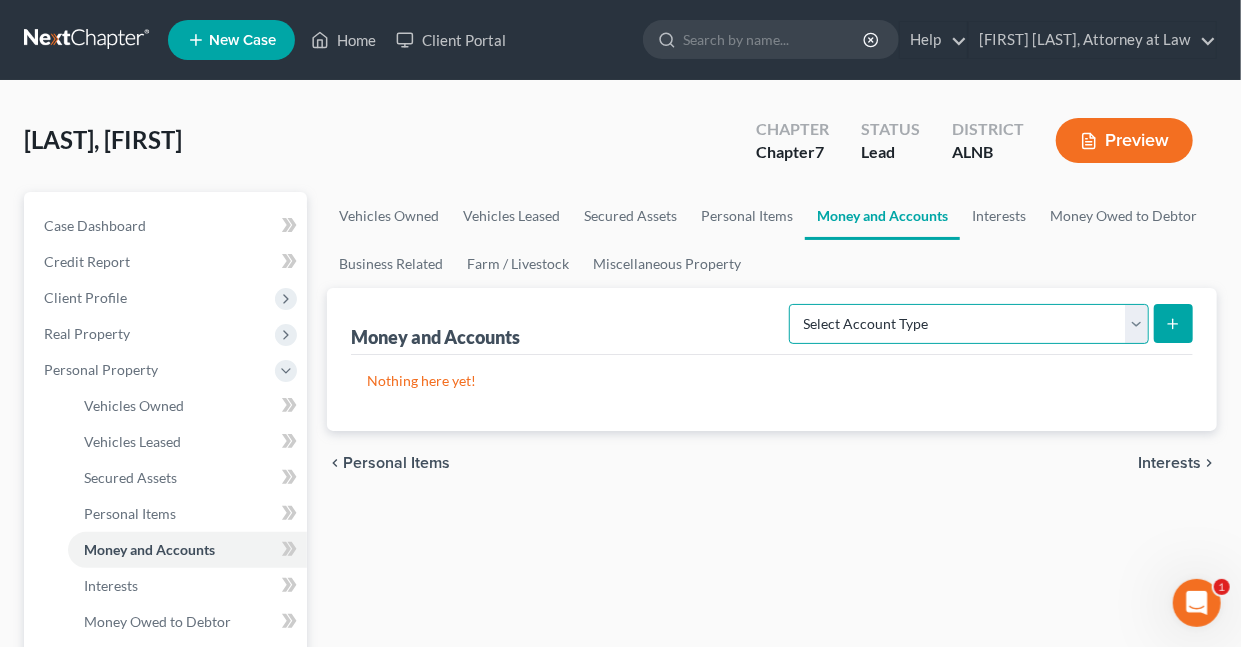 select on "checking" 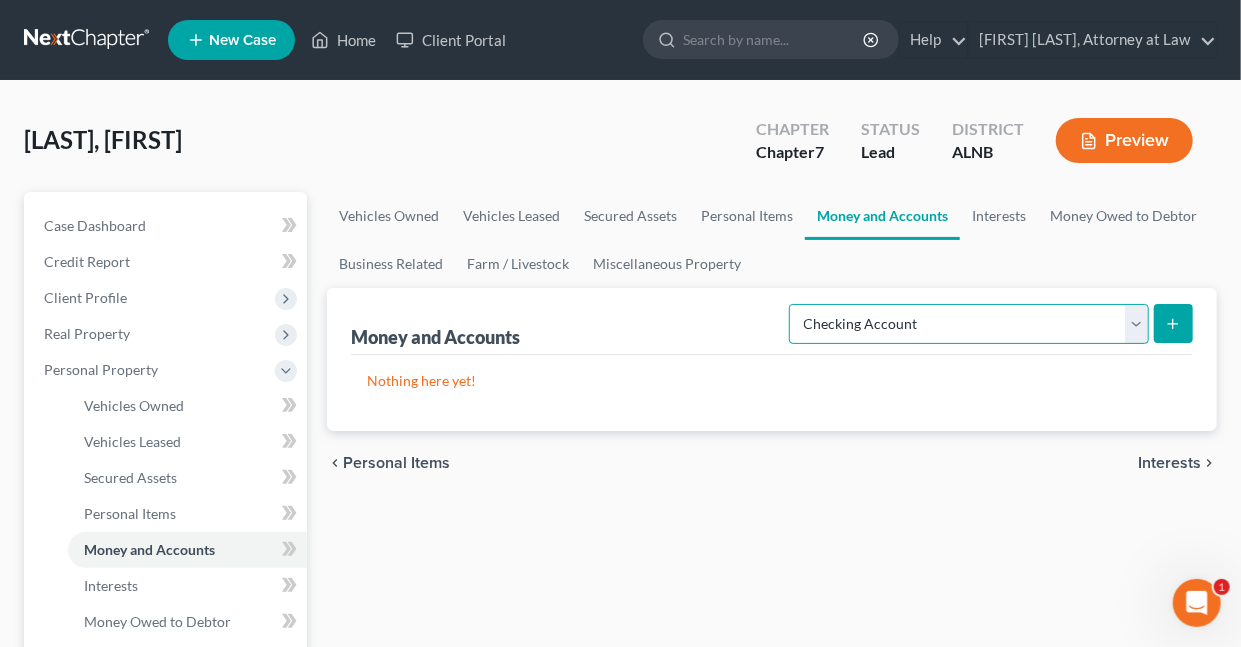 click on "Select Account Type Brokerage Cash on Hand Certificates of Deposit Checking Account Money Market Other (Credit Union, Health Savings Account, etc) Safe Deposit Box Savings Account Security Deposits or Prepayments" at bounding box center [969, 324] 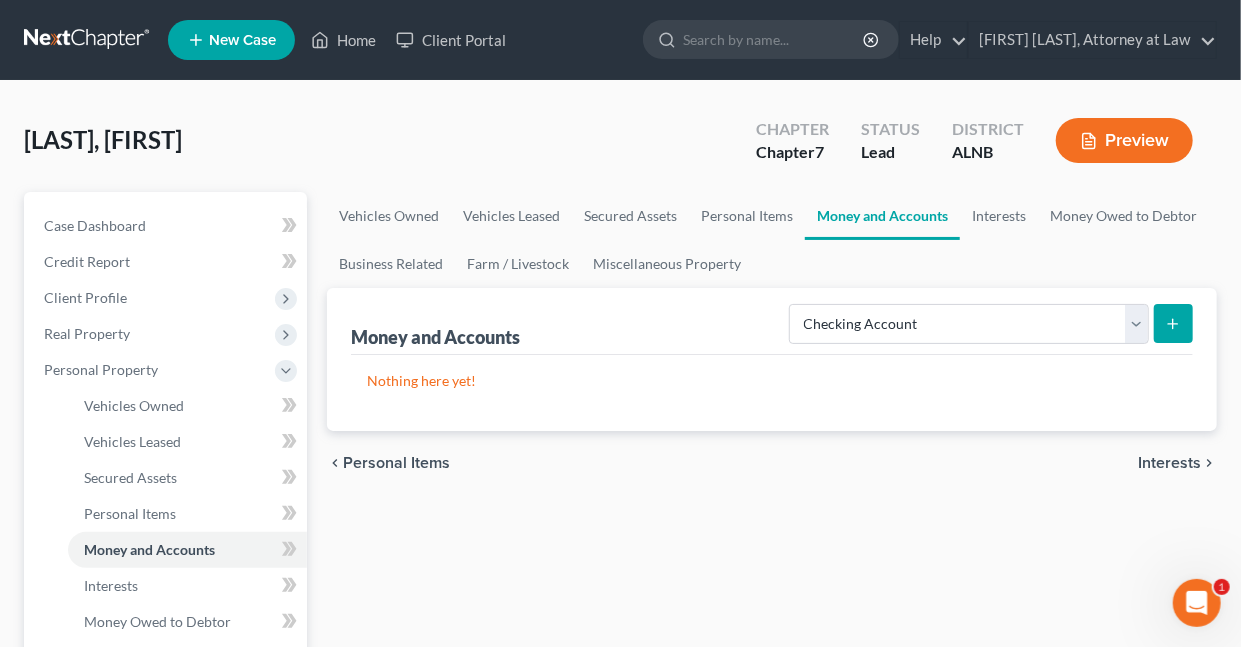 click 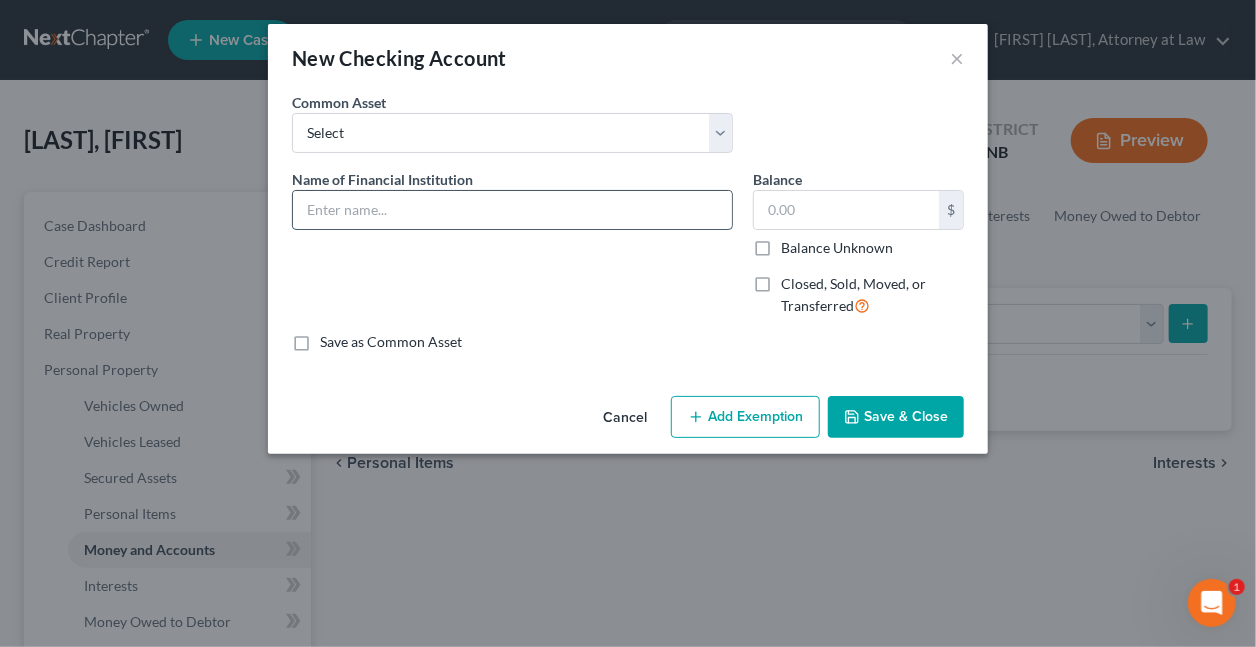 click at bounding box center (512, 210) 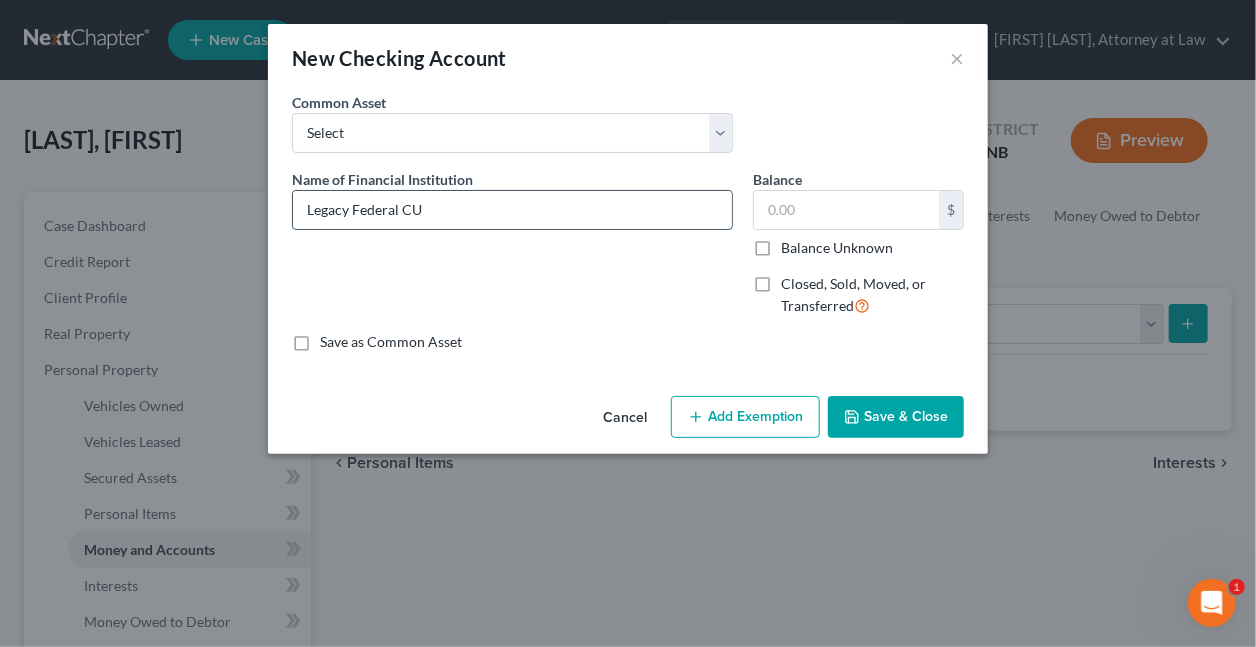 type on "Legacy Federal CU" 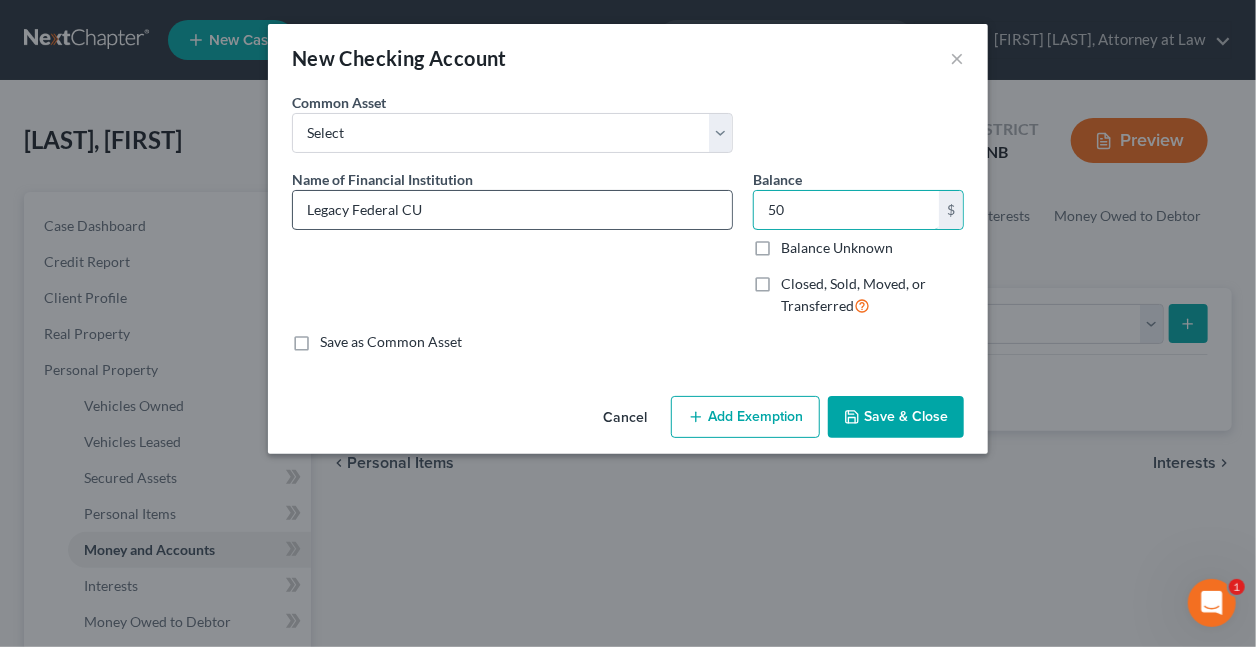 type on "50" 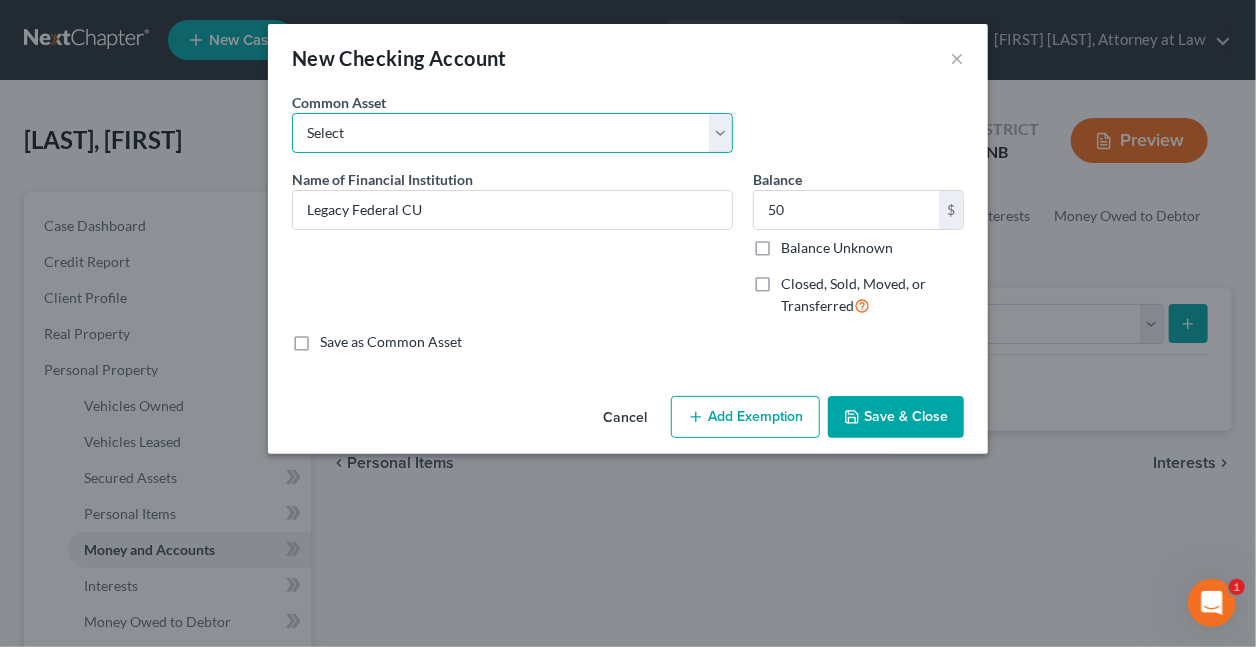 click on "Select Legacy FCU Navy Federal America's First FCU BBVA Regions Bank Wells Fargo PNC Bank APCO Credit Uion" at bounding box center [512, 133] 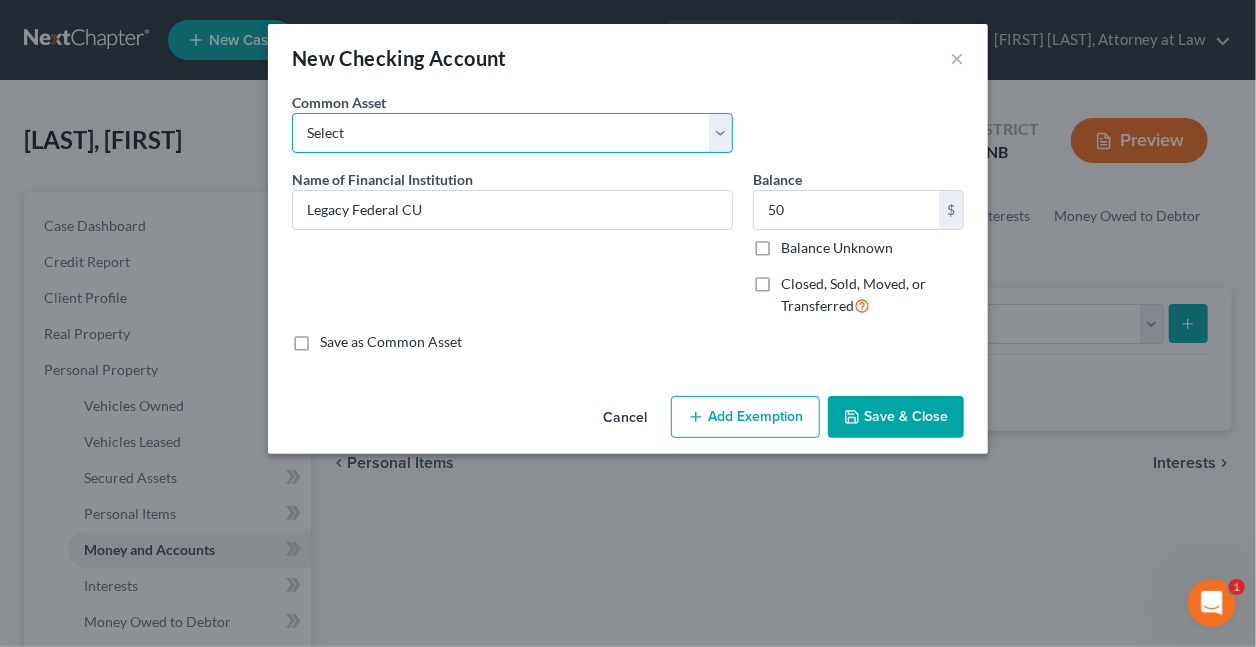 click on "Select Legacy FCU Navy Federal America's First FCU BBVA Regions Bank Wells Fargo PNC Bank APCO Credit Uion" at bounding box center [512, 133] 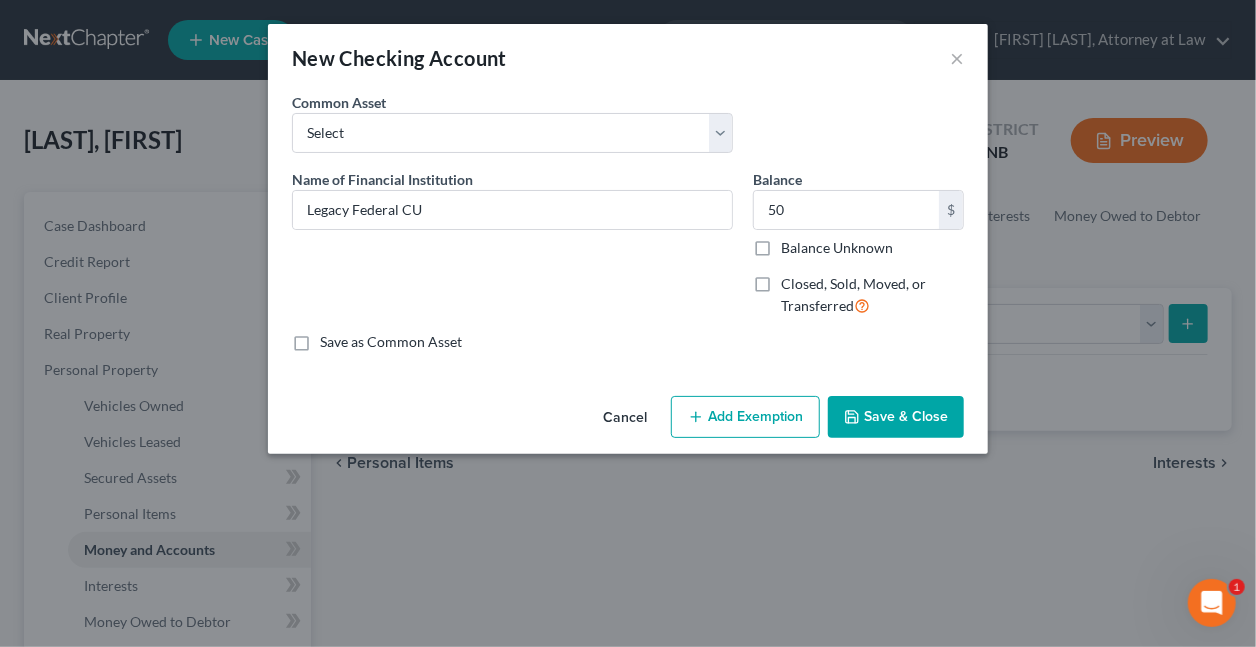 click on "Add Exemption" at bounding box center [745, 417] 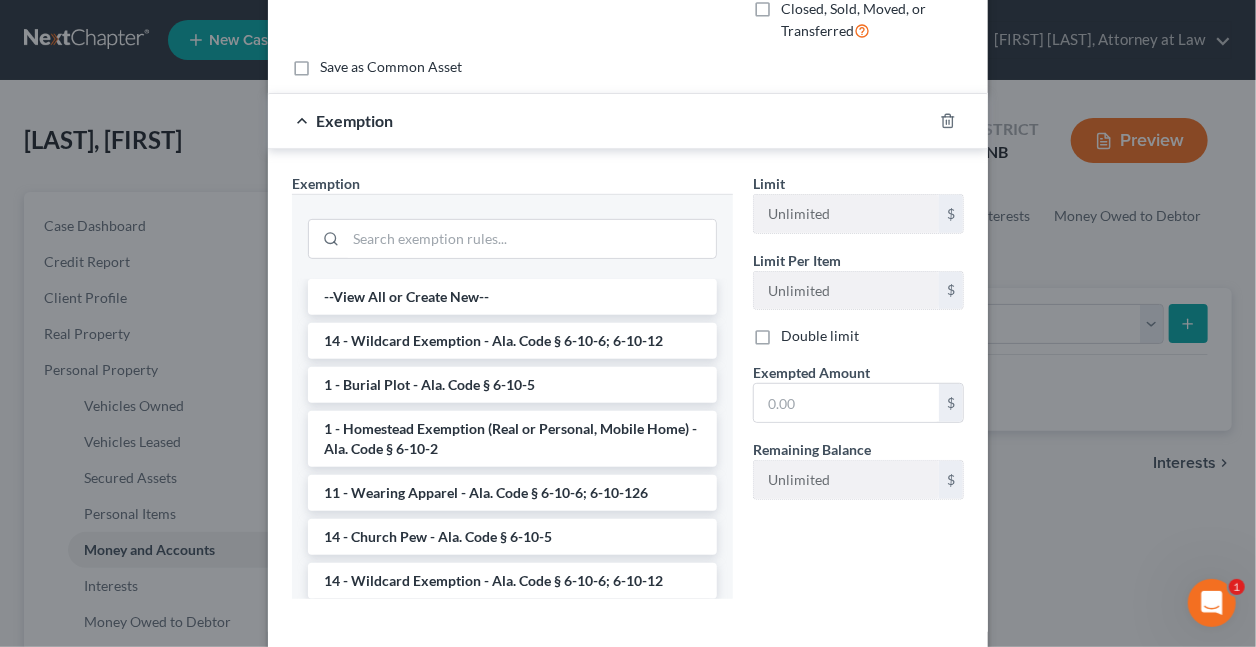 scroll, scrollTop: 366, scrollLeft: 0, axis: vertical 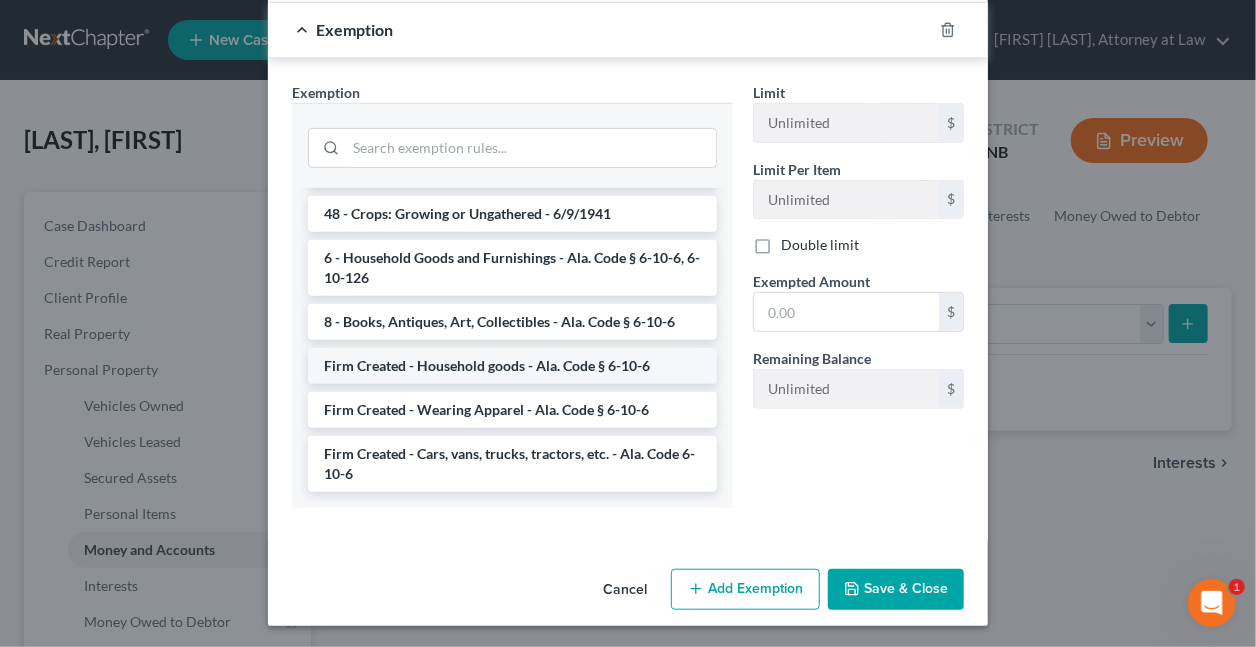 click on "Firm Created - Household goods - Ala. Code § 6-10-6" at bounding box center [512, 366] 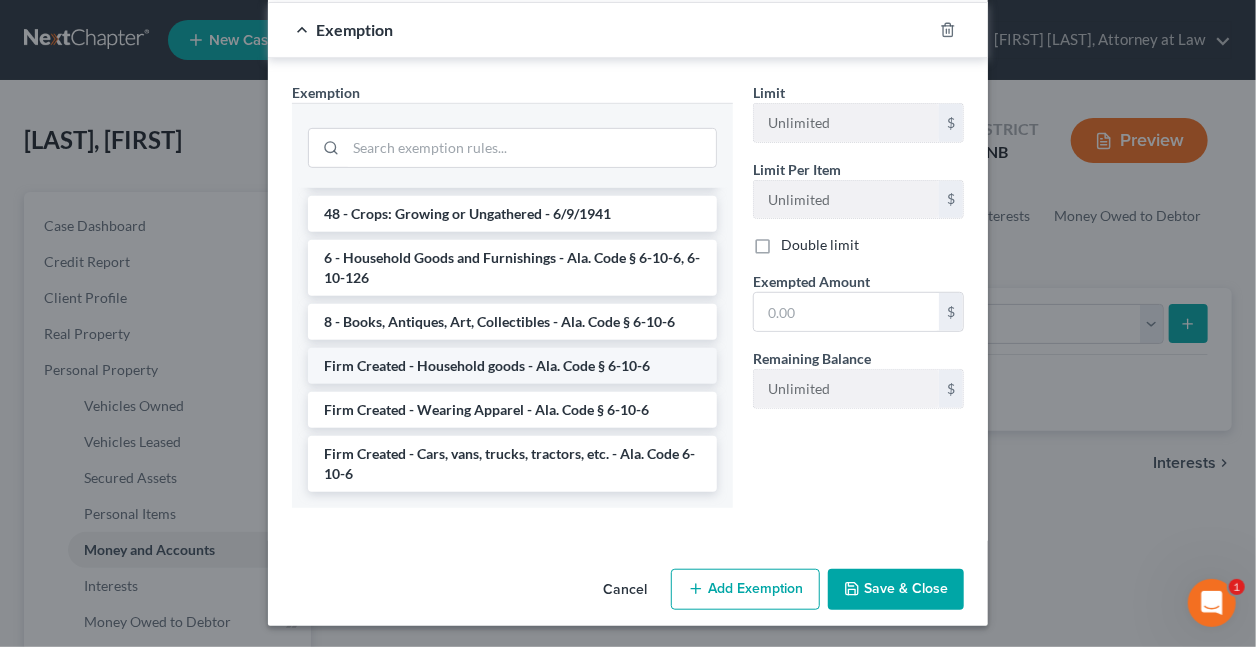 scroll, scrollTop: 269, scrollLeft: 0, axis: vertical 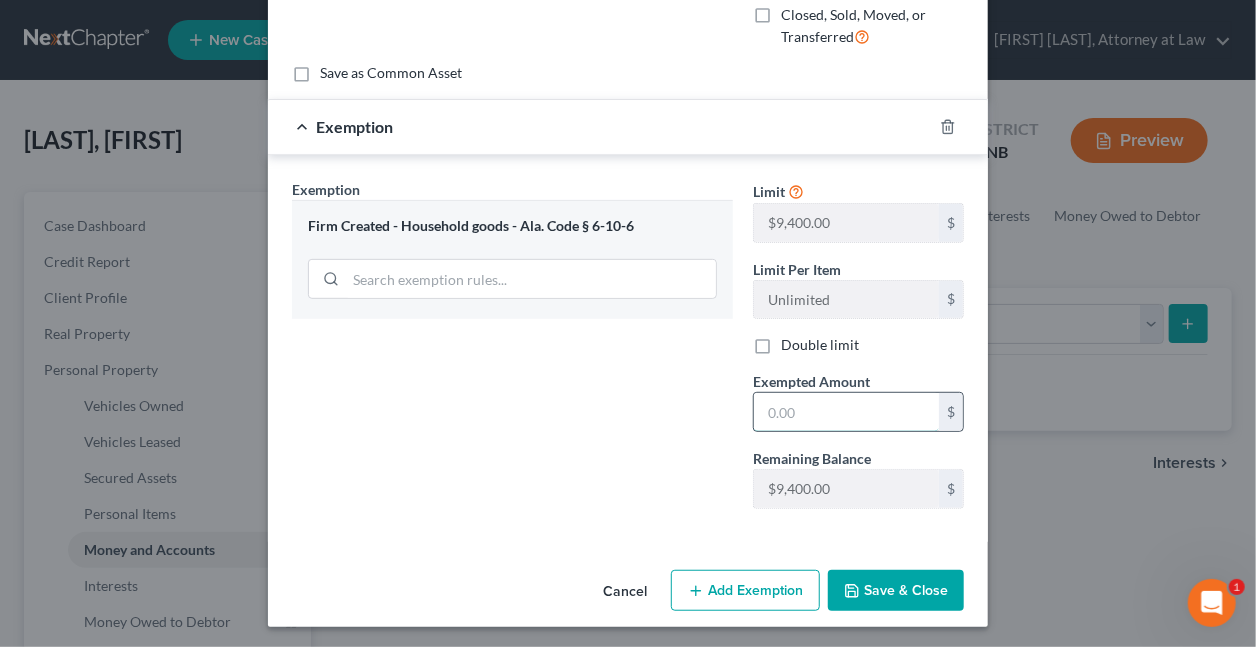 click at bounding box center (846, 412) 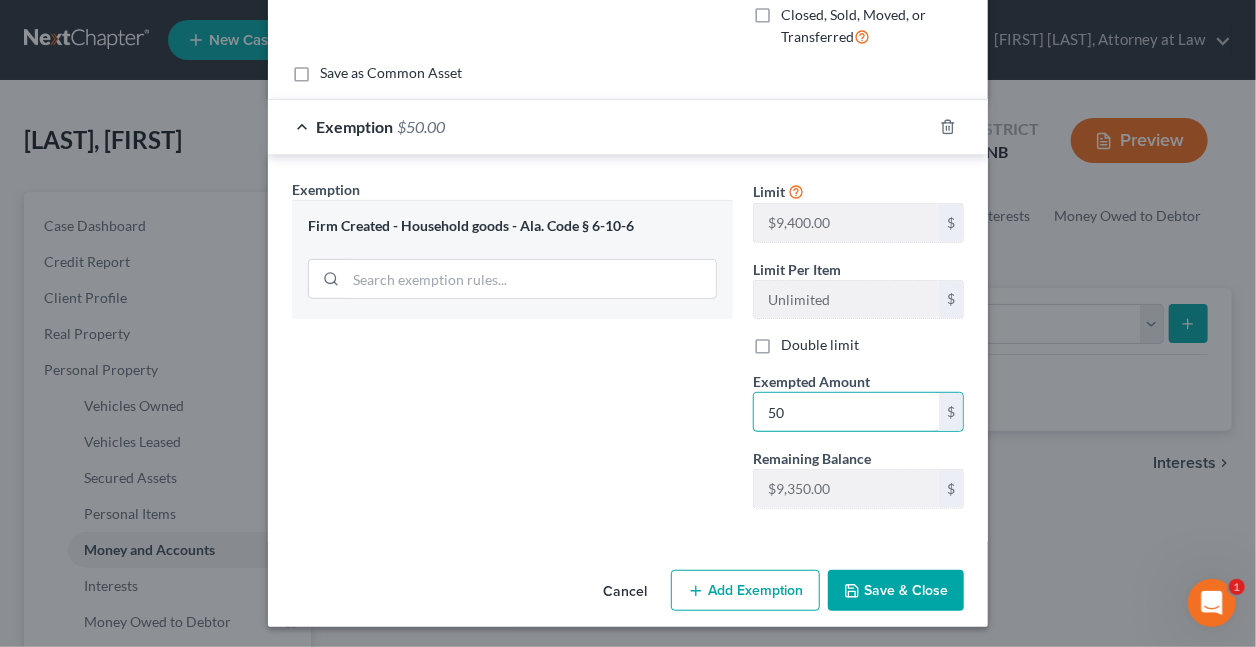 type on "50" 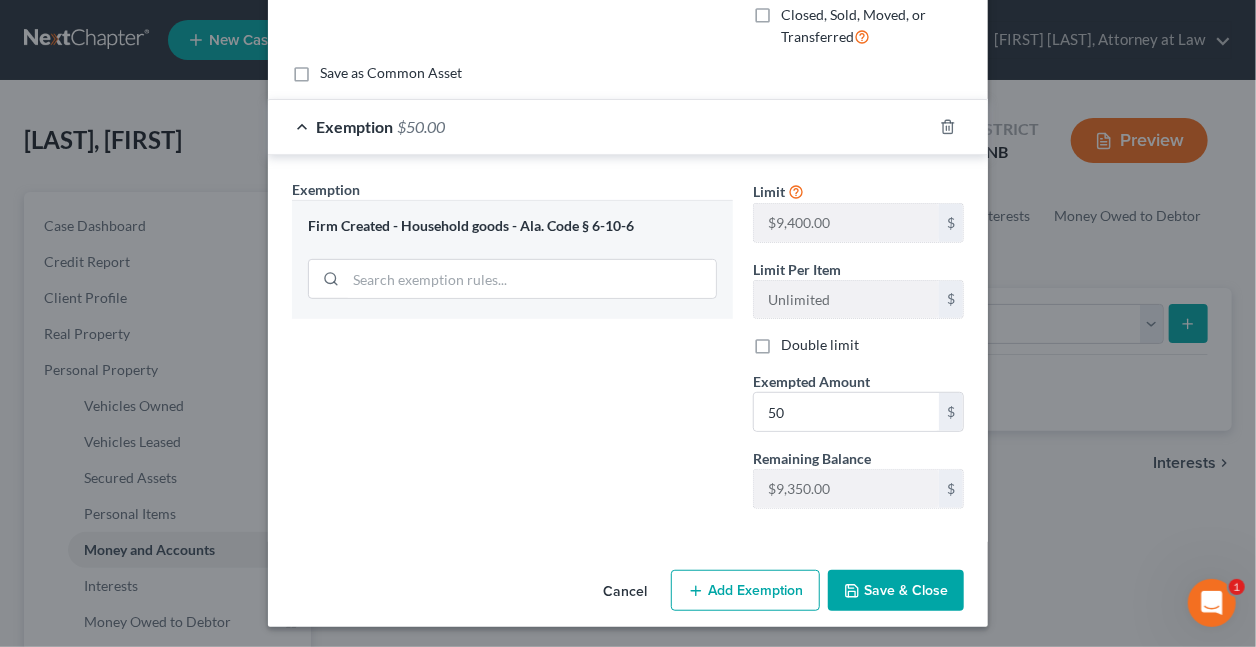 click on "Save & Close" at bounding box center (896, 591) 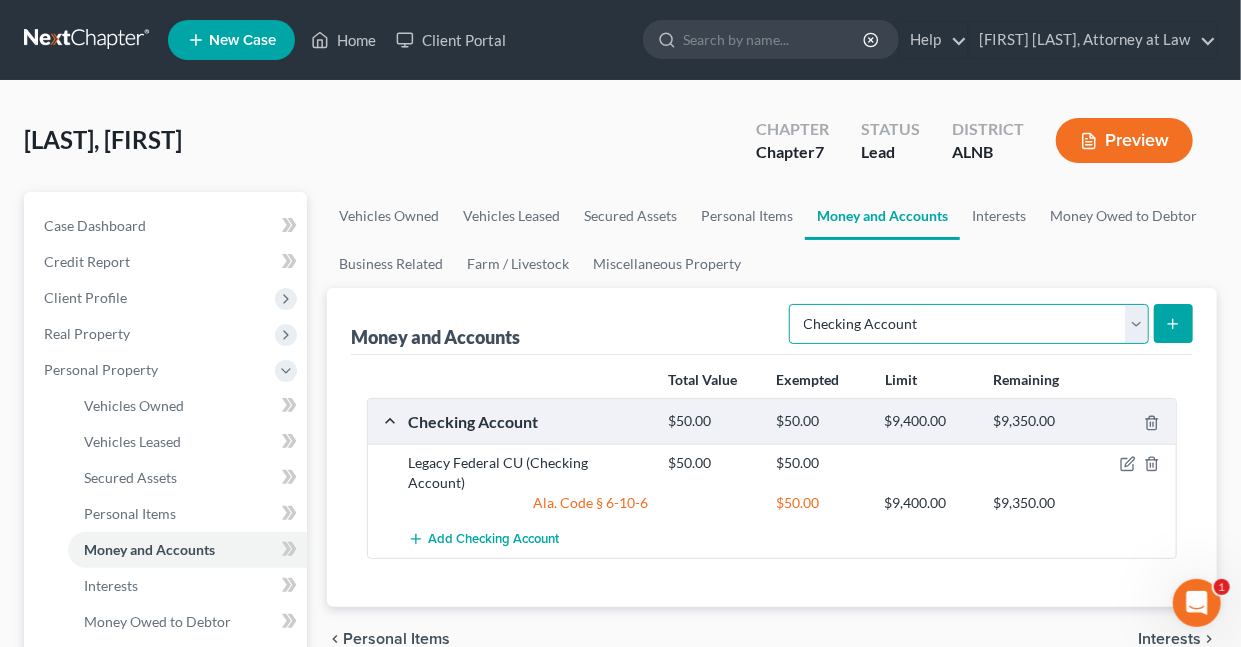click on "Select Account Type Brokerage Cash on Hand Certificates of Deposit Checking Account Money Market Other (Credit Union, Health Savings Account, etc) Safe Deposit Box Savings Account Security Deposits or Prepayments" at bounding box center [969, 324] 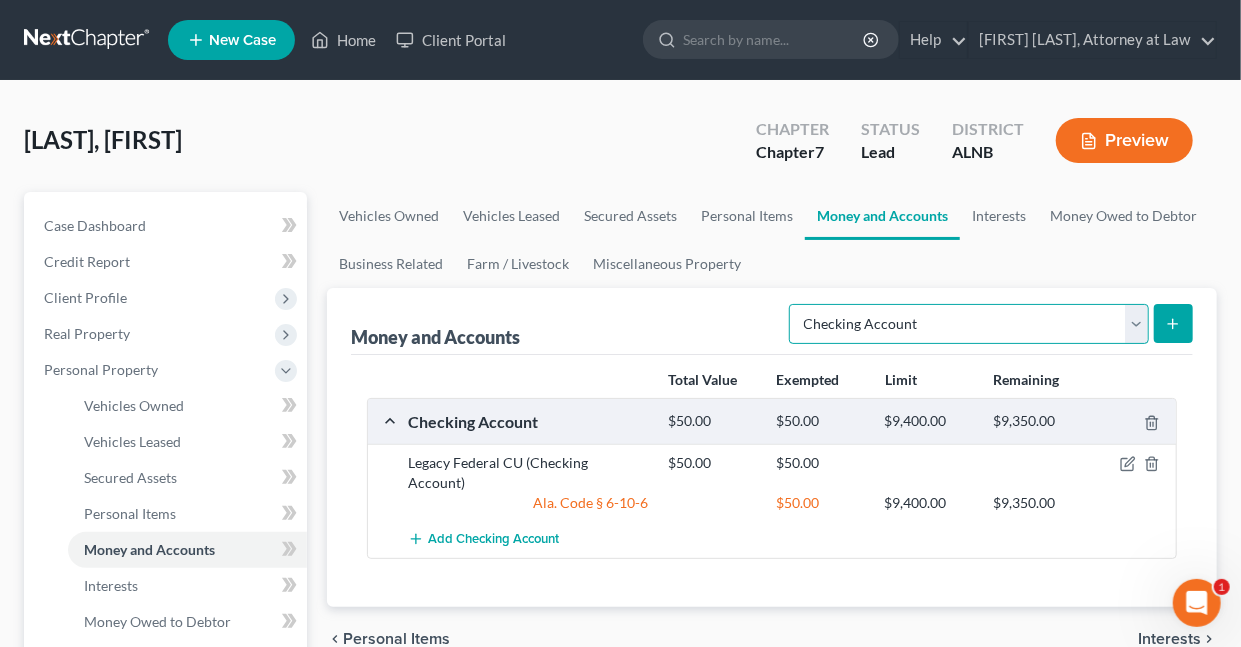 click on "Select Account Type Brokerage Cash on Hand Certificates of Deposit Checking Account Money Market Other (Credit Union, Health Savings Account, etc) Safe Deposit Box Savings Account Security Deposits or Prepayments" at bounding box center [969, 324] 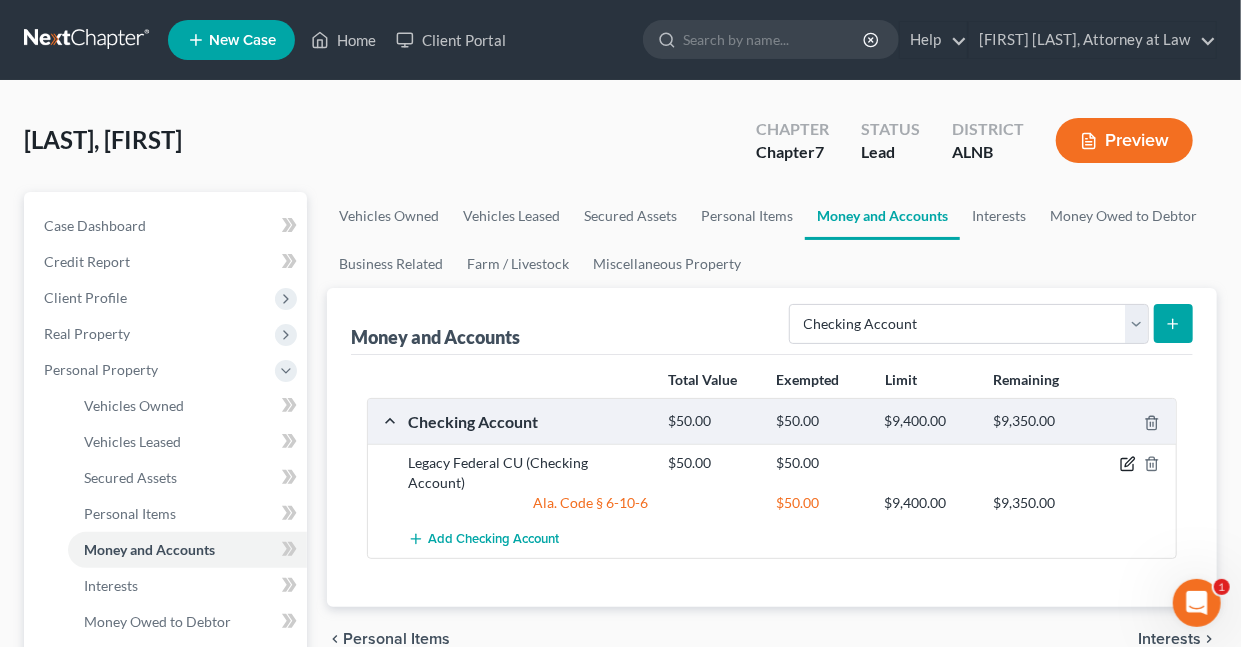 click 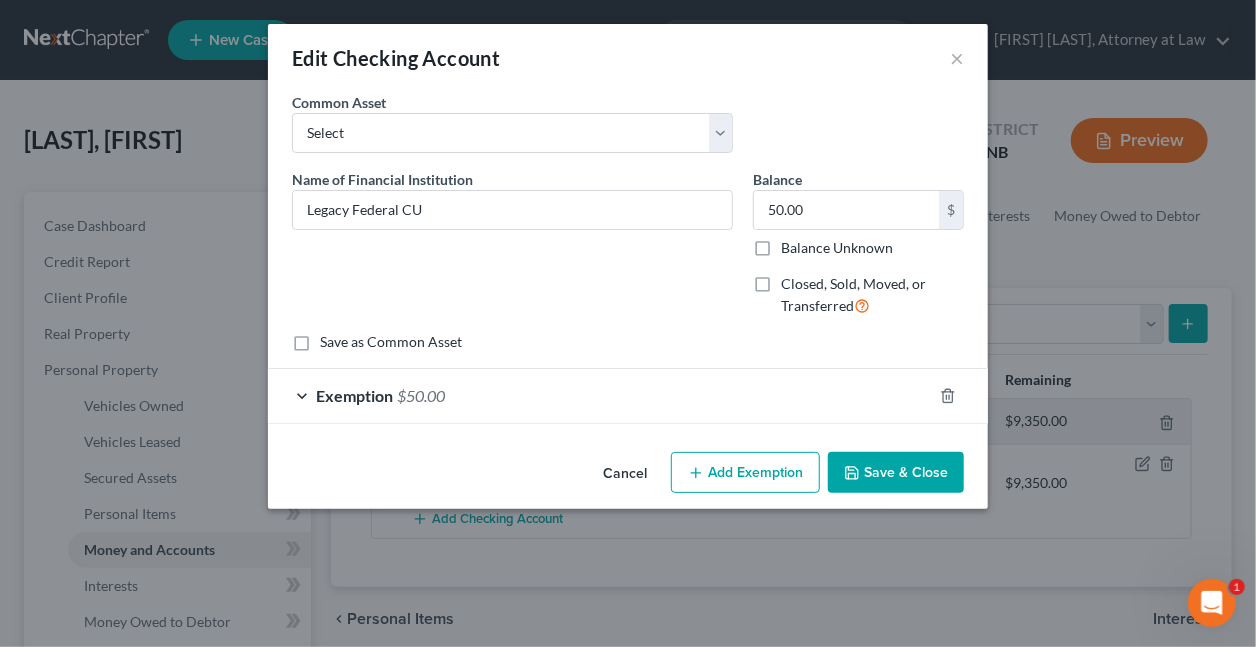 click on "Save & Close" at bounding box center [896, 473] 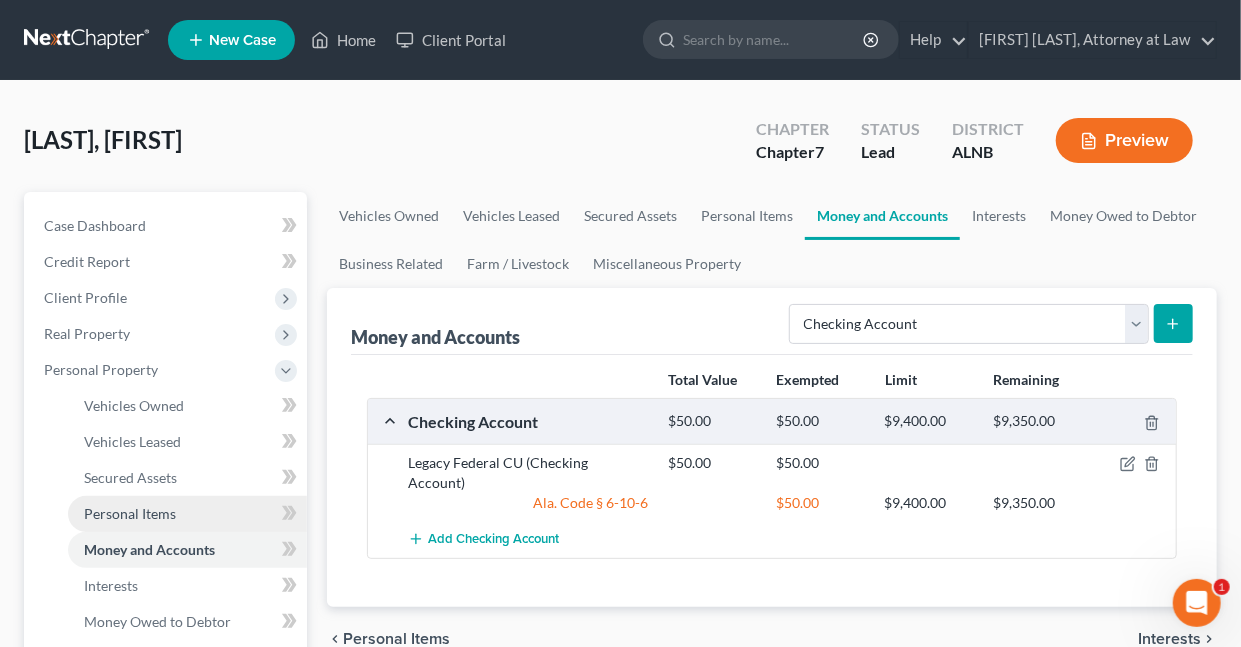 click on "Personal Items" at bounding box center [130, 513] 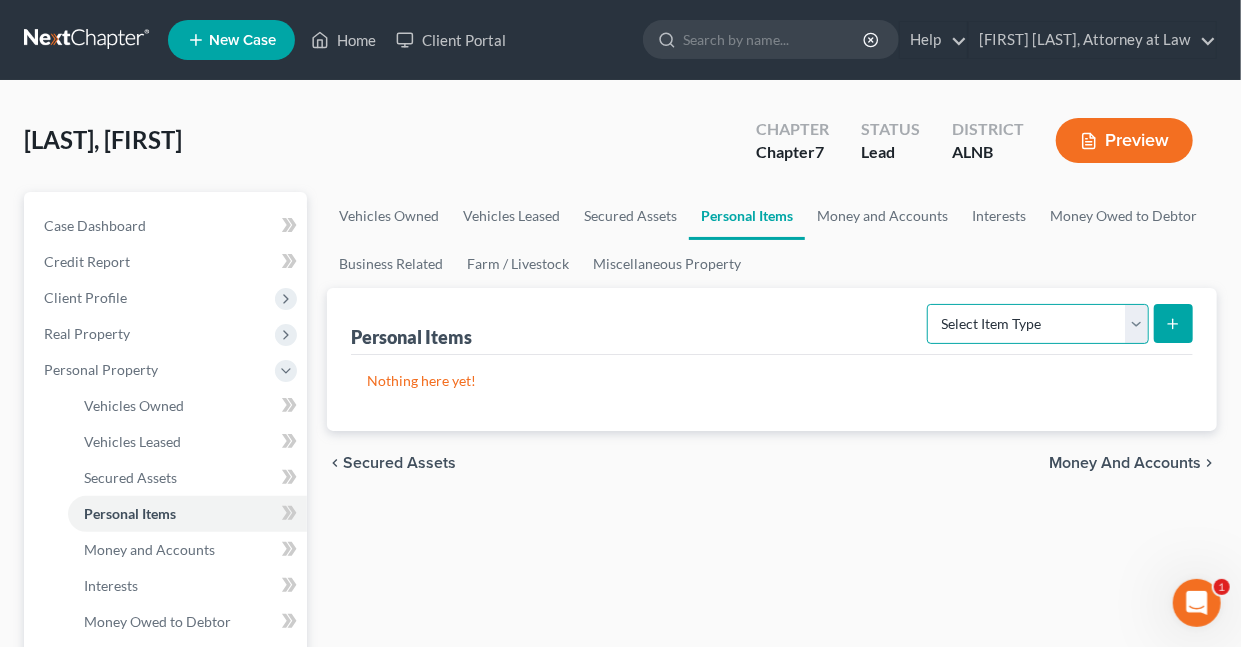 click on "Select Item Type Clothing Collectibles Of Value Electronics Firearms Household Goods Jewelry Other Pet(s) Sports & Hobby Equipment" at bounding box center [1038, 324] 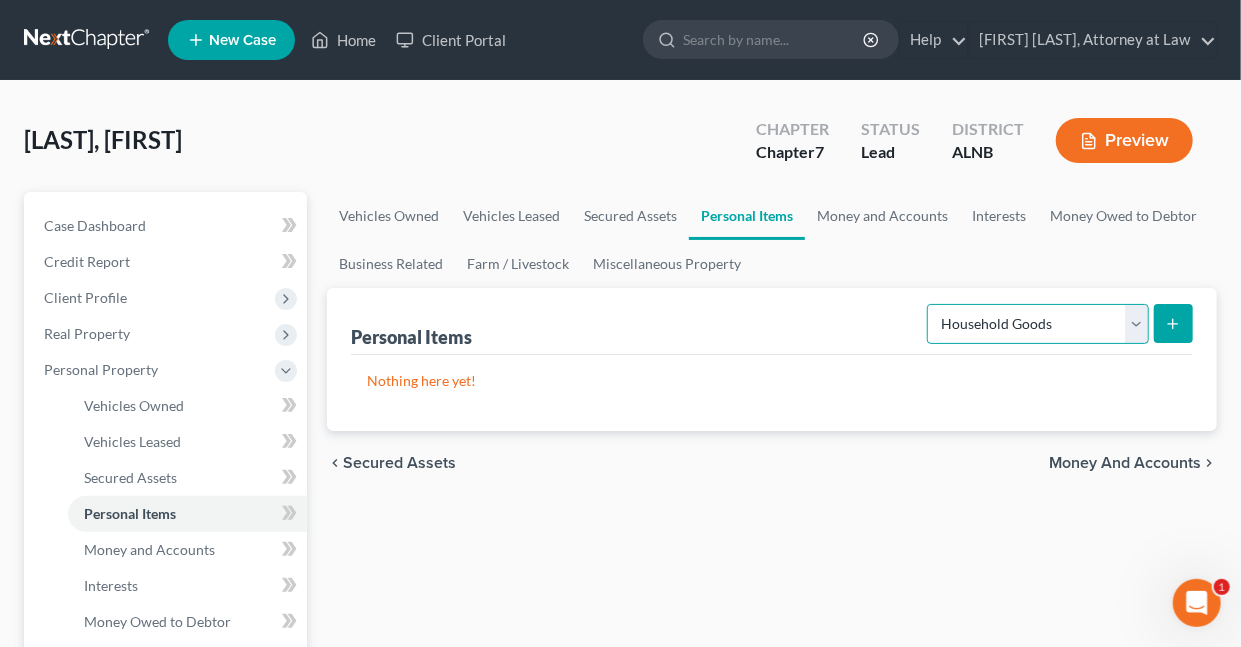 click on "Select Item Type Clothing Collectibles Of Value Electronics Firearms Household Goods Jewelry Other Pet(s) Sports & Hobby Equipment" at bounding box center (1038, 324) 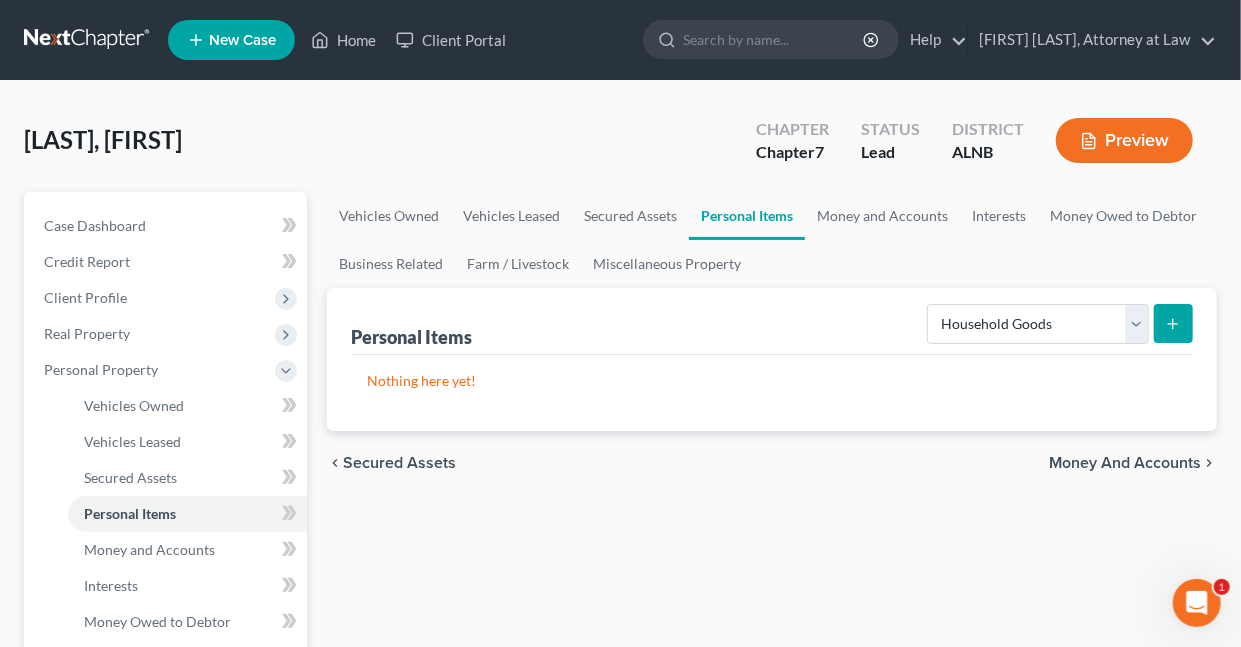 click 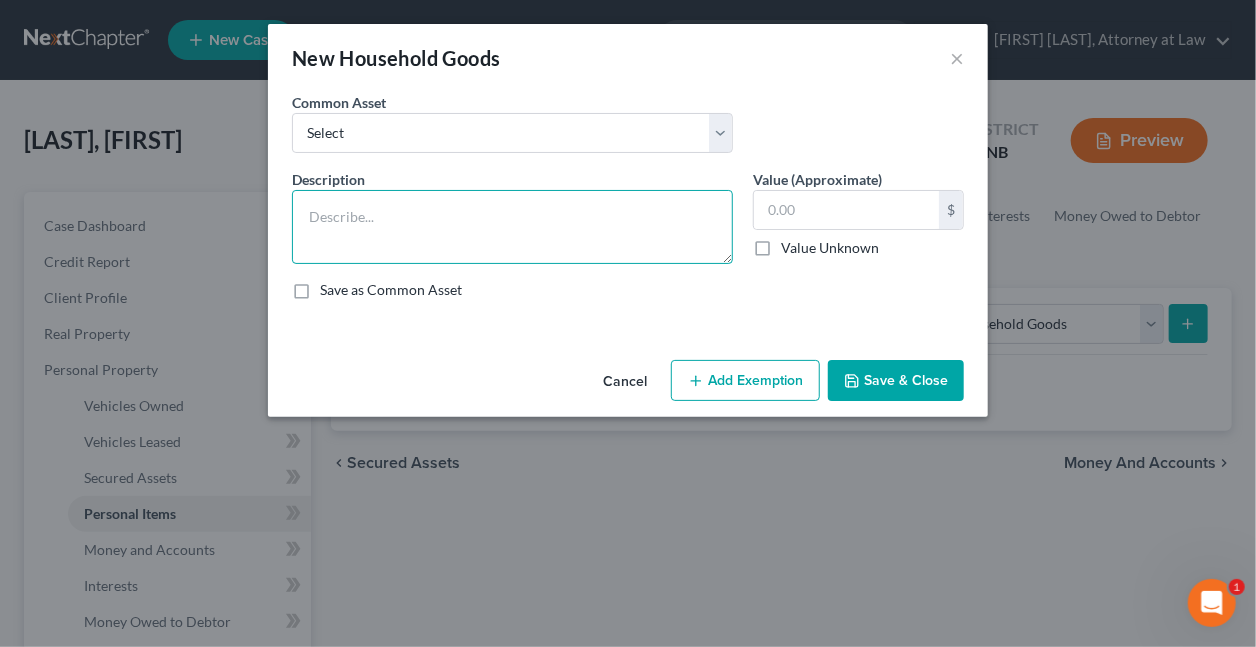 click at bounding box center [512, 227] 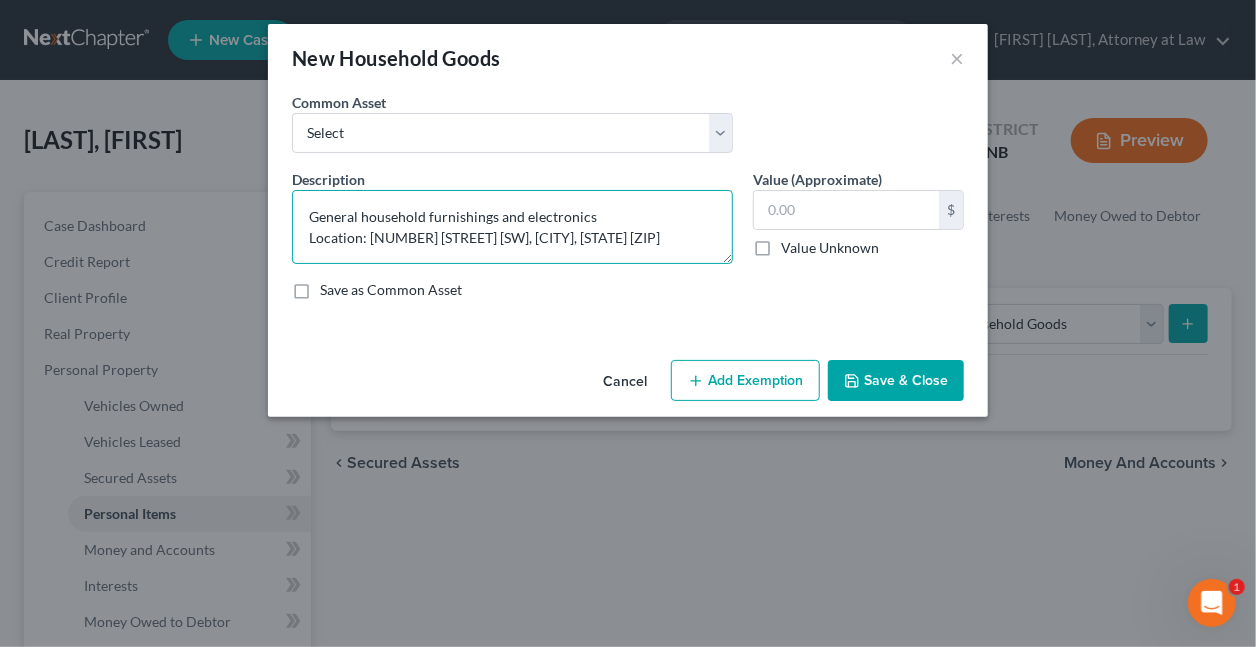 type on "General household furnishings and electronics
Location: [NUMBER] [STREET] [SW], [CITY], [STATE] [ZIP]" 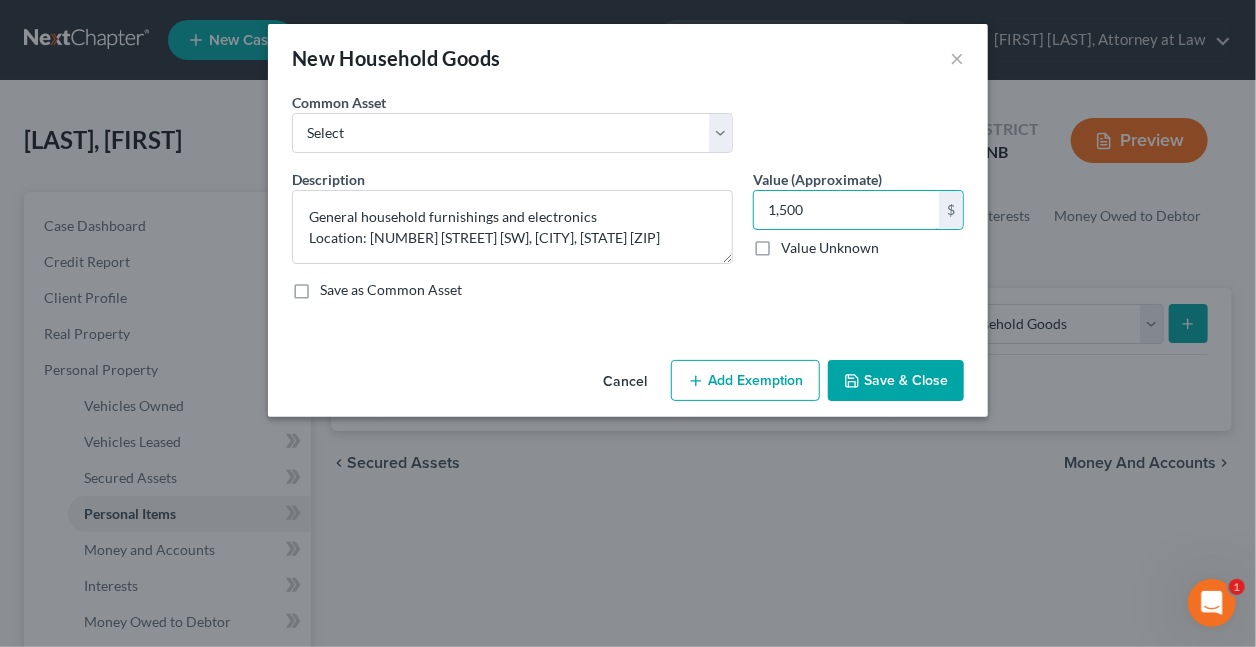 type on "1,500" 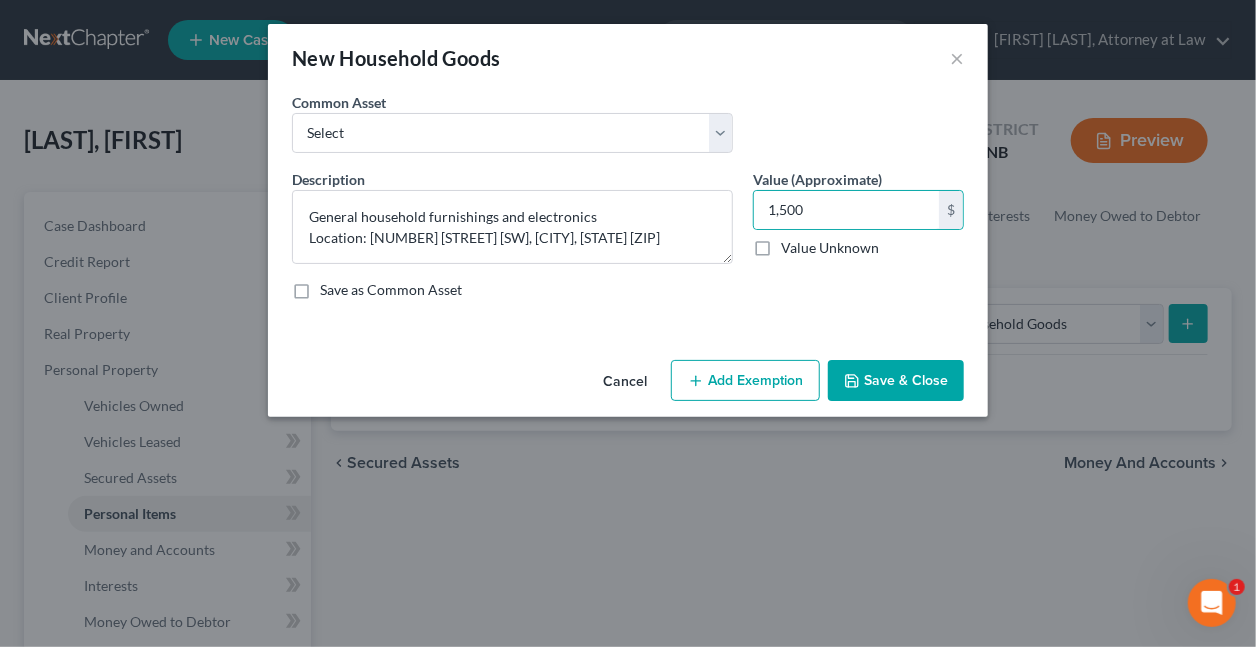 click on "Add Exemption" at bounding box center (745, 381) 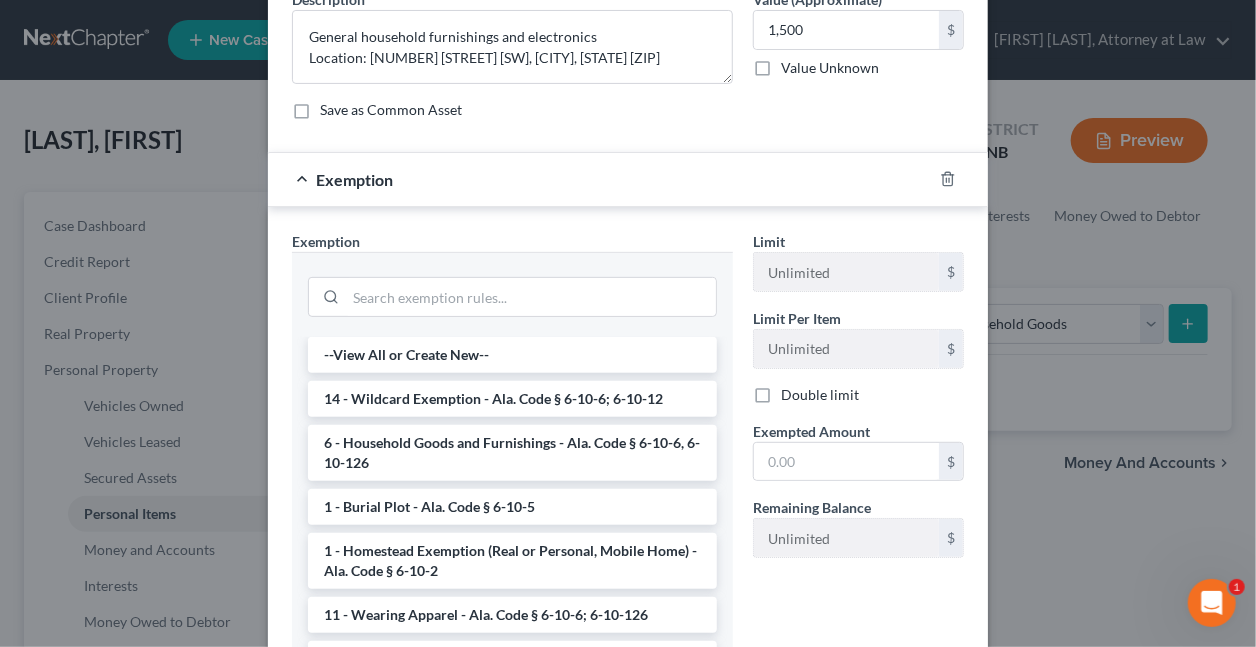 scroll, scrollTop: 251, scrollLeft: 0, axis: vertical 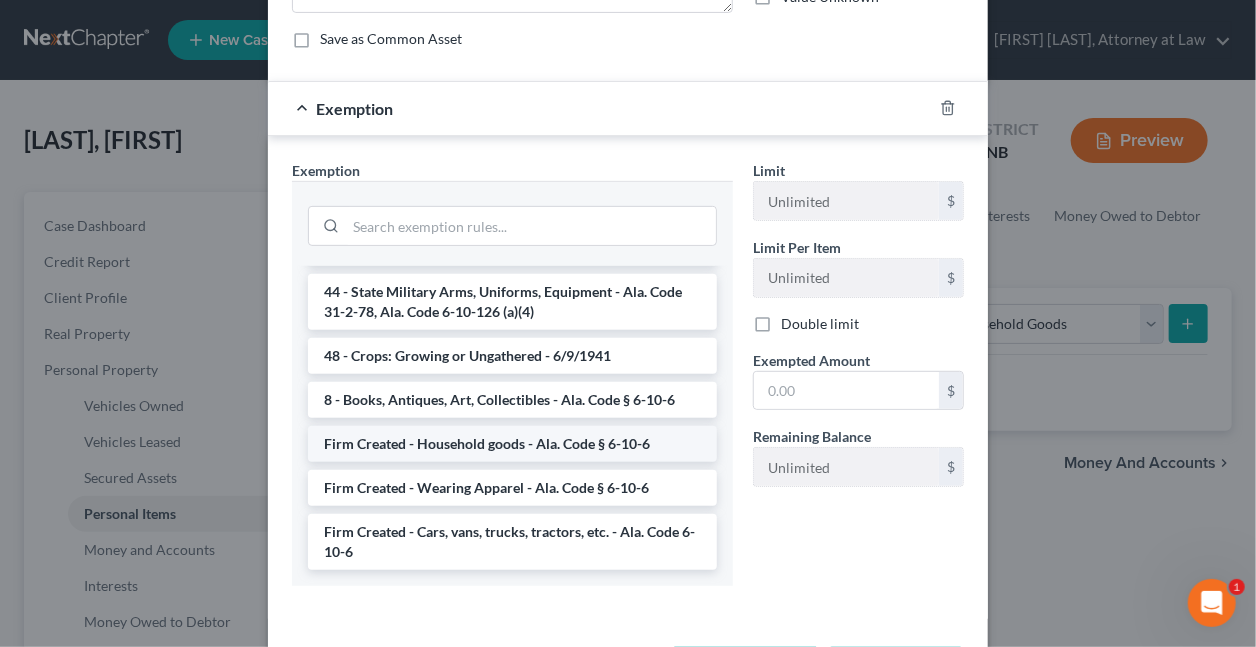 click on "Firm Created - Household goods - Ala. Code § 6-10-6" at bounding box center (512, 444) 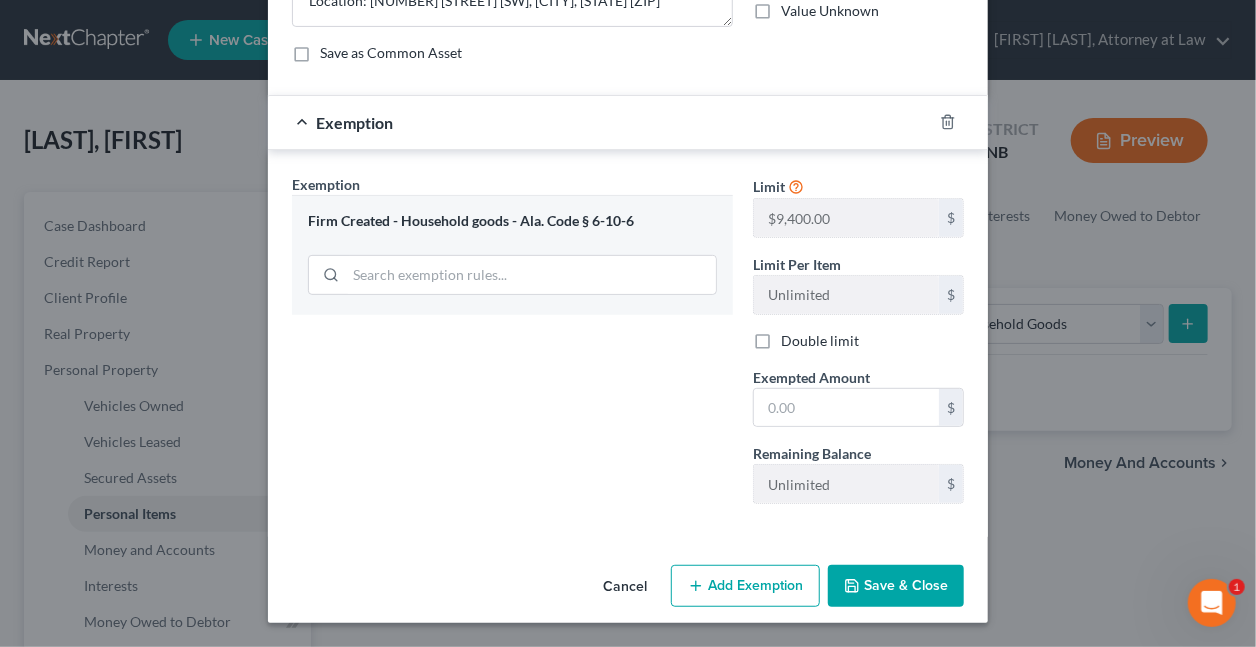 scroll, scrollTop: 233, scrollLeft: 0, axis: vertical 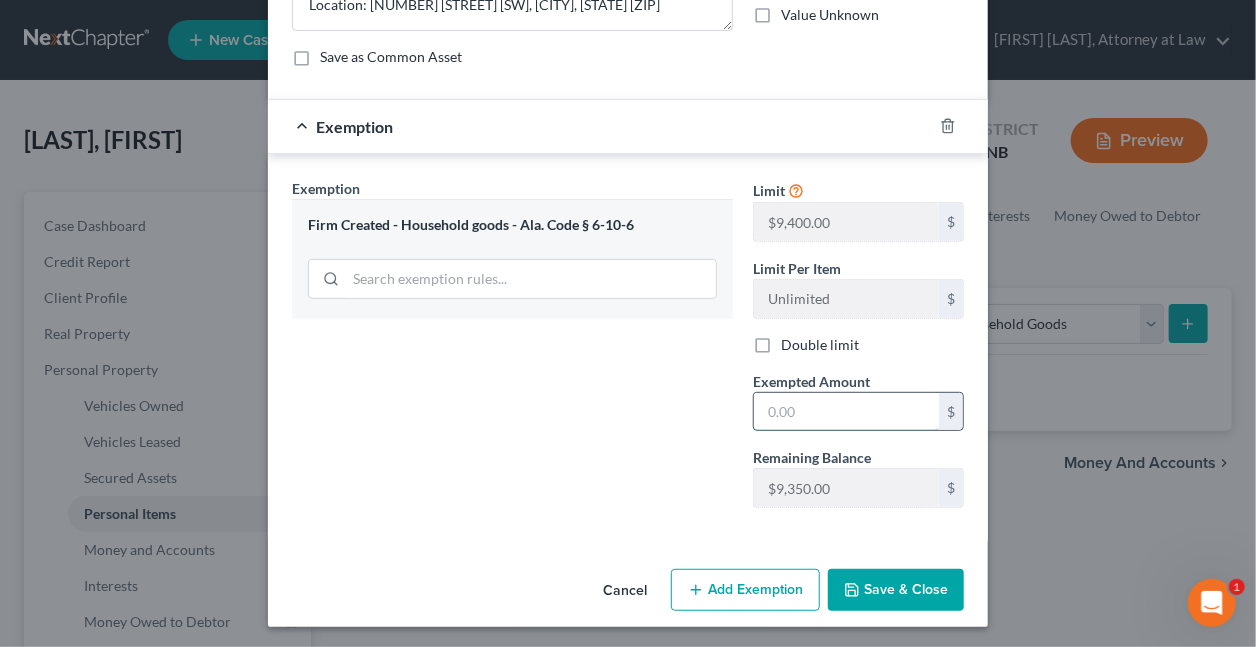 click at bounding box center (846, 412) 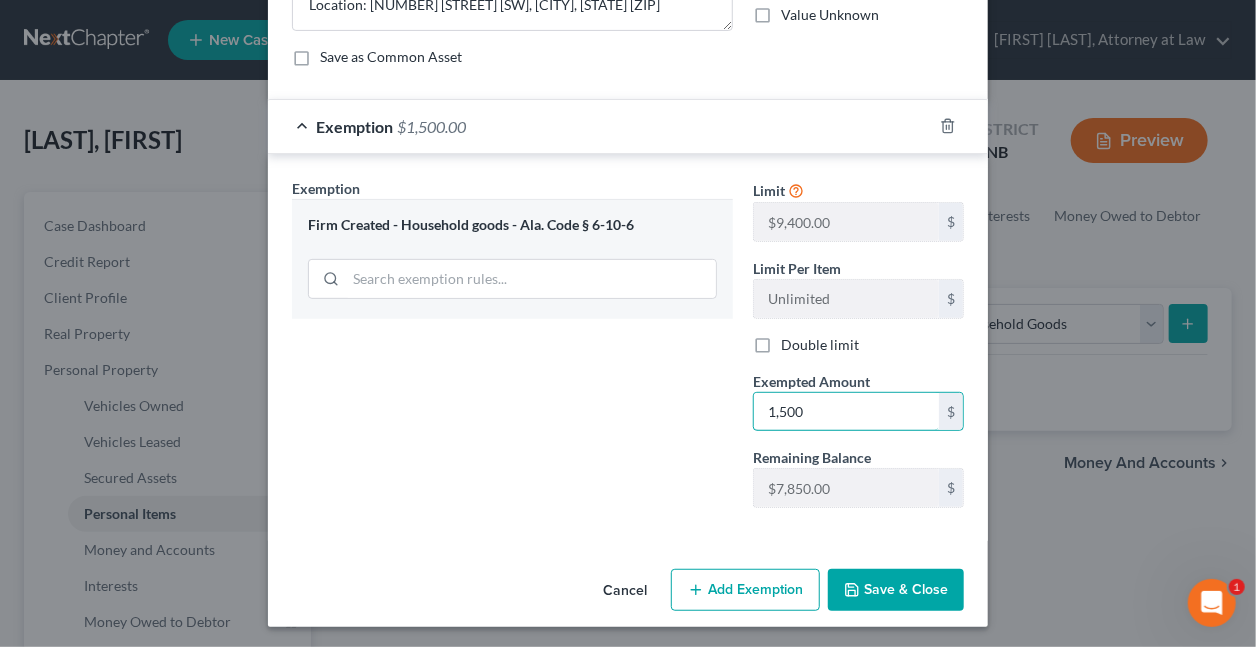 type on "1,500" 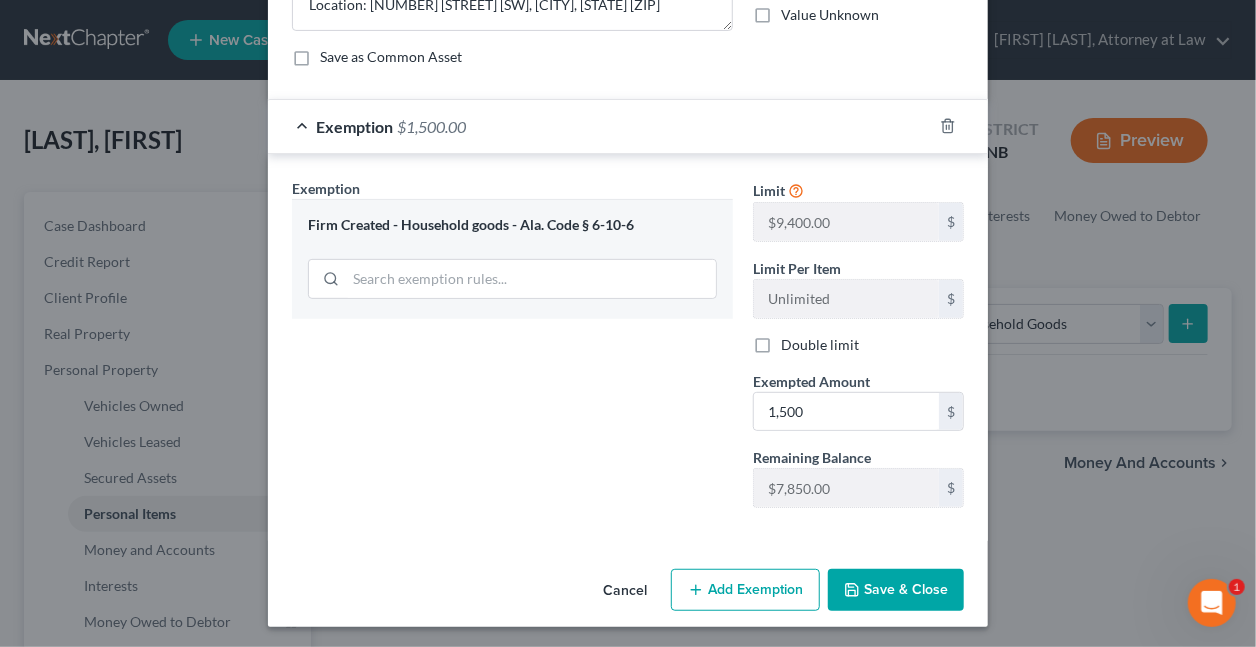 click on "Save & Close" at bounding box center (896, 590) 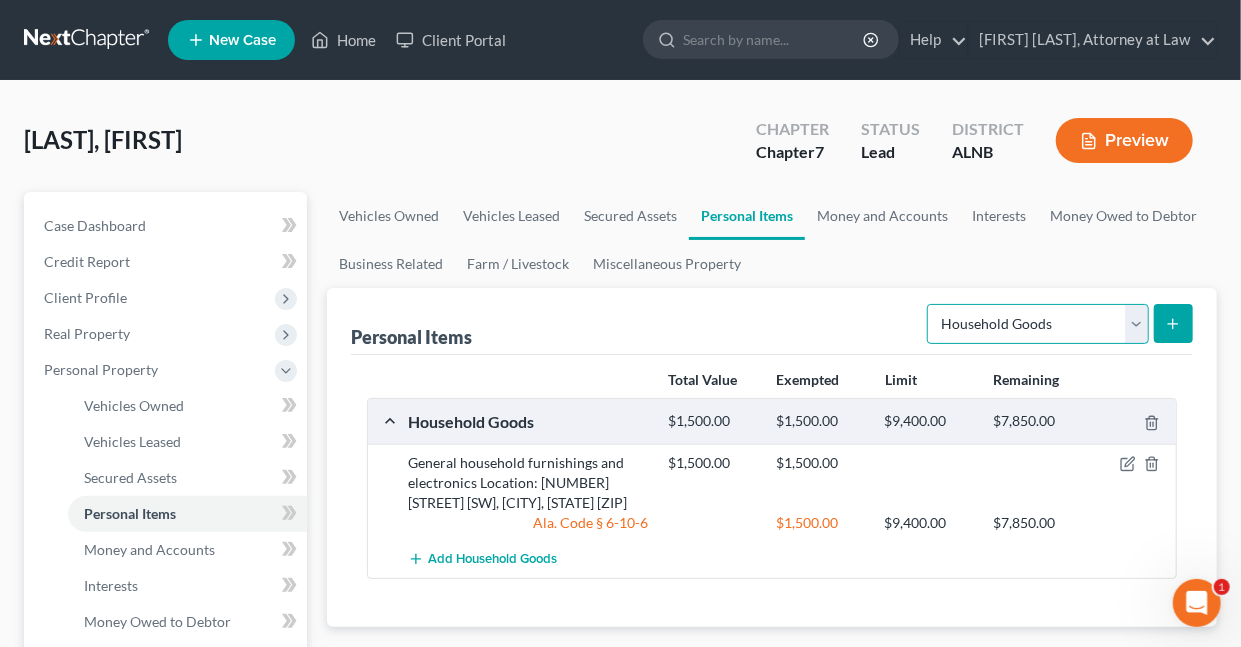 click on "Select Item Type Clothing Collectibles Of Value Electronics Firearms Household Goods Jewelry Other Pet(s) Sports & Hobby Equipment" at bounding box center [1038, 324] 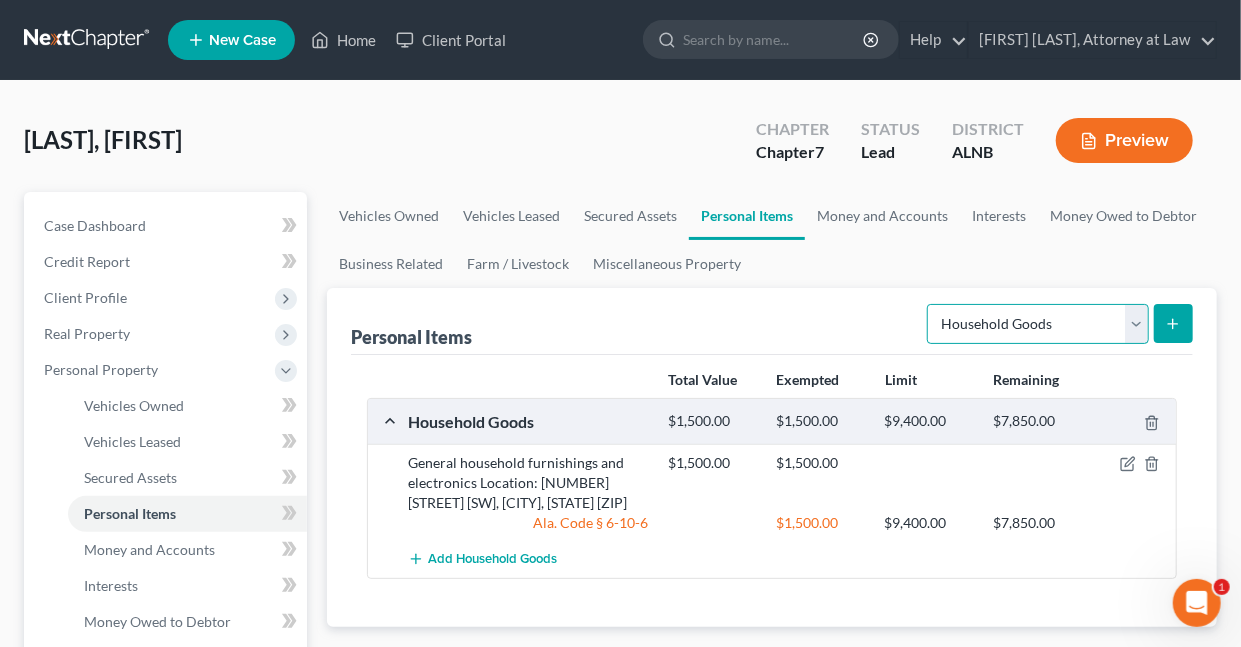 select on "clothing" 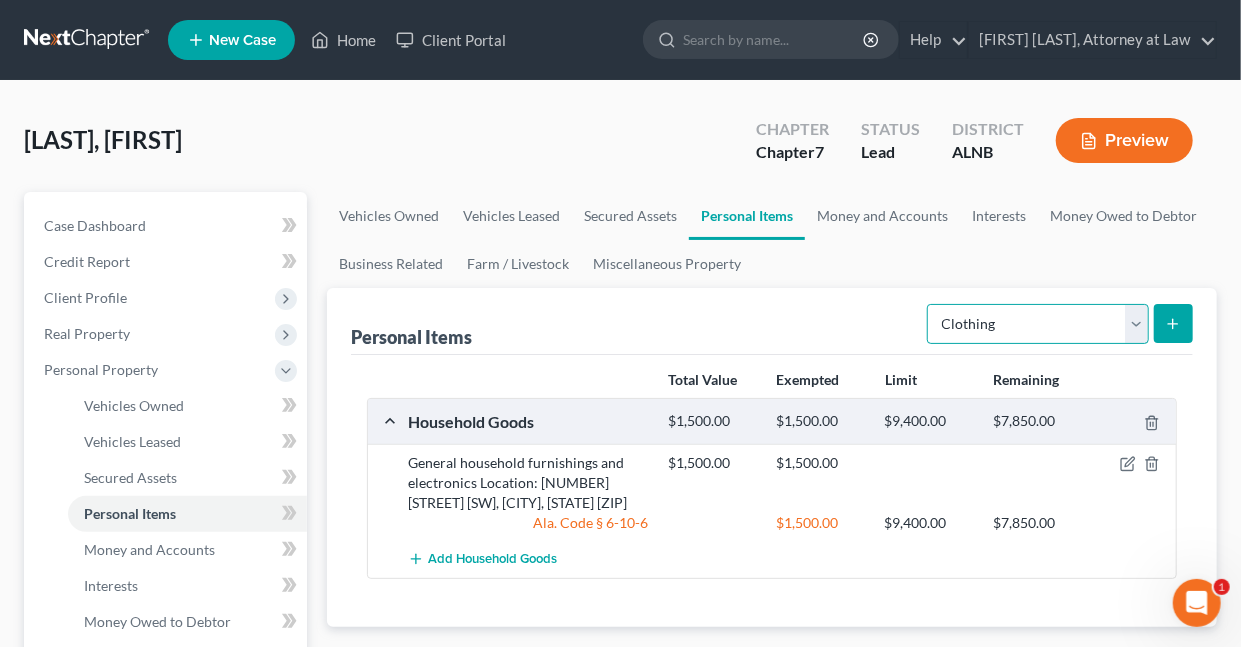 click on "Select Item Type Clothing Collectibles Of Value Electronics Firearms Household Goods Jewelry Other Pet(s) Sports & Hobby Equipment" at bounding box center [1038, 324] 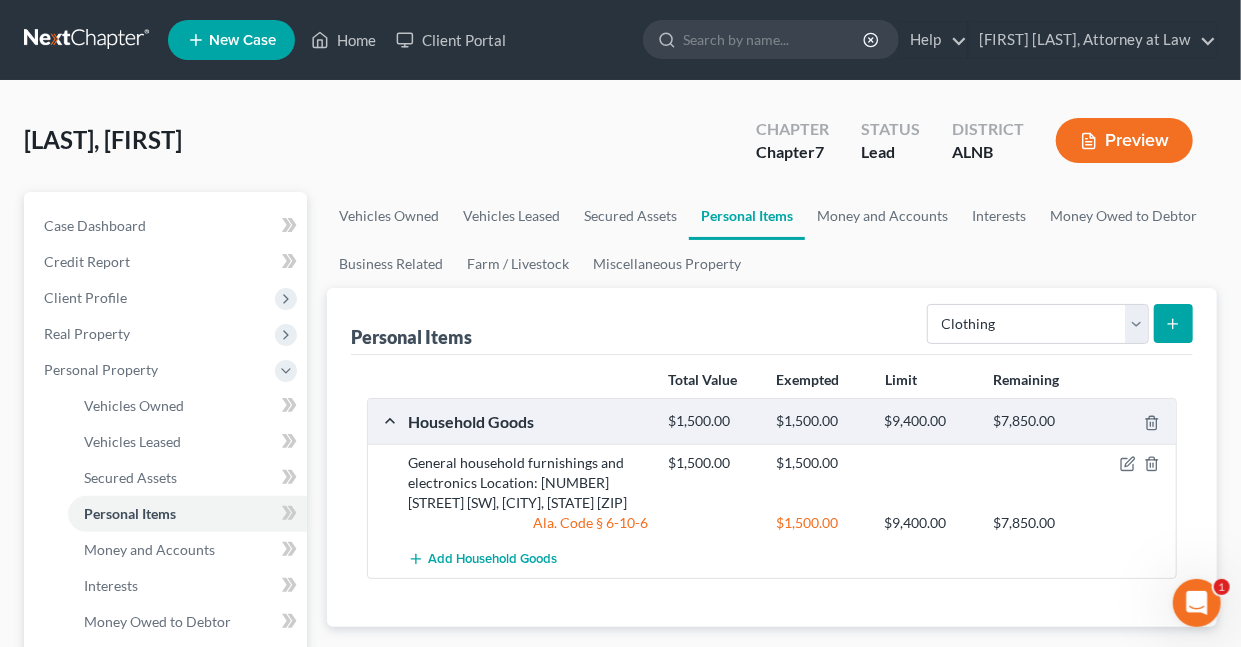 click at bounding box center [1173, 323] 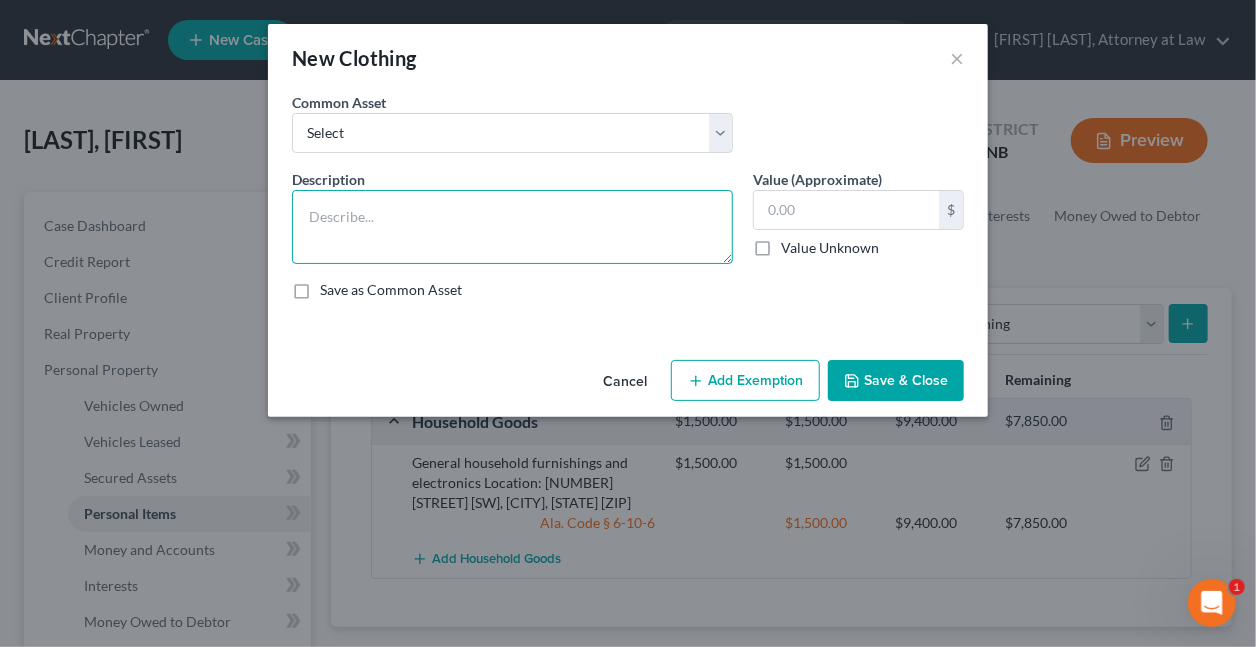 drag, startPoint x: 429, startPoint y: 205, endPoint x: 423, endPoint y: 214, distance: 10.816654 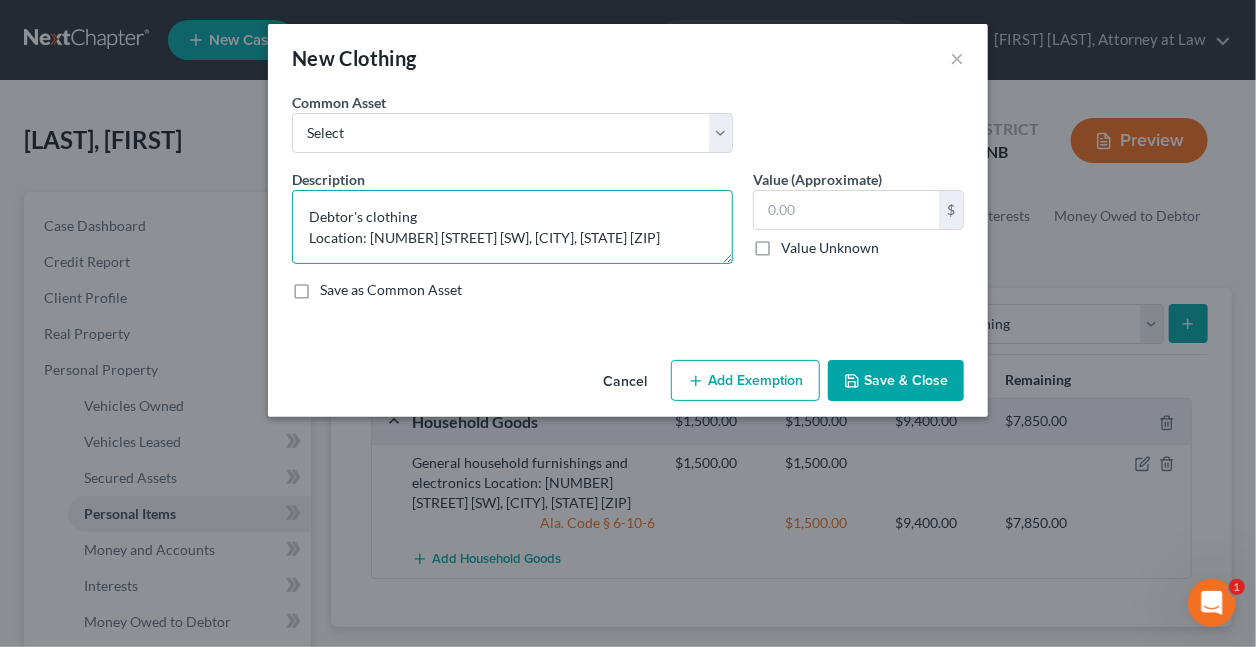 type on "Debtor's clothing
Location: [NUMBER] [STREET] [SW], [CITY], [STATE] [ZIP]" 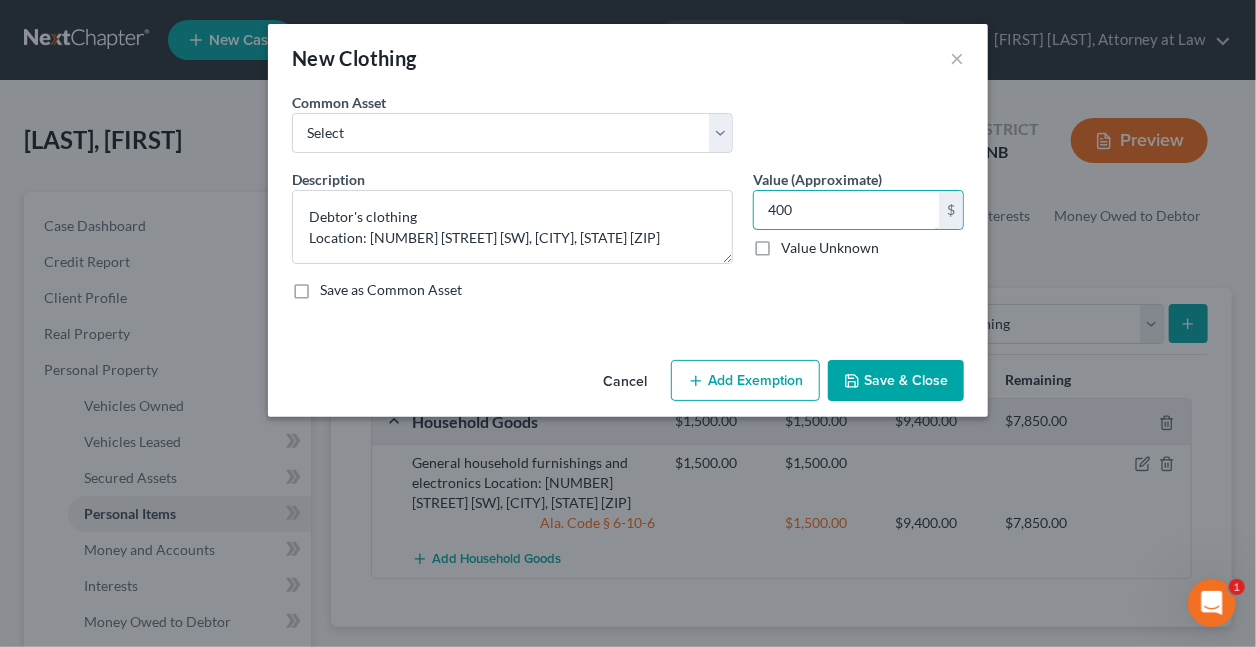 type on "400" 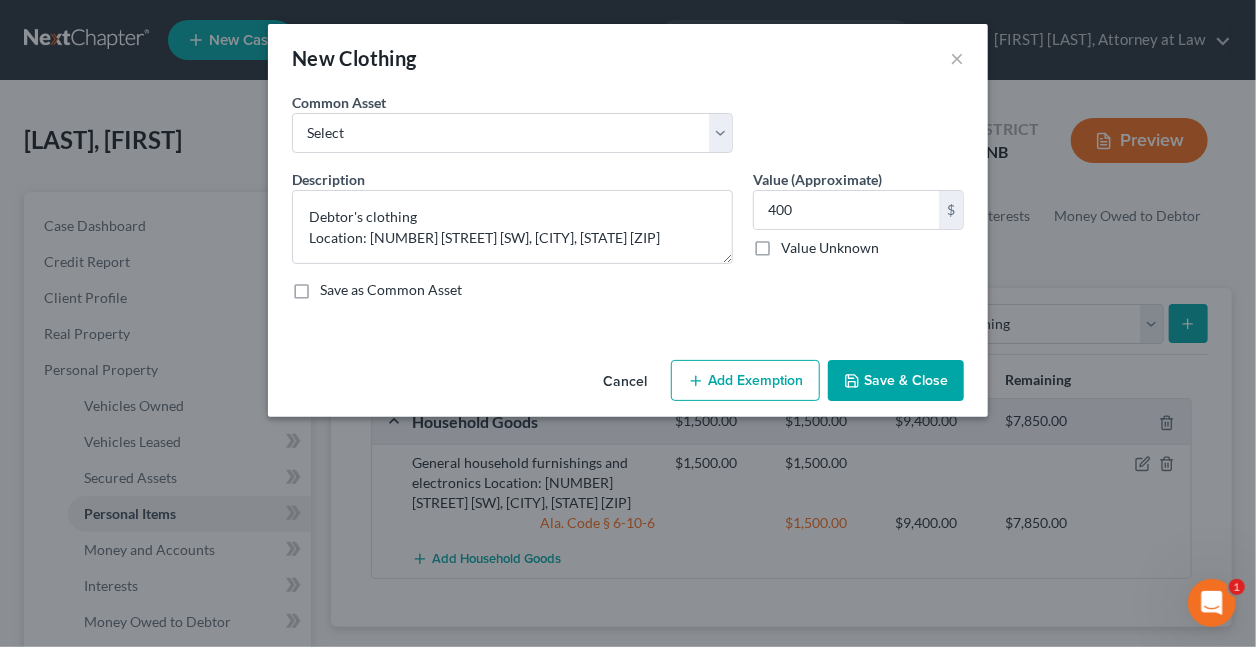 click on "Add Exemption" at bounding box center (745, 381) 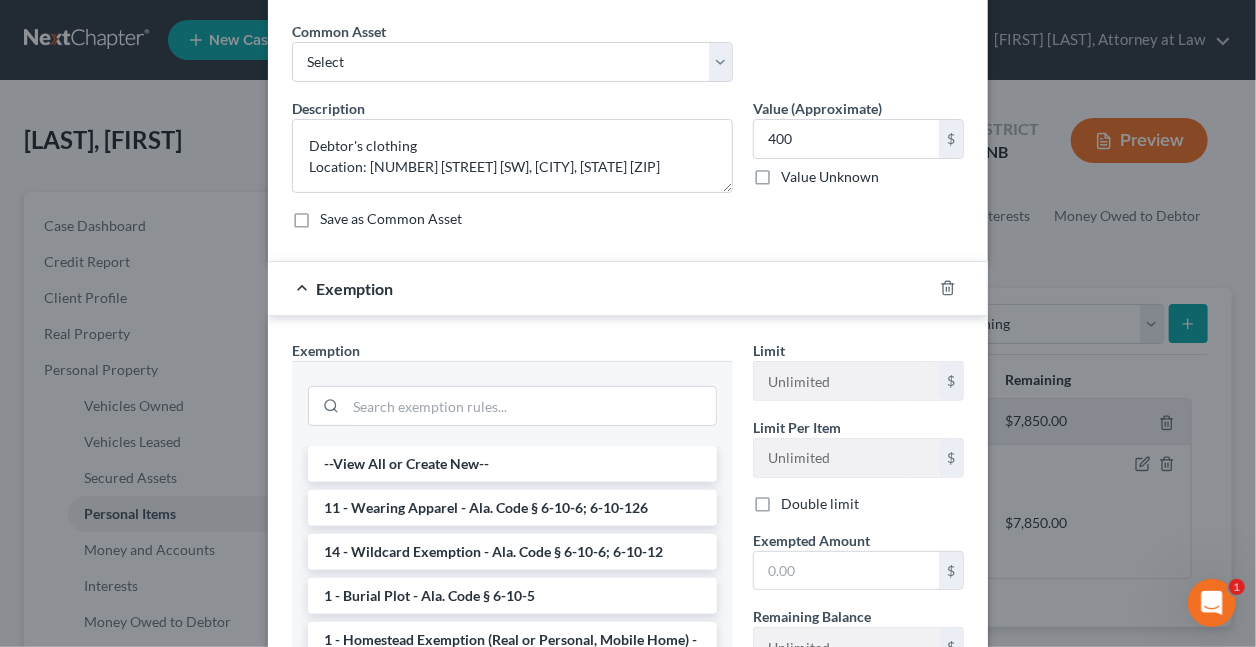 scroll, scrollTop: 330, scrollLeft: 0, axis: vertical 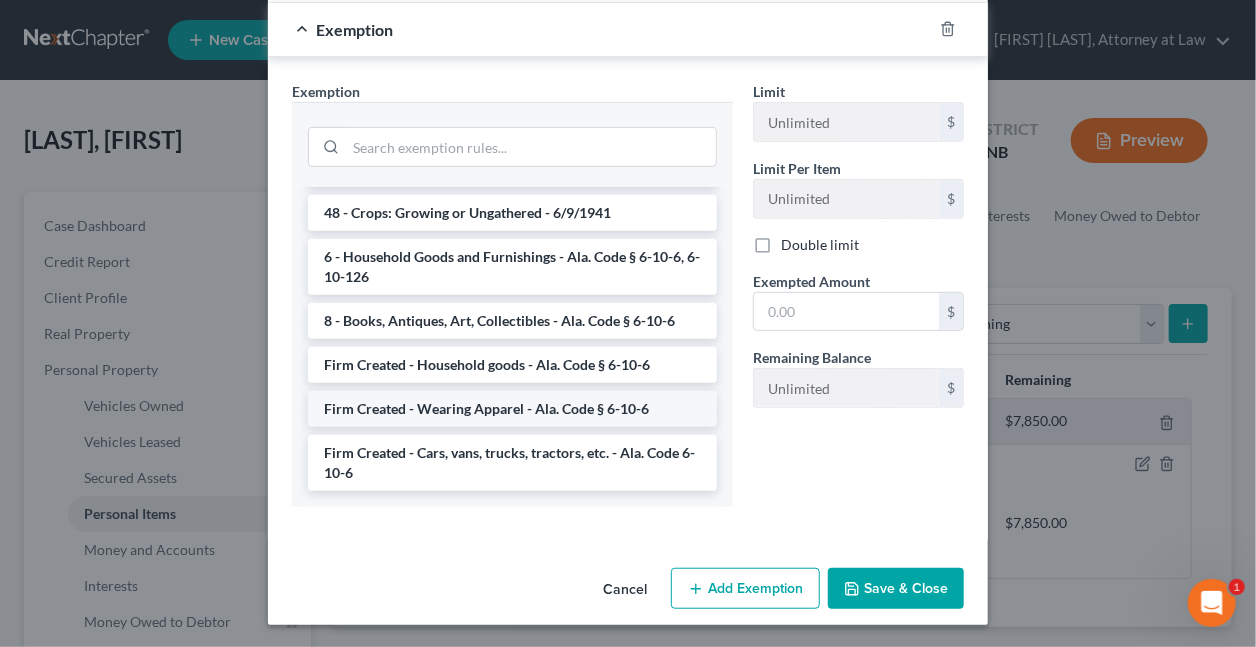 click on "Firm Created - Wearing Apparel - Ala. Code § 6-10-6" at bounding box center [512, 409] 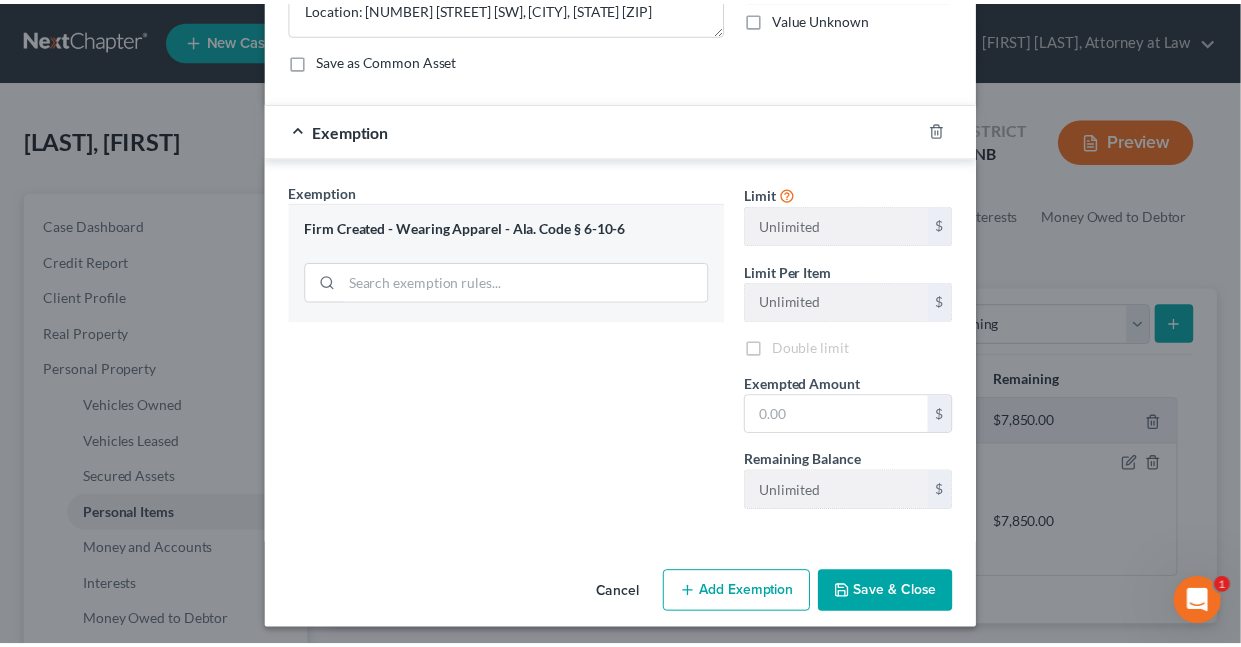 scroll, scrollTop: 233, scrollLeft: 0, axis: vertical 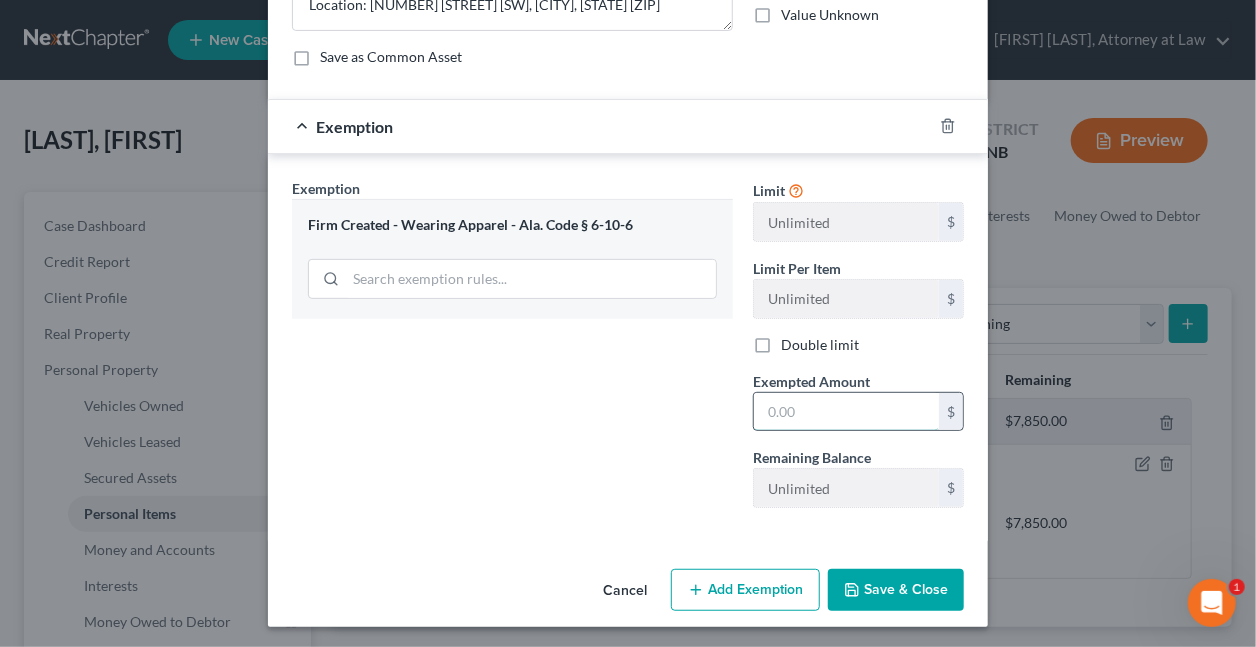 click at bounding box center [846, 412] 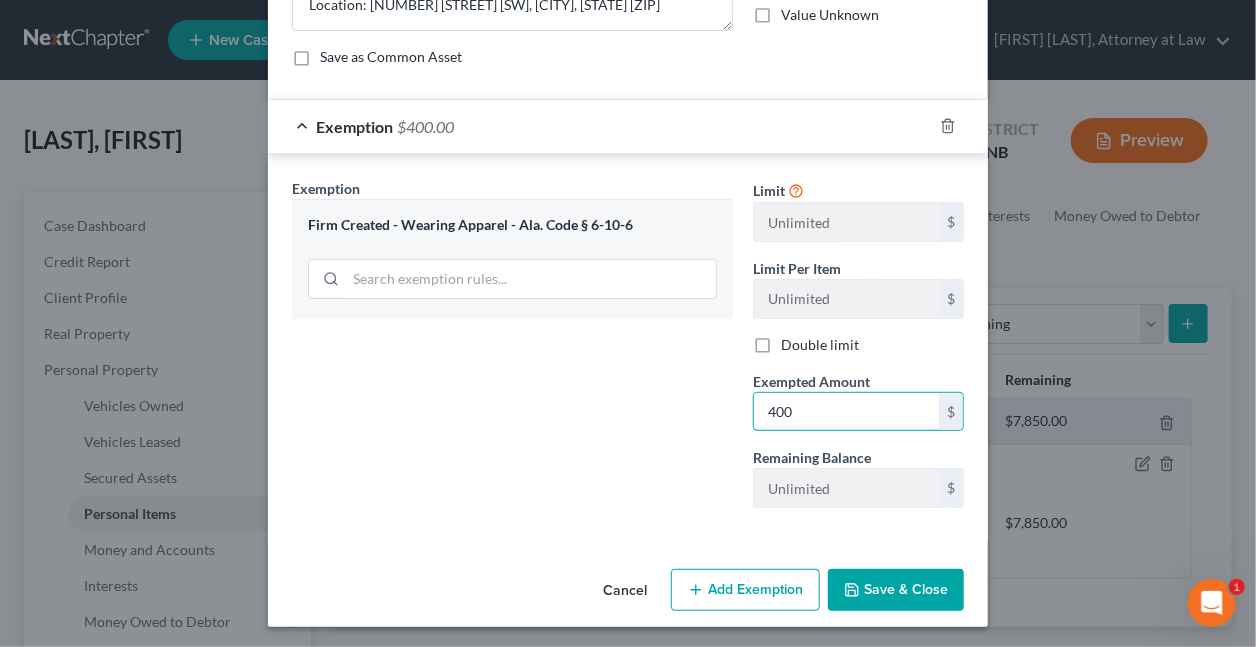 type on "400" 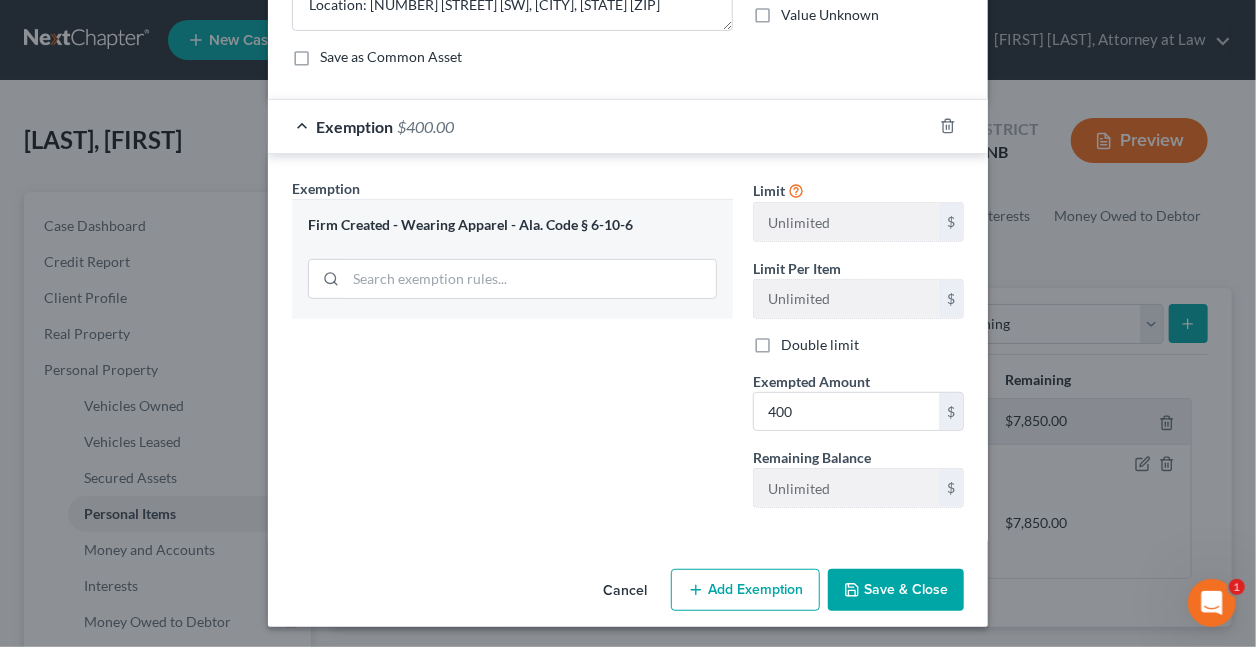 click on "Save & Close" at bounding box center [896, 590] 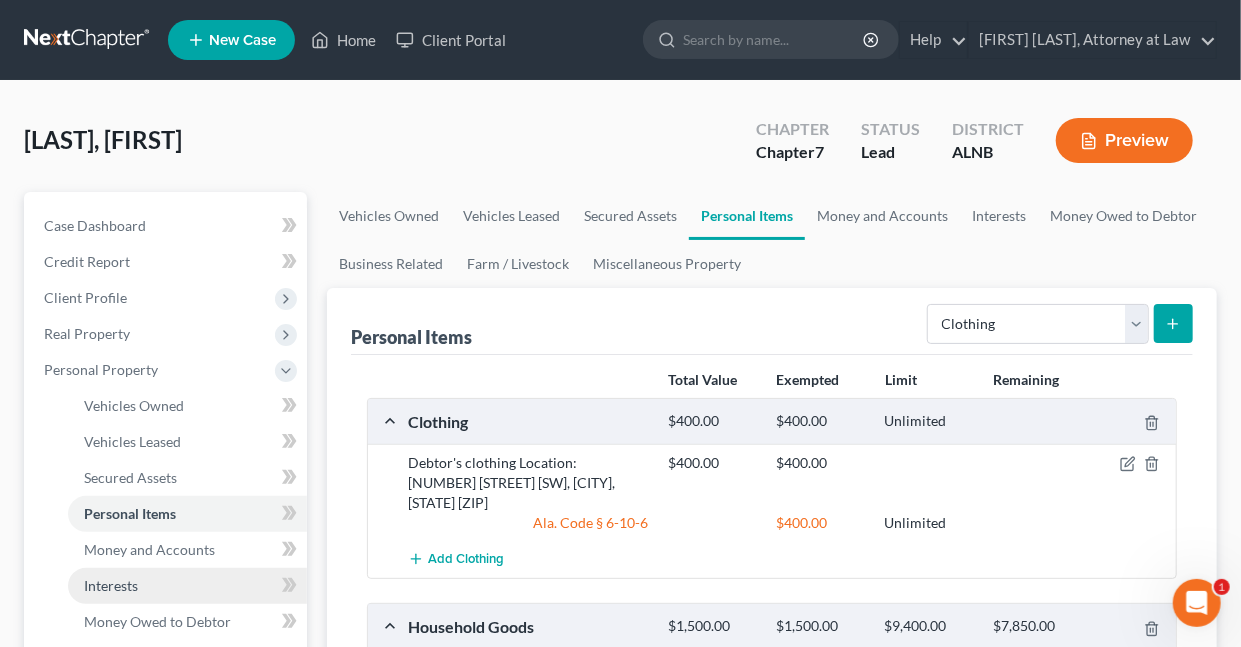 click on "Interests" at bounding box center [111, 585] 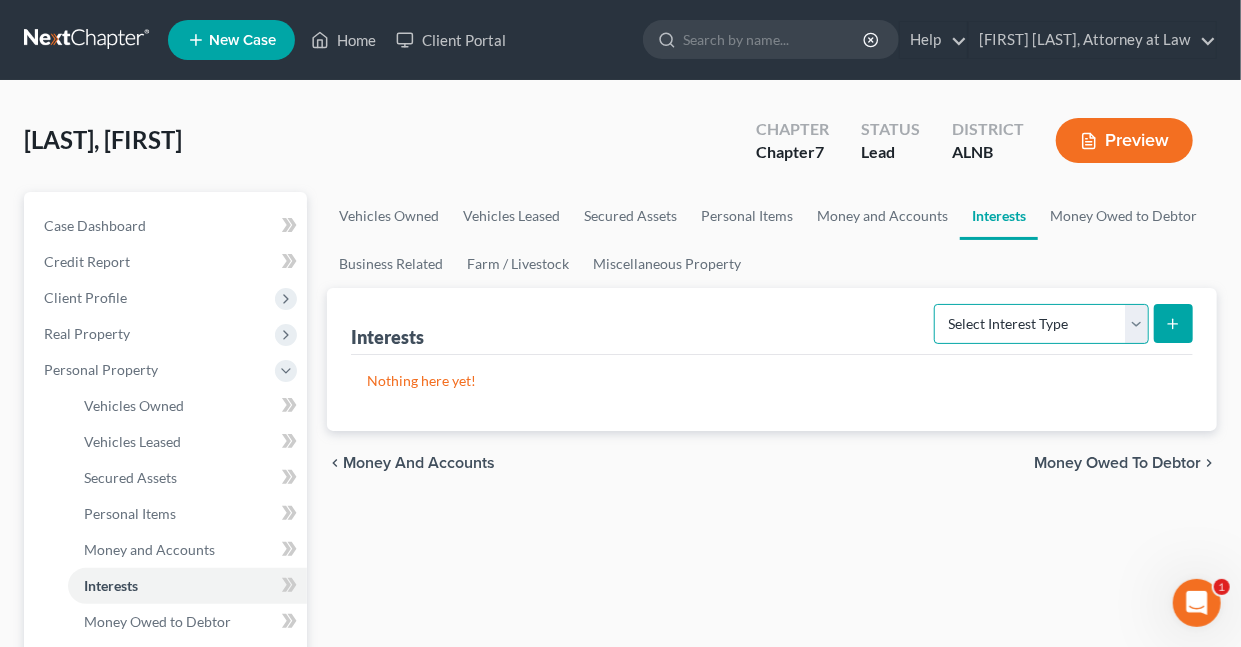 click on "Select Interest Type 401K Annuity Bond Education IRA Government Bond Government Pension Plan Incorporated Business IRA Joint Venture (Active) Joint Venture (Inactive) Keogh Mutual Fund Other Retirement Plan Partnership (Active) Partnership (Inactive) Pension Plan Stock Term Life Insurance Unincorporated Business Whole Life Insurance" at bounding box center (1041, 324) 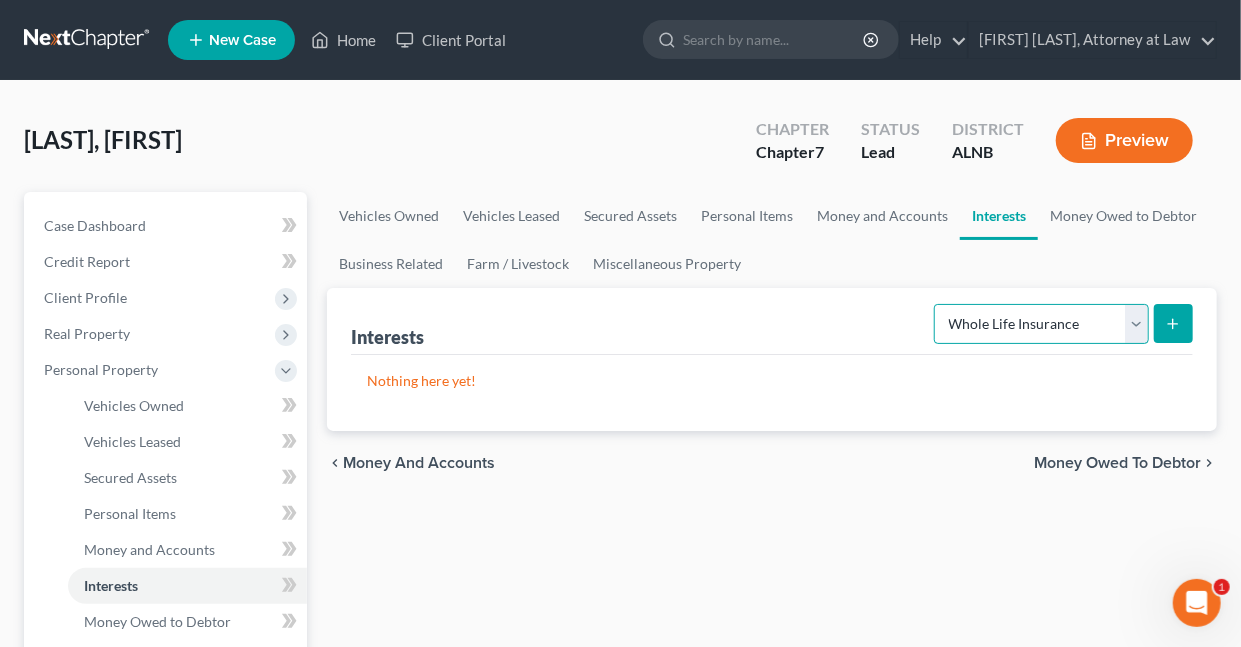 click on "Select Interest Type 401K Annuity Bond Education IRA Government Bond Government Pension Plan Incorporated Business IRA Joint Venture (Active) Joint Venture (Inactive) Keogh Mutual Fund Other Retirement Plan Partnership (Active) Partnership (Inactive) Pension Plan Stock Term Life Insurance Unincorporated Business Whole Life Insurance" at bounding box center (1041, 324) 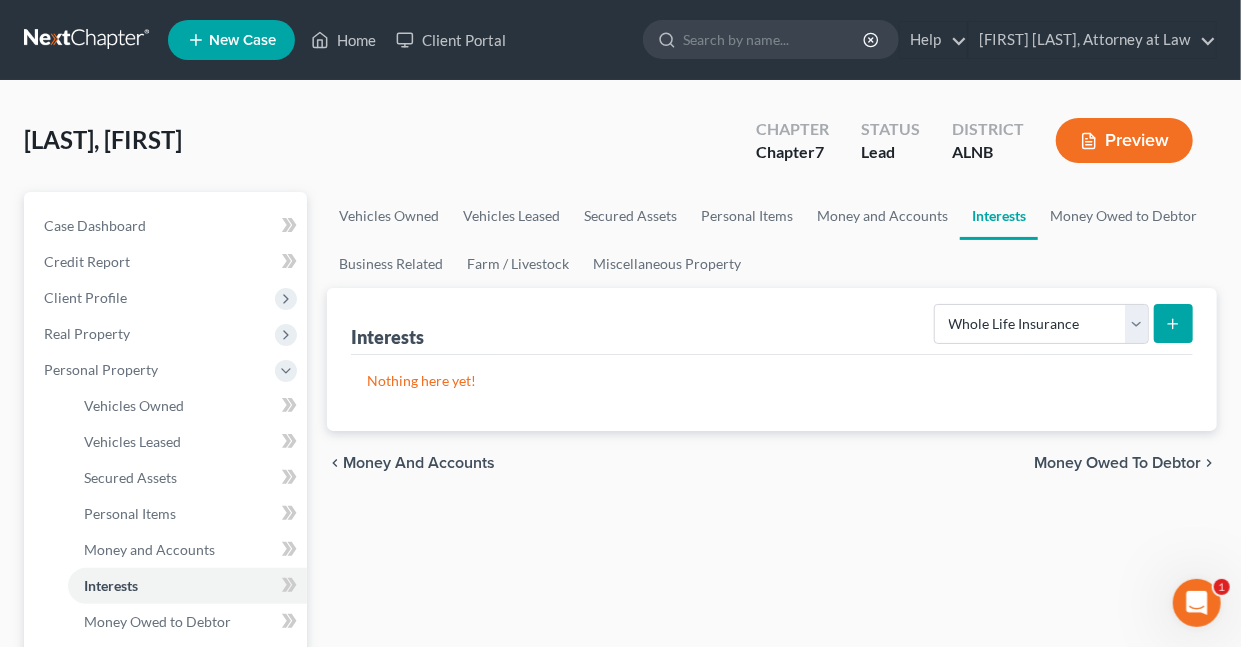 click 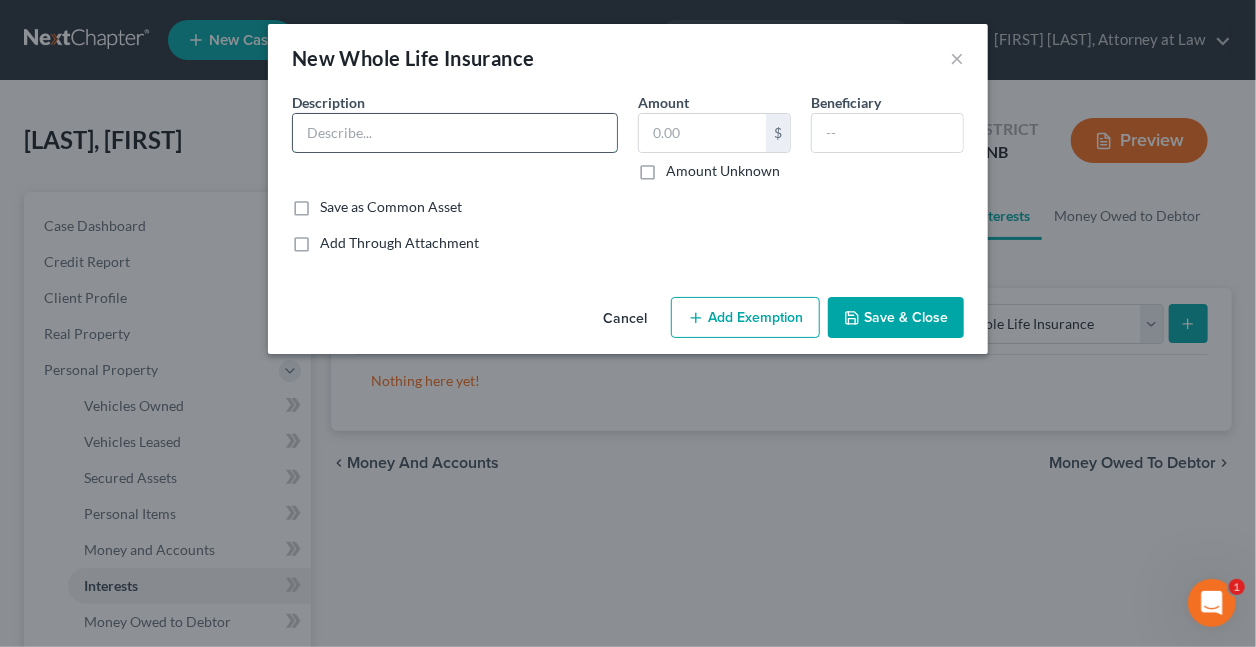 click at bounding box center (455, 133) 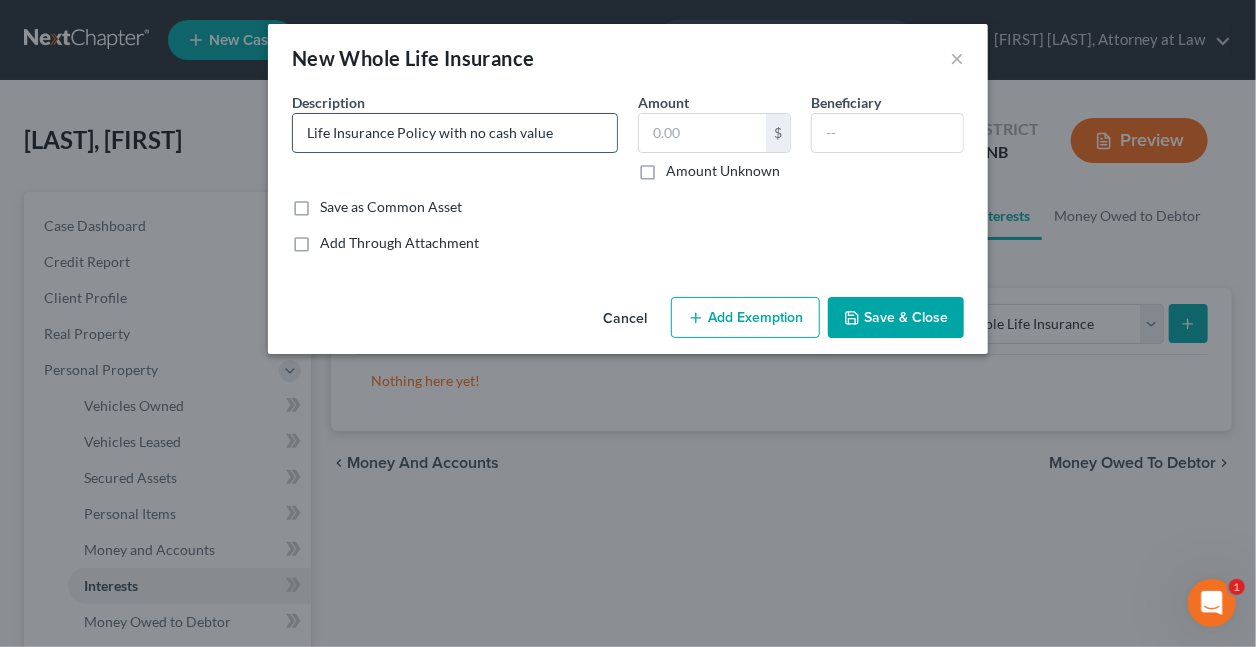 type on "Life Insurance Policy with no cash value" 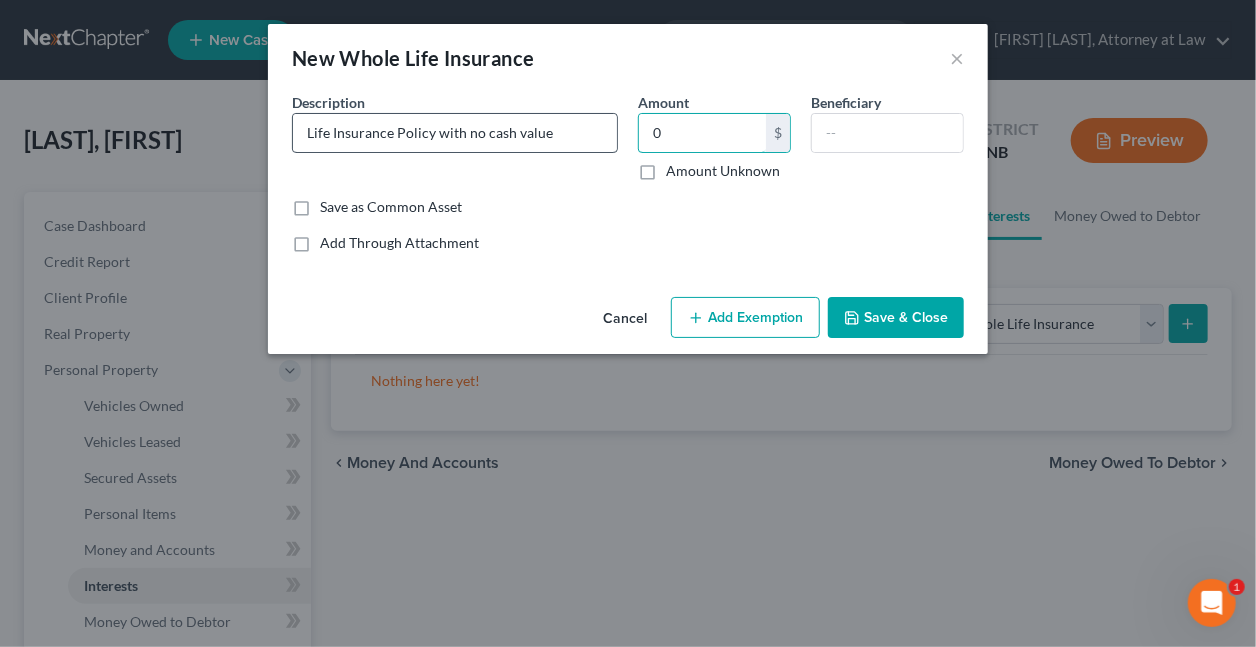 type on "0" 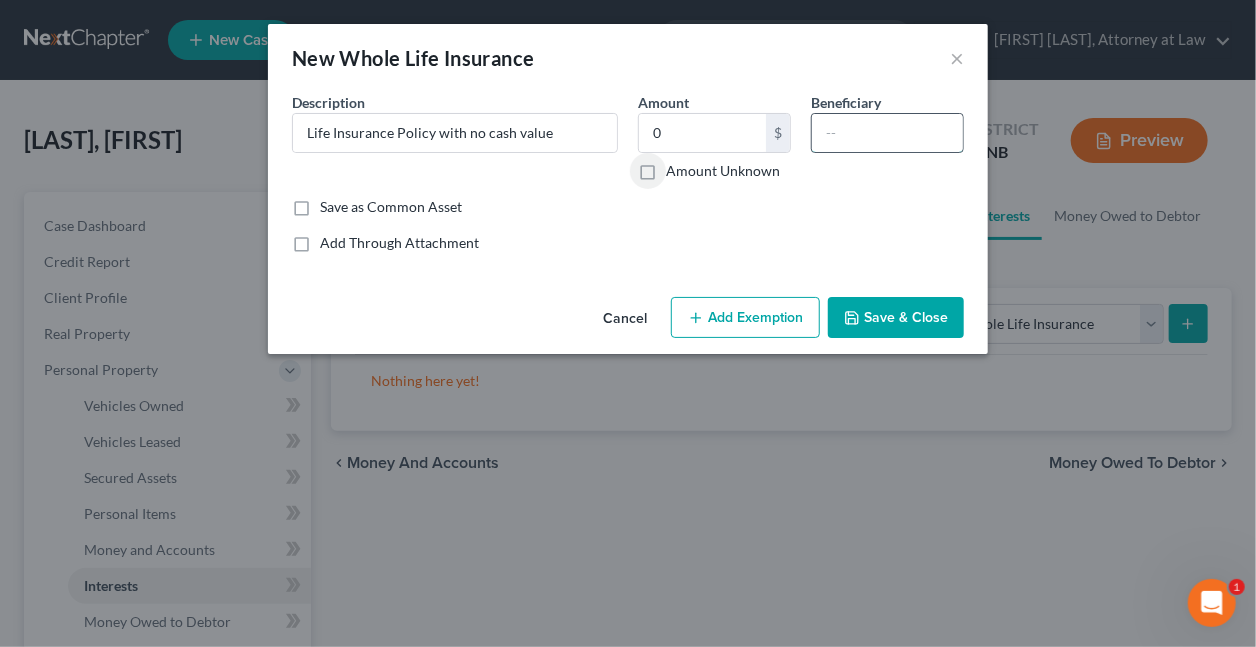 click at bounding box center (887, 133) 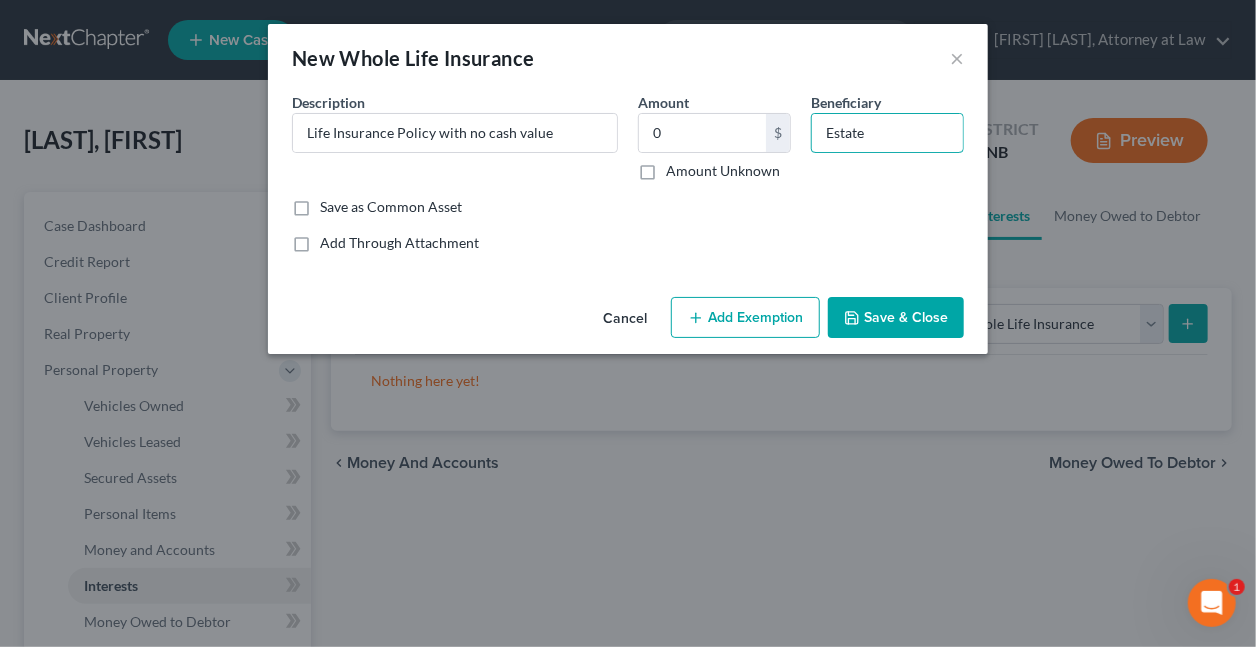 type on "Estate" 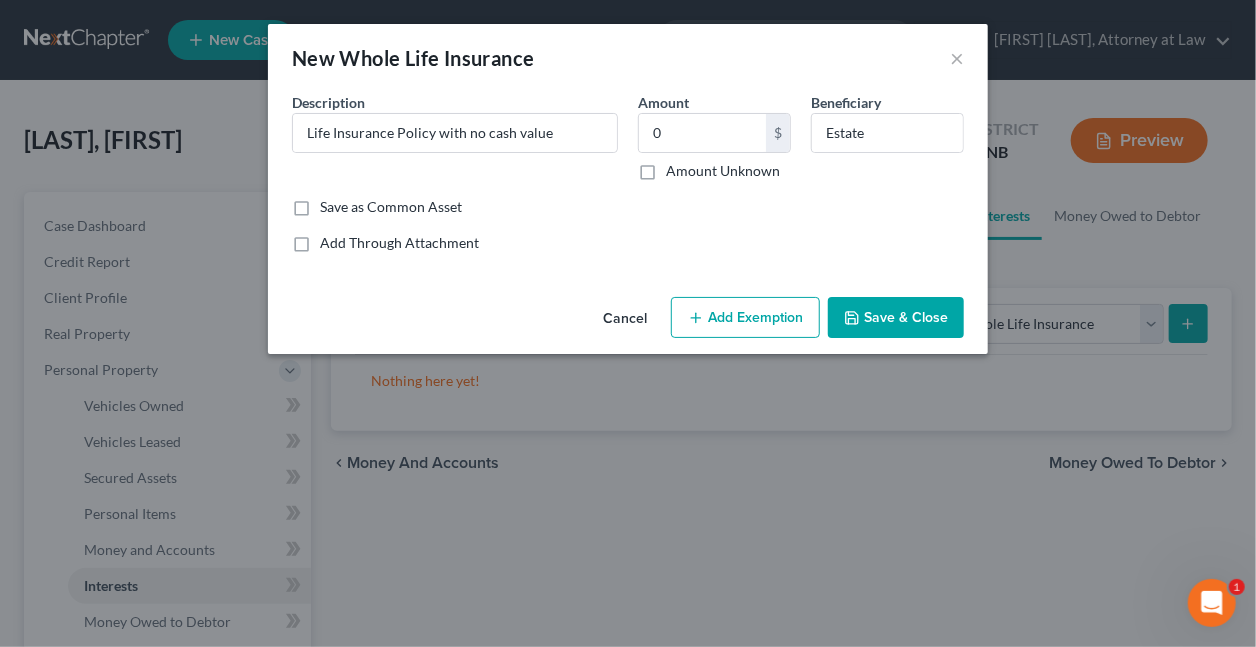 click on "Save & Close" at bounding box center [896, 318] 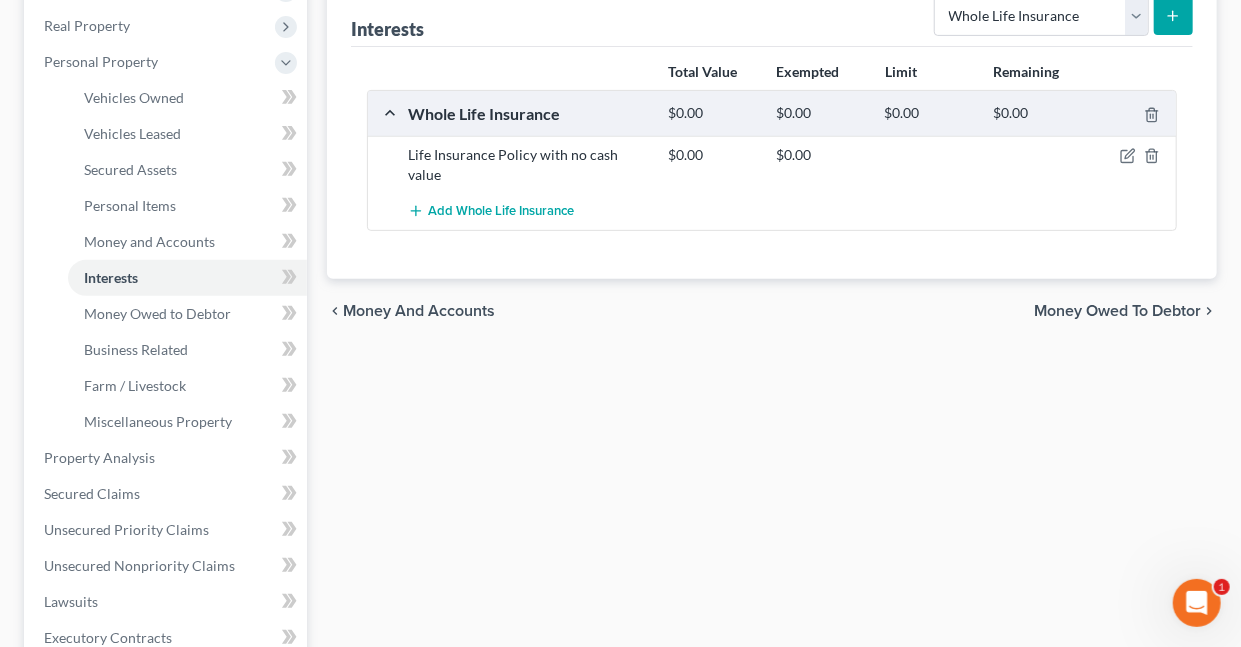 scroll, scrollTop: 317, scrollLeft: 0, axis: vertical 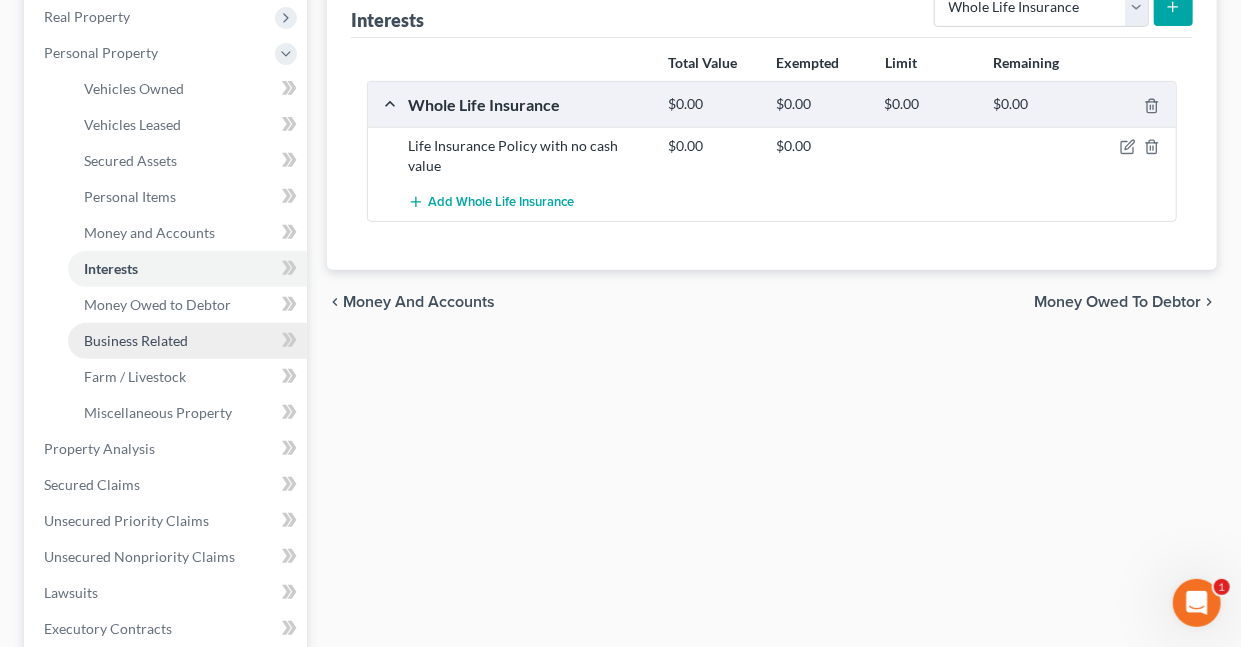 click on "Business Related" at bounding box center [136, 340] 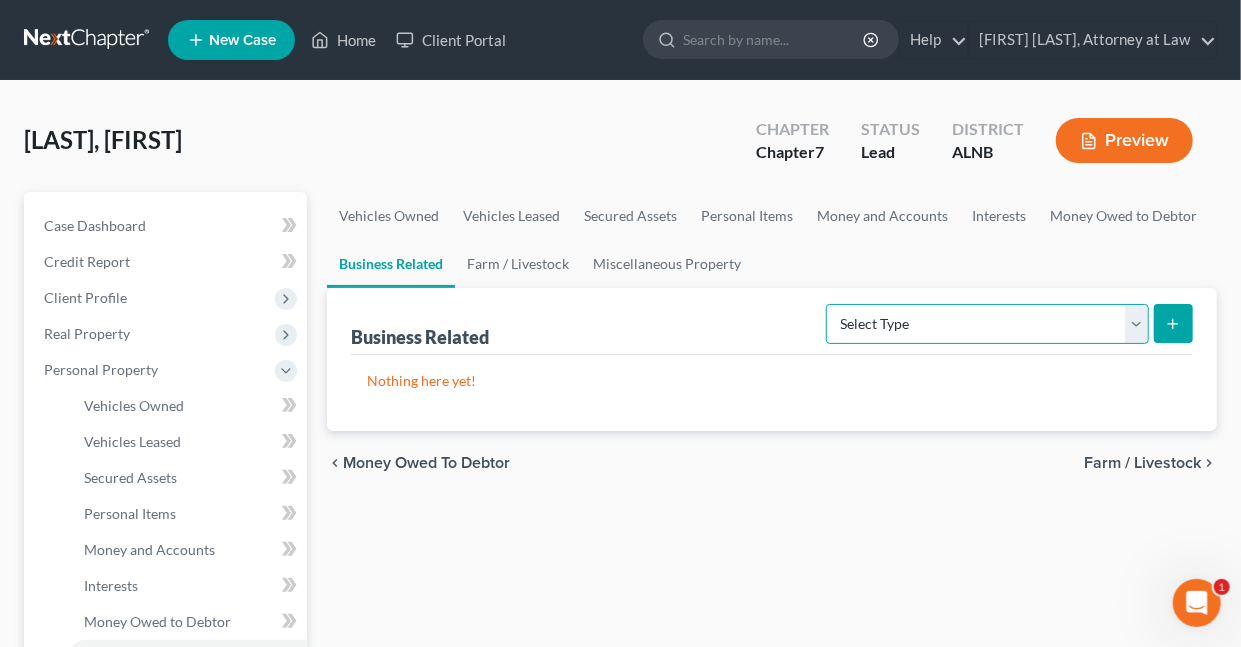 click on "Select Type Customer Lists Franchises Inventory Licenses Machinery Office Equipment, Furnishings, Supplies Other Business Related Property Not Listed Patents, Copyrights, Intellectual Property" at bounding box center (987, 324) 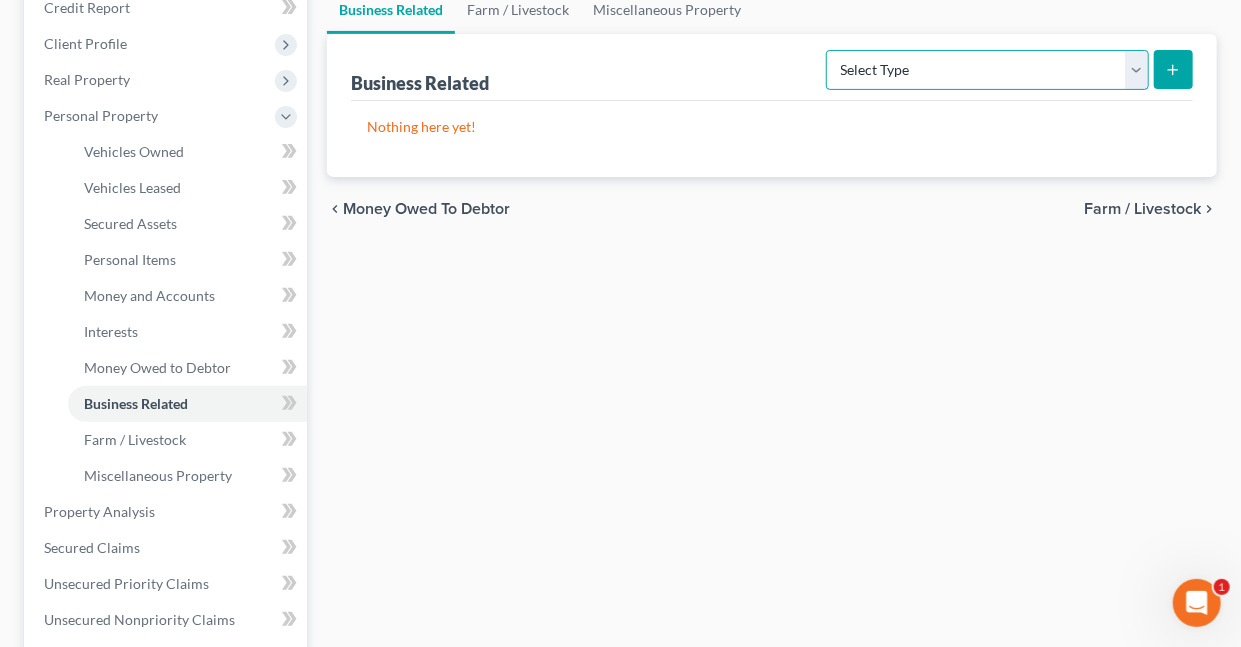 scroll, scrollTop: 283, scrollLeft: 0, axis: vertical 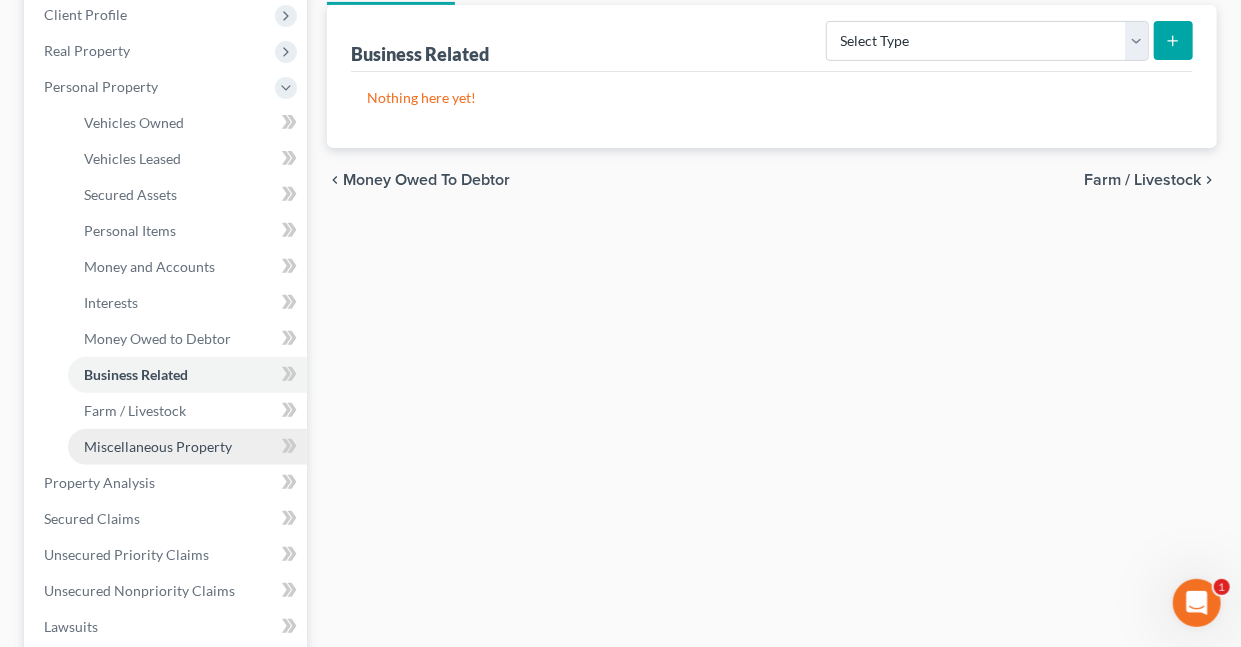 click on "Miscellaneous Property" at bounding box center [158, 446] 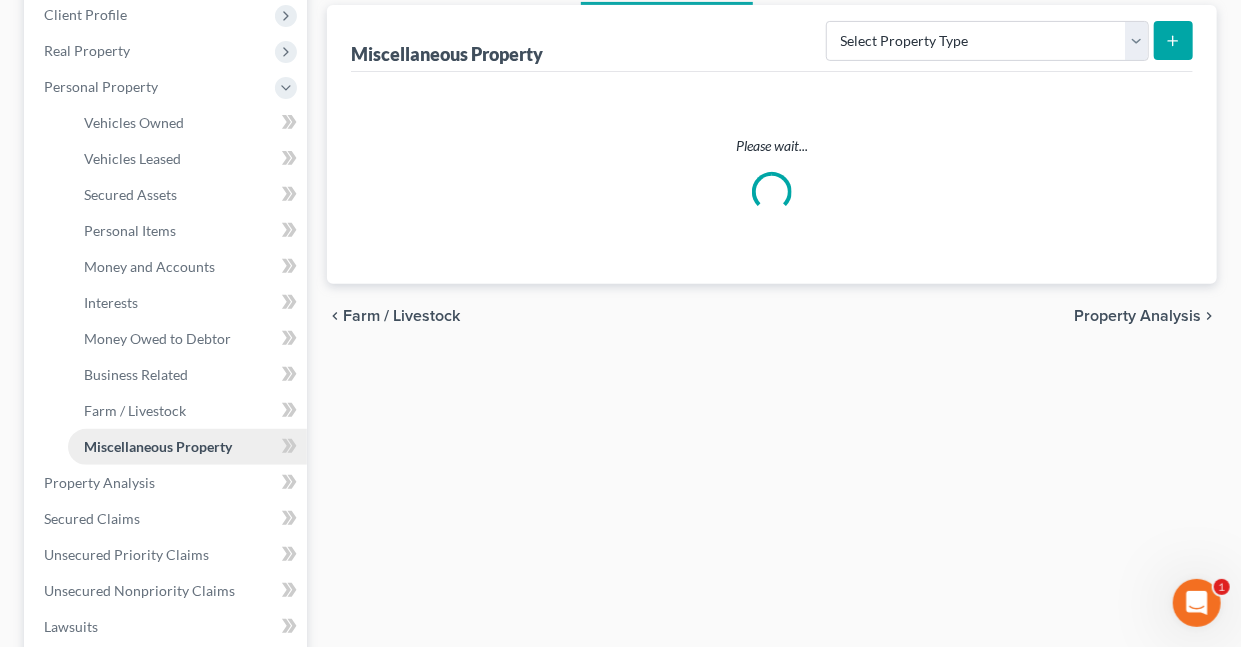 scroll, scrollTop: 0, scrollLeft: 0, axis: both 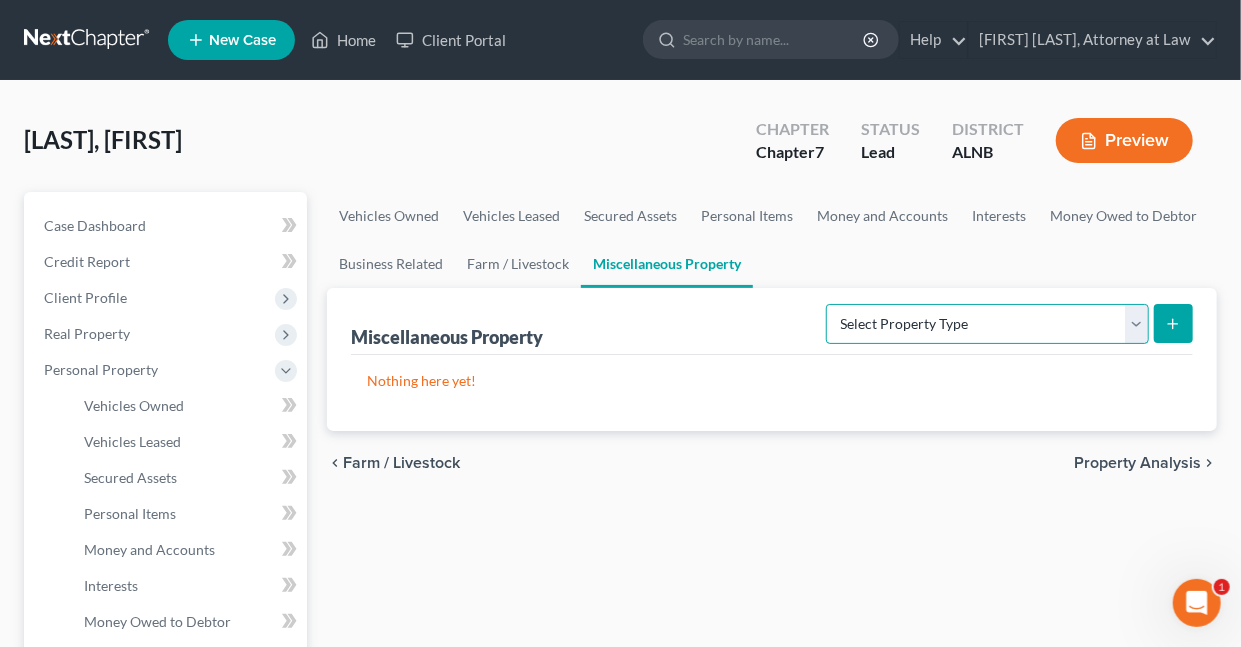 click on "Select Property Type Assigned for Creditor Benefit Within 1 Year Holding for Another Not Yet Listed Stored Within 1 Year Transferred" at bounding box center (987, 324) 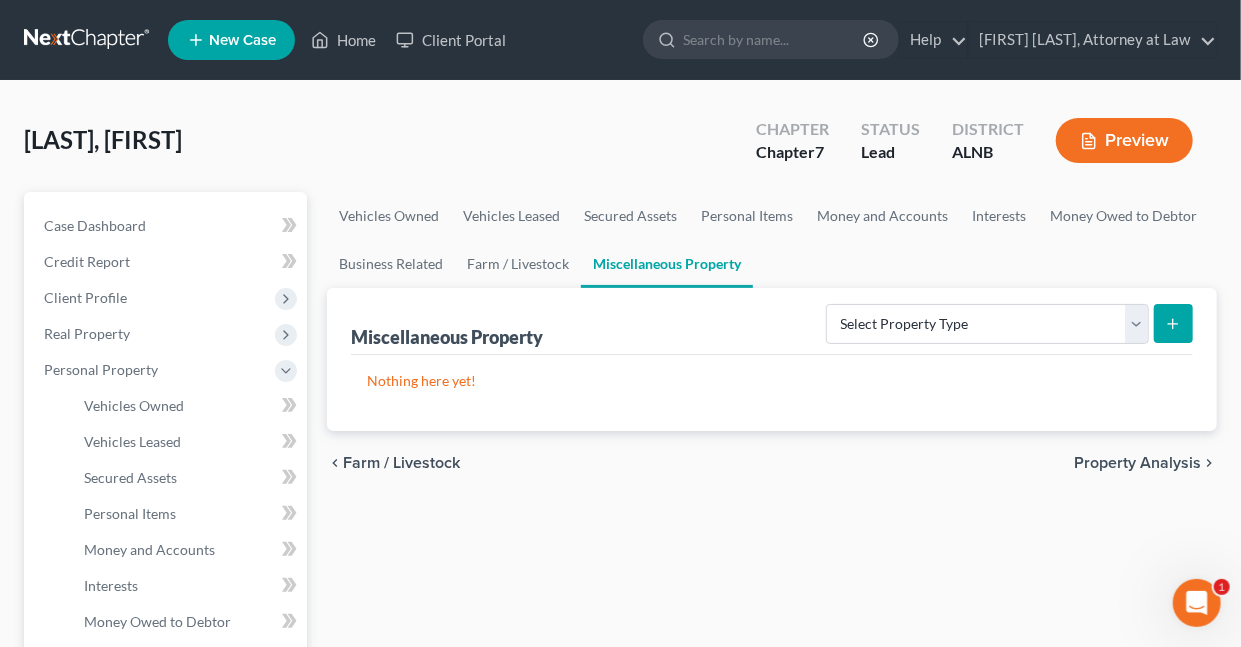click on "Vehicles Owned
Vehicles Leased
Secured Assets
Personal Items
Money and Accounts
Interests
Money Owed to Debtor
Business Related
Farm / Livestock
Miscellaneous Property" at bounding box center (772, 240) 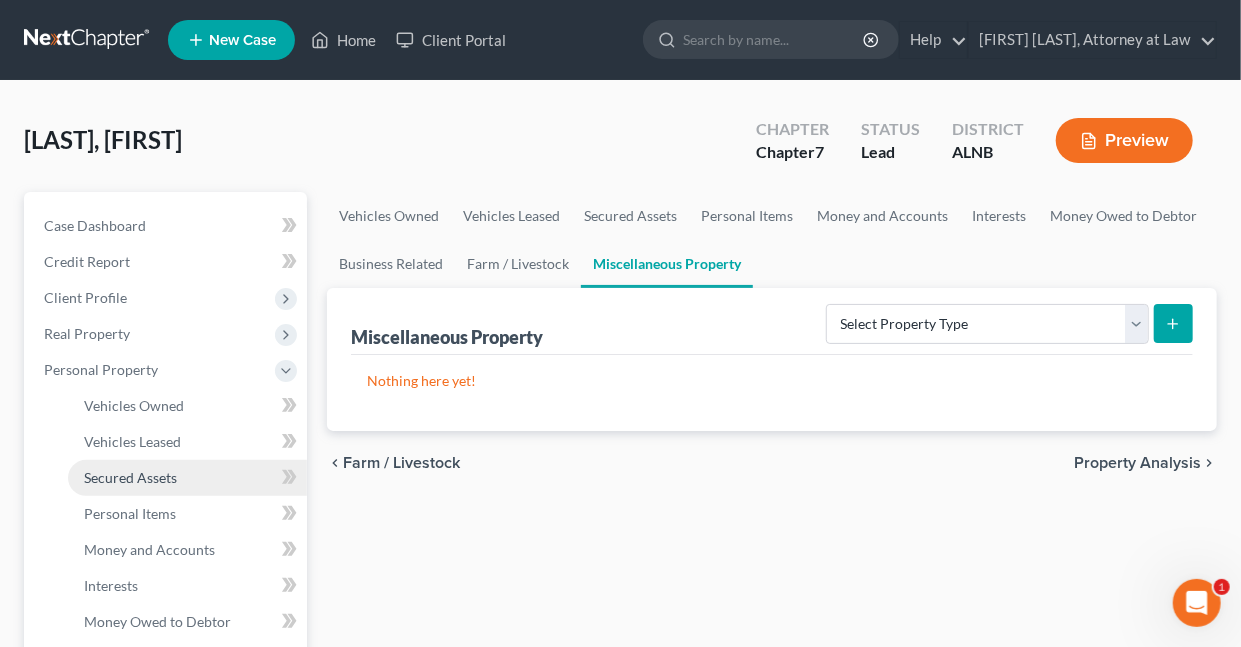 click on "Secured Assets" at bounding box center [130, 477] 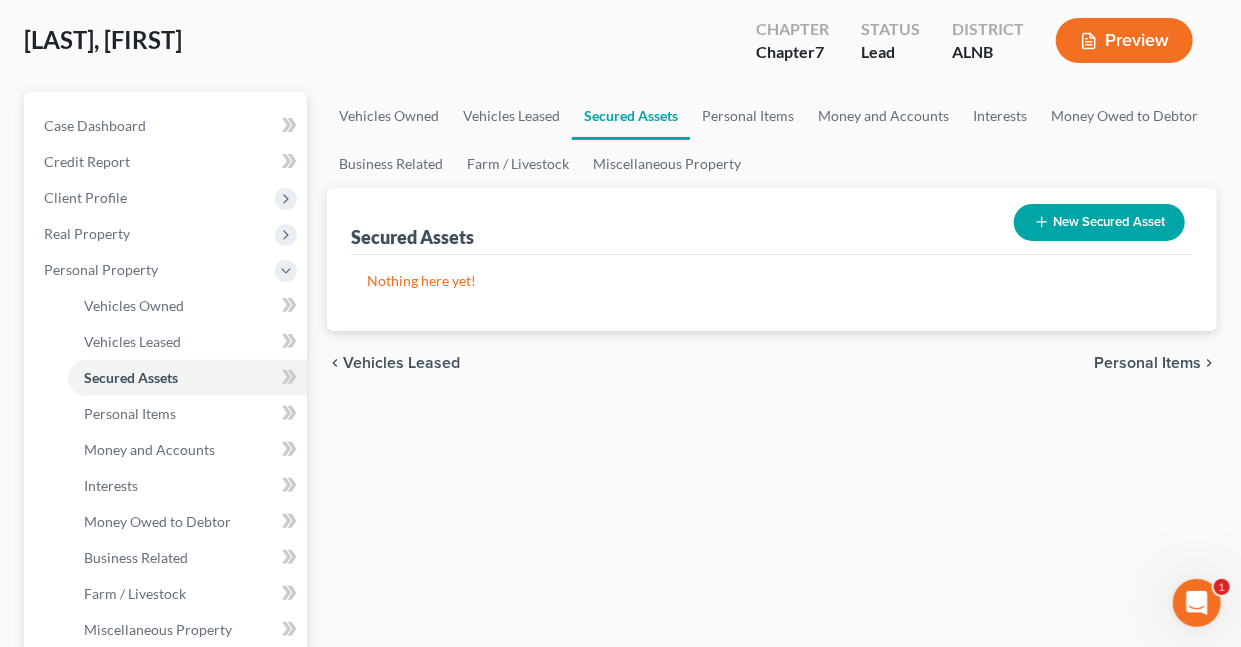 scroll, scrollTop: 110, scrollLeft: 0, axis: vertical 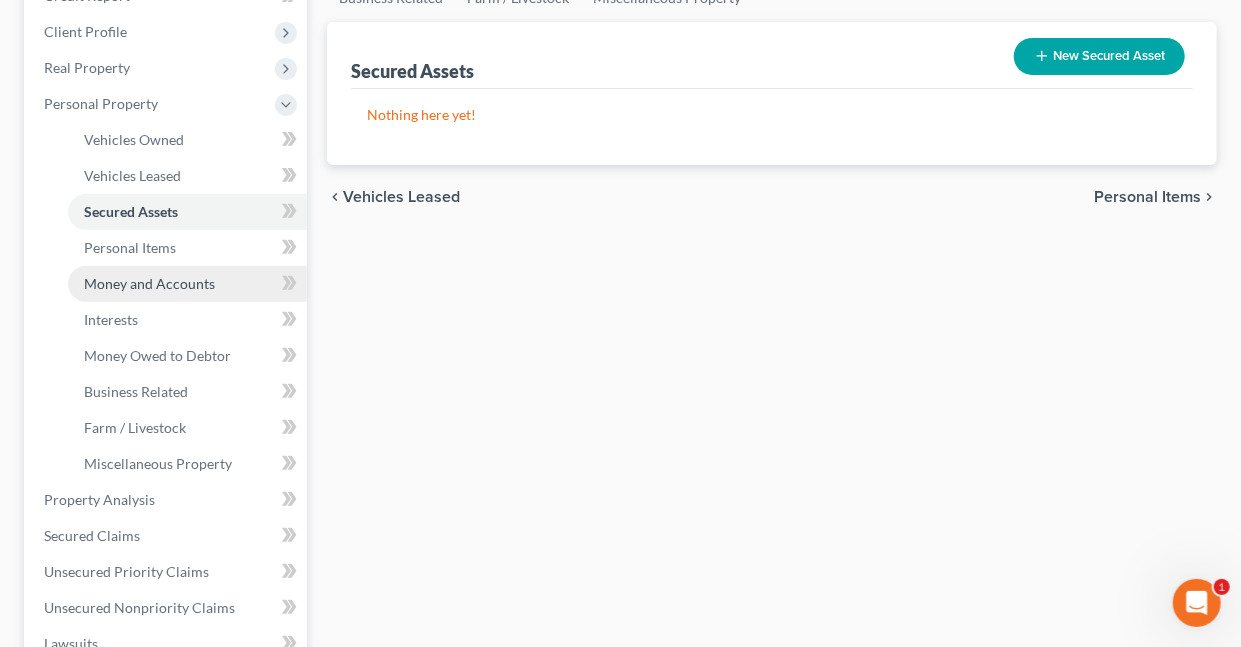 click on "Money and Accounts" at bounding box center (149, 283) 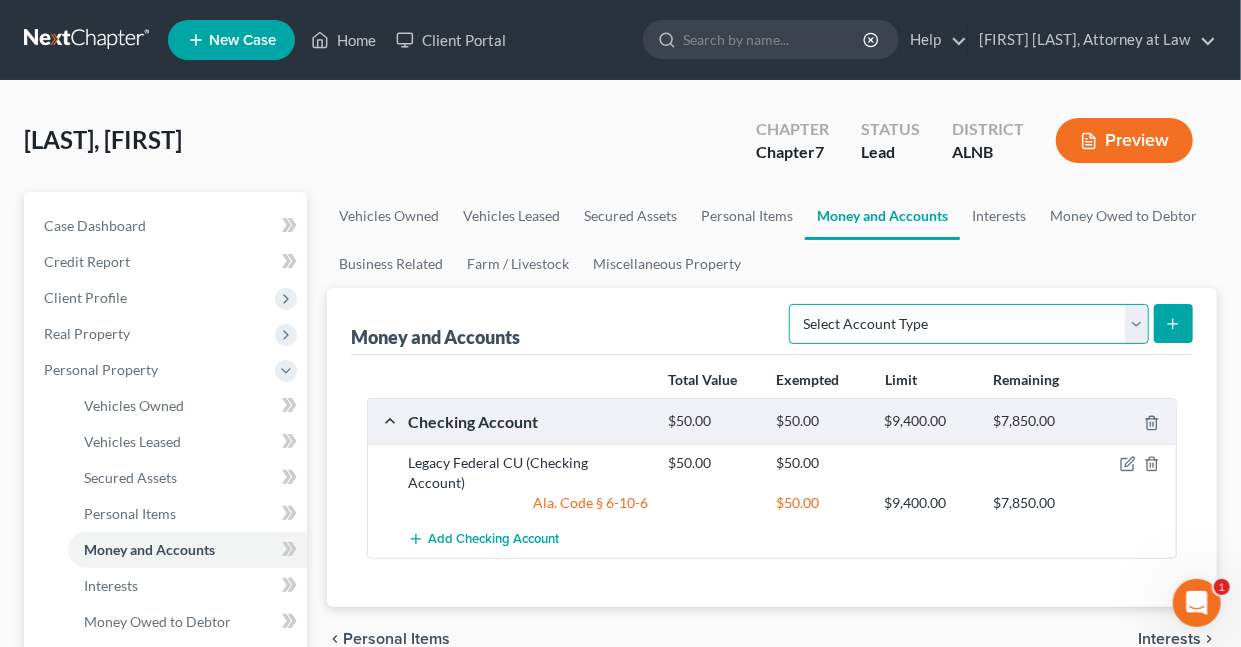 click on "Select Account Type Brokerage Cash on Hand Certificates of Deposit Checking Account Money Market Other (Credit Union, Health Savings Account, etc) Safe Deposit Box Savings Account Security Deposits or Prepayments" at bounding box center [969, 324] 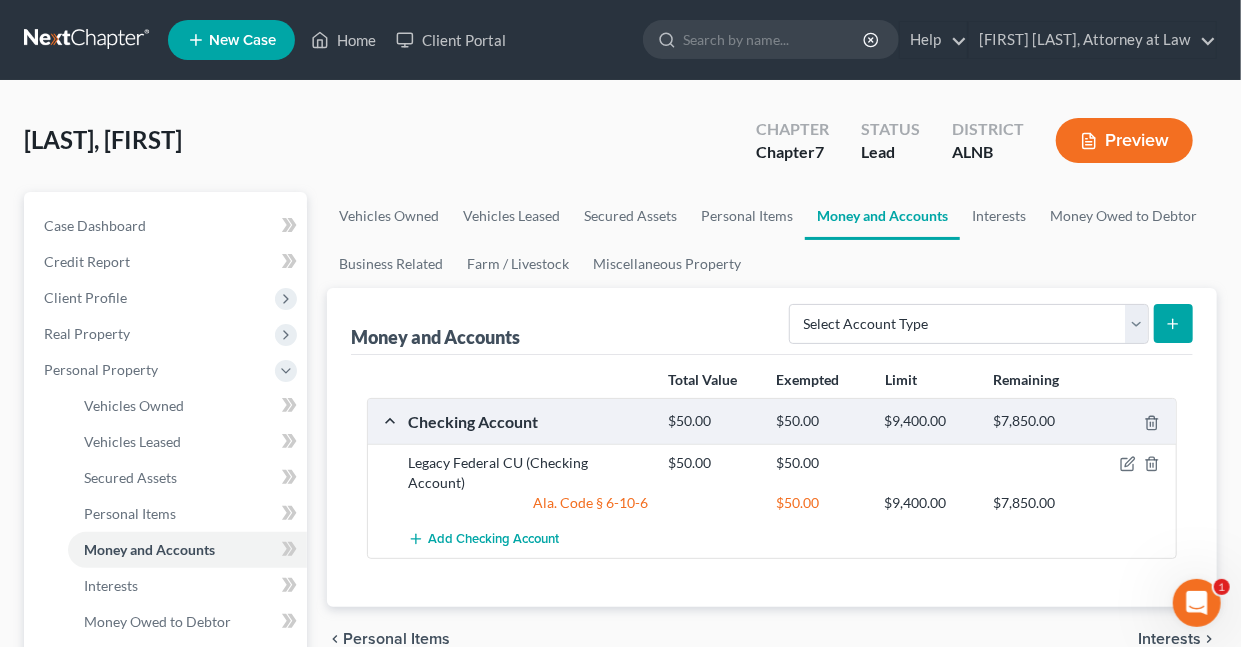 click on "Vehicles Owned
Vehicles Leased
Secured Assets
Personal Items
Money and Accounts
Interests
Money Owed to Debtor
Business Related
Farm / Livestock
Miscellaneous Property" at bounding box center (772, 240) 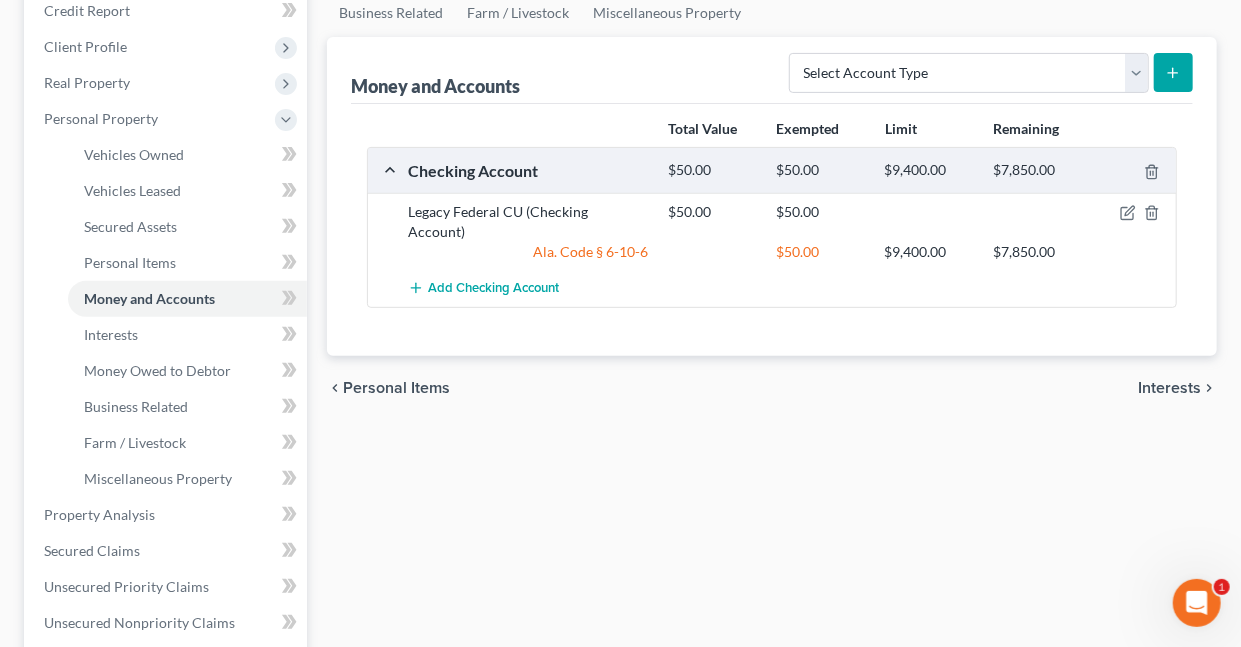 scroll, scrollTop: 258, scrollLeft: 0, axis: vertical 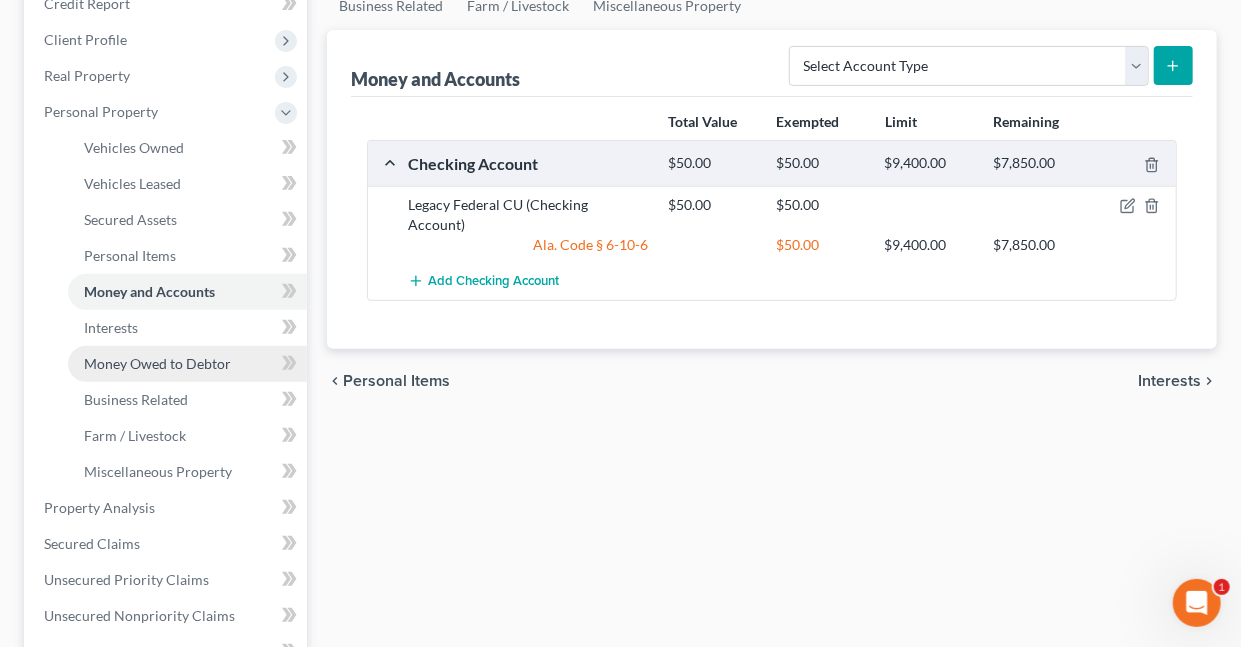 click on "Money Owed to Debtor" at bounding box center [157, 363] 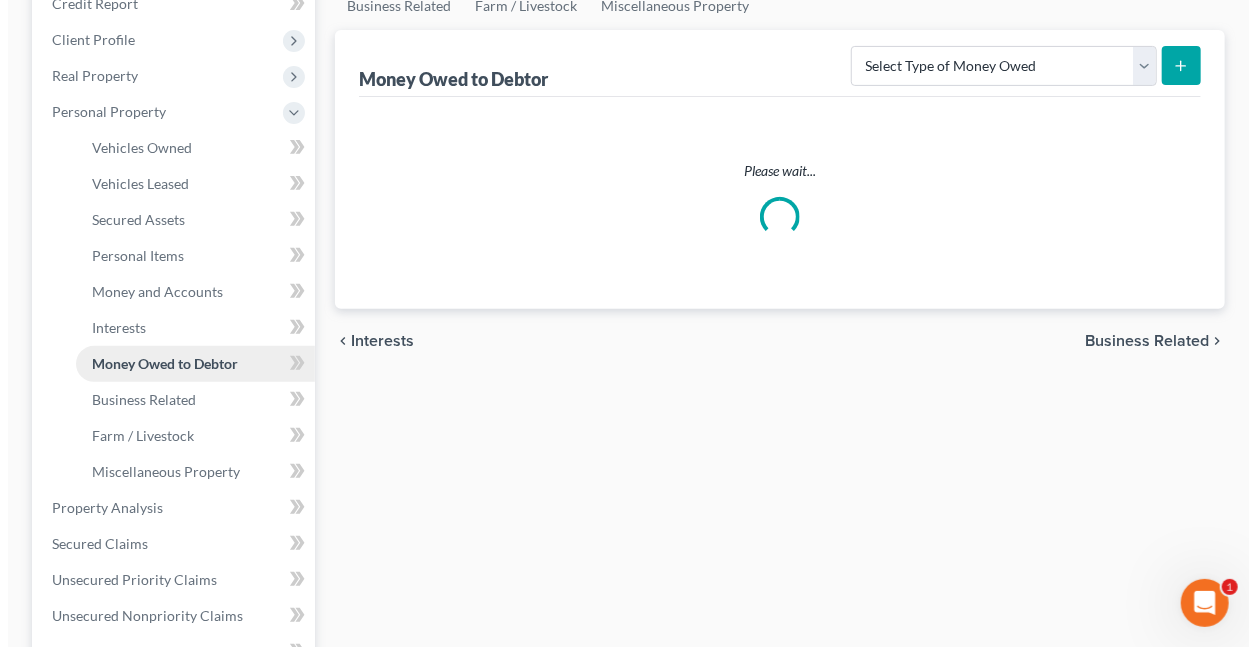 scroll, scrollTop: 0, scrollLeft: 0, axis: both 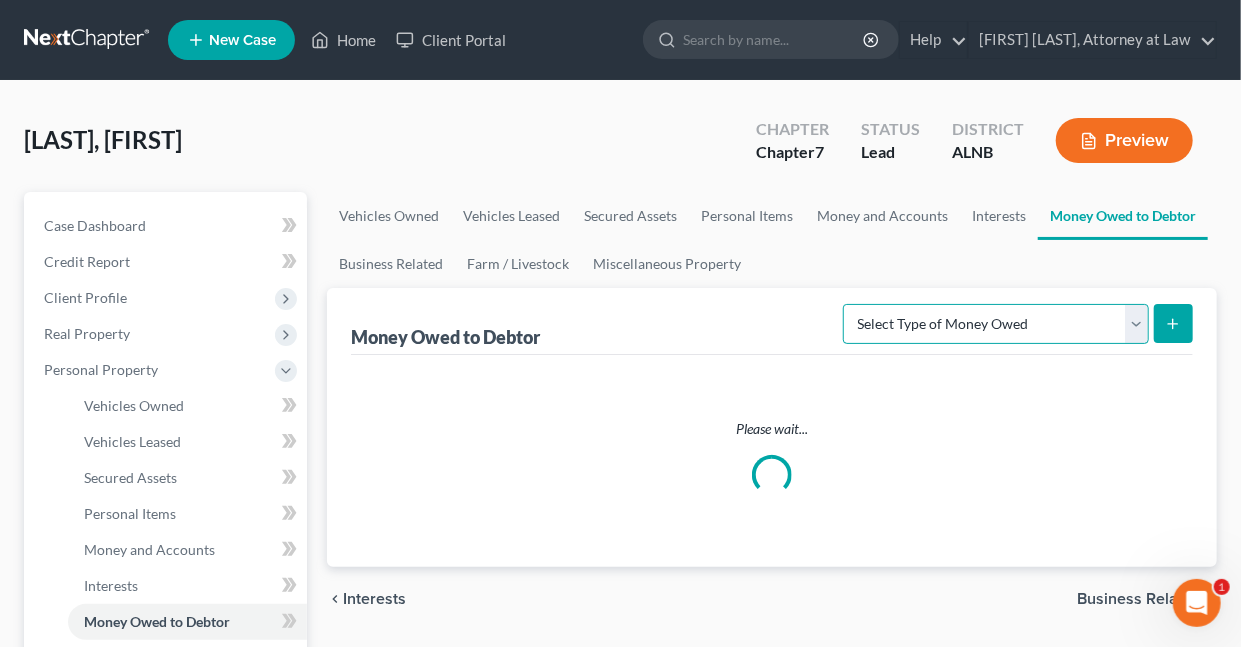 click on "Select Type of Money Owed Accounts Receivable Alimony Child Support Claims Against Third Parties Disability Benefits Disability Insurance Payments Divorce Settlements Equitable or Future Interests Expected Tax Refund and Unused NOLs Financial Assets Not Yet Listed Life Estate of Descendants Maintenance Other Contingent & Unliquidated Claims Property Settlements Sick or Vacation Pay Social Security Benefits Trusts Unpaid Loans Unpaid Wages Workers Compensation" at bounding box center (996, 324) 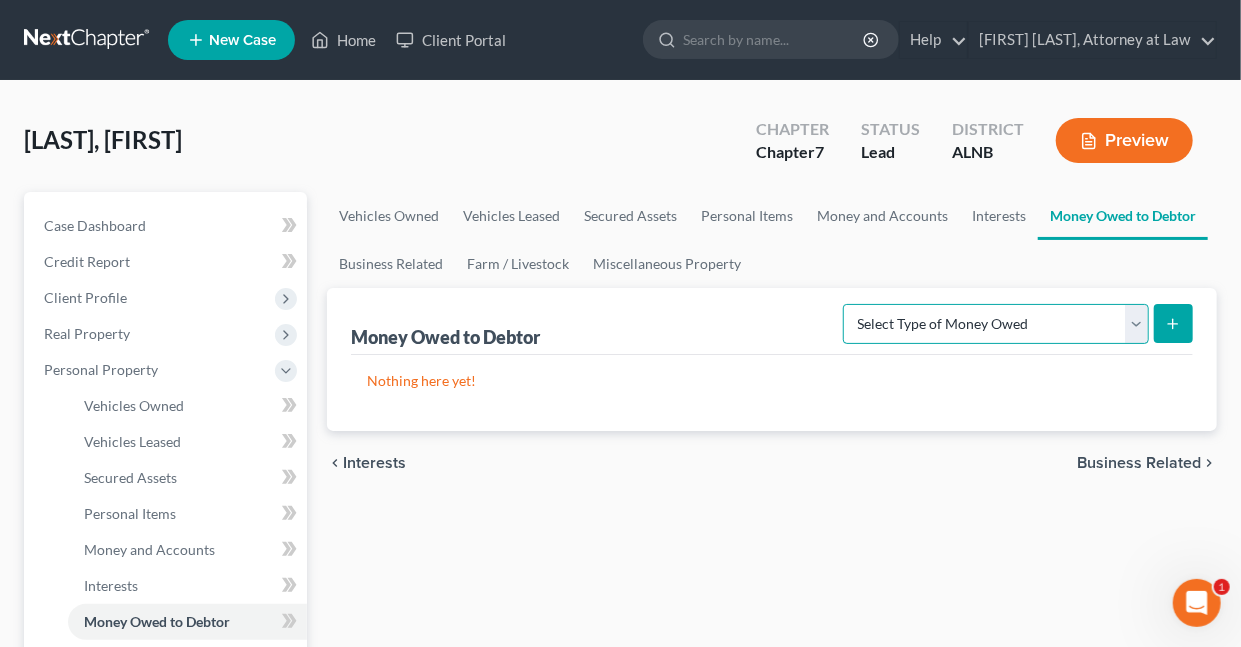 select on "financial_assets_not_yet_listed" 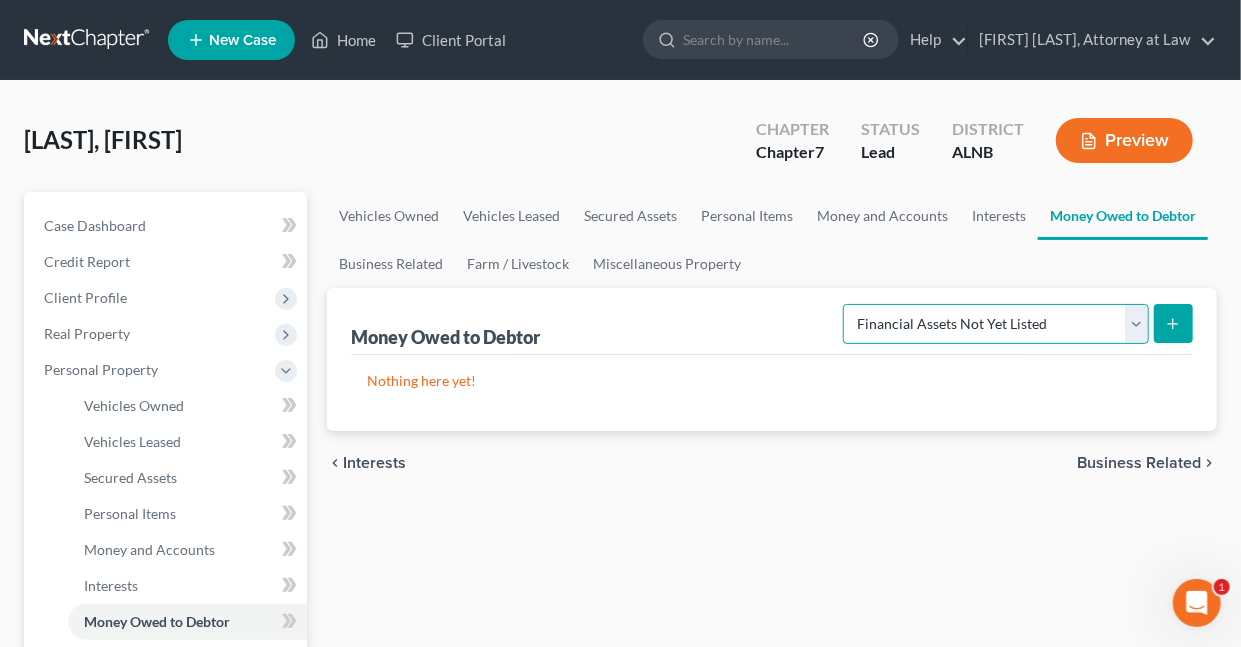 click on "Select Type of Money Owed Accounts Receivable Alimony Child Support Claims Against Third Parties Disability Benefits Disability Insurance Payments Divorce Settlements Equitable or Future Interests Expected Tax Refund and Unused NOLs Financial Assets Not Yet Listed Life Estate of Descendants Maintenance Other Contingent & Unliquidated Claims Property Settlements Sick or Vacation Pay Social Security Benefits Trusts Unpaid Loans Unpaid Wages Workers Compensation" at bounding box center [996, 324] 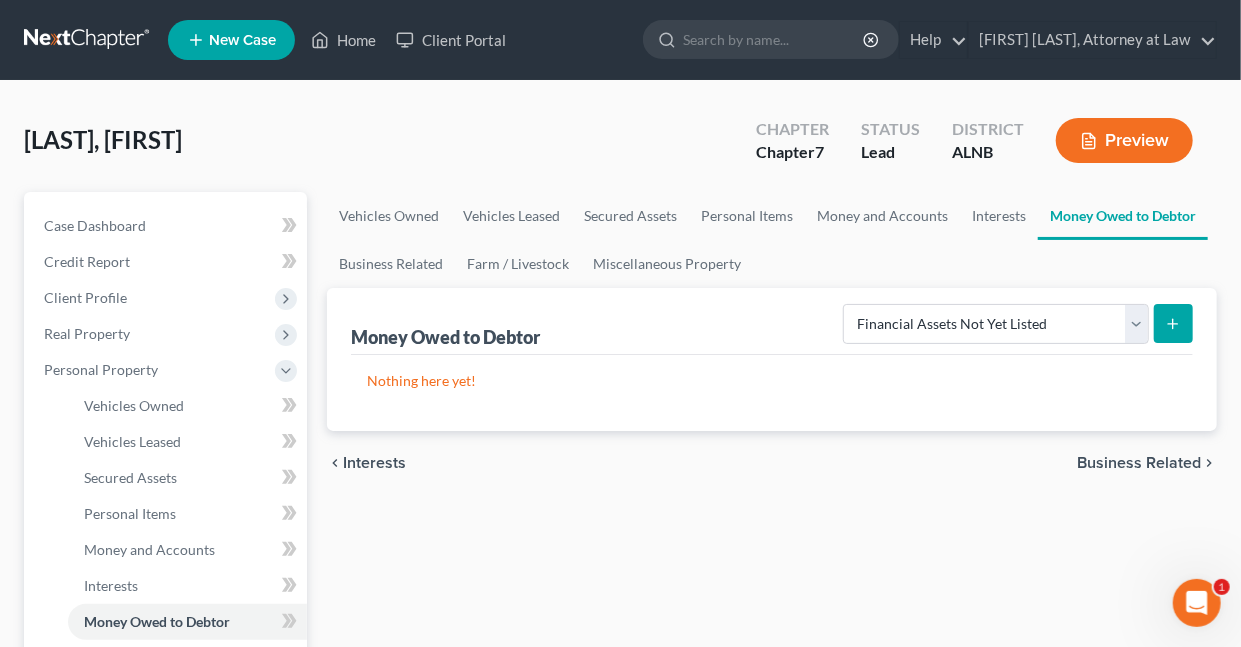click 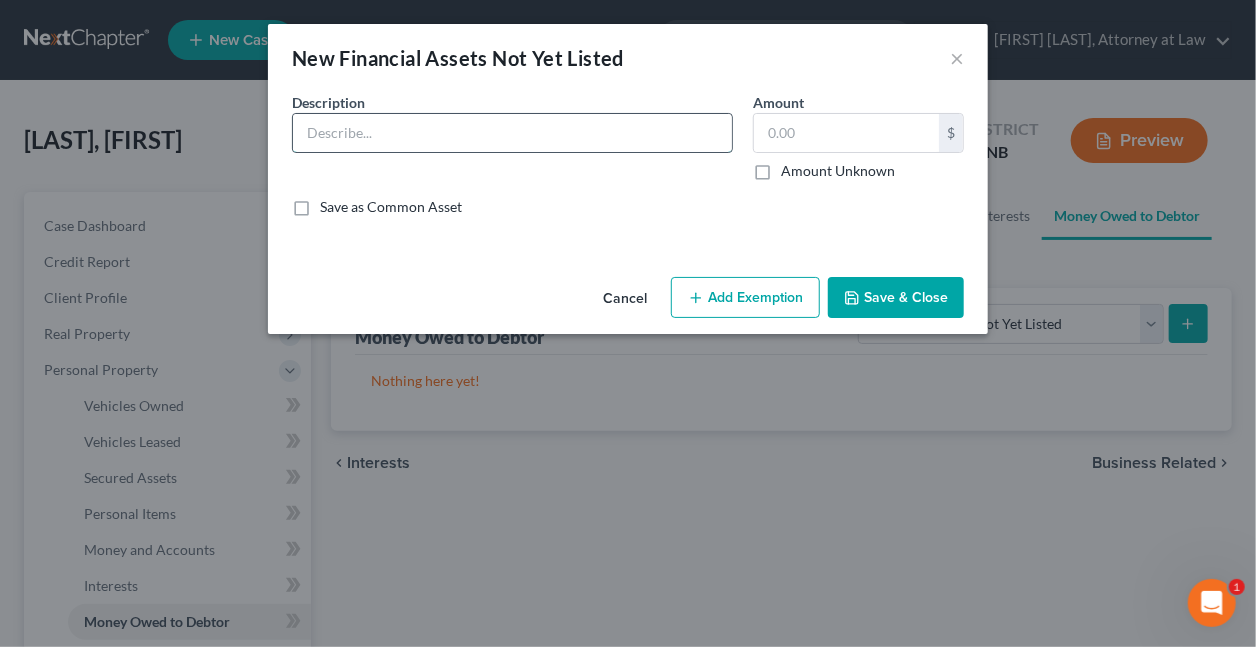 click at bounding box center (512, 133) 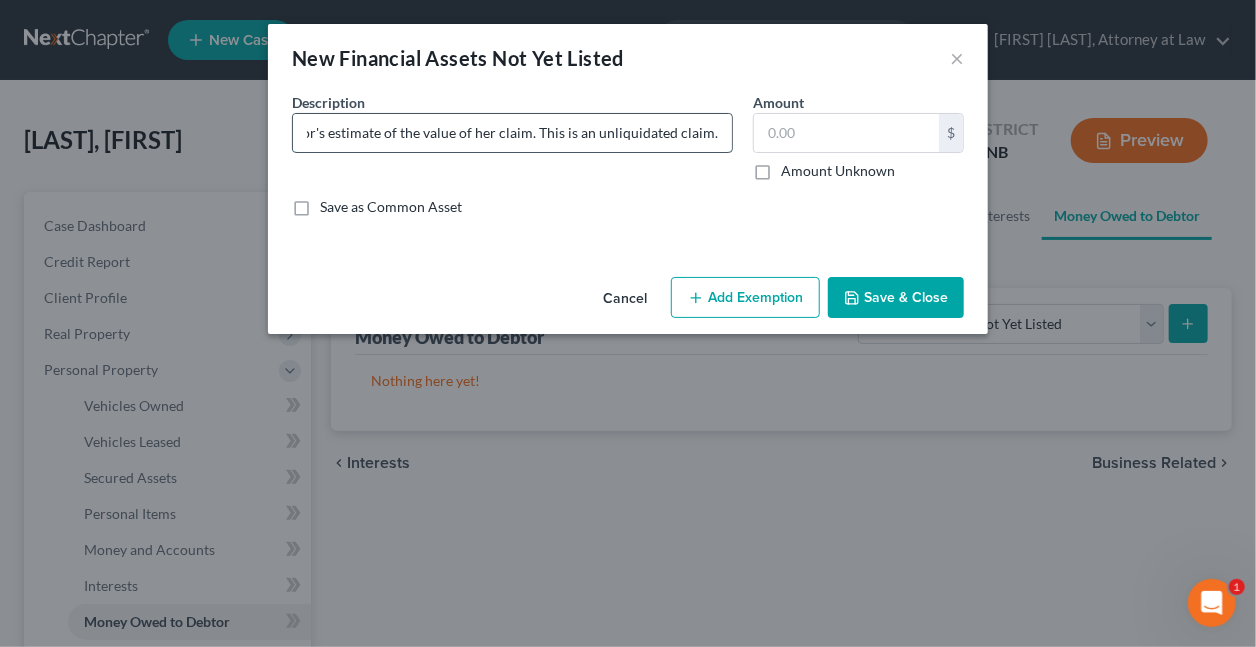scroll, scrollTop: 0, scrollLeft: 906, axis: horizontal 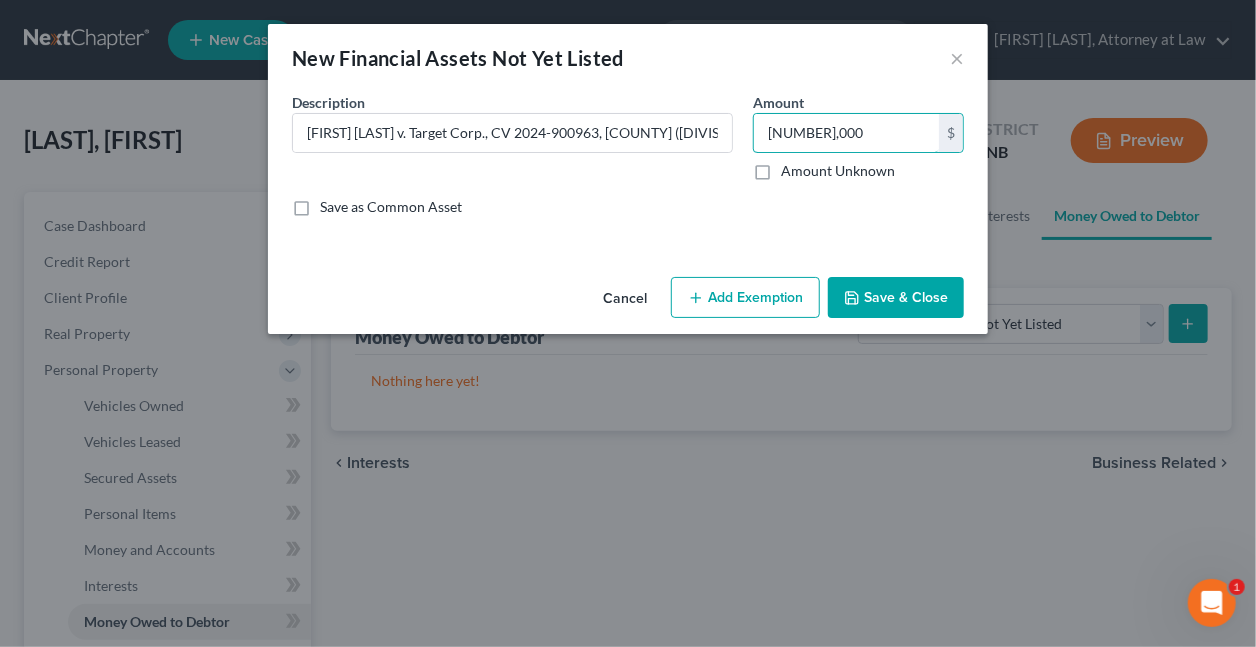 type on "[NUMBER],000" 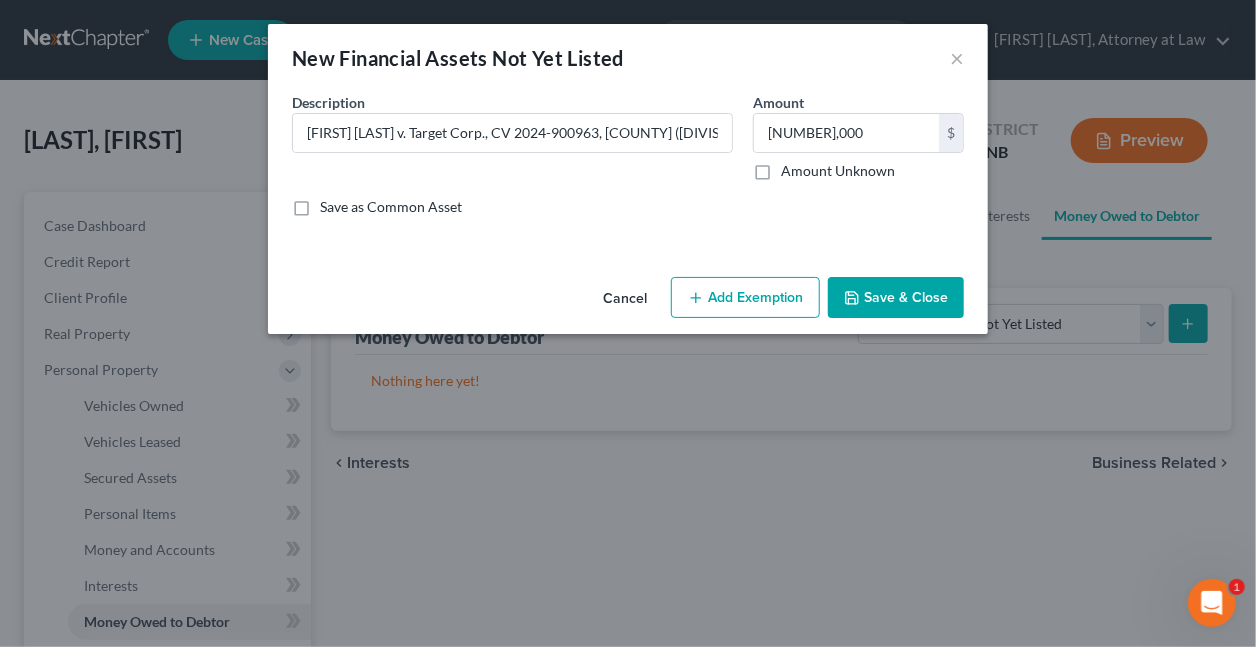 click on "Add Exemption" at bounding box center (745, 298) 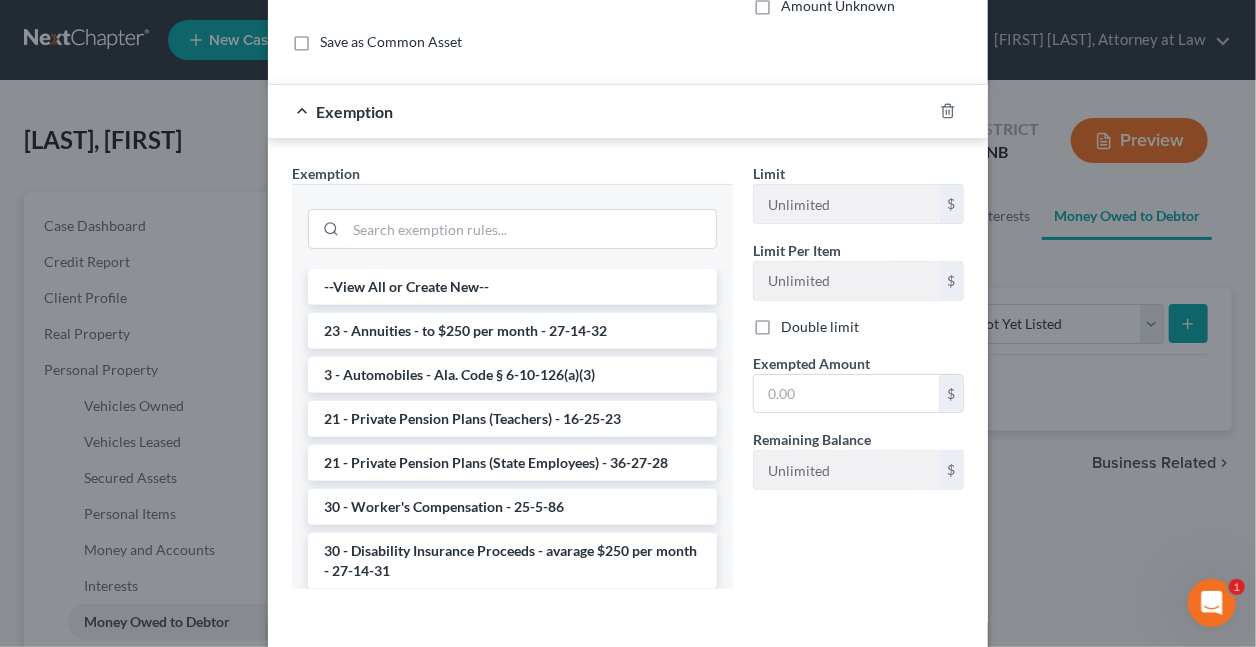 scroll, scrollTop: 248, scrollLeft: 0, axis: vertical 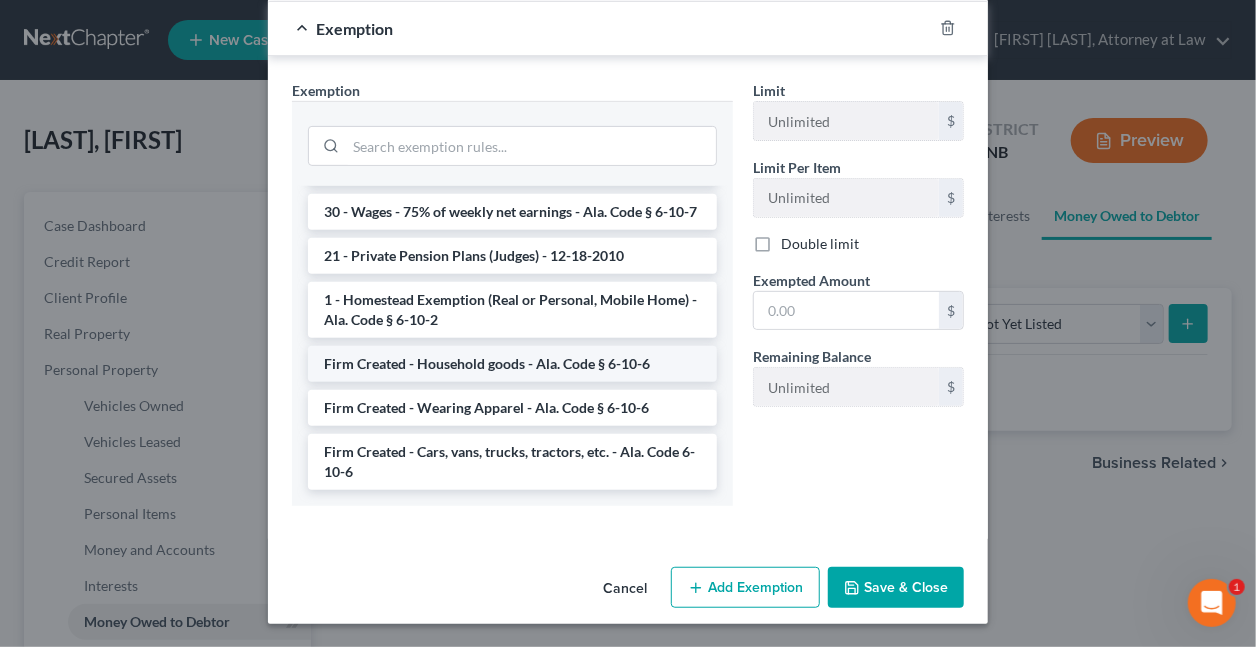 click on "Firm Created - Household goods - Ala. Code § 6-10-6" at bounding box center (512, 364) 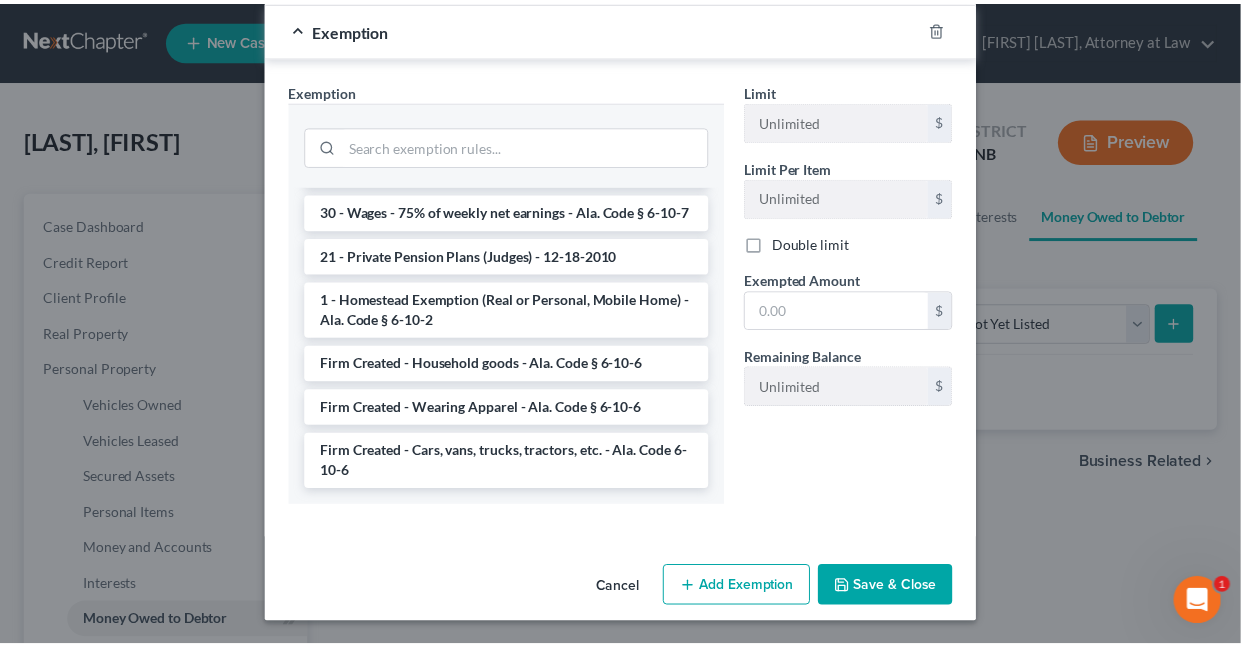 scroll, scrollTop: 151, scrollLeft: 0, axis: vertical 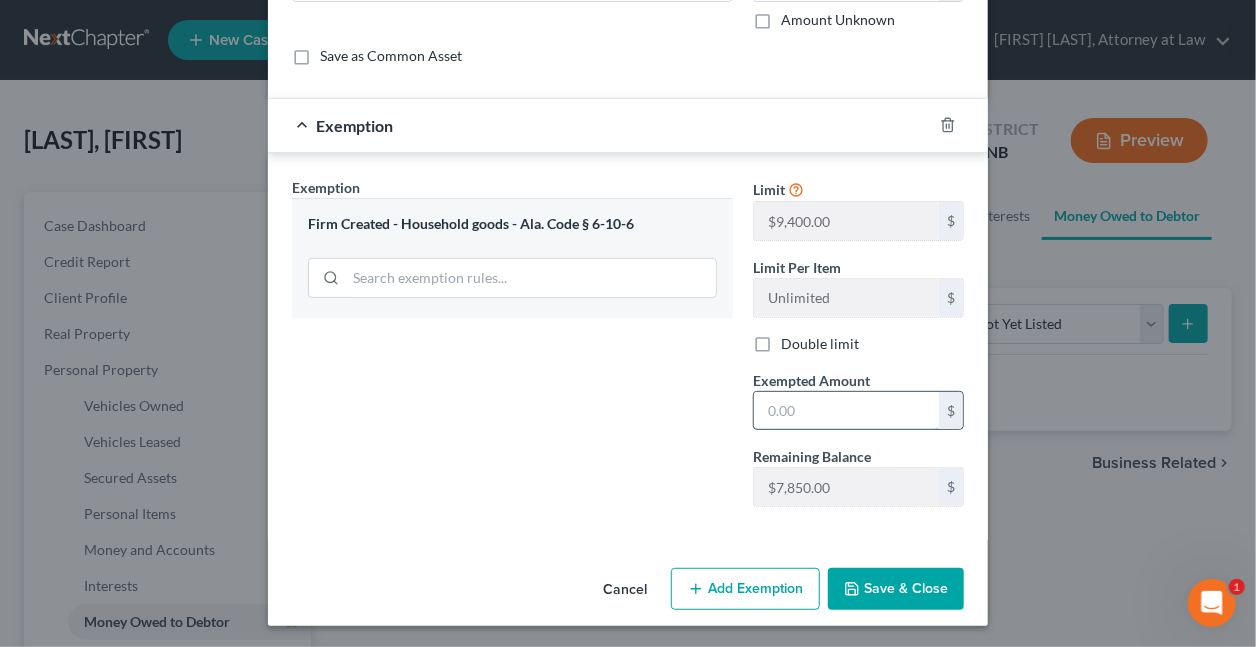 click at bounding box center [846, 411] 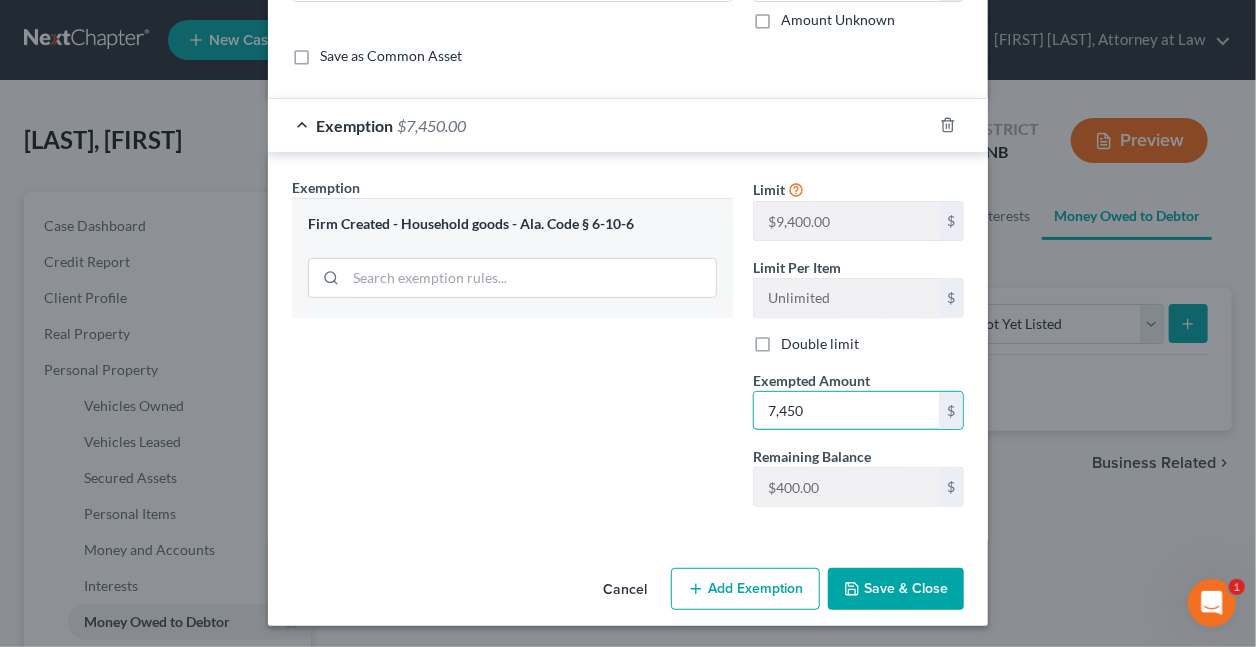 type on "7,450" 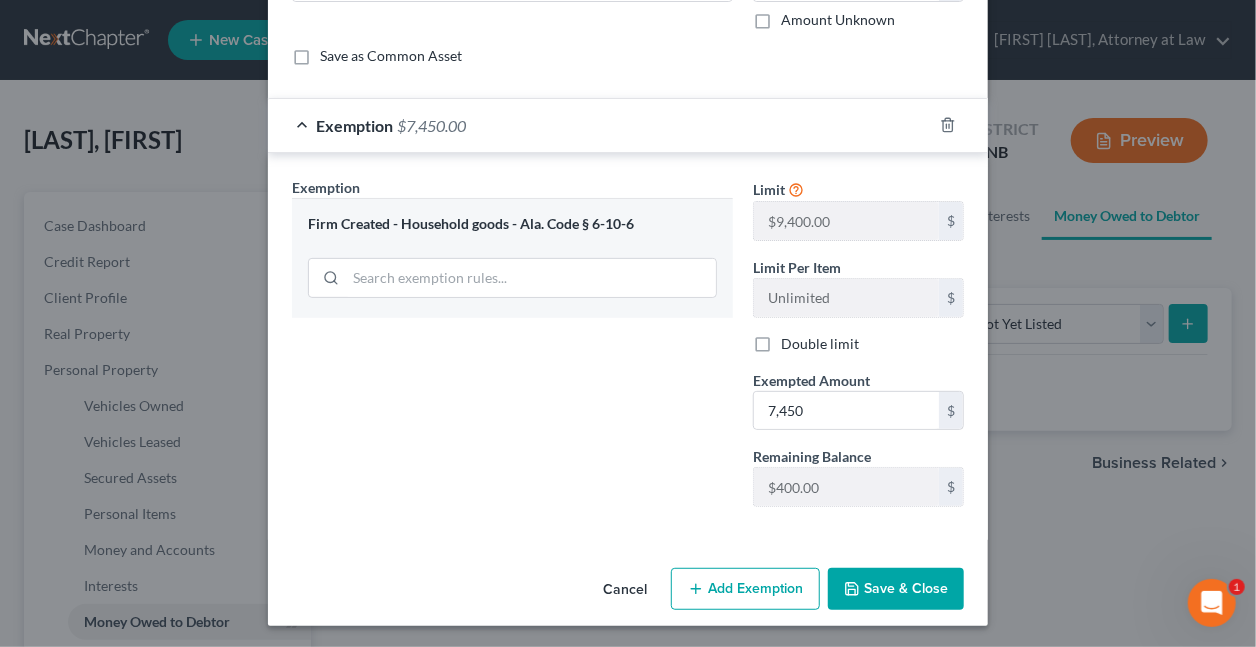 click on "Save & Close" at bounding box center [896, 589] 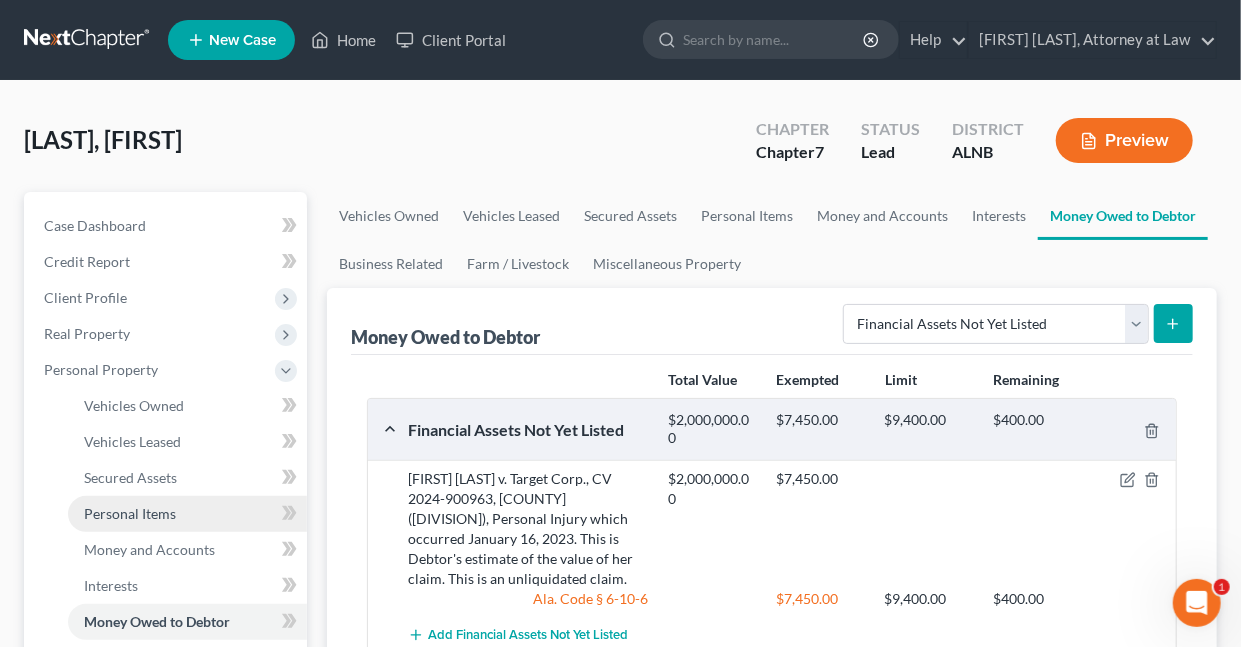 click on "Personal Items" at bounding box center (130, 513) 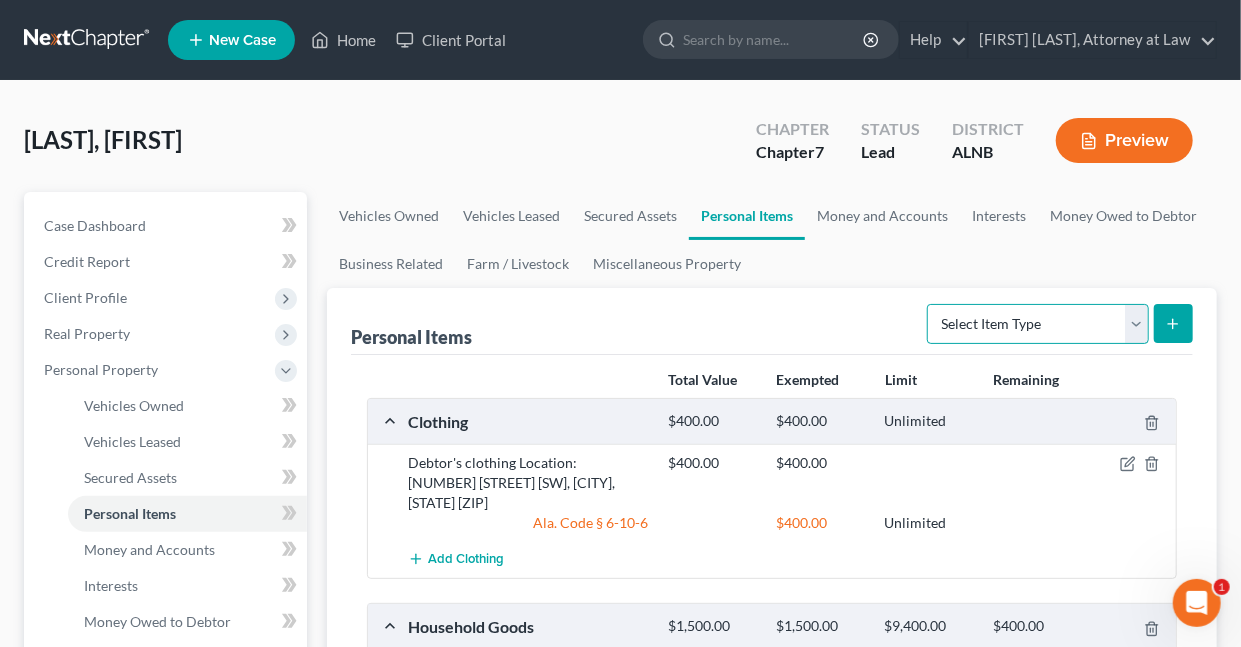 click on "Select Item Type Clothing Collectibles Of Value Electronics Firearms Household Goods Jewelry Other Pet(s) Sports & Hobby Equipment" at bounding box center (1038, 324) 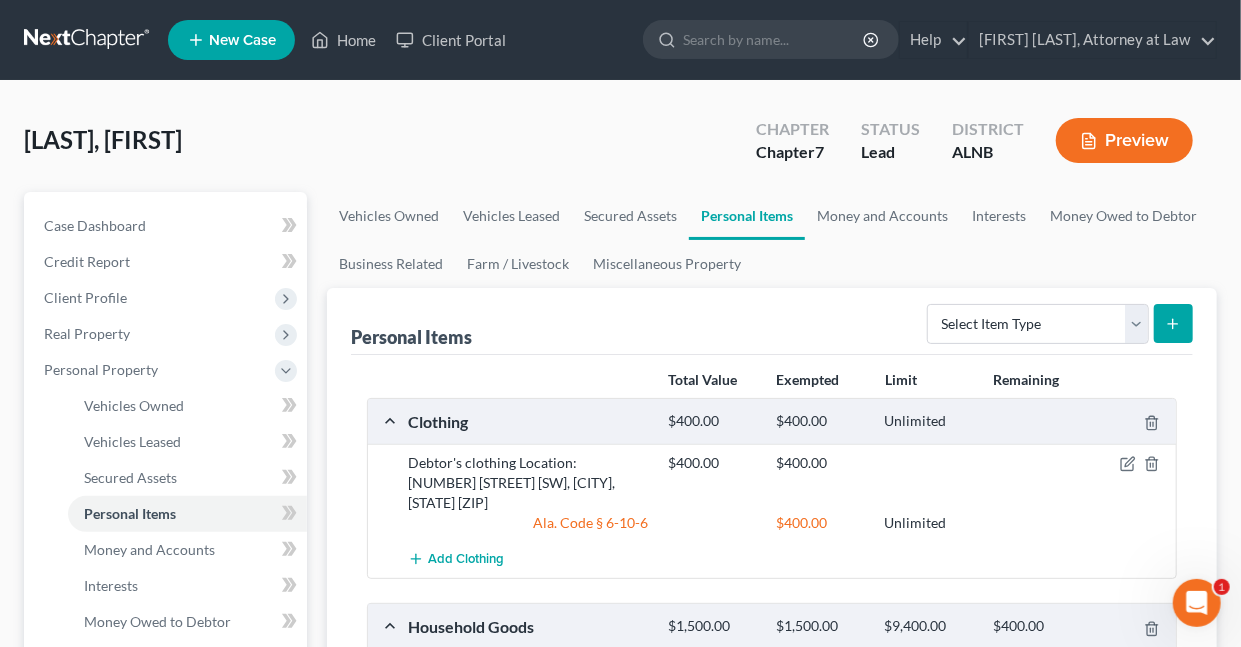 click on "Vehicles Owned
Vehicles Leased
Secured Assets
Personal Items
Money and Accounts
Interests
Money Owed to Debtor
Business Related
Farm / Livestock
Miscellaneous Property" at bounding box center [772, 240] 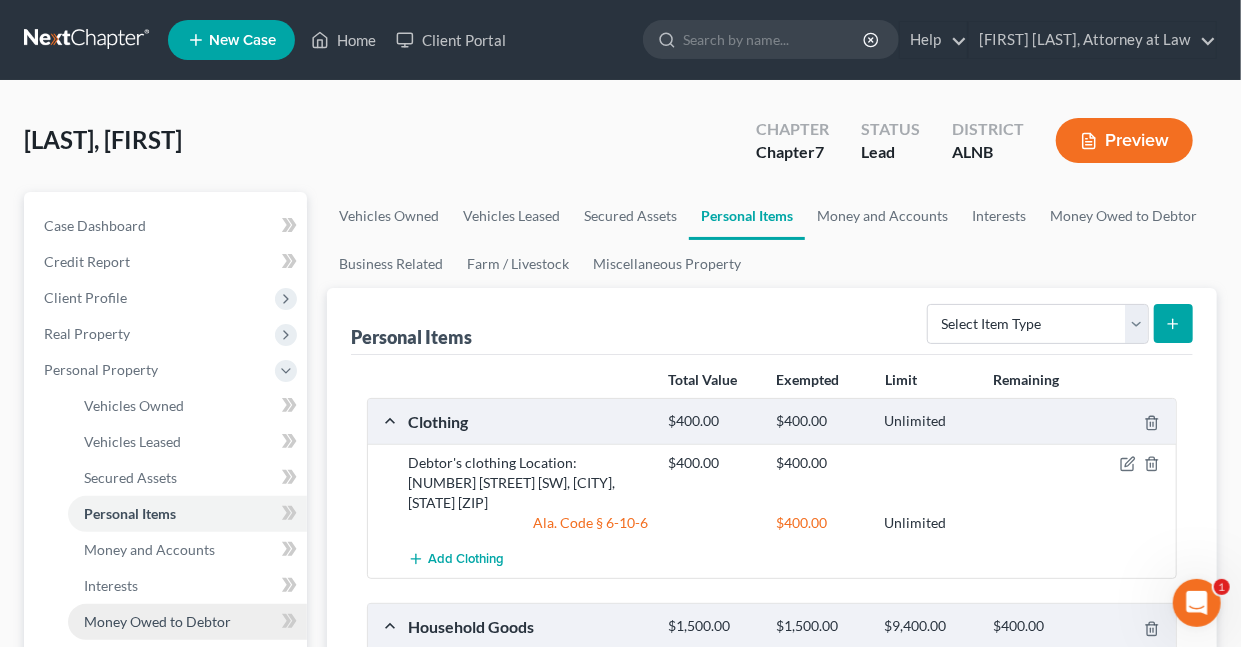 click on "Money Owed to Debtor" at bounding box center [157, 621] 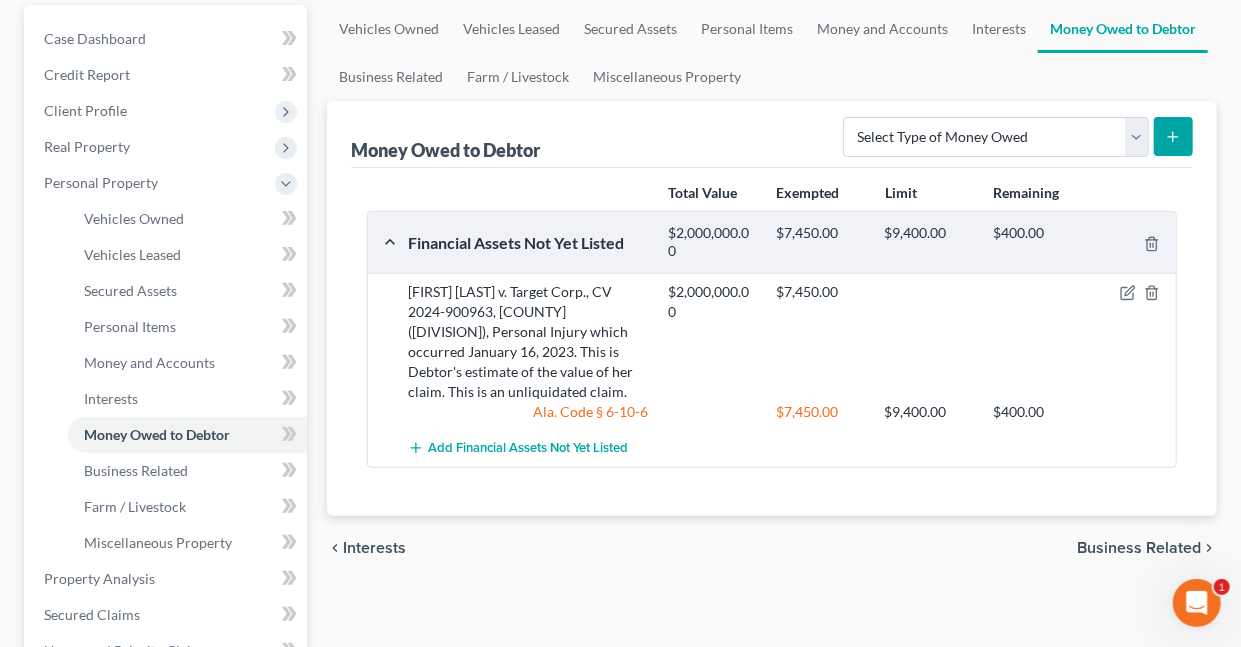 scroll, scrollTop: 261, scrollLeft: 0, axis: vertical 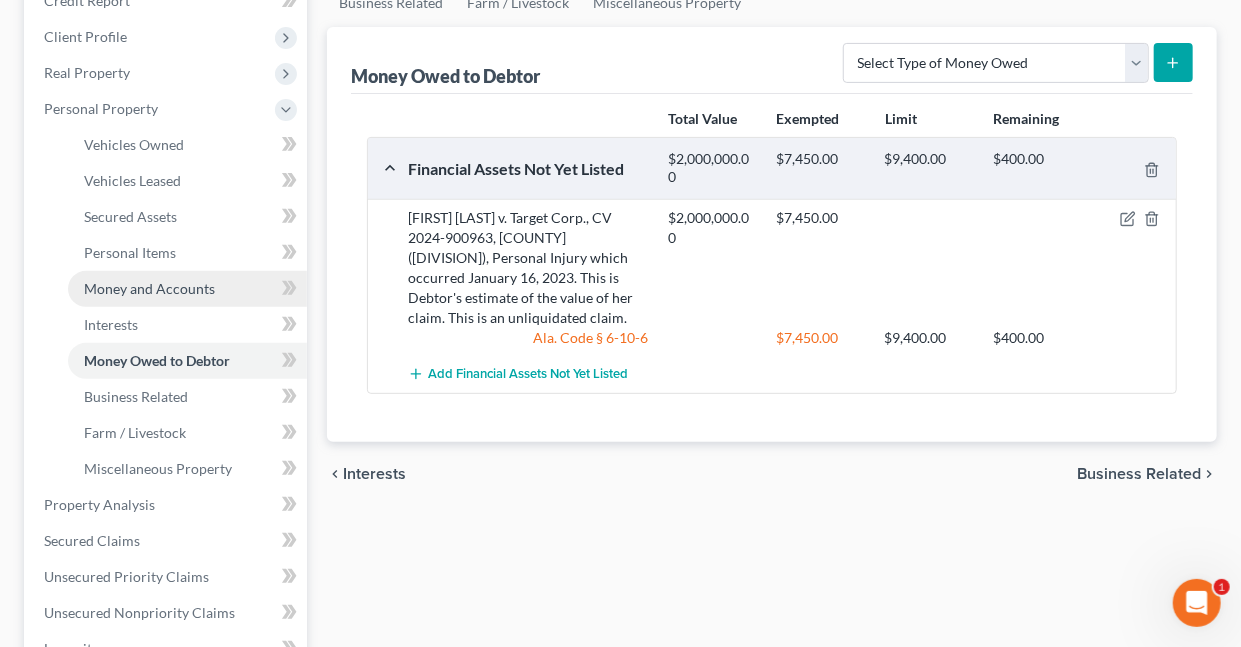 click on "Money and Accounts" at bounding box center [149, 288] 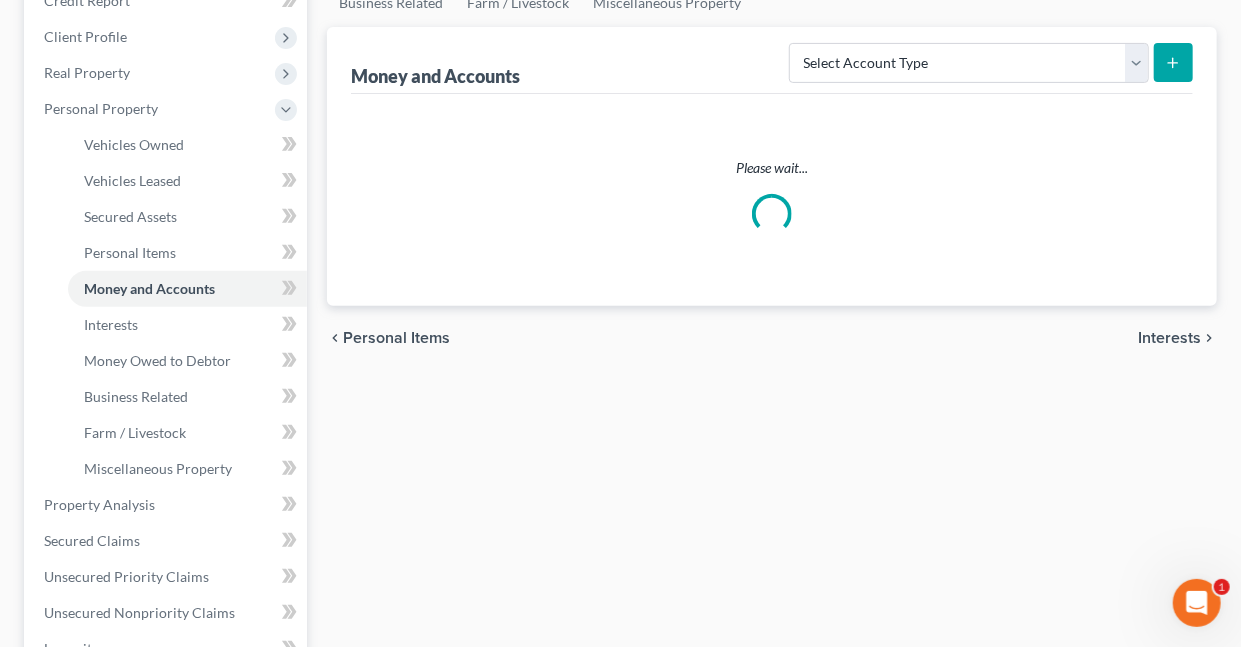 scroll, scrollTop: 0, scrollLeft: 0, axis: both 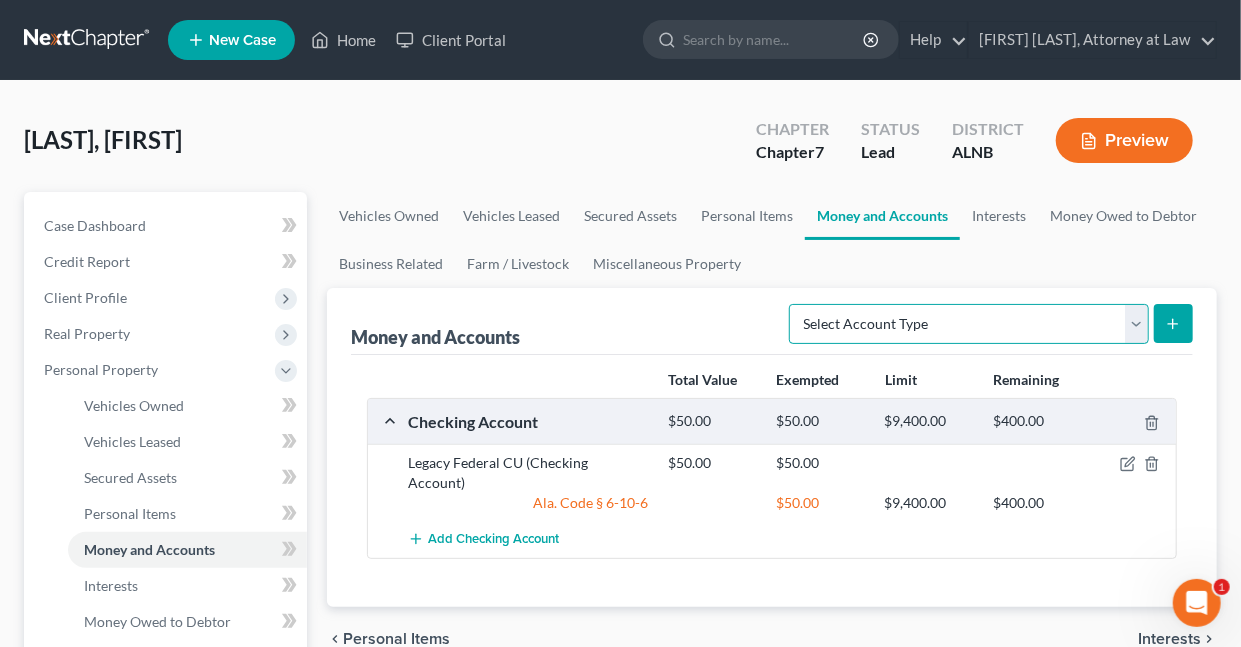 click on "Select Account Type Brokerage Cash on Hand Certificates of Deposit Checking Account Money Market Other (Credit Union, Health Savings Account, etc) Safe Deposit Box Savings Account Security Deposits or Prepayments" at bounding box center [969, 324] 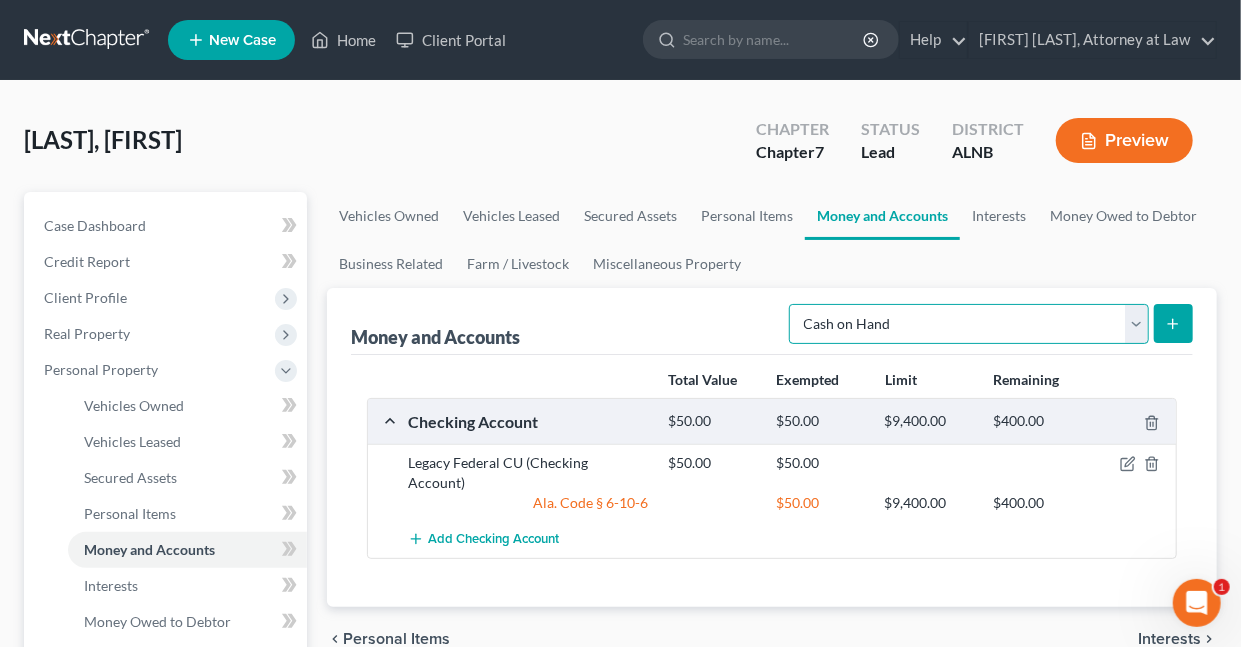 click on "Select Account Type Brokerage Cash on Hand Certificates of Deposit Checking Account Money Market Other (Credit Union, Health Savings Account, etc) Safe Deposit Box Savings Account Security Deposits or Prepayments" at bounding box center (969, 324) 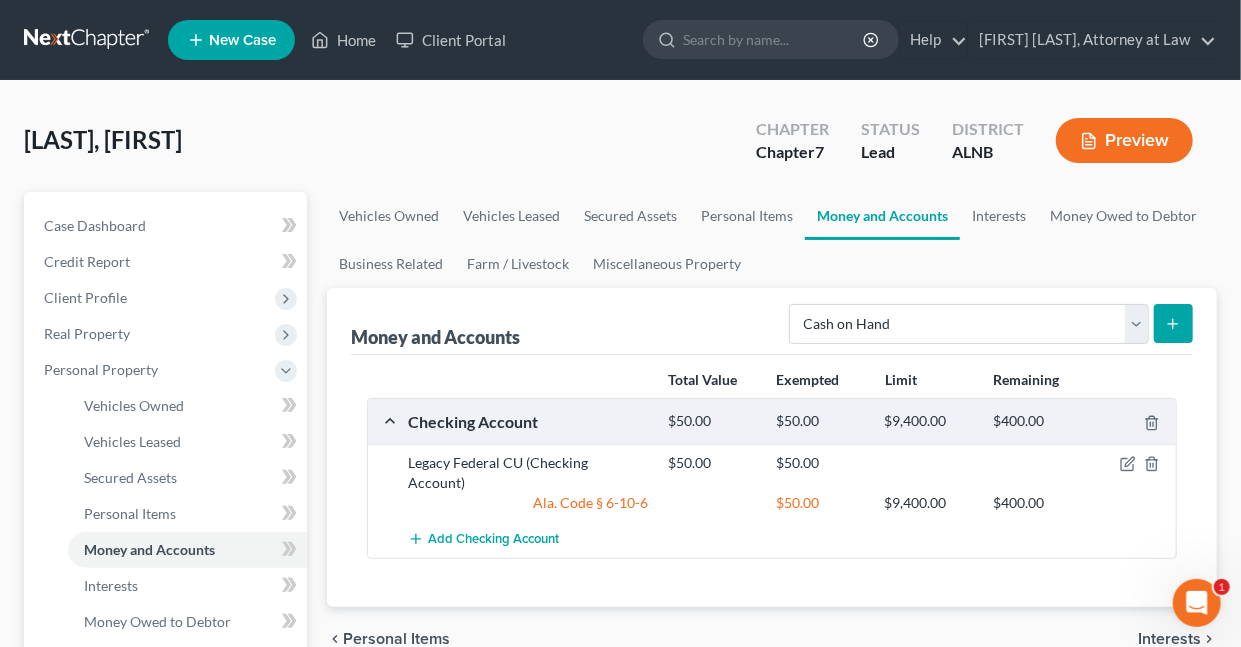 click 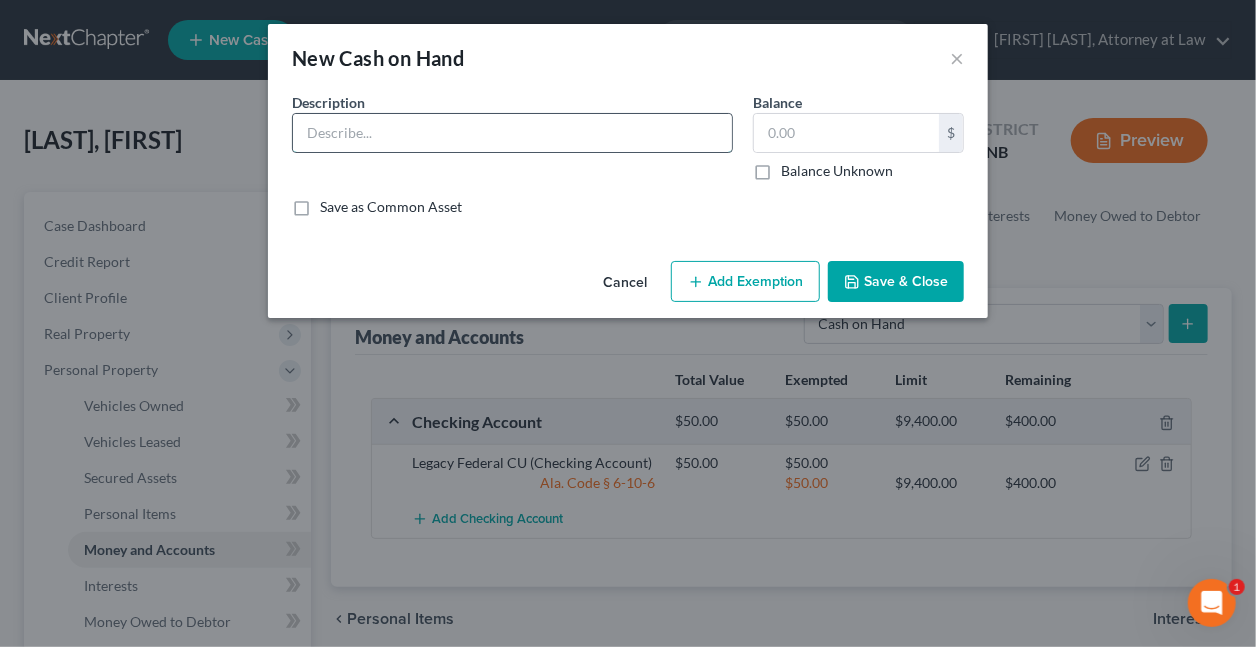 click at bounding box center (512, 133) 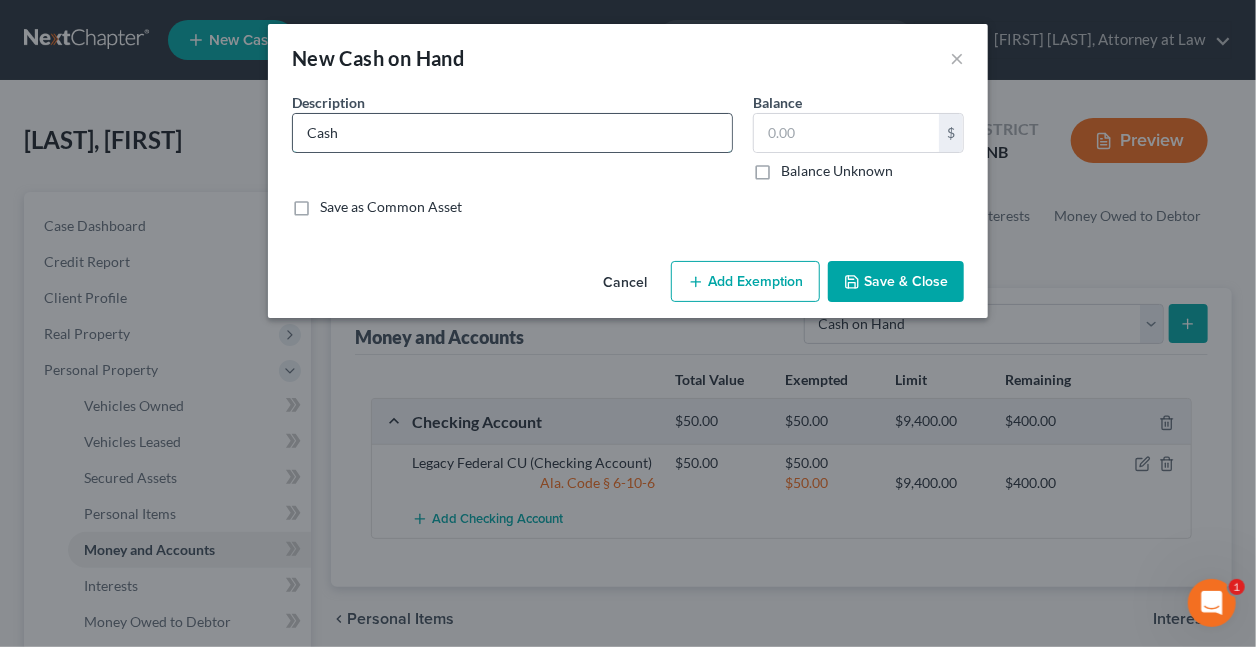 type on "Cash" 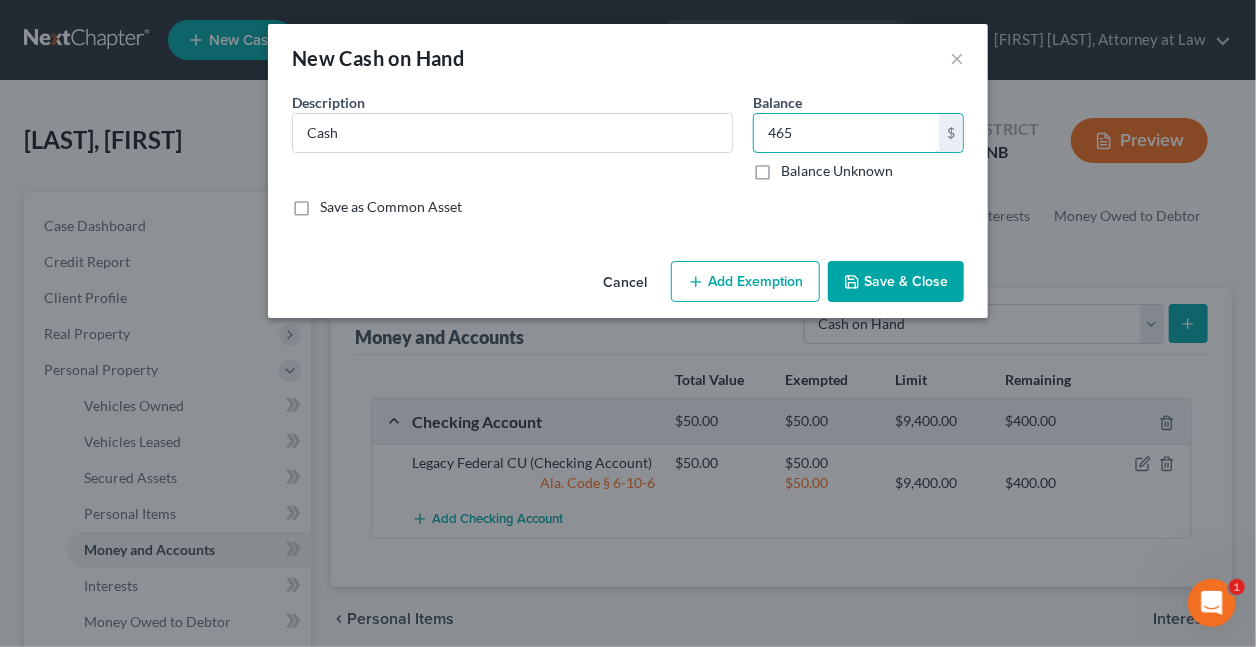 type on "465" 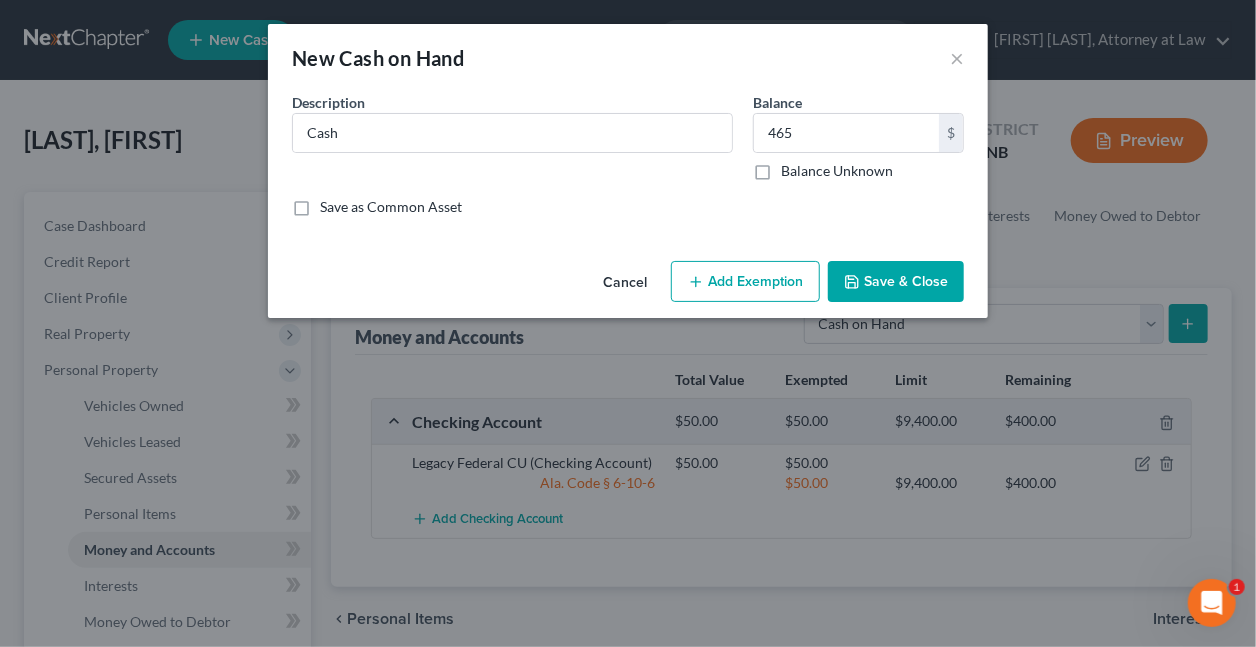 click on "Save & Close" at bounding box center (896, 282) 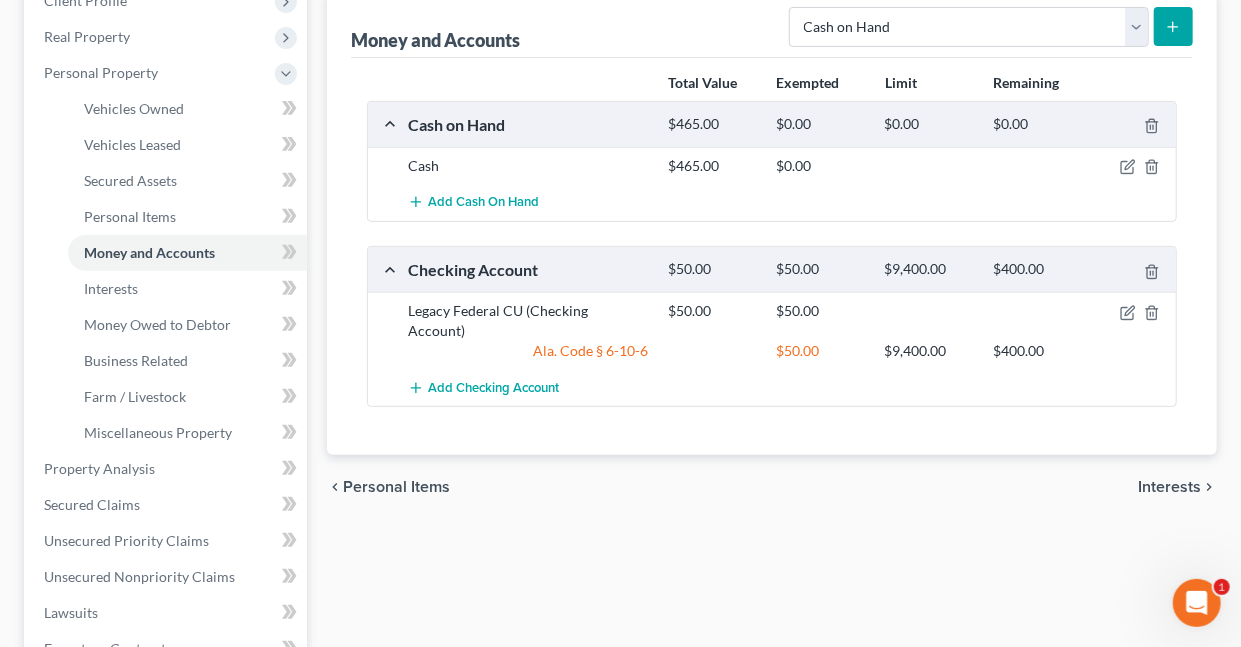 scroll, scrollTop: 324, scrollLeft: 0, axis: vertical 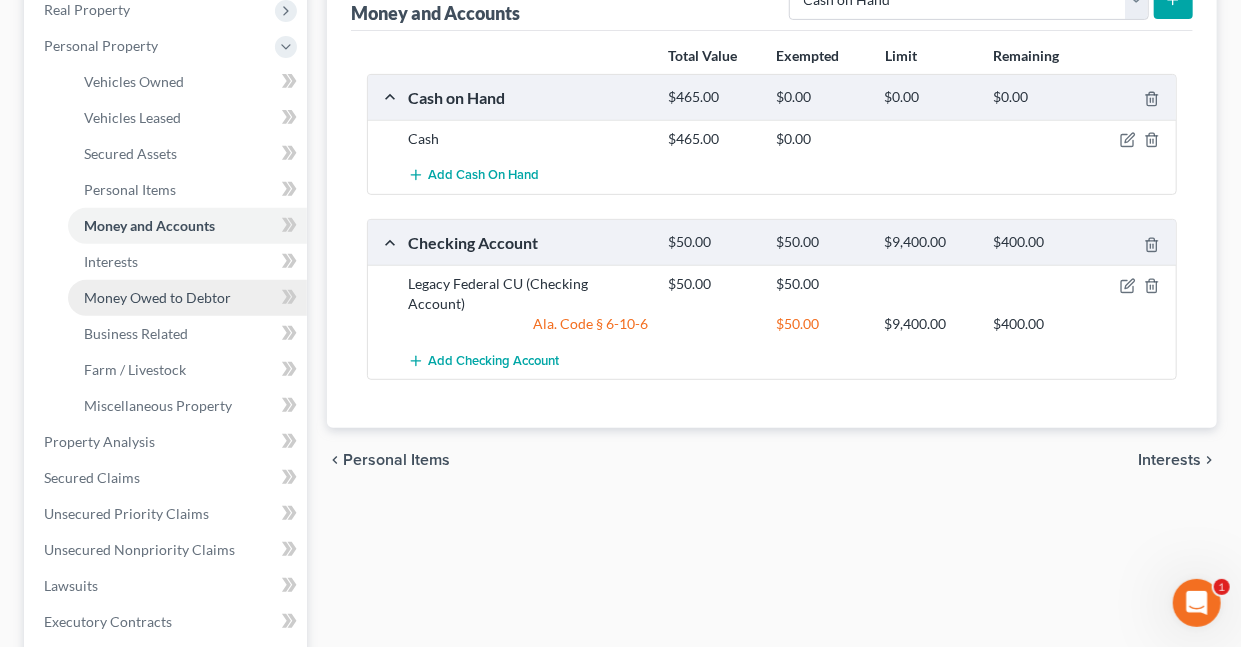click on "Money Owed to Debtor" at bounding box center (157, 297) 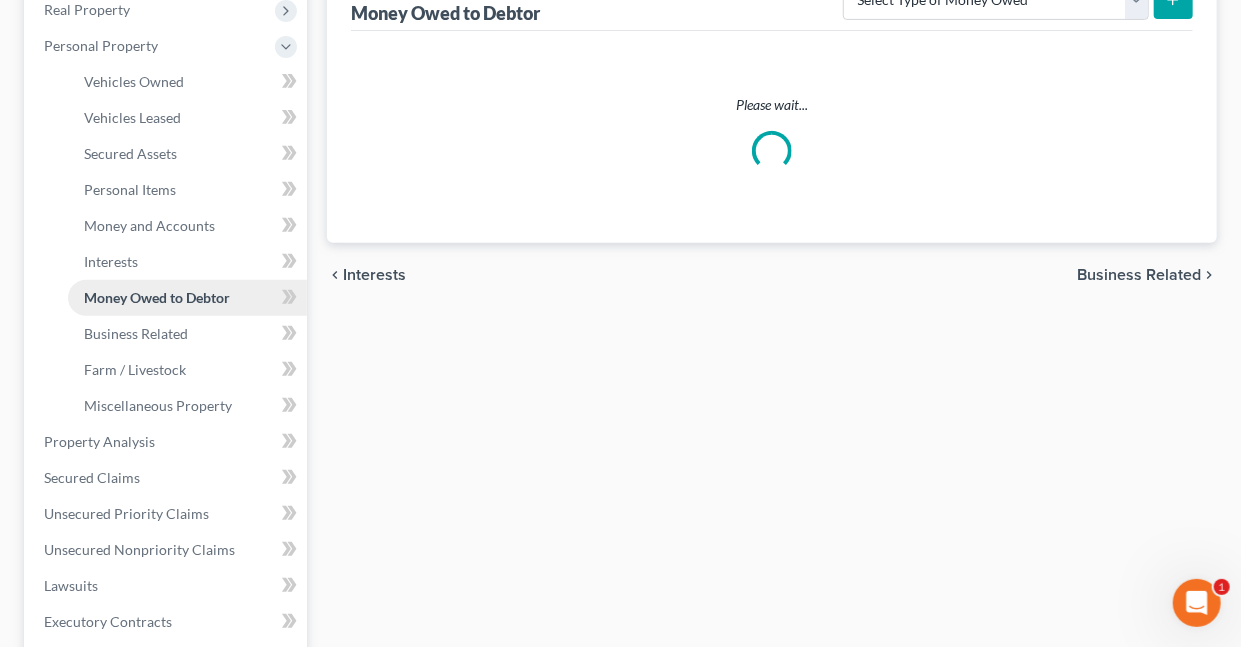 scroll, scrollTop: 0, scrollLeft: 0, axis: both 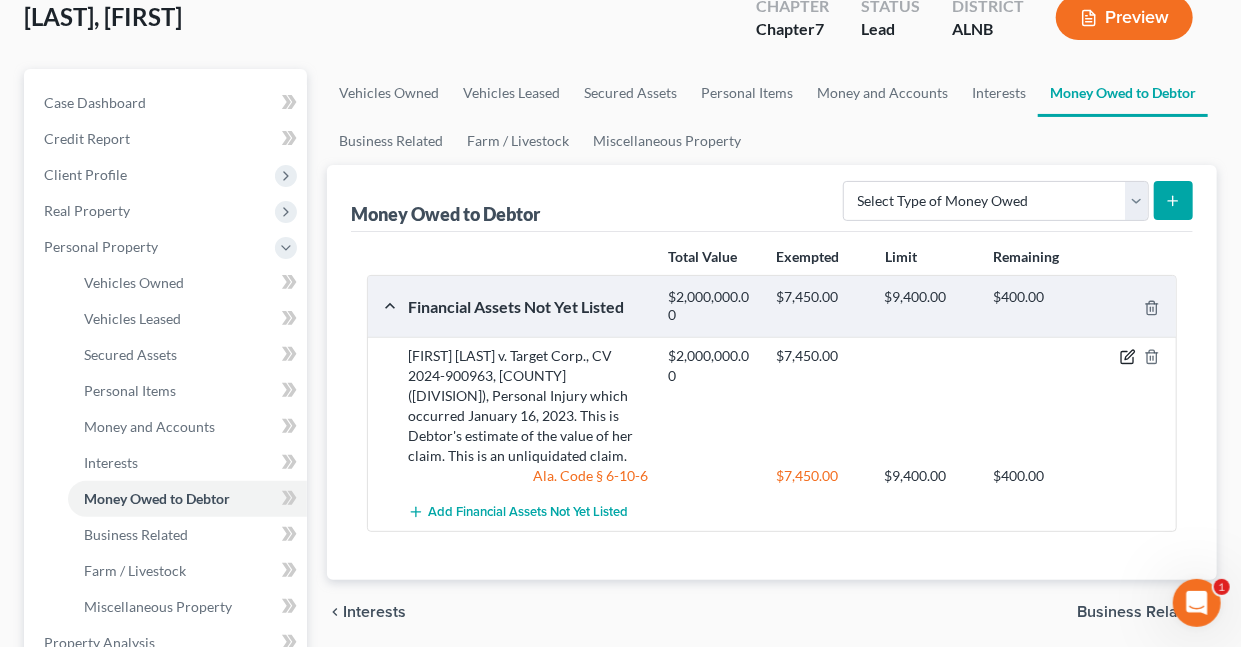 click 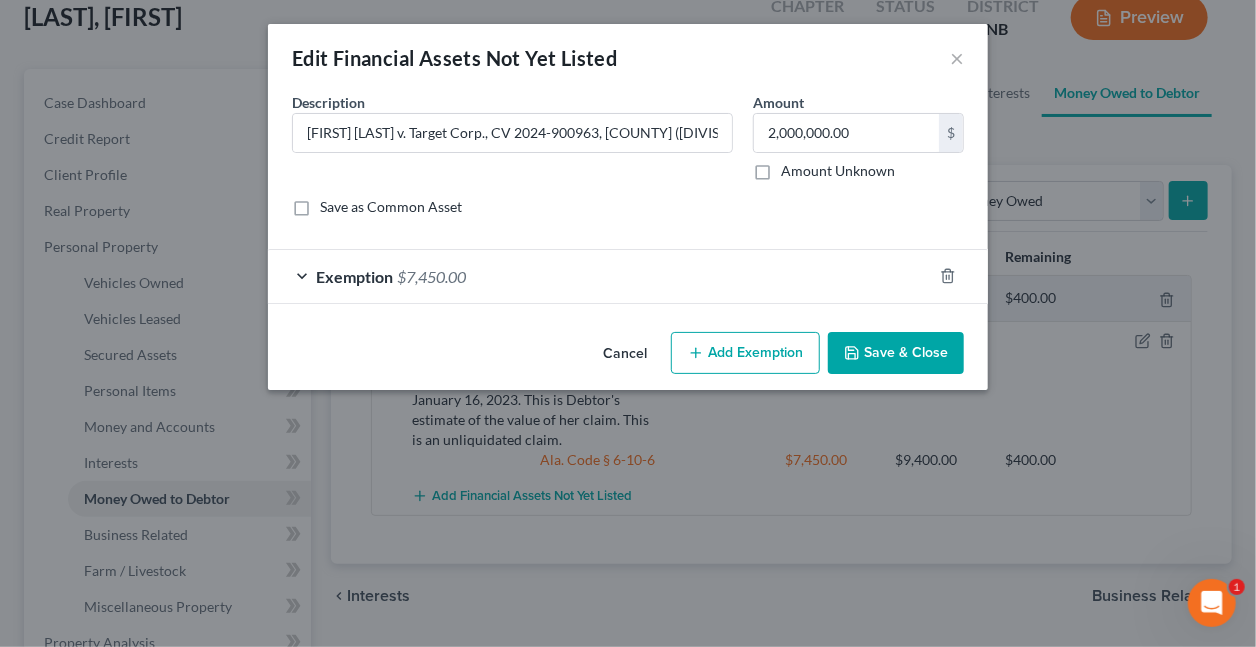 click on "$7,450.00" at bounding box center [431, 276] 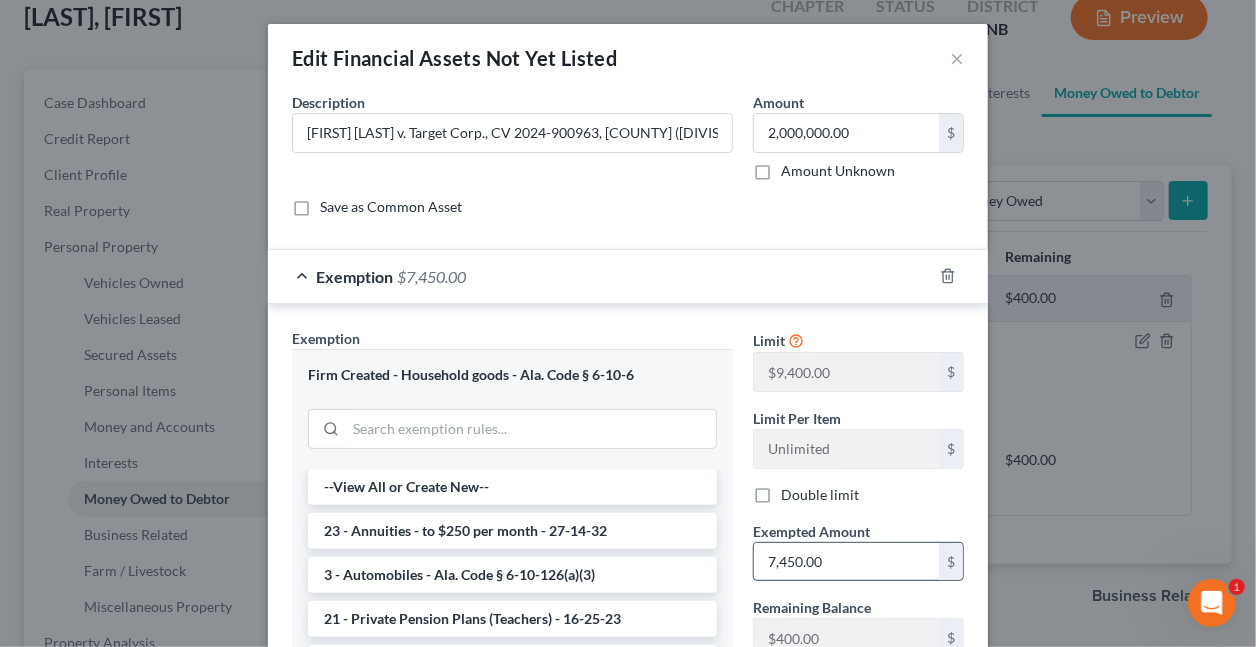click on "7,450.00" at bounding box center (846, 562) 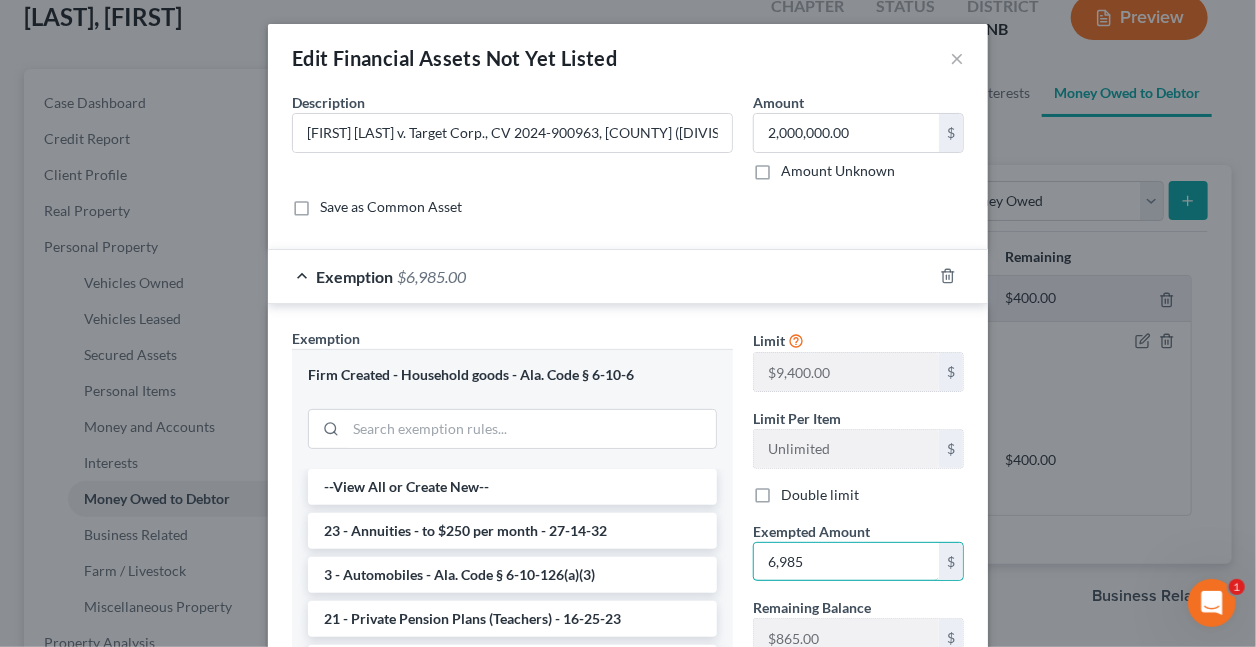 type on "6,985" 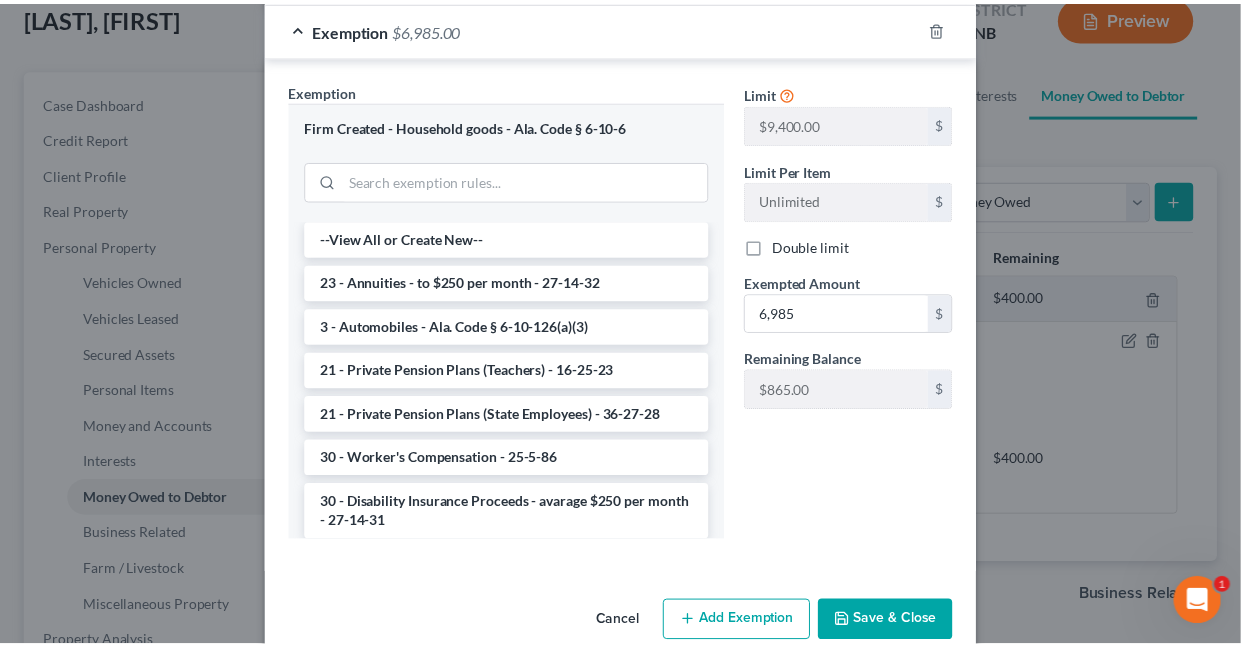 scroll, scrollTop: 282, scrollLeft: 0, axis: vertical 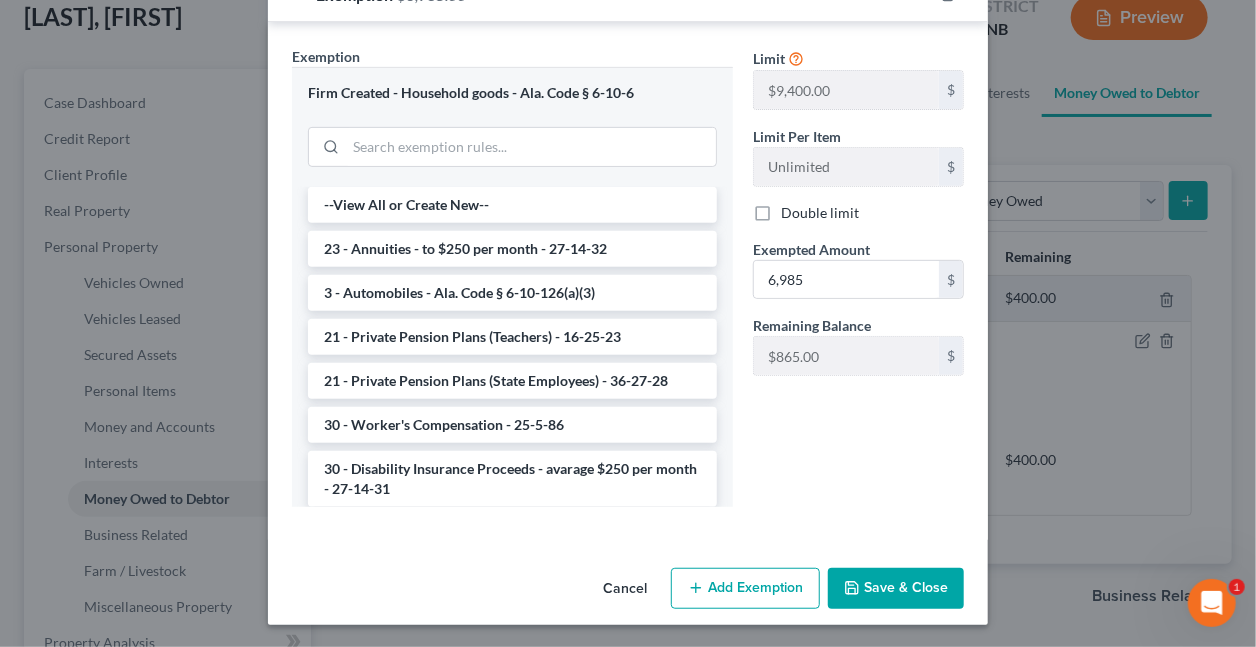 click on "Save & Close" at bounding box center [896, 589] 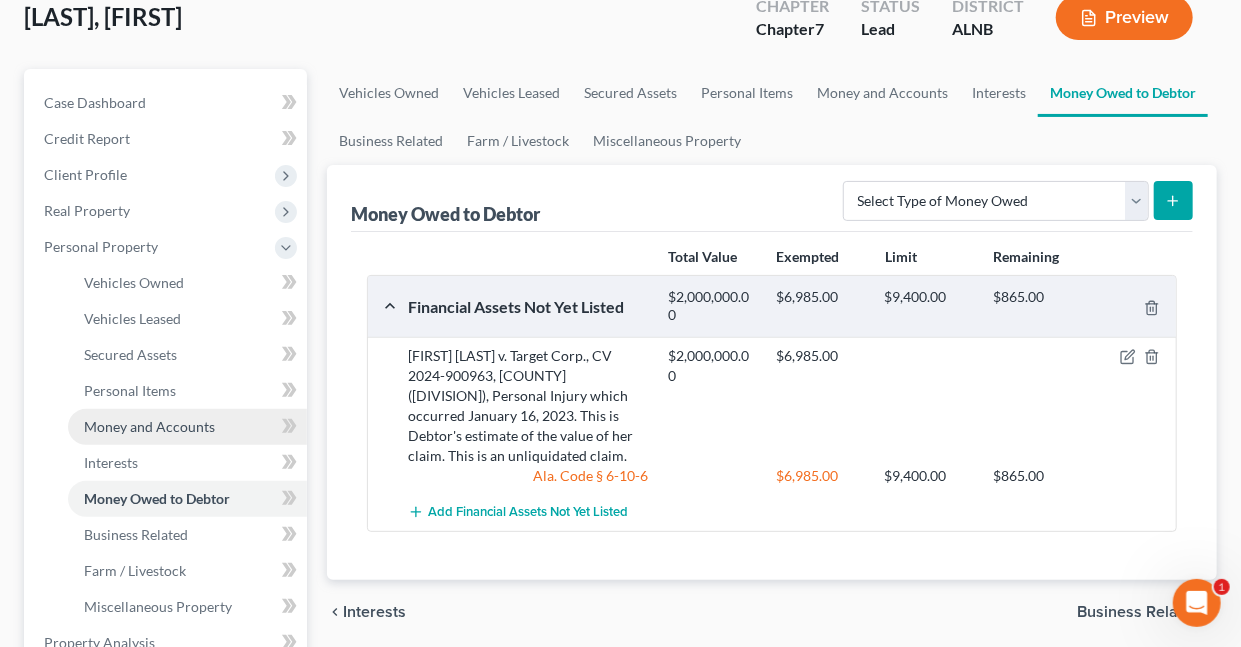 click on "Money and Accounts" at bounding box center [149, 426] 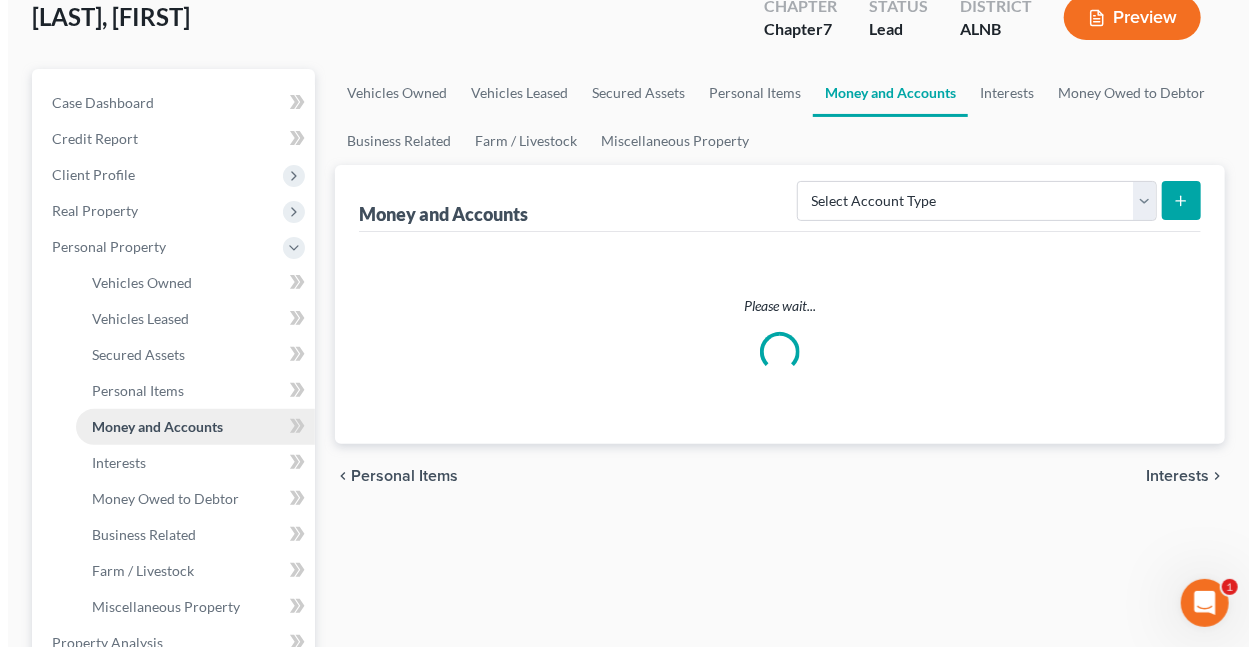scroll, scrollTop: 0, scrollLeft: 0, axis: both 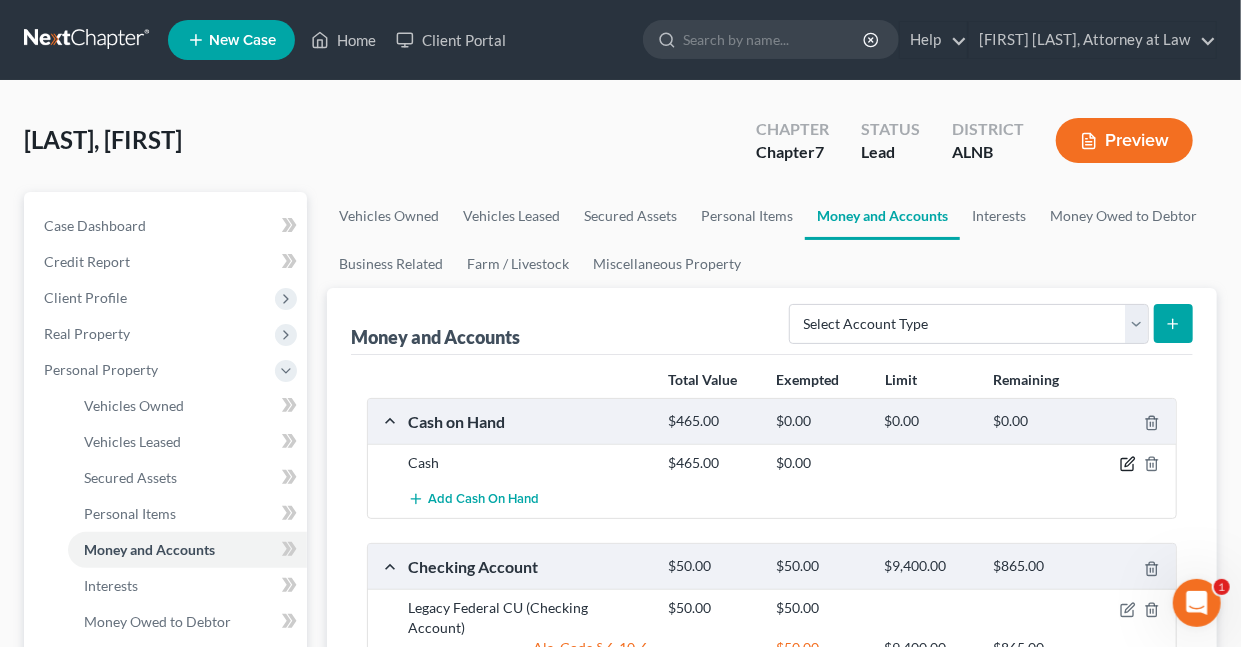 click 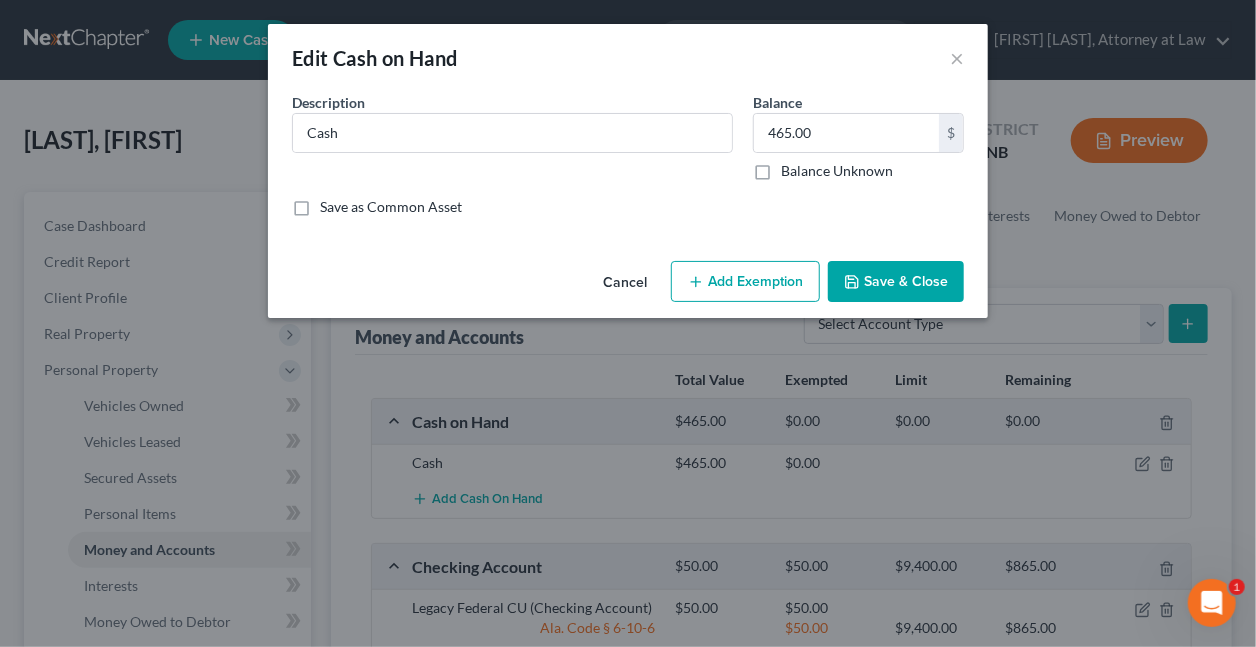 click on "Add Exemption" at bounding box center [745, 282] 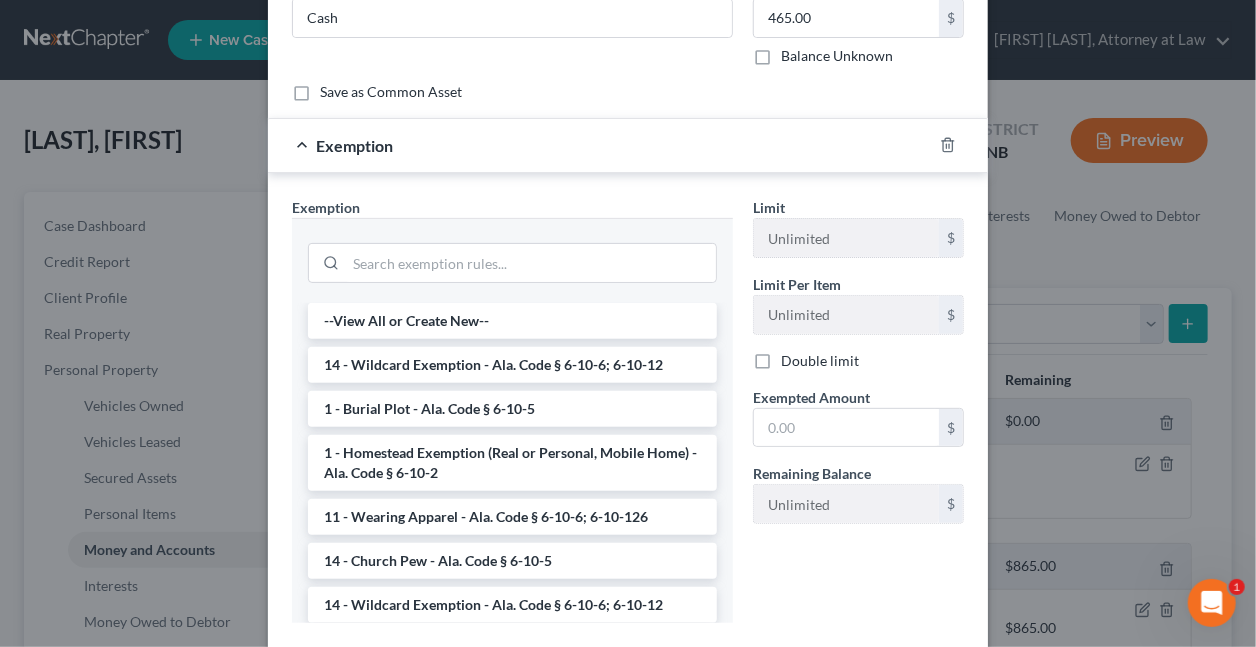 scroll, scrollTop: 231, scrollLeft: 0, axis: vertical 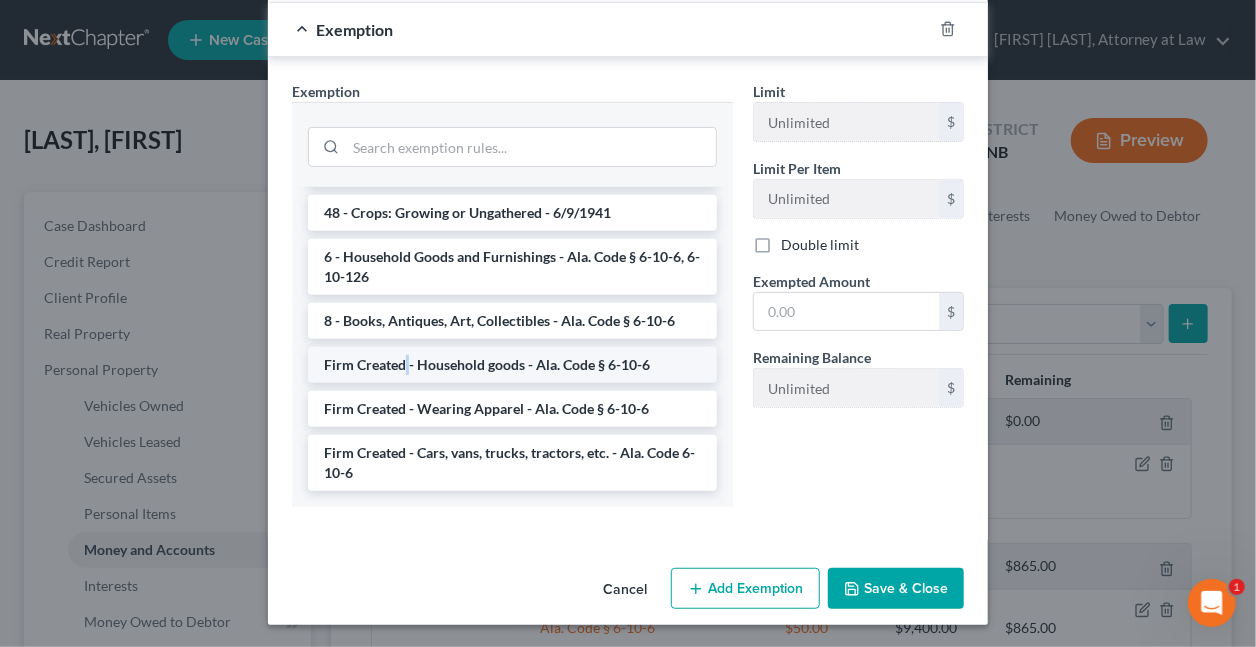 click on "Firm Created - Household goods - Ala. Code § 6-10-6" at bounding box center (512, 365) 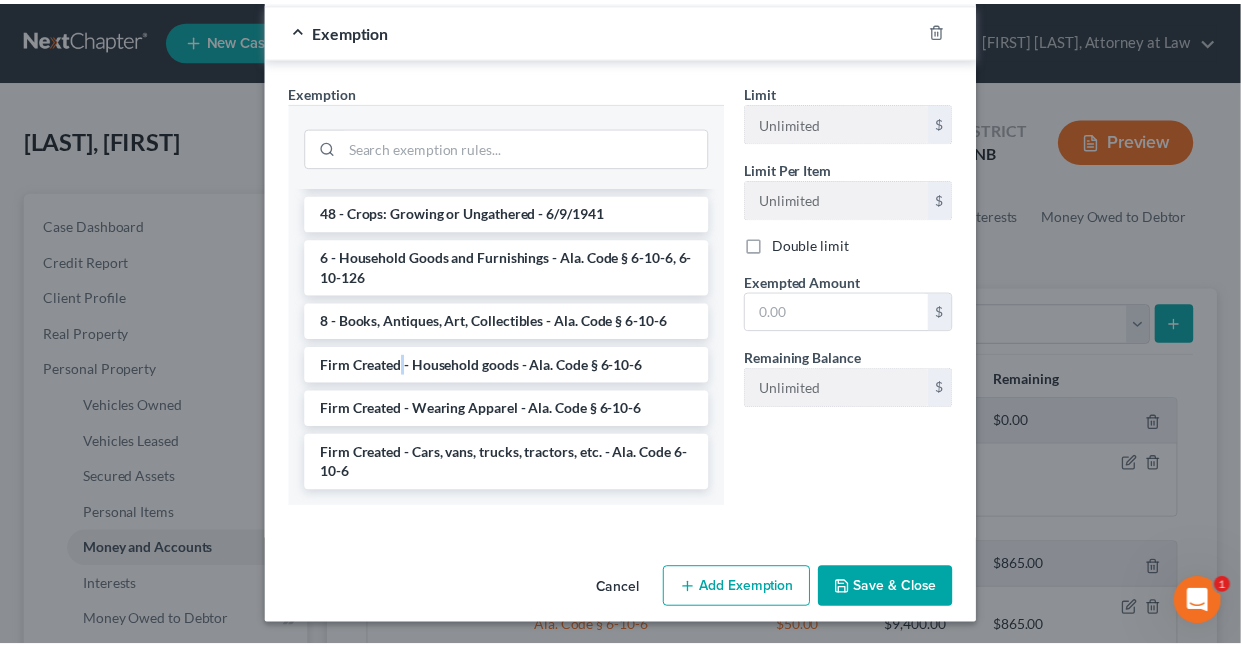 scroll, scrollTop: 135, scrollLeft: 0, axis: vertical 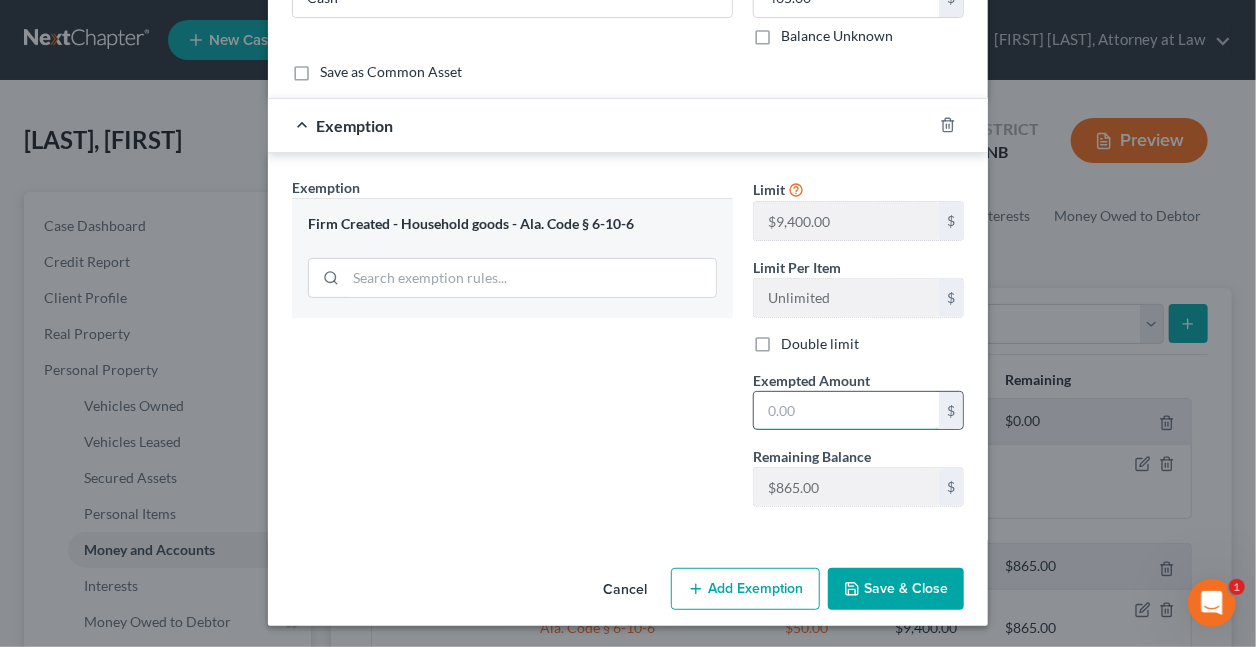 click at bounding box center [846, 411] 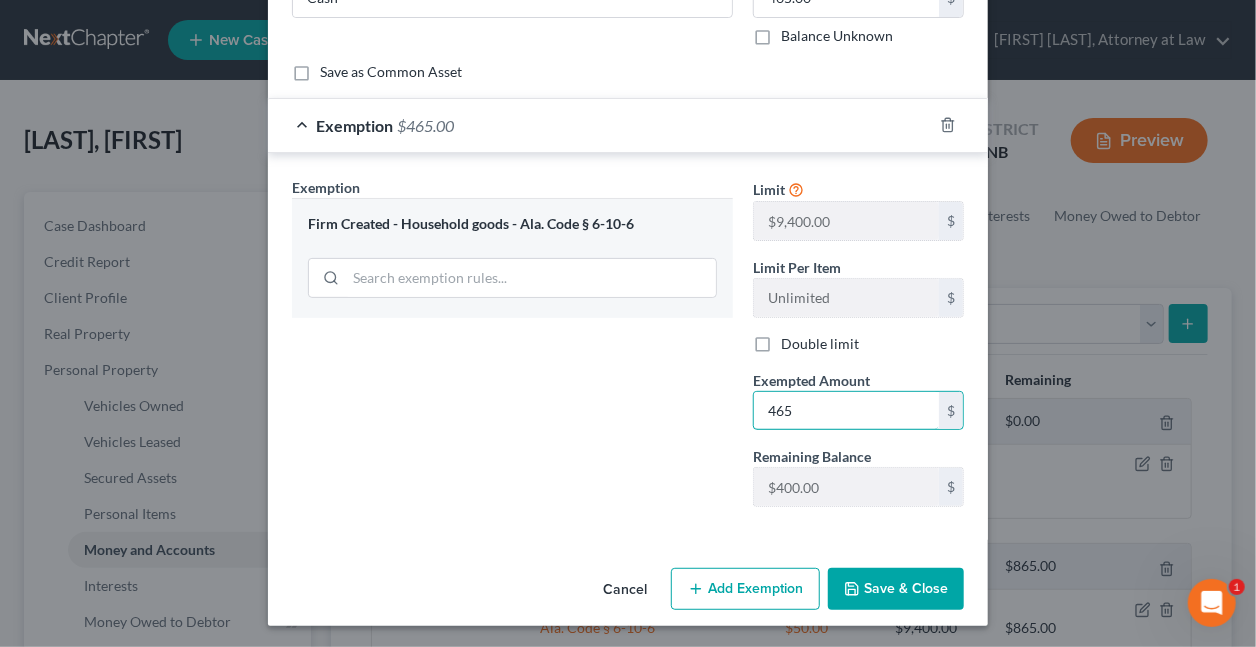 type on "465" 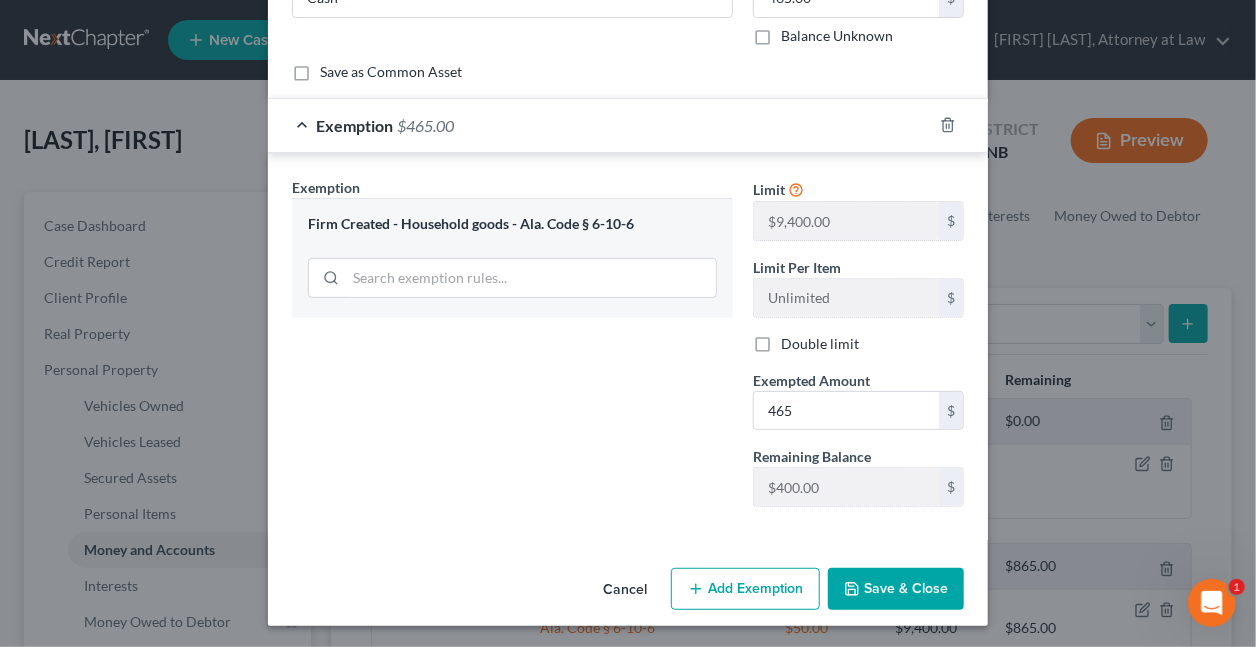 click on "Save & Close" at bounding box center (896, 589) 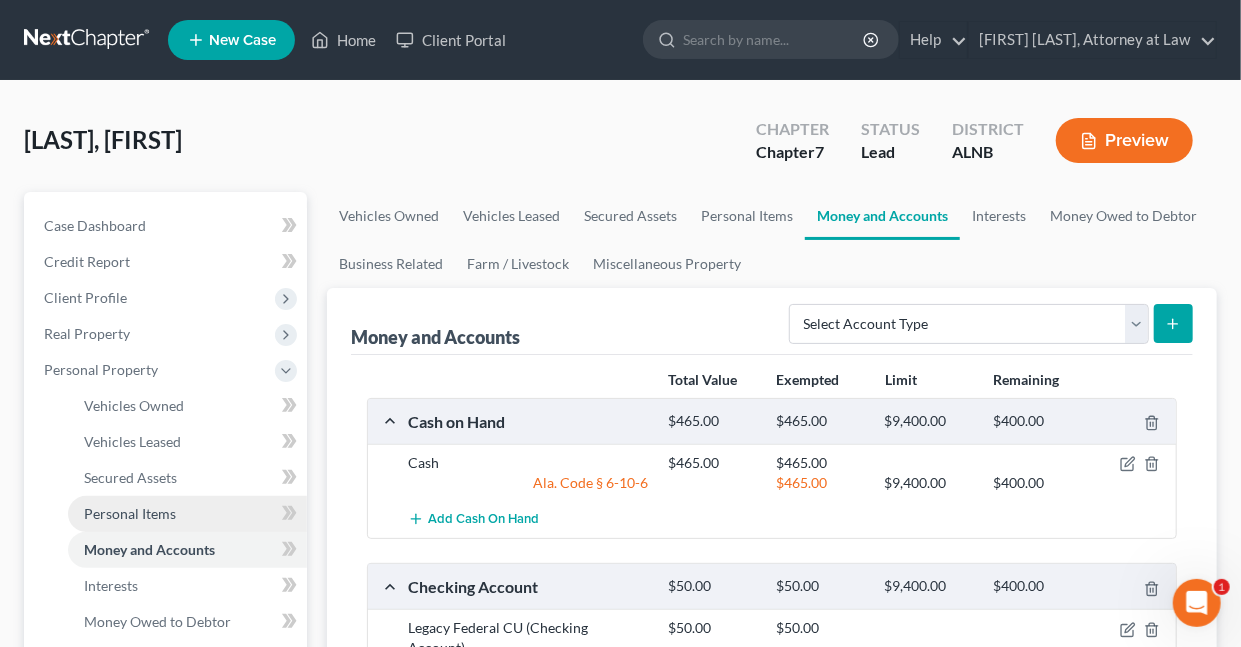 click on "Personal Items" at bounding box center (130, 513) 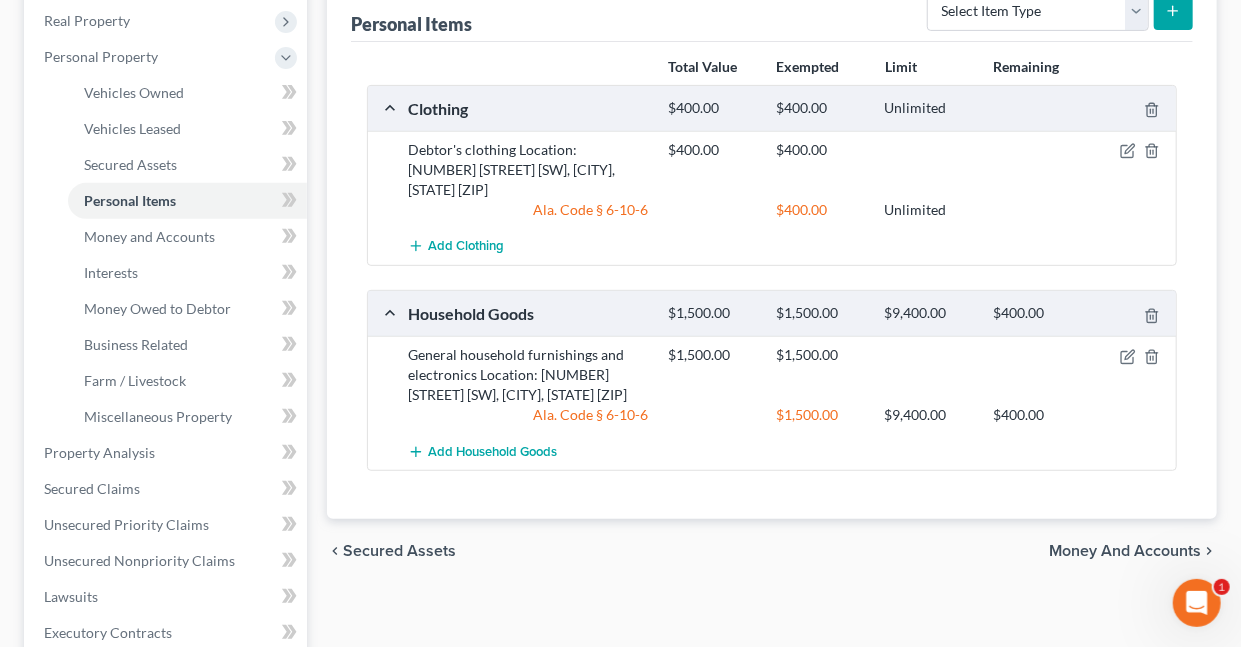 scroll, scrollTop: 301, scrollLeft: 0, axis: vertical 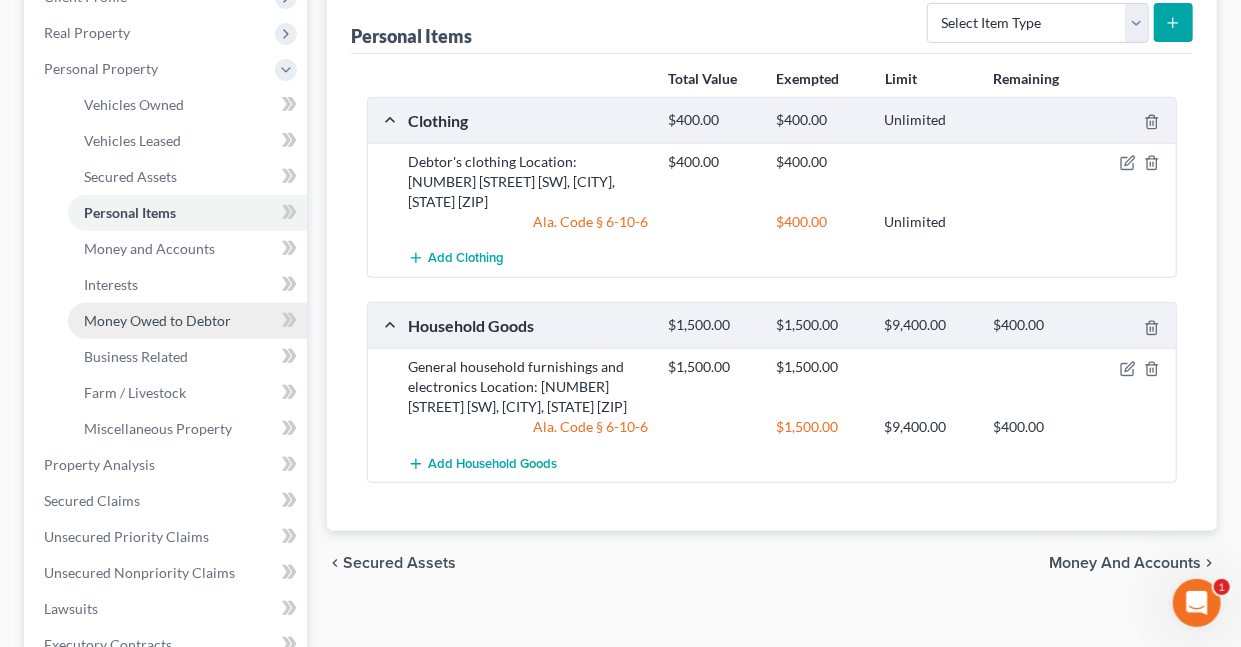 click on "Money Owed to Debtor" at bounding box center (157, 320) 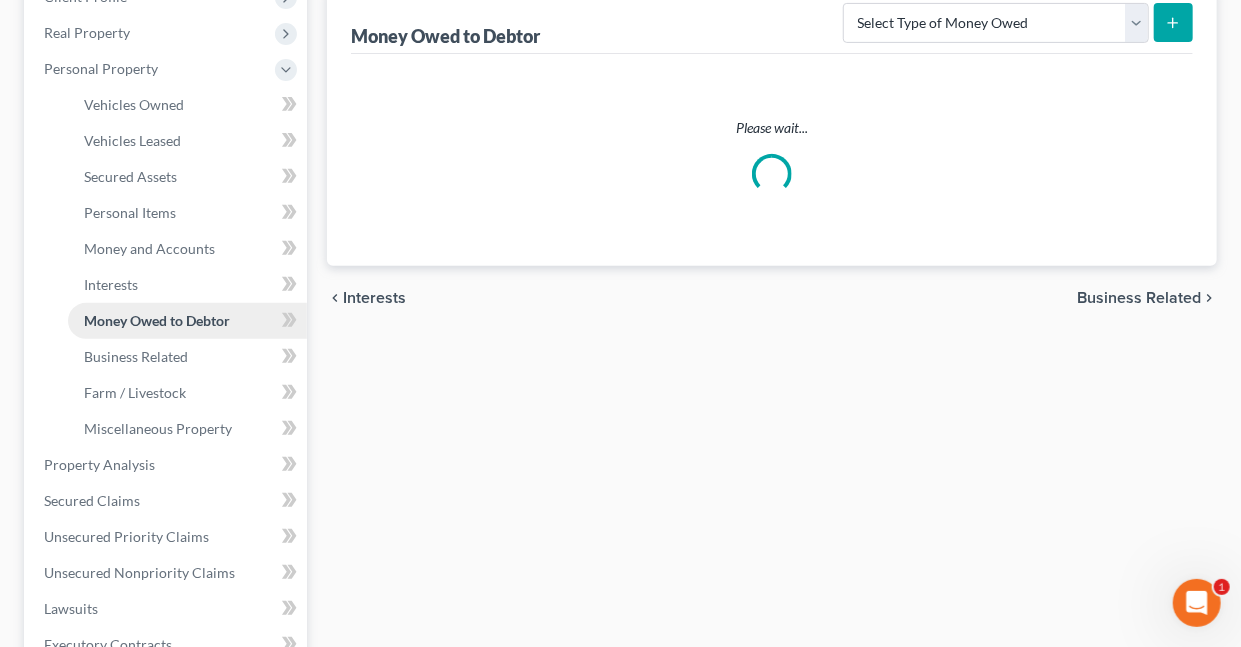 scroll, scrollTop: 0, scrollLeft: 0, axis: both 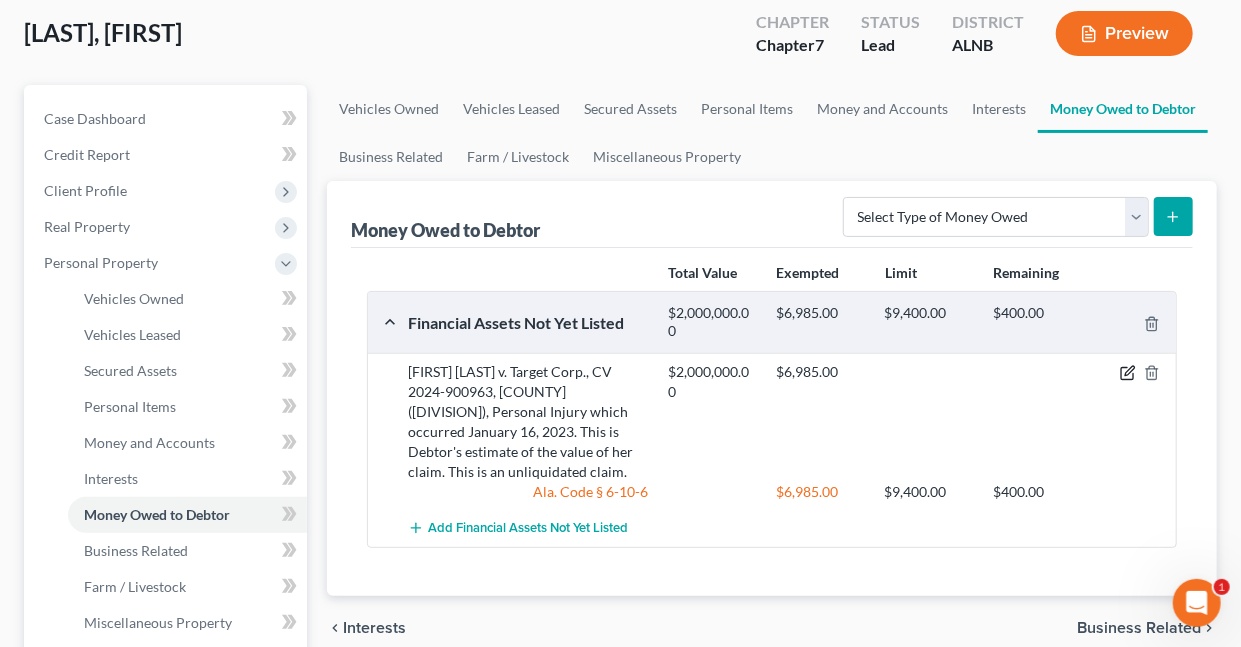 click 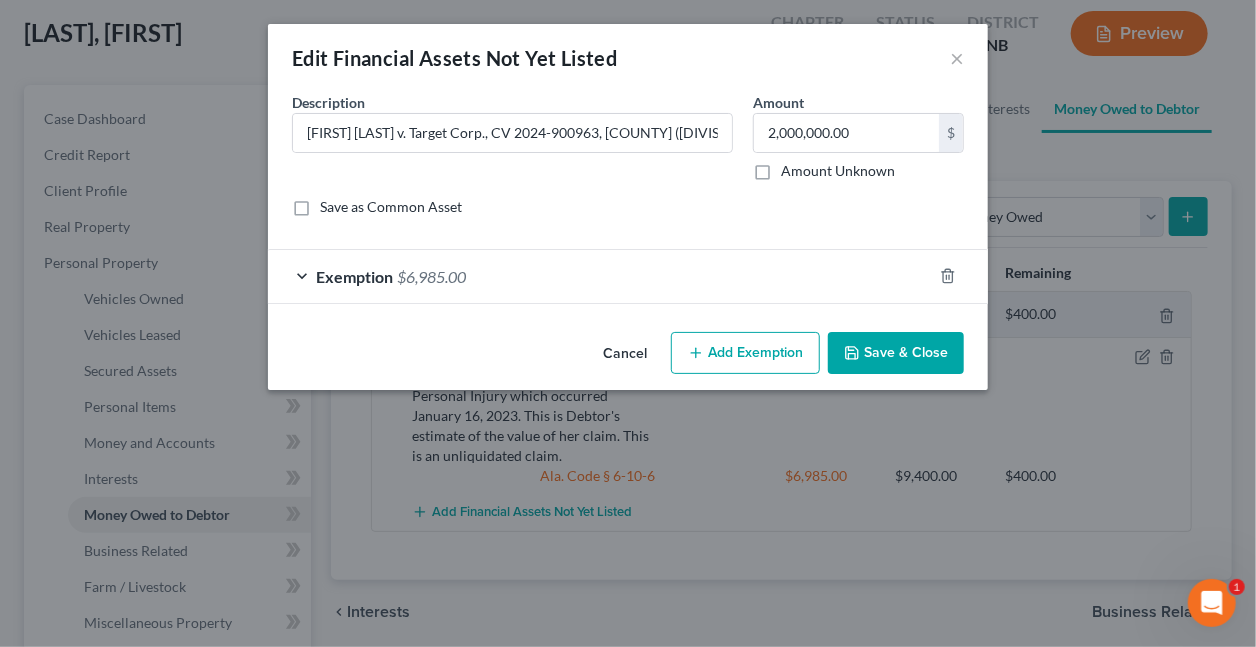 click on "$6,985.00" at bounding box center (431, 276) 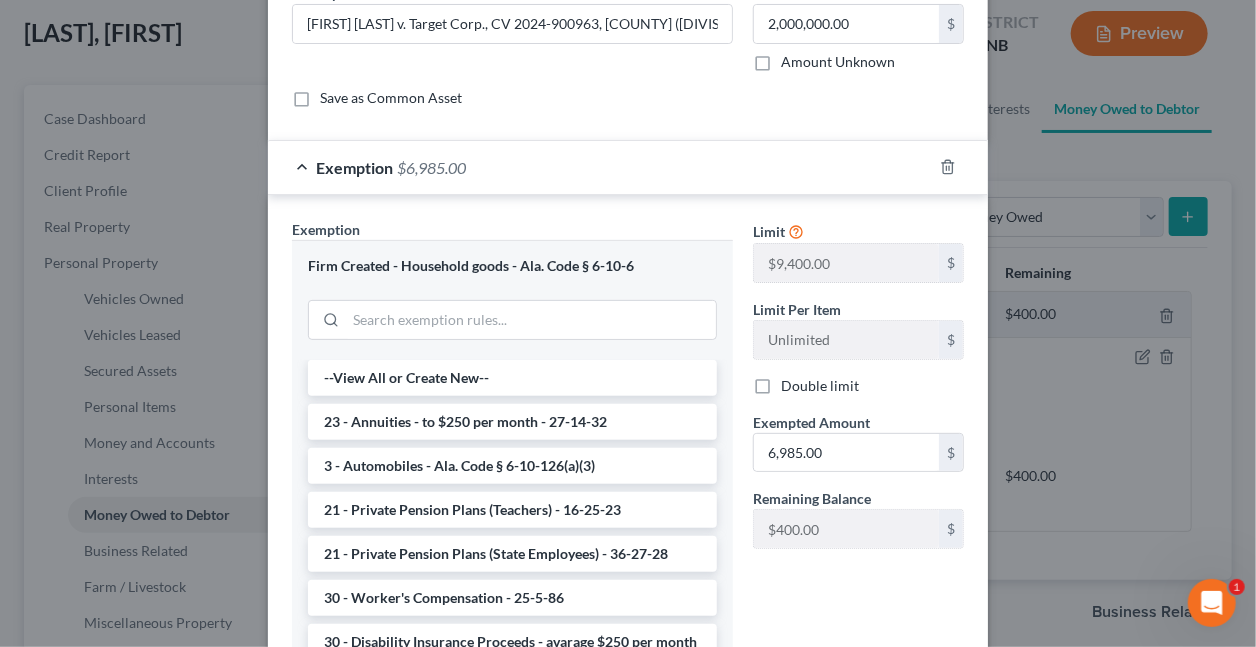 scroll, scrollTop: 188, scrollLeft: 0, axis: vertical 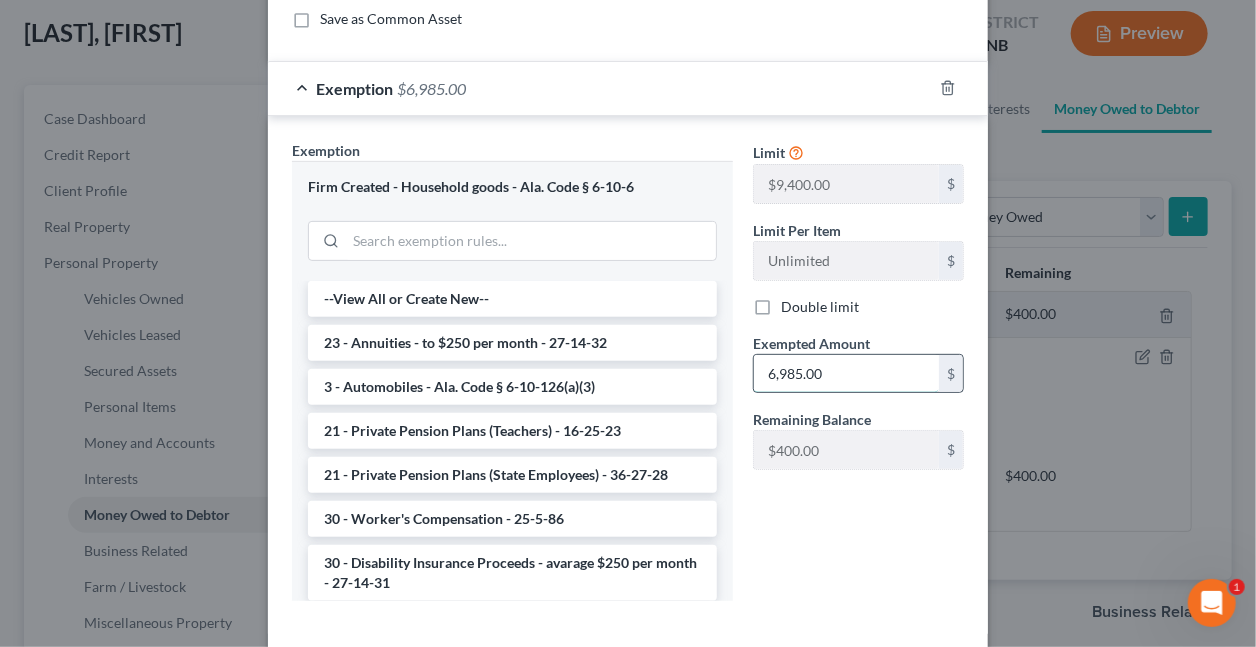 click on "6,985.00" at bounding box center (846, 374) 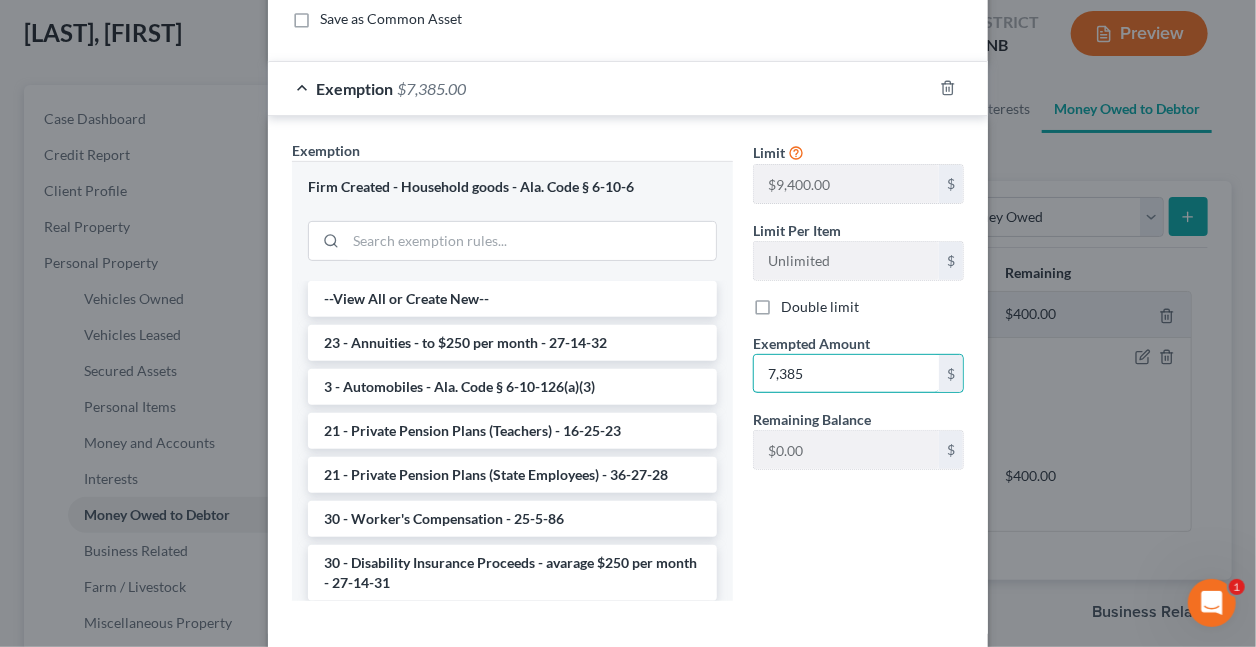 type on "7,385" 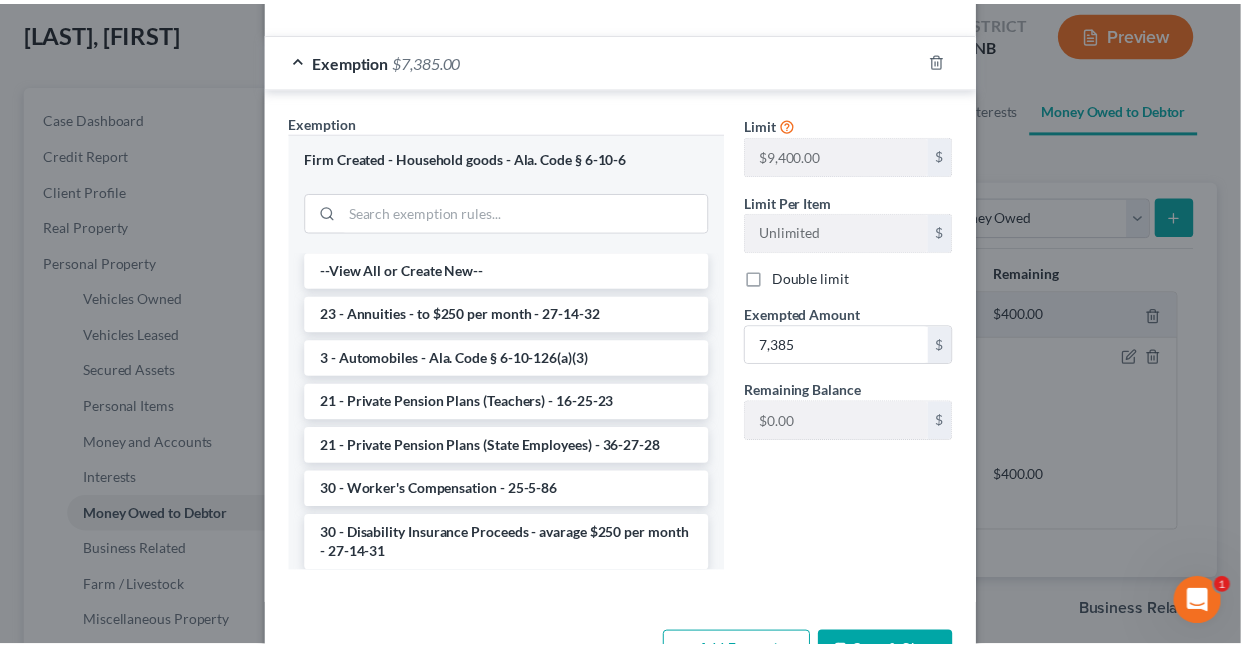 scroll, scrollTop: 282, scrollLeft: 0, axis: vertical 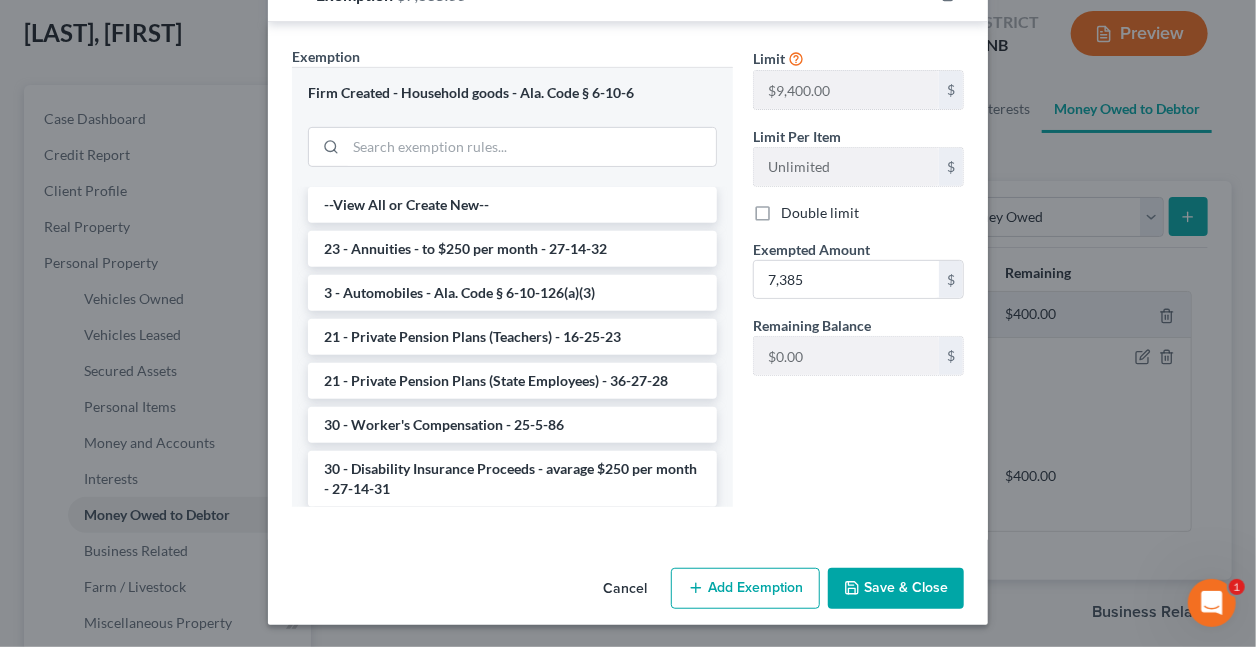 click on "Save & Close" at bounding box center (896, 589) 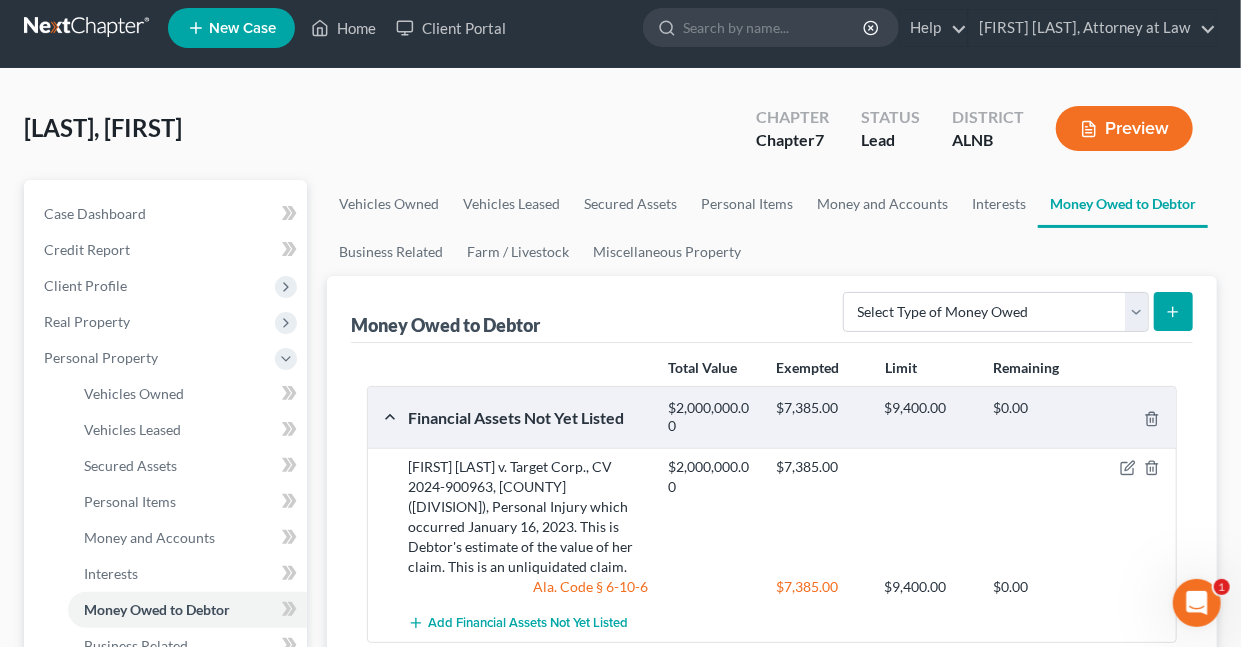 scroll, scrollTop: 0, scrollLeft: 0, axis: both 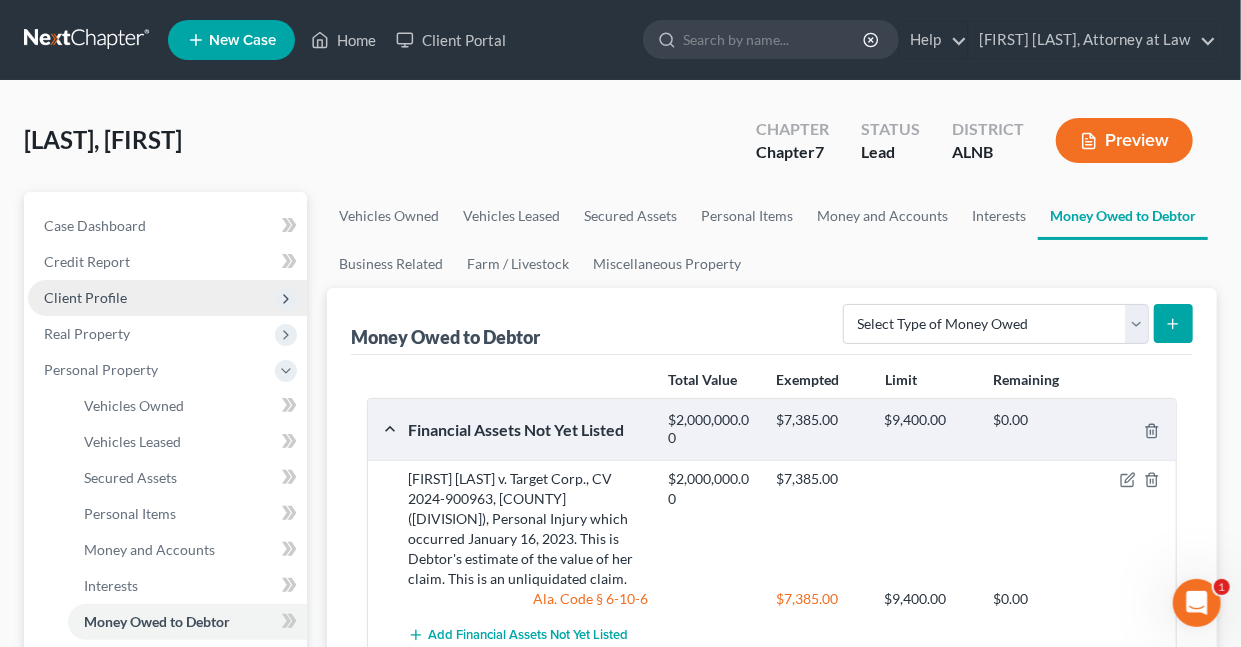 click on "Client Profile" at bounding box center (85, 297) 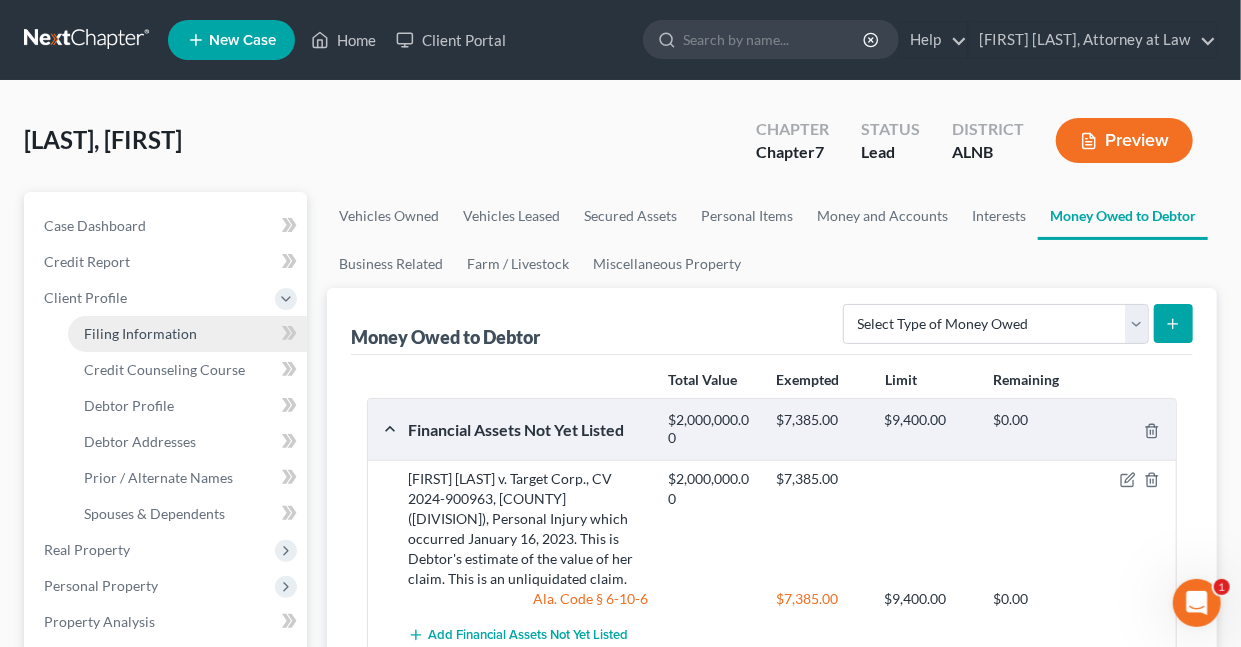 click on "Filing Information" at bounding box center (140, 333) 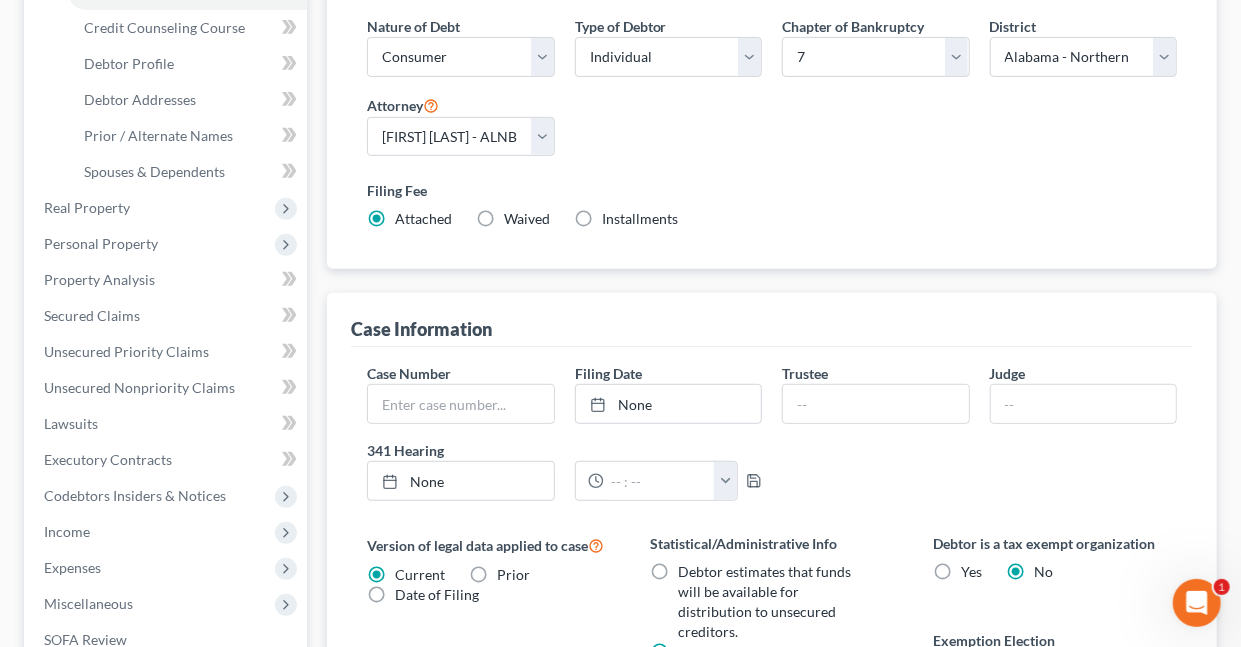 scroll, scrollTop: 344, scrollLeft: 0, axis: vertical 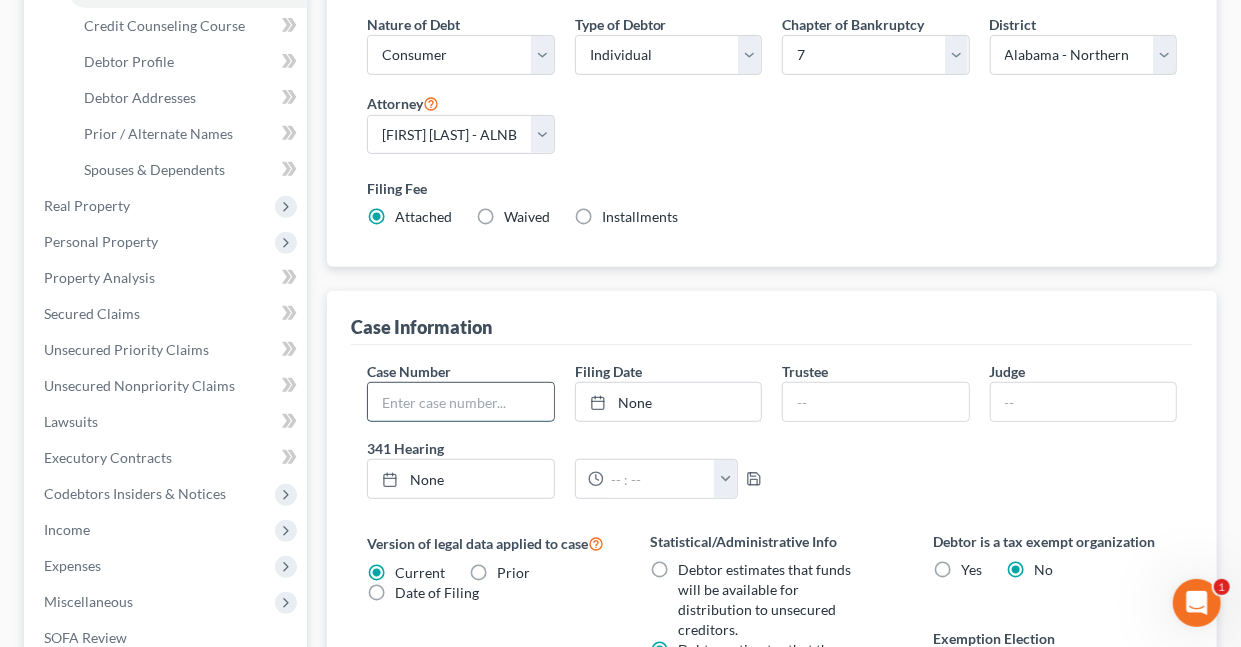 click at bounding box center [460, 402] 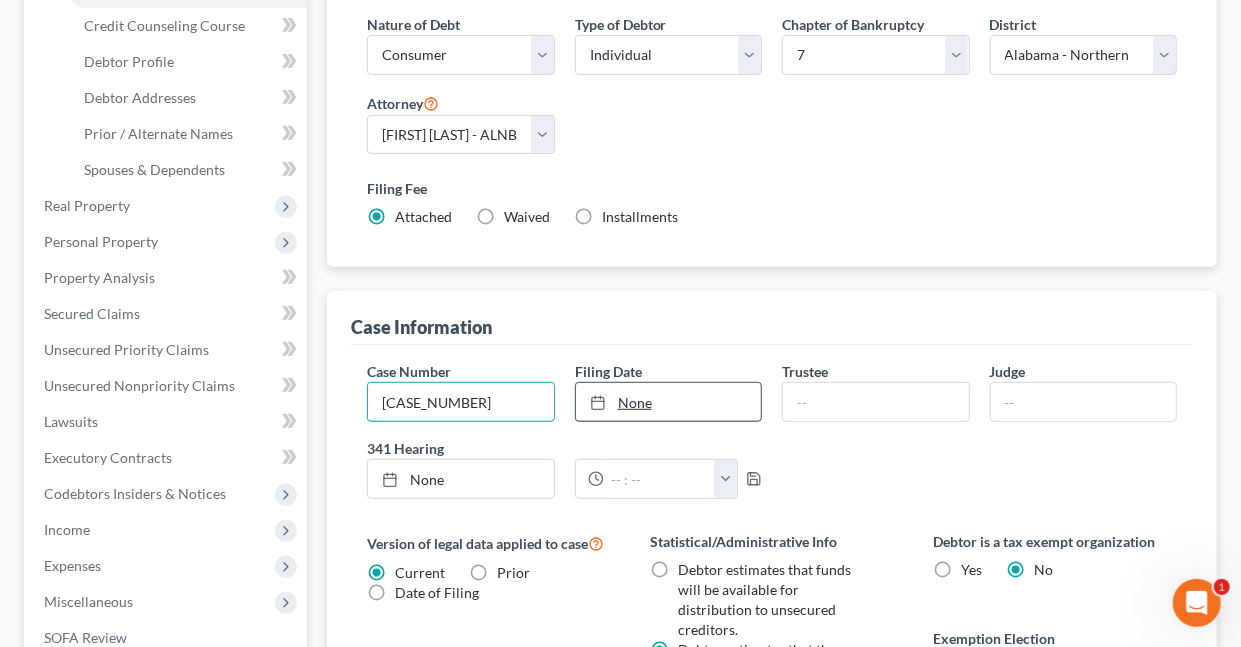 type on "[CASE_NUMBER]" 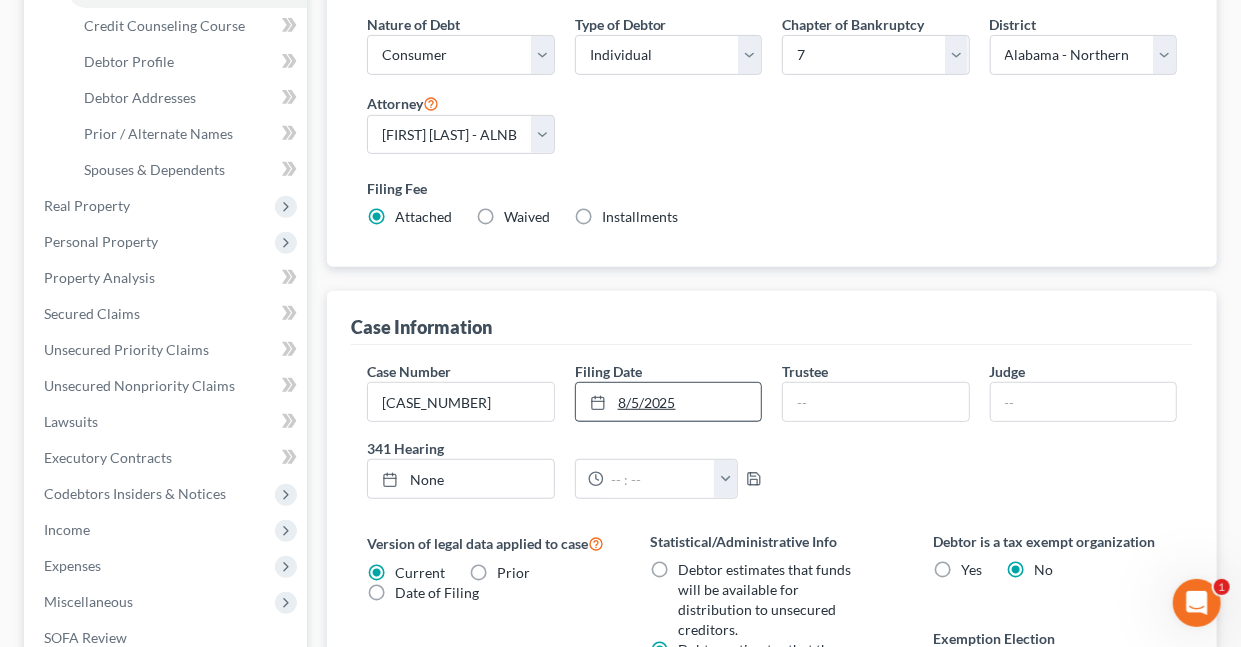 click on "8/5/2025" at bounding box center (668, 402) 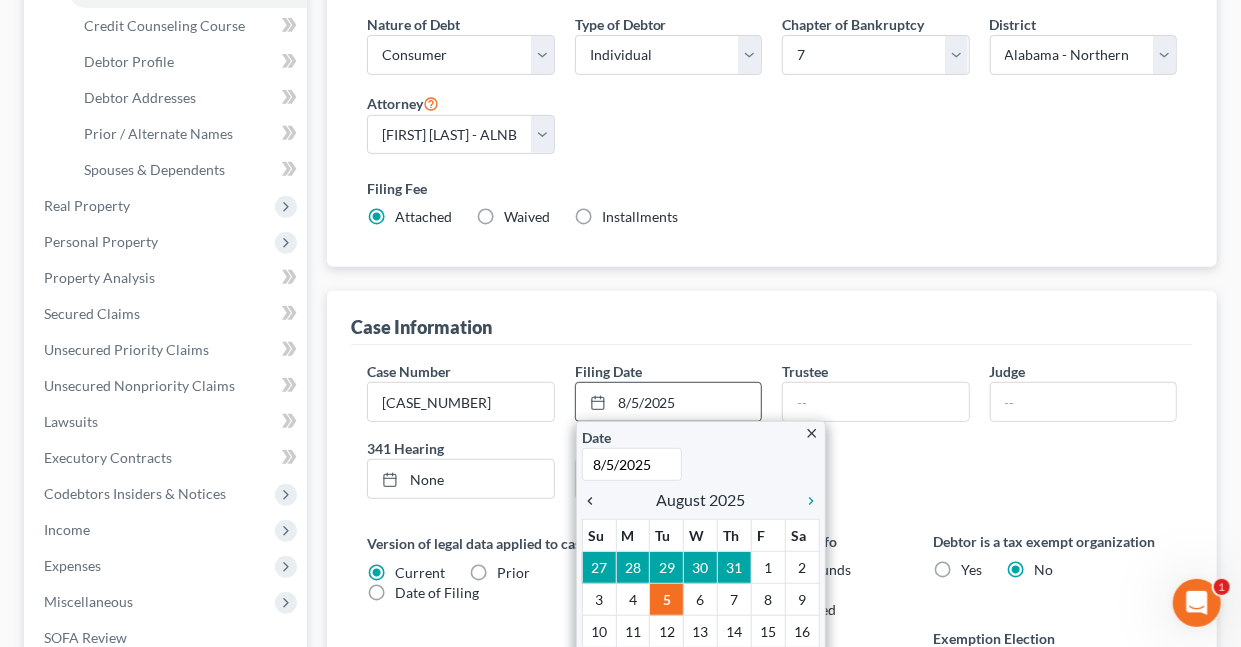 click on "chevron_left" at bounding box center (595, 501) 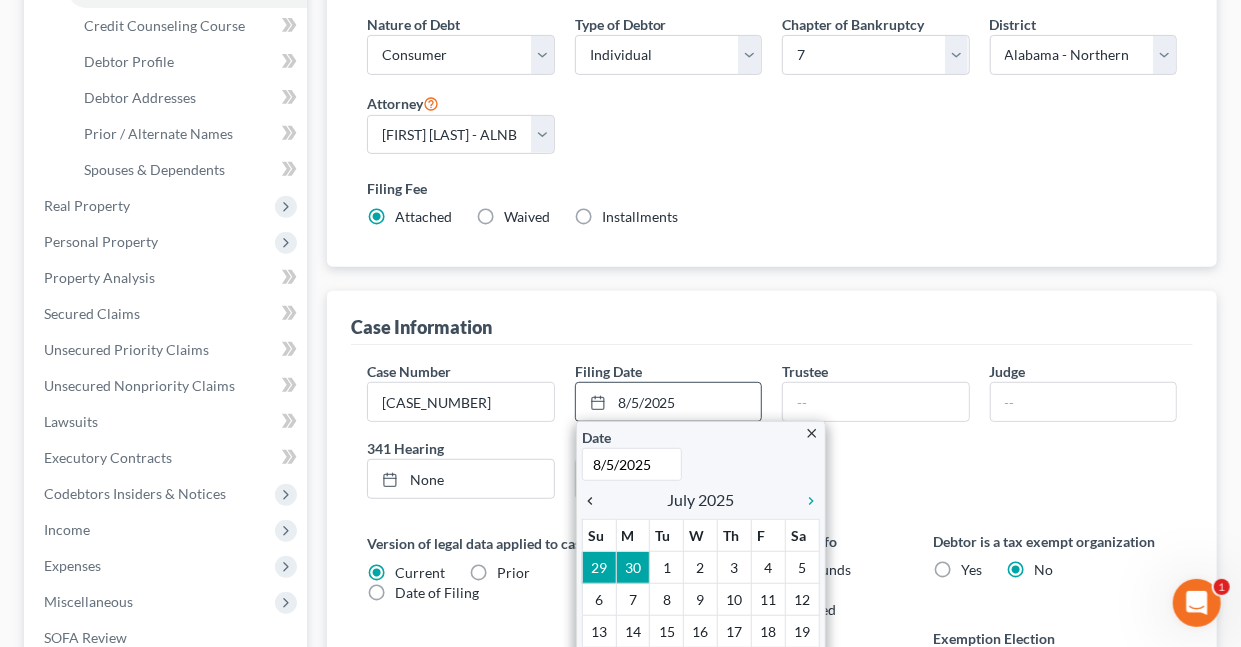 click on "chevron_left" at bounding box center [595, 501] 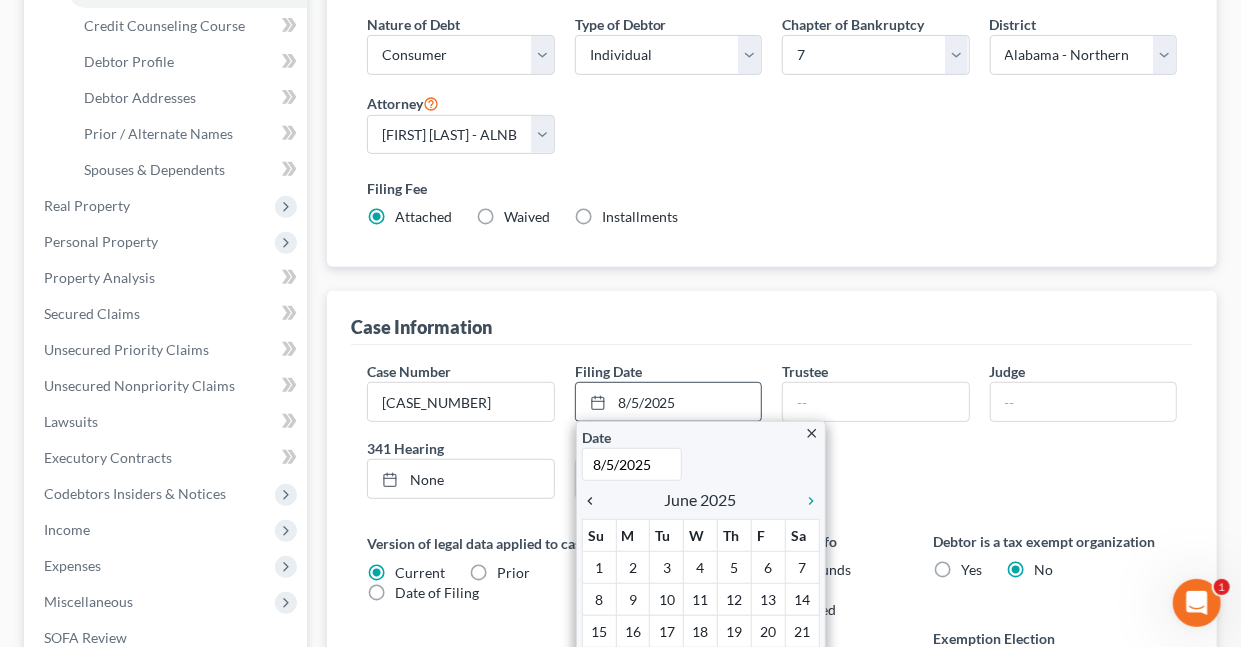 click on "chevron_left" at bounding box center [595, 501] 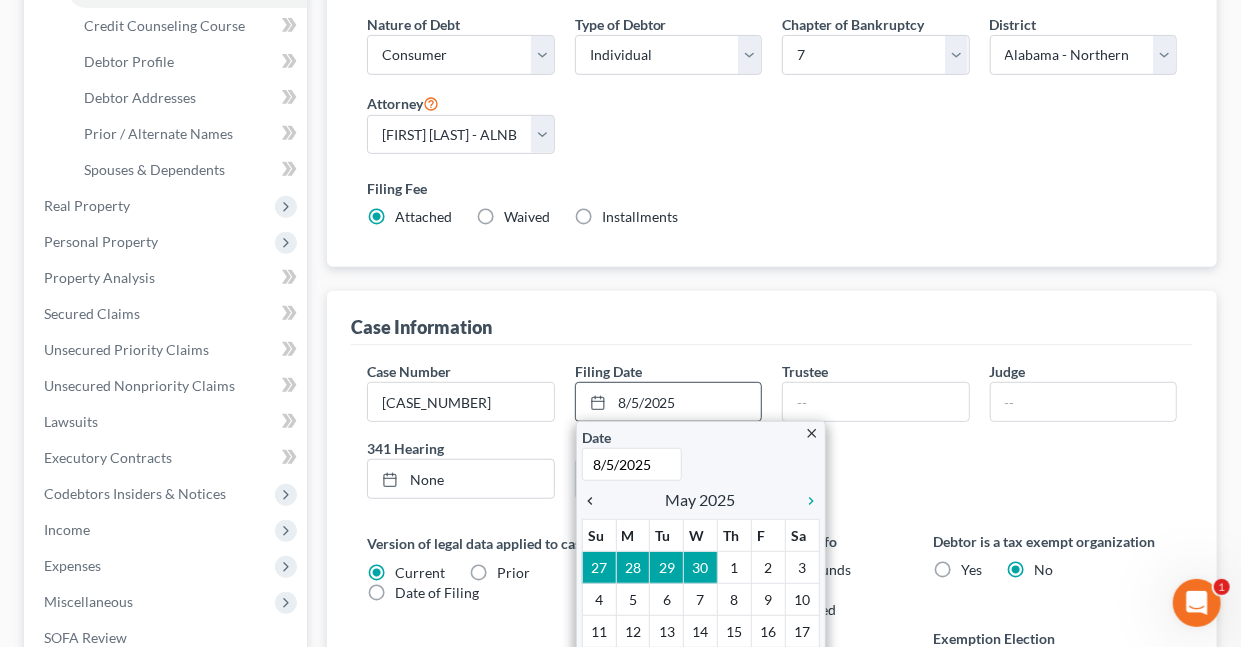 click on "chevron_left" at bounding box center [595, 501] 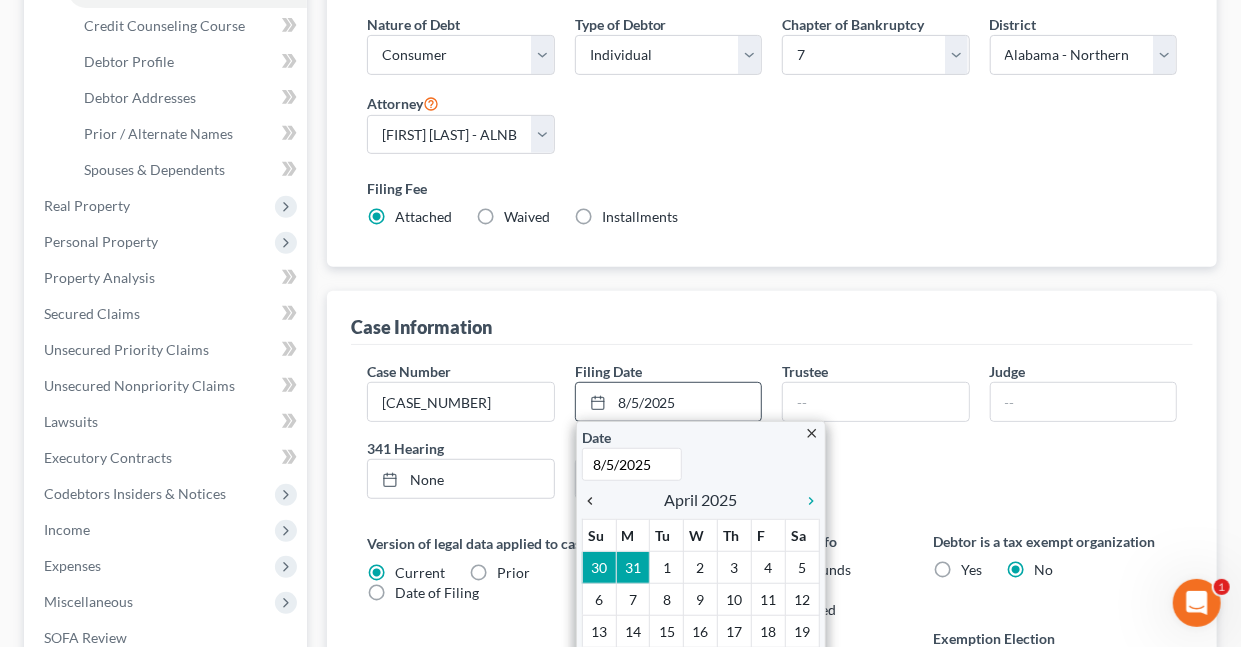 click on "chevron_left" at bounding box center (595, 501) 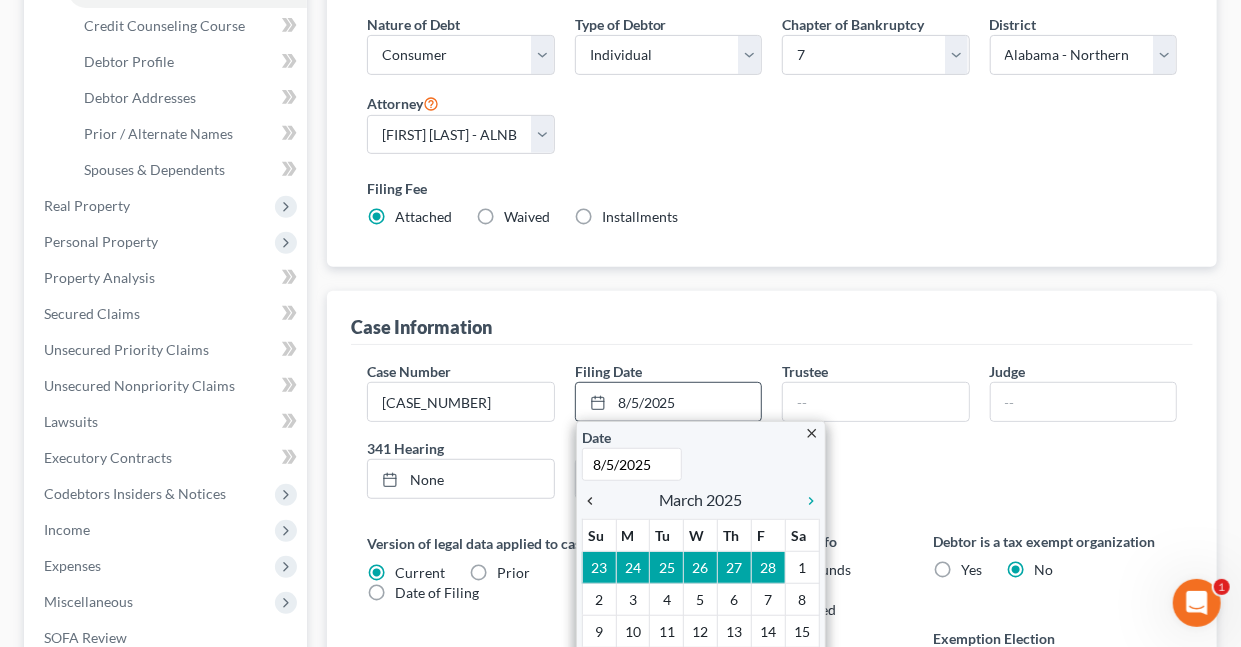 click on "chevron_left" at bounding box center (595, 501) 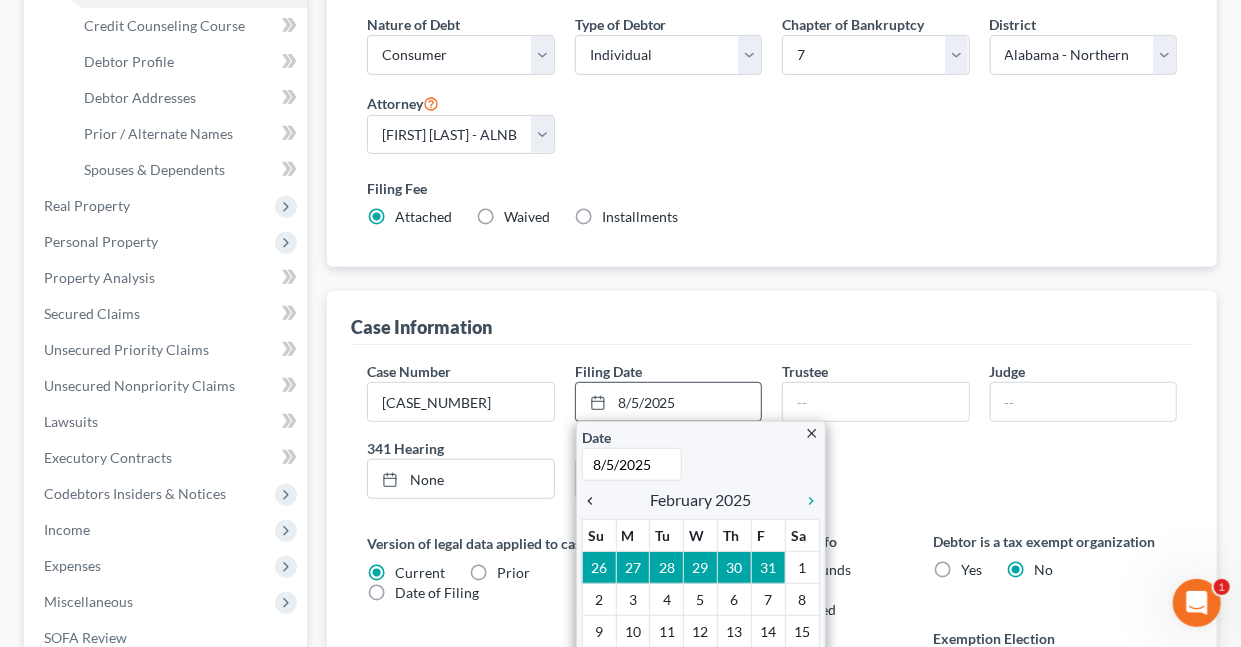 click on "chevron_left" at bounding box center [595, 501] 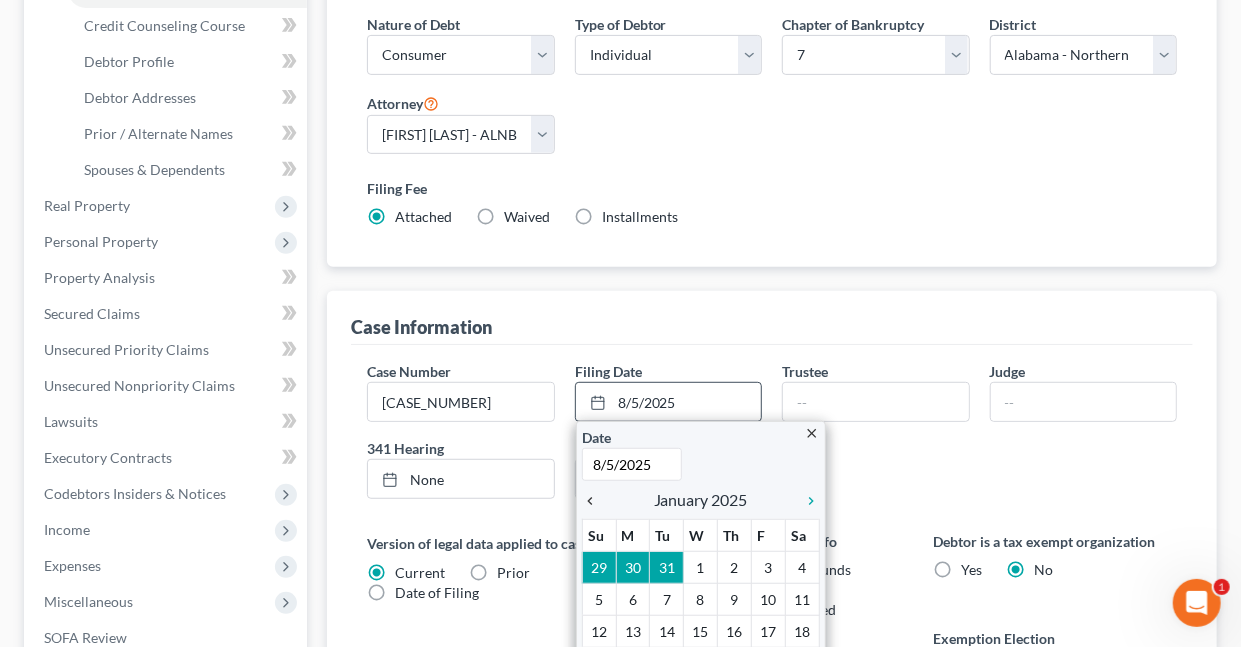 click on "chevron_left" at bounding box center [595, 501] 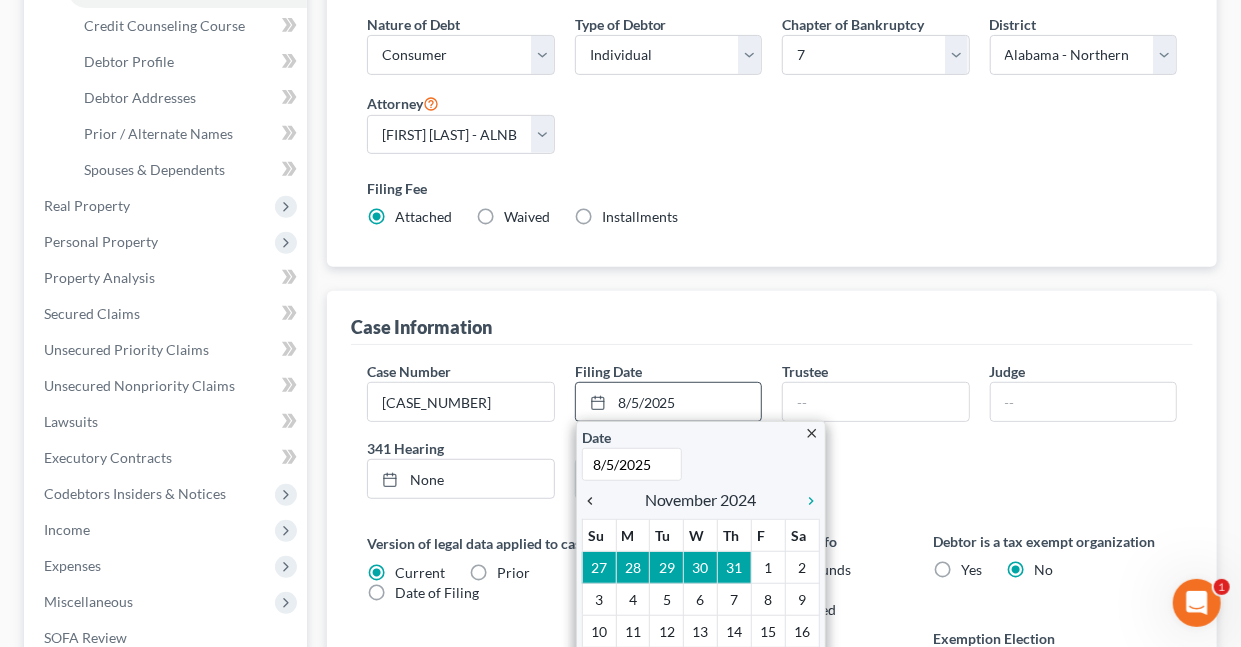 click on "chevron_left" at bounding box center [595, 501] 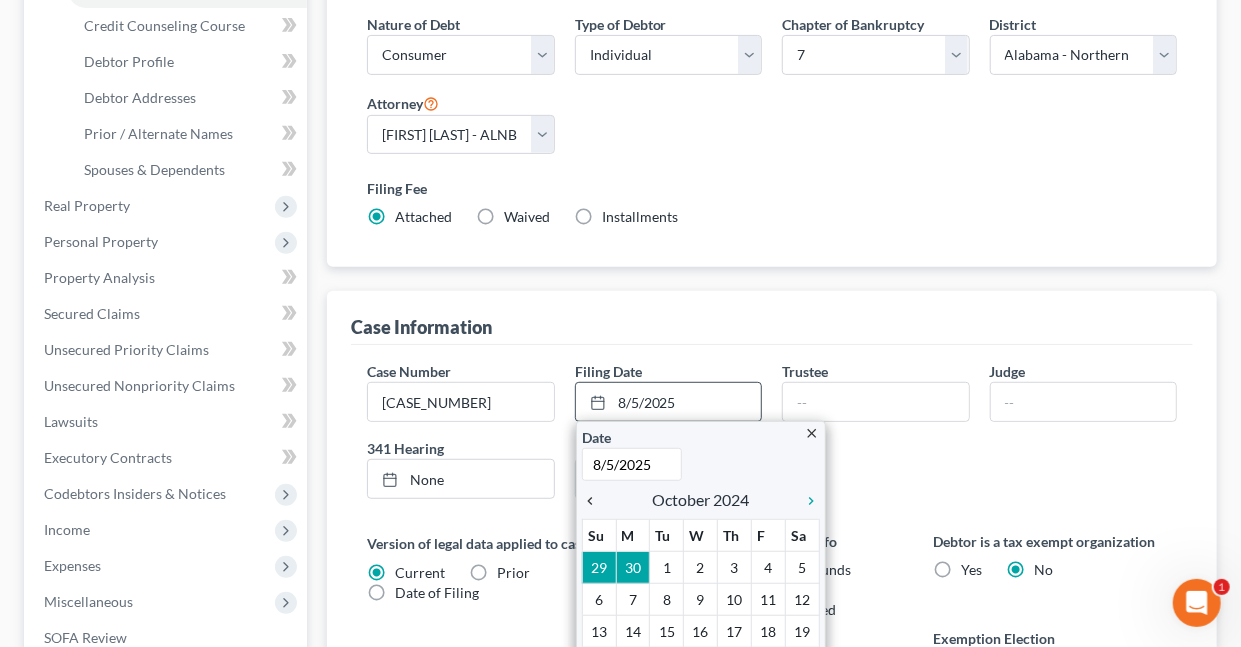 click on "chevron_left" at bounding box center [595, 501] 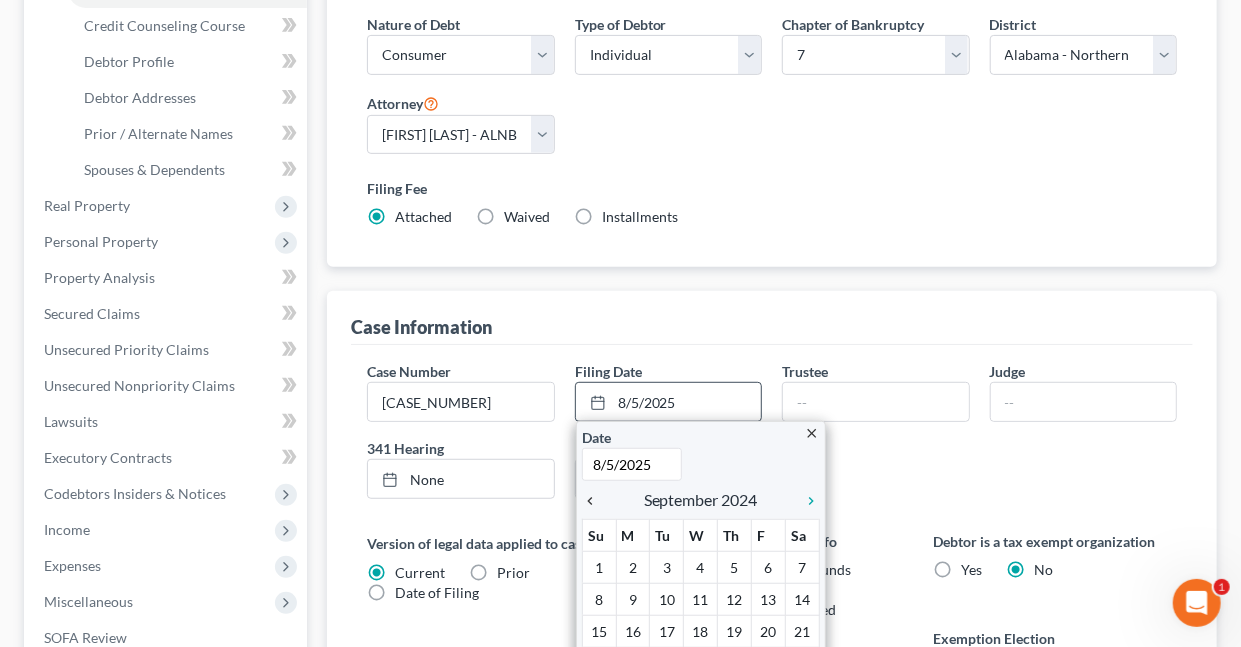 click on "chevron_left" at bounding box center [595, 501] 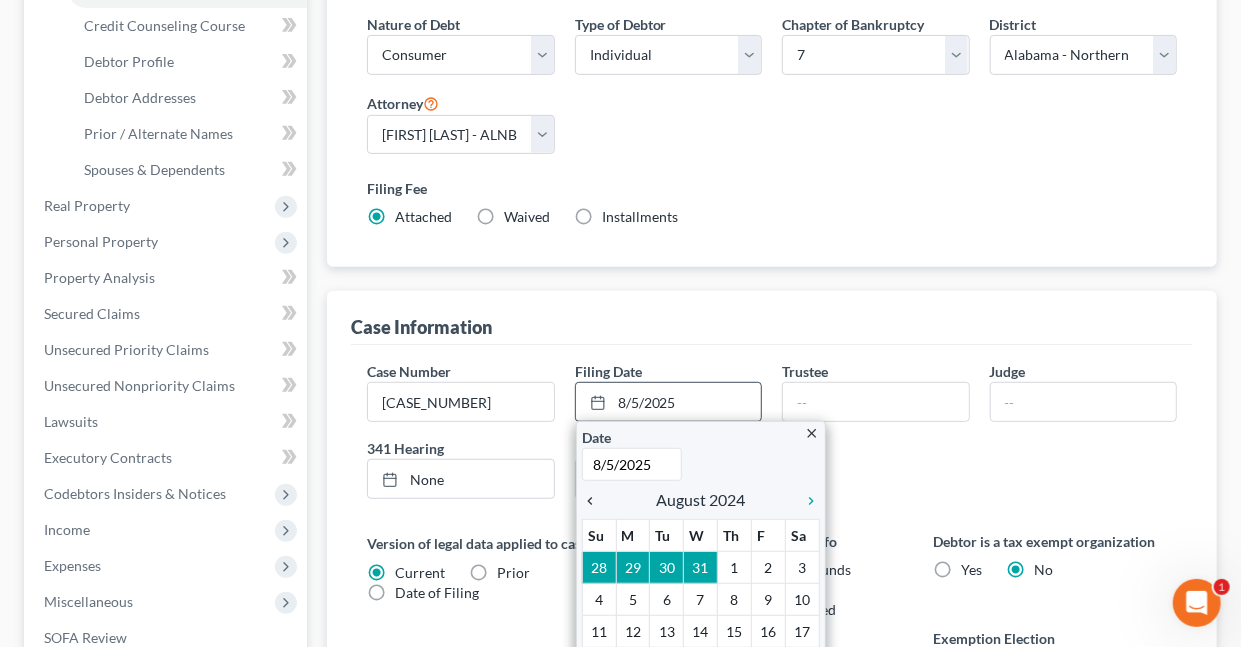 click on "chevron_left" at bounding box center [595, 501] 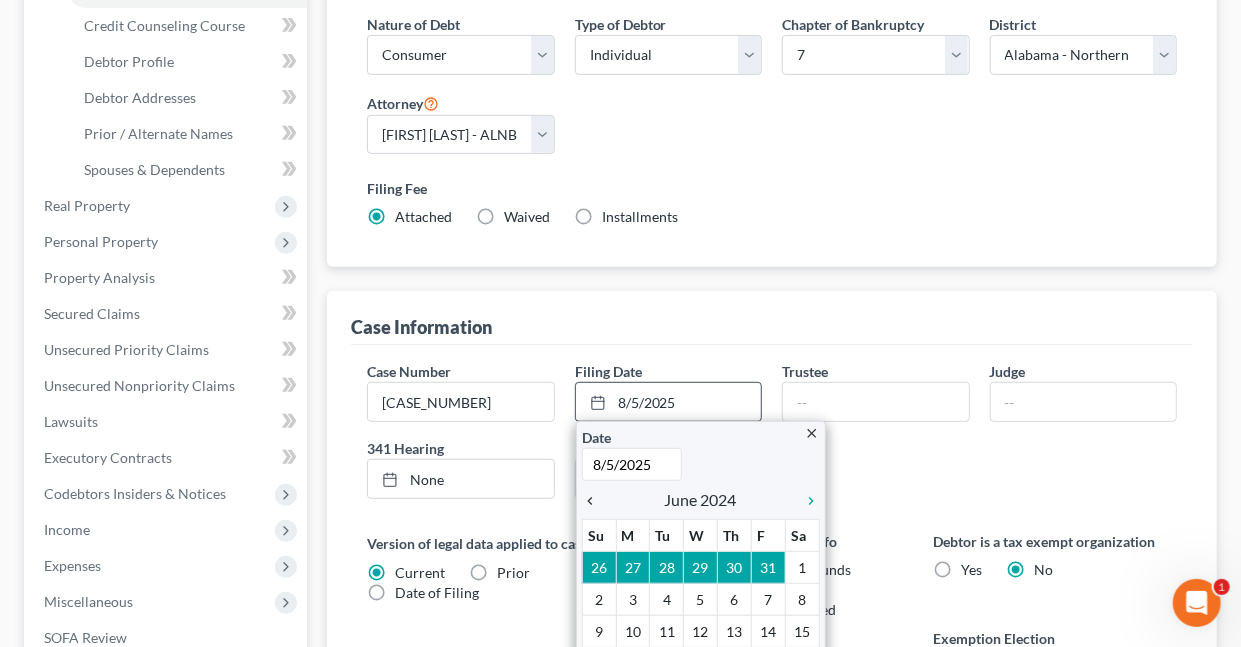 click on "chevron_left" at bounding box center (595, 501) 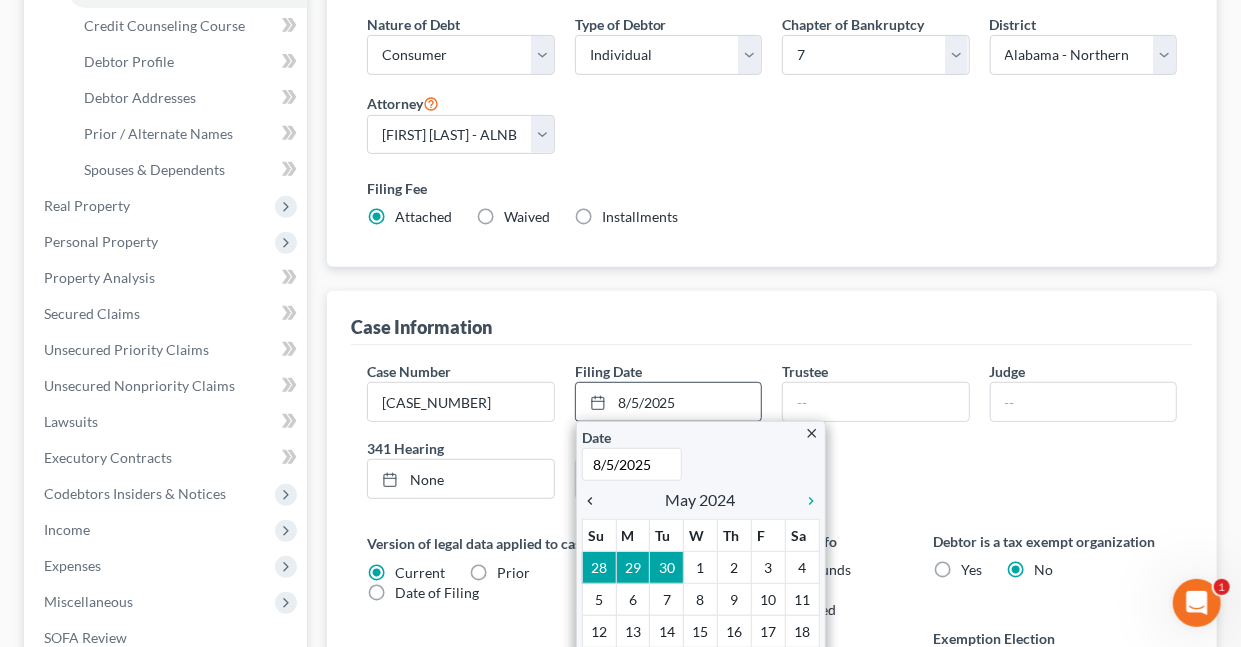 click on "chevron_left" at bounding box center (595, 501) 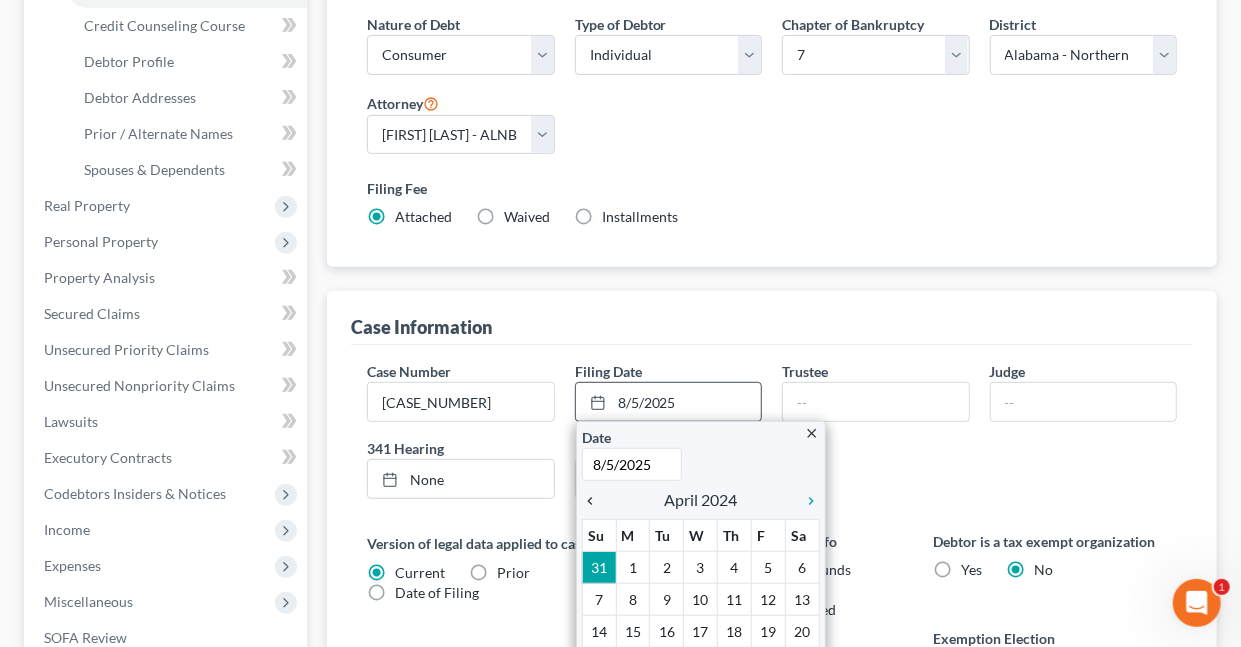 click on "chevron_left" at bounding box center (595, 501) 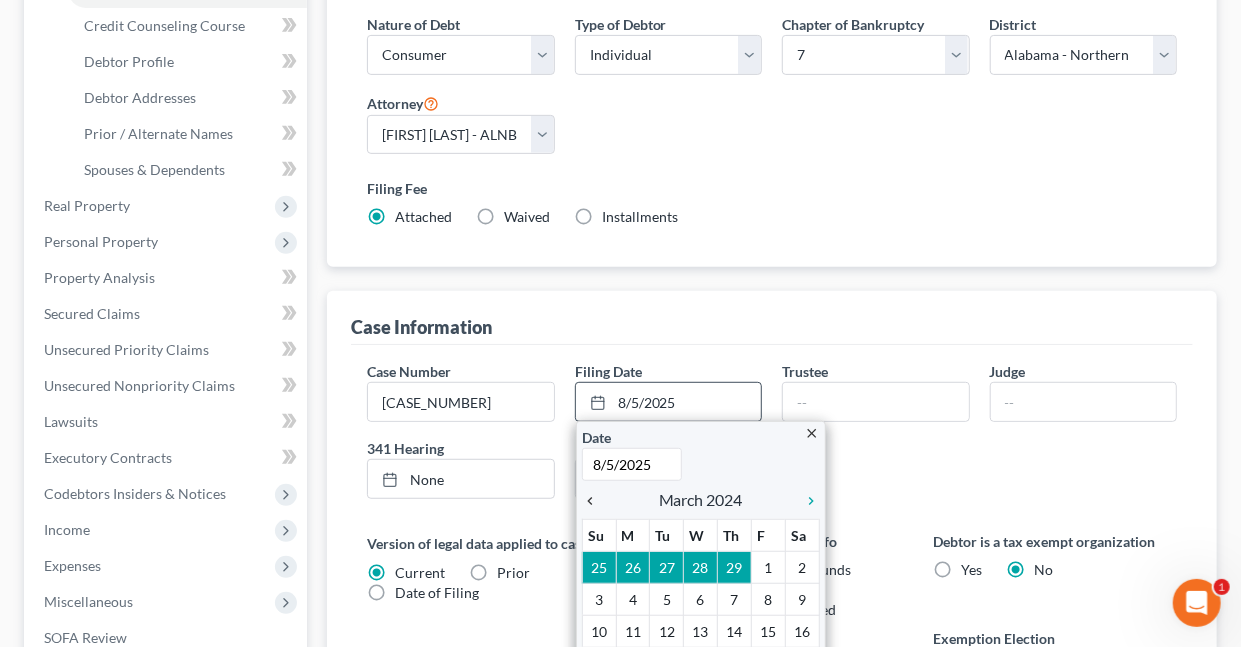 click on "chevron_left" at bounding box center (595, 501) 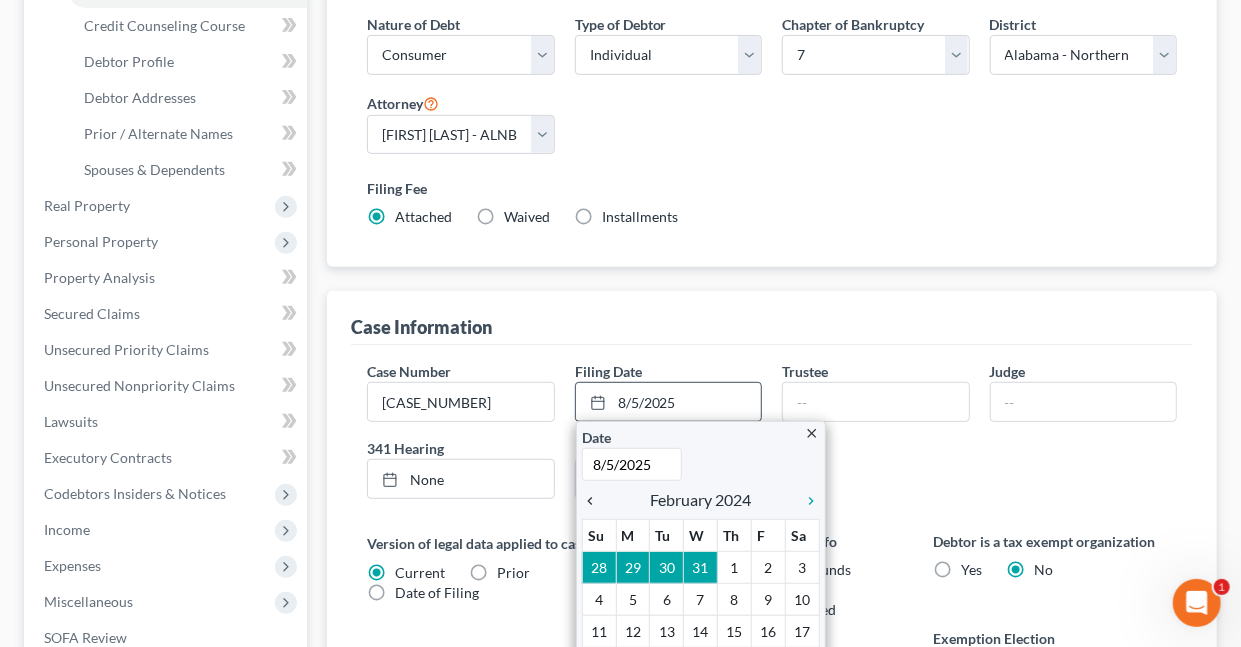 click on "chevron_left" at bounding box center [595, 501] 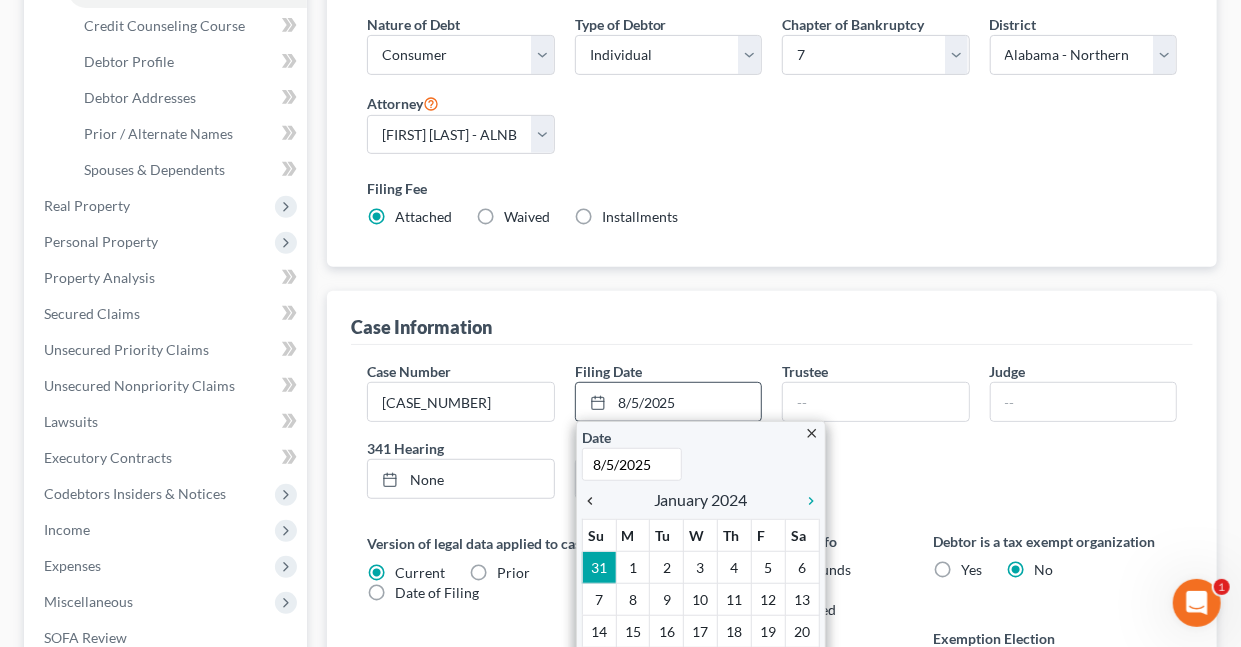 click on "chevron_left" at bounding box center (595, 501) 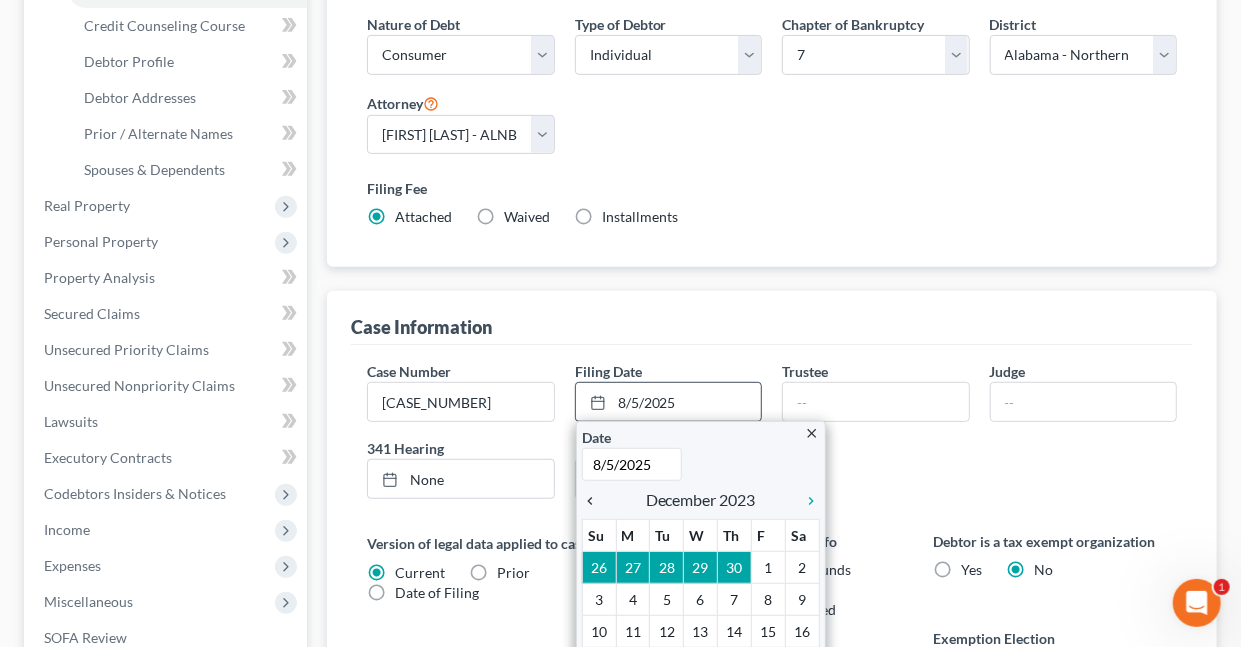 click on "chevron_left" at bounding box center [595, 501] 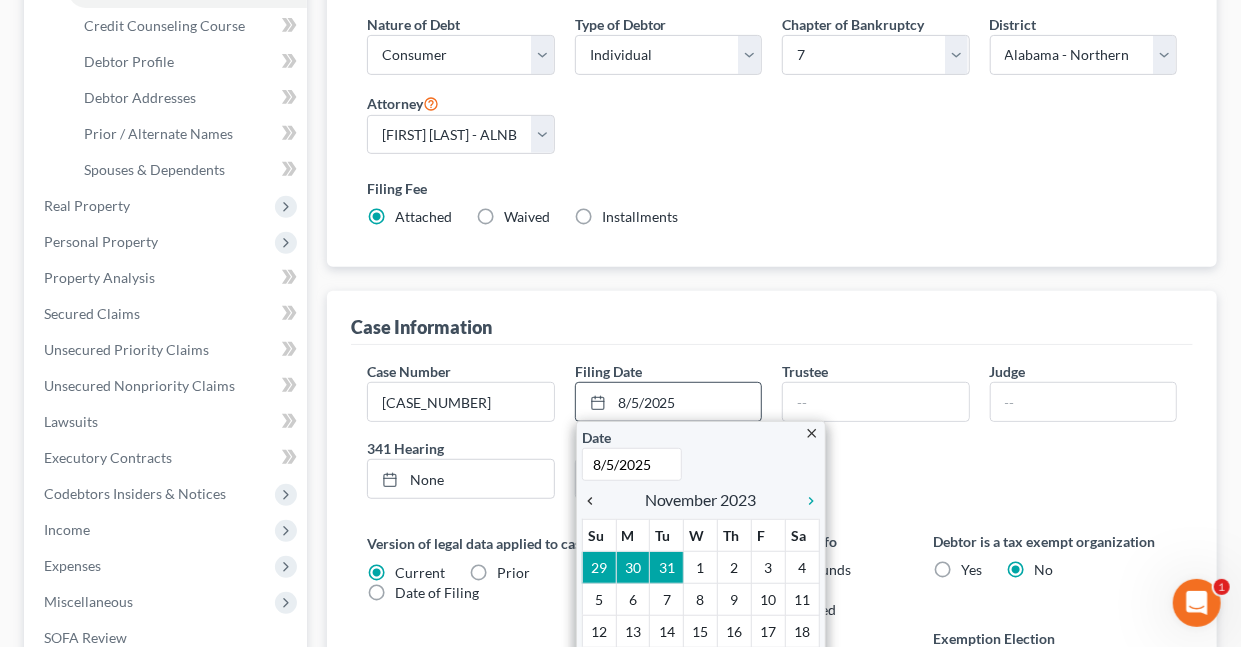 click on "chevron_left" at bounding box center [595, 501] 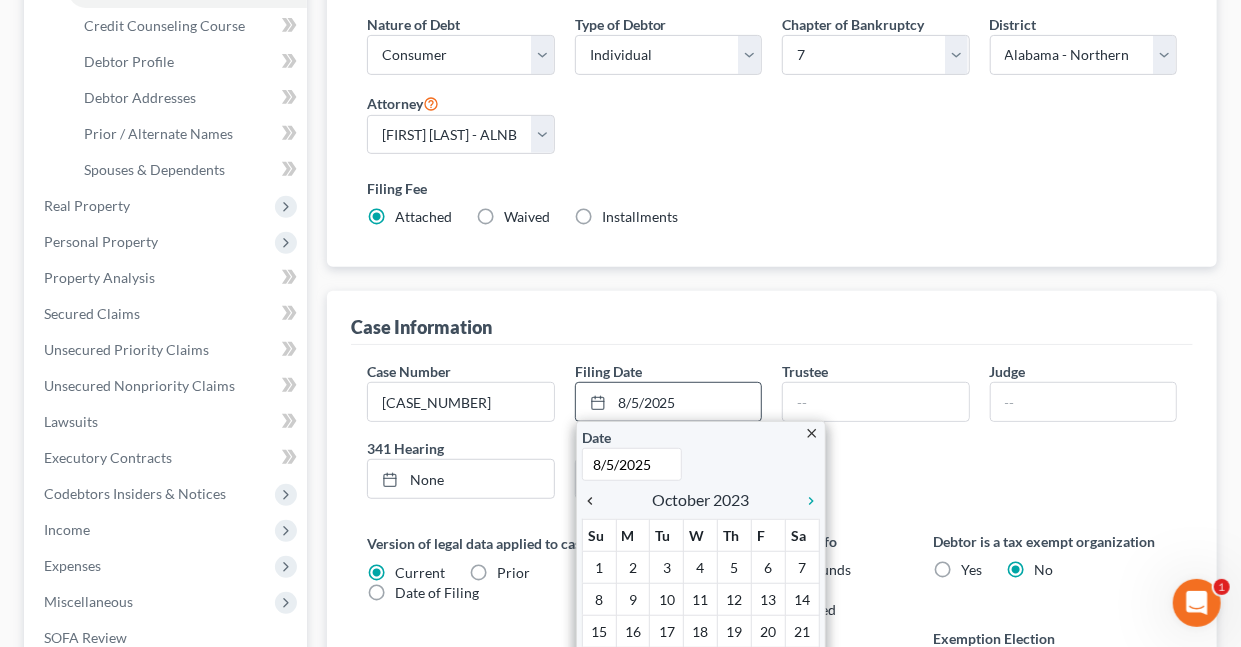 click on "chevron_left" at bounding box center (595, 501) 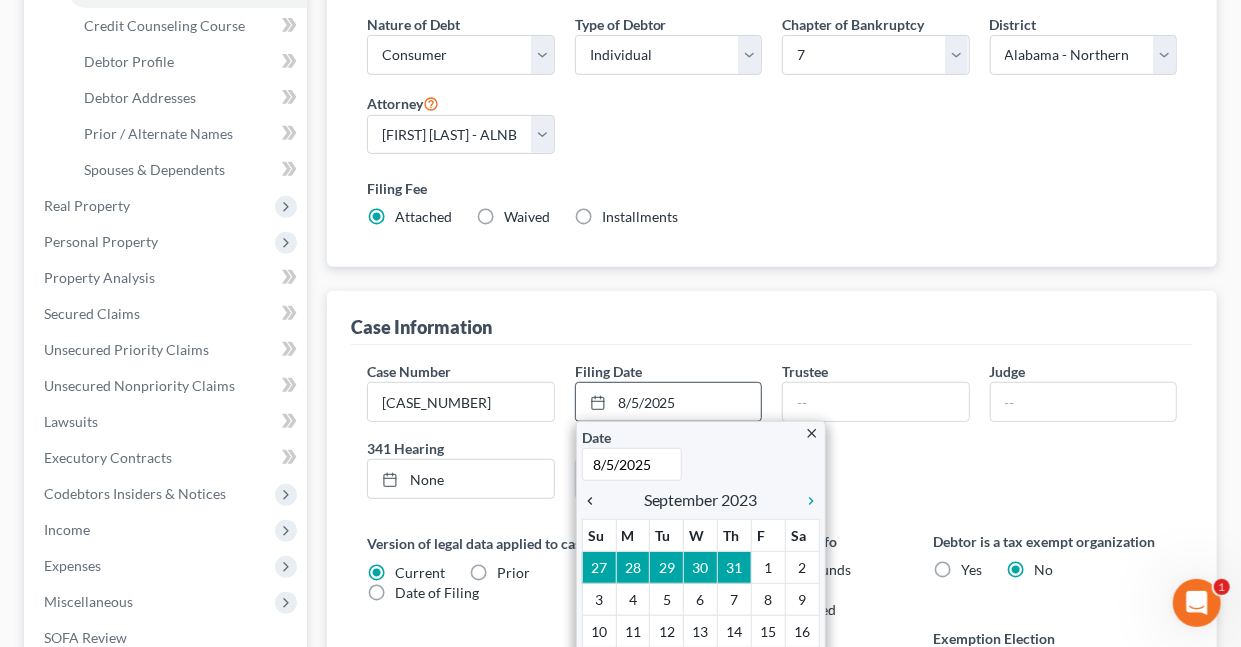 click on "chevron_left" at bounding box center (595, 501) 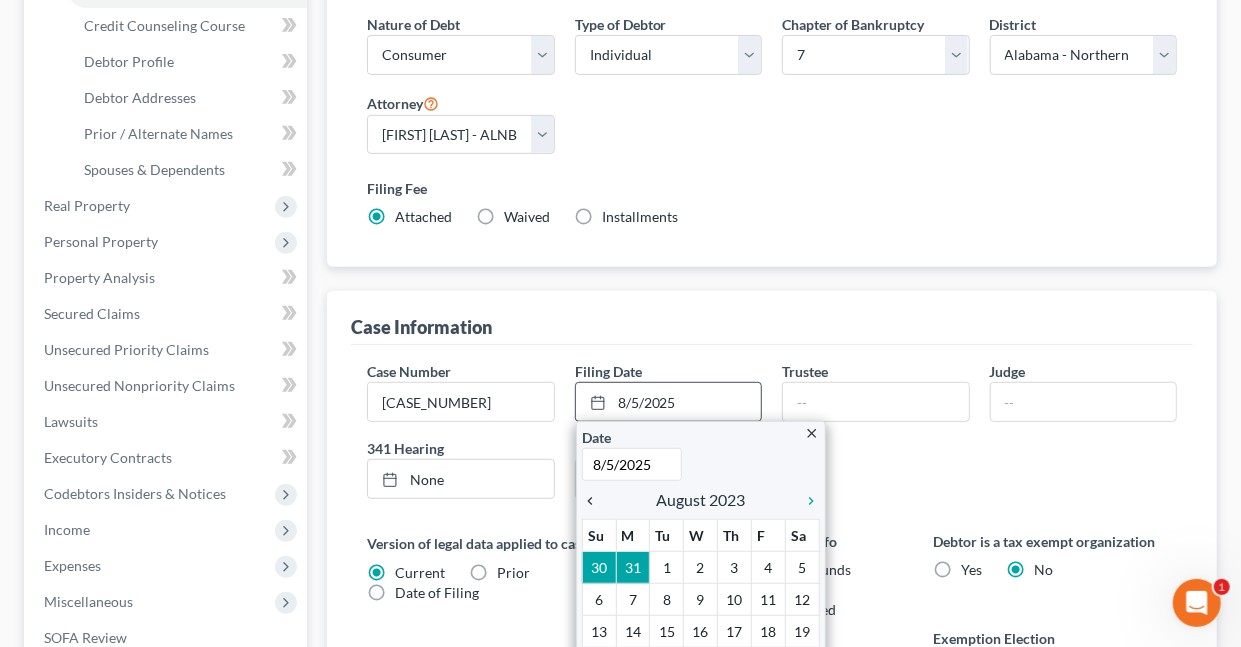 click on "chevron_left" at bounding box center (595, 501) 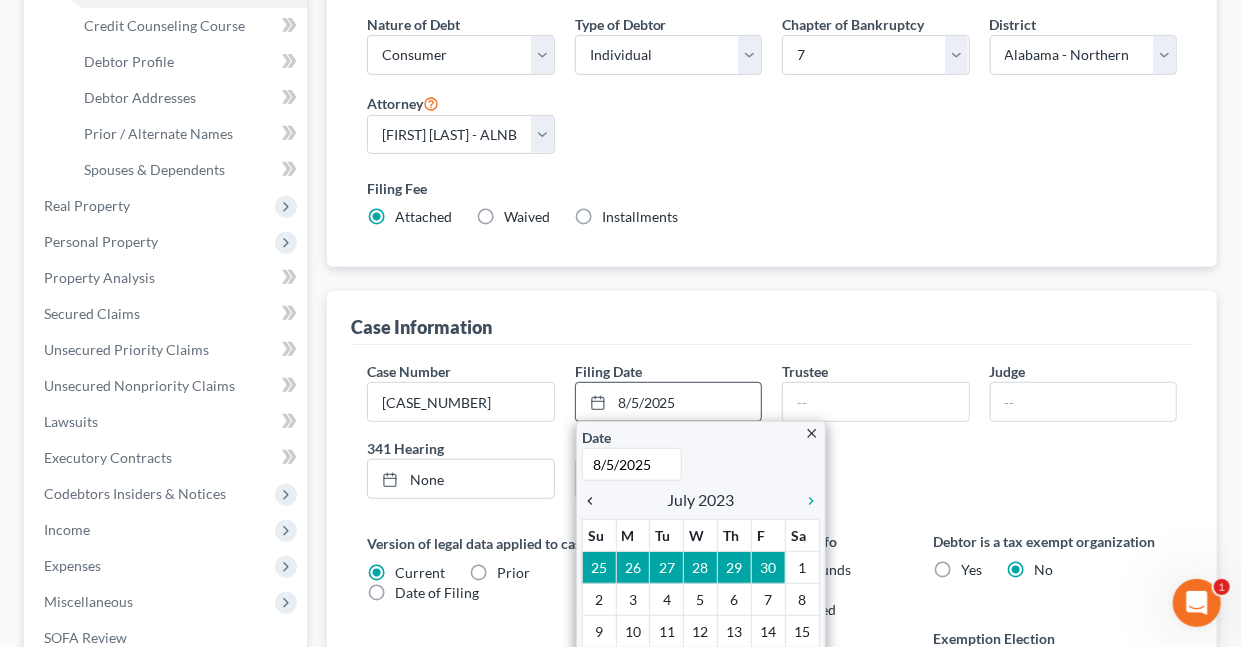 click on "chevron_left" at bounding box center [595, 501] 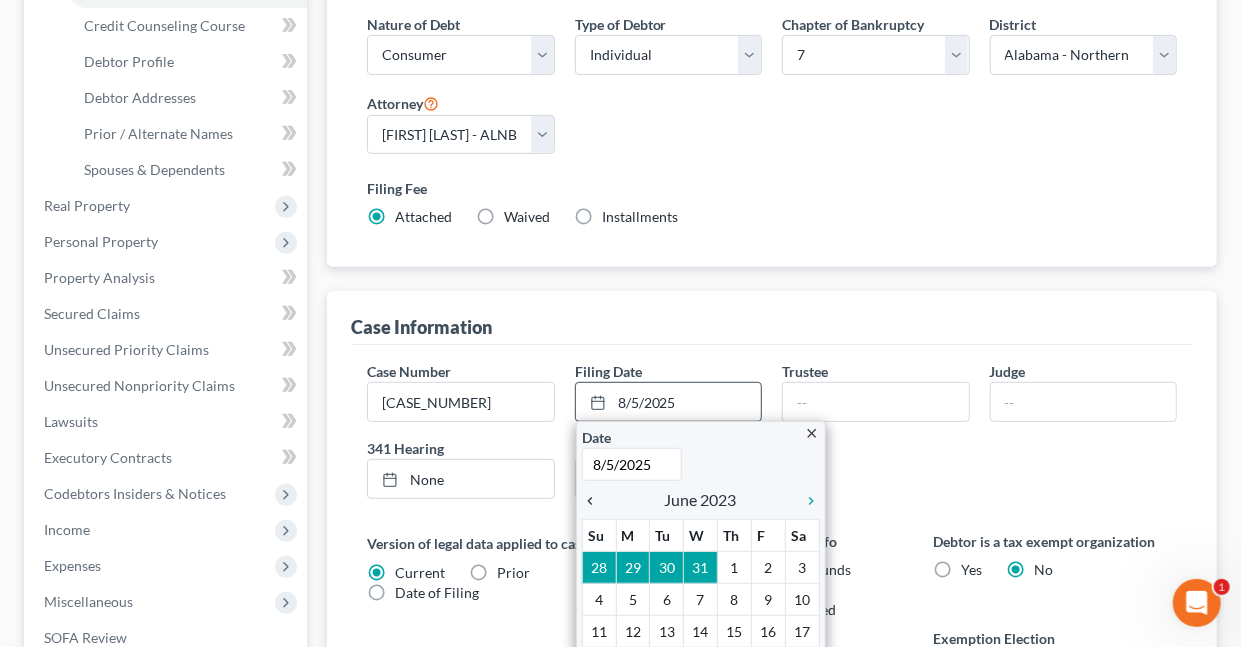 click on "chevron_left" at bounding box center [595, 501] 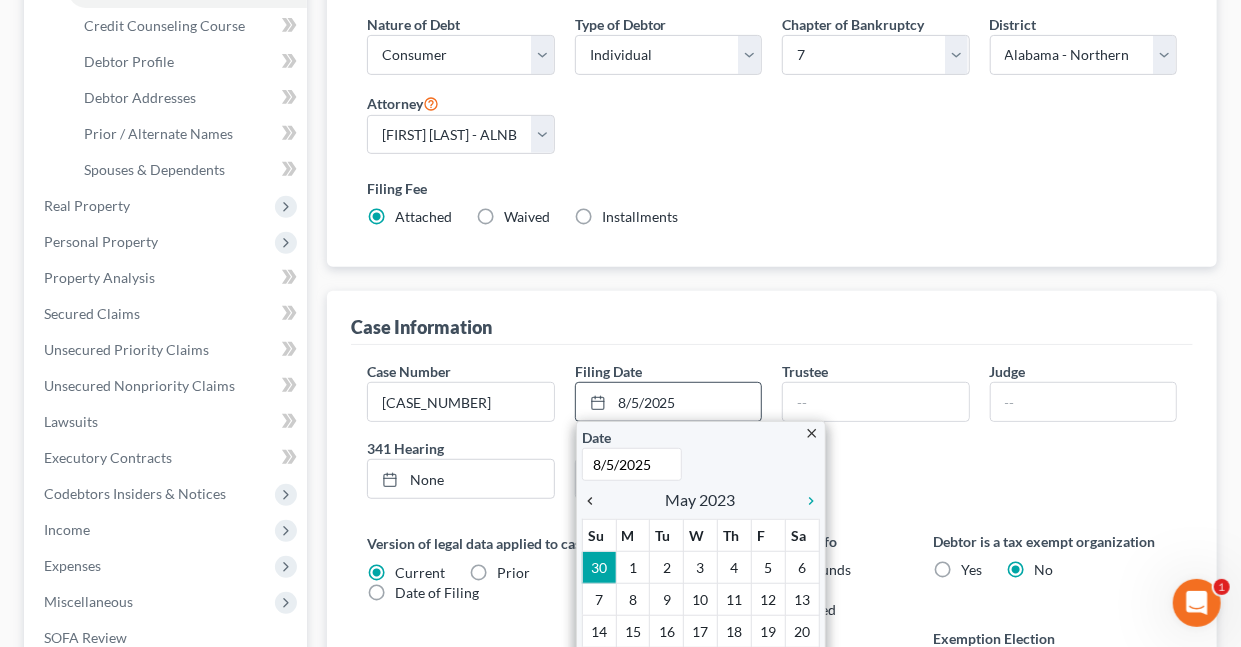 click on "chevron_left" at bounding box center (595, 501) 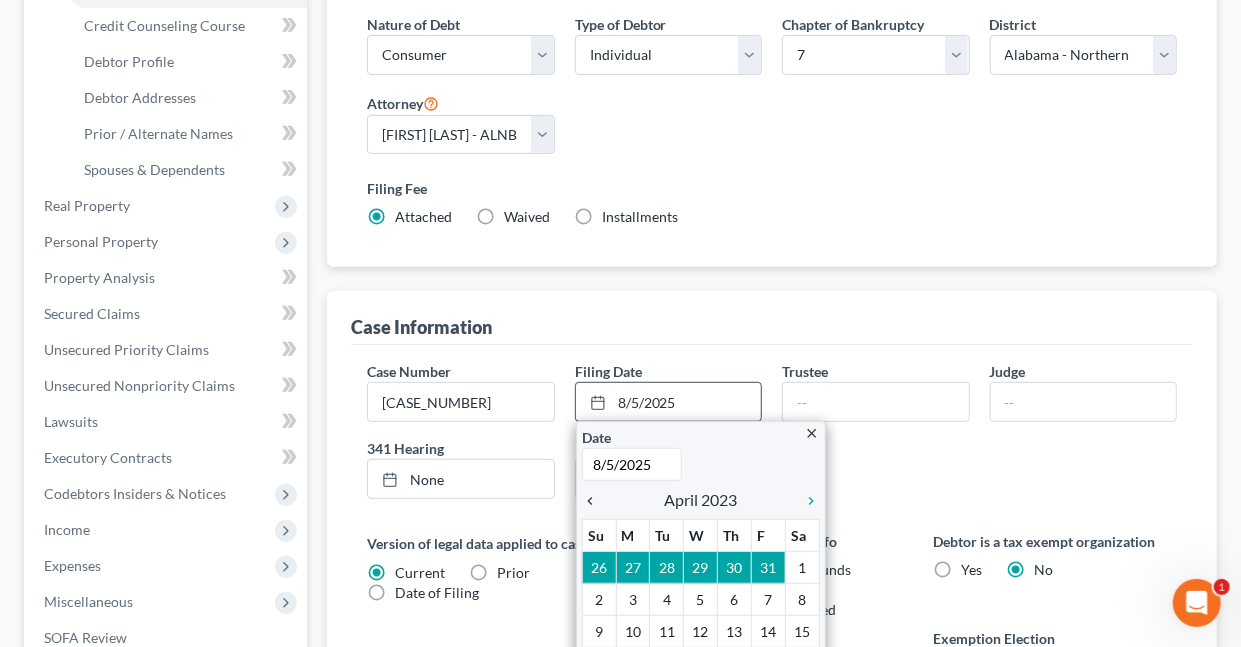 click on "chevron_left" at bounding box center (595, 501) 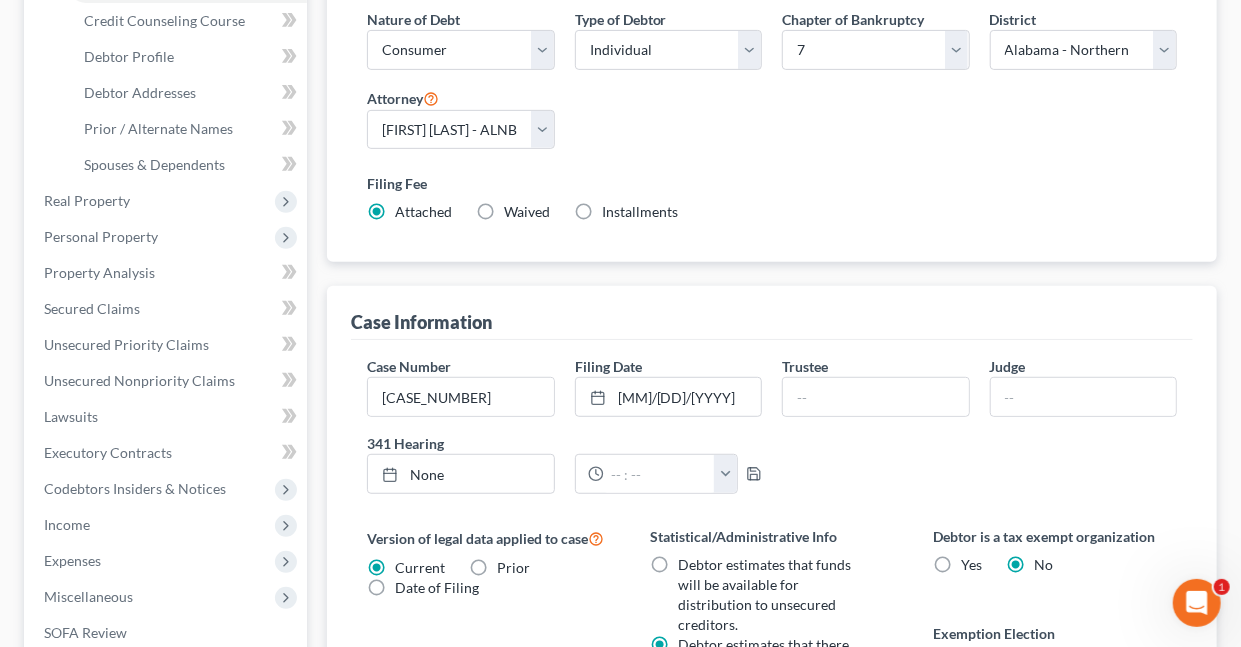 scroll, scrollTop: 333, scrollLeft: 0, axis: vertical 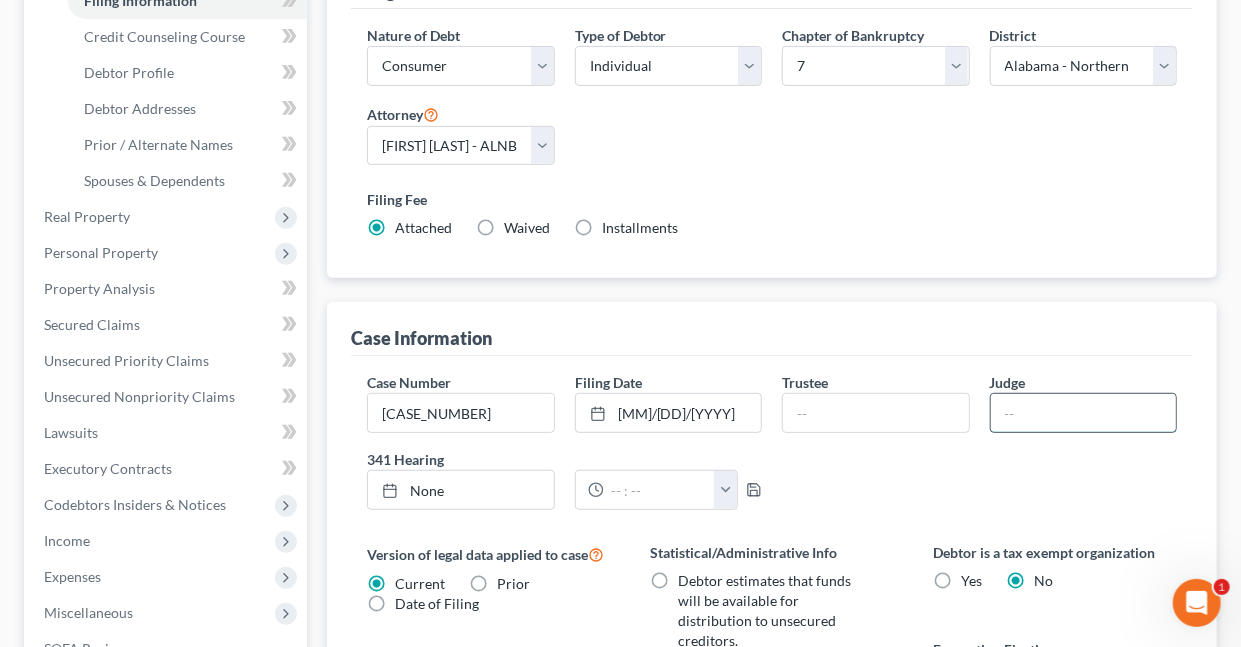 click at bounding box center (1083, 413) 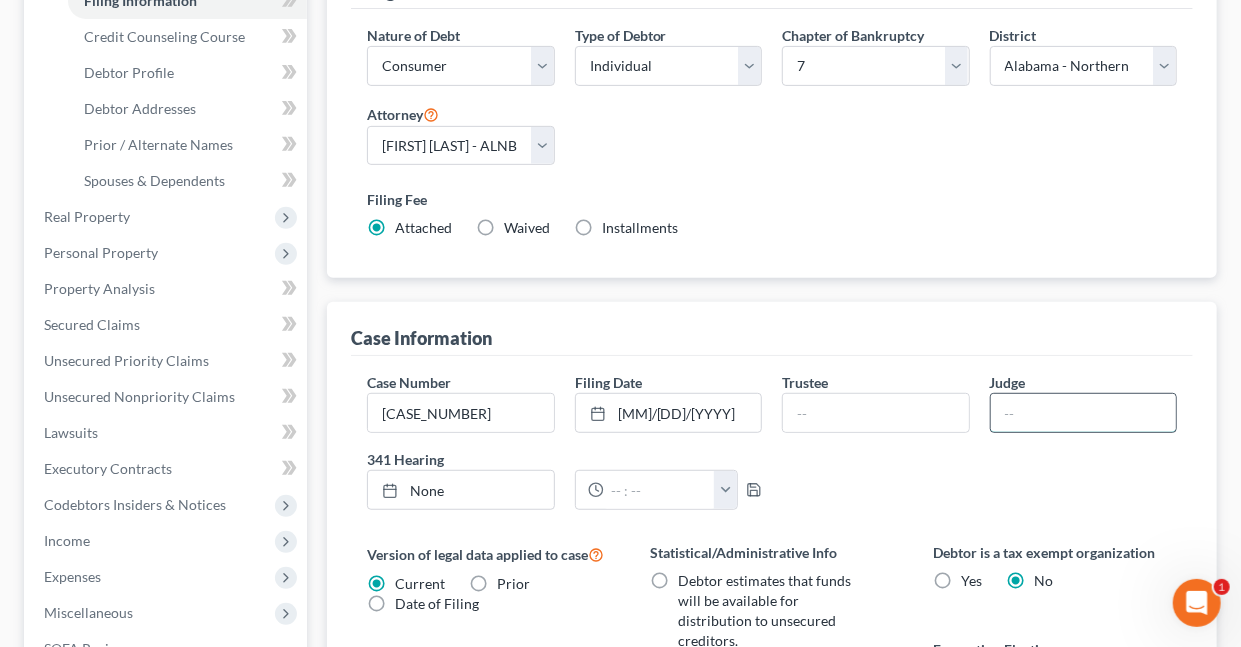 type on "[FIRST] [MIDDLE] [LAST]" 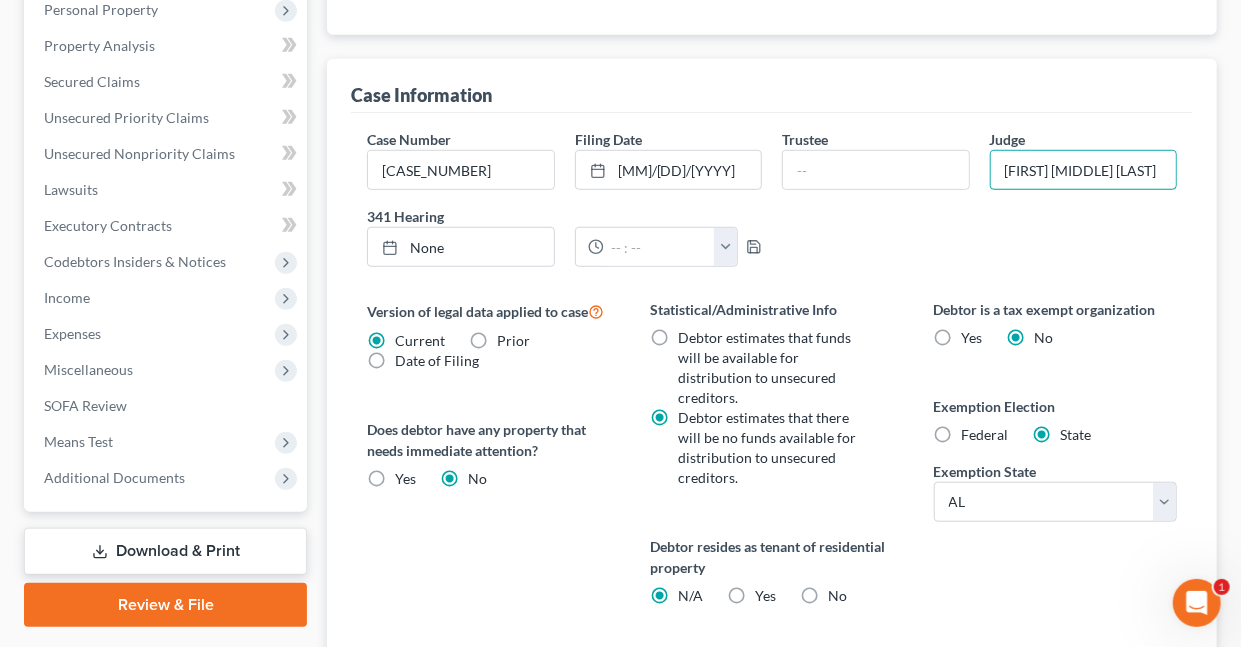 scroll, scrollTop: 608, scrollLeft: 0, axis: vertical 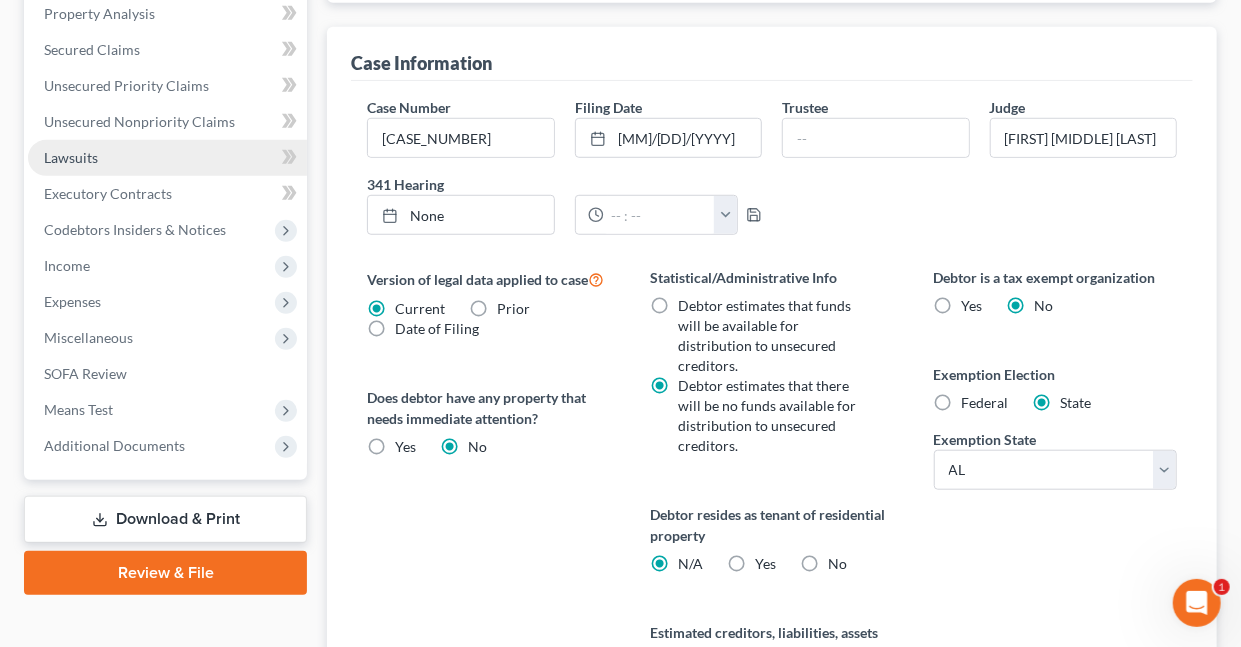 click on "Lawsuits" at bounding box center [71, 157] 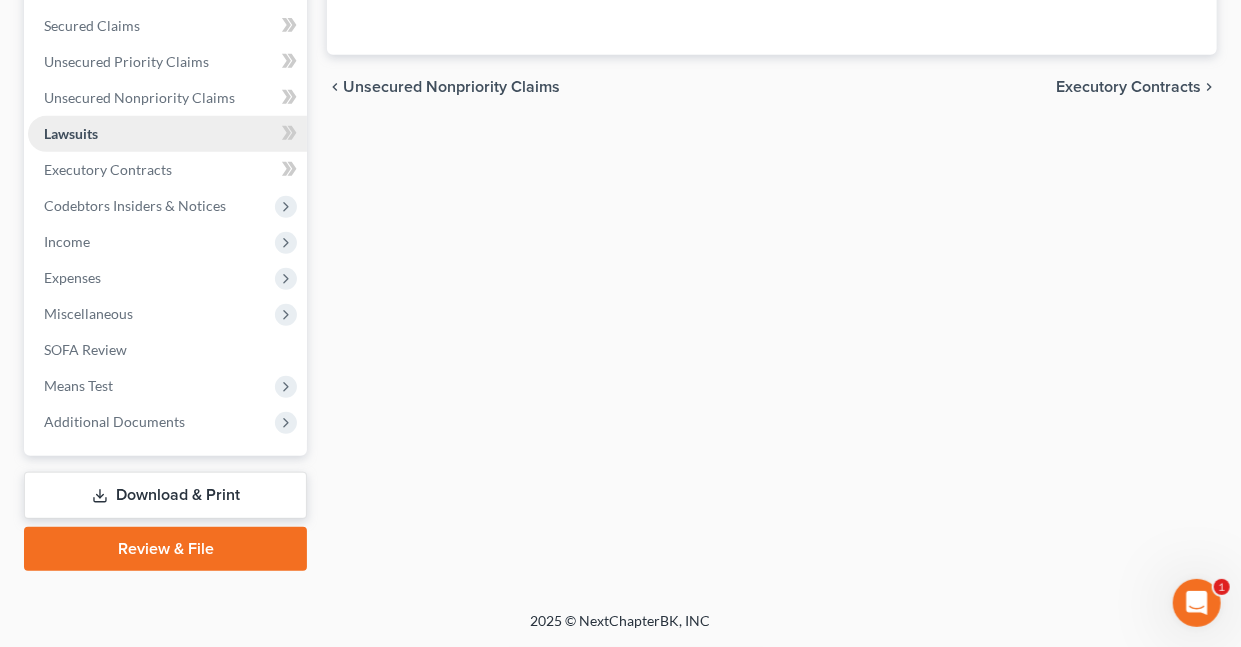 scroll, scrollTop: 0, scrollLeft: 0, axis: both 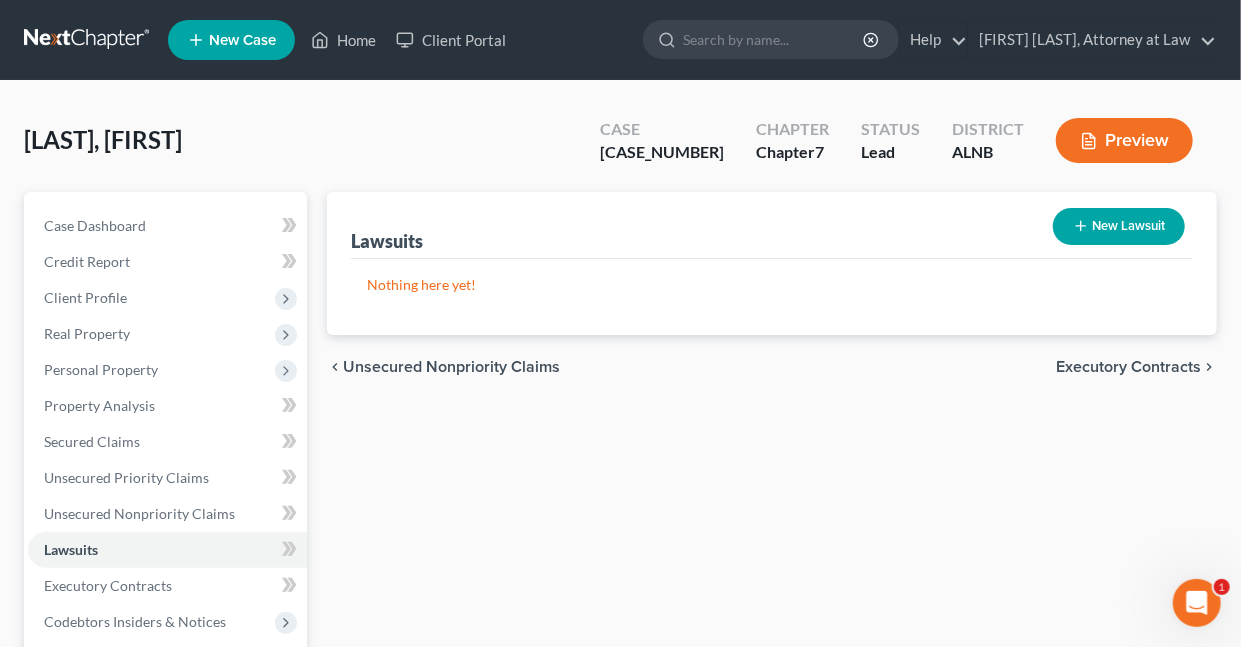 click on "New Lawsuit" at bounding box center (1119, 226) 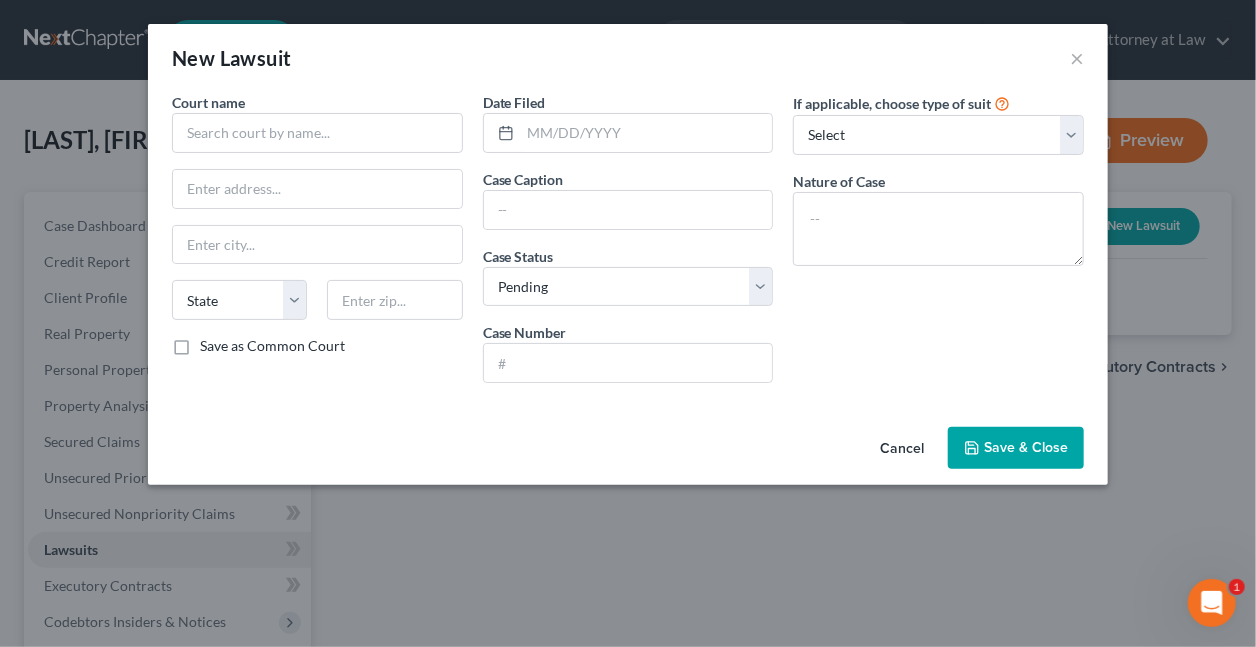 click on "Cancel" at bounding box center (902, 449) 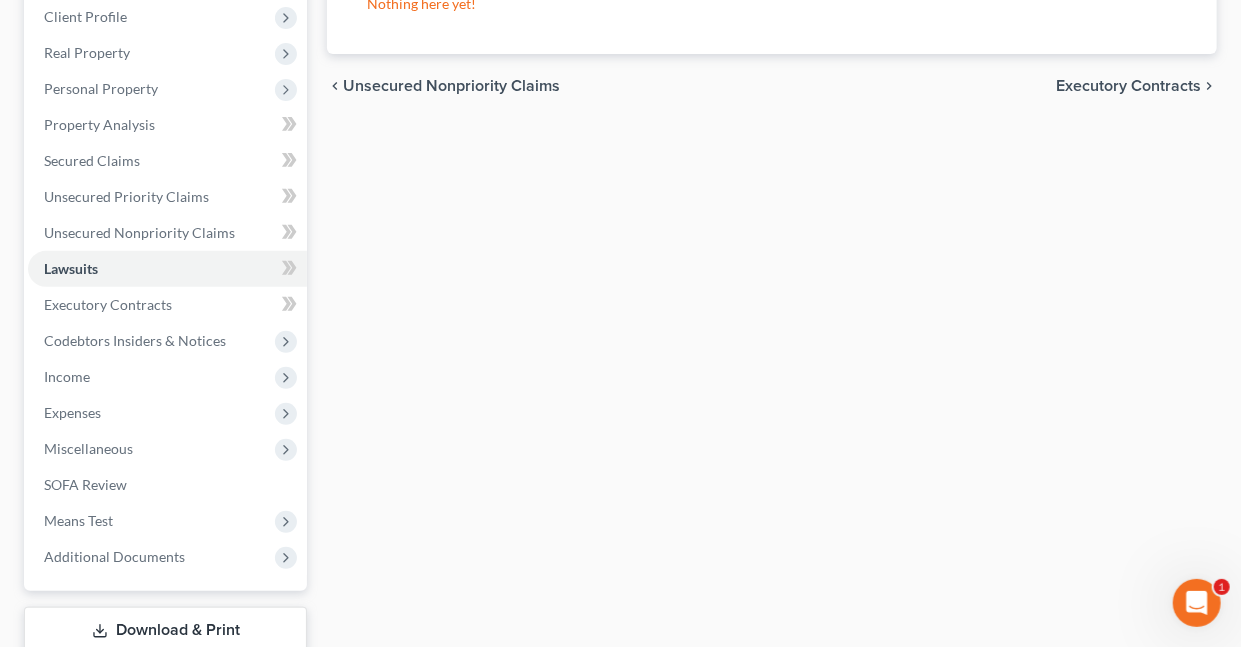 scroll, scrollTop: 290, scrollLeft: 0, axis: vertical 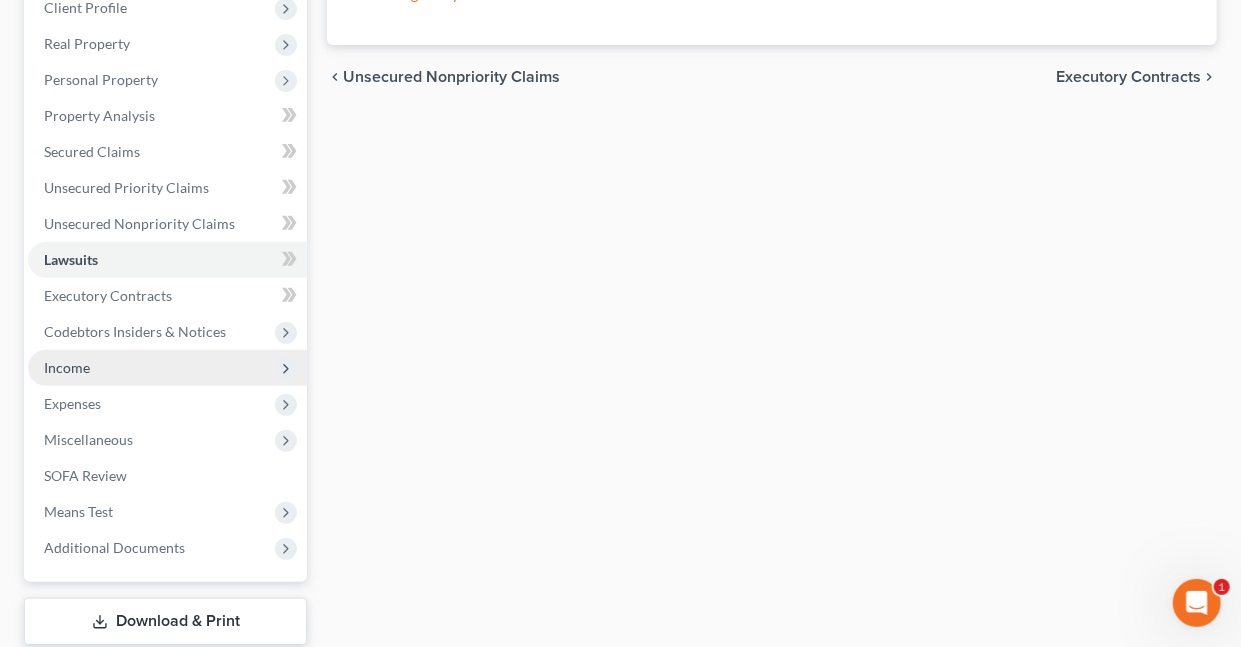 click on "Income" at bounding box center (167, 368) 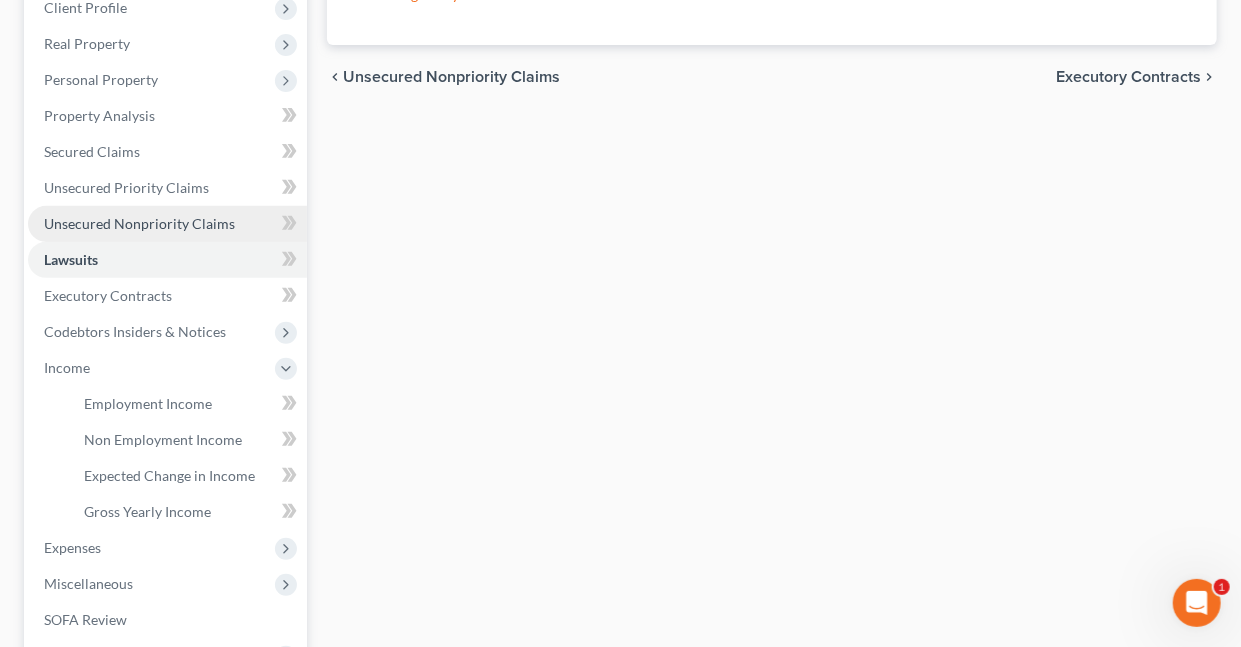click on "Unsecured Nonpriority Claims" at bounding box center [139, 223] 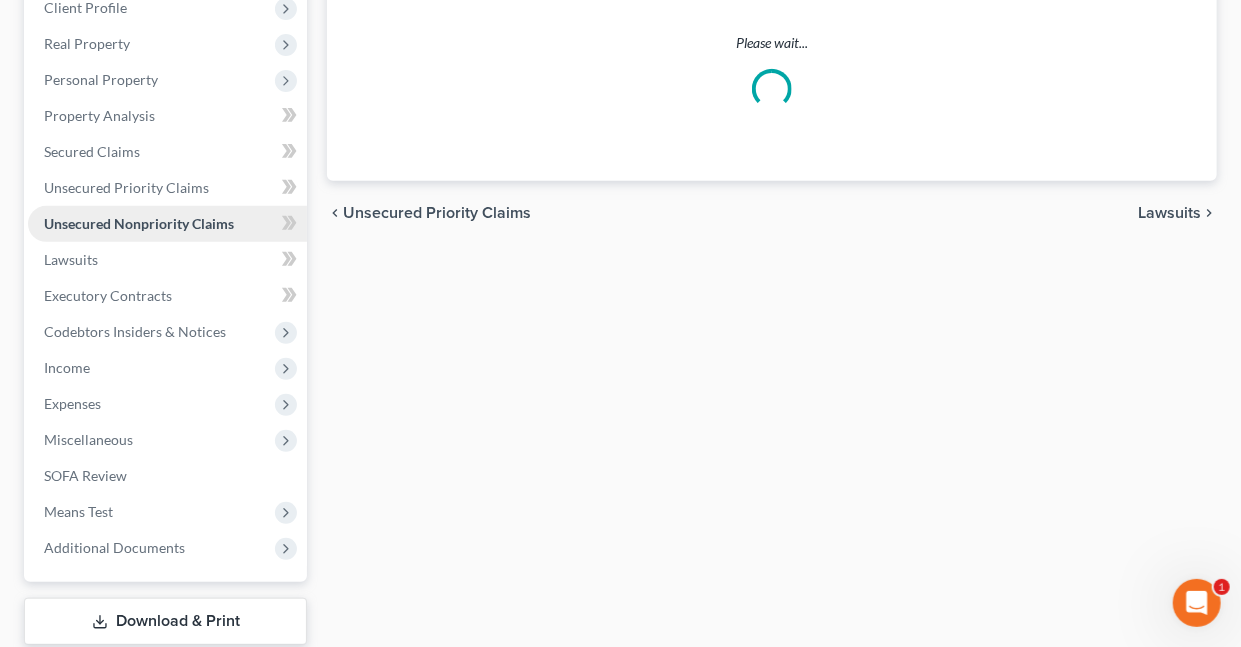 scroll, scrollTop: 0, scrollLeft: 0, axis: both 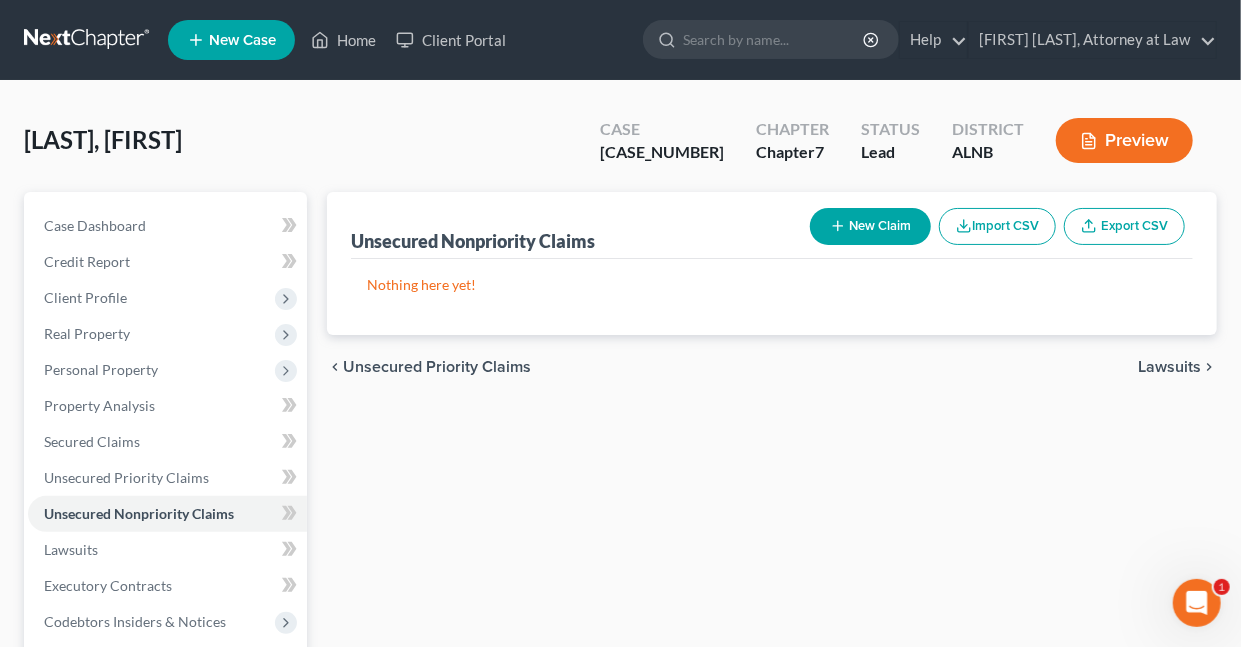 click on "New Claim" at bounding box center [870, 226] 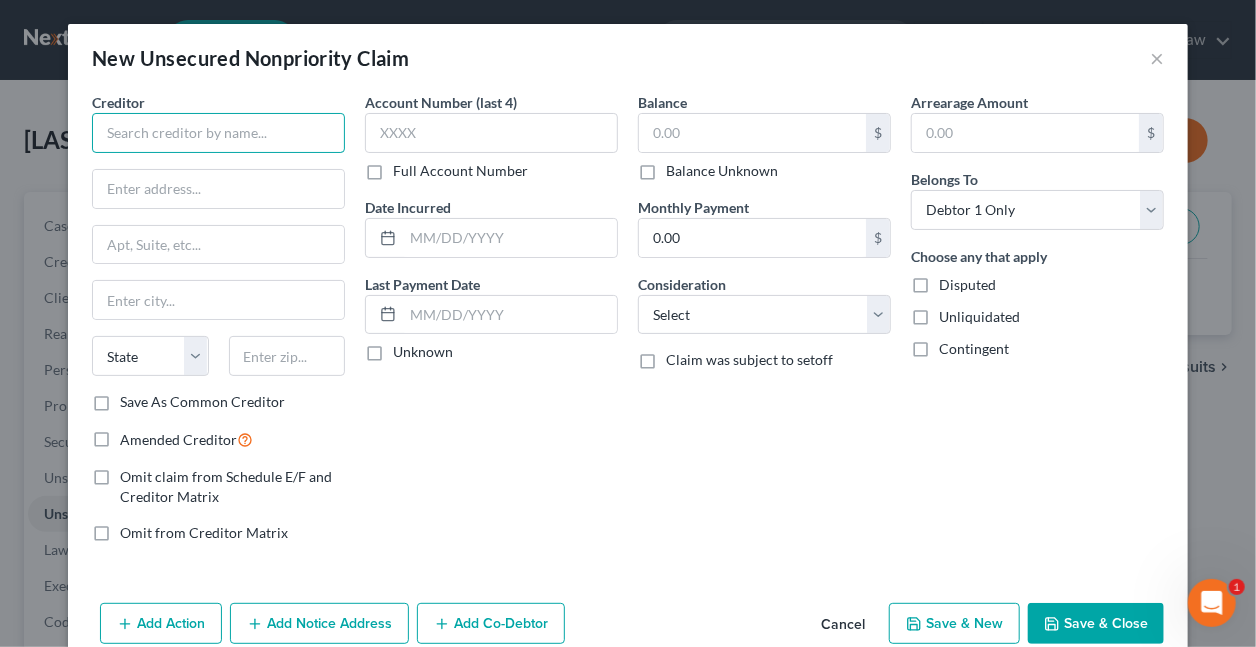 click at bounding box center (218, 133) 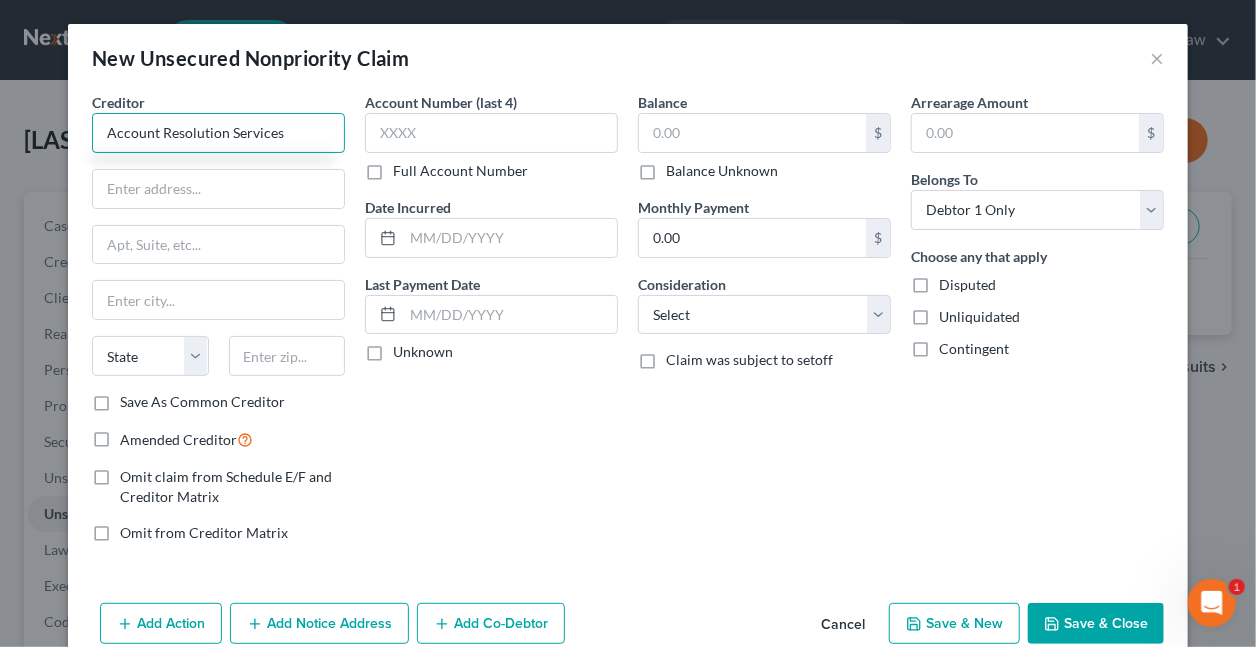 type on "Account Resolution Services" 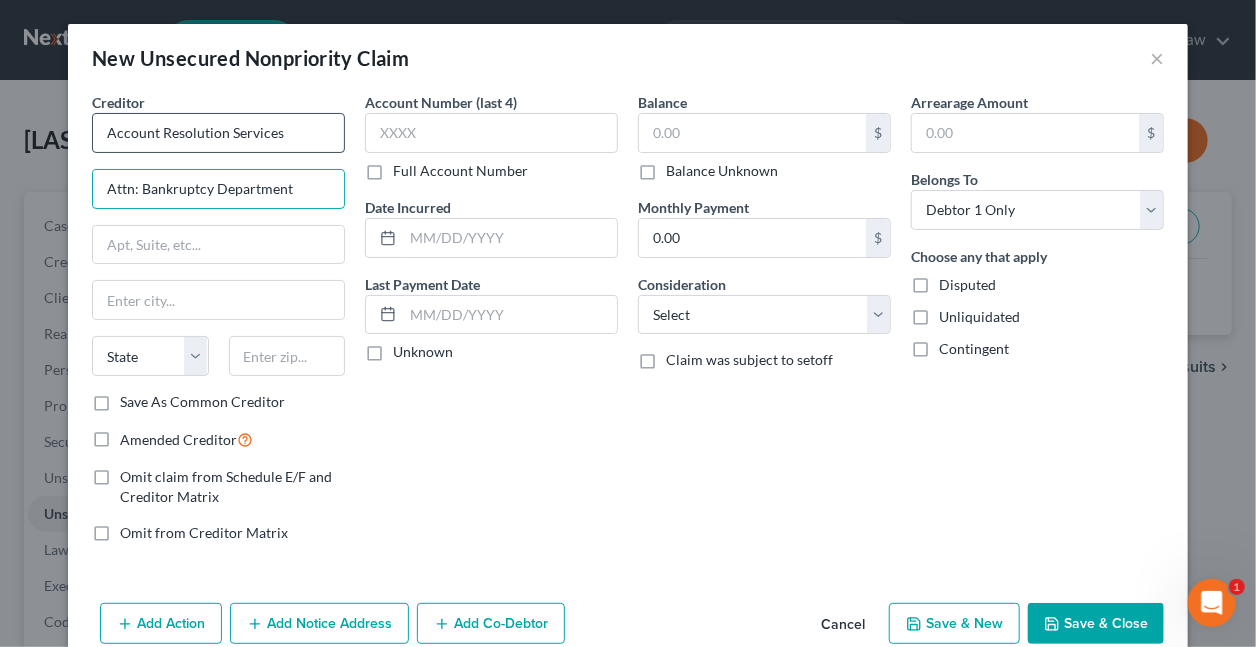 type on "Attn: Bankruptcy Department" 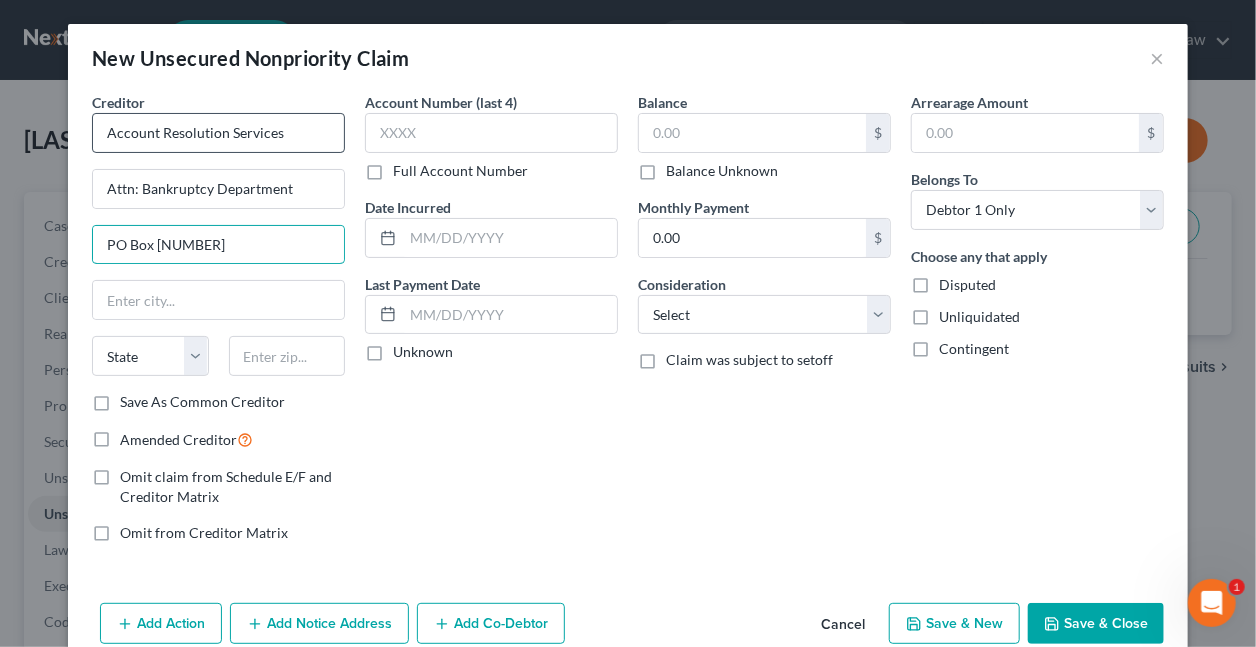 type on "PO Box [NUMBER]" 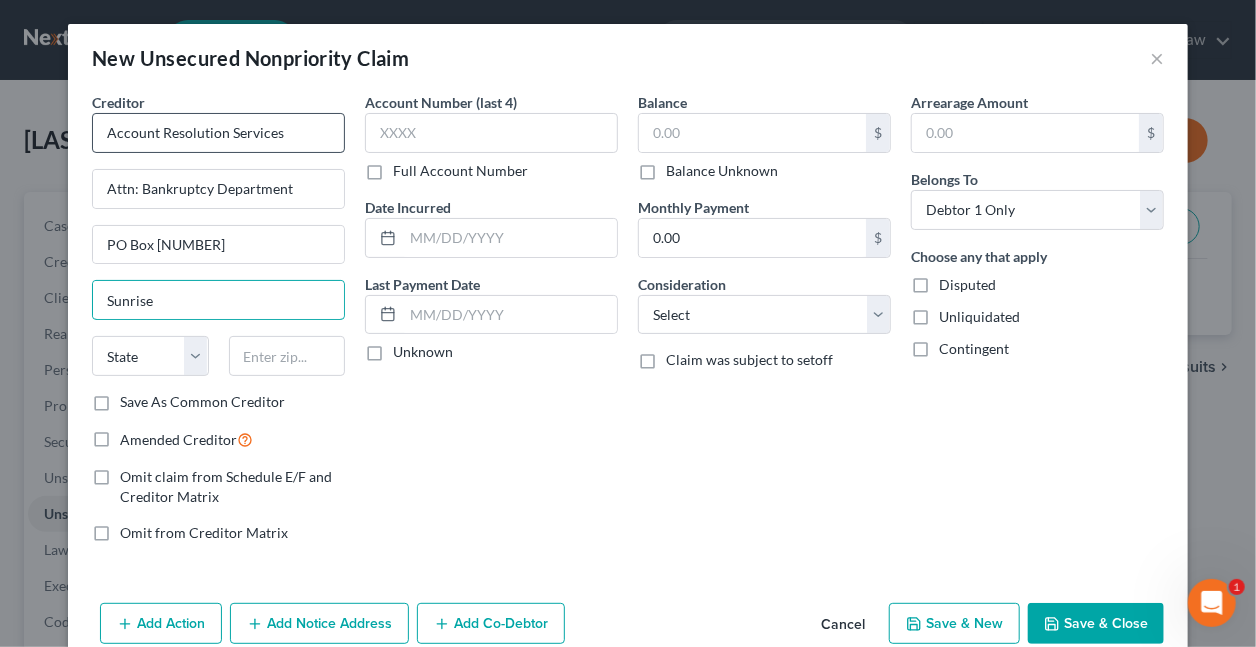 type on "Sunrise" 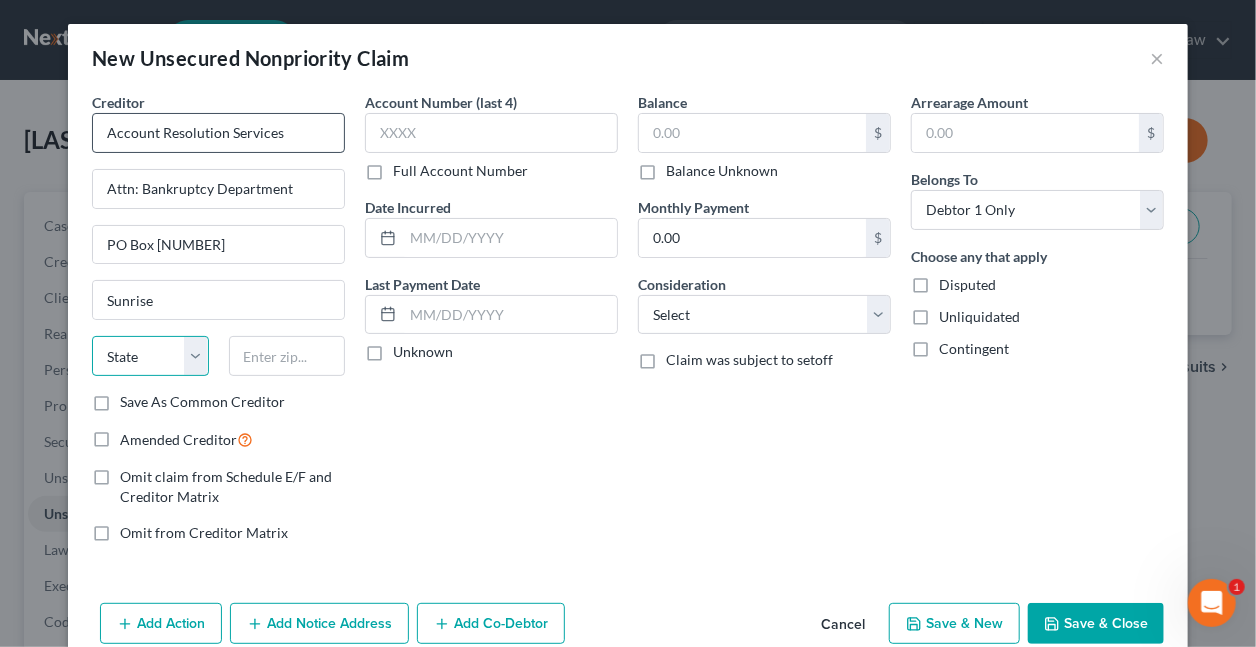 select on "9" 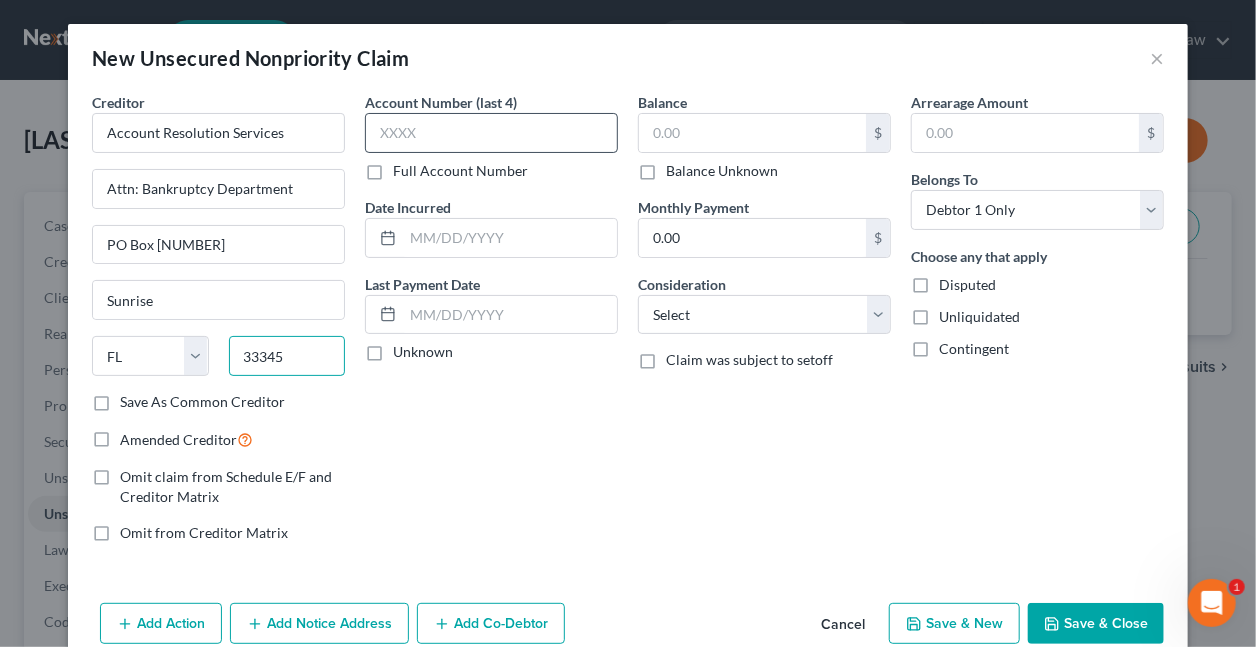 type on "33345" 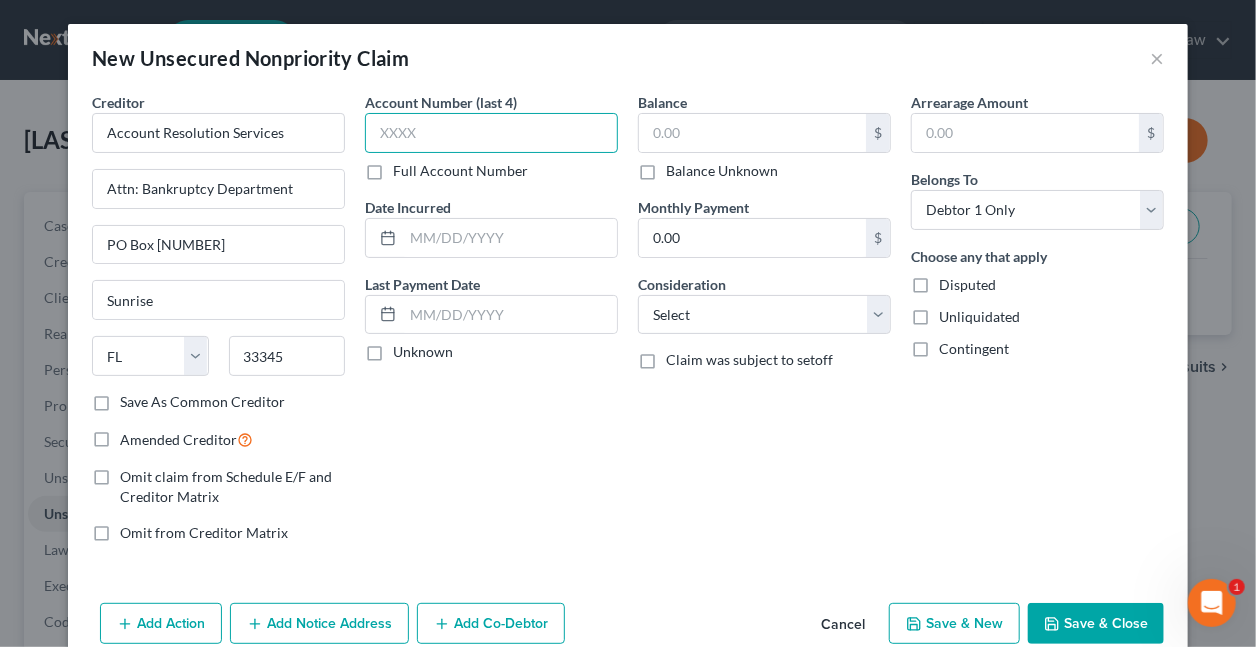 click at bounding box center (491, 133) 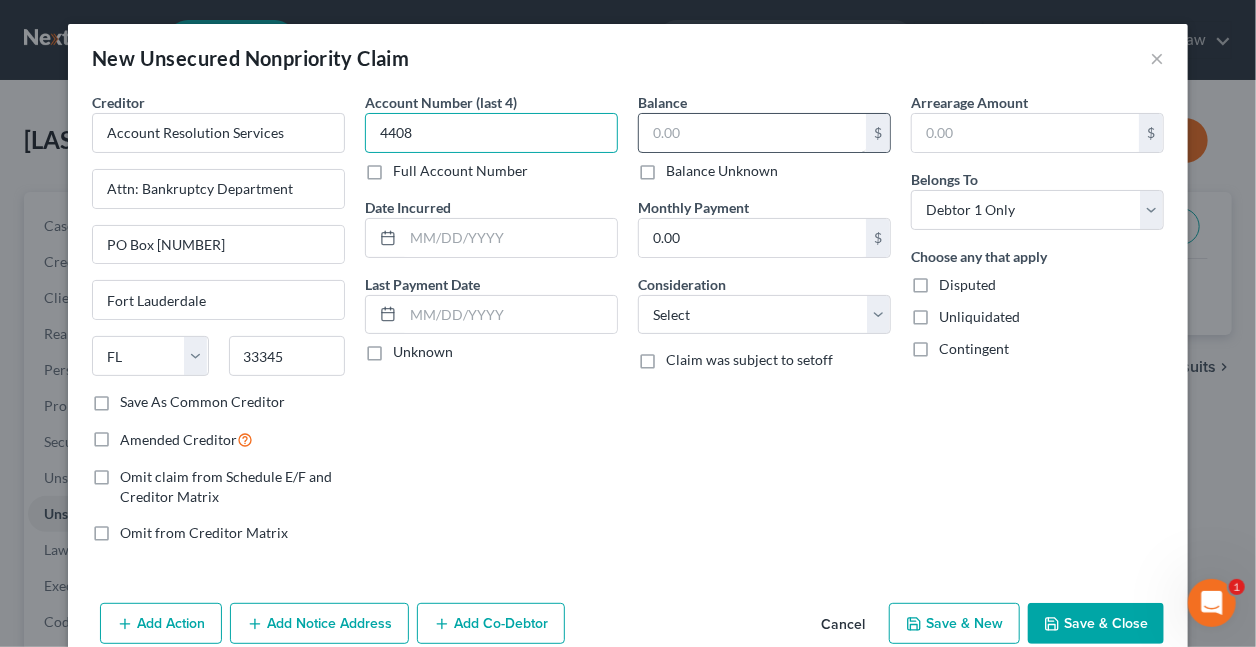type on "4408" 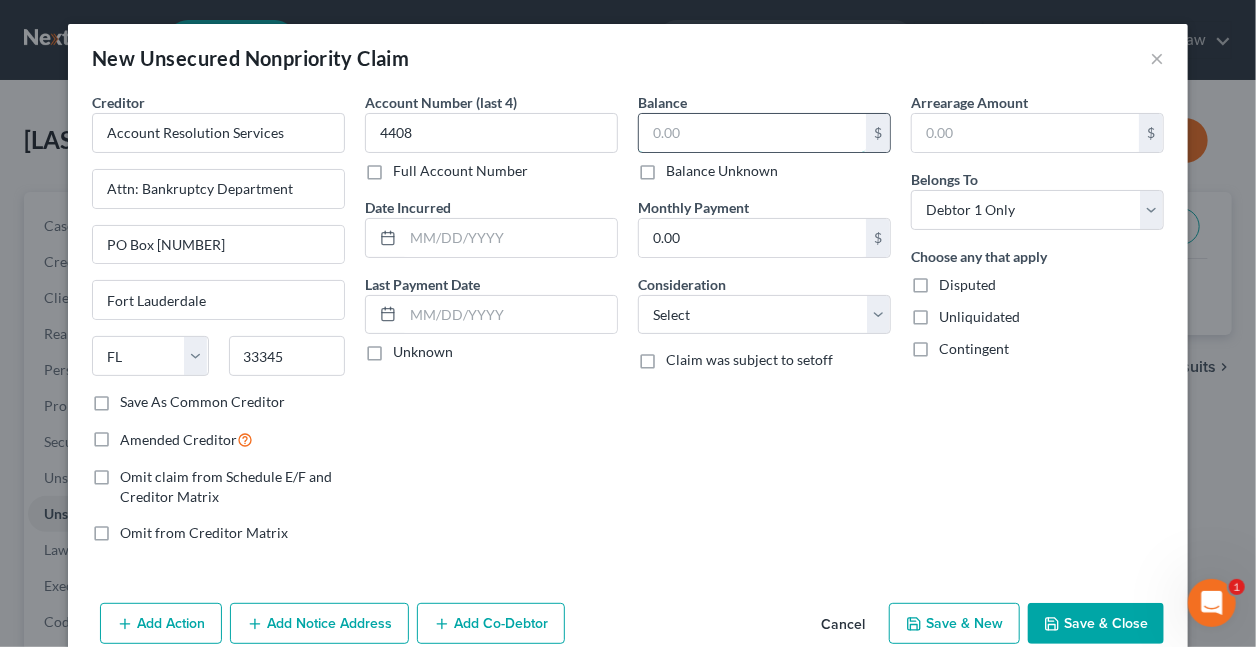 click at bounding box center (752, 133) 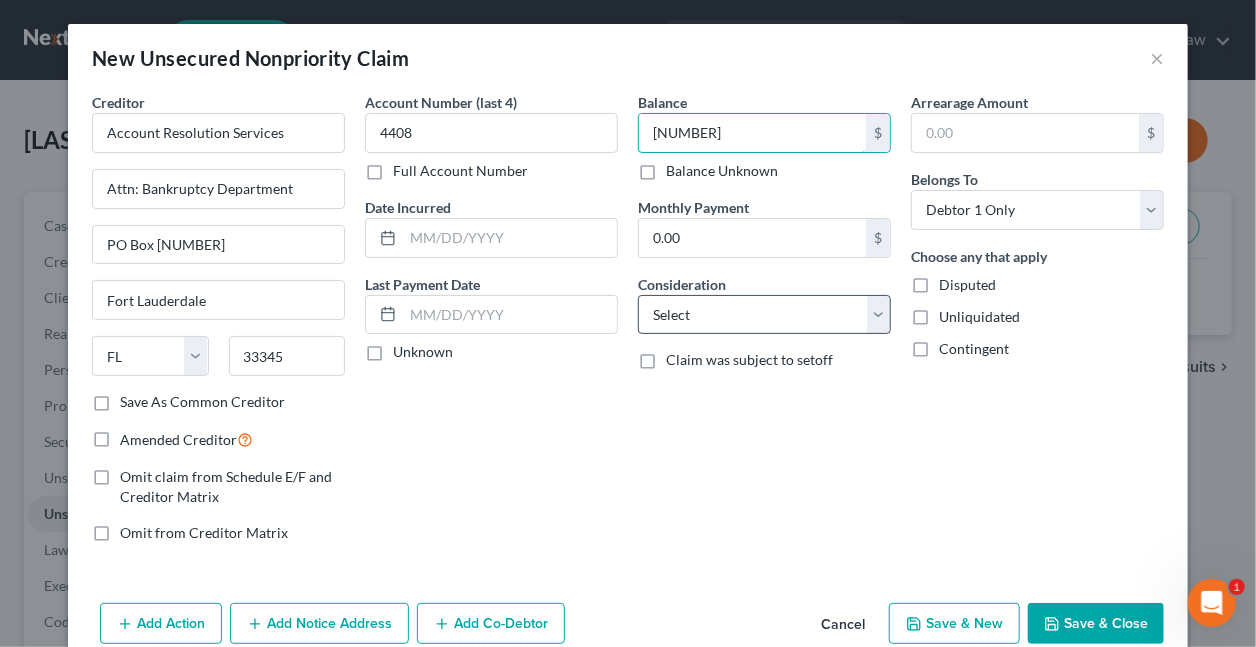 type on "[NUMBER]" 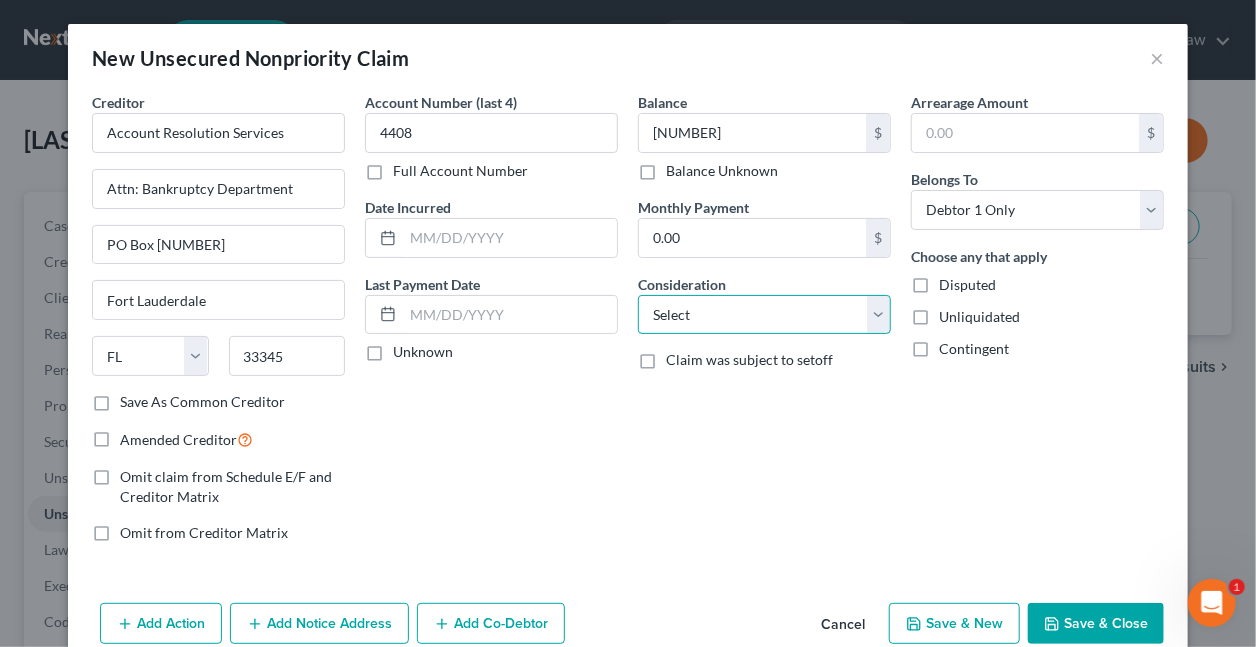 click on "Select Cable / Satellite Services Collection Agency Credit Card Debt Debt Counseling / Attorneys Deficiency Balance Domestic Support Obligations Home / Car Repairs Income Taxes Judgment Liens Medical Services Monies Loaned / Advanced Mortgage Obligation From Divorce Or Separation Obligation To Pensions Other Overdrawn Bank Account Promised To Help Pay Creditors Student Loans Suppliers And Vendors Telephone / Internet Services Utility Services" at bounding box center [764, 315] 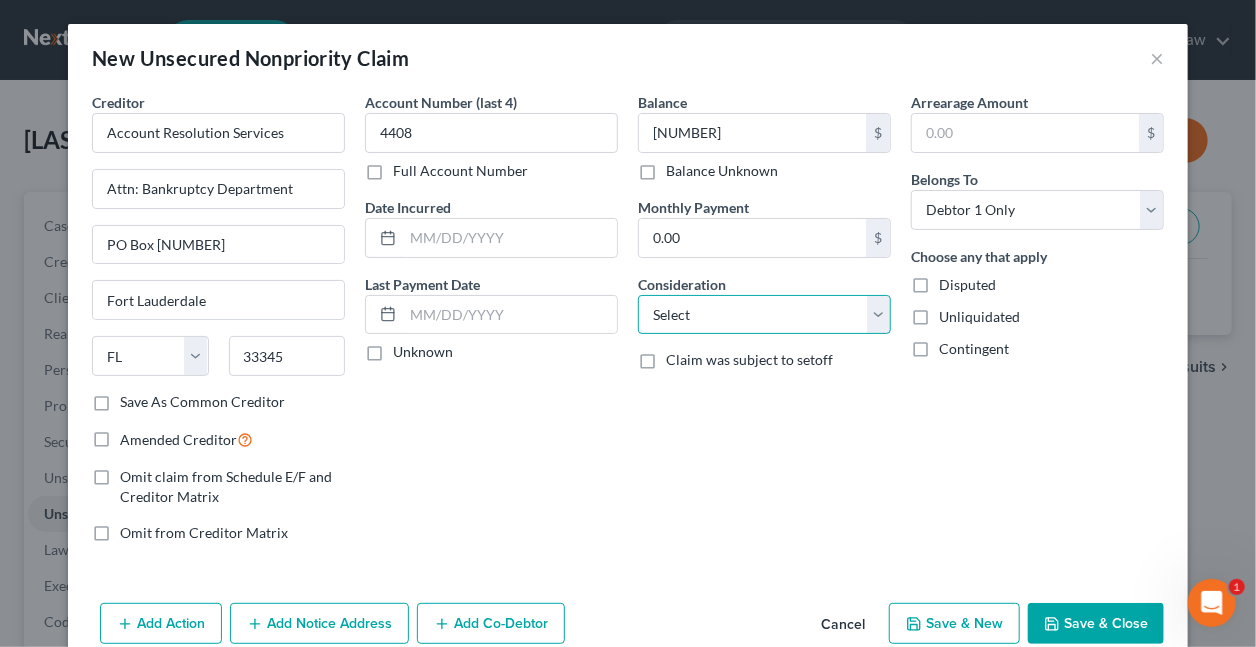 select on "1" 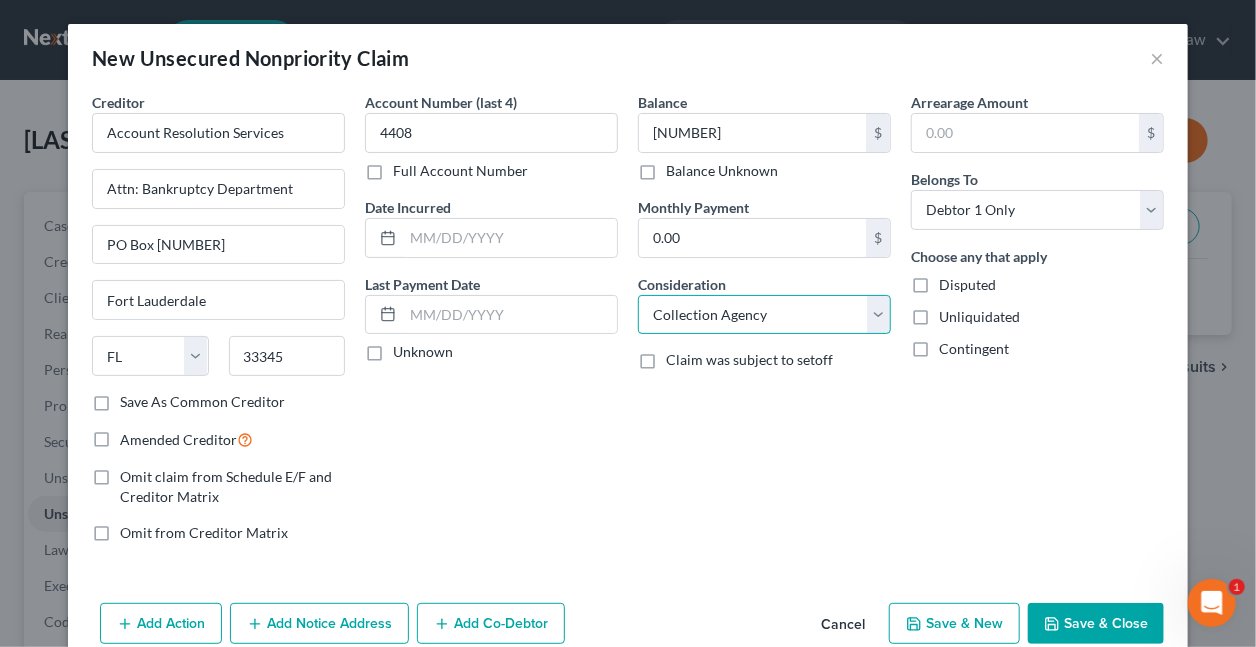 click on "Select Cable / Satellite Services Collection Agency Credit Card Debt Debt Counseling / Attorneys Deficiency Balance Domestic Support Obligations Home / Car Repairs Income Taxes Judgment Liens Medical Services Monies Loaned / Advanced Mortgage Obligation From Divorce Or Separation Obligation To Pensions Other Overdrawn Bank Account Promised To Help Pay Creditors Student Loans Suppliers And Vendors Telephone / Internet Services Utility Services" at bounding box center (764, 315) 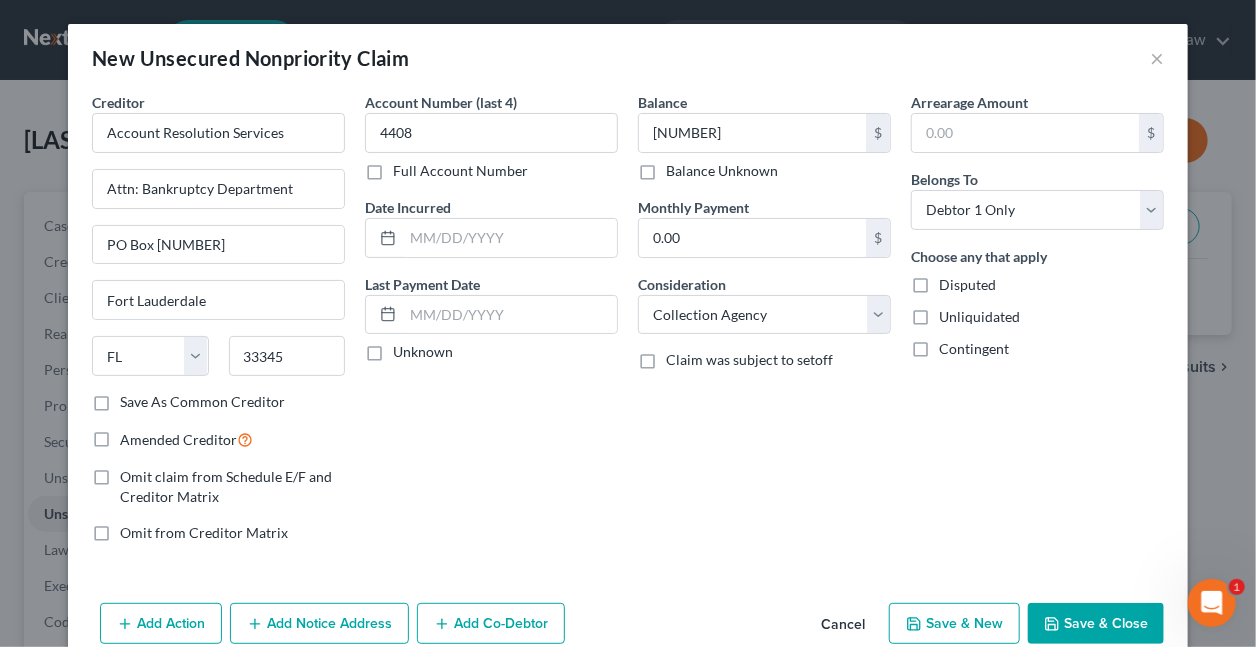 click on "Save & Close" at bounding box center [1096, 624] 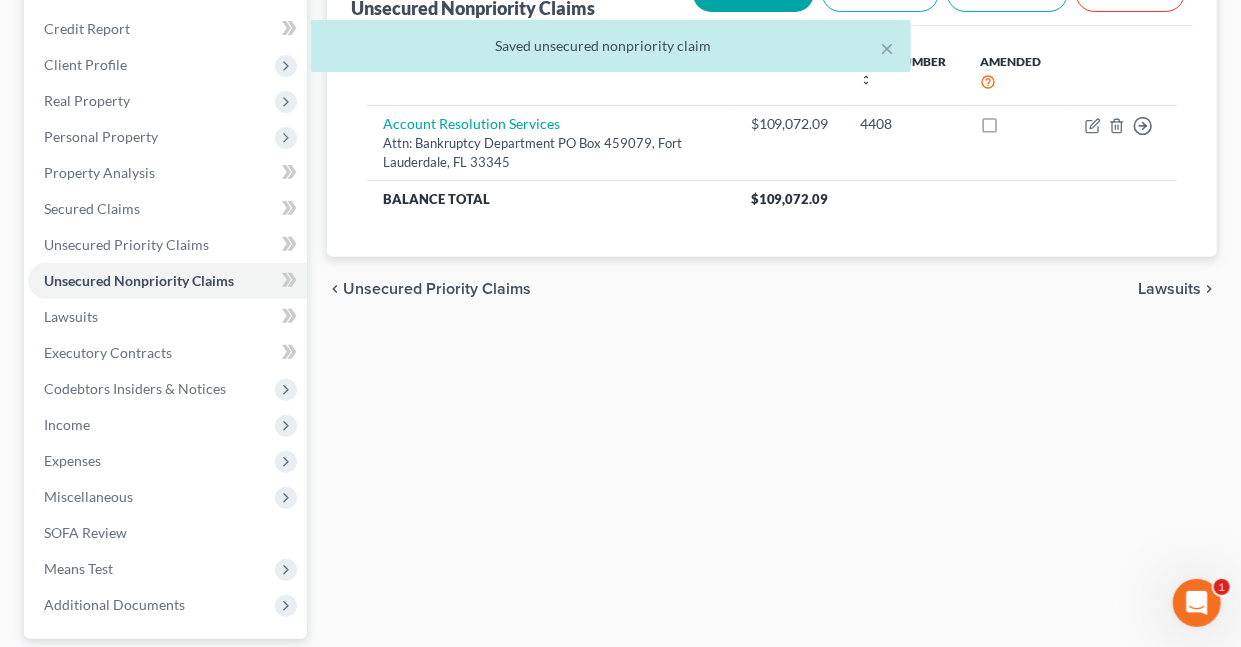 scroll, scrollTop: 242, scrollLeft: 0, axis: vertical 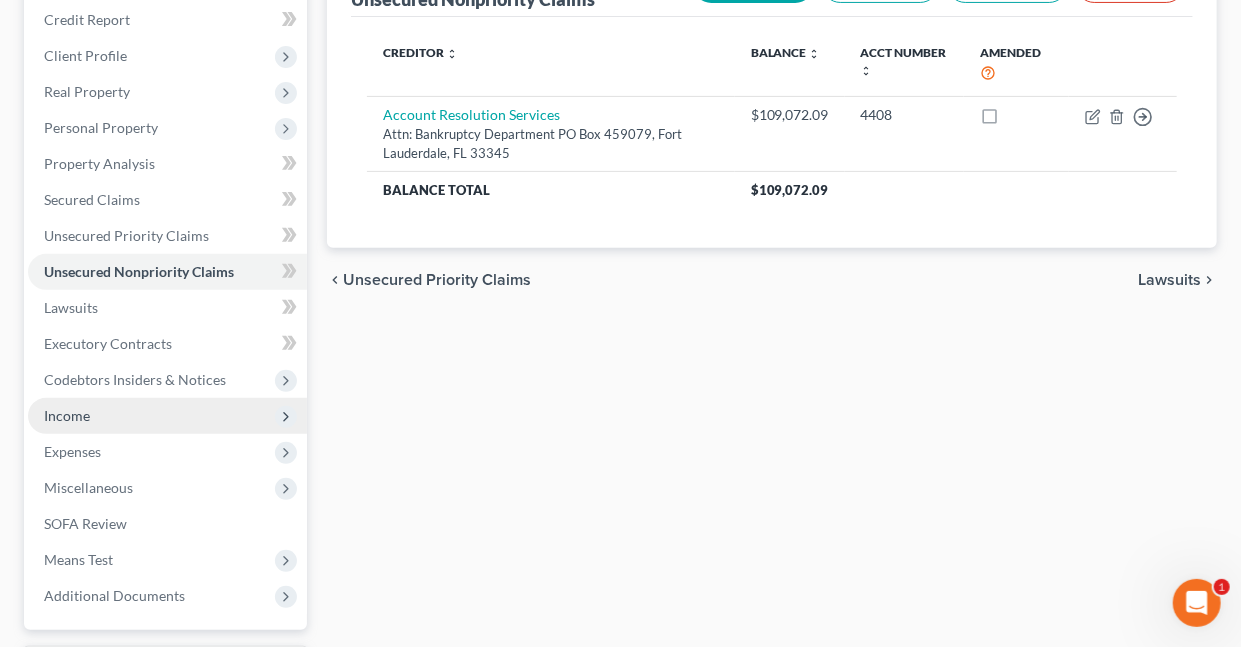 click on "Income" at bounding box center (67, 415) 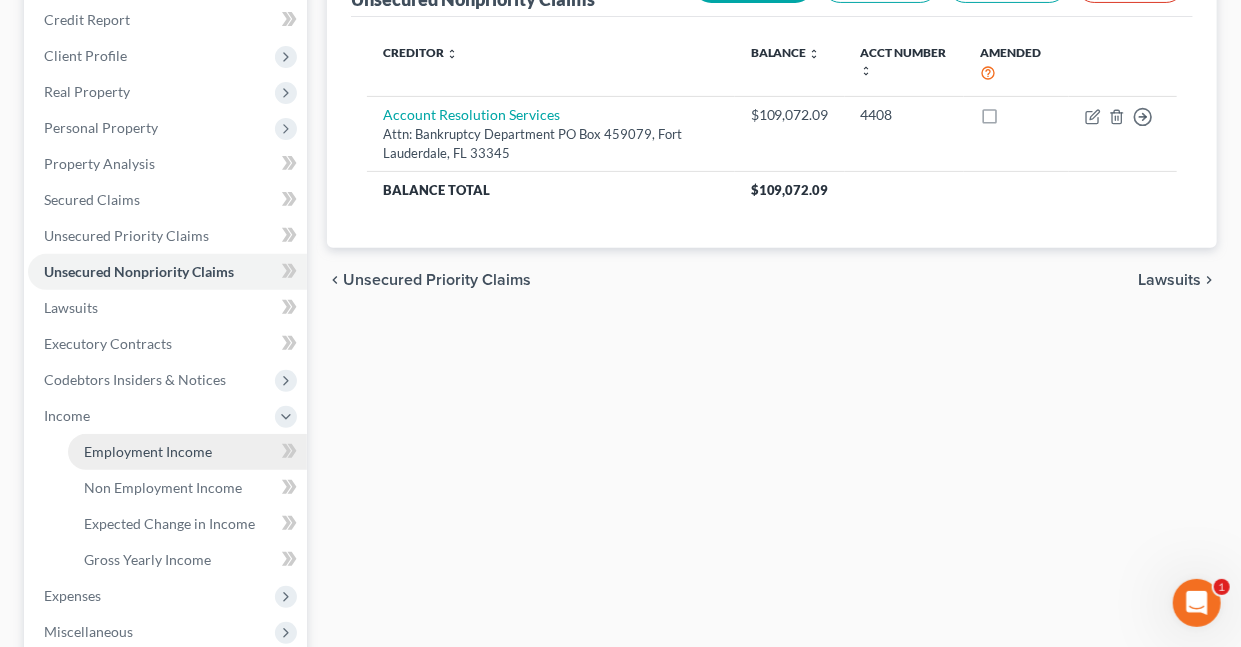 click on "Employment Income" at bounding box center (148, 451) 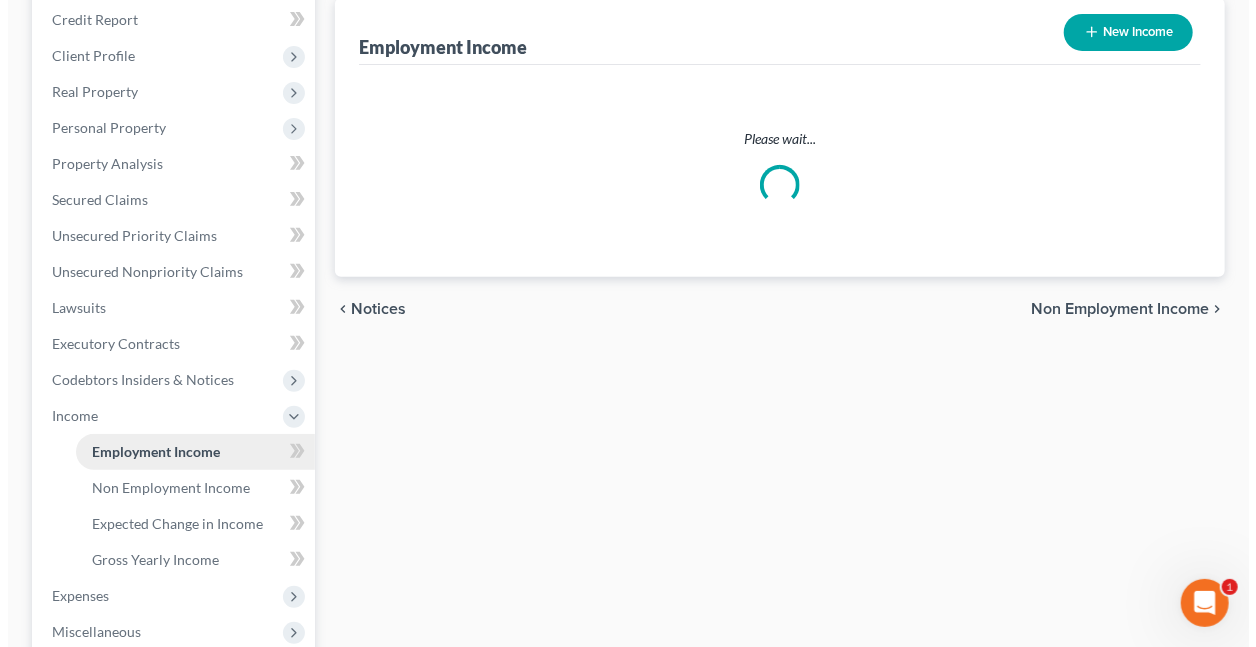 scroll, scrollTop: 0, scrollLeft: 0, axis: both 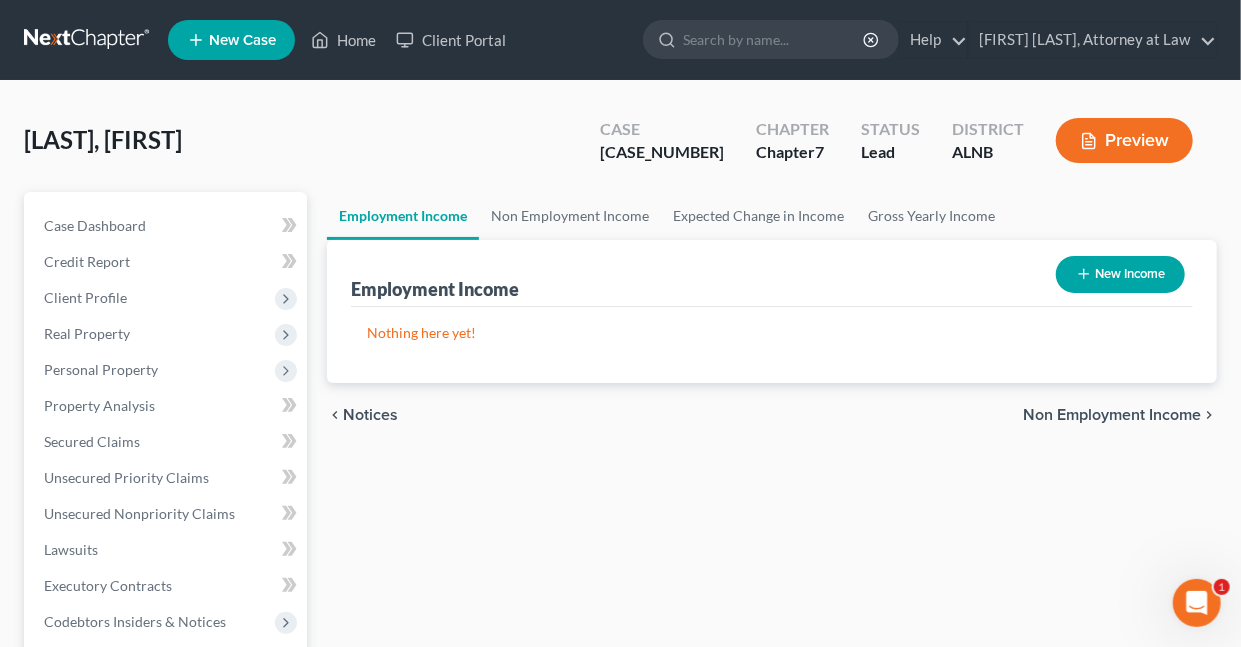 click on "New Income" at bounding box center (1120, 274) 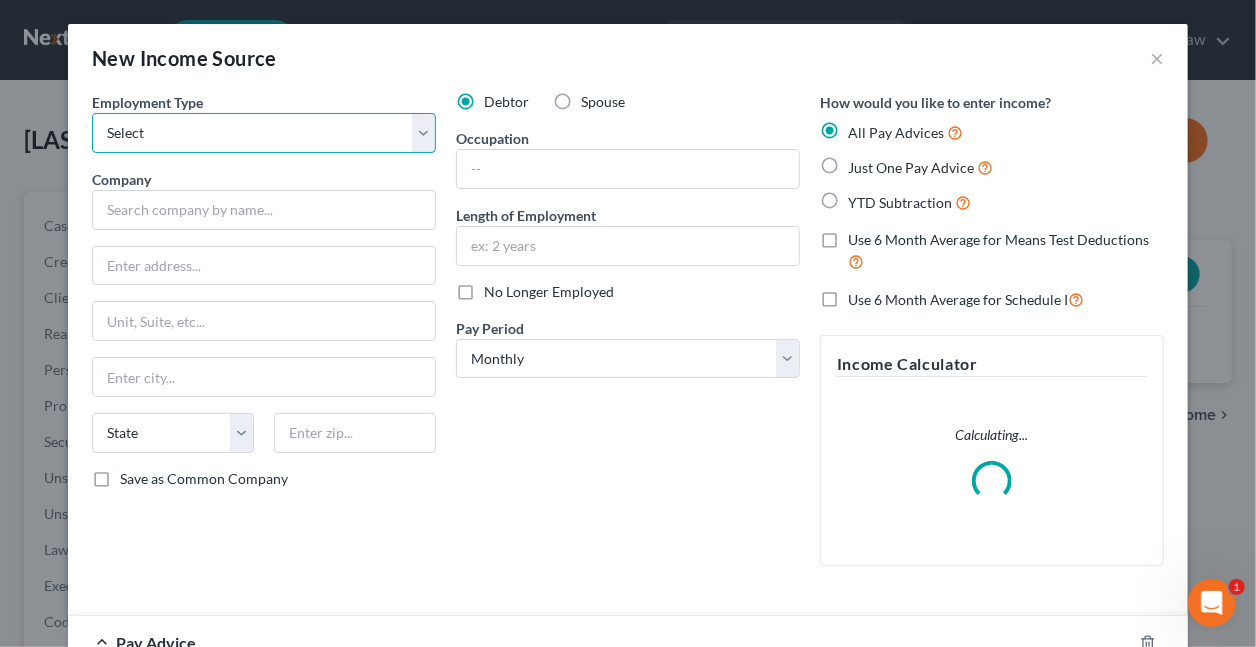 click on "Select Full or Part Time Employment Self Employment" at bounding box center (264, 133) 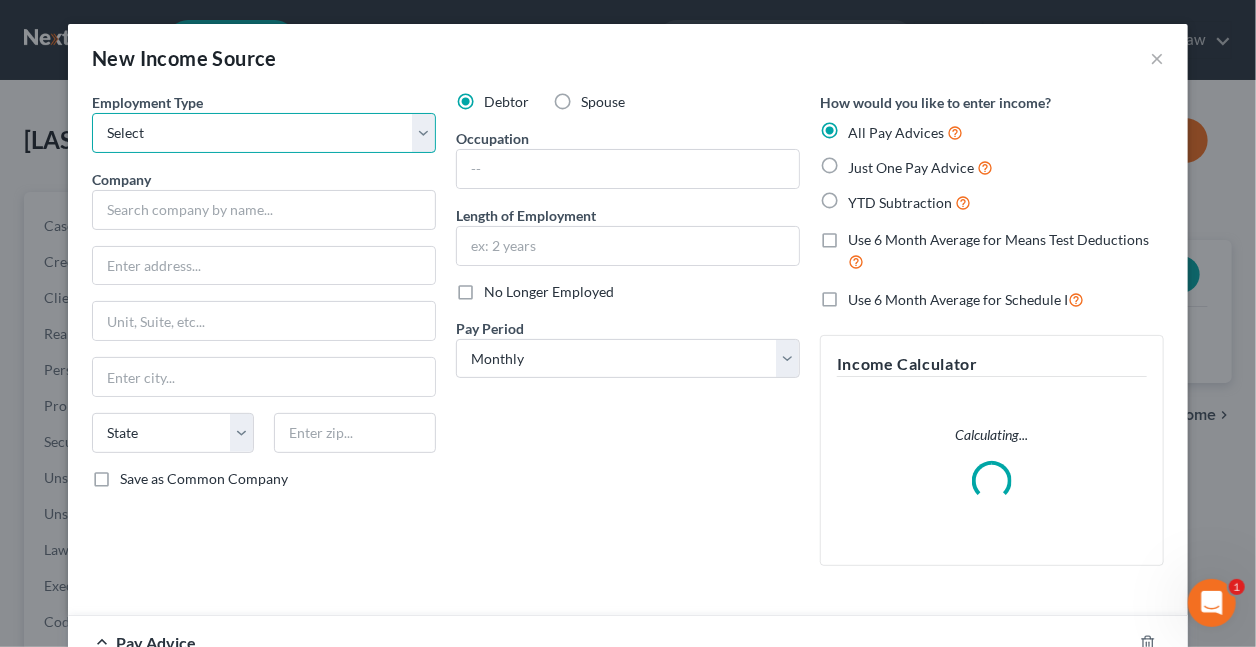 select on "0" 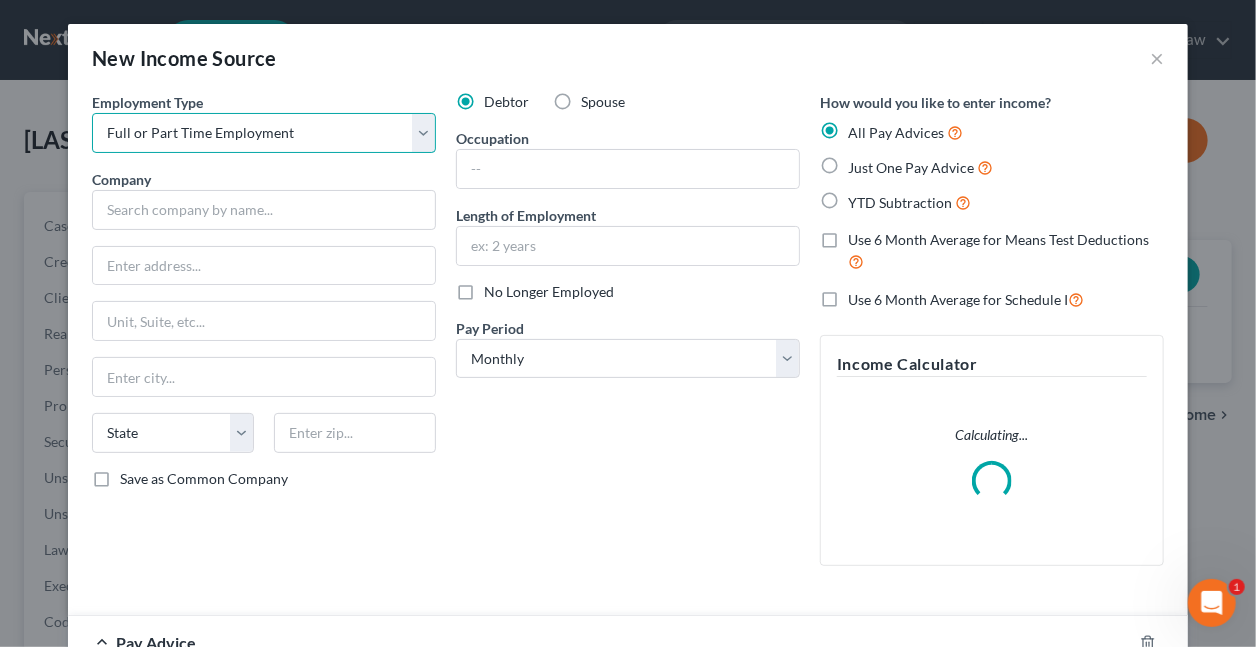 click on "Select Full or Part Time Employment Self Employment" at bounding box center [264, 133] 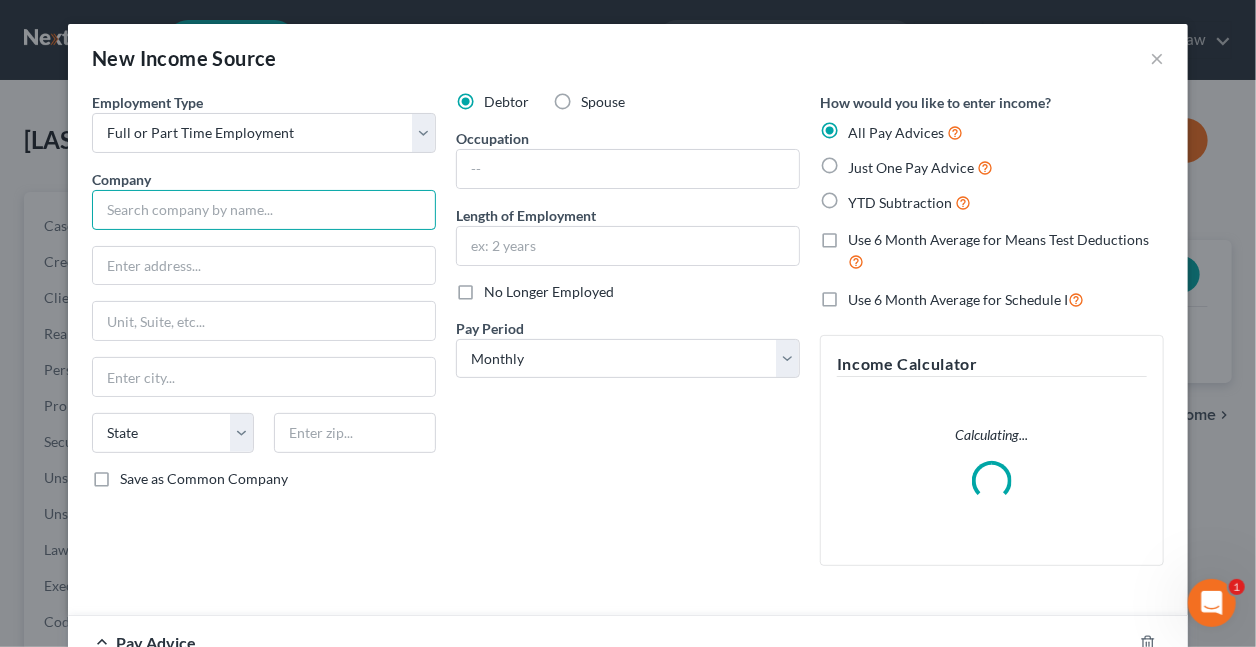 click at bounding box center [264, 210] 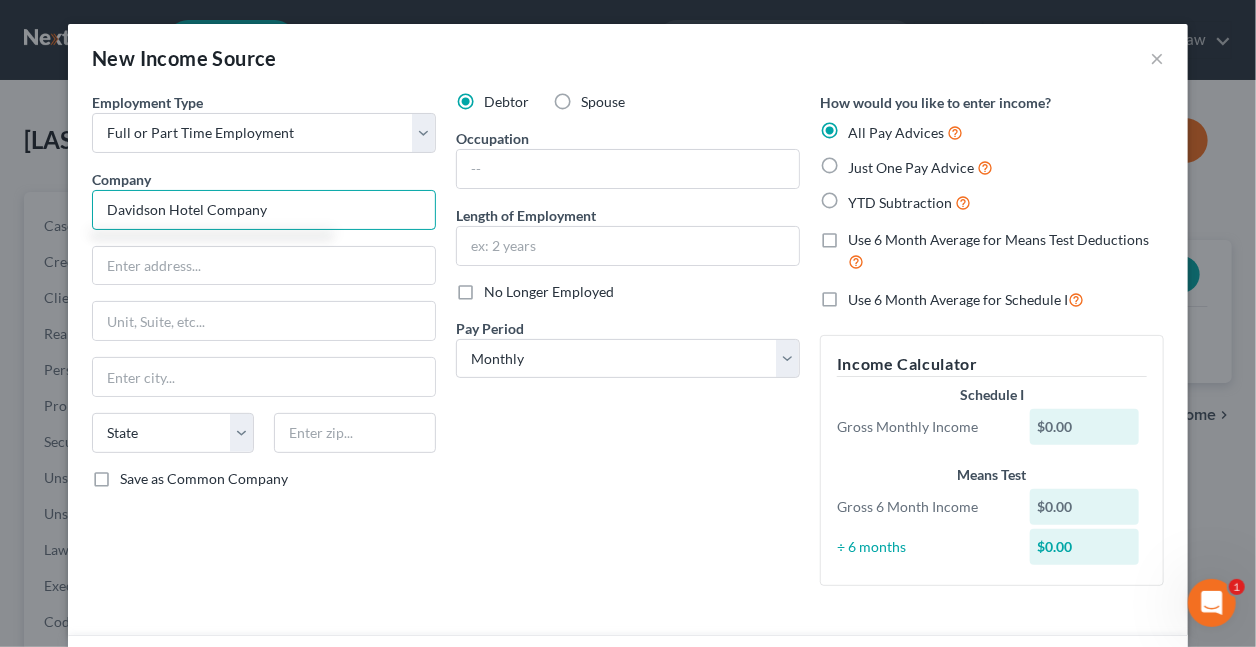 type on "Davidson Hotel Company" 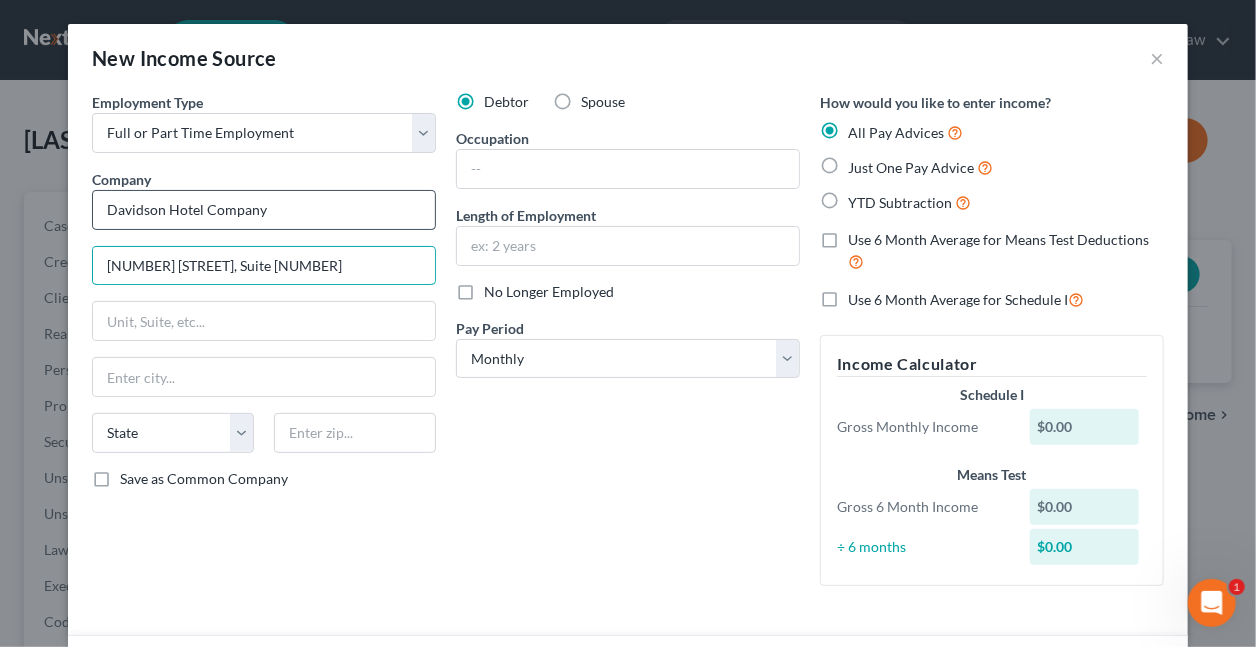 type on "[NUMBER] [STREET], Suite [NUMBER]" 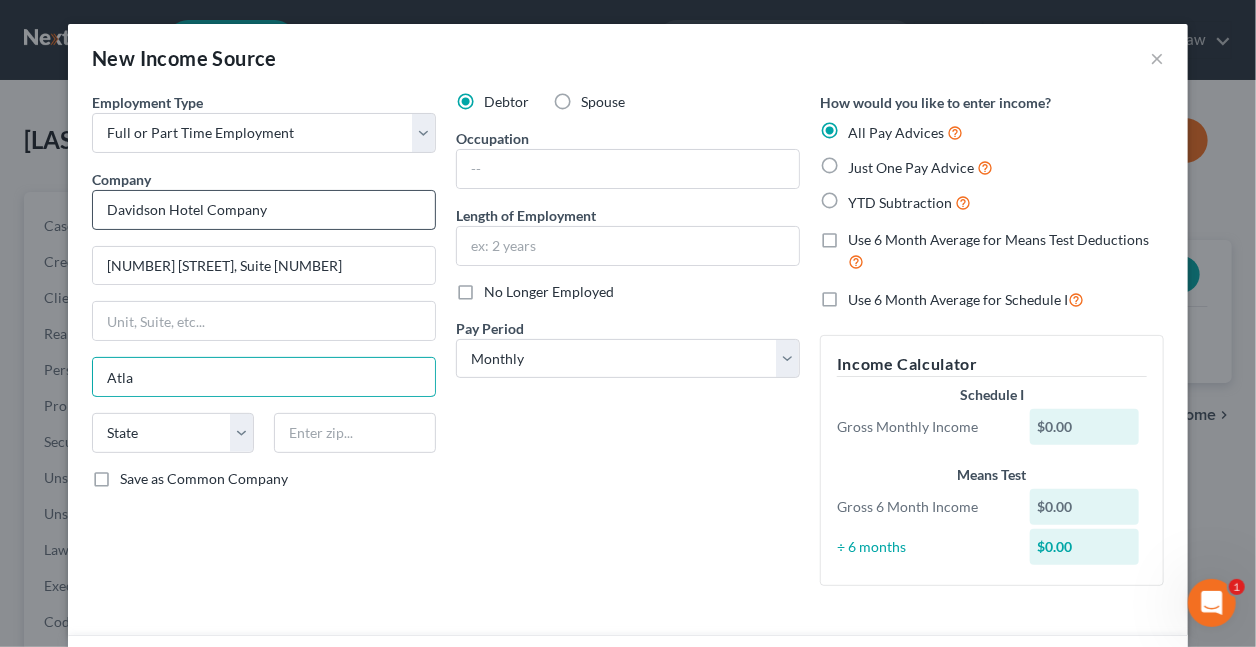 type on "Atlanta" 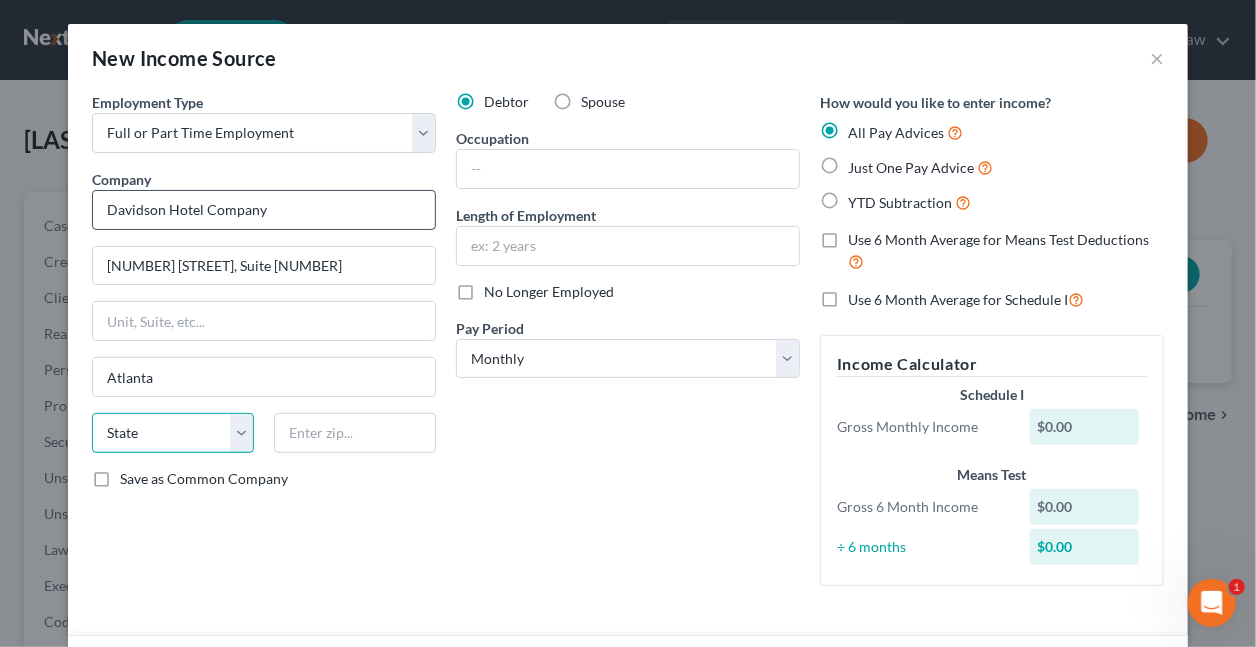 select on "10" 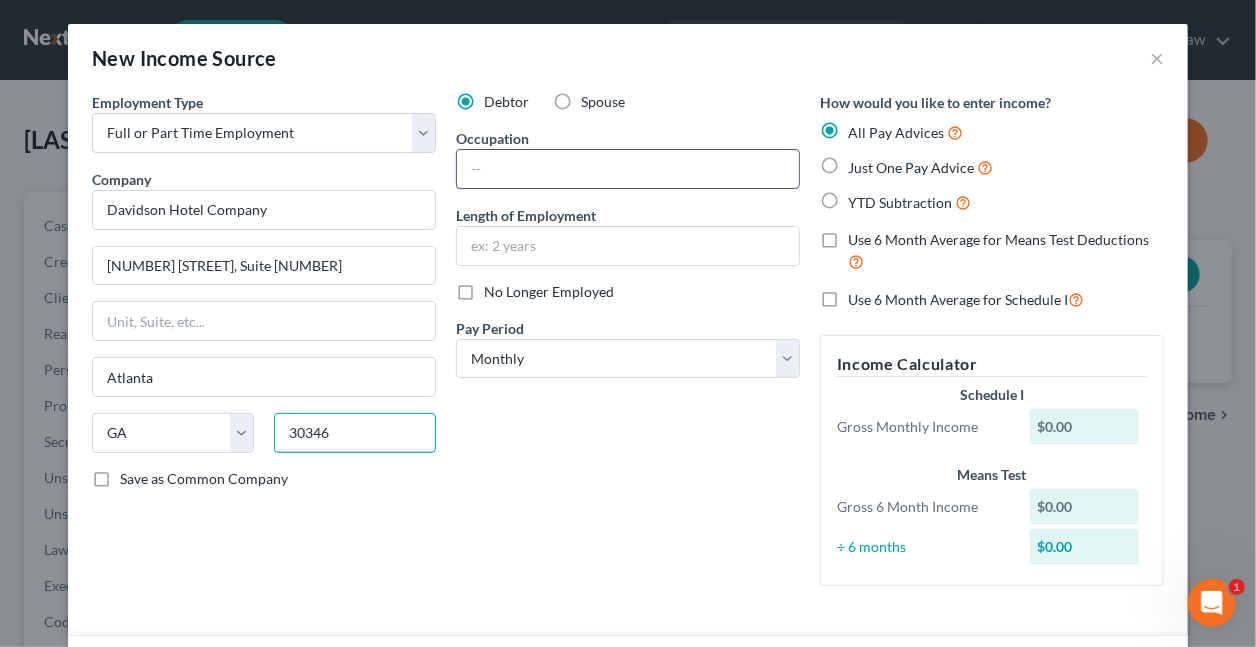 type on "30346" 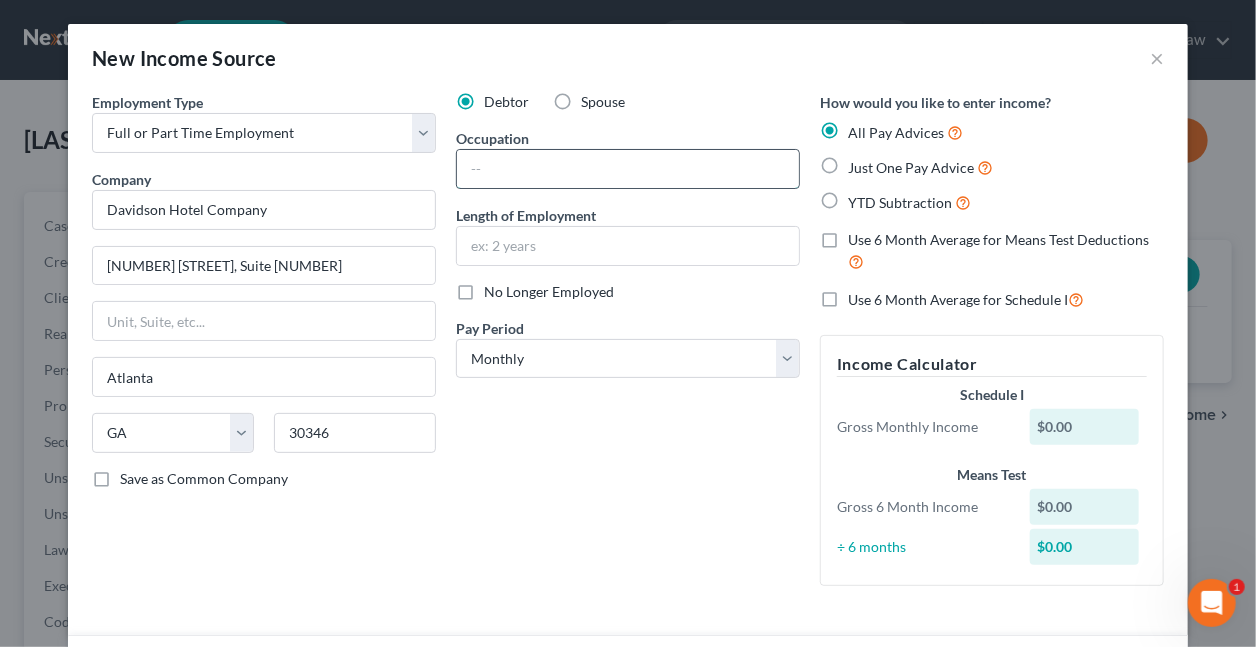 click at bounding box center [628, 169] 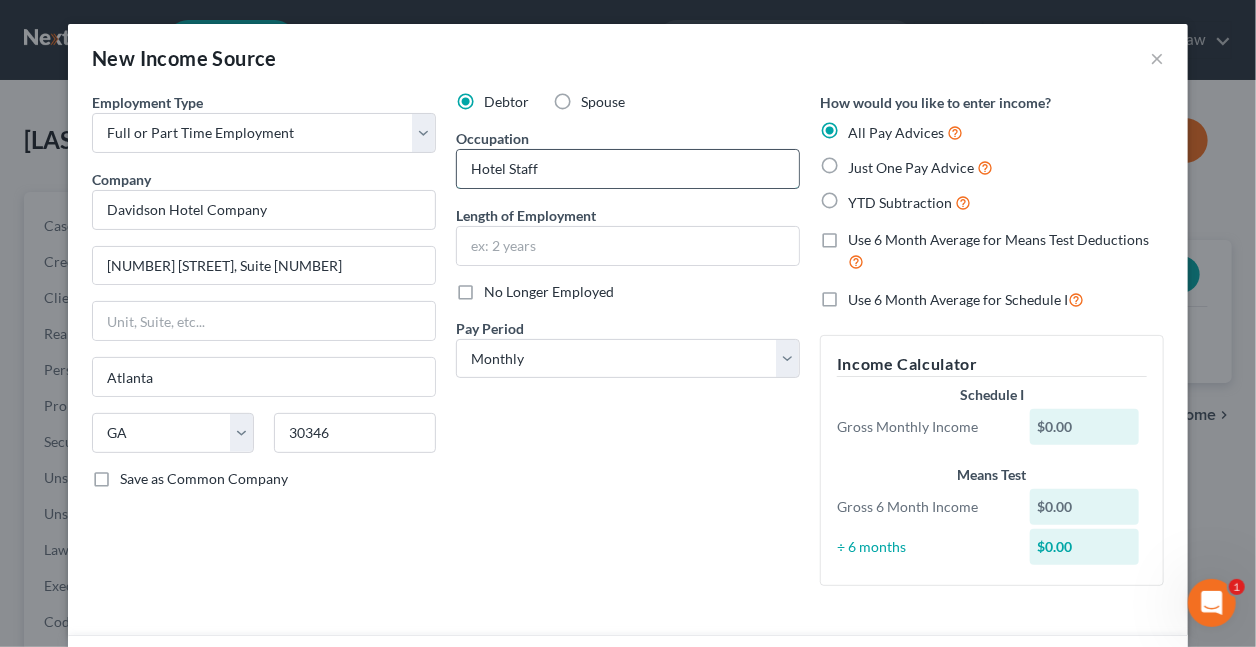 type on "Hotel Staff" 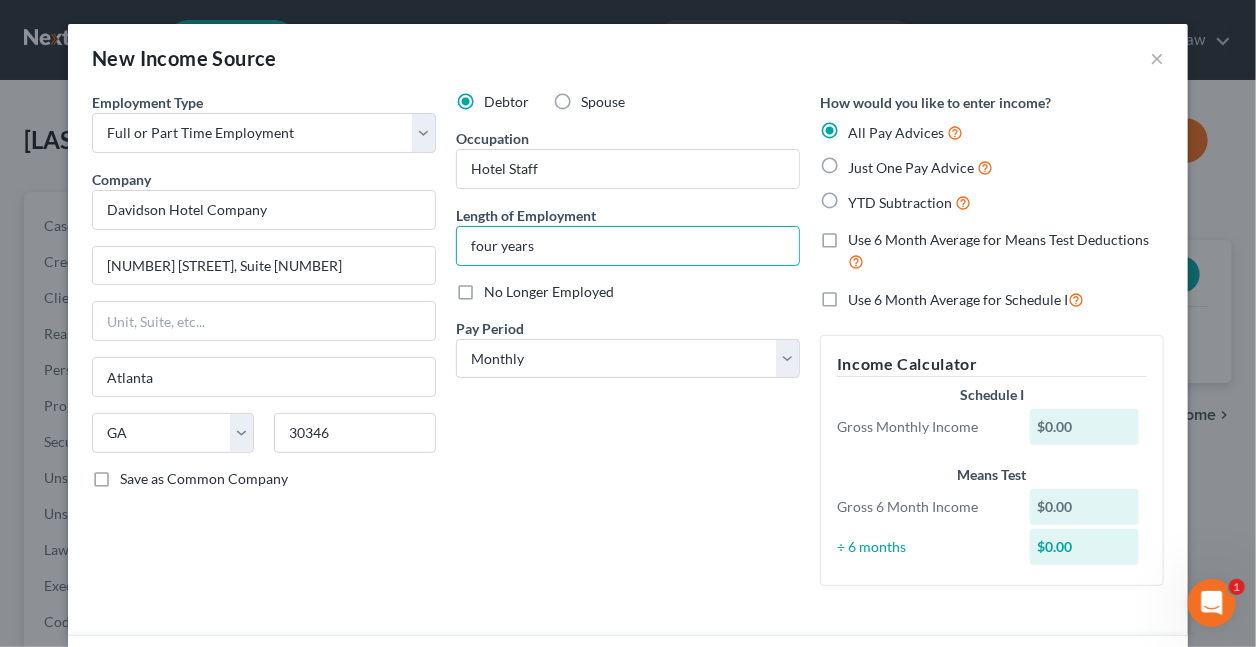 type on "four years" 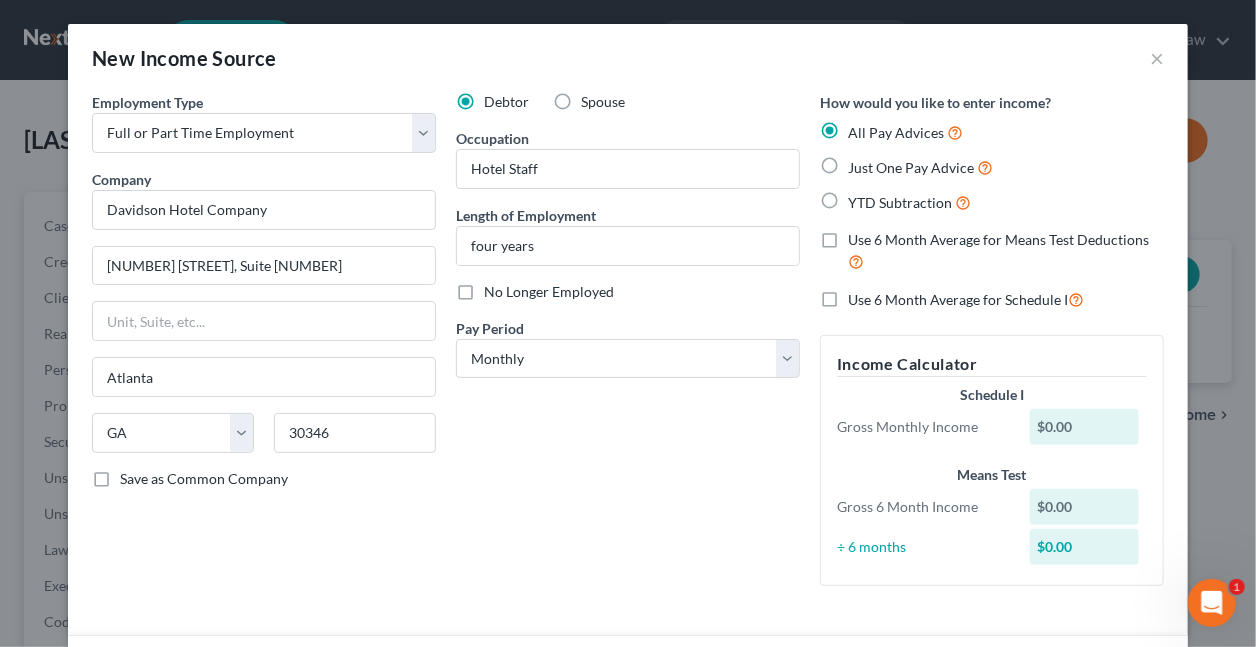 click on "Just One Pay Advice" at bounding box center [920, 167] 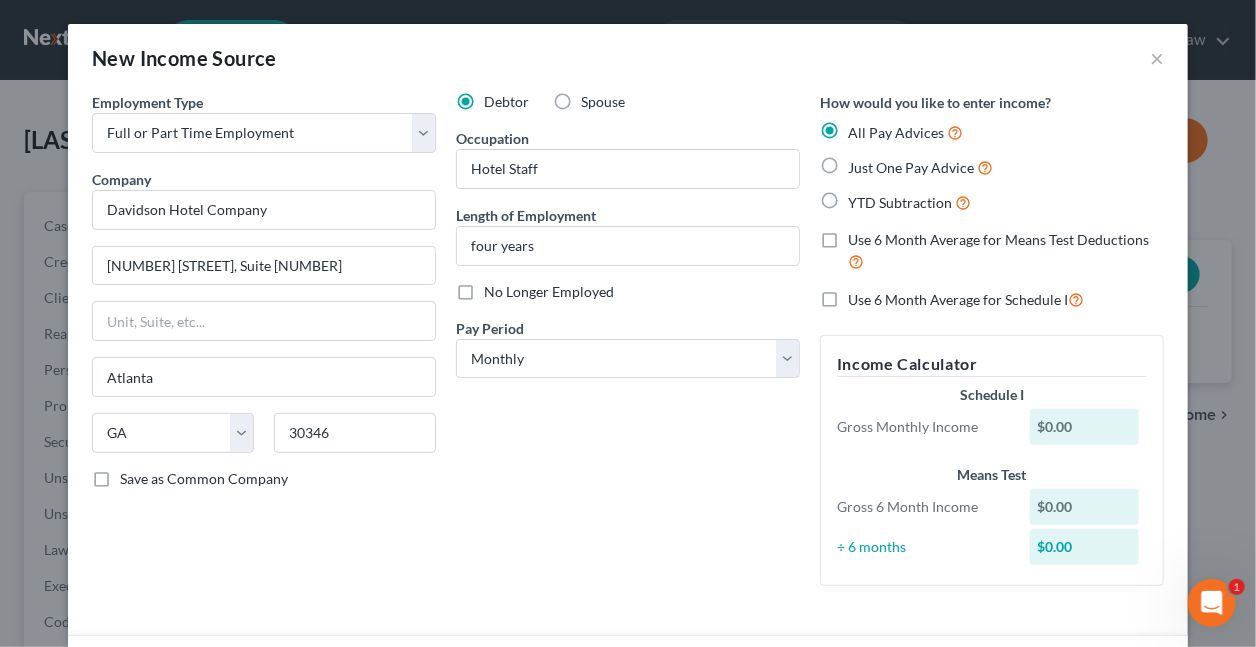 radio on "true" 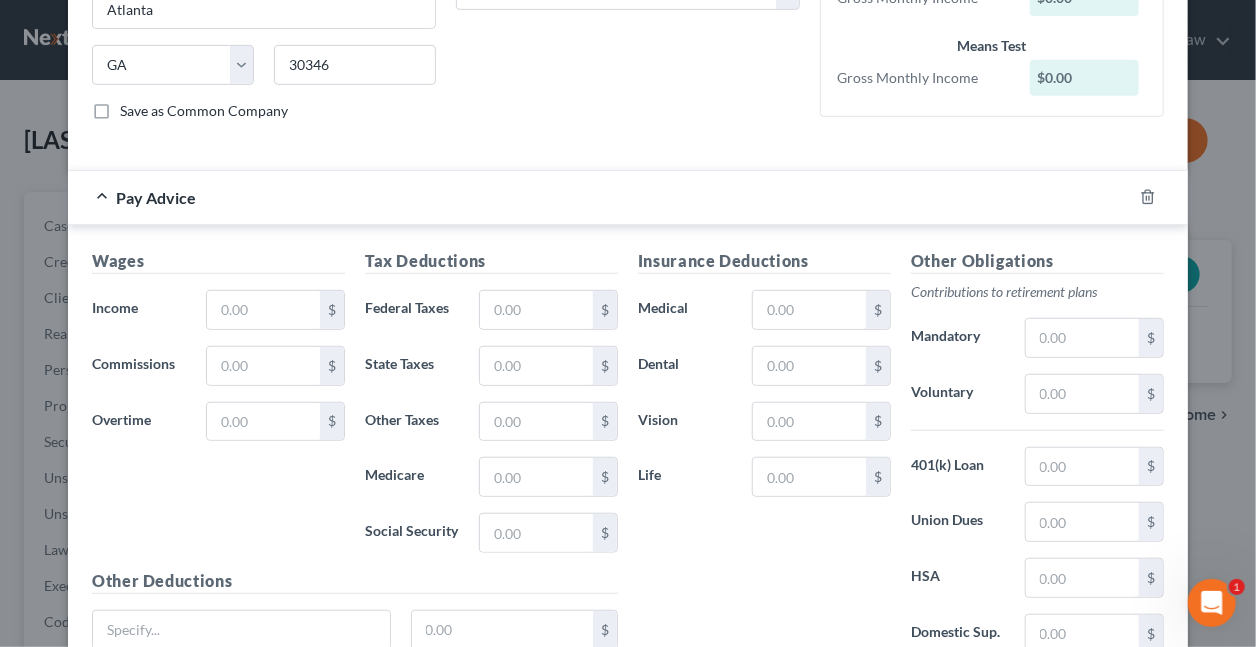 scroll, scrollTop: 375, scrollLeft: 0, axis: vertical 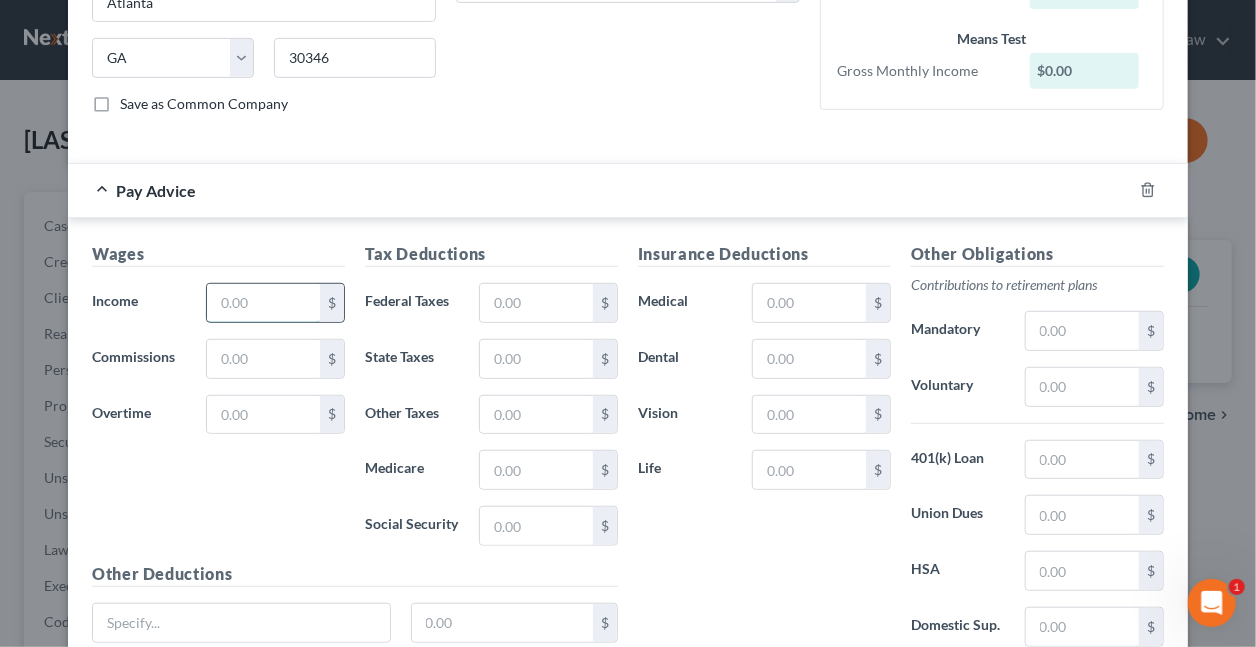 drag, startPoint x: 271, startPoint y: 298, endPoint x: 269, endPoint y: 308, distance: 10.198039 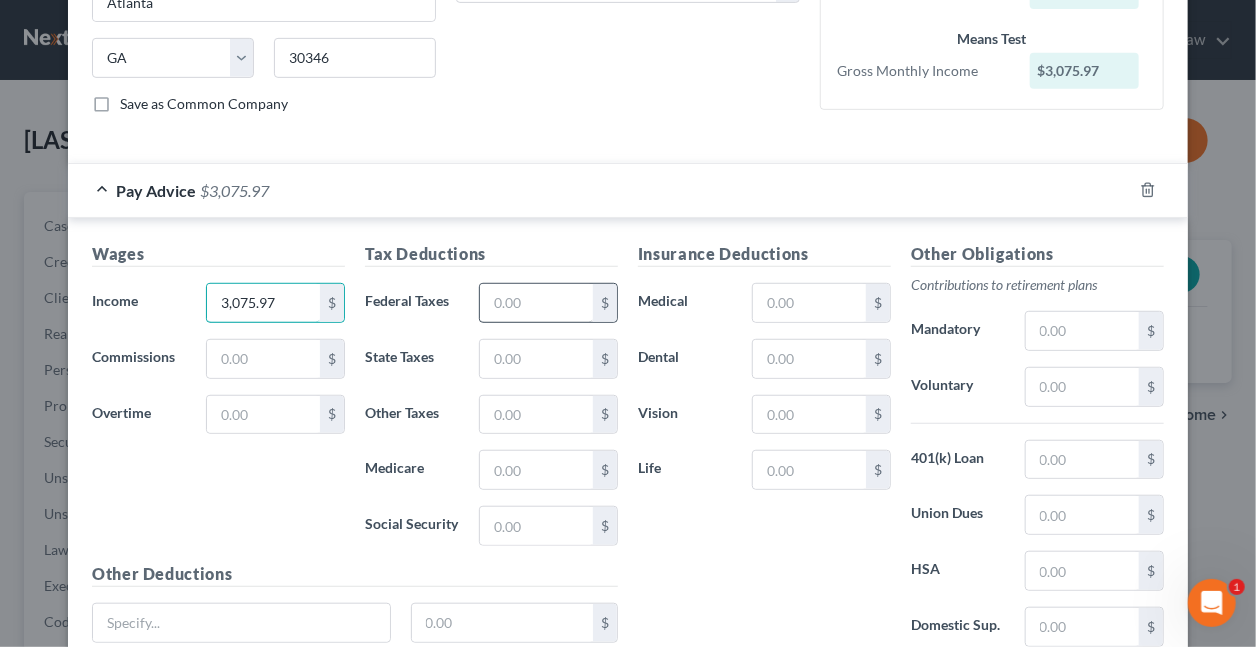 type on "3,075.97" 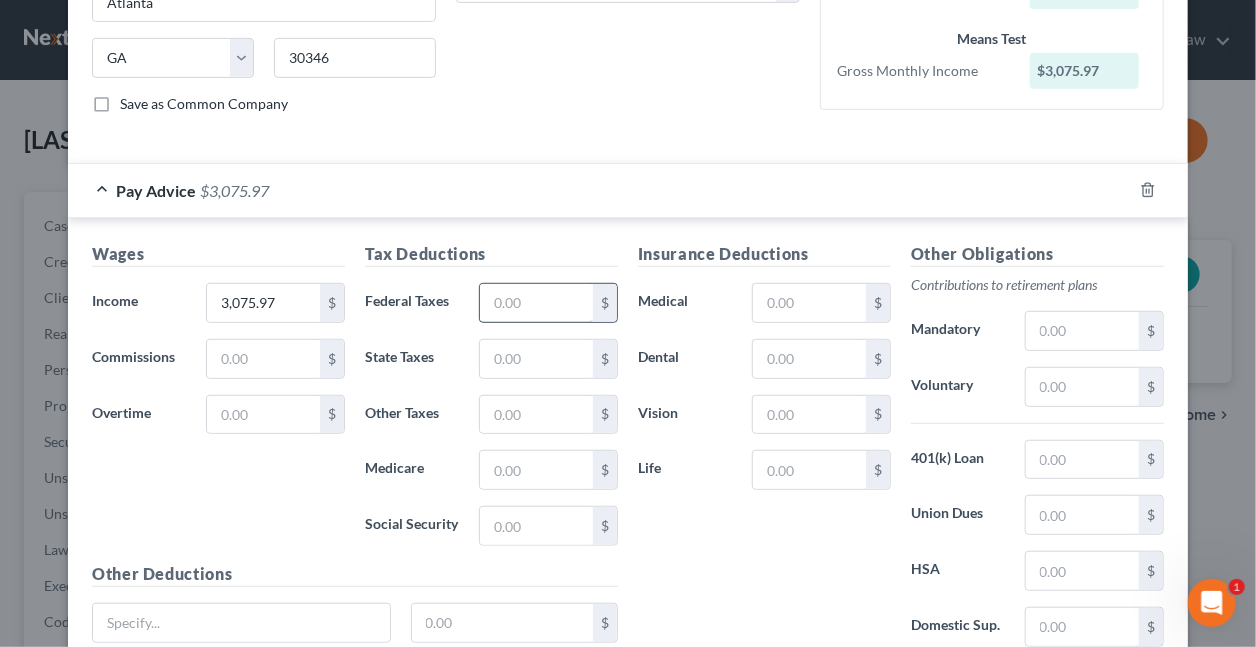 click at bounding box center (536, 303) 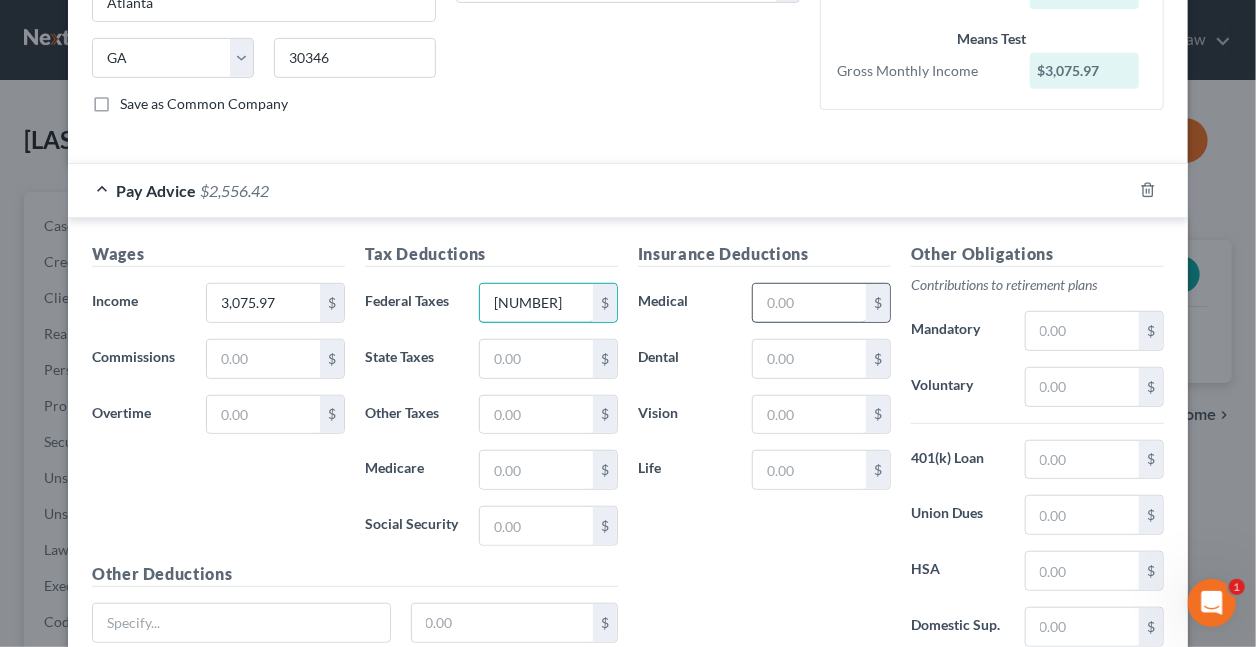 type on "[NUMBER]" 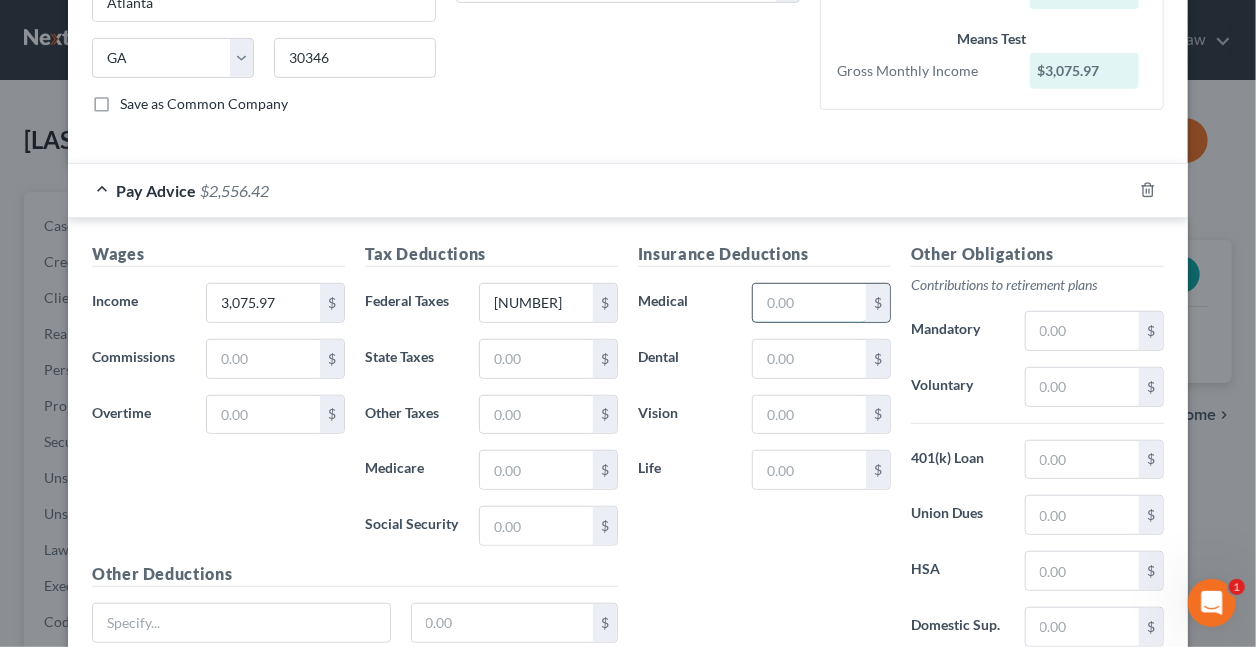click at bounding box center [809, 303] 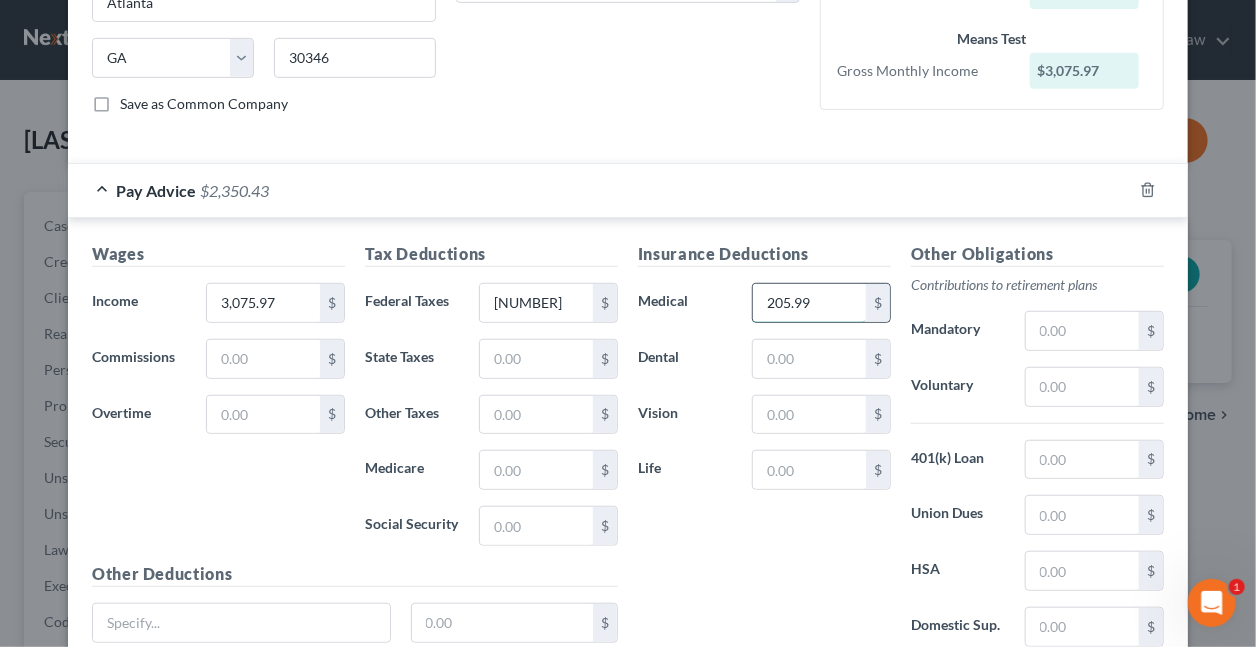 type on "205.99" 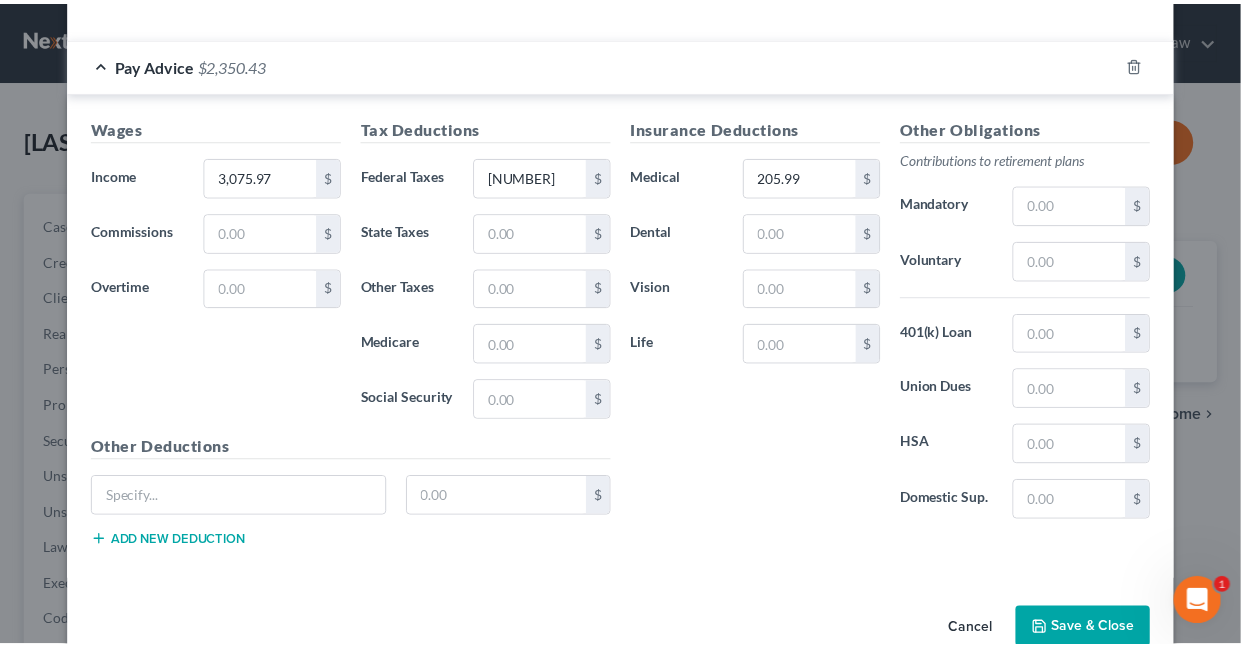 scroll, scrollTop: 537, scrollLeft: 0, axis: vertical 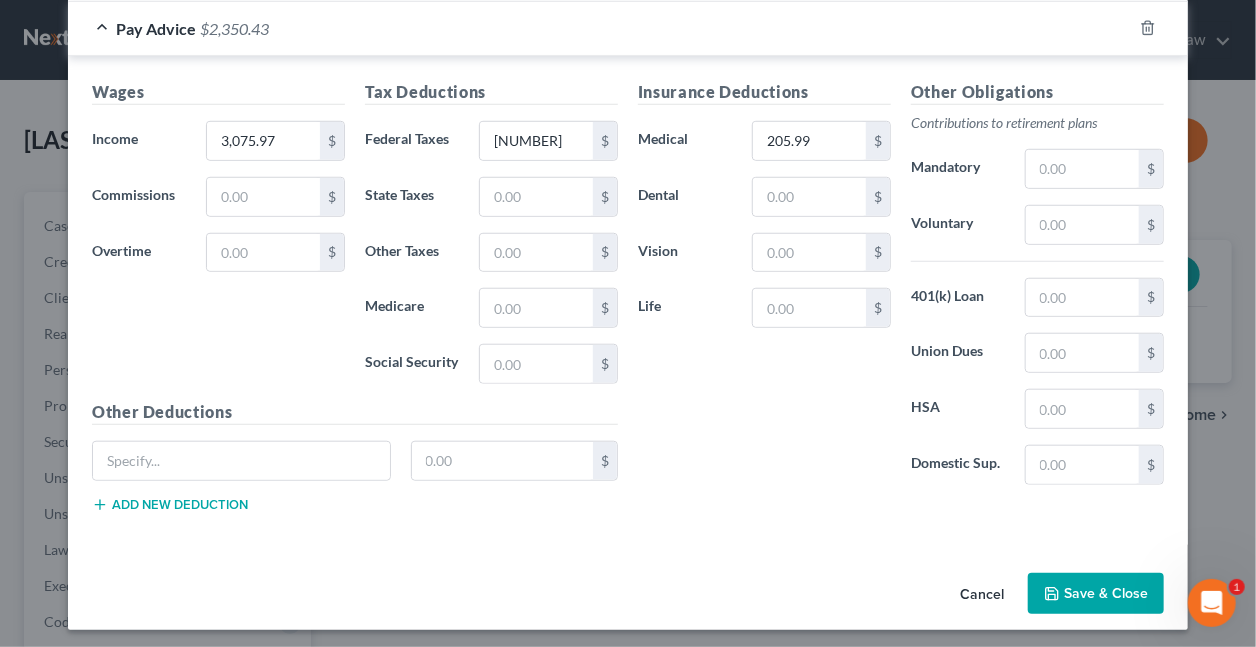 click on "Save & Close" at bounding box center [1096, 594] 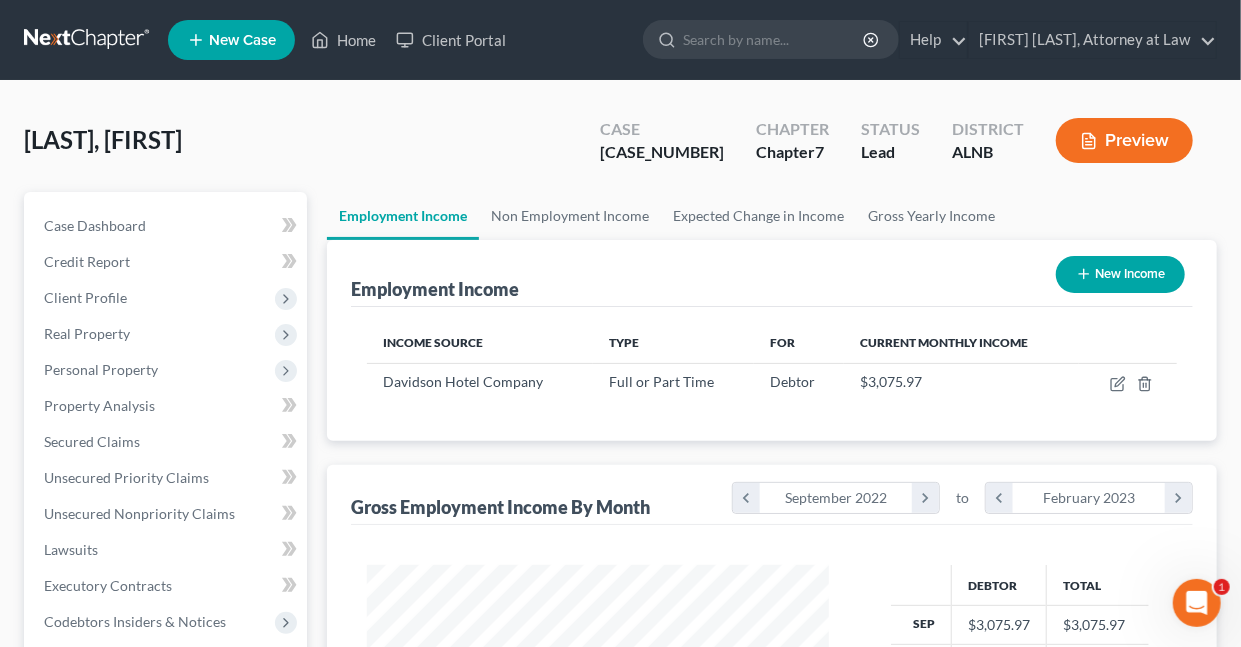 scroll, scrollTop: 999643, scrollLeft: 999503, axis: both 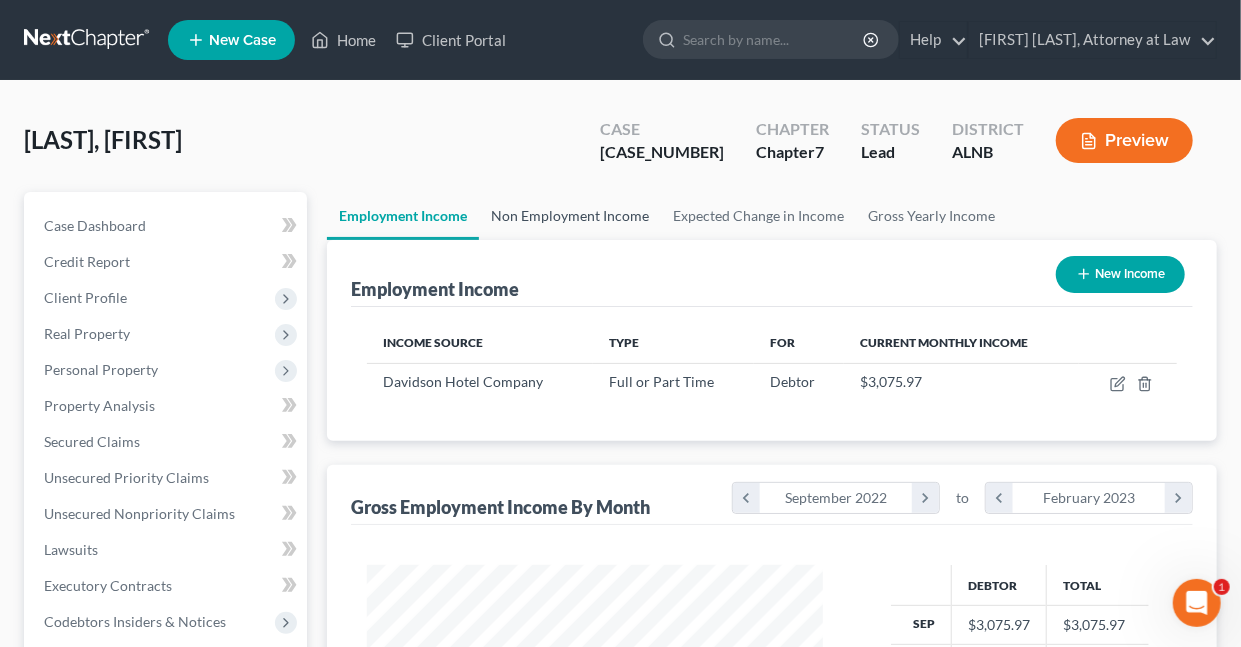 click on "Non Employment Income" at bounding box center (570, 216) 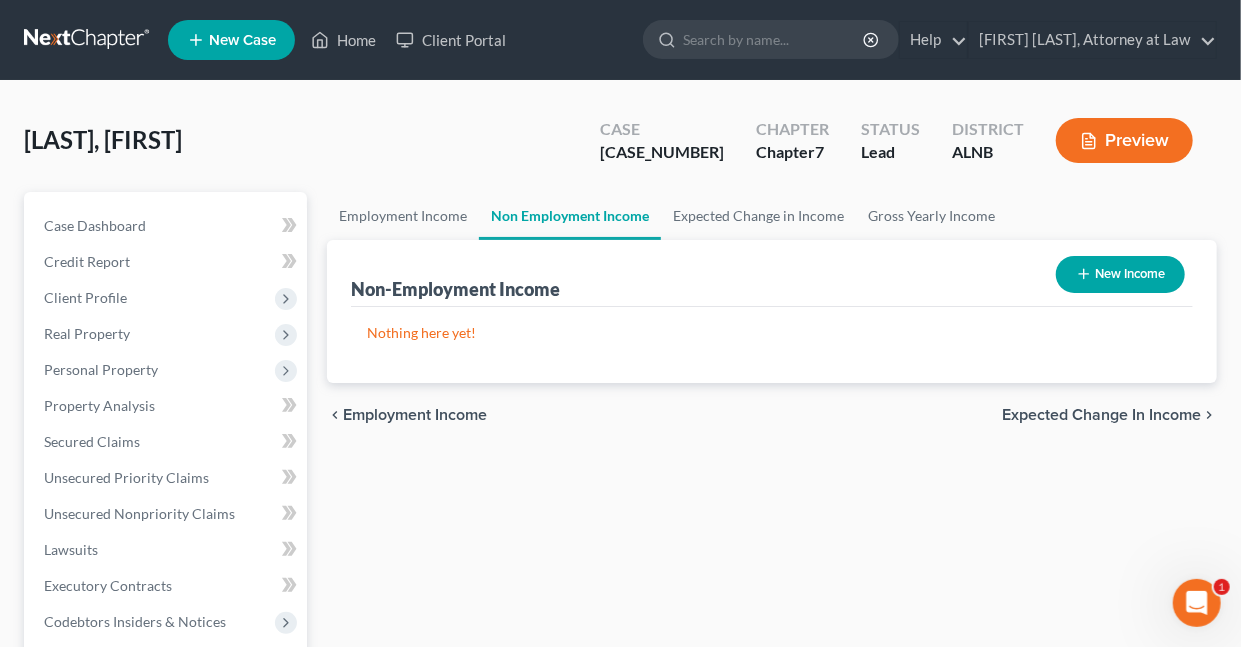 click on "New Income" at bounding box center [1120, 274] 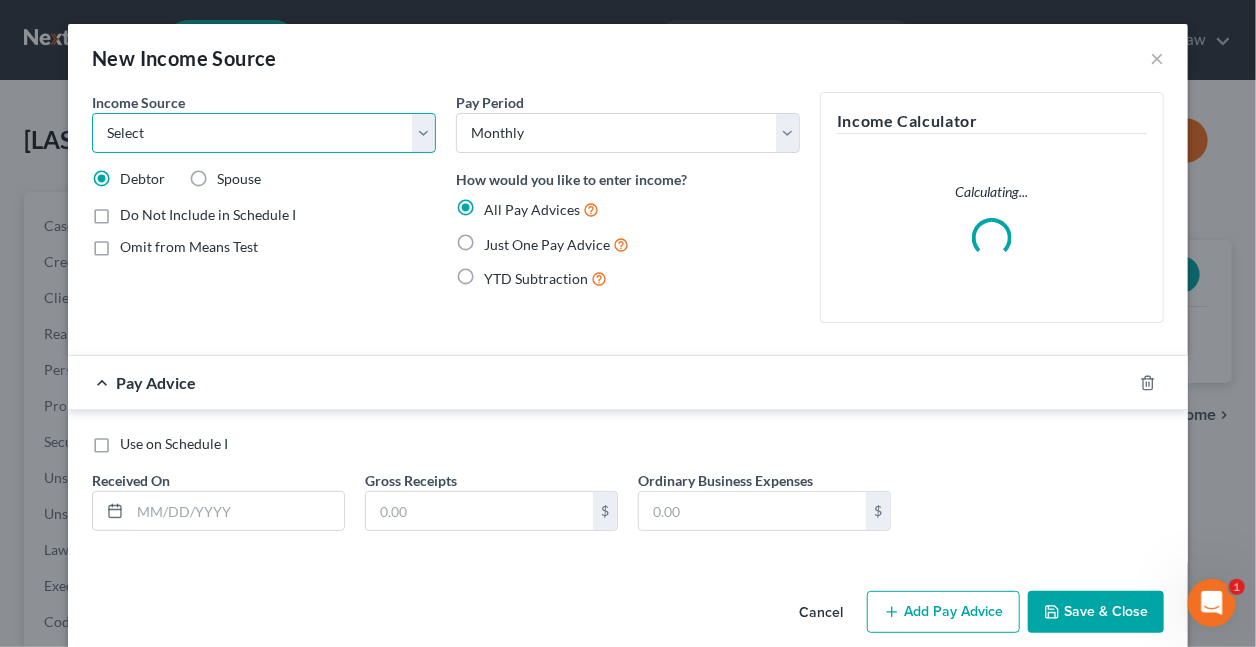 click on "Select Unemployment Disability (from employer) Pension Retirement Social Security / Social Security Disability Other Government Assistance Interests, Dividends or Royalties Child / Family Support Contributions to Household Property / Rental Business, Professional or Farm Alimony / Maintenance Payments Military Disability Benefits Other Monthly Income" at bounding box center [264, 133] 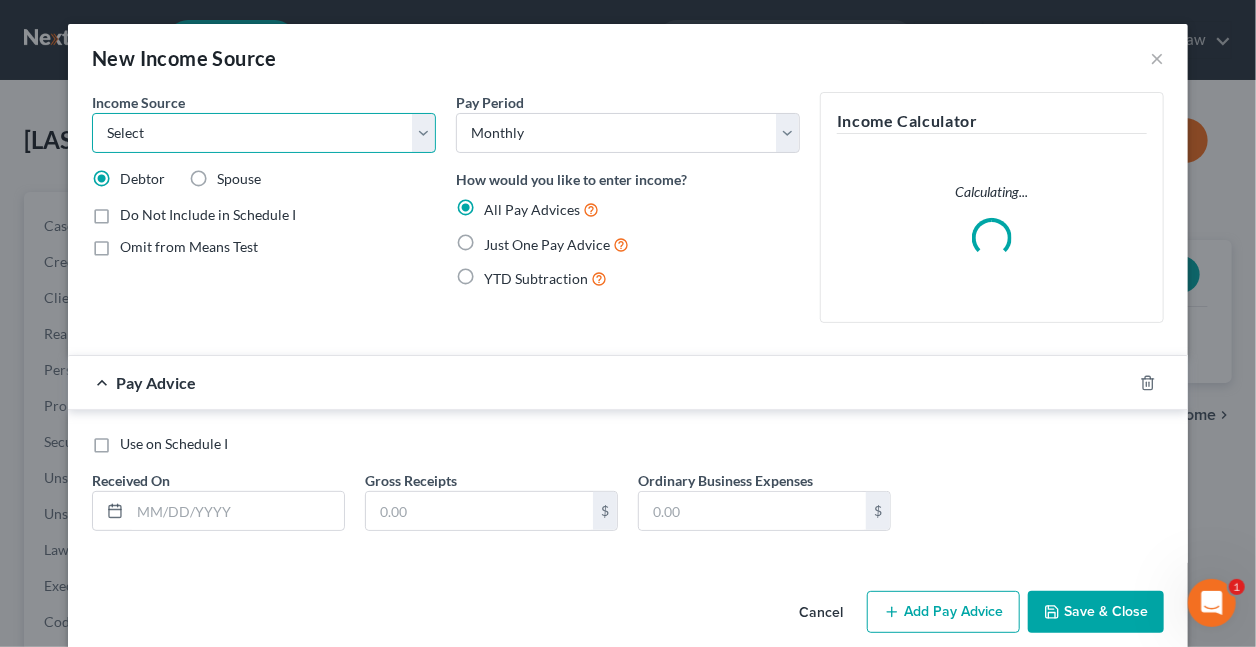 select on "13" 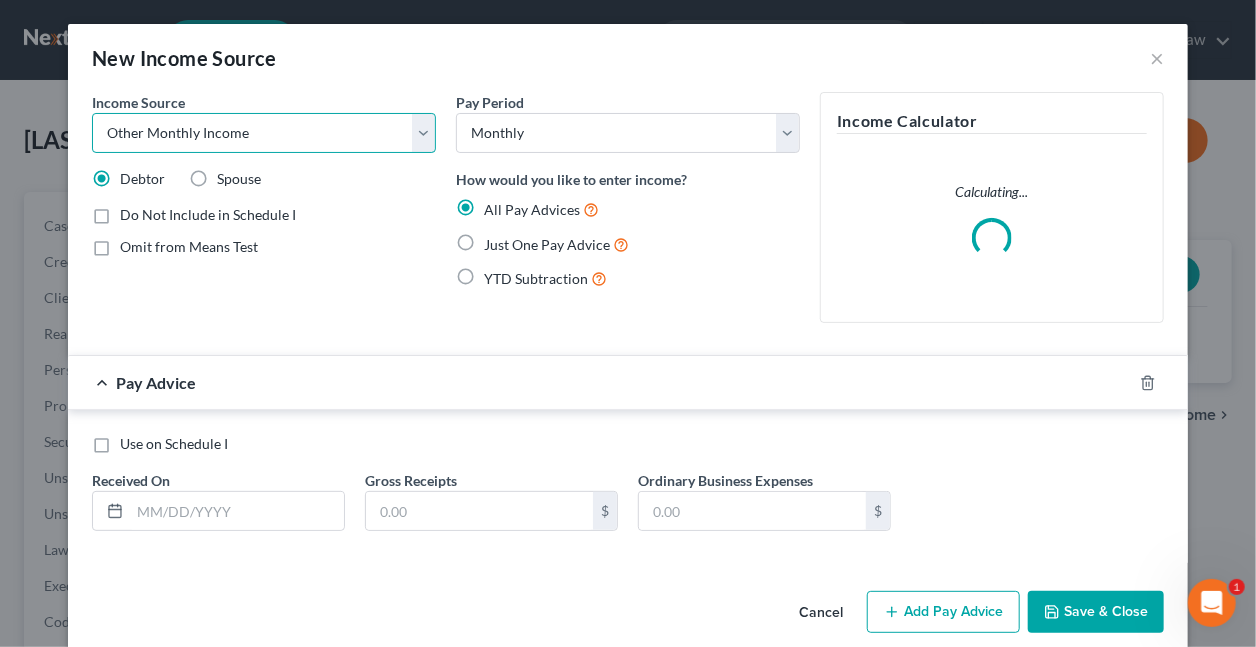 click on "Select Unemployment Disability (from employer) Pension Retirement Social Security / Social Security Disability Other Government Assistance Interests, Dividends or Royalties Child / Family Support Contributions to Household Property / Rental Business, Professional or Farm Alimony / Maintenance Payments Military Disability Benefits Other Monthly Income" at bounding box center (264, 133) 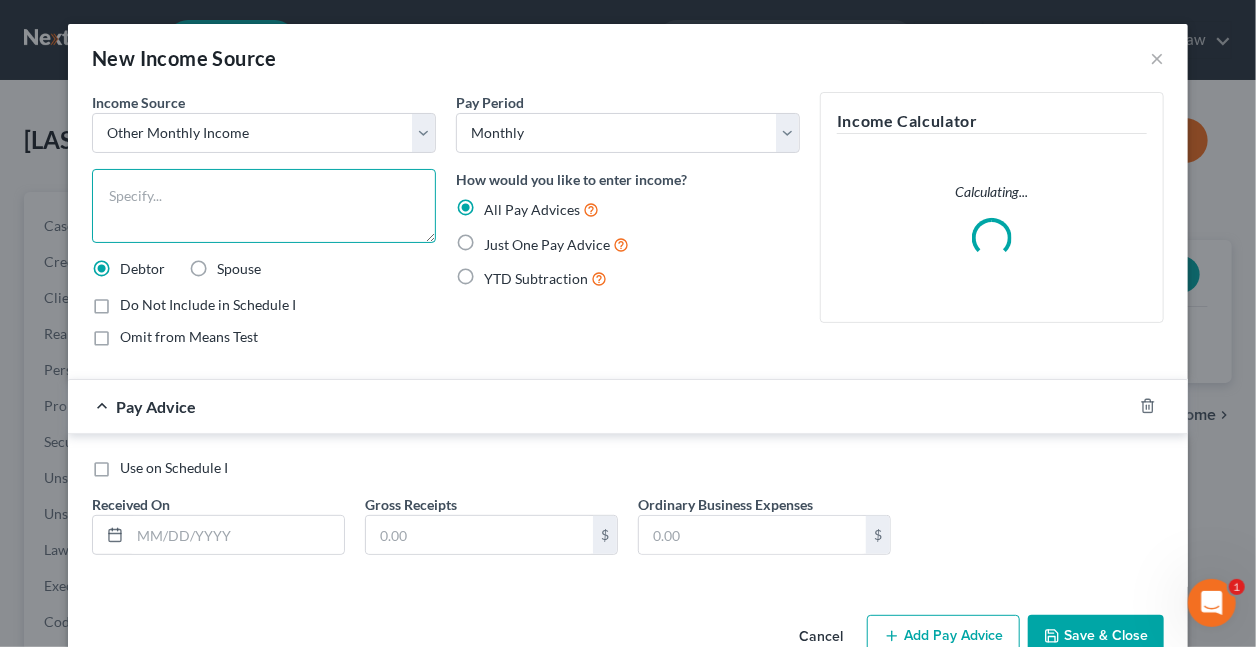 click at bounding box center (264, 206) 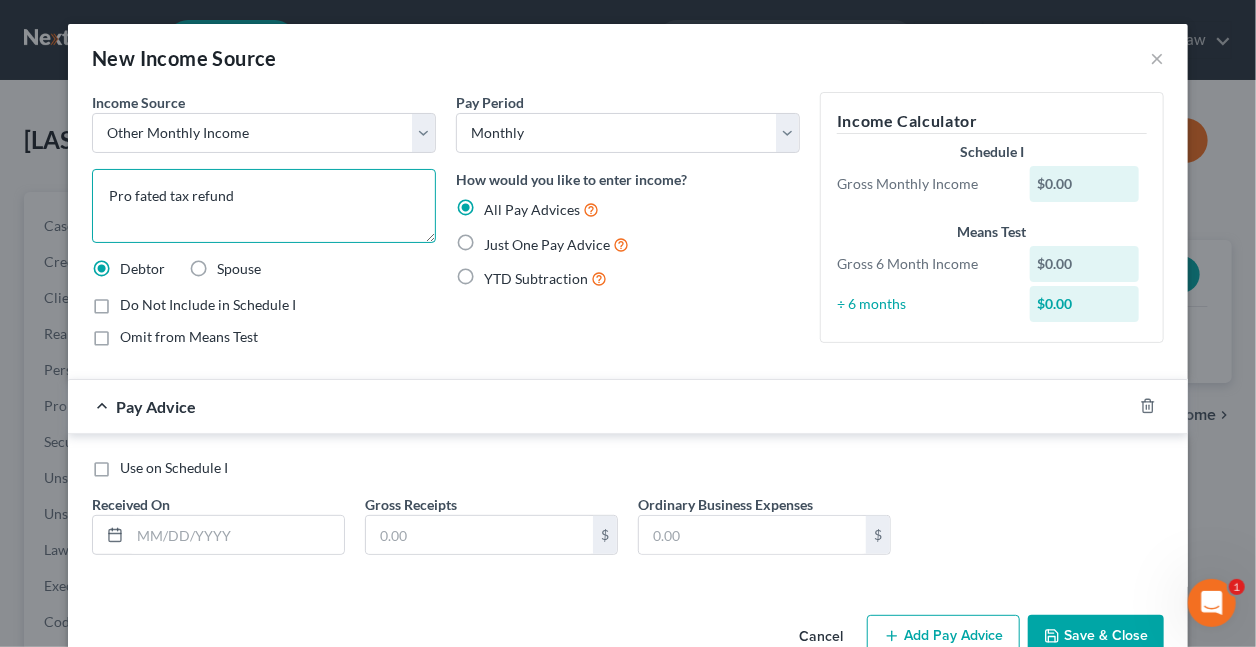 scroll, scrollTop: 24, scrollLeft: 0, axis: vertical 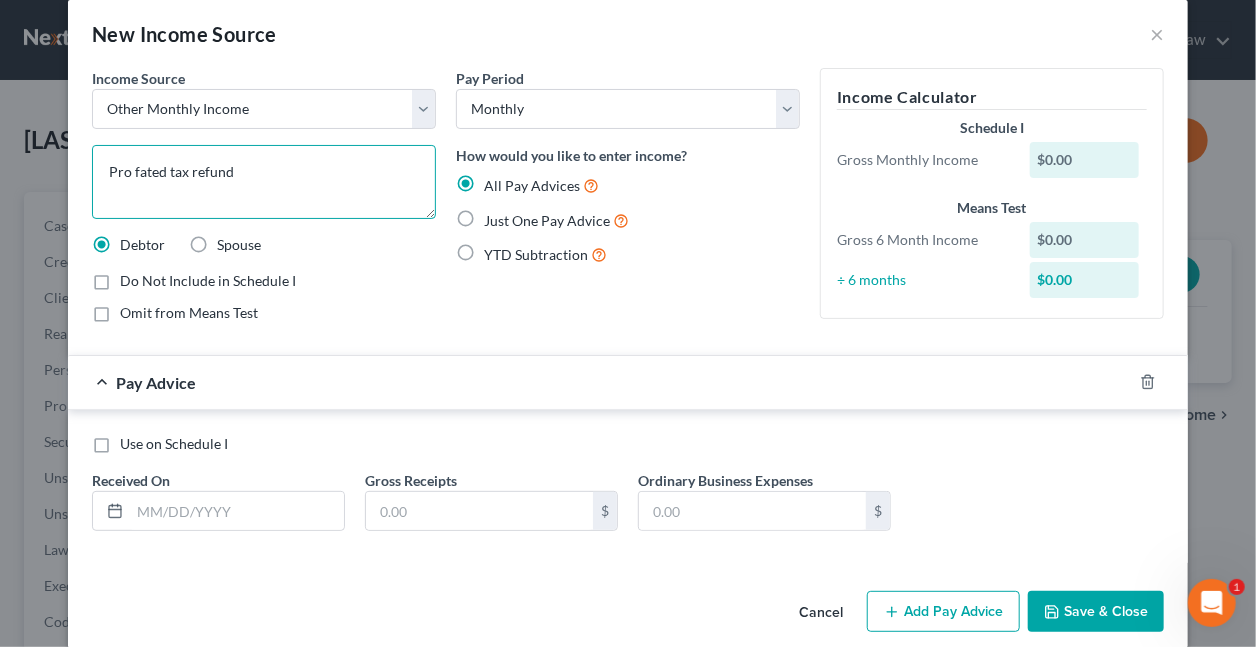 type on "Pro fated tax refund" 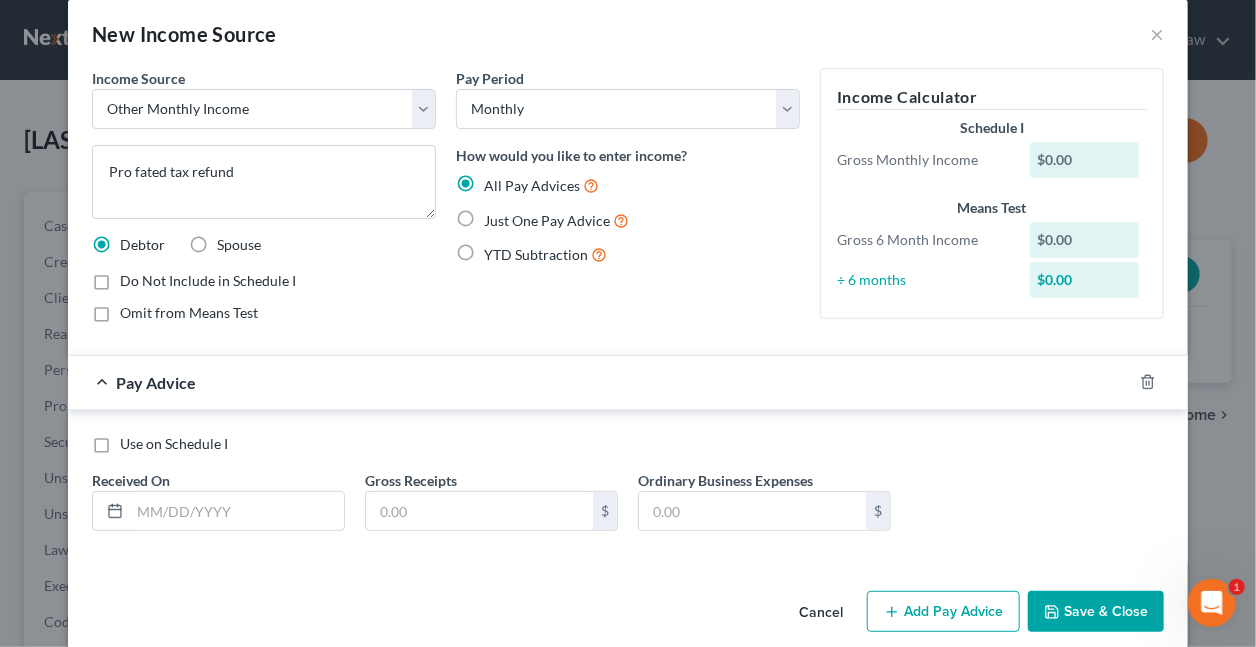 click on "Just One Pay Advice" at bounding box center (556, 220) 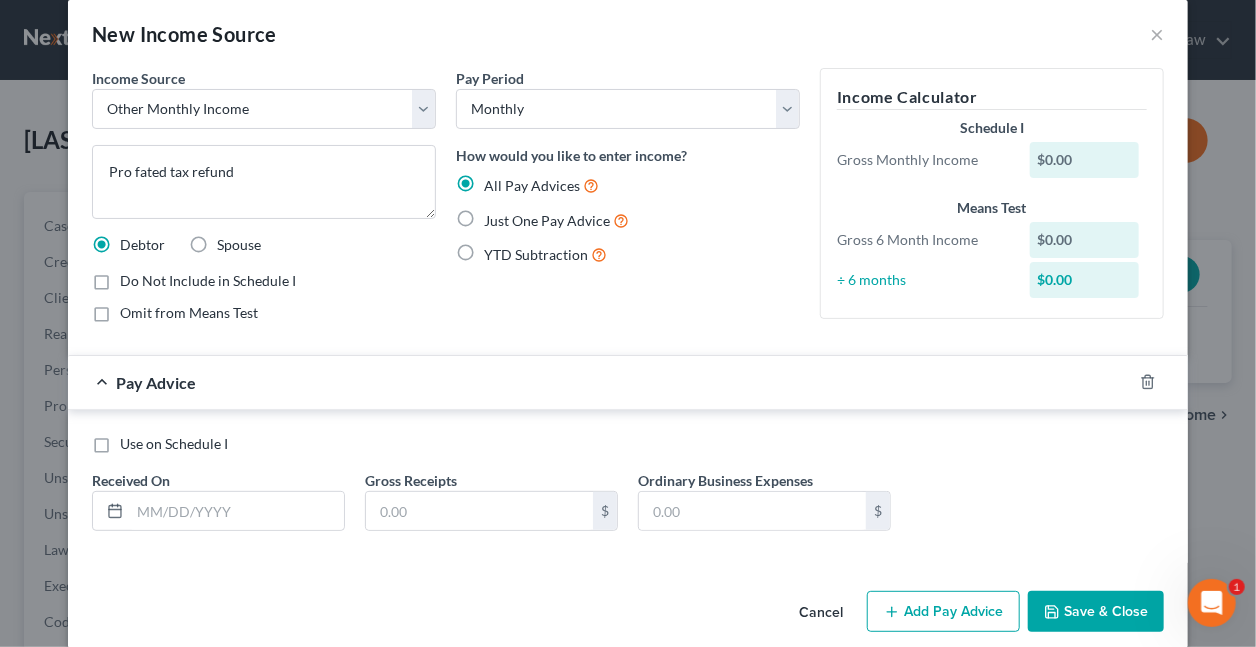 click on "Just One Pay Advice" at bounding box center (498, 215) 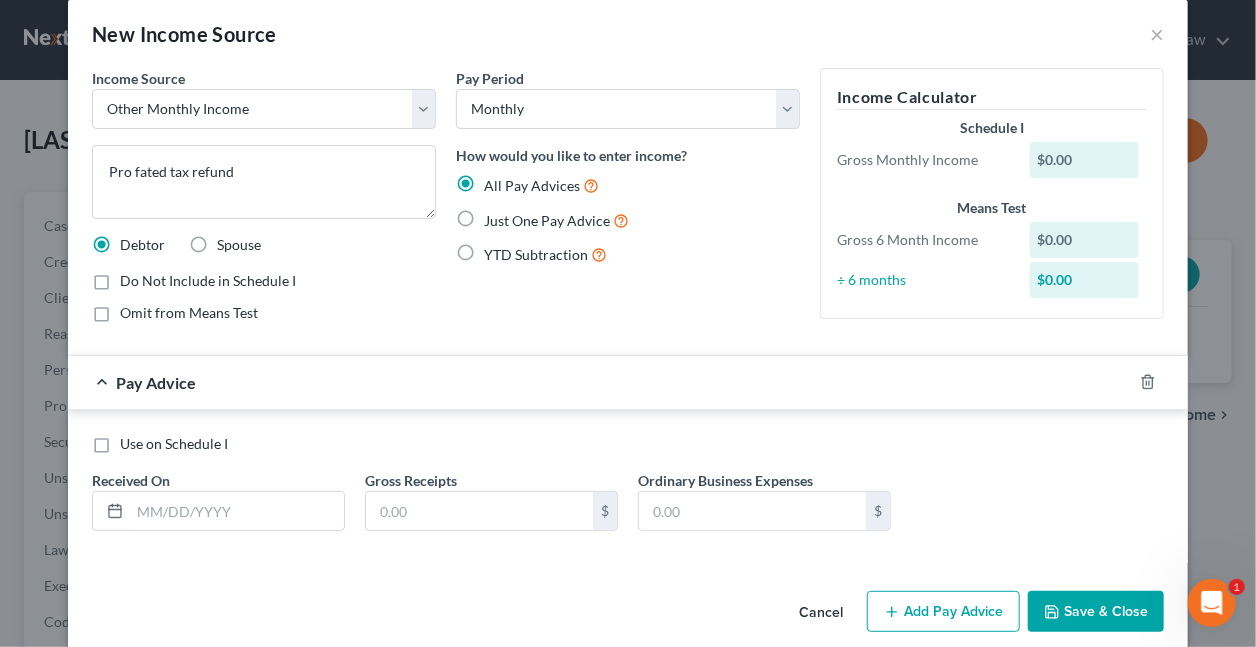 radio on "true" 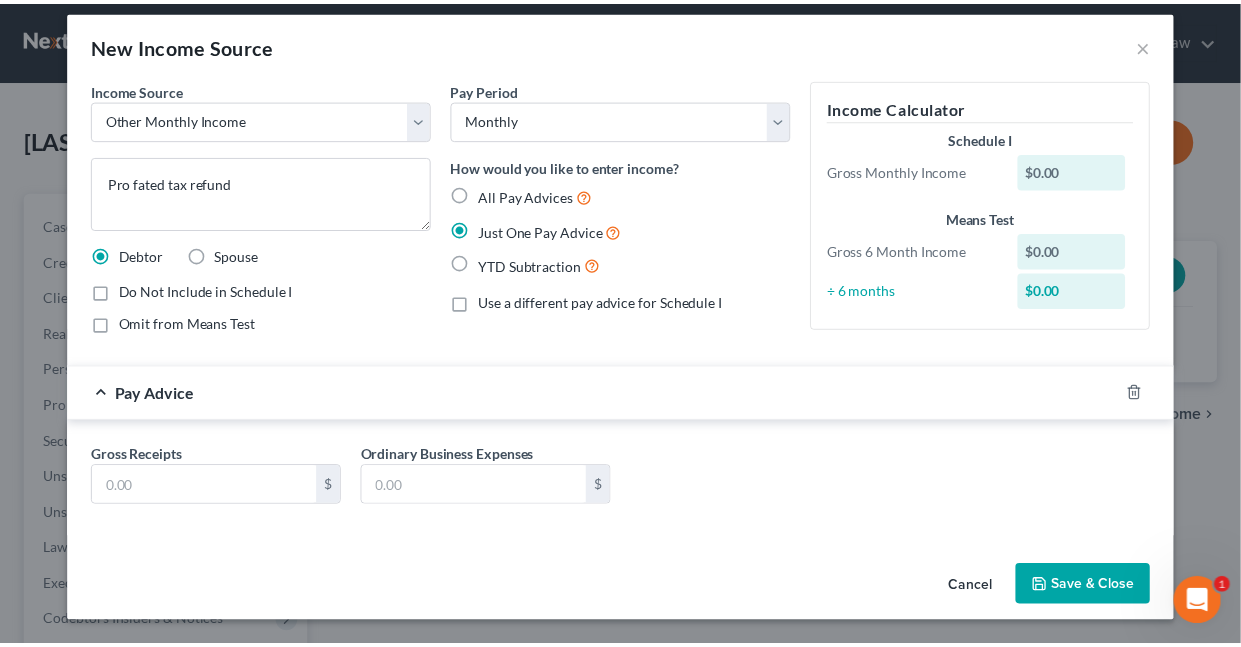scroll, scrollTop: 12, scrollLeft: 0, axis: vertical 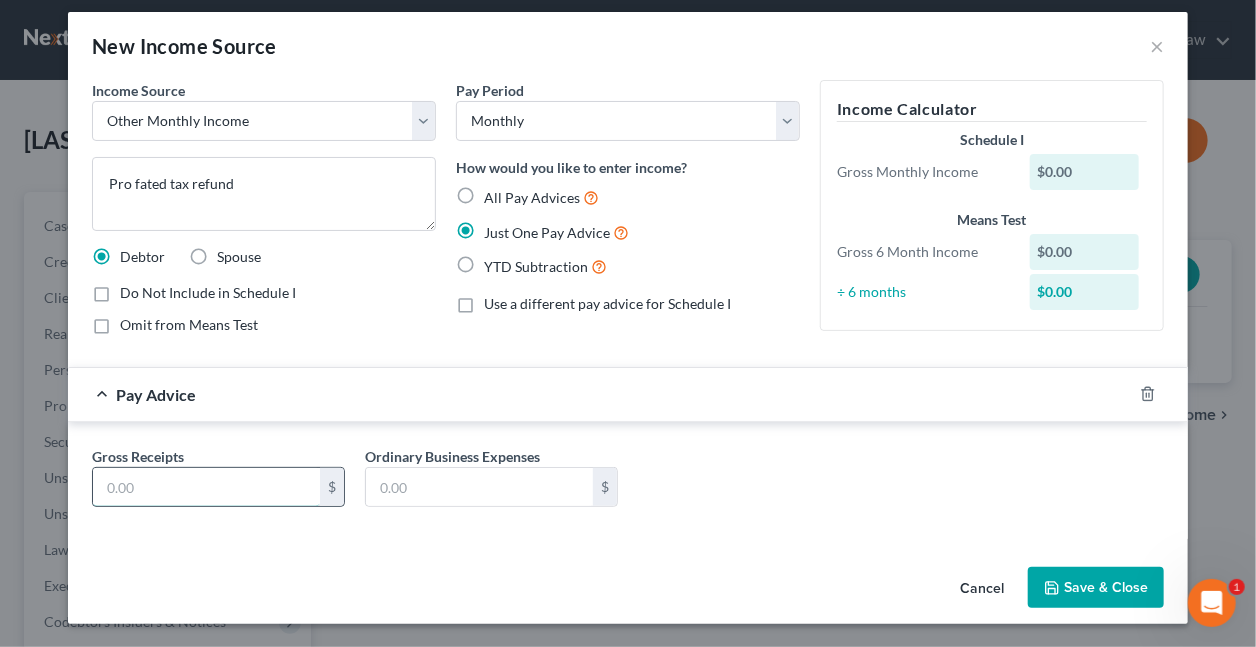 click at bounding box center [206, 487] 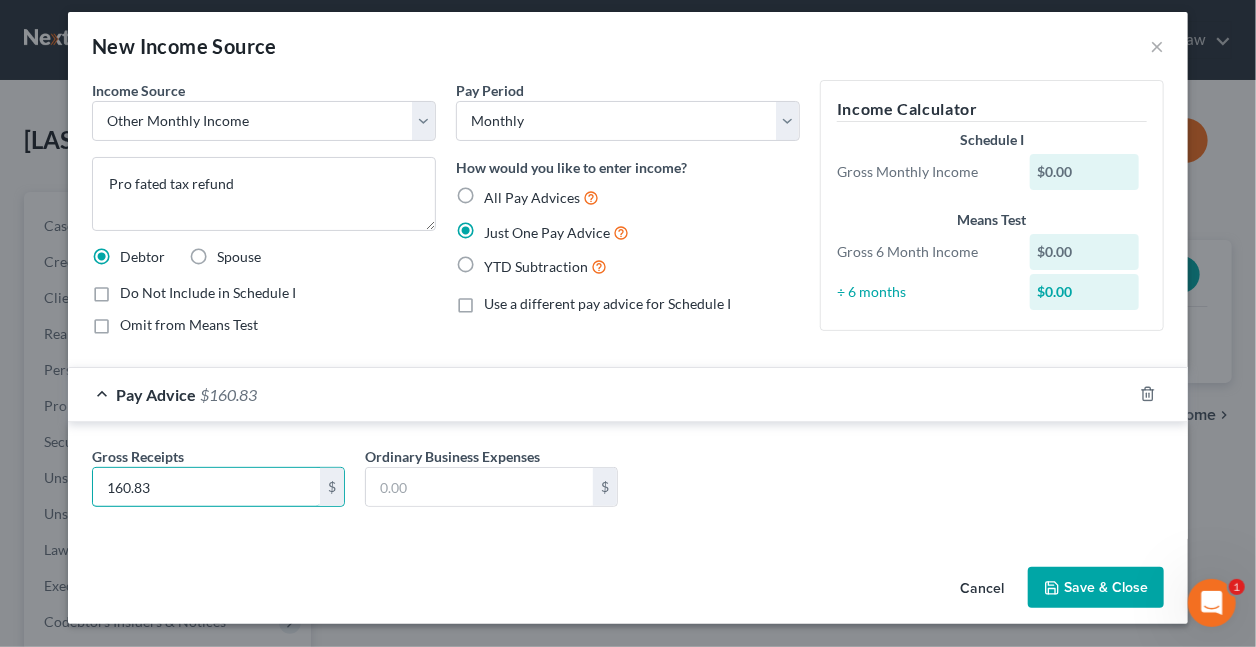 type on "160.83" 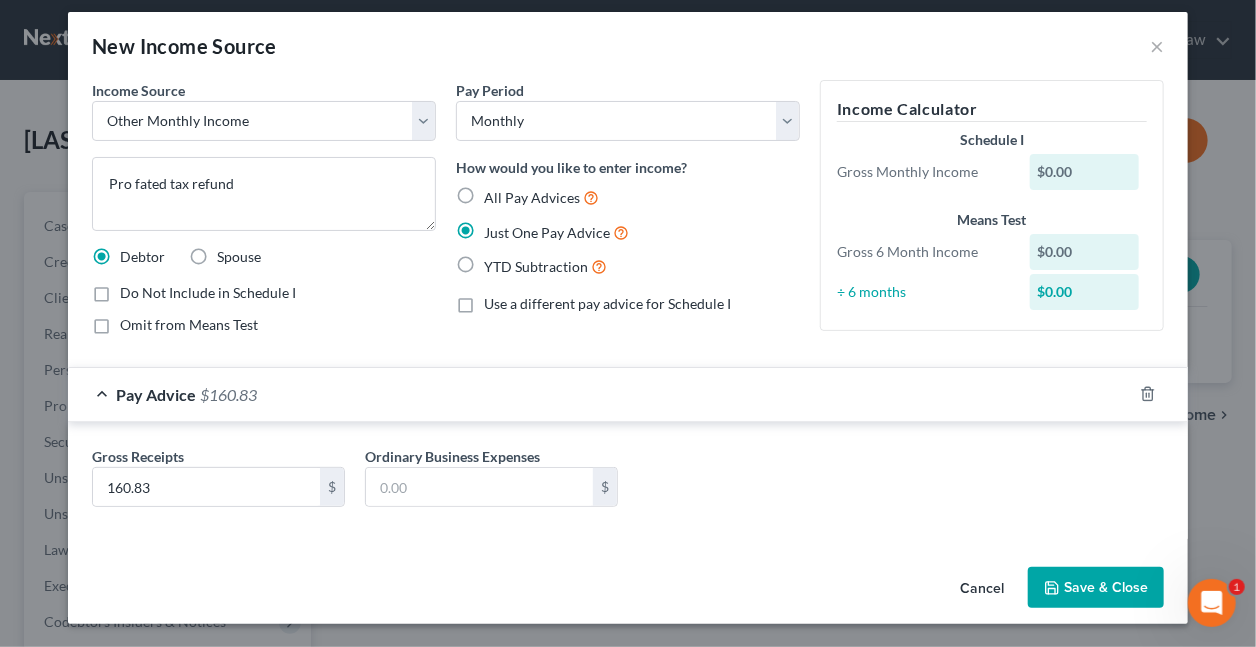 click on "Save & Close" at bounding box center (1096, 588) 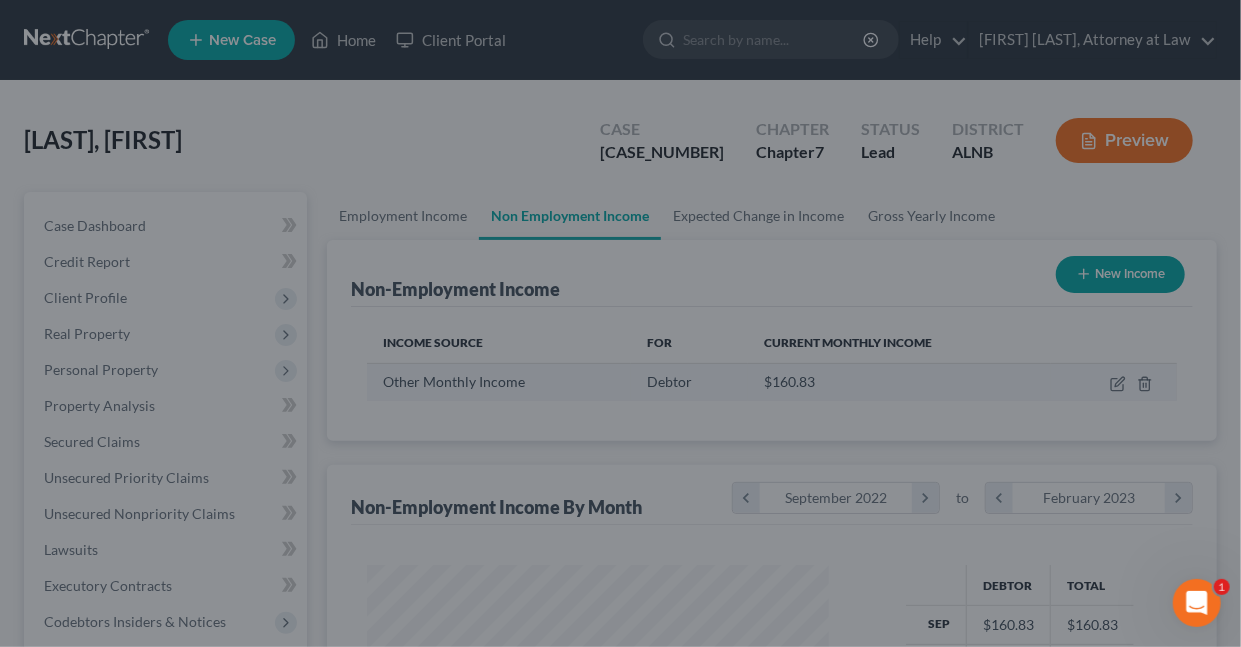 scroll, scrollTop: 356, scrollLeft: 495, axis: both 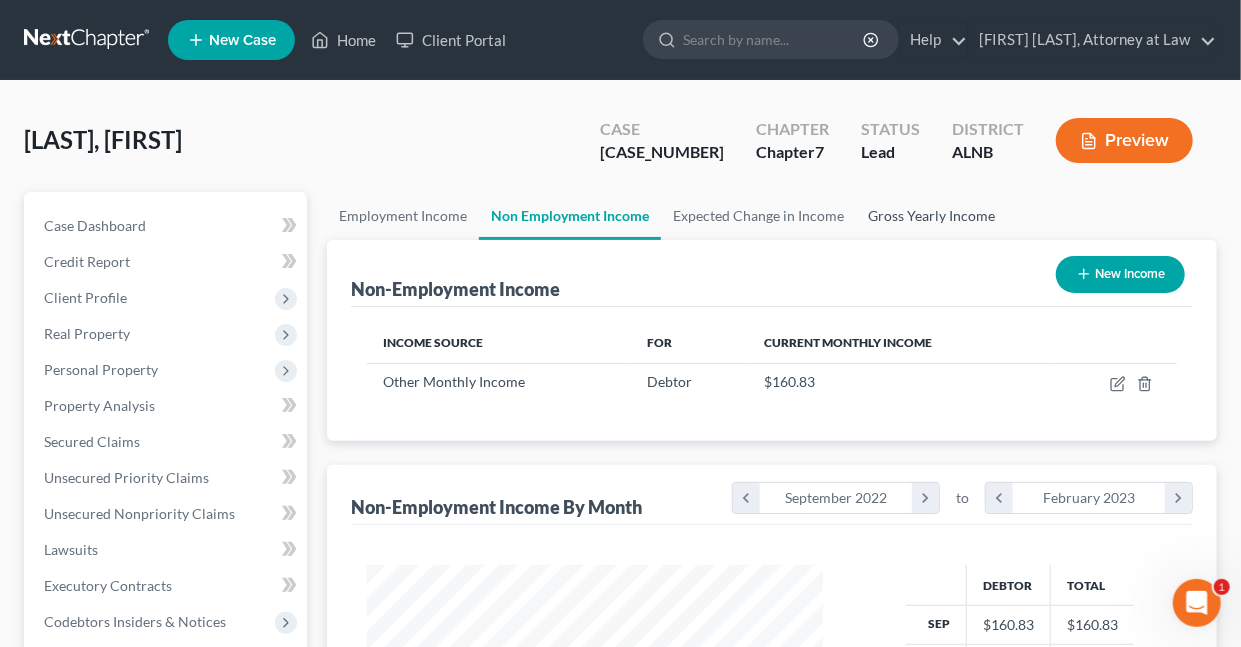 click on "Gross Yearly Income" at bounding box center [931, 216] 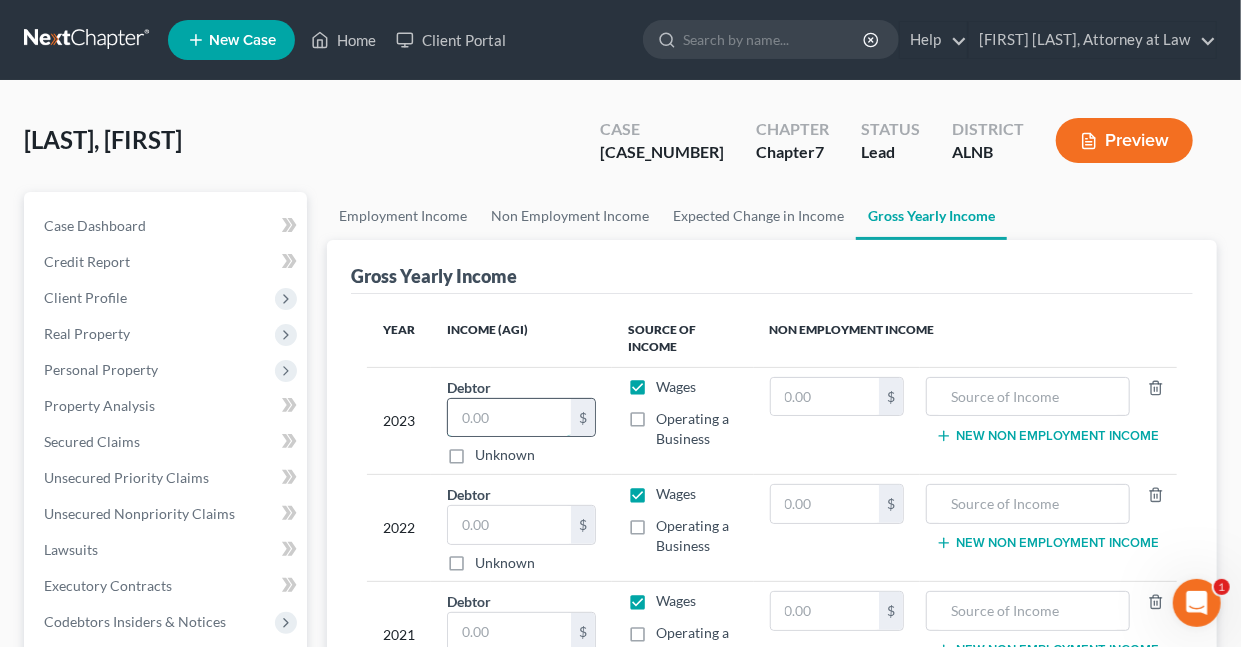 click at bounding box center [509, 418] 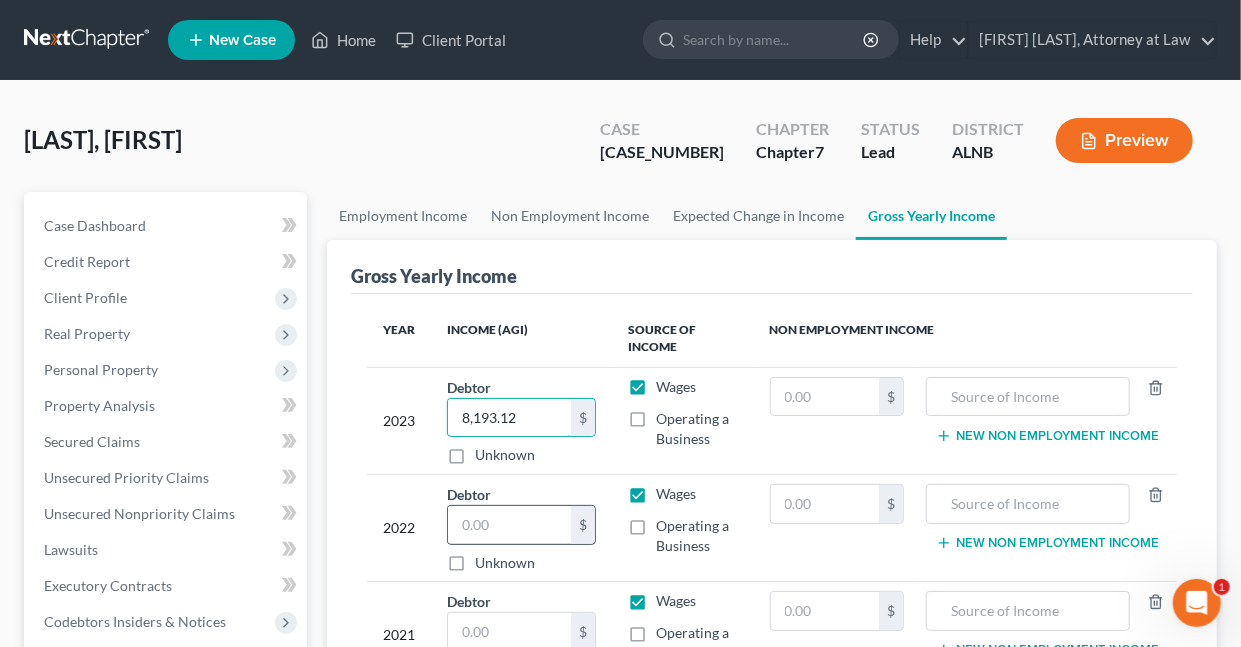 type on "8,193.12" 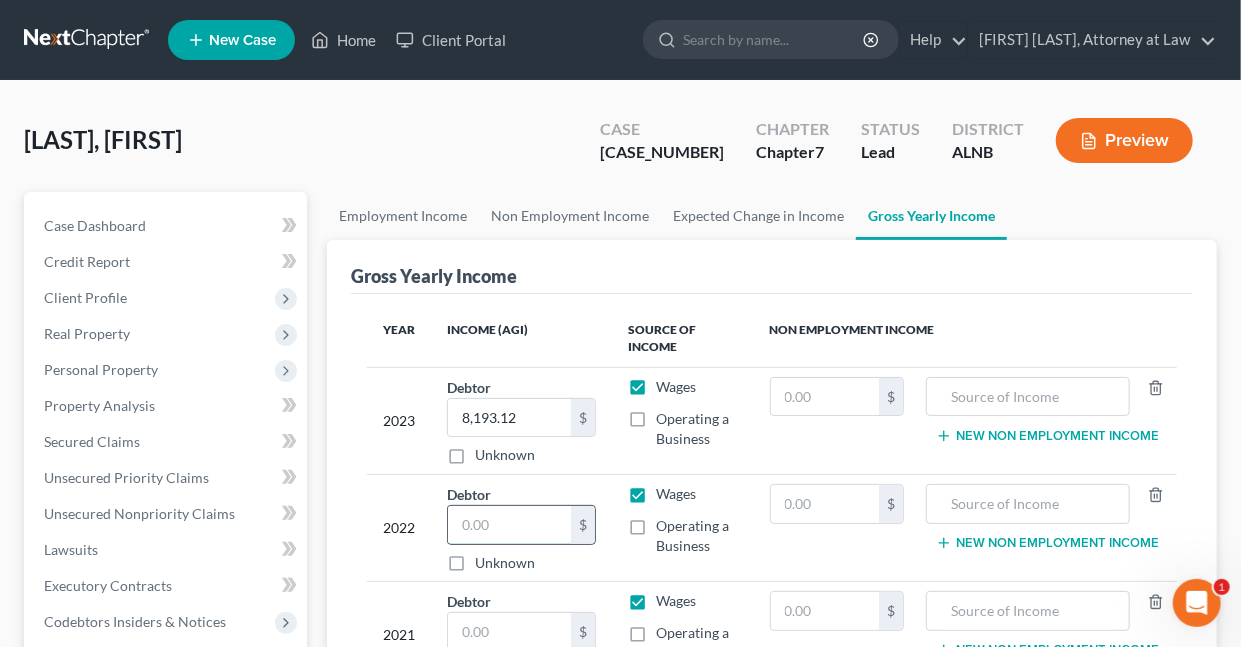 click at bounding box center (509, 525) 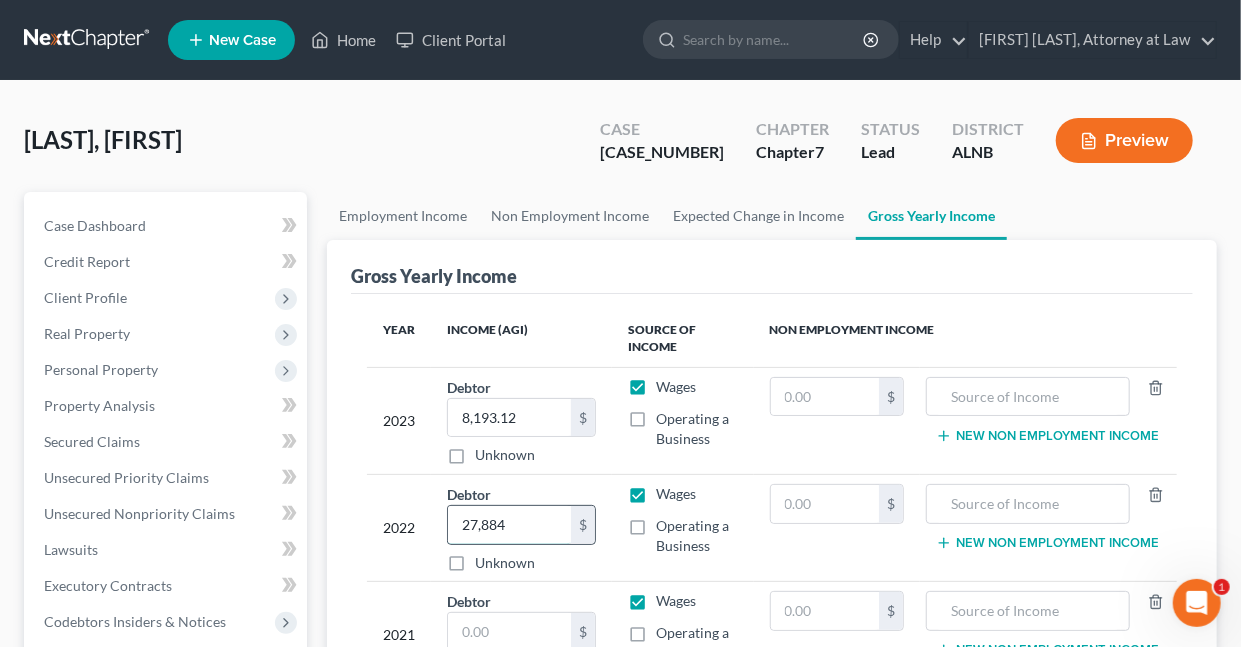 type on "27,884" 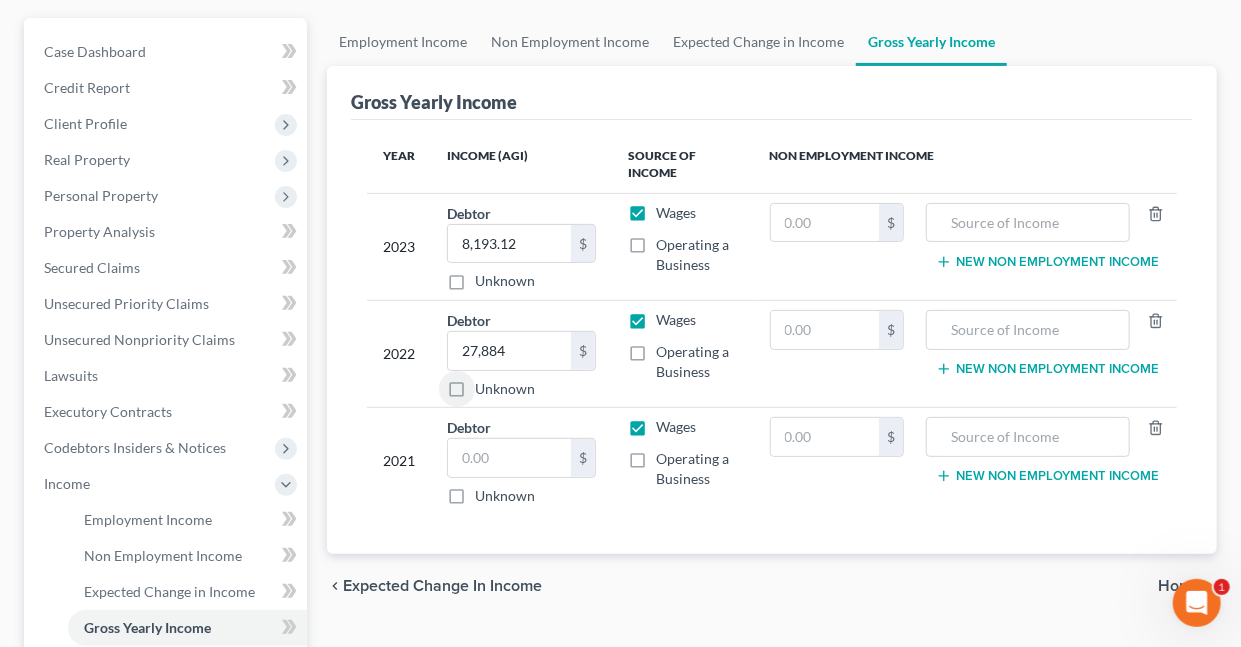 scroll, scrollTop: 219, scrollLeft: 0, axis: vertical 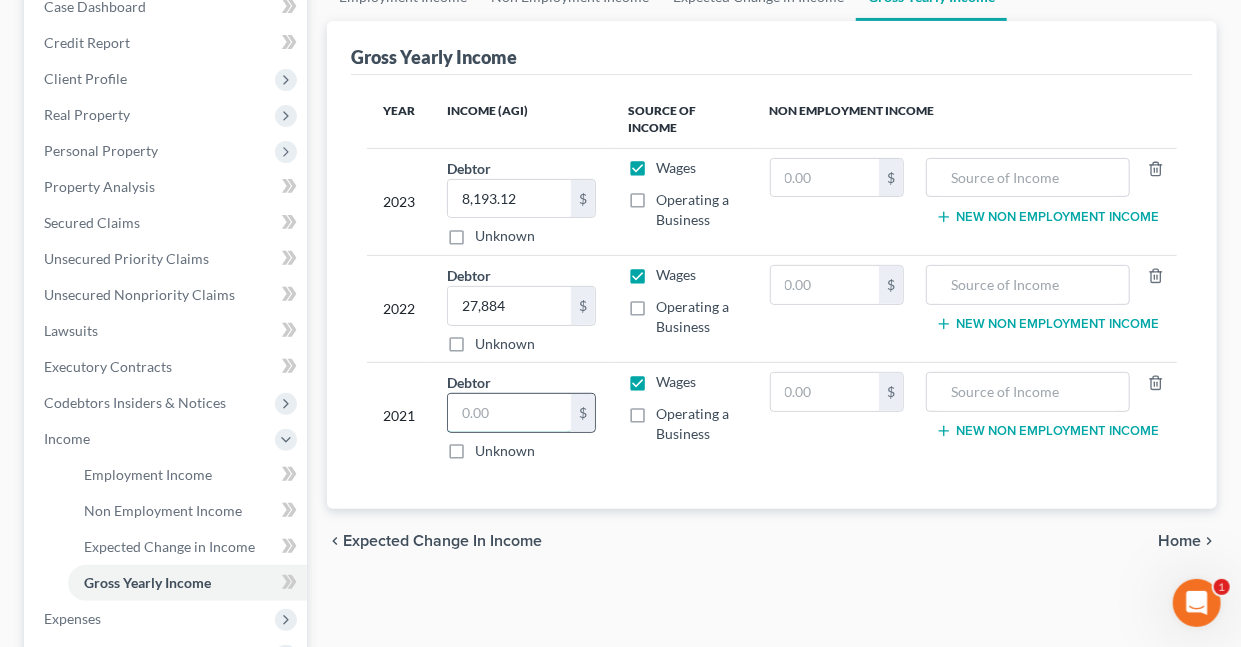 click at bounding box center [509, 413] 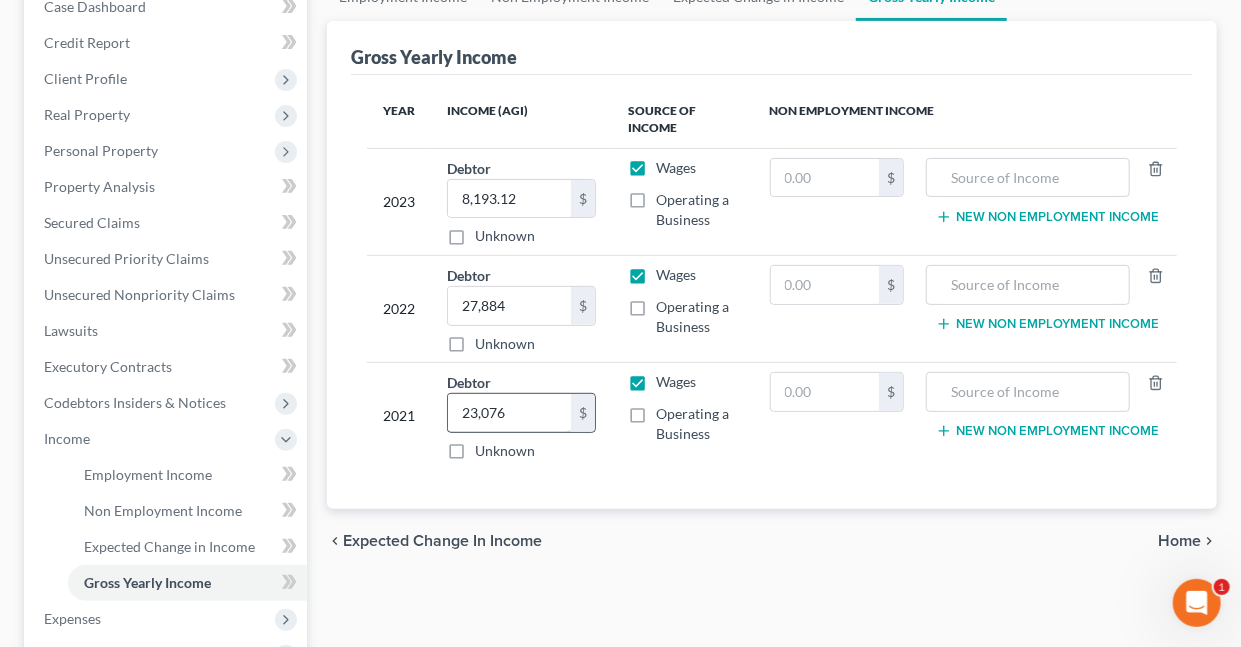 type on "23,076" 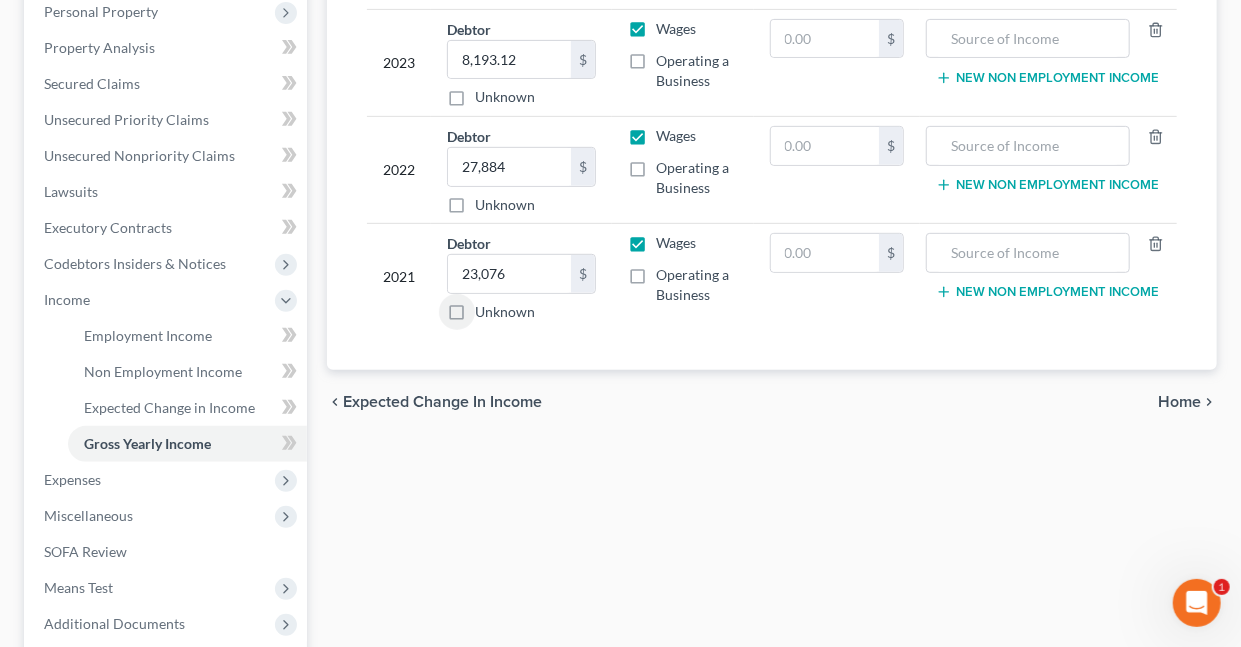 scroll, scrollTop: 436, scrollLeft: 0, axis: vertical 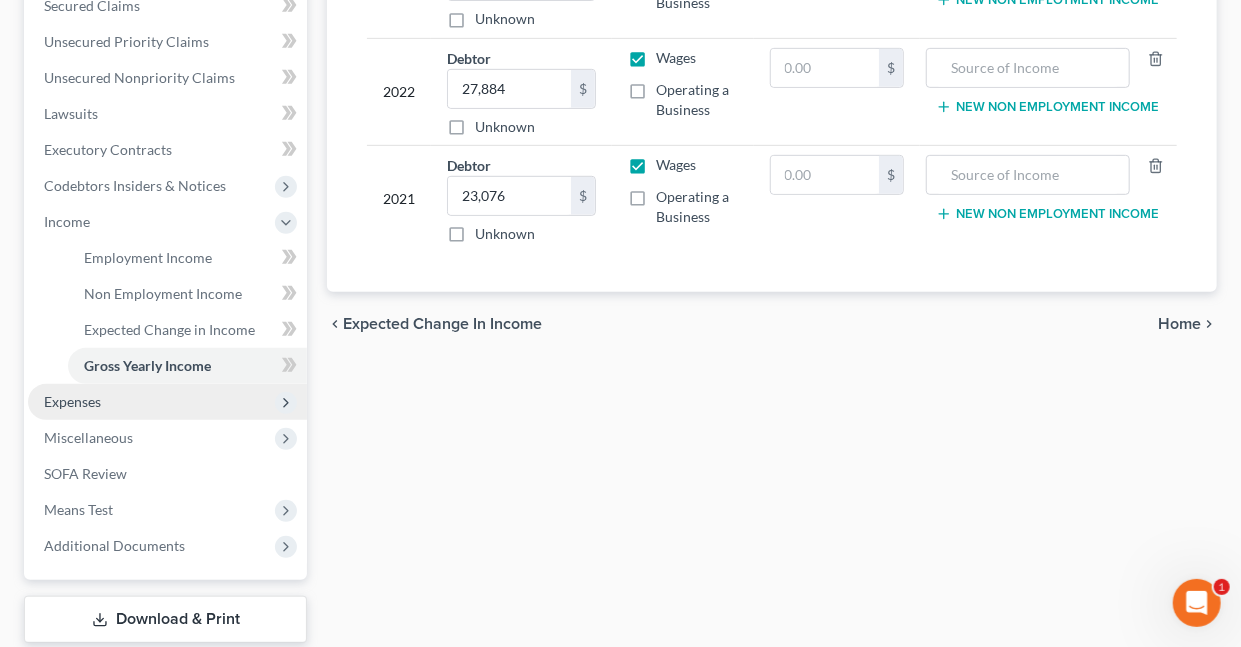 click on "Expenses" at bounding box center [72, 401] 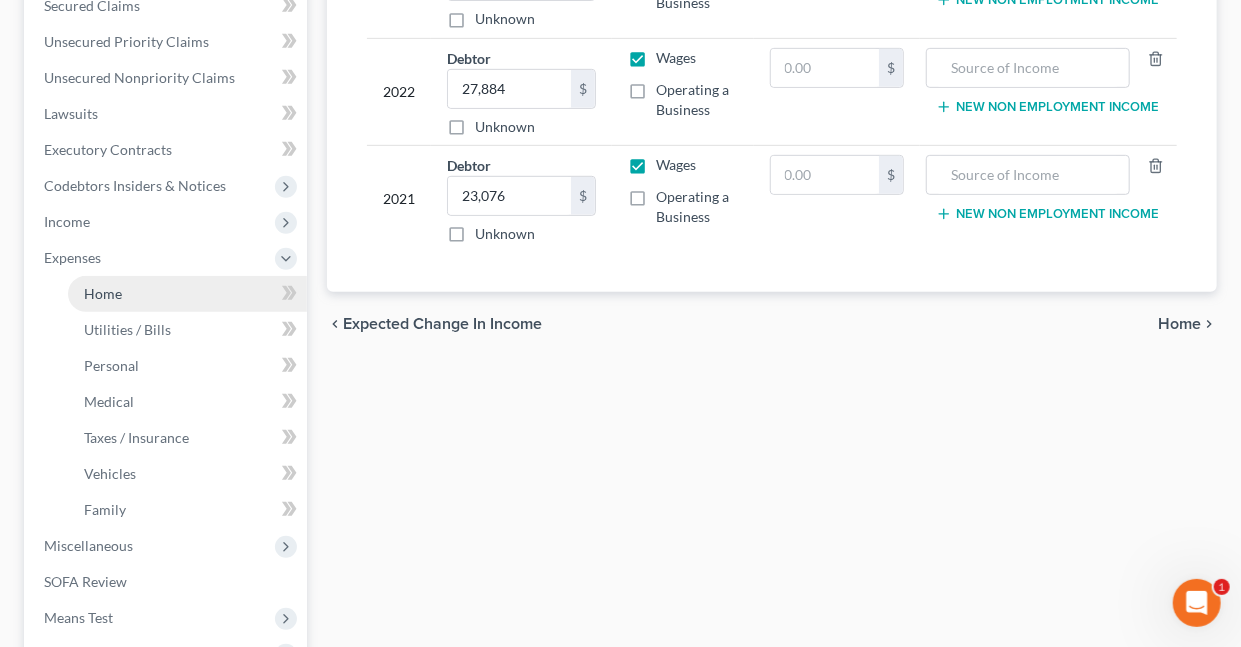 click on "Home" at bounding box center [103, 293] 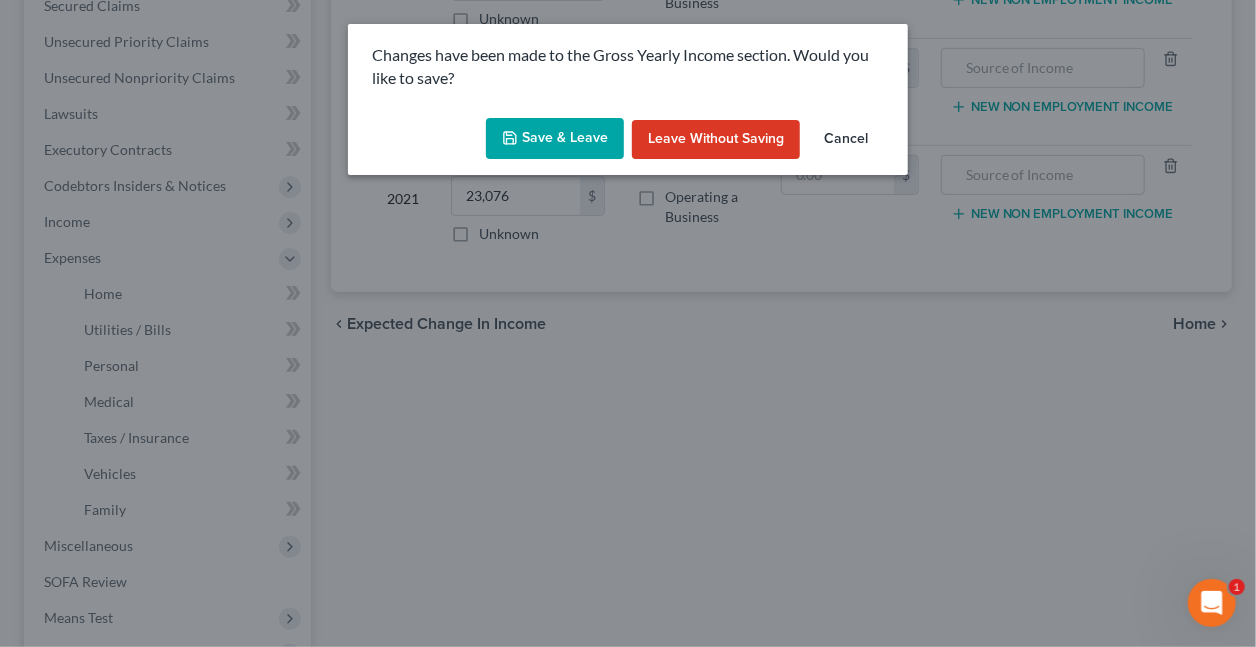 click on "Save & Leave" at bounding box center (555, 139) 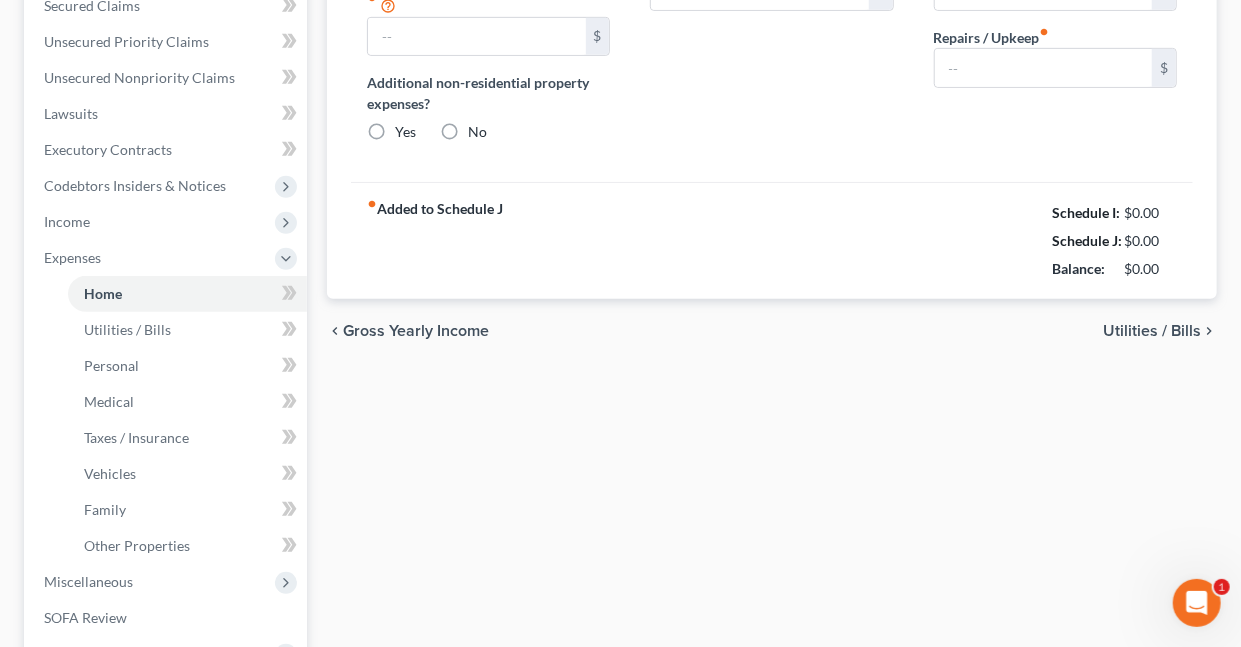 type on "0.00" 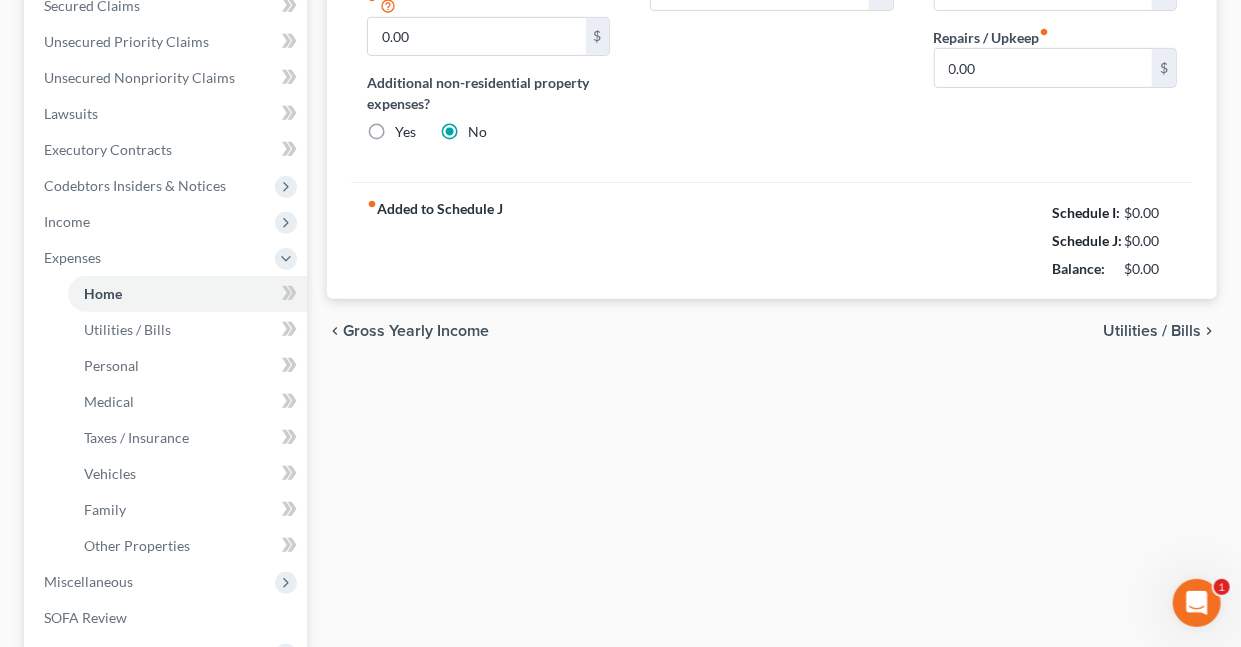 scroll, scrollTop: 0, scrollLeft: 0, axis: both 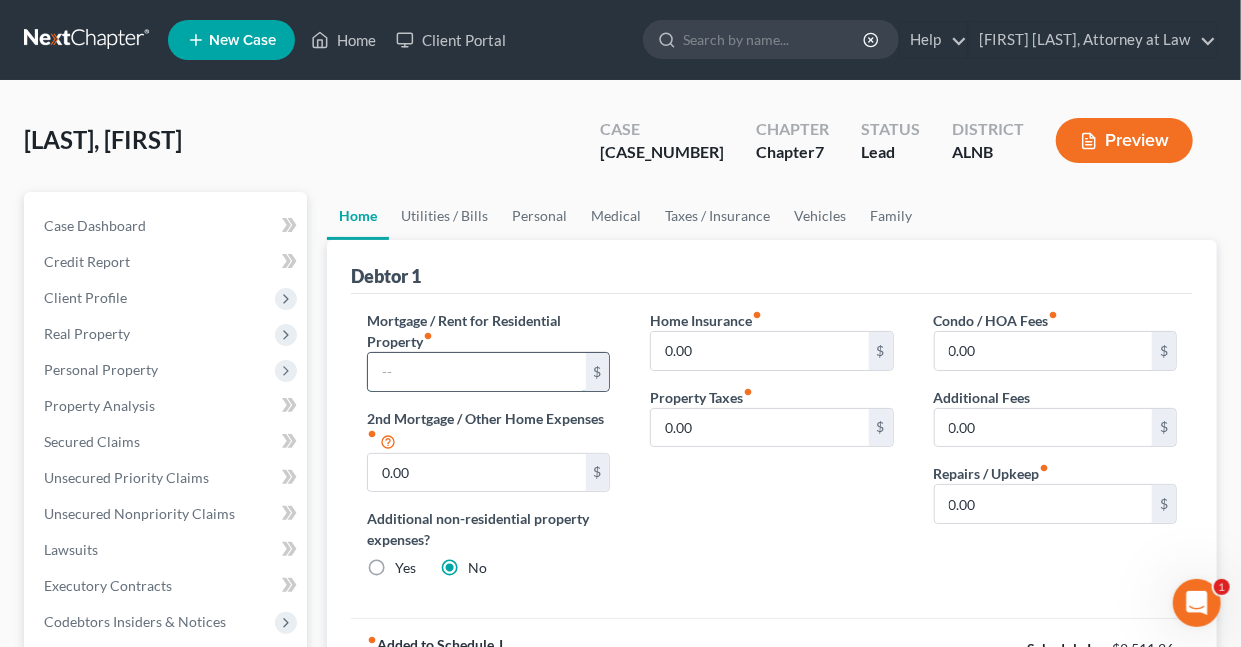 click at bounding box center (476, 372) 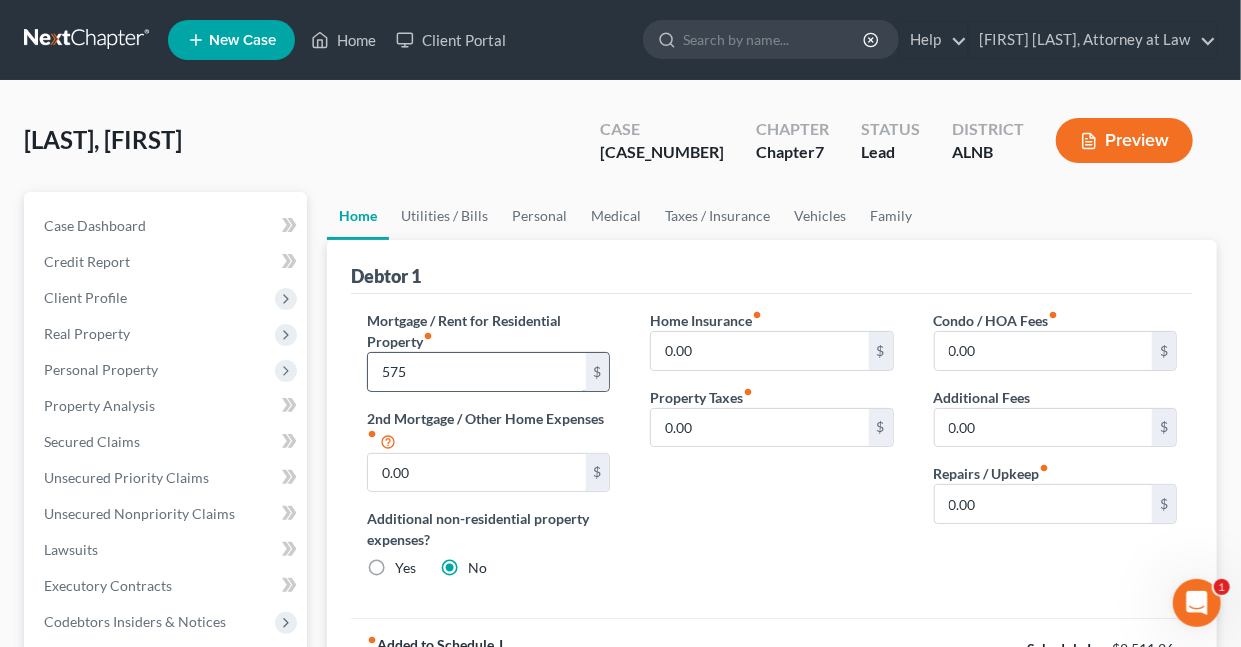 type on "575" 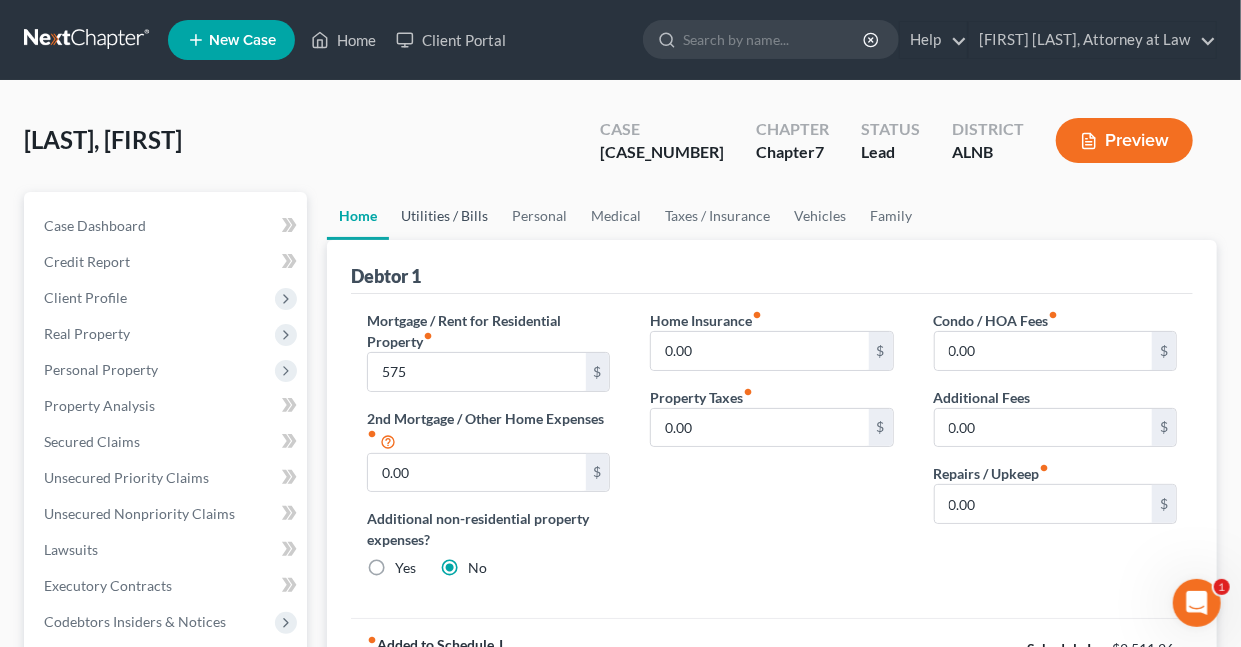 click on "Utilities / Bills" at bounding box center [444, 216] 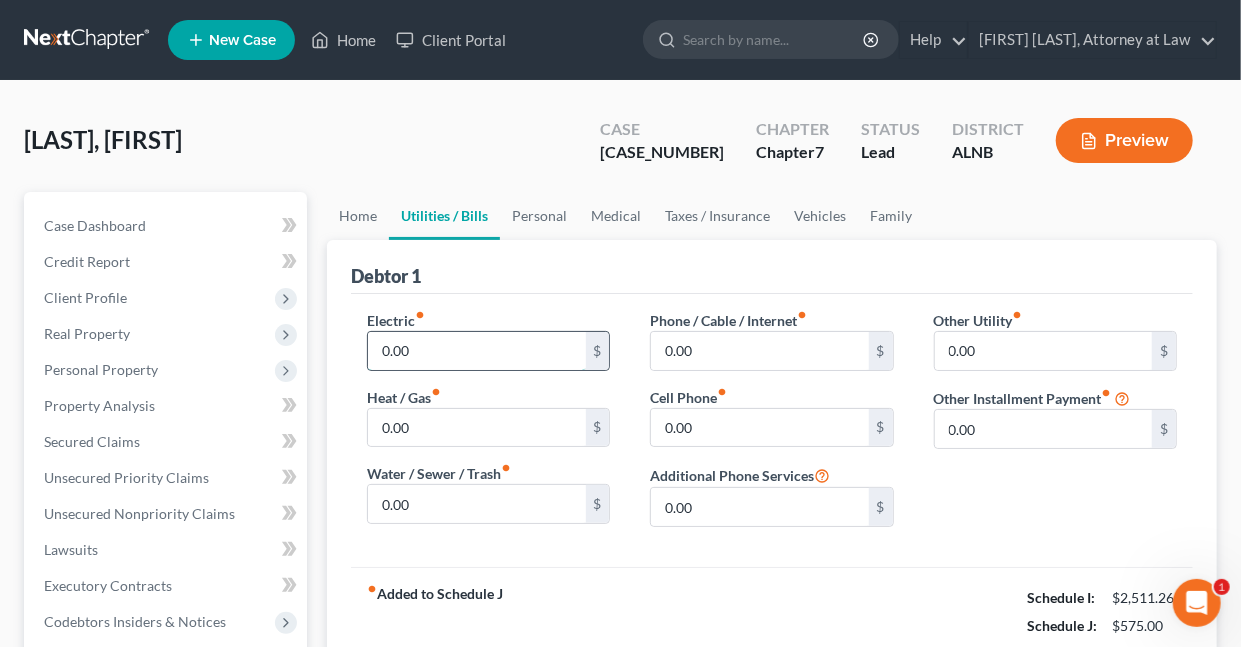 click on "0.00" at bounding box center (476, 351) 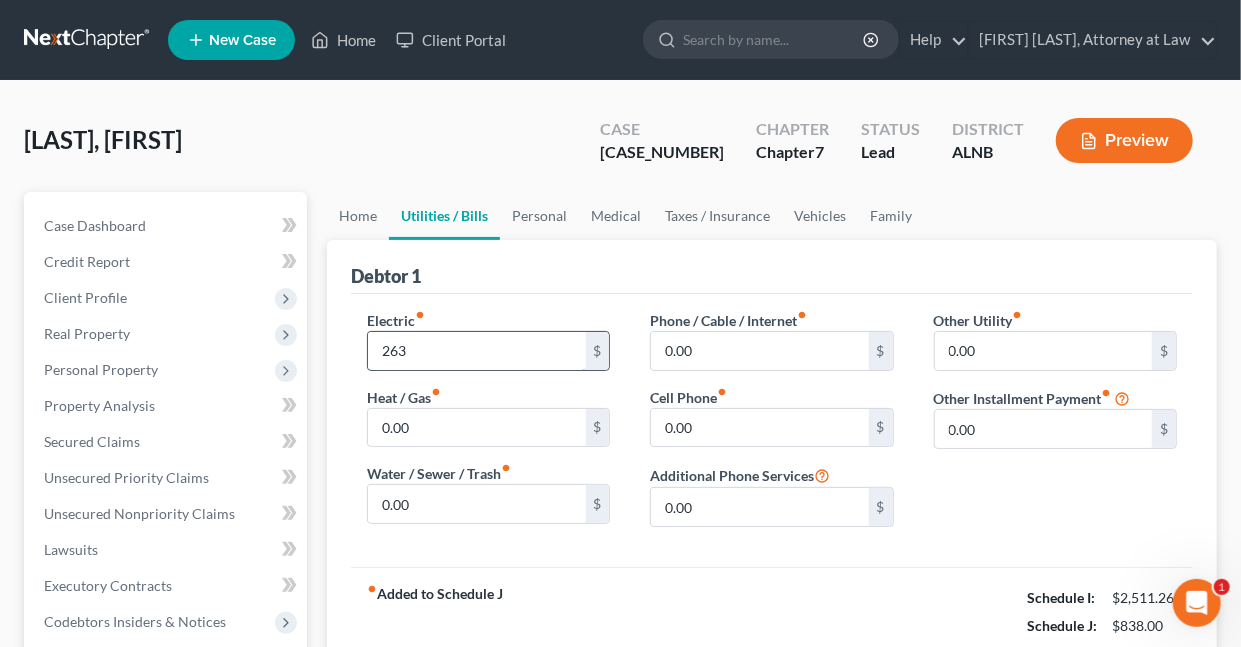 type on "263" 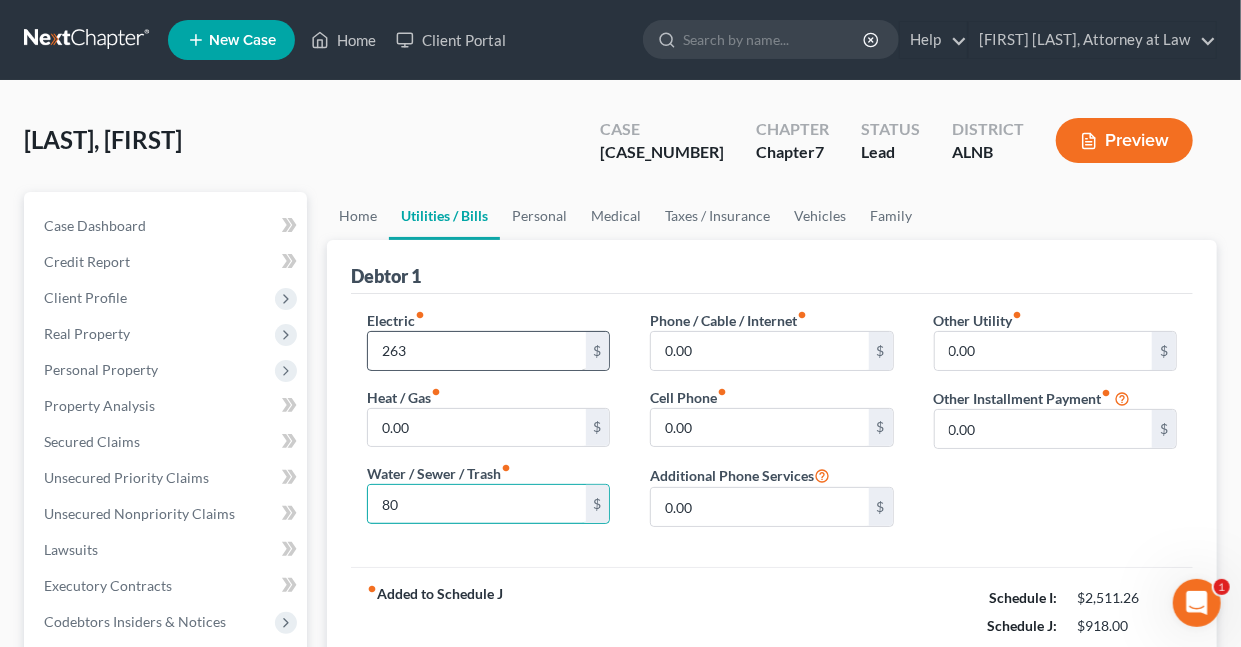 type on "80" 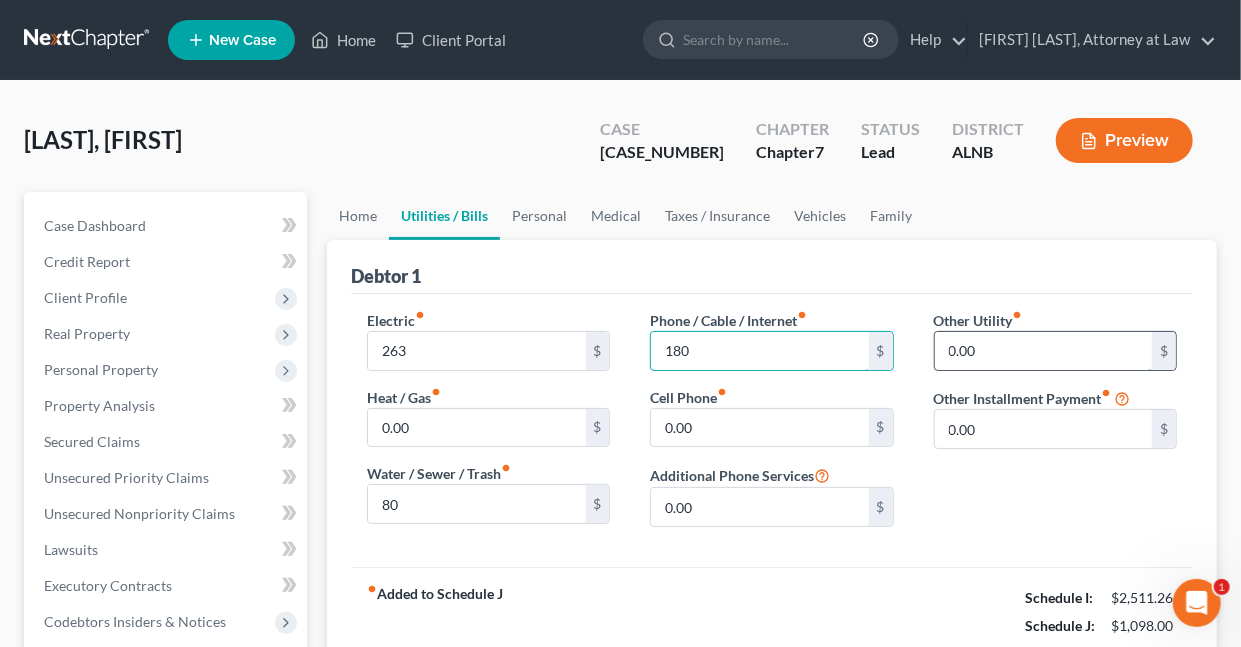 type on "180" 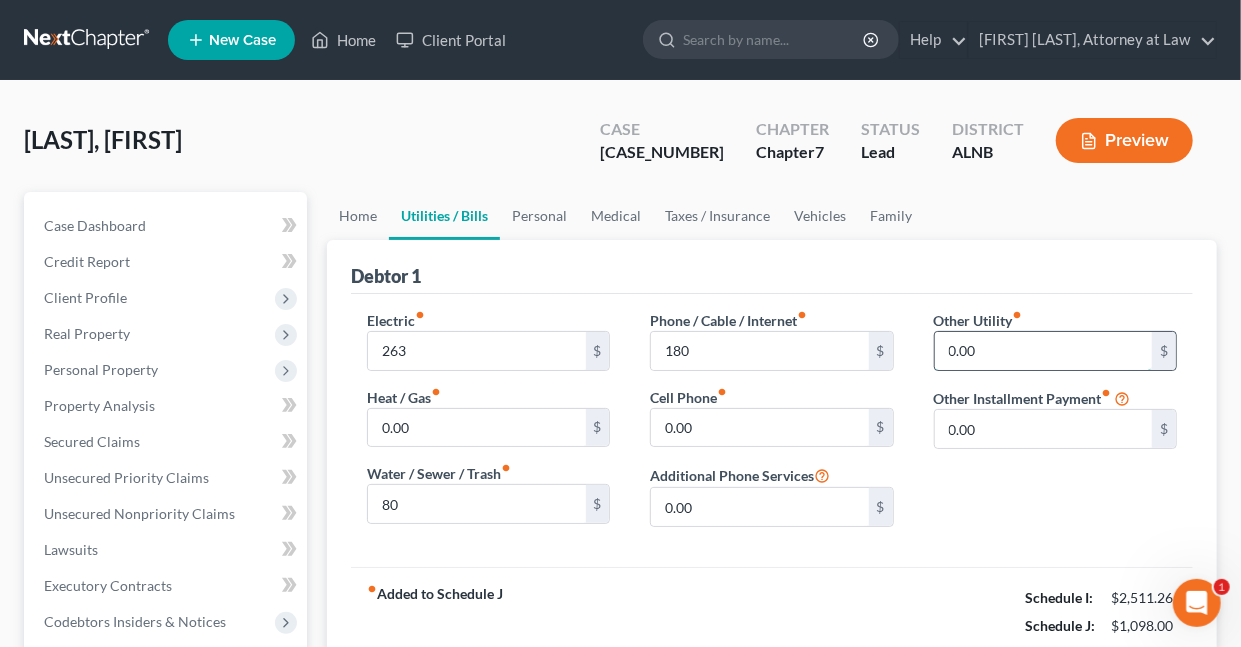click on "0.00" at bounding box center [1043, 351] 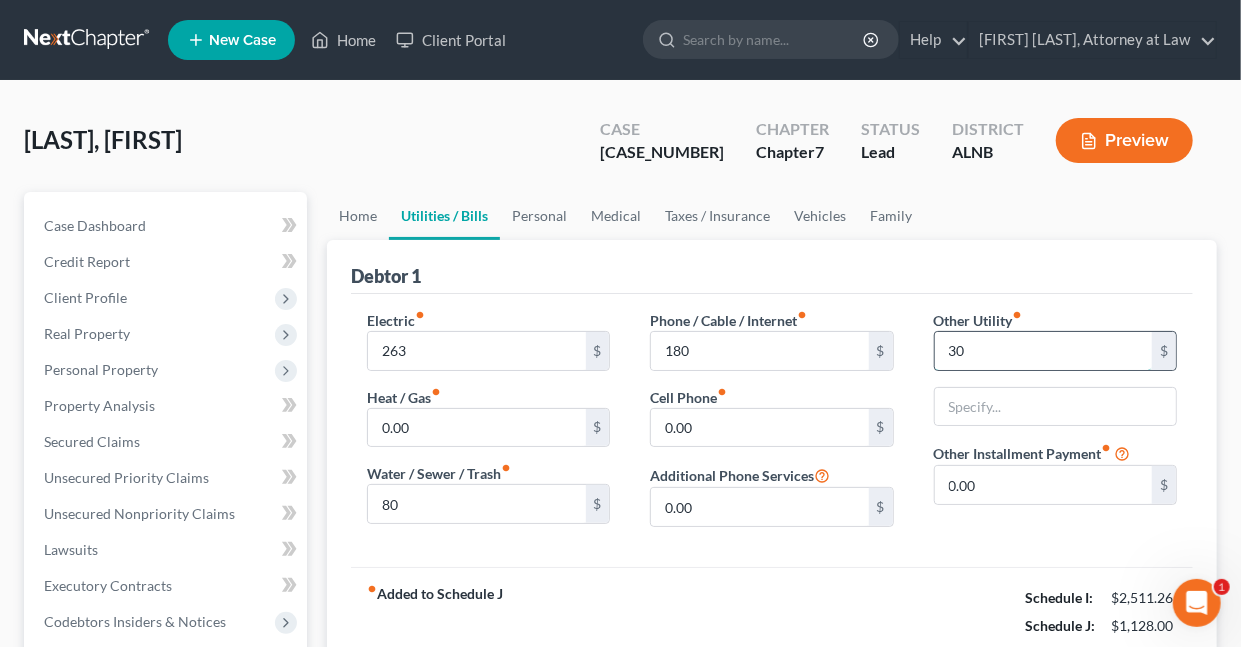 type on "30" 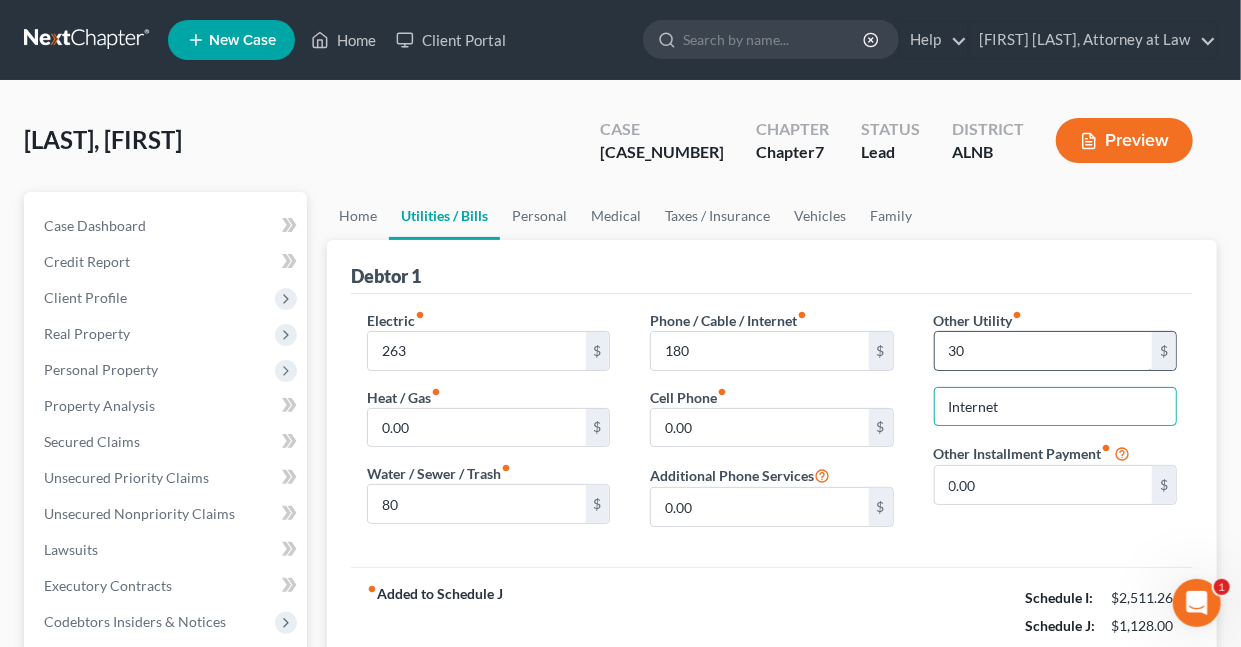 type on "Internet" 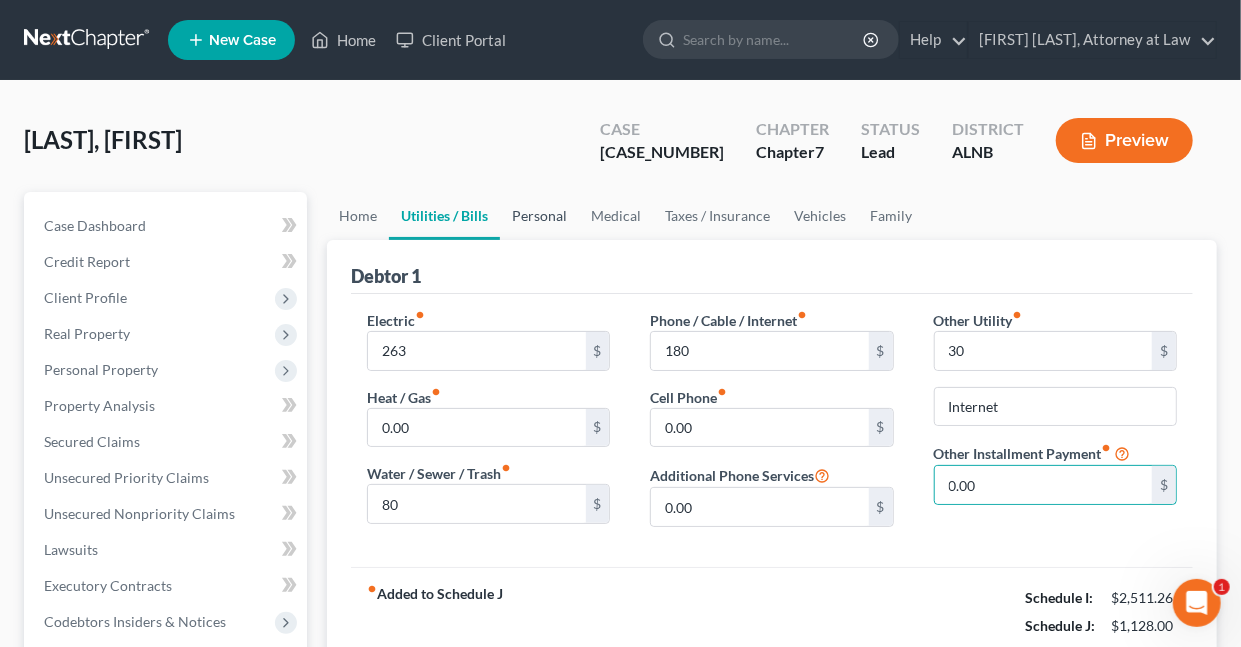 click on "Personal" at bounding box center [539, 216] 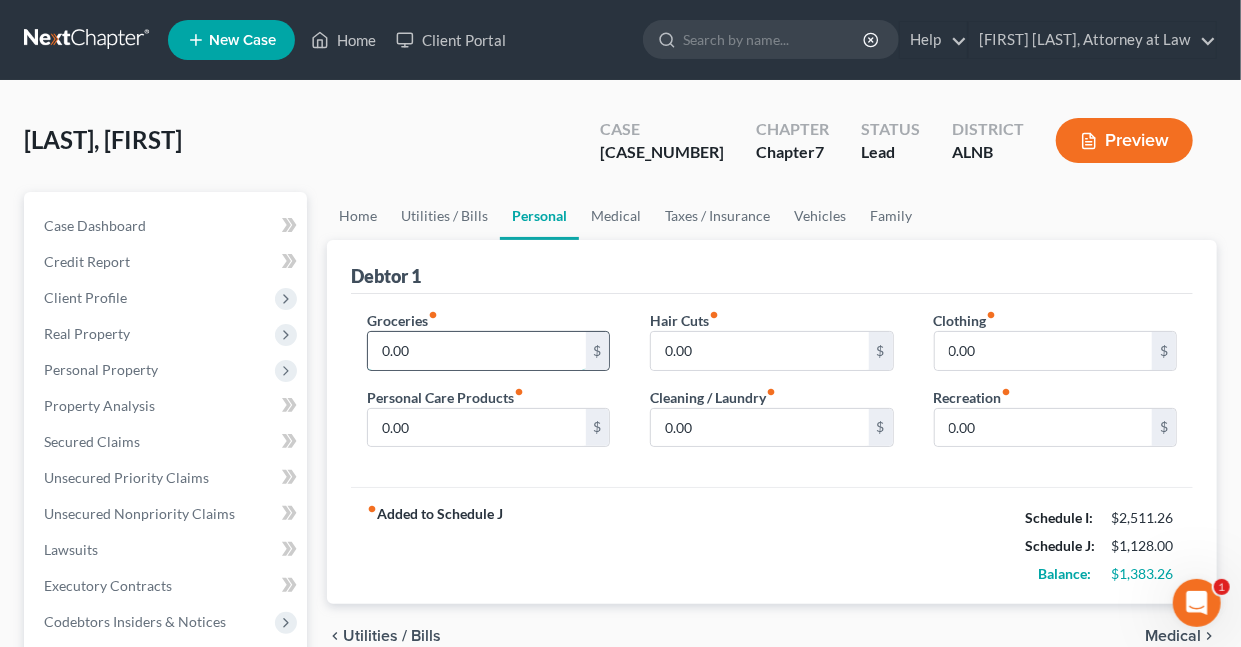 click on "0.00" at bounding box center (476, 351) 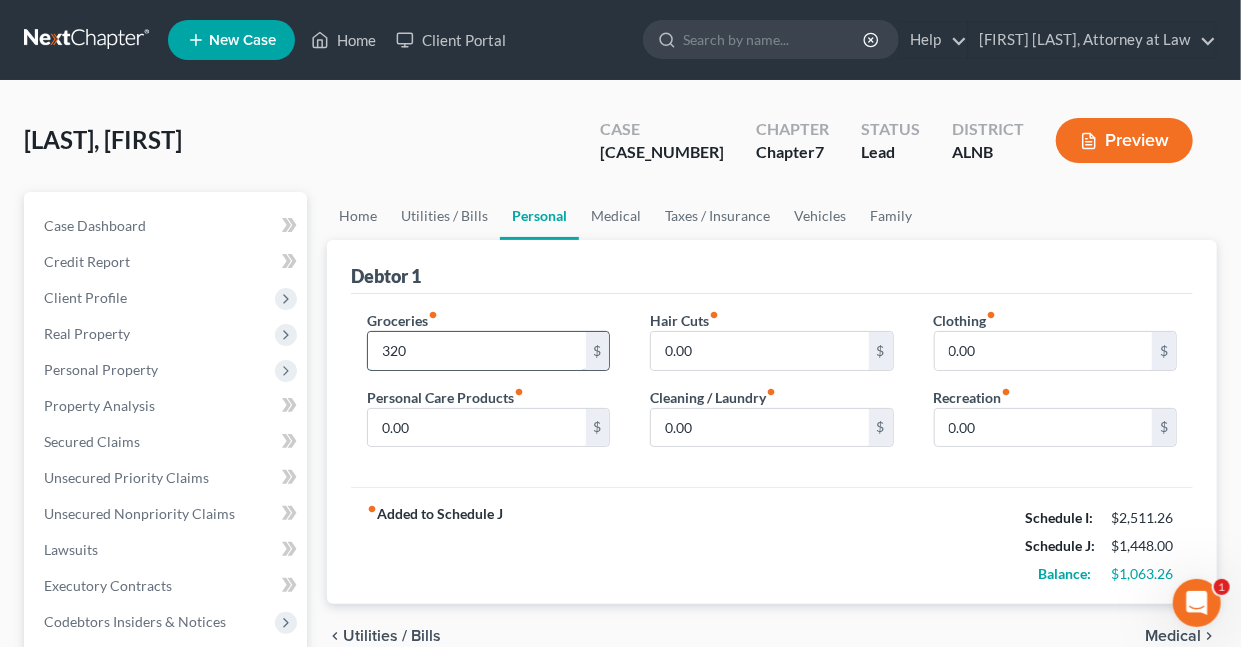 type on "320" 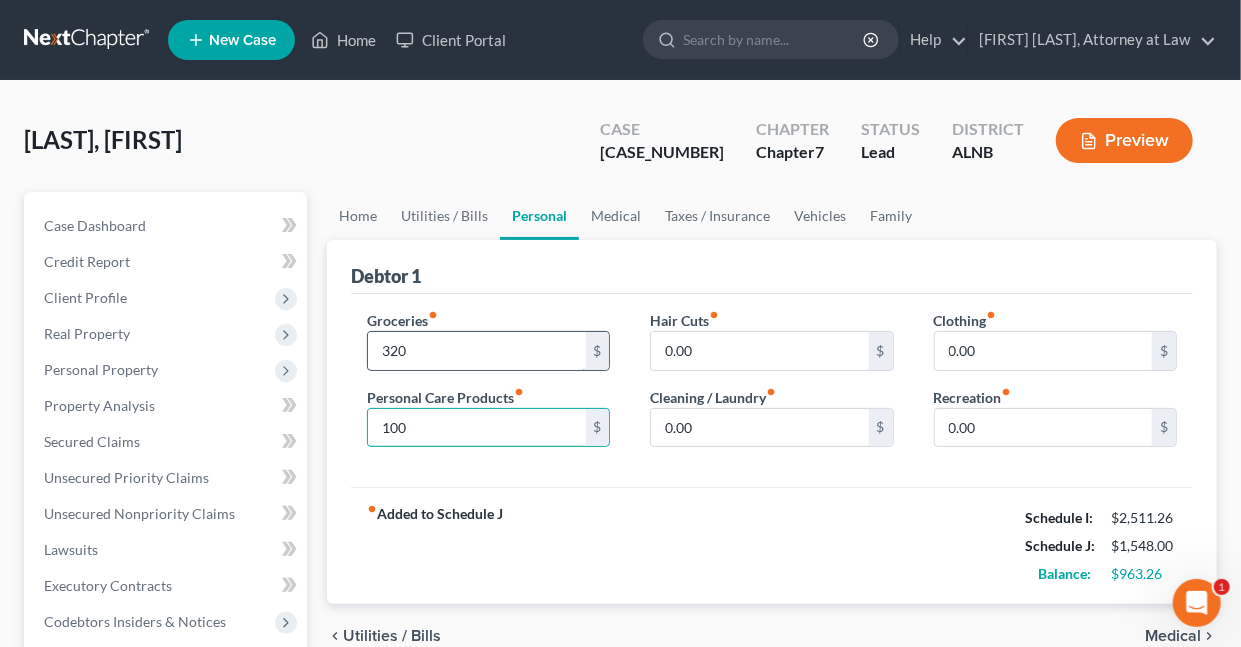 type on "100" 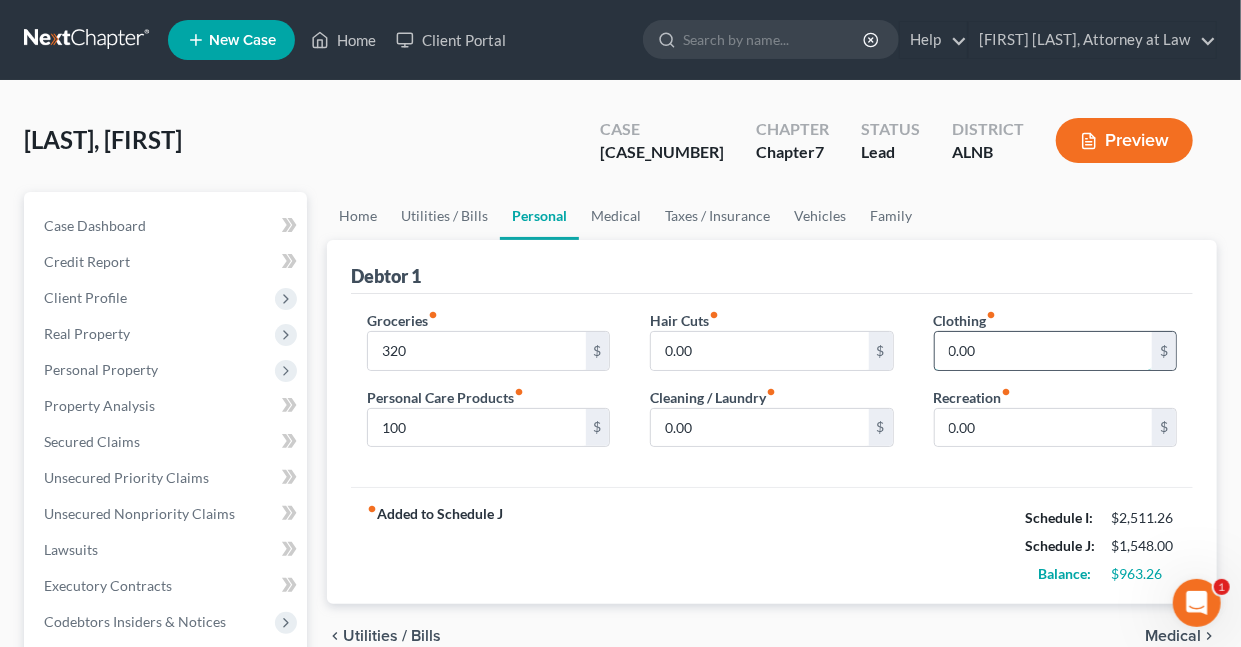 click on "0.00" at bounding box center [1043, 351] 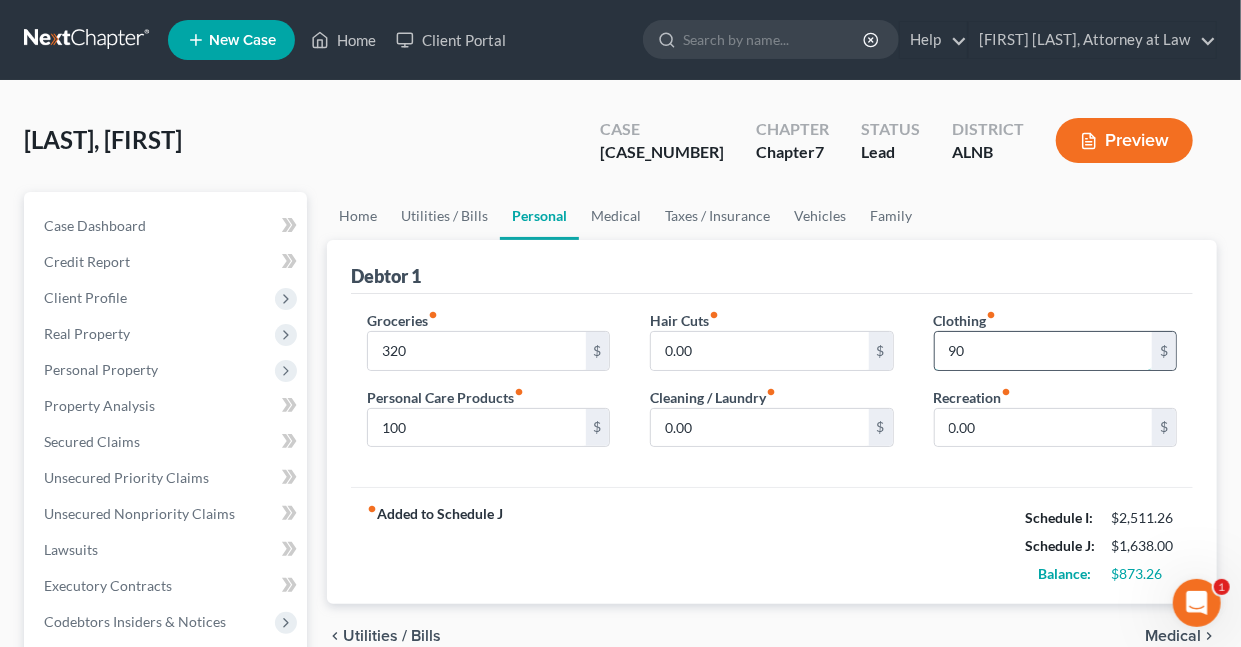 type on "9" 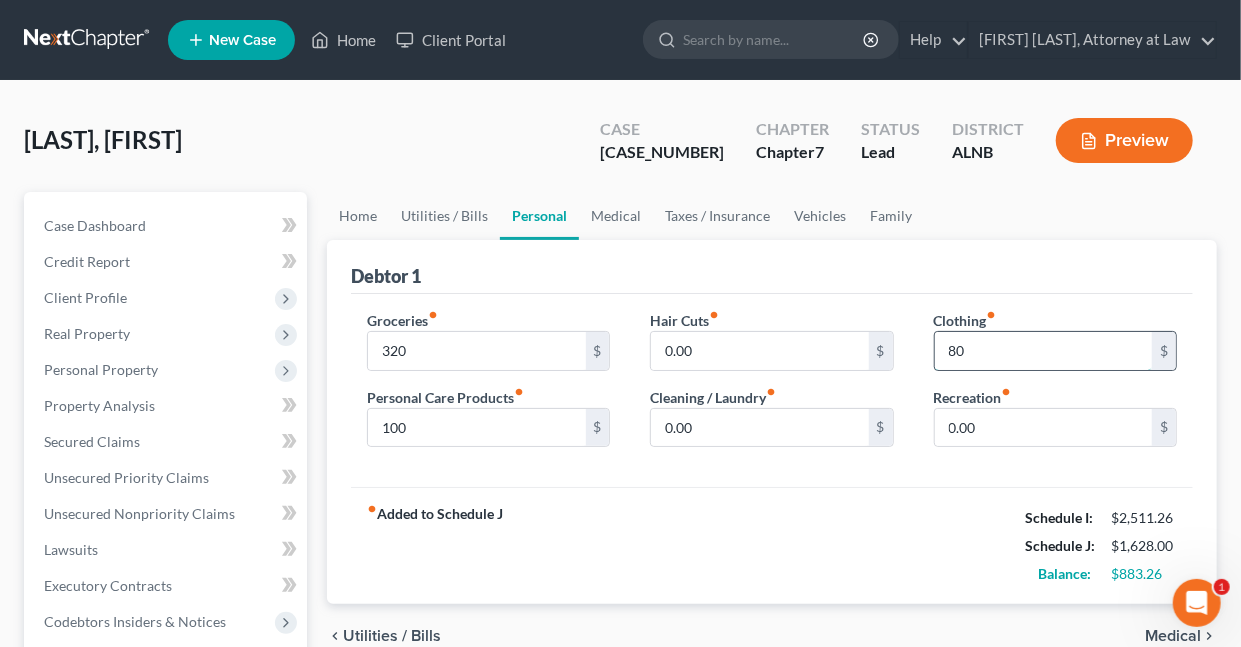 type on "80" 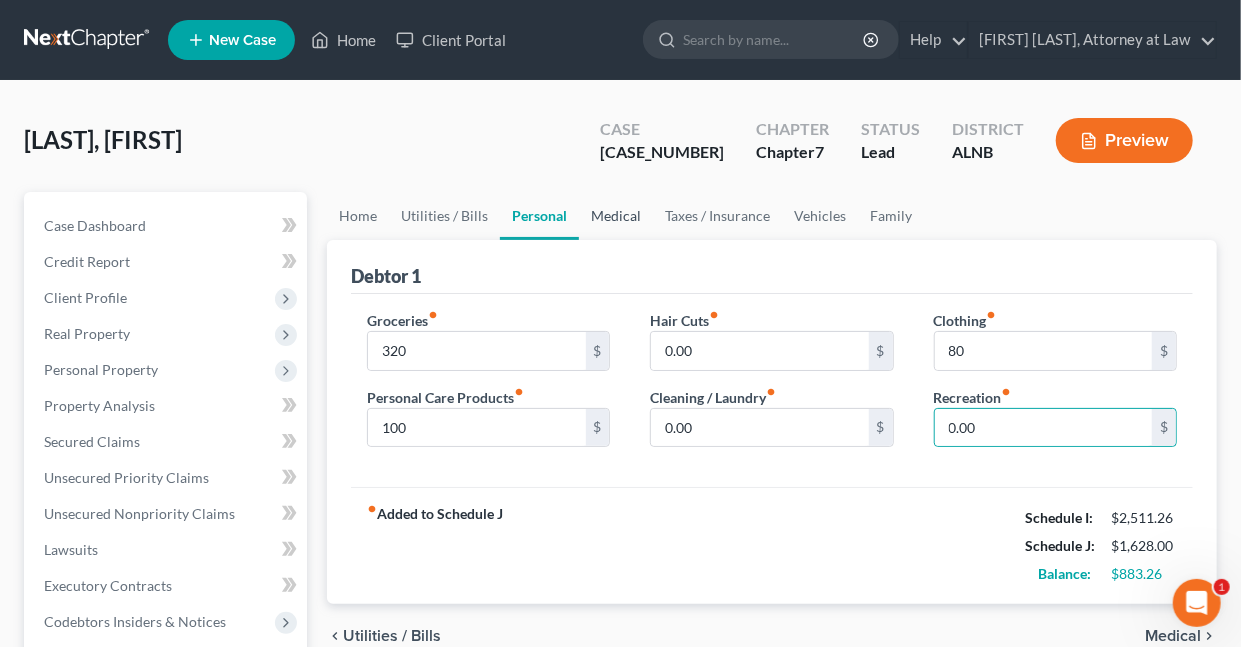 click on "Medical" at bounding box center (616, 216) 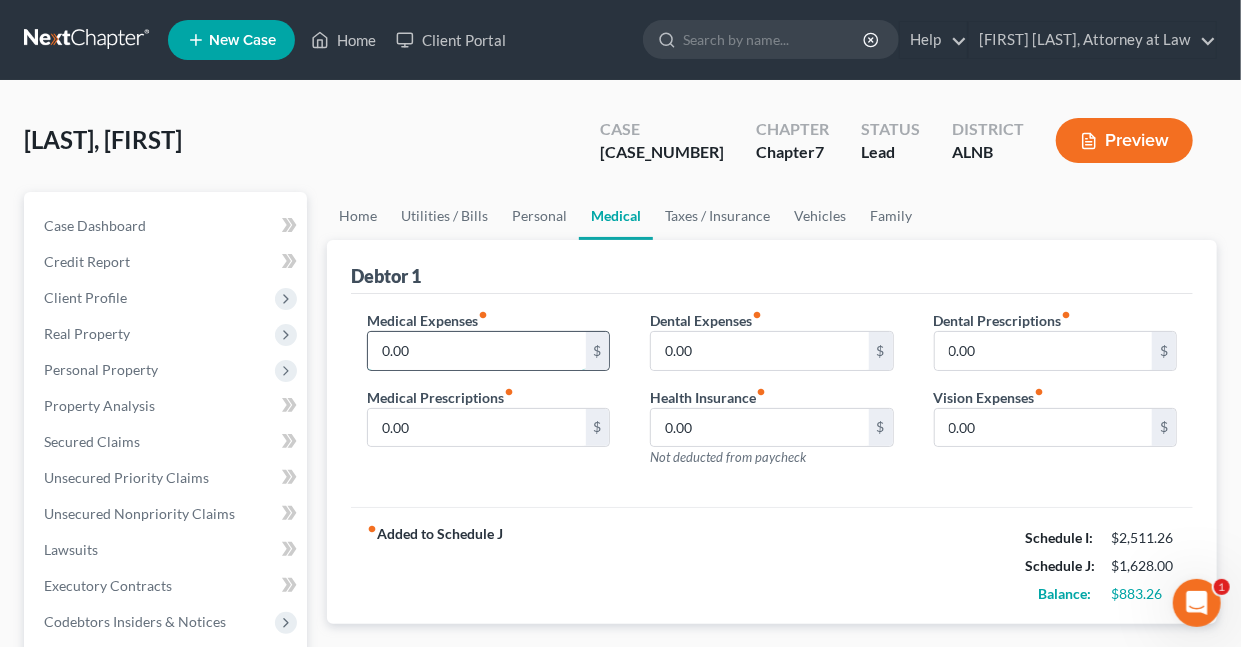 click on "0.00" at bounding box center [476, 351] 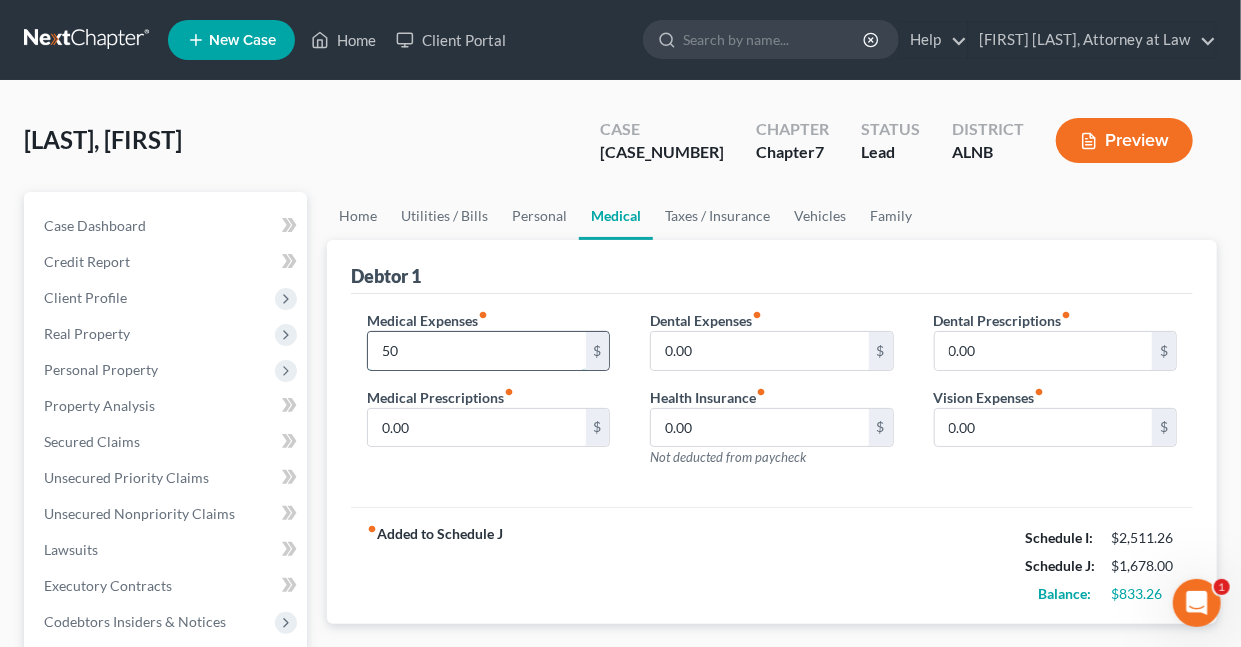type on "50" 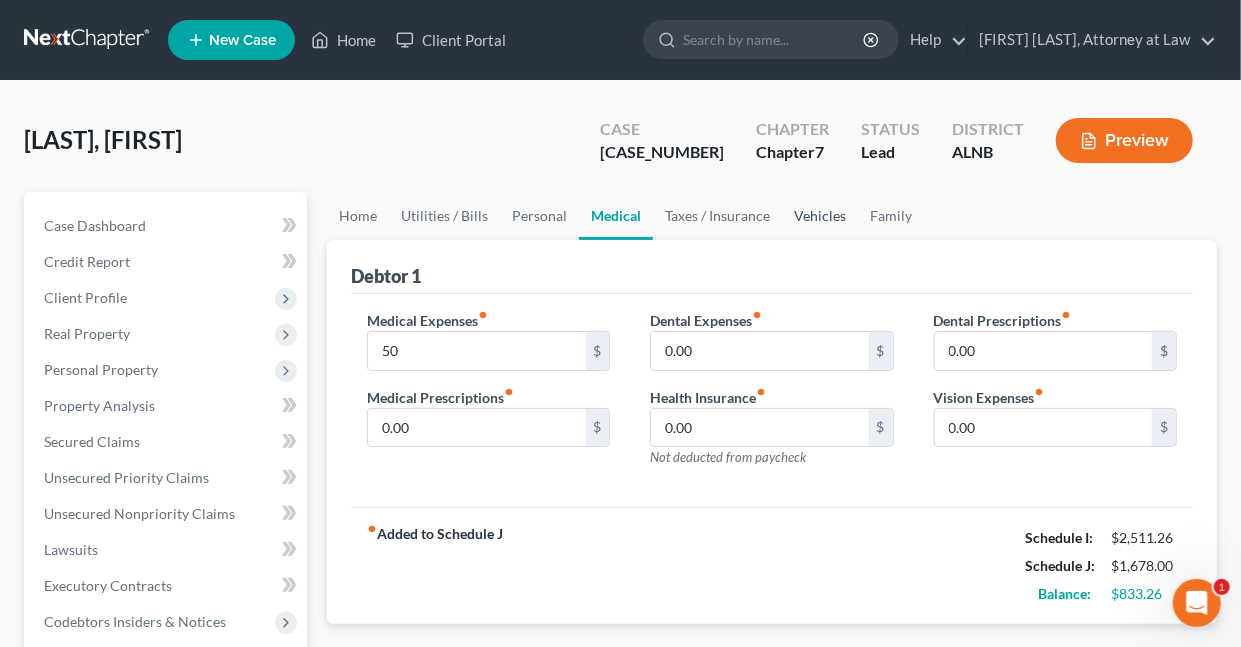 click on "Vehicles" at bounding box center (820, 216) 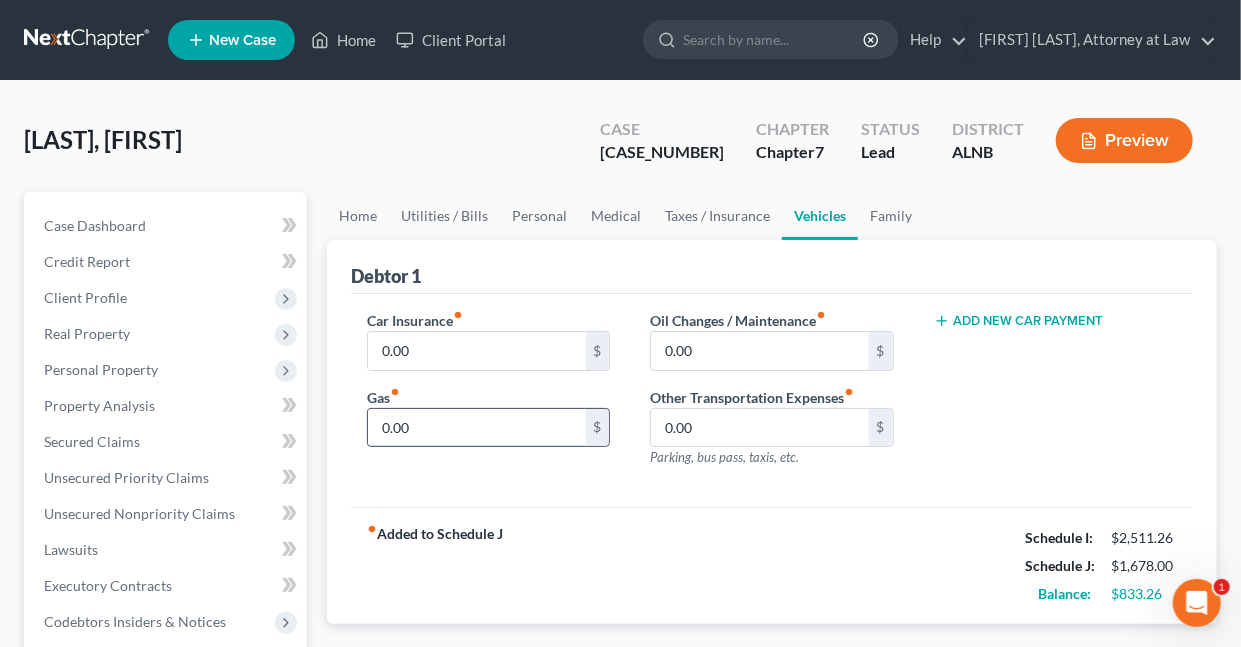 click on "0.00" at bounding box center (476, 428) 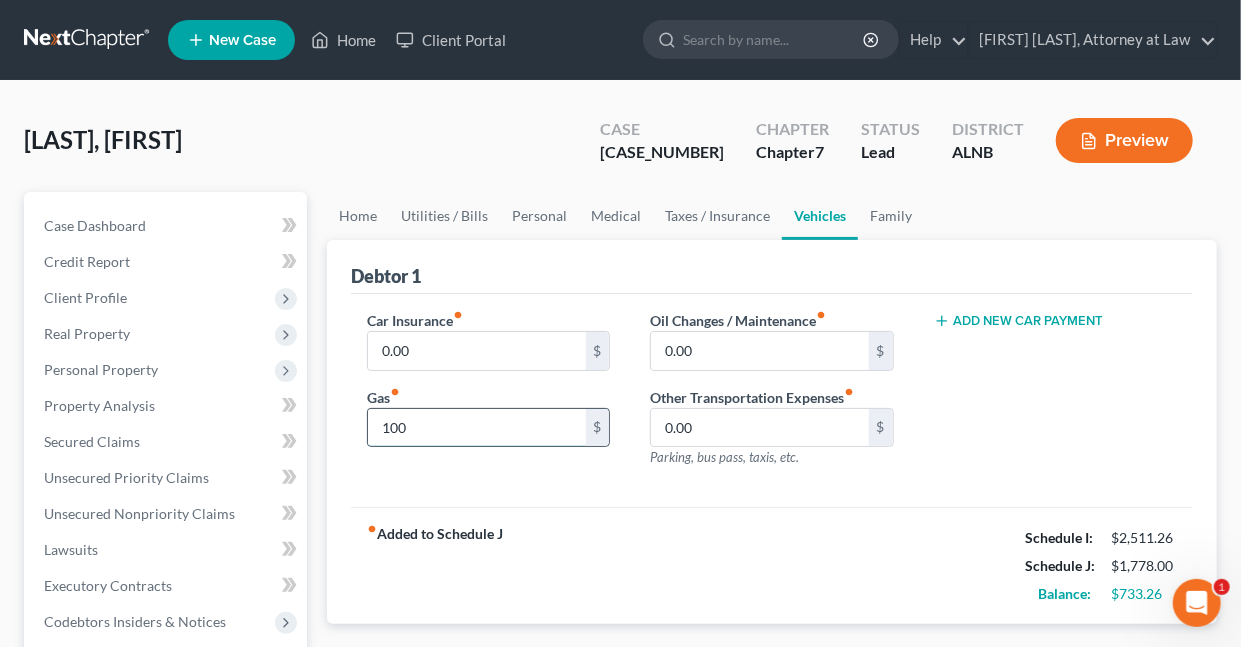 type on "100" 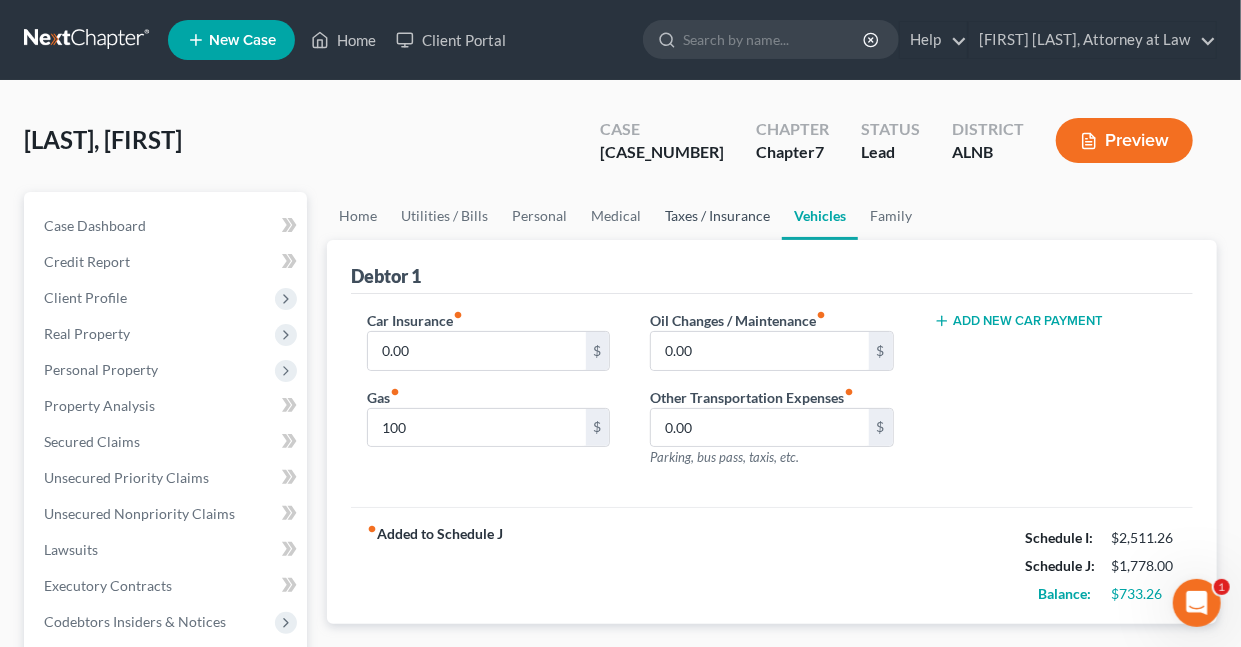 click on "Taxes / Insurance" at bounding box center [717, 216] 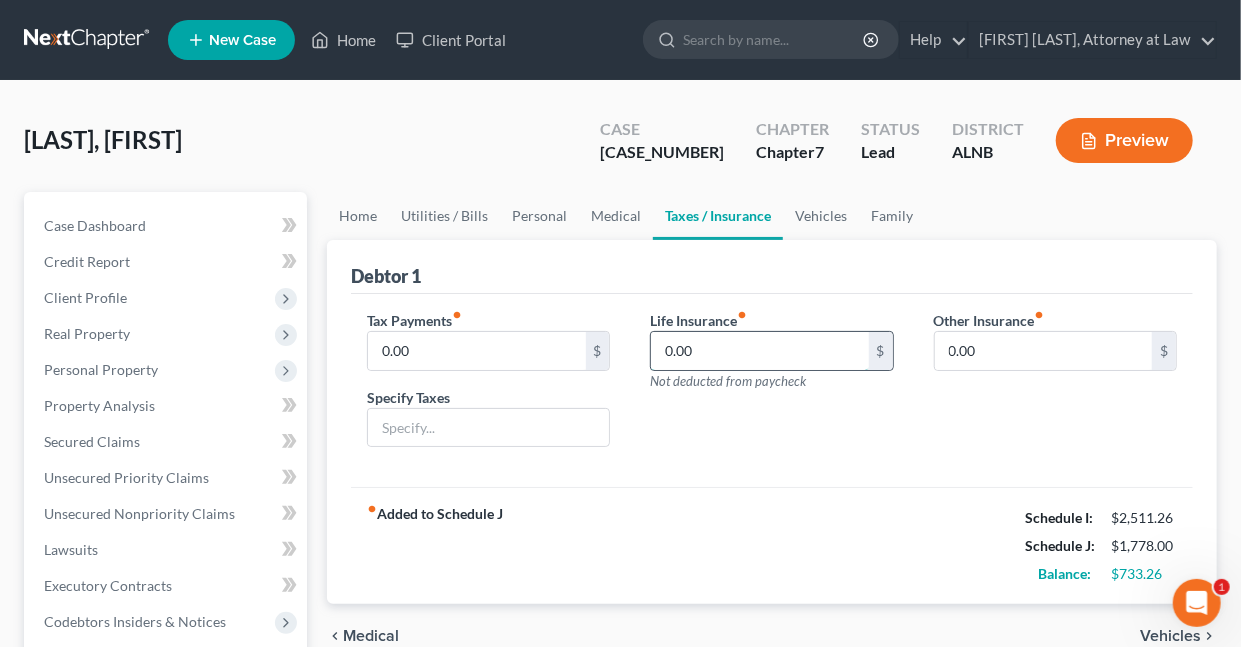 click on "0.00" at bounding box center [759, 351] 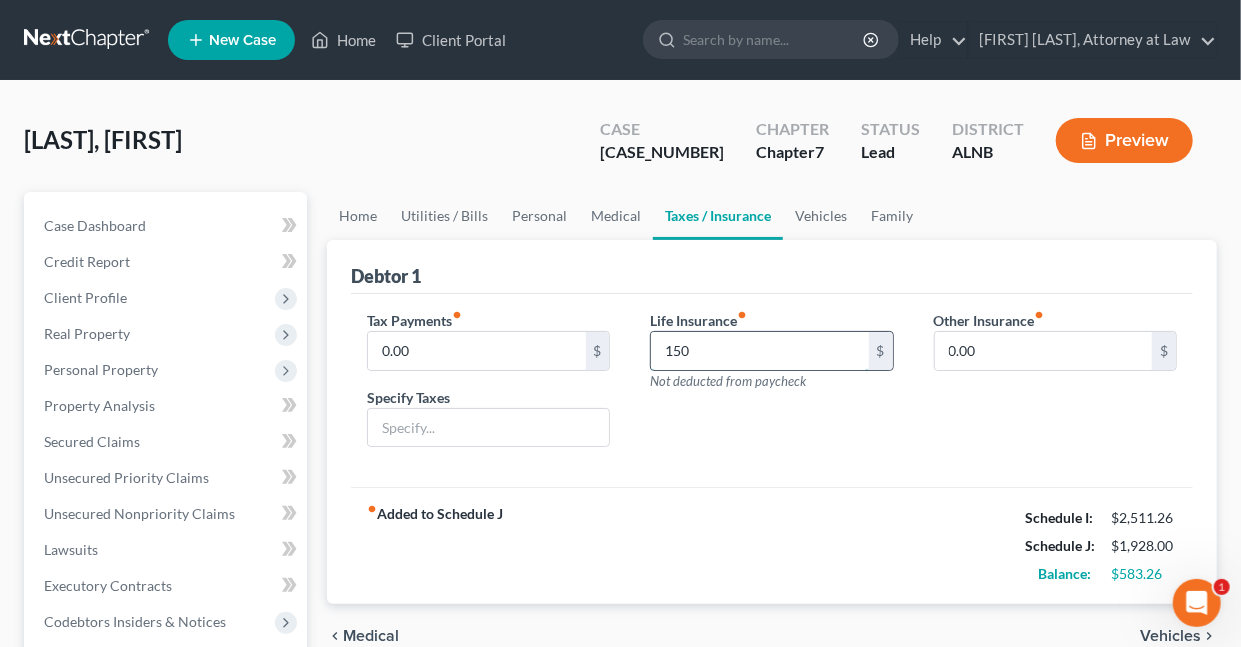 type on "150" 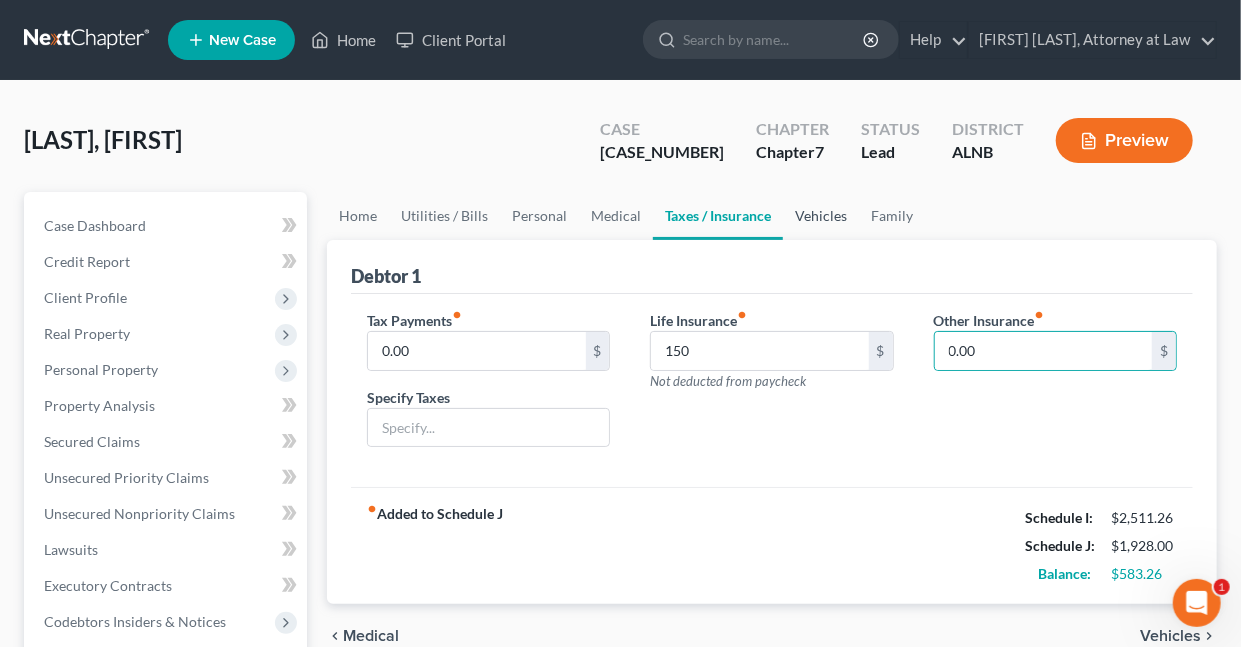 click on "Vehicles" at bounding box center [821, 216] 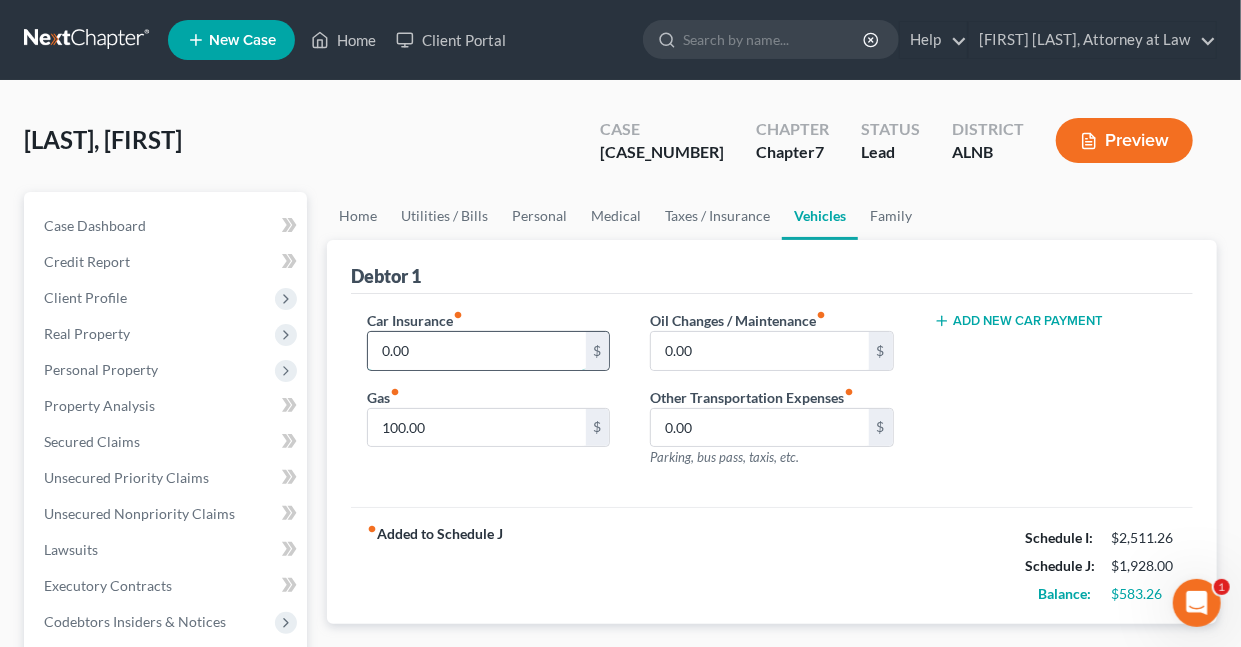 click on "0.00" at bounding box center [476, 351] 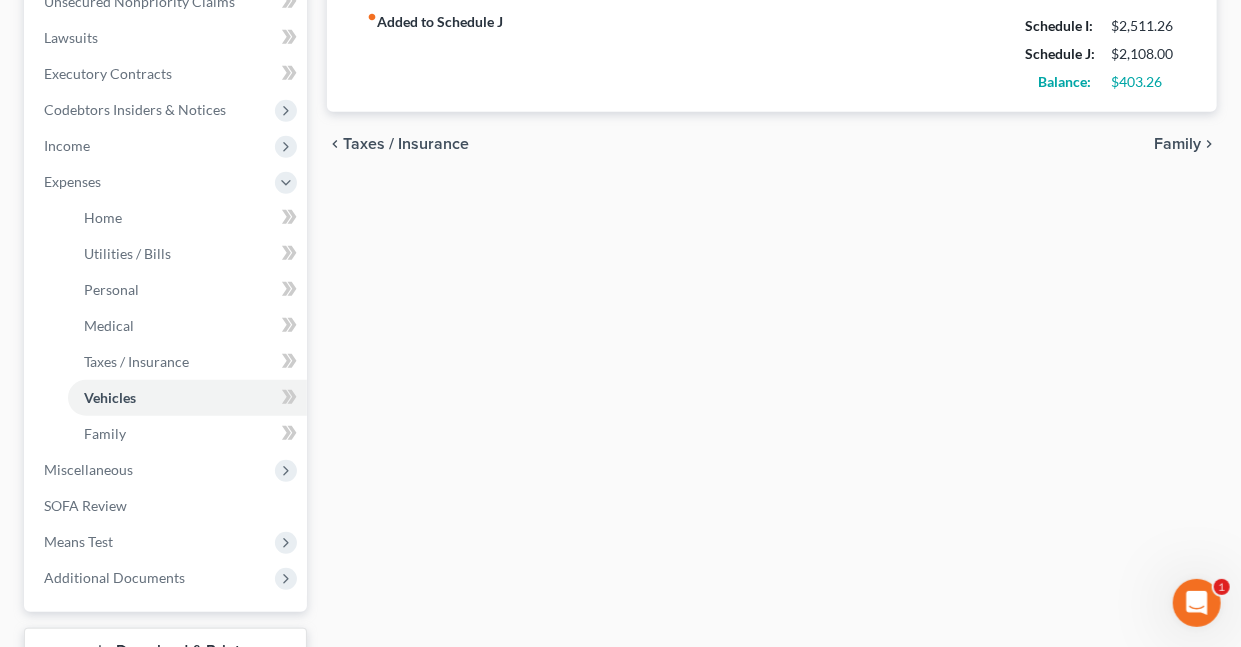 scroll, scrollTop: 513, scrollLeft: 0, axis: vertical 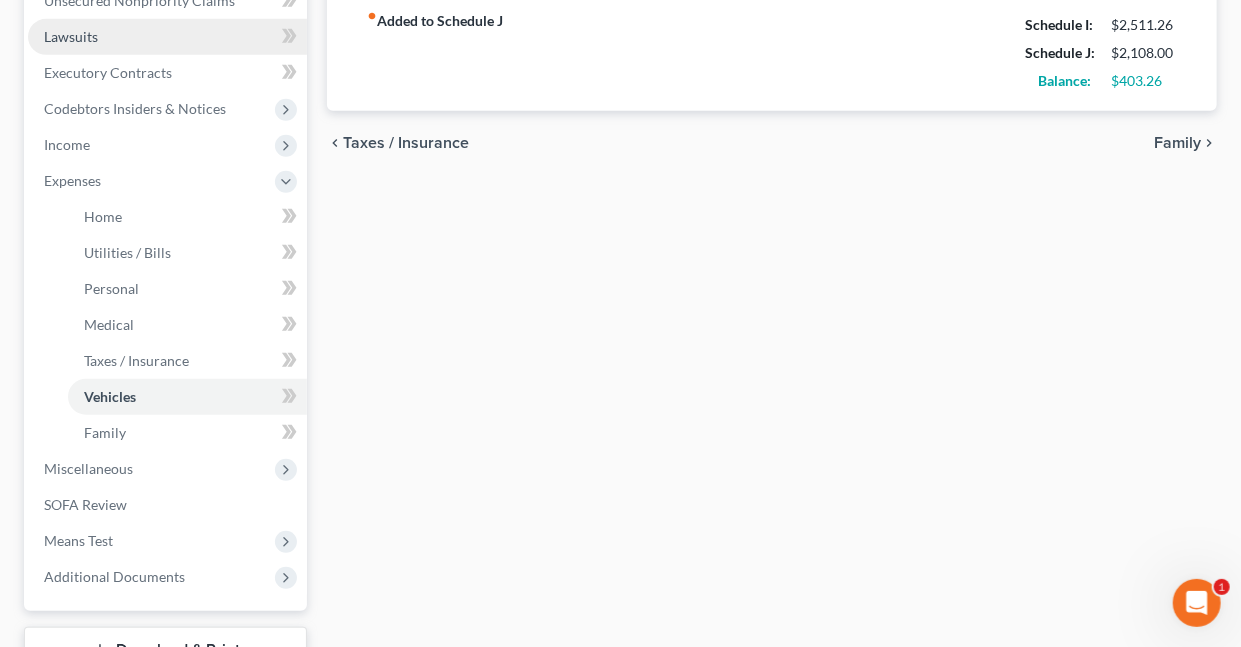 click on "Lawsuits" at bounding box center [71, 36] 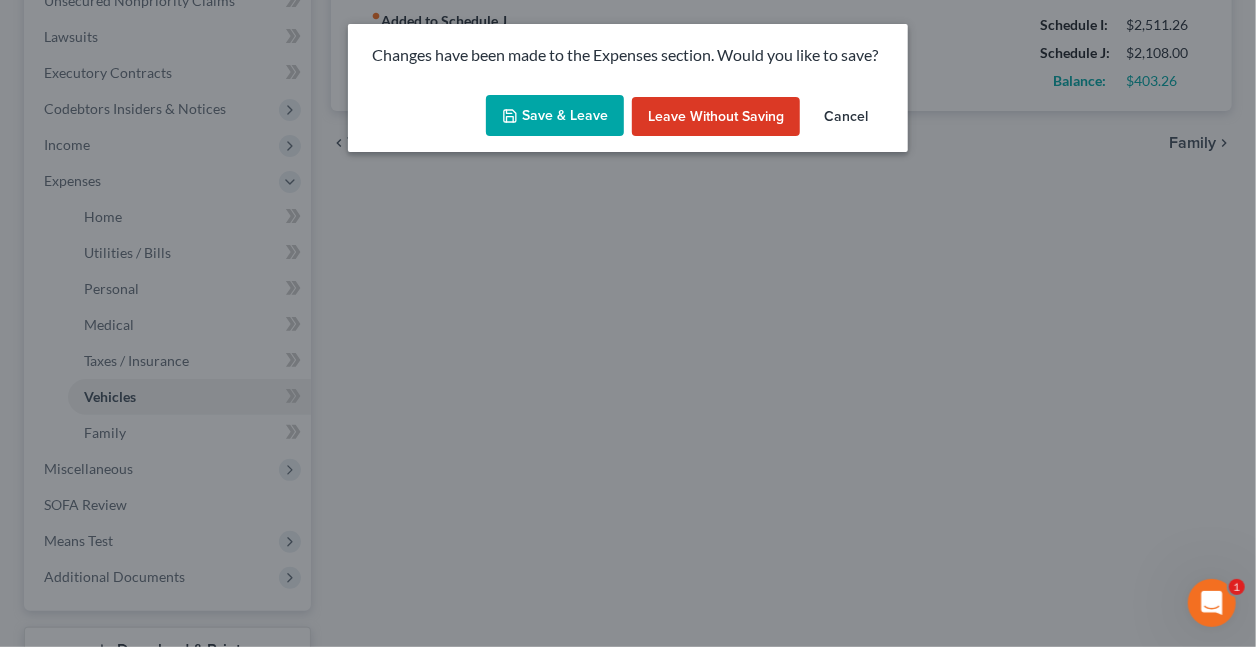 click on "Save & Leave" at bounding box center [555, 116] 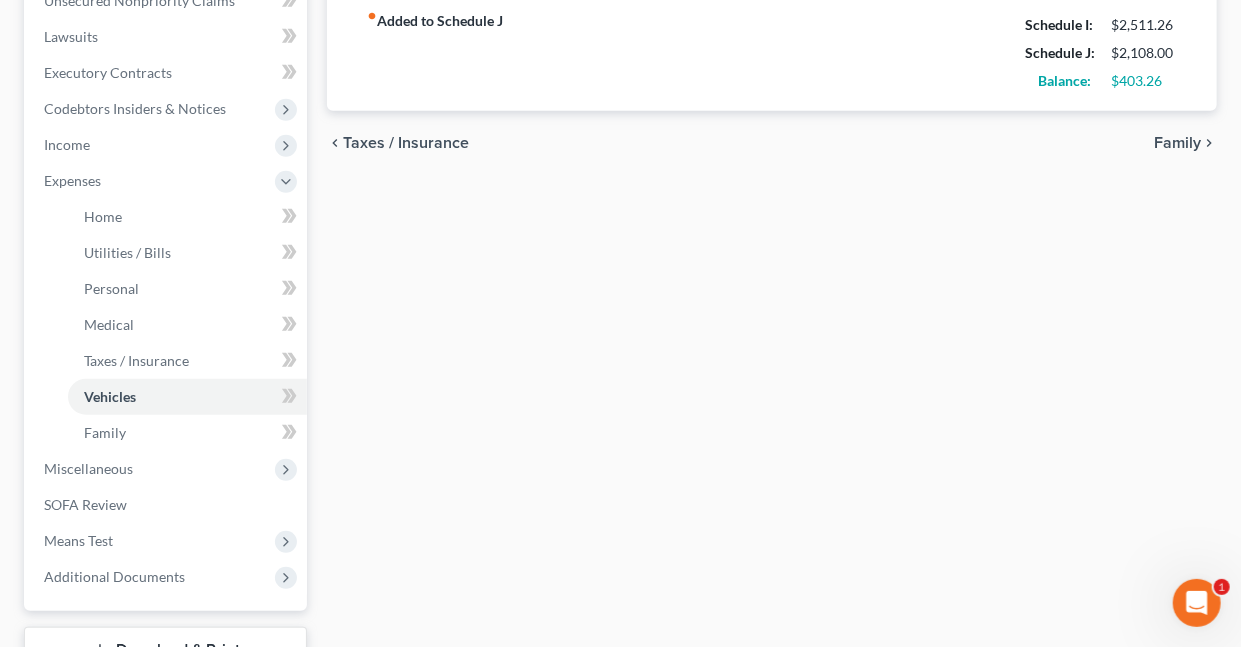 type on "180.00" 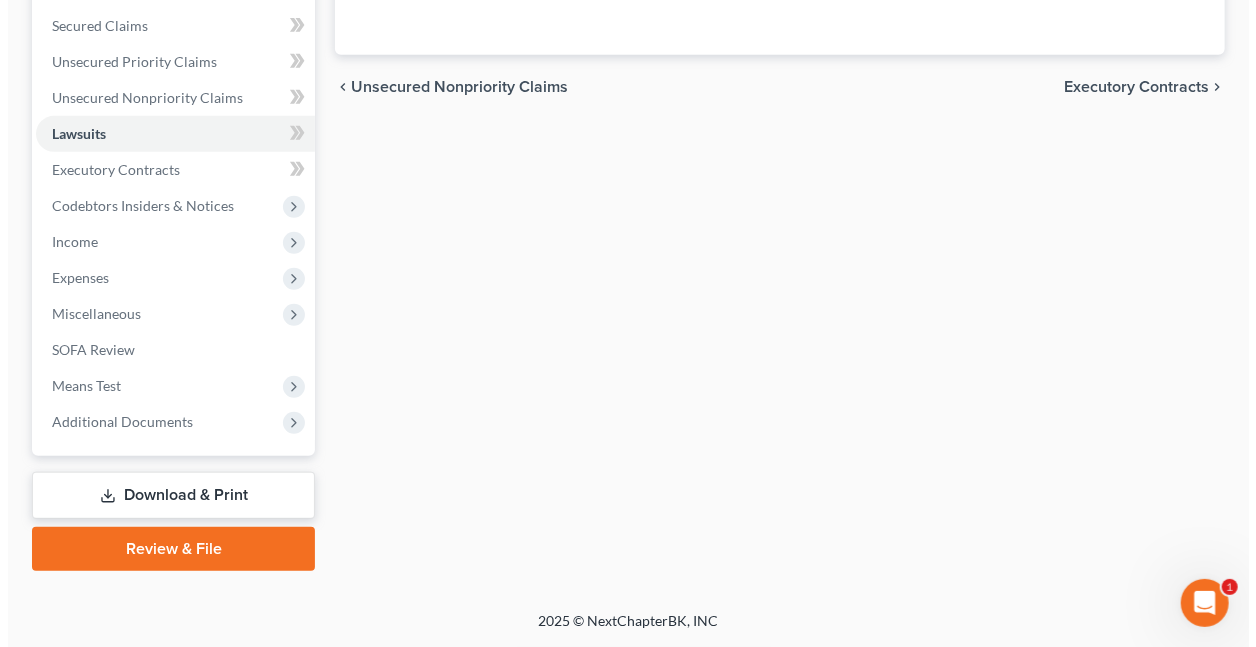 scroll, scrollTop: 0, scrollLeft: 0, axis: both 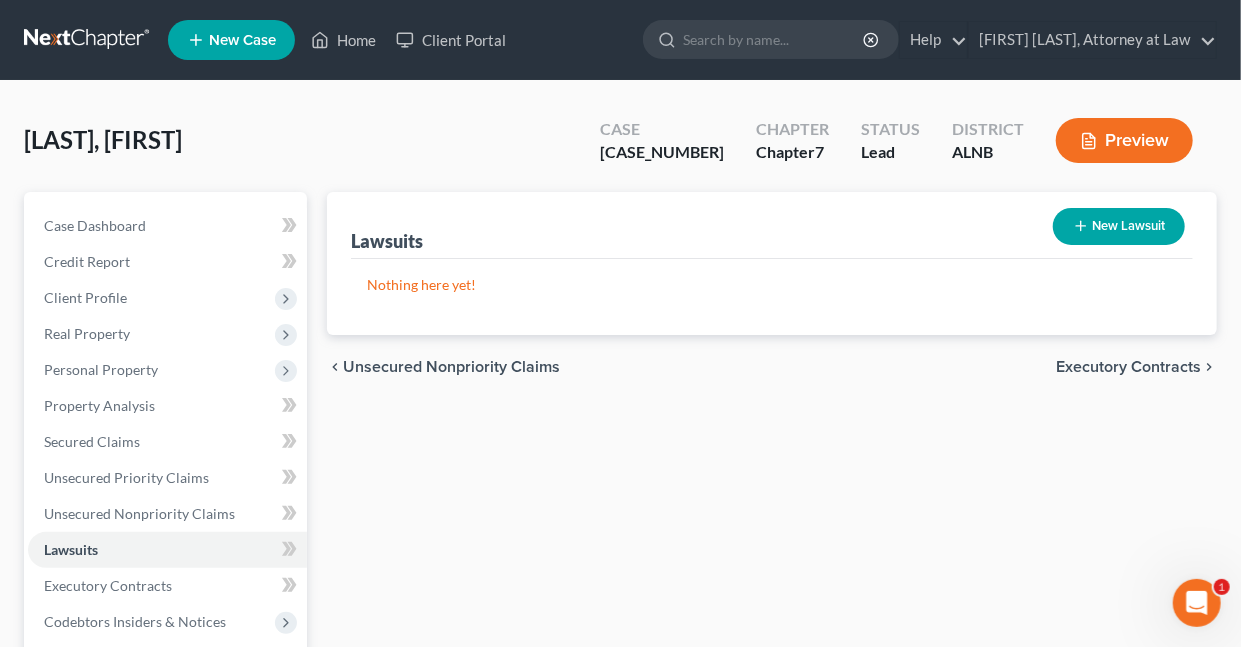 click on "New Lawsuit" at bounding box center [1119, 226] 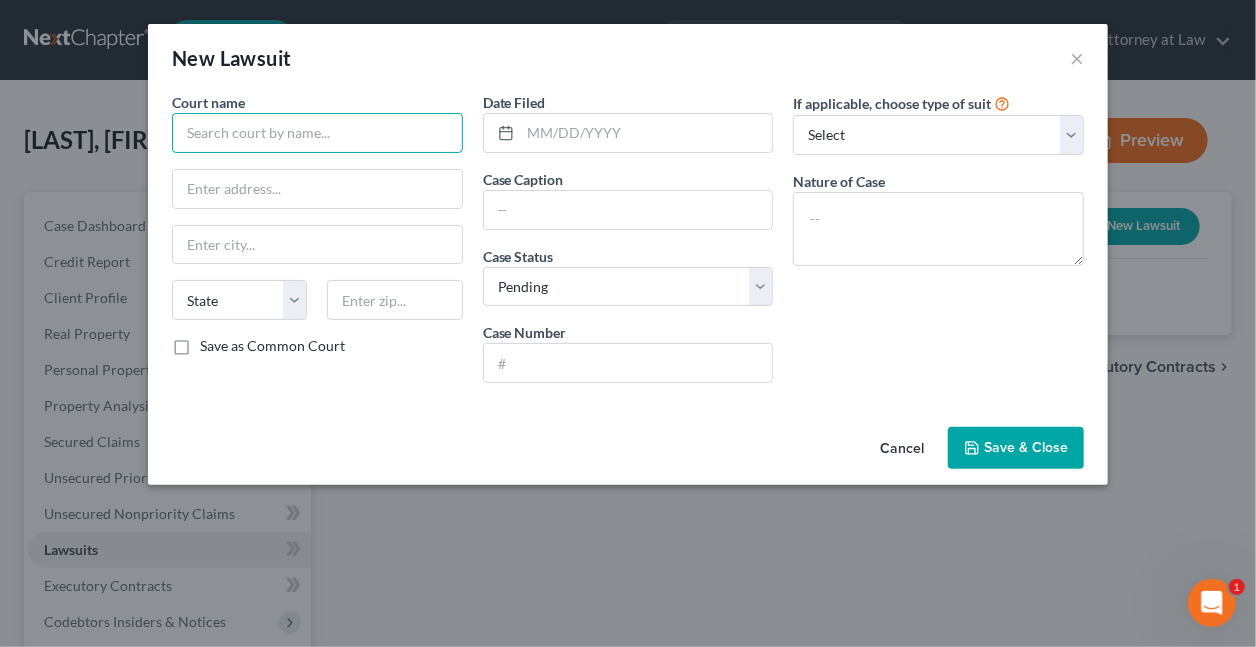 click at bounding box center (317, 133) 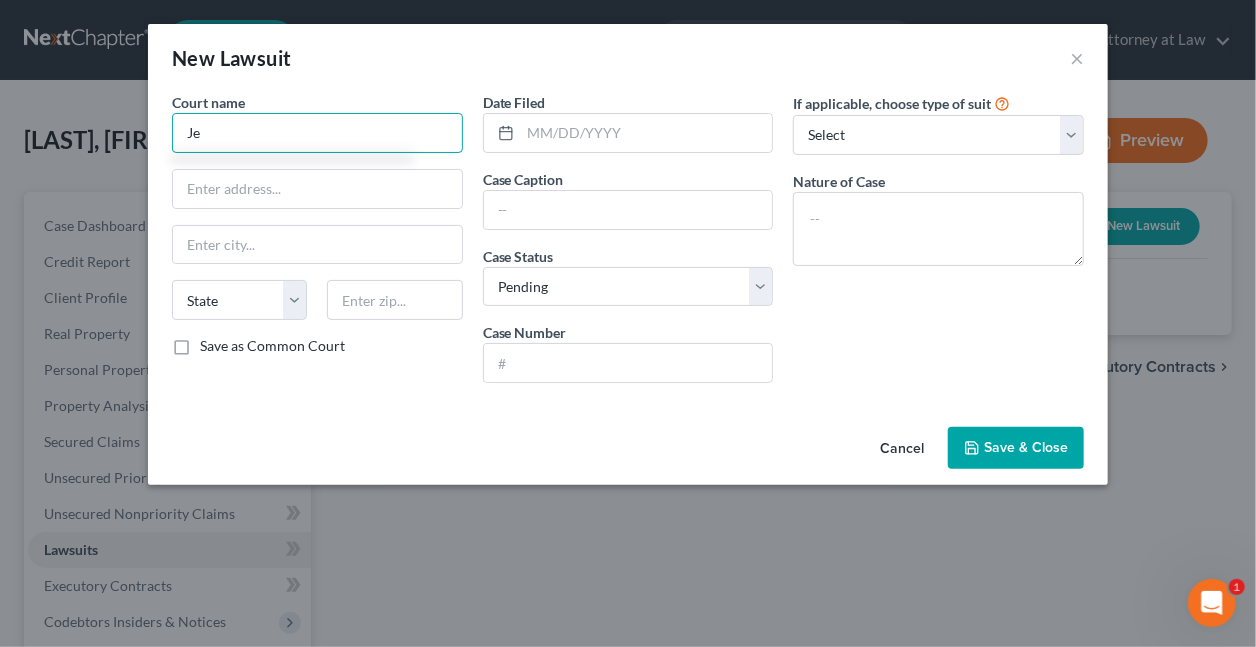 type on "J" 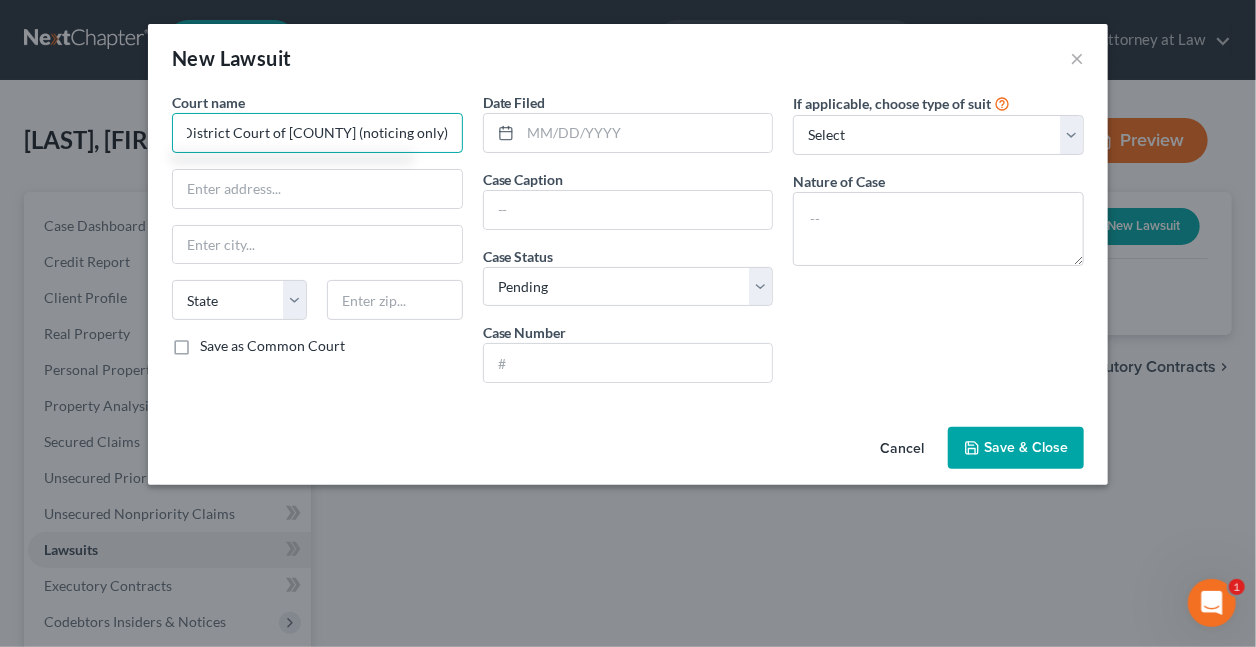 scroll, scrollTop: 0, scrollLeft: 36, axis: horizontal 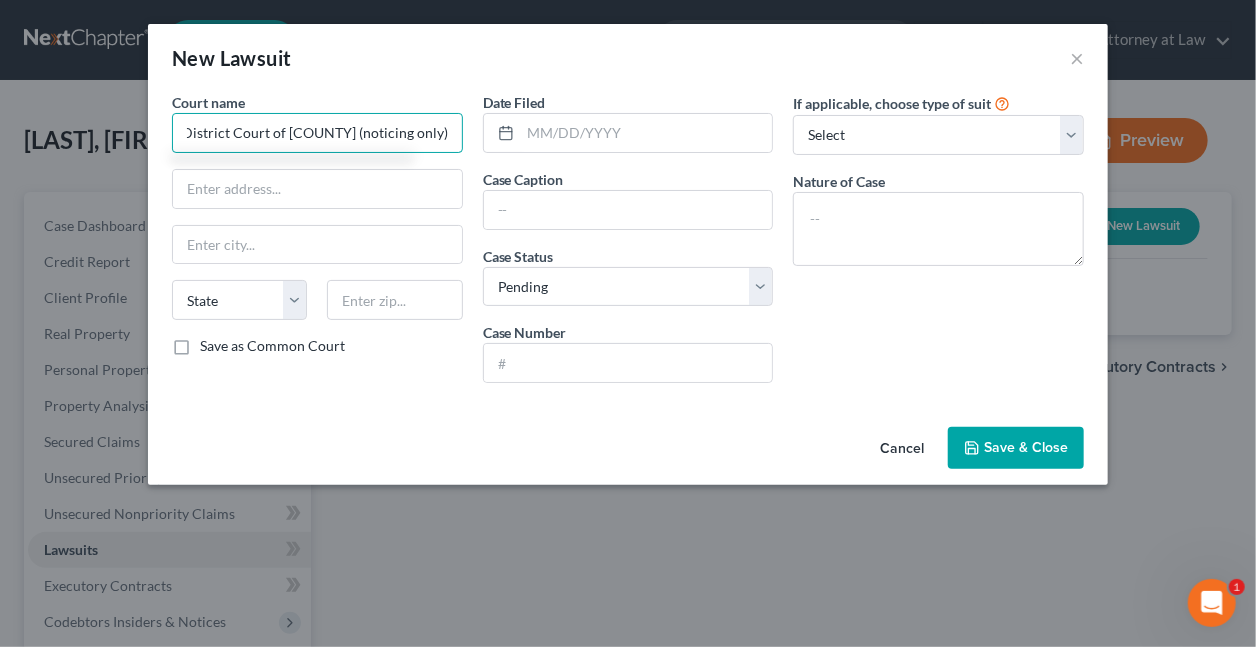 type on "District Court of [COUNTY] (noticing only)" 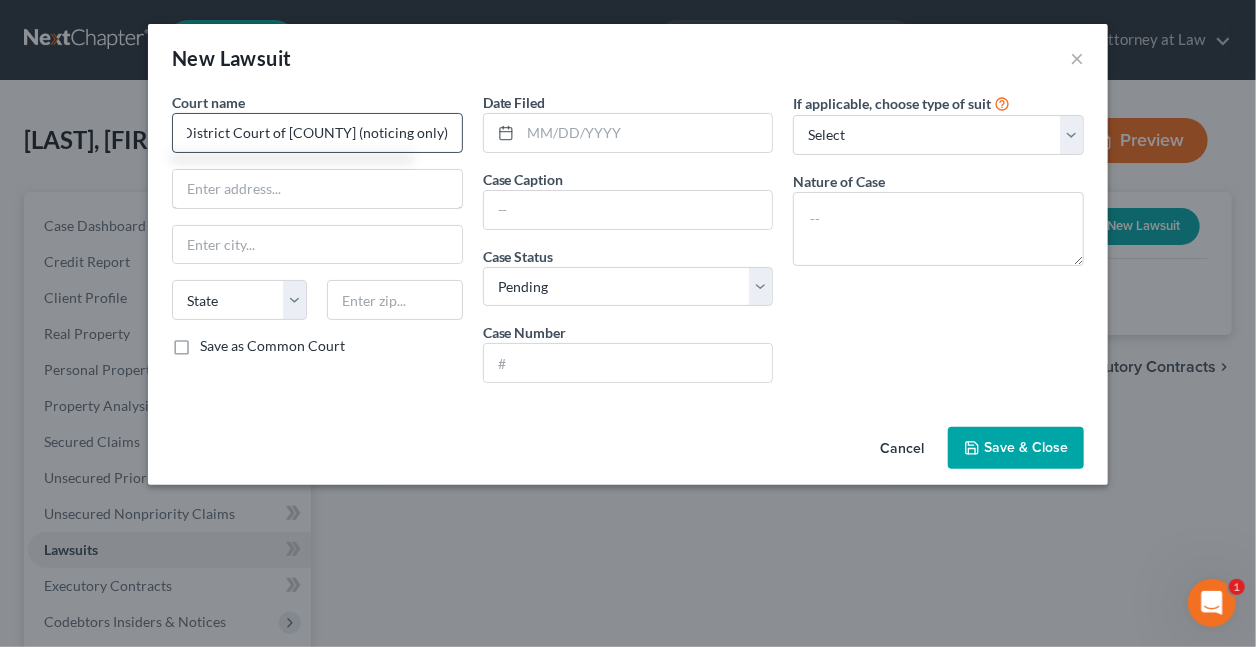 scroll, scrollTop: 0, scrollLeft: 0, axis: both 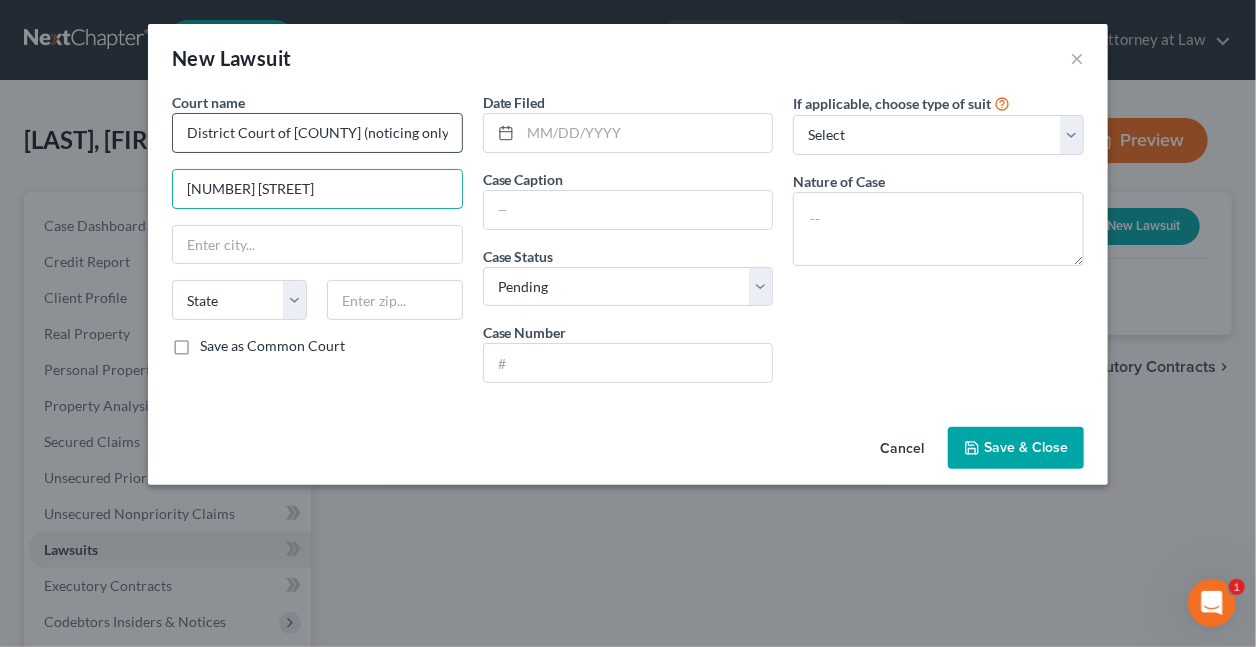 type on "[NUMBER] [STREET]" 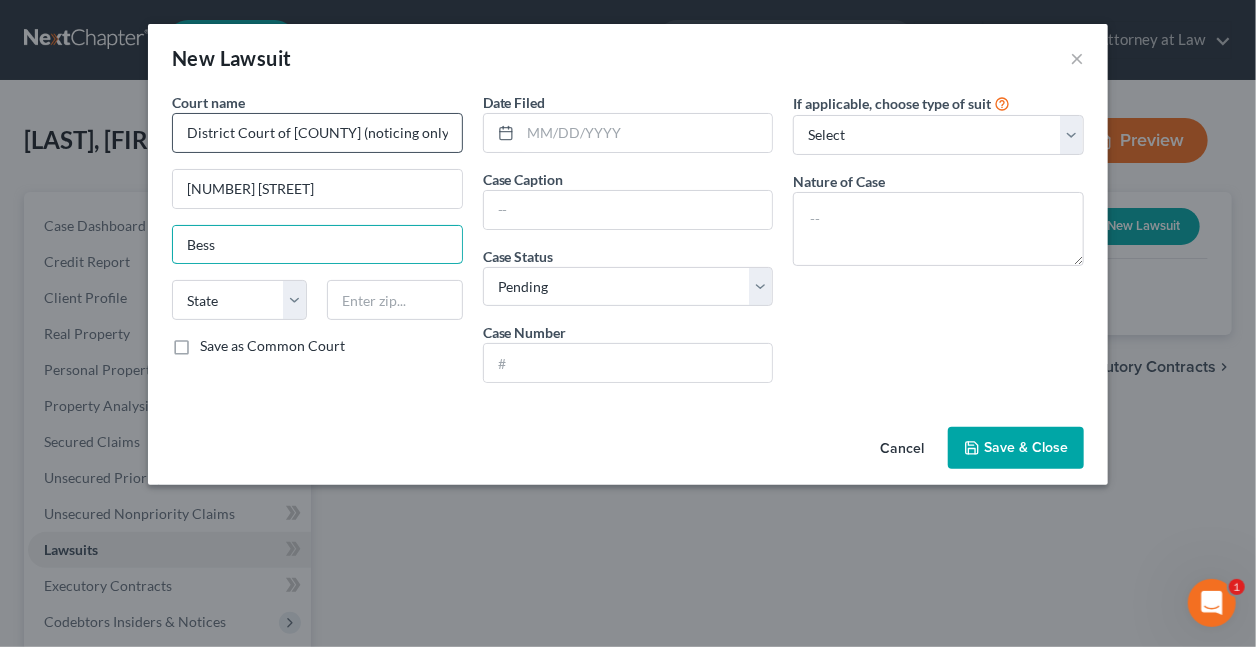 type on "[CITY]" 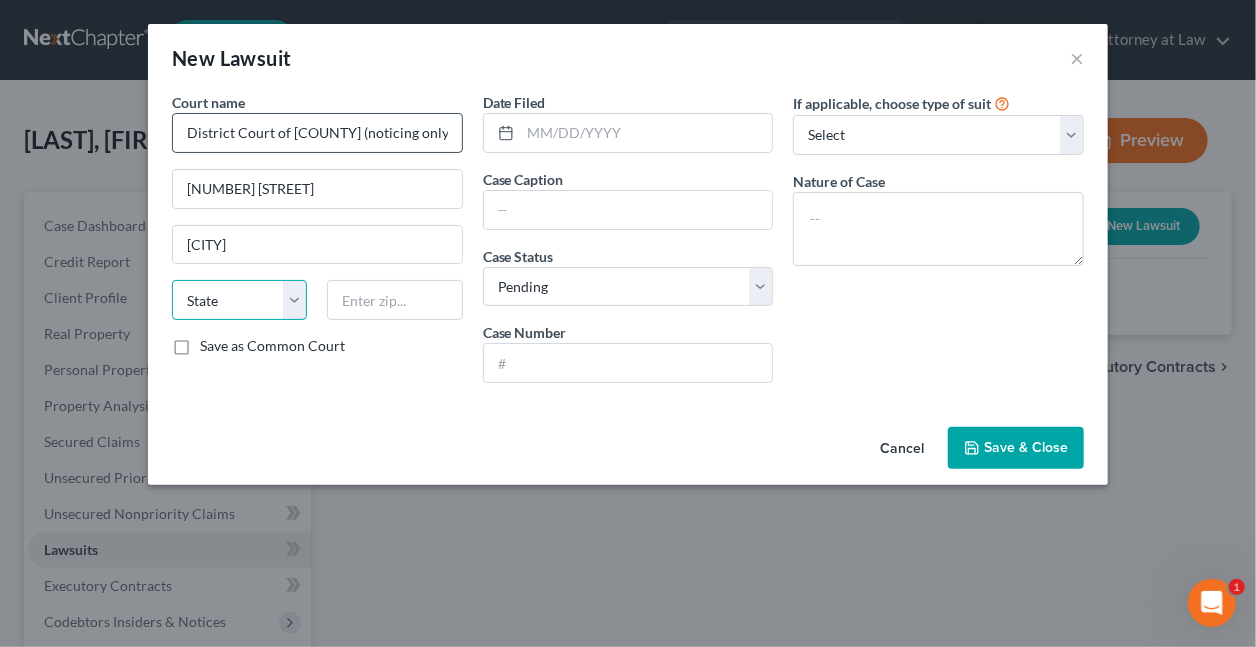 select on "0" 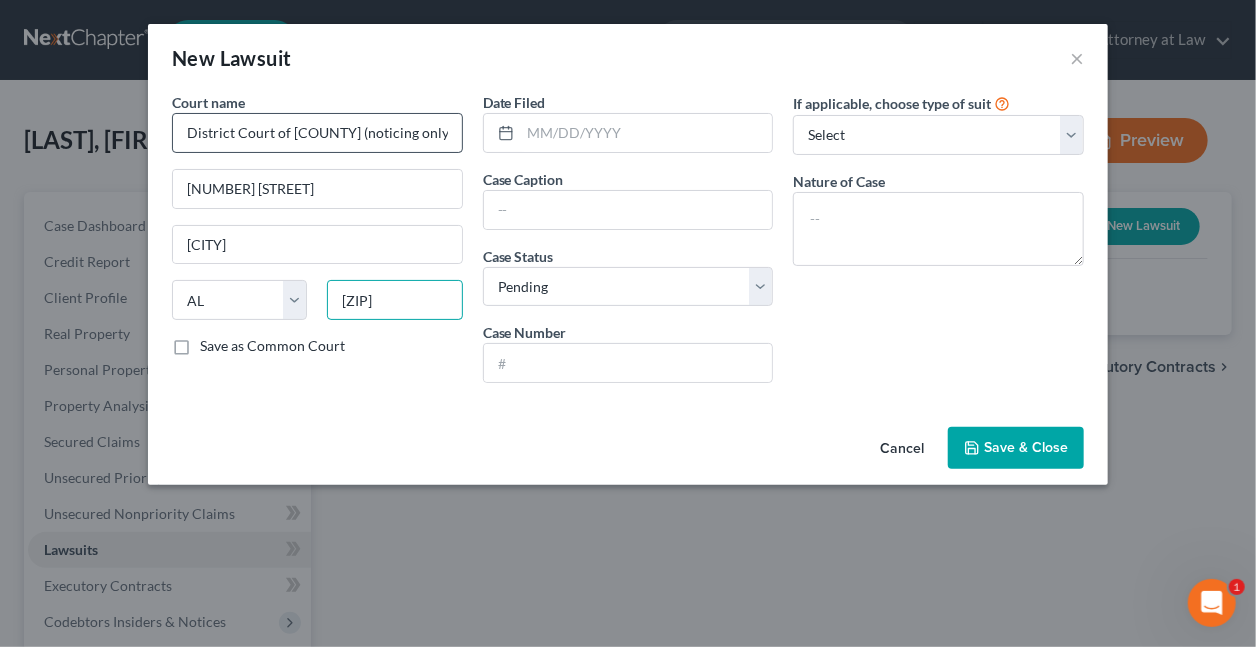 type on "[ZIP]" 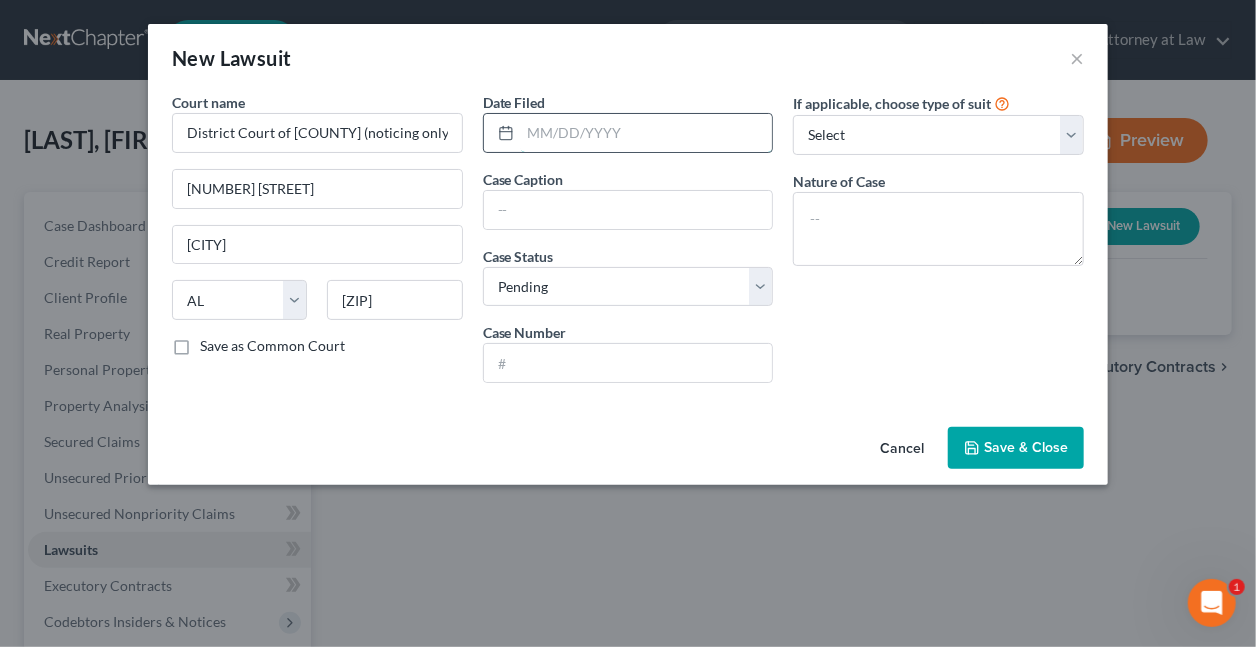 click at bounding box center [647, 133] 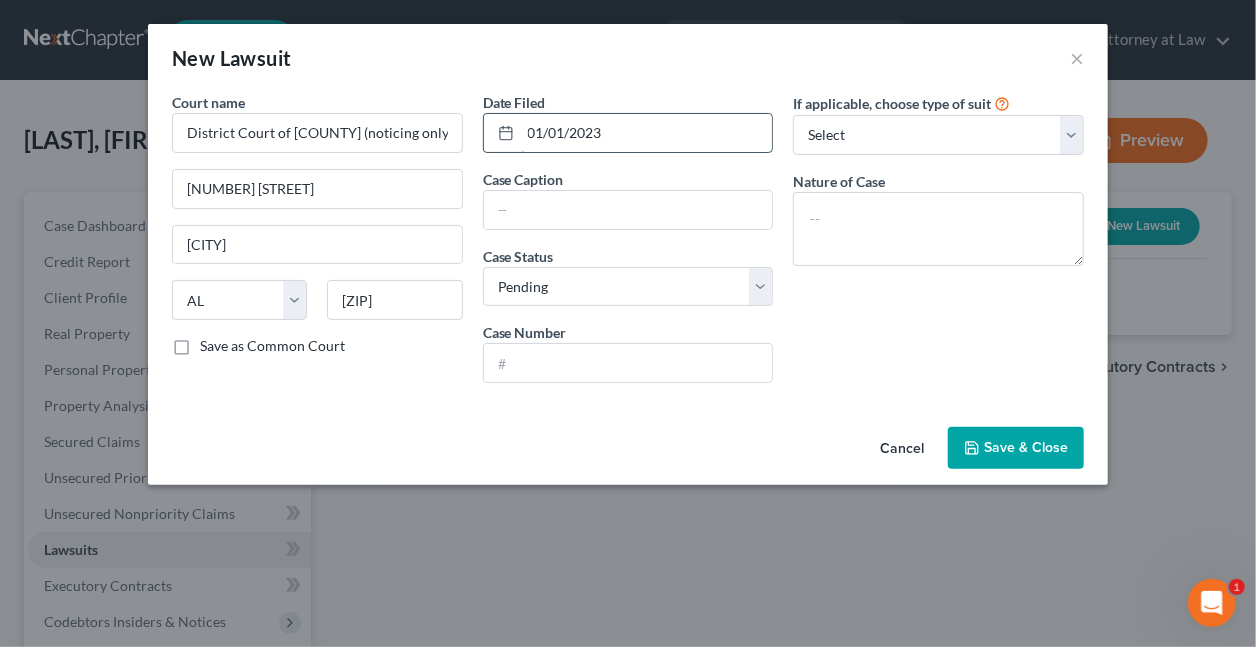type on "01/01/2023" 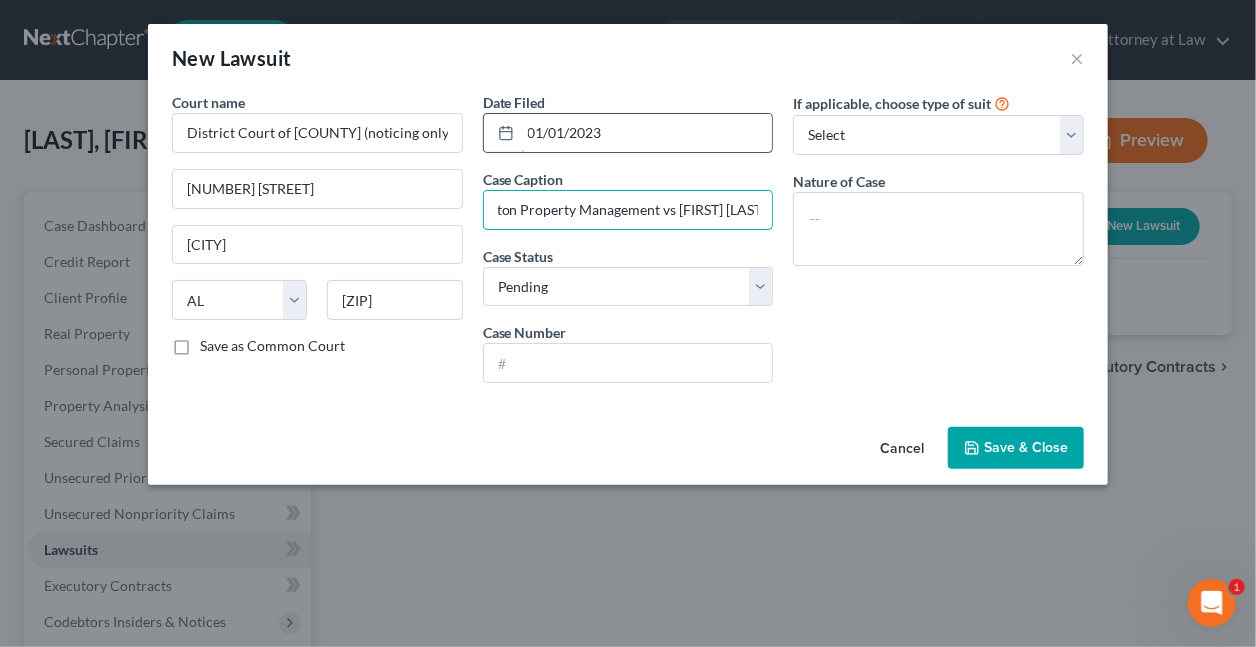 scroll, scrollTop: 0, scrollLeft: 51, axis: horizontal 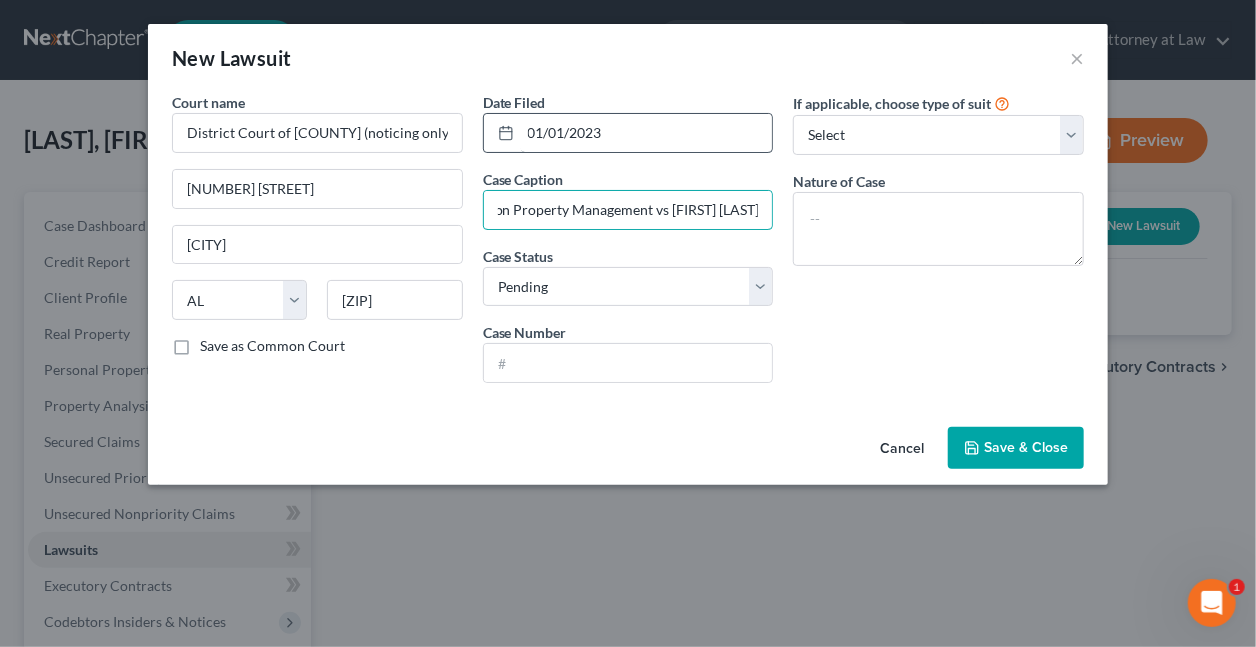 type on "Elmington Property Management vs [FIRST] [LAST]" 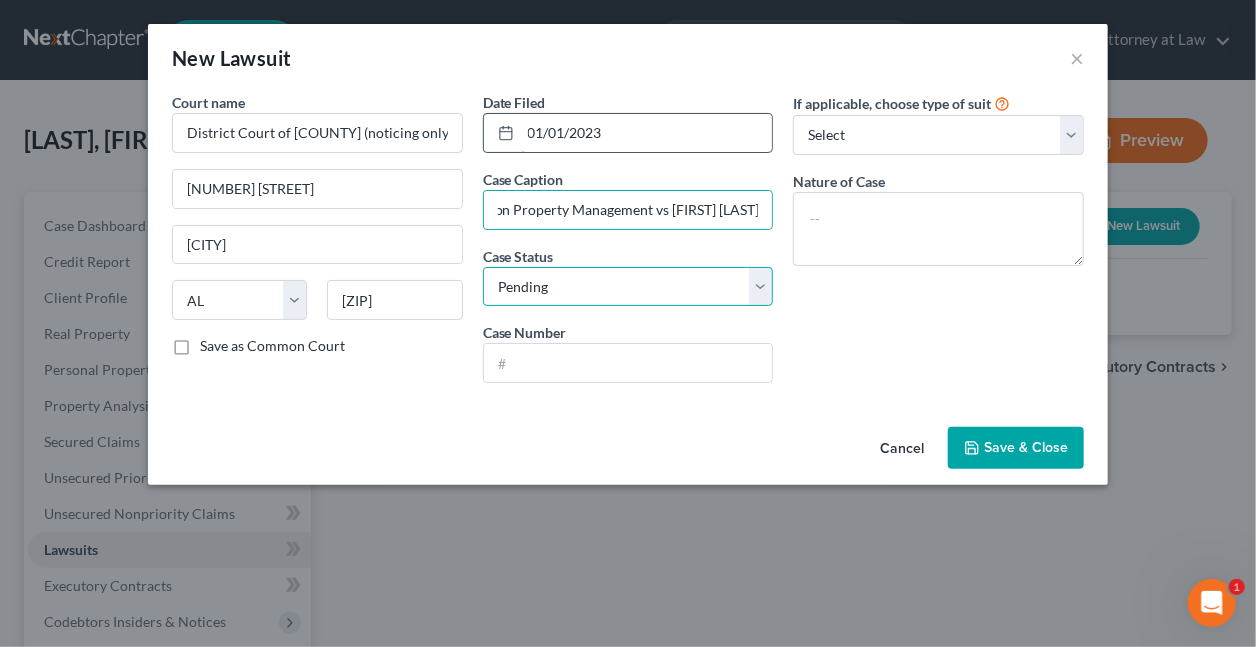 scroll, scrollTop: 0, scrollLeft: 0, axis: both 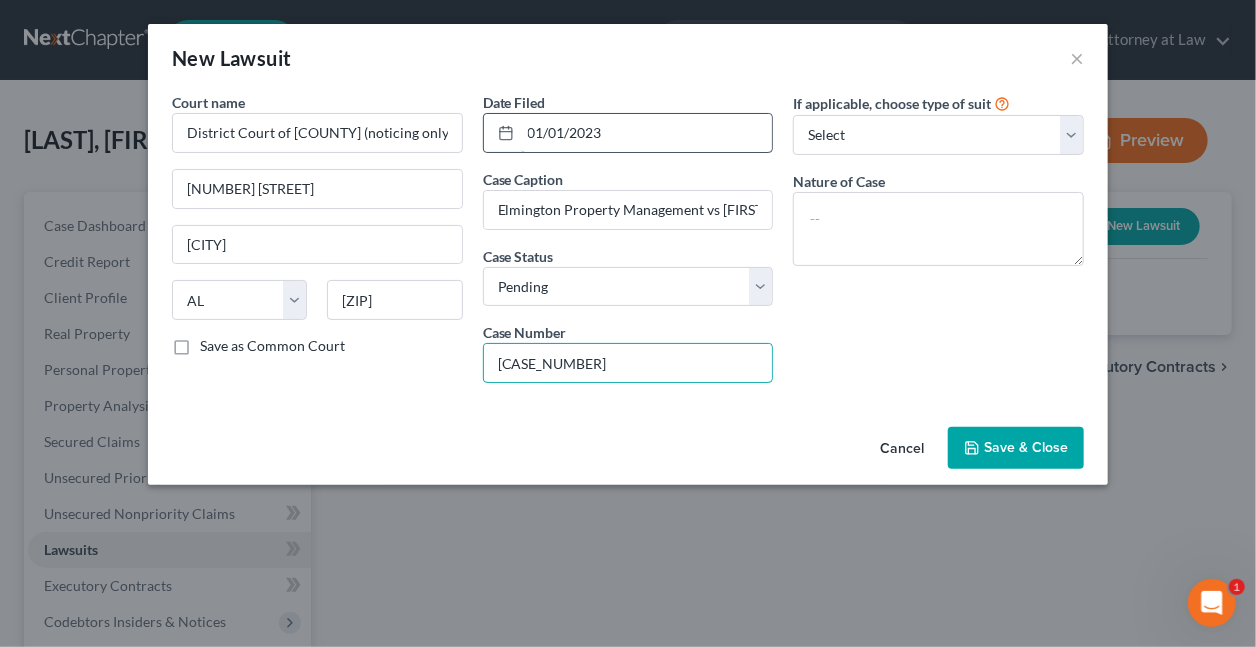 type on "[CASE_NUMBER]" 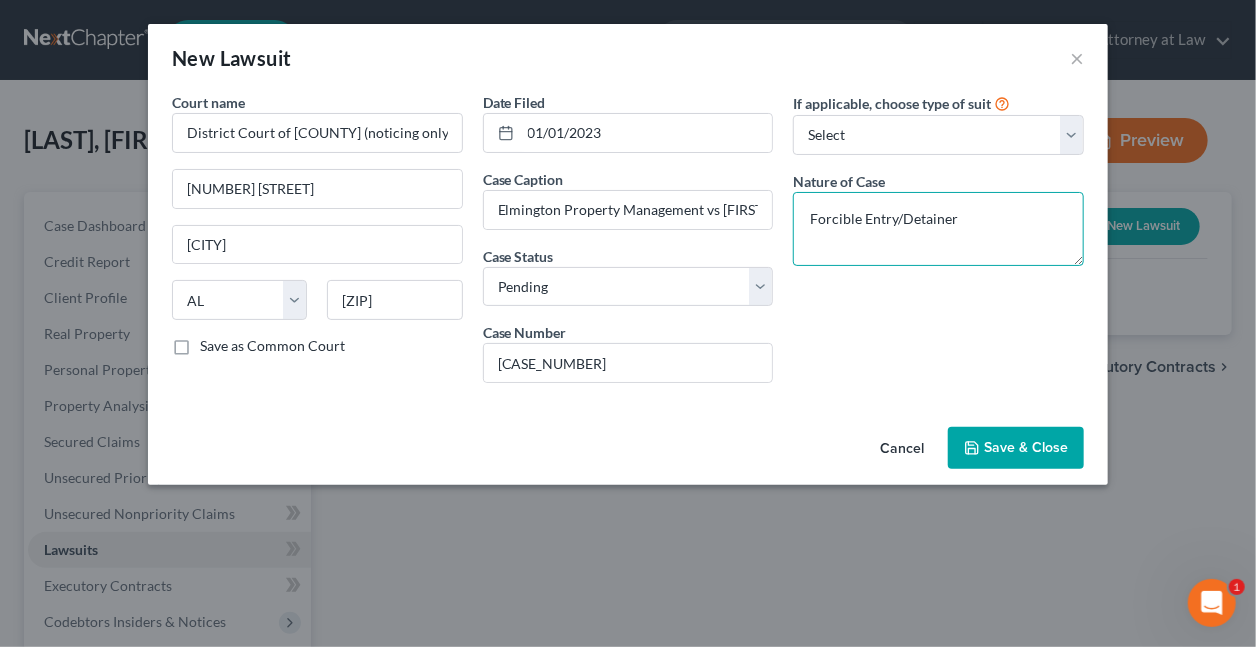type on "Forcible Entry/Detainer" 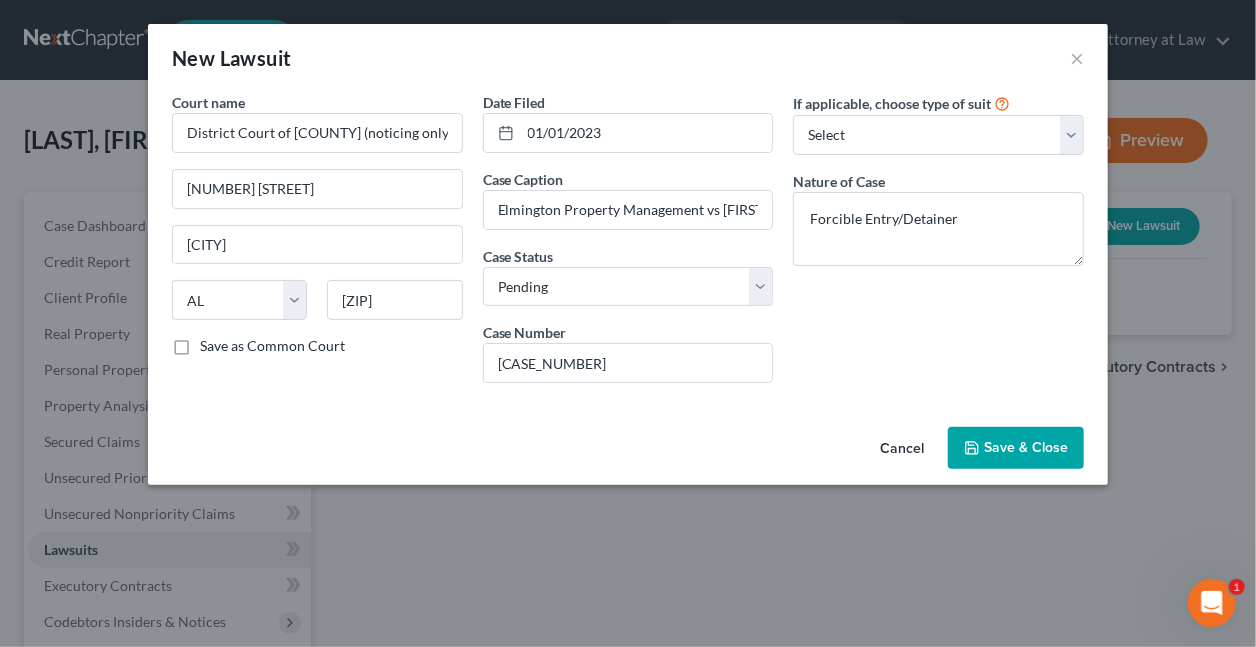 click on "Save & Close" at bounding box center [1026, 447] 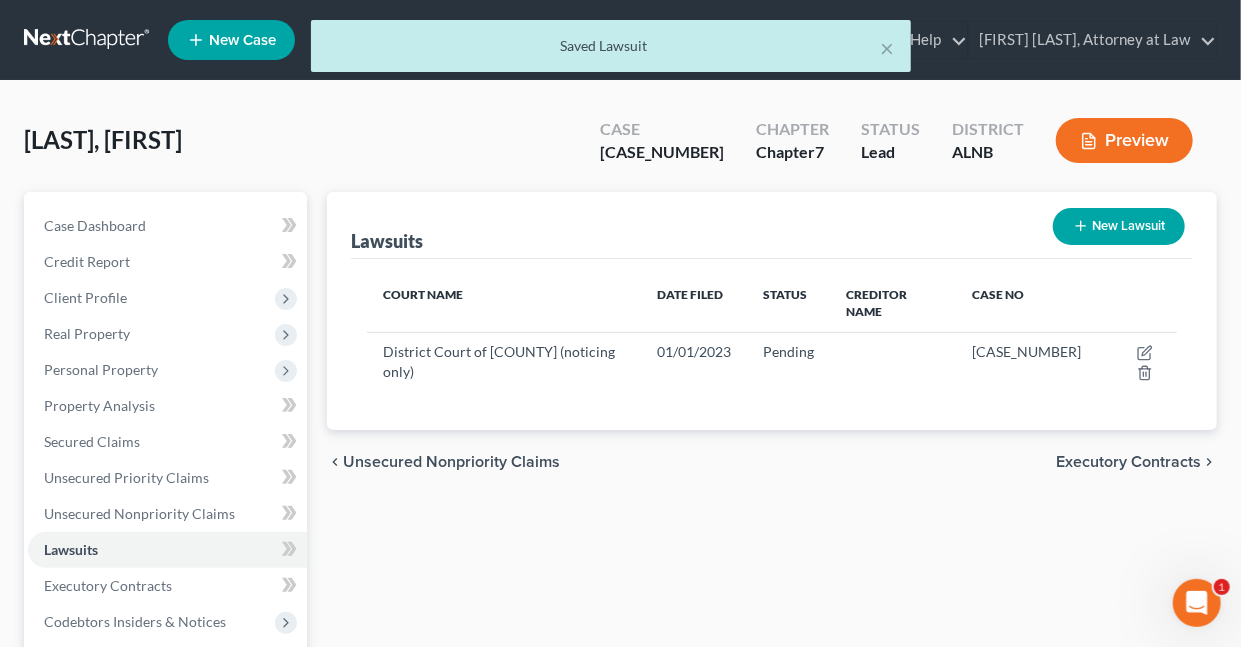 click on "New Lawsuit" at bounding box center (1119, 226) 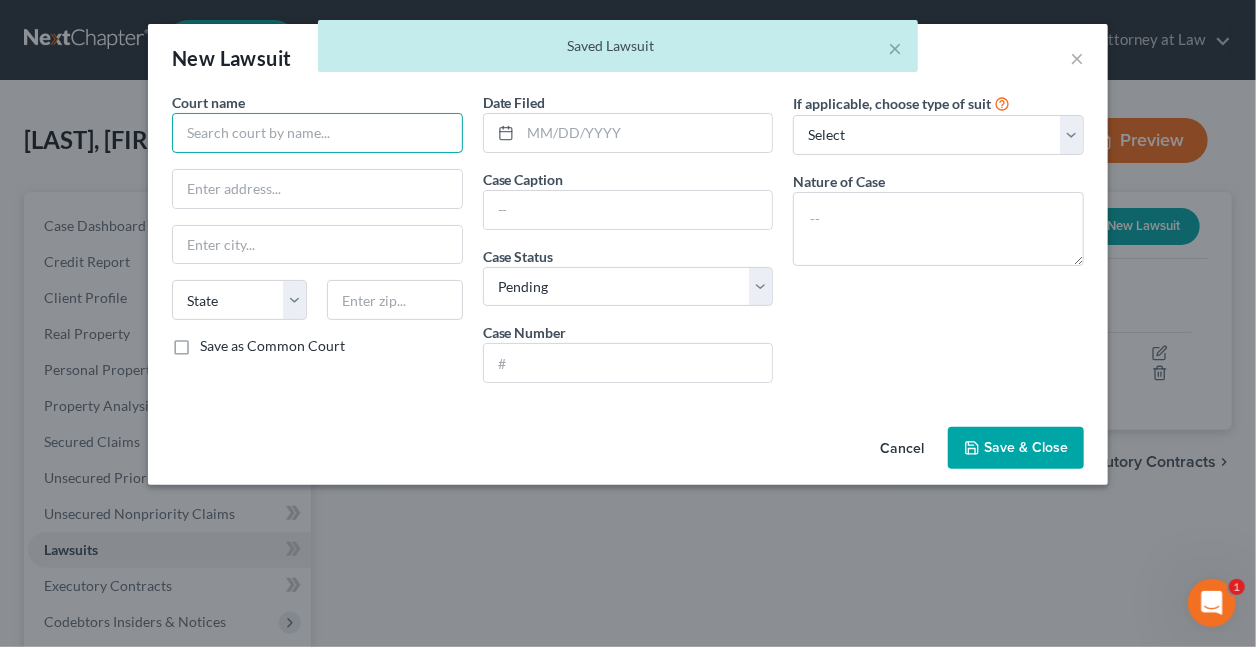 click at bounding box center [317, 133] 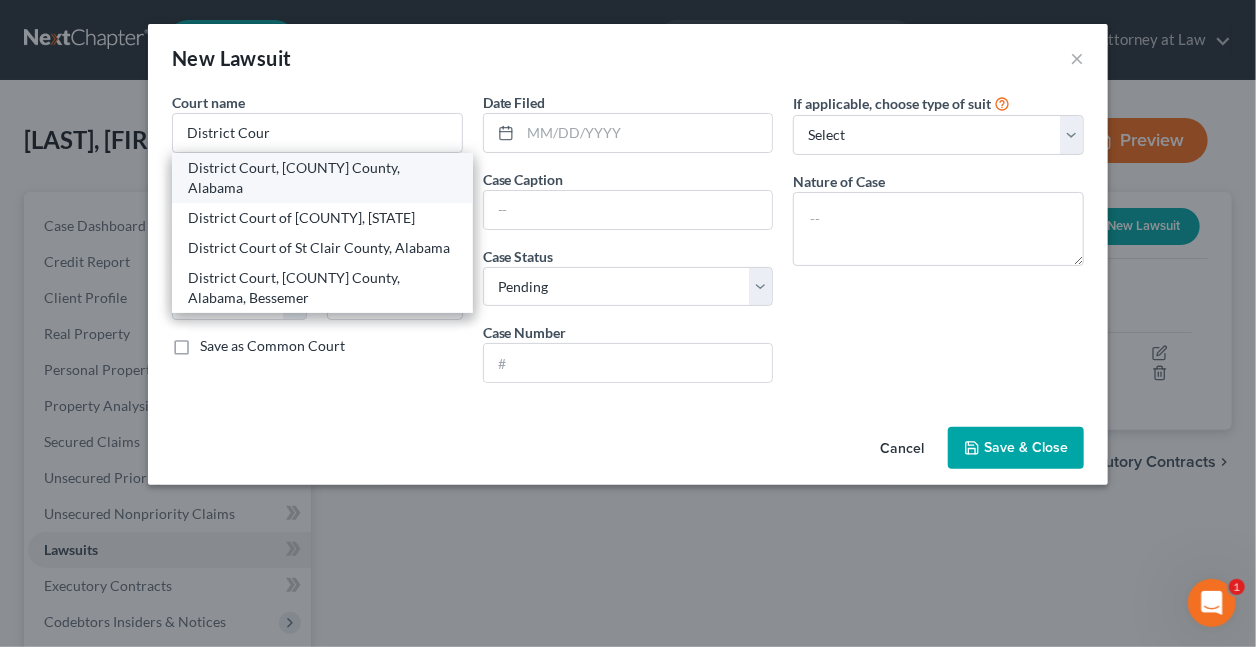 click on "District Court, [COUNTY] County, Alabama" at bounding box center [322, 178] 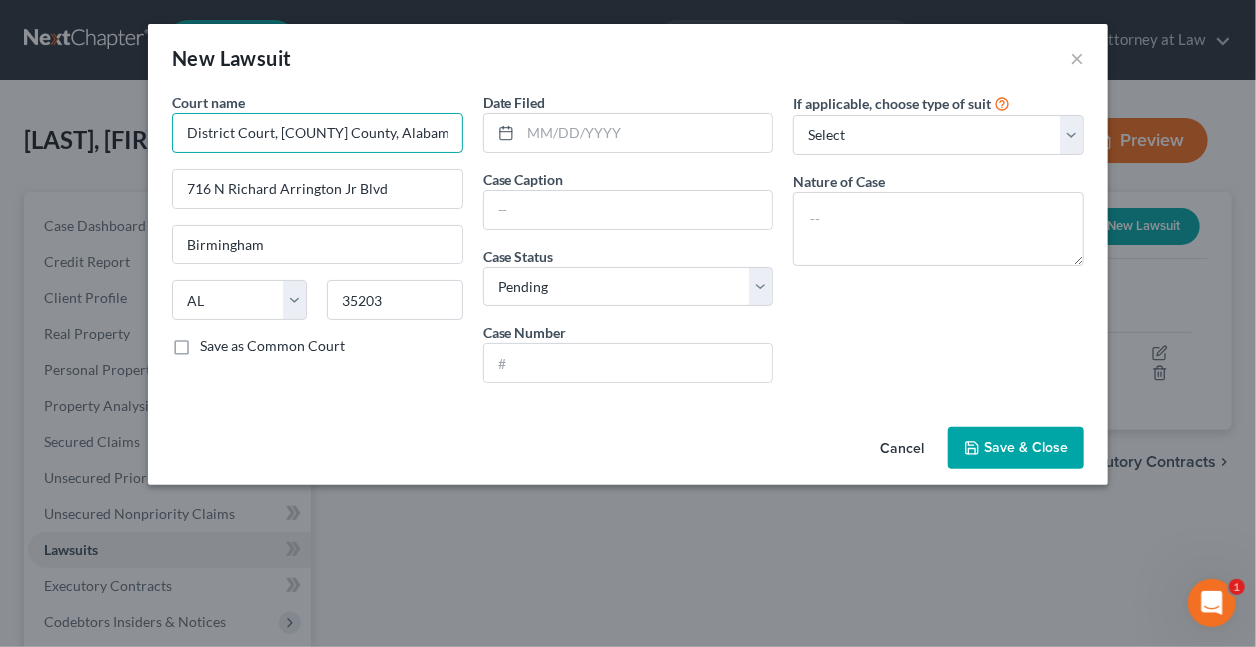 click on "District Court, [COUNTY] County, Alabama" at bounding box center (317, 133) 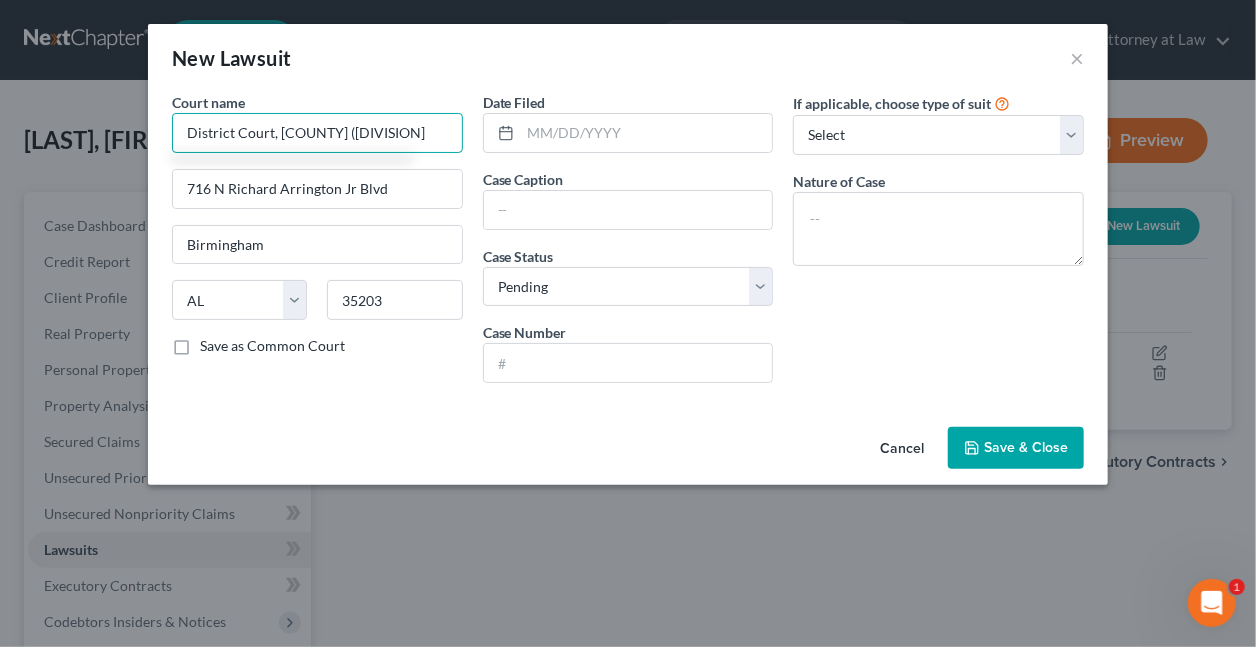 scroll, scrollTop: 0, scrollLeft: 54, axis: horizontal 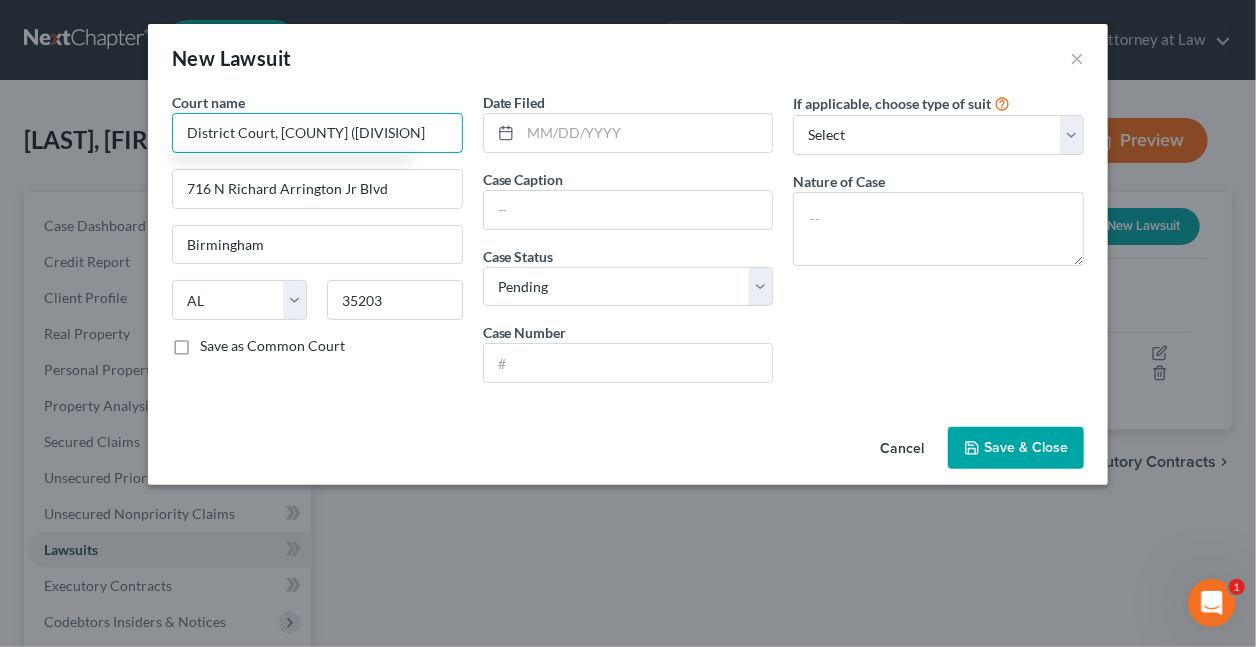 type on "District Court, [COUNTY] ([DIVISION]" 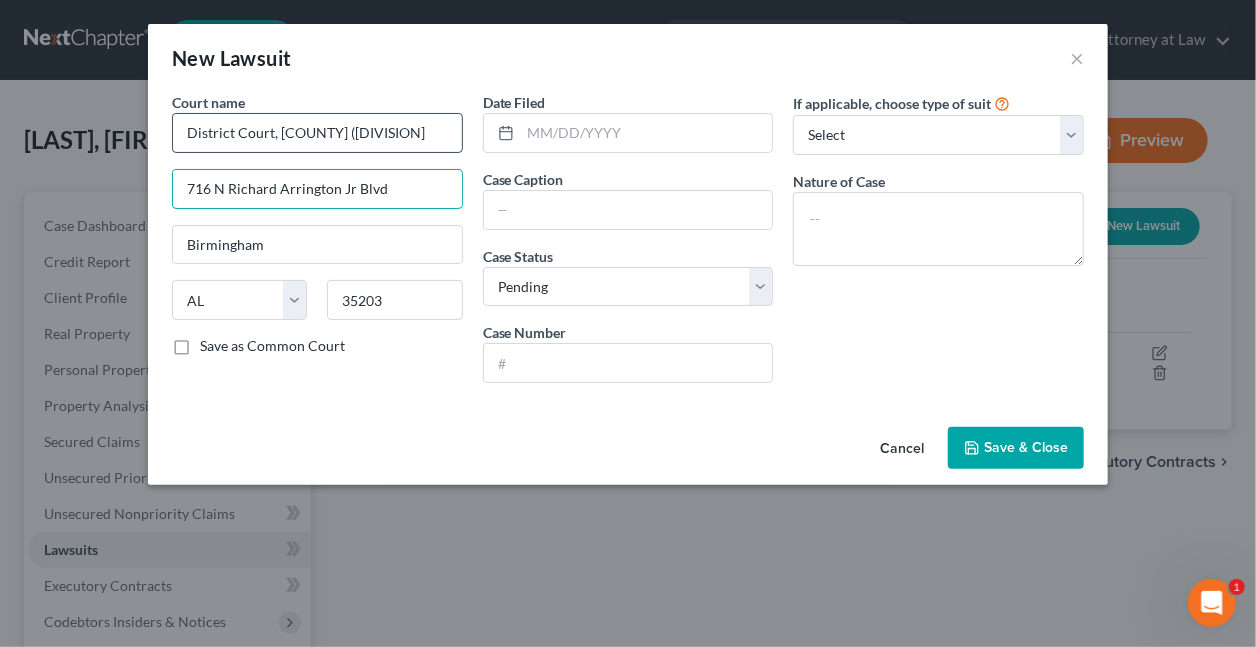 scroll, scrollTop: 0, scrollLeft: 0, axis: both 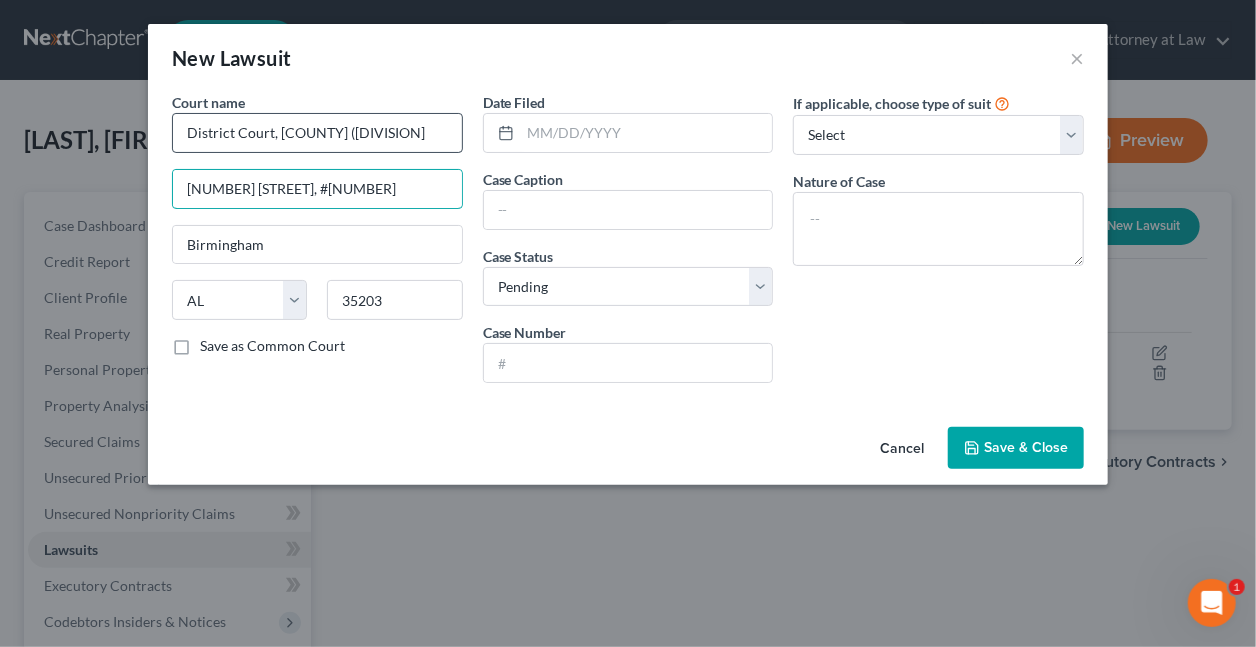 type on "[NUMBER] [STREET], #[NUMBER]" 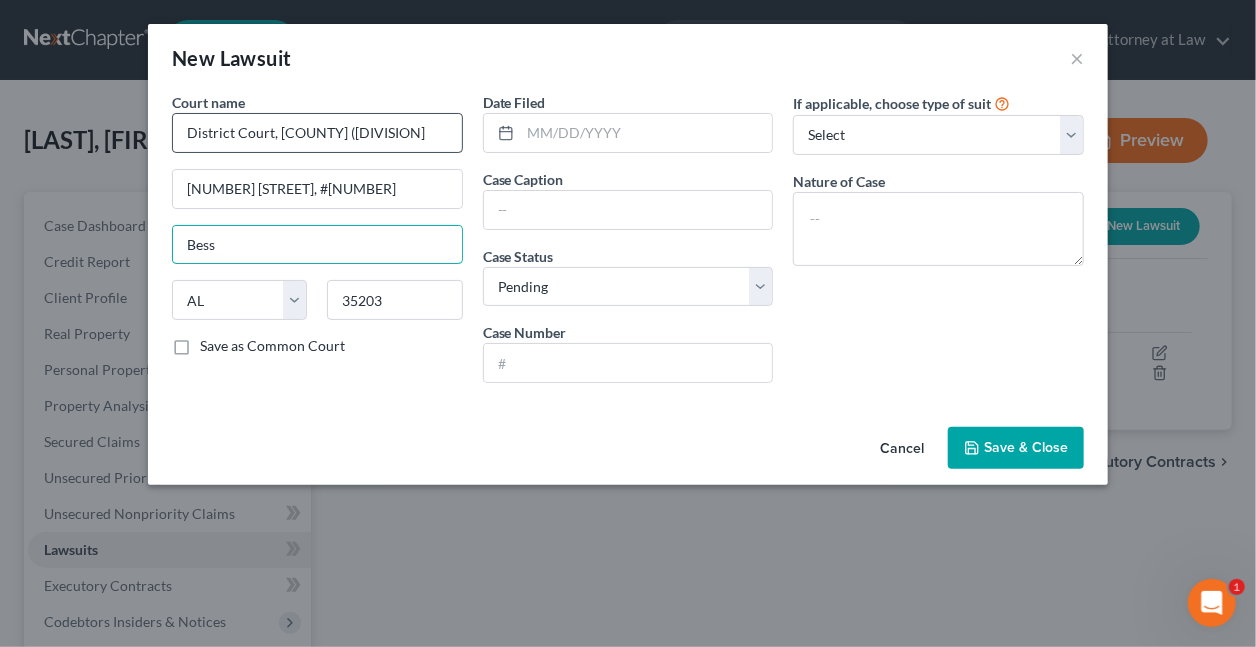 type on "[CITY]" 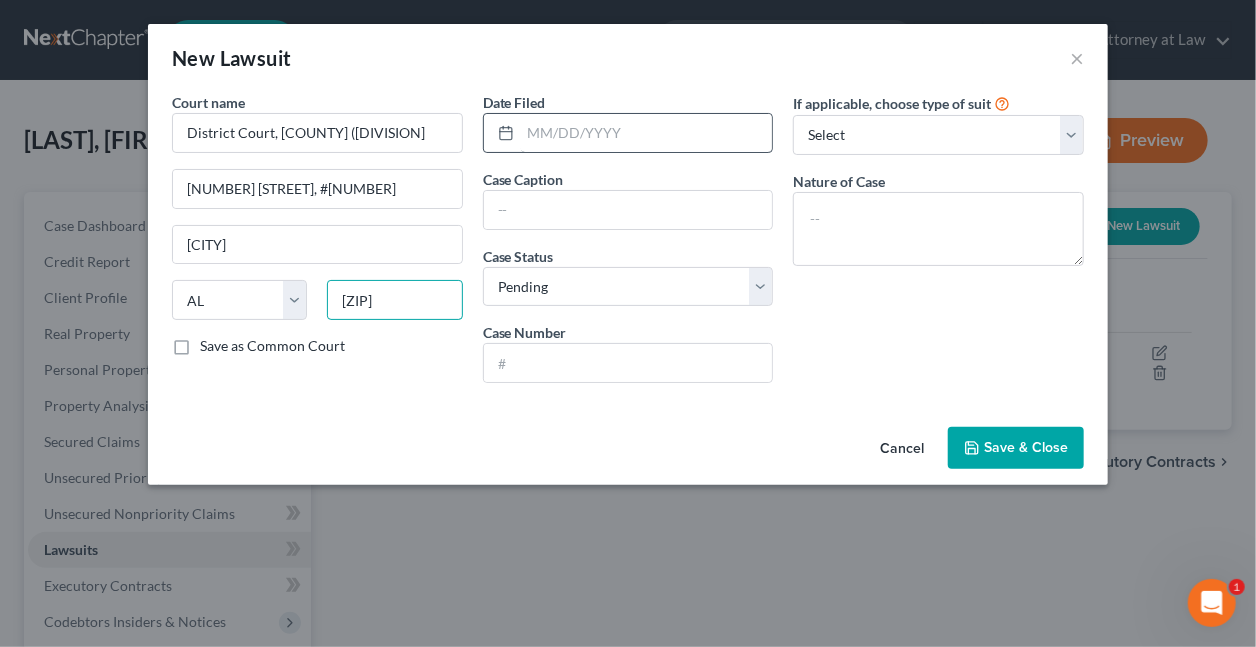 type on "[ZIP]" 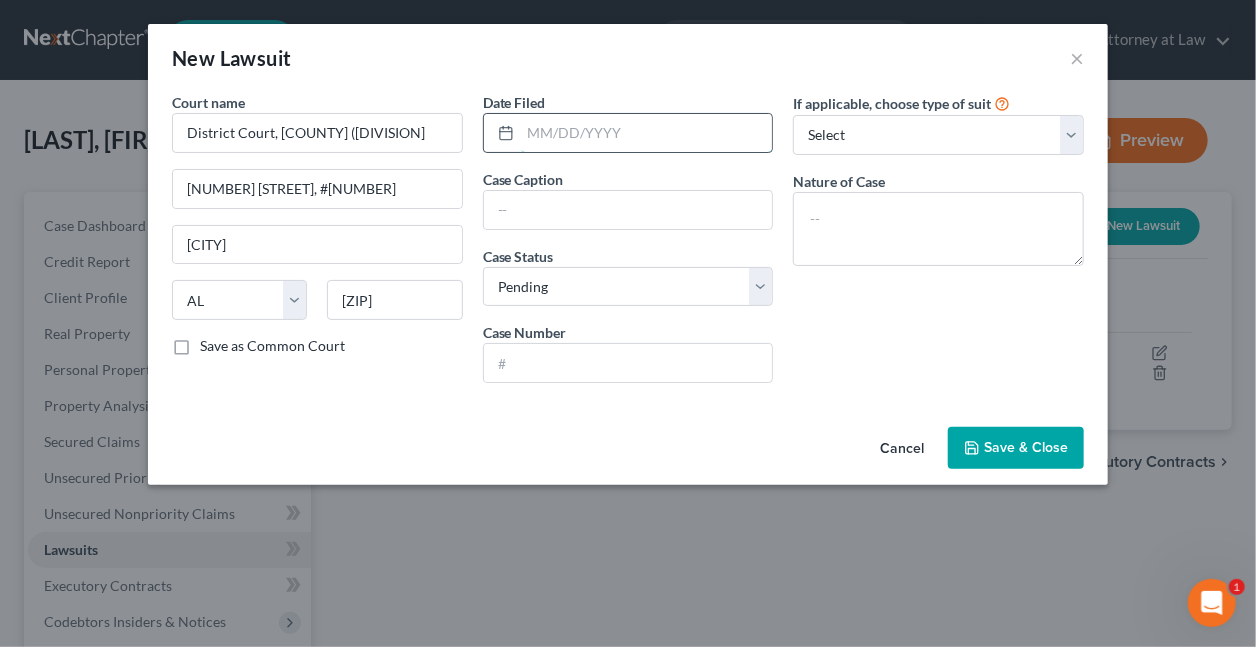 click at bounding box center [647, 133] 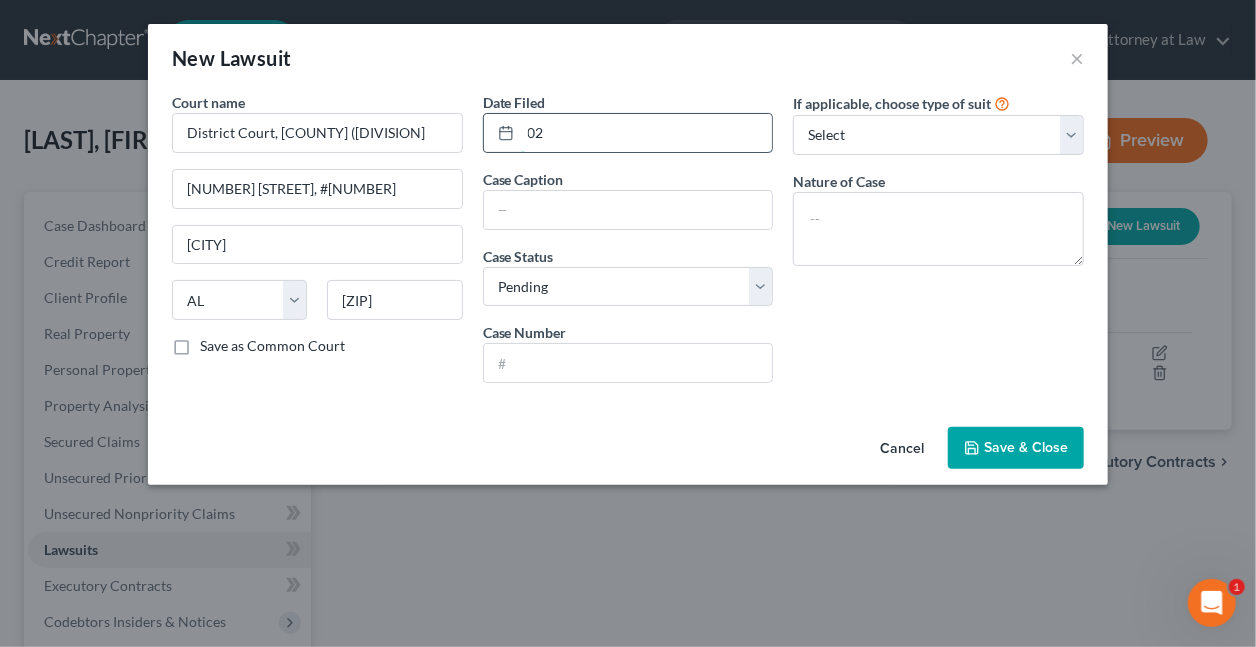 type on "0" 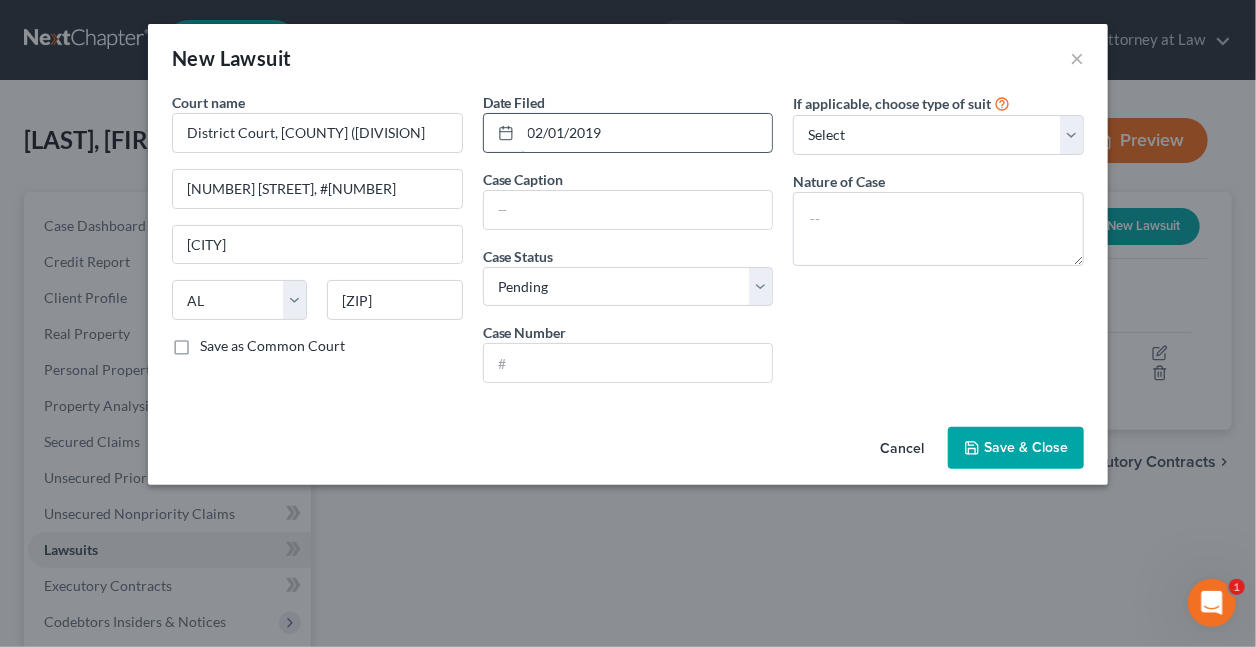 type on "02/01/2019" 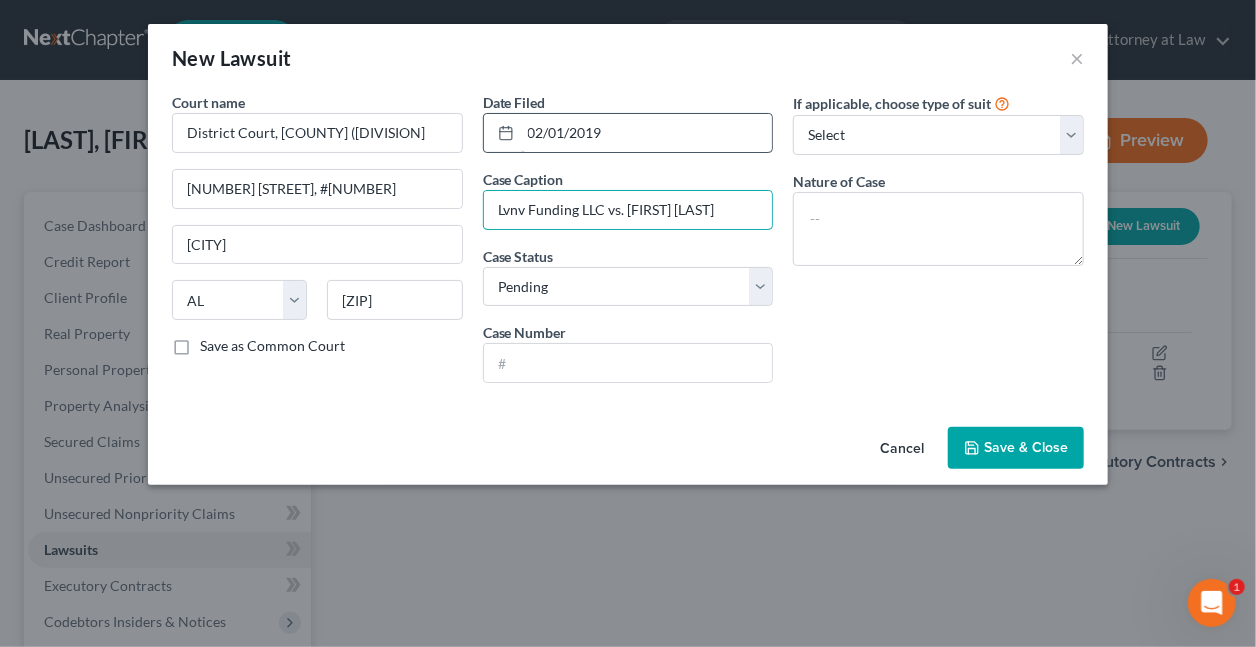 type on "Lvnv Funding LLC vs. [FIRST] [LAST]" 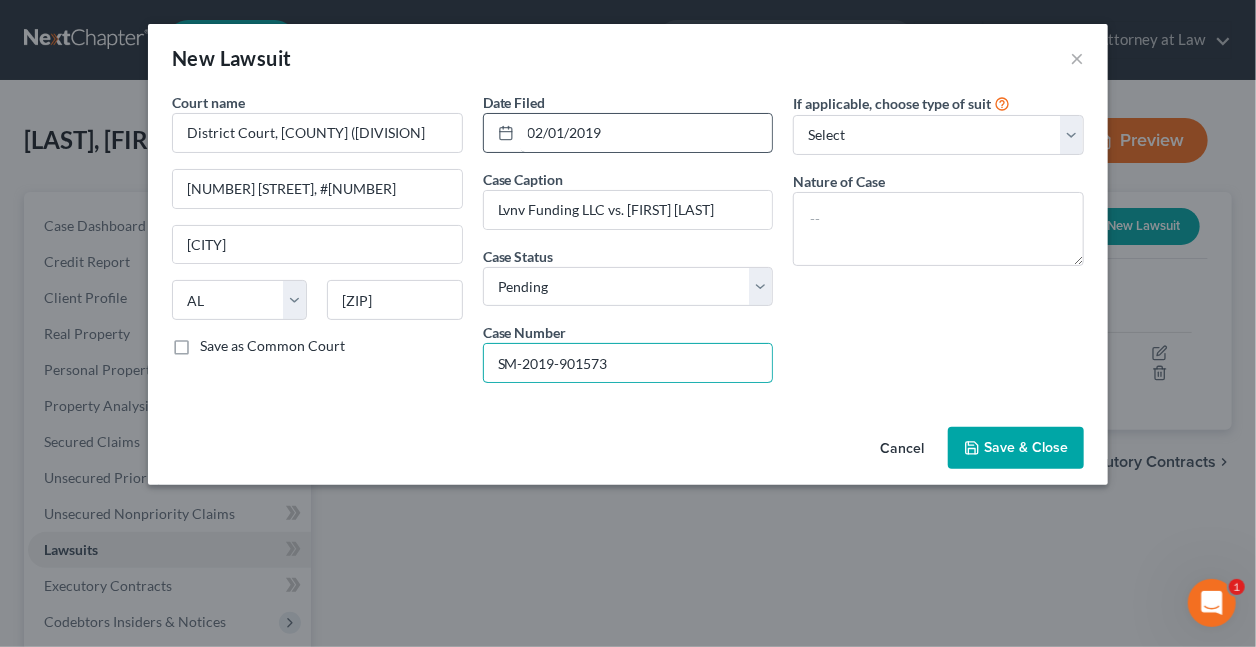 type on "SM-2019-901573" 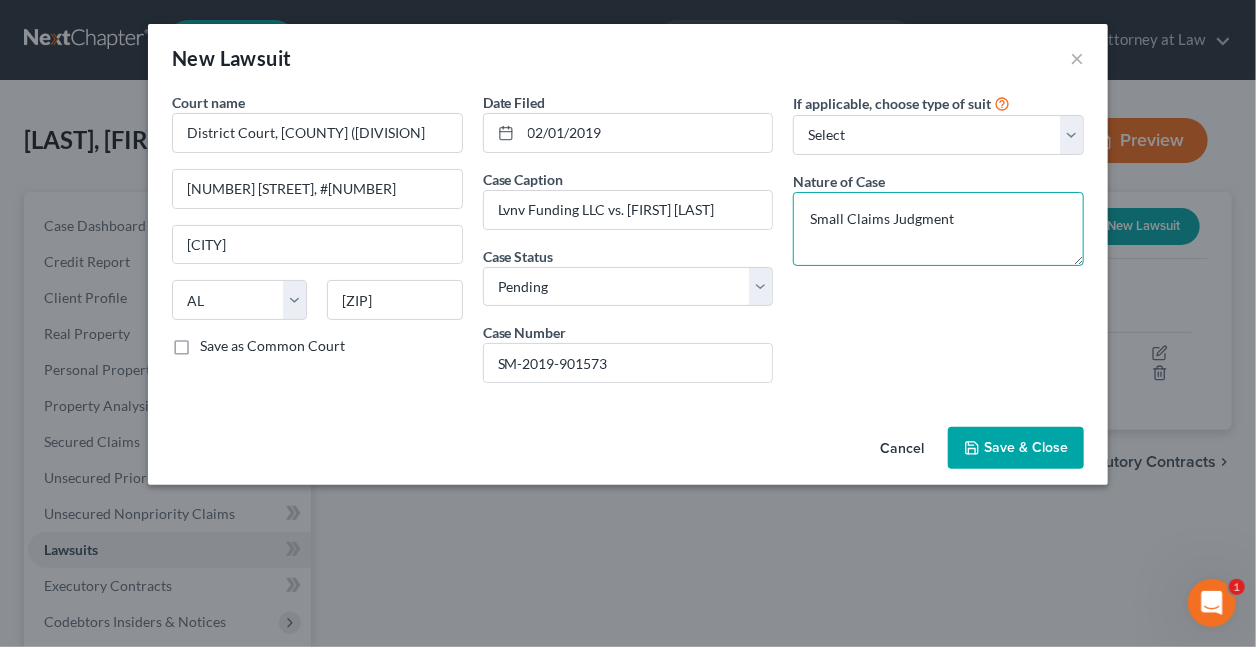type on "Small Claims Judgment" 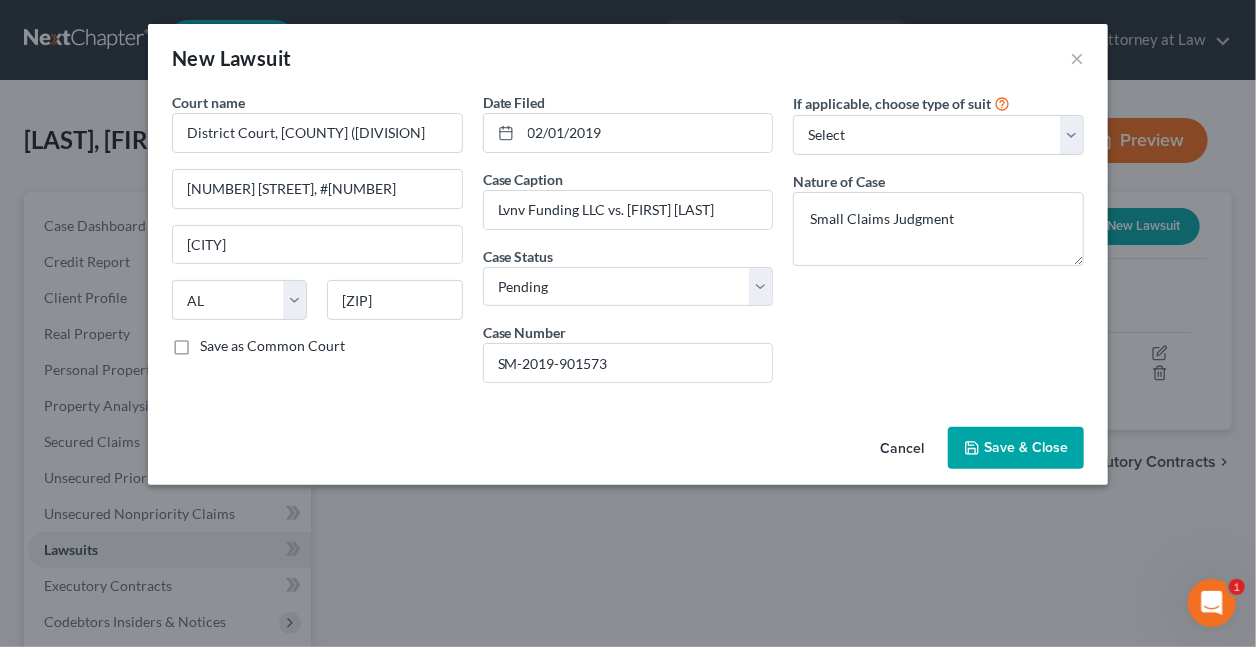 click on "Save & Close" at bounding box center (1016, 448) 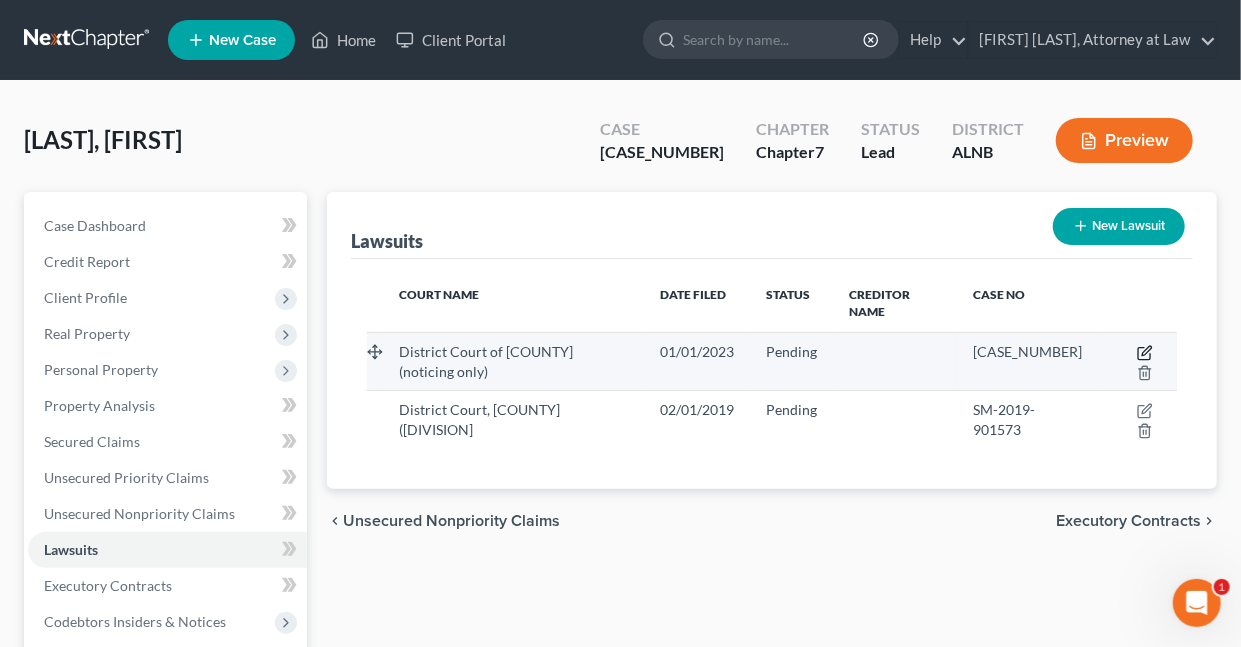click 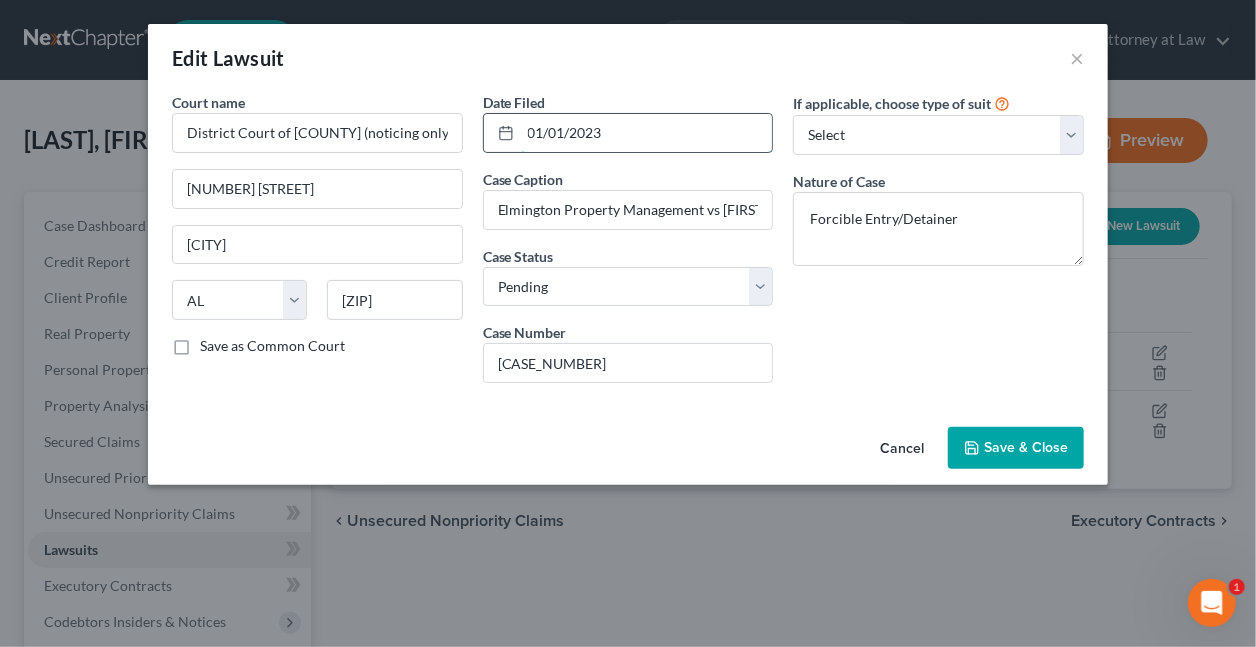 click on "01/01/2023" at bounding box center (647, 133) 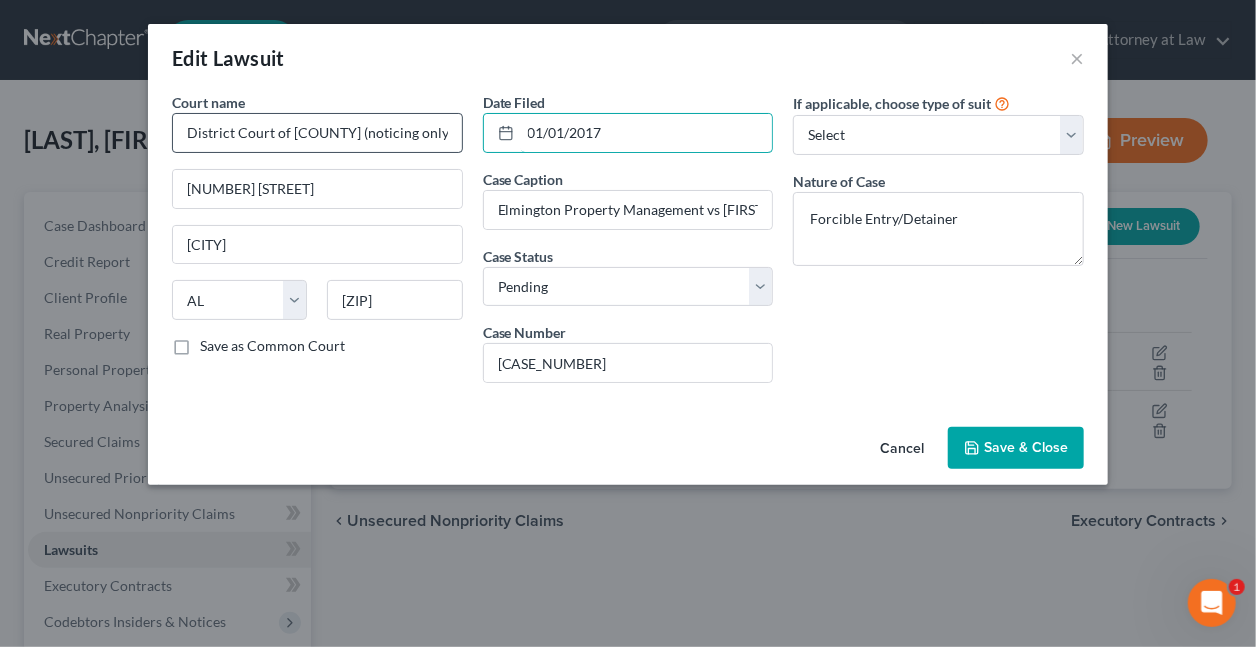 type on "01/01/2017" 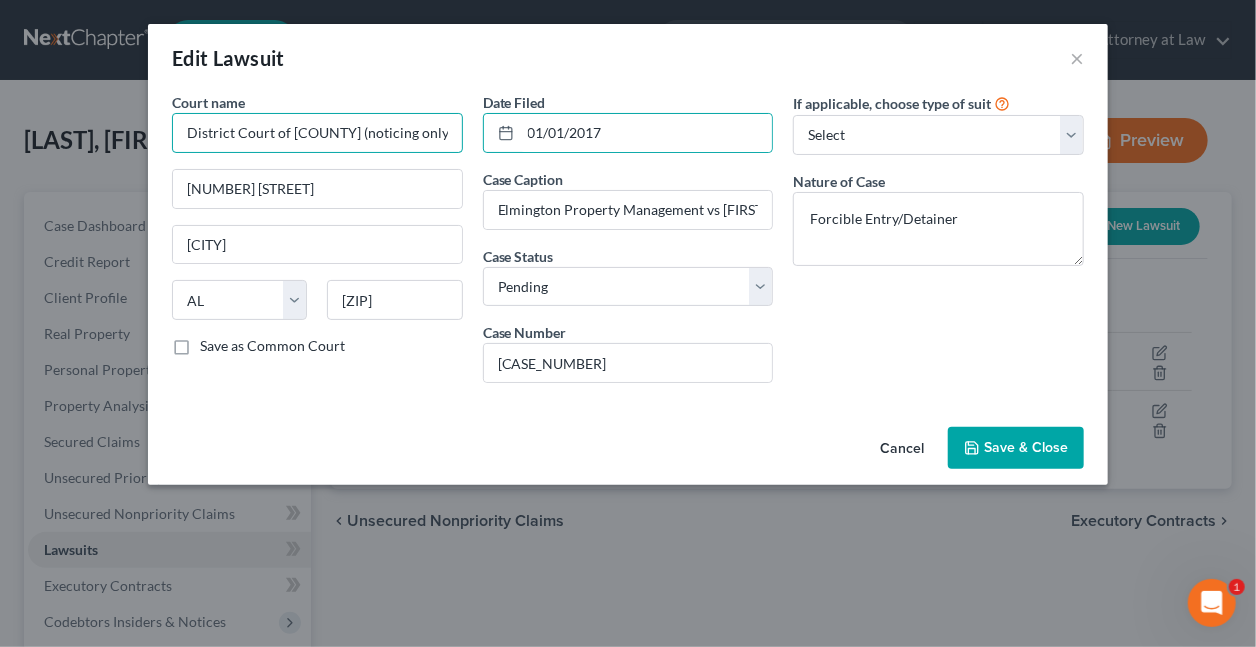 click on "District Court of [COUNTY] (noticing only)" at bounding box center (317, 133) 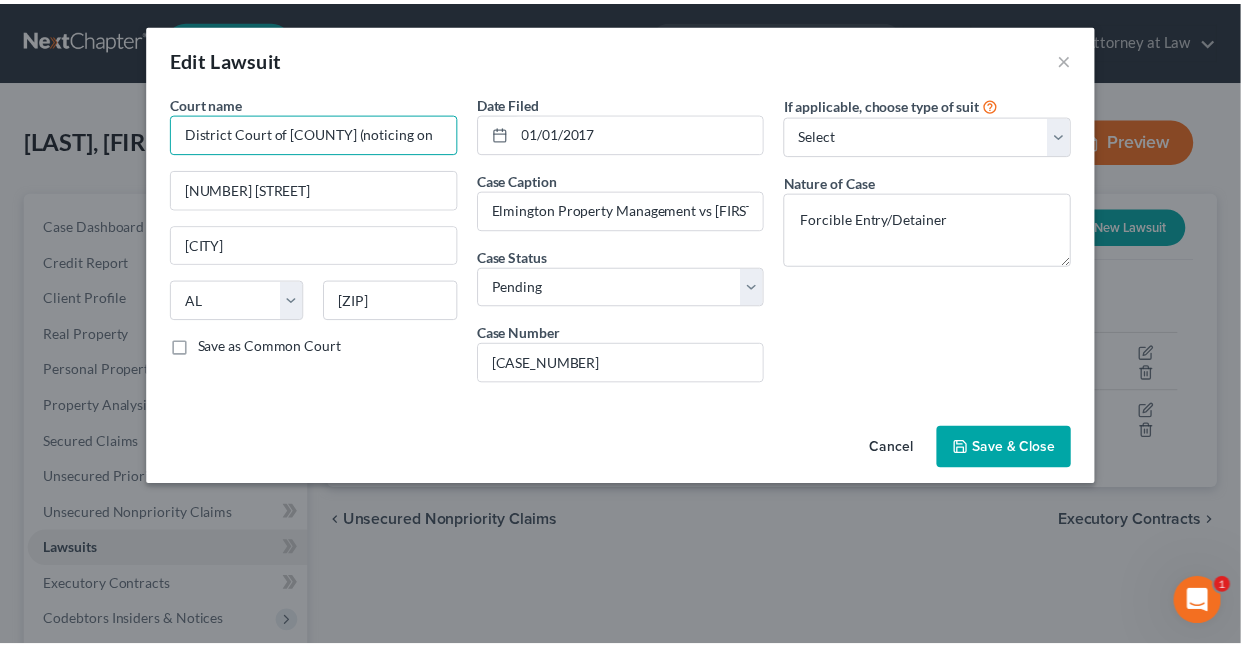 scroll, scrollTop: 0, scrollLeft: 0, axis: both 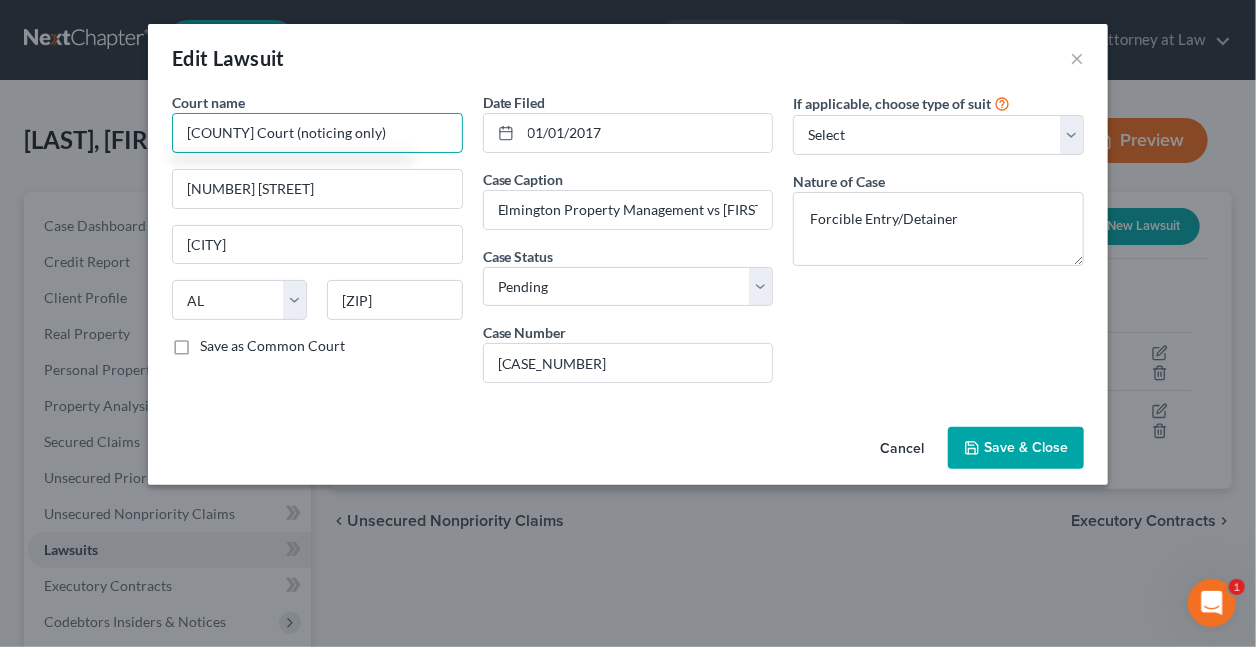 type on "[COUNTY] Court (noticing only)" 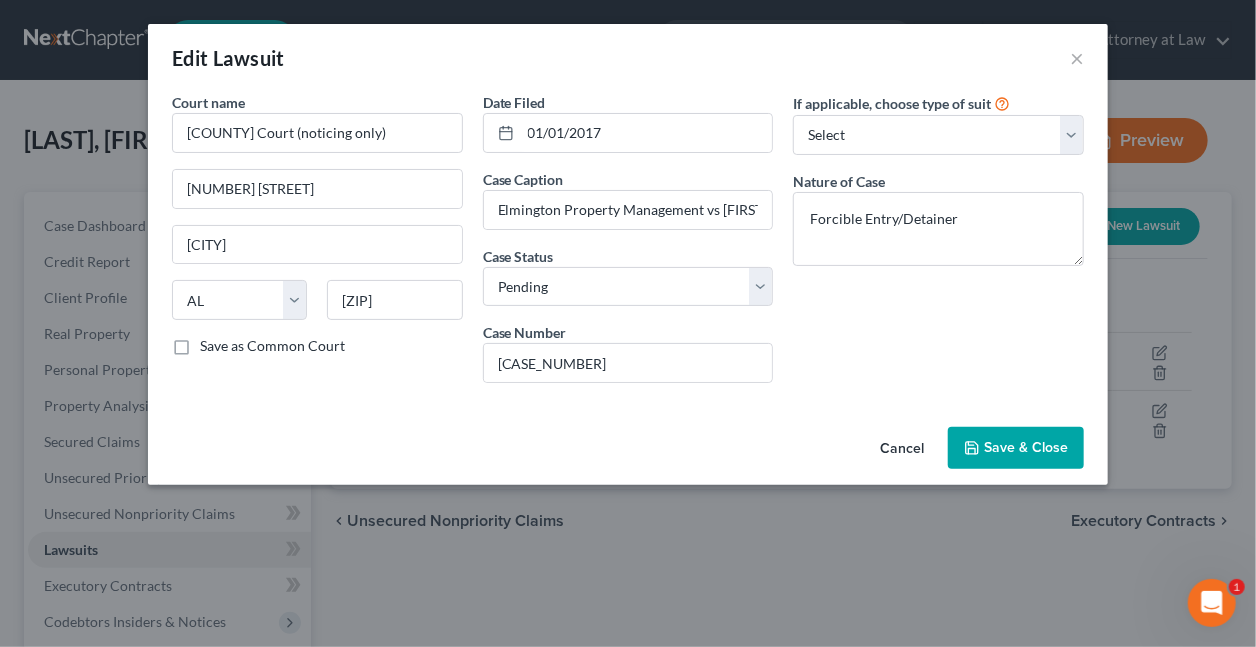 click on "Save & Close" at bounding box center [1026, 447] 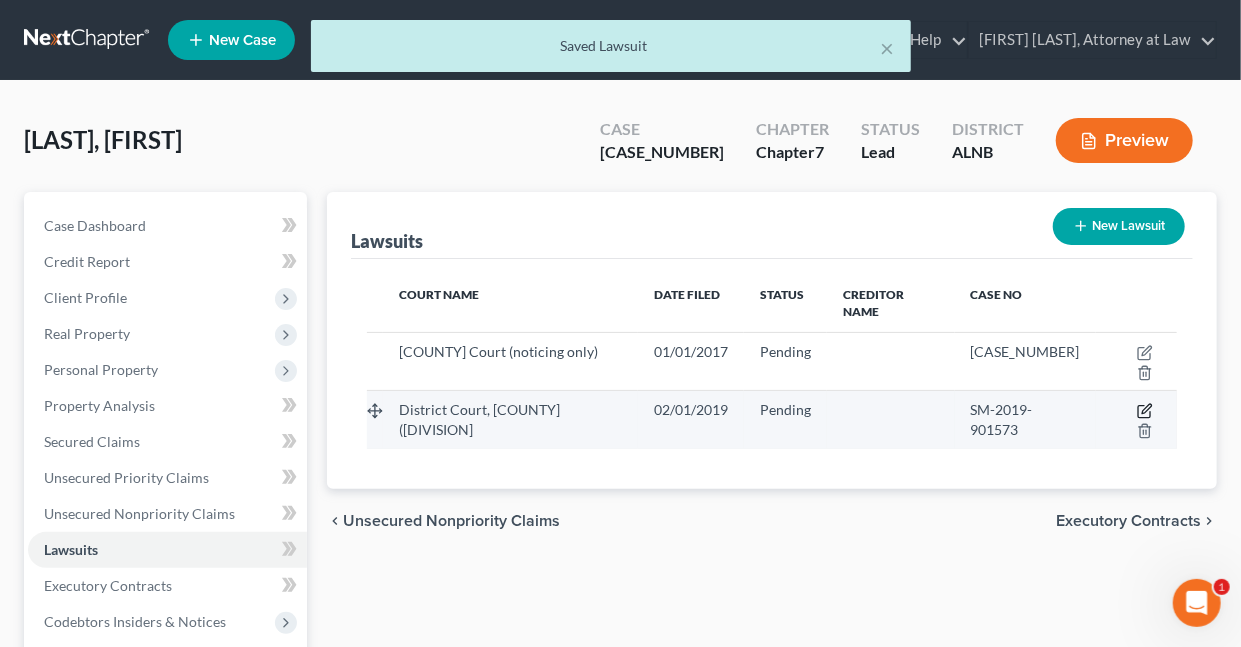 click 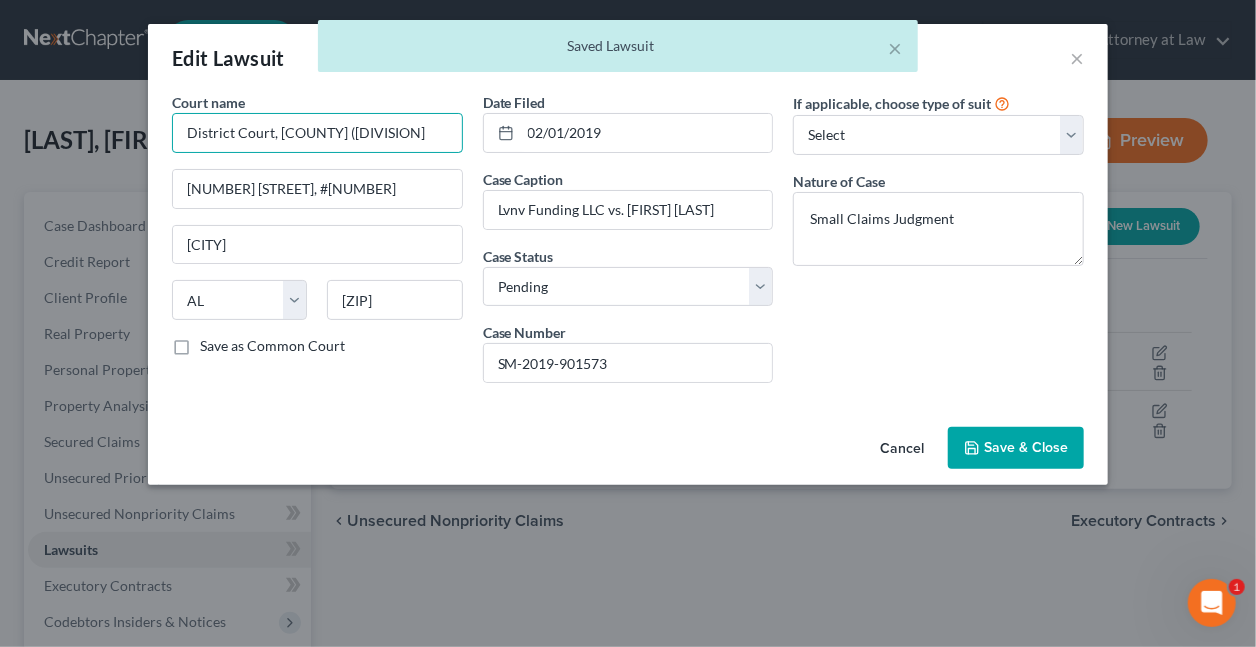 click on "District Court, [COUNTY] ([DIVISION]" at bounding box center [317, 133] 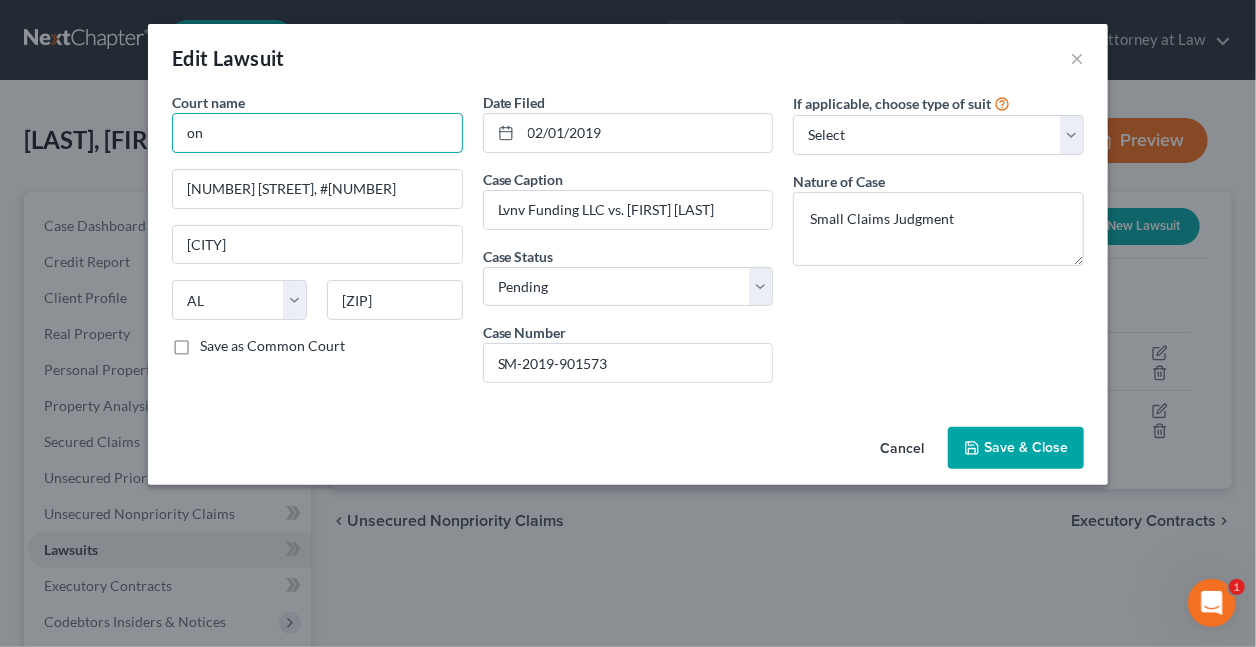 type on "n" 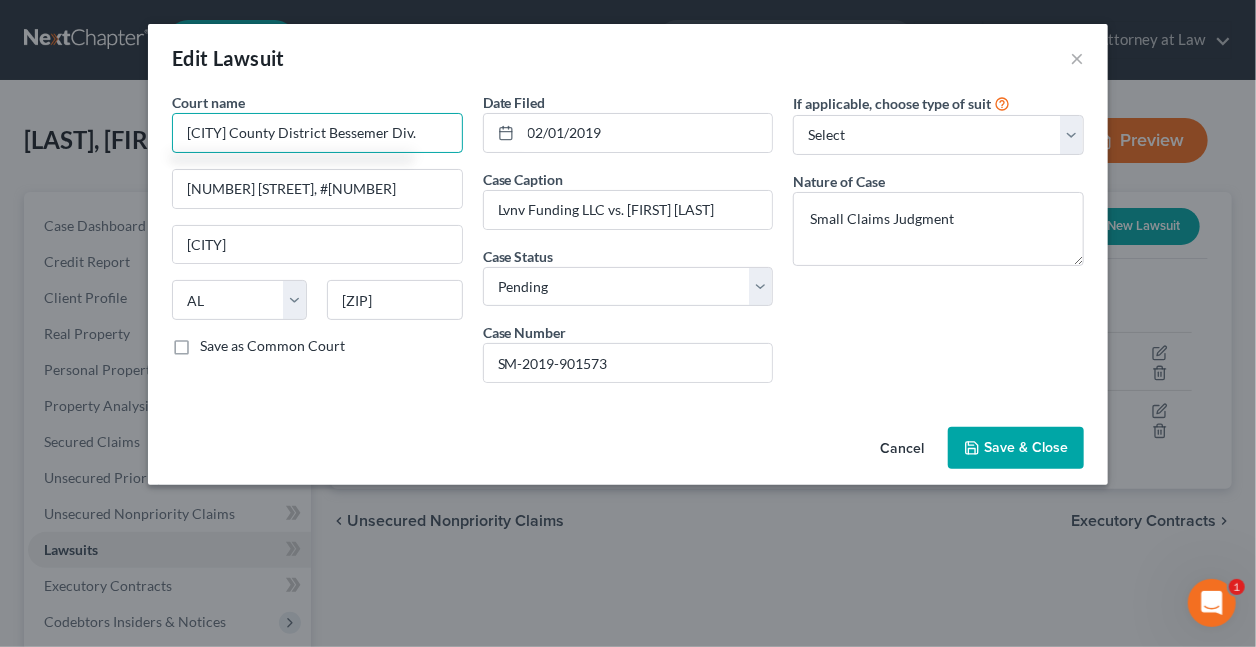 type on "[CITY] County District Bessemer Div." 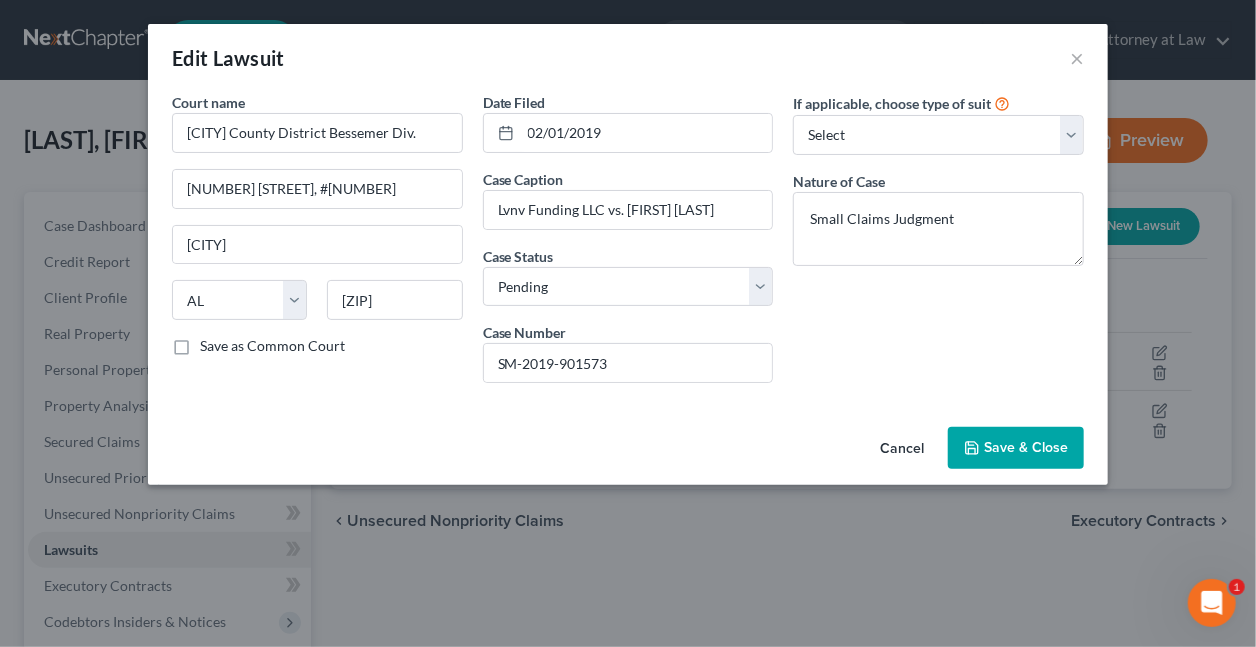 click on "Save & Close" at bounding box center [1026, 447] 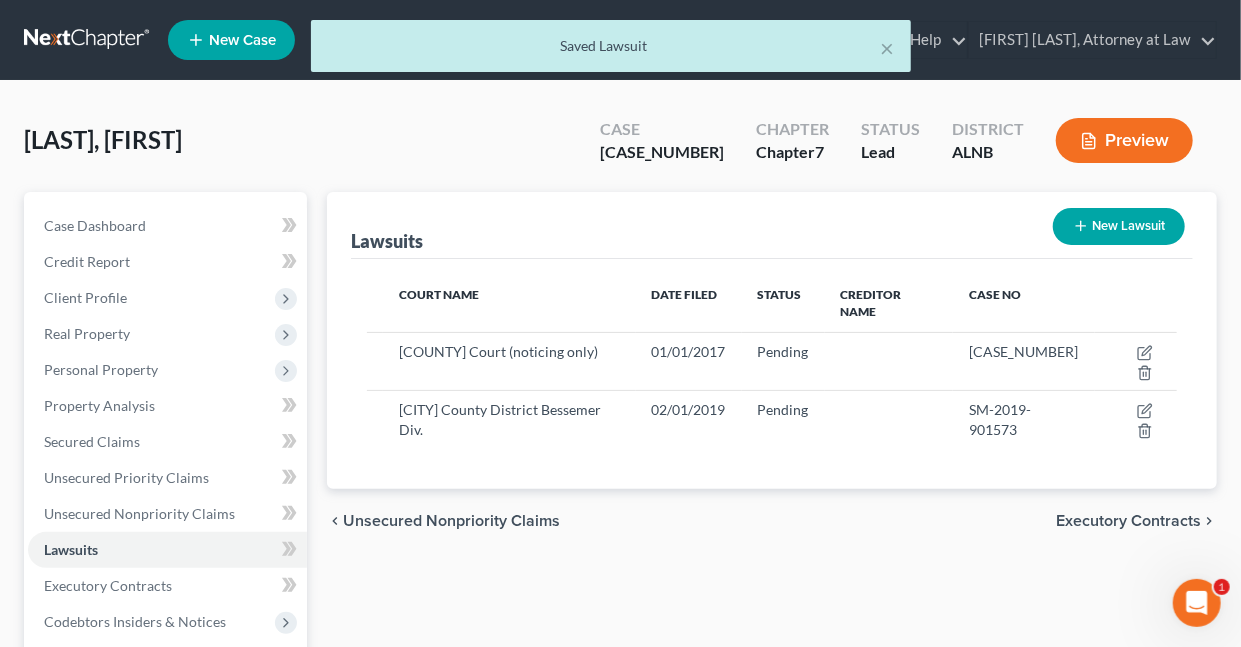 click on "New Lawsuit" at bounding box center (1119, 226) 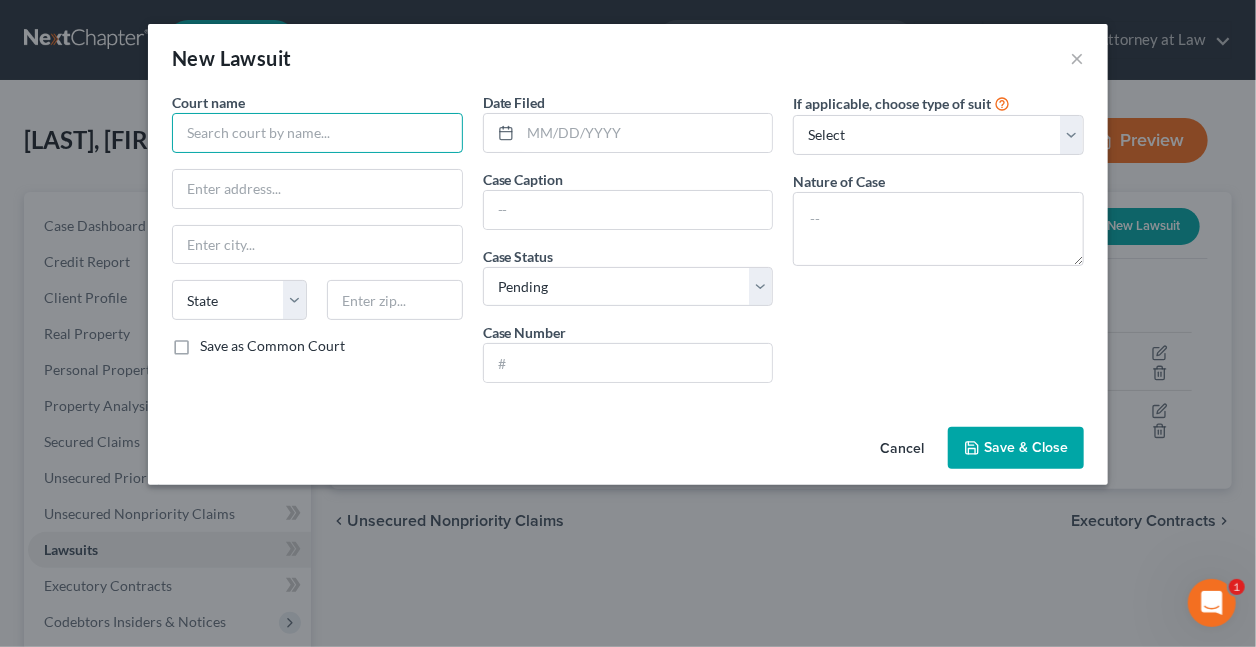 click at bounding box center [317, 133] 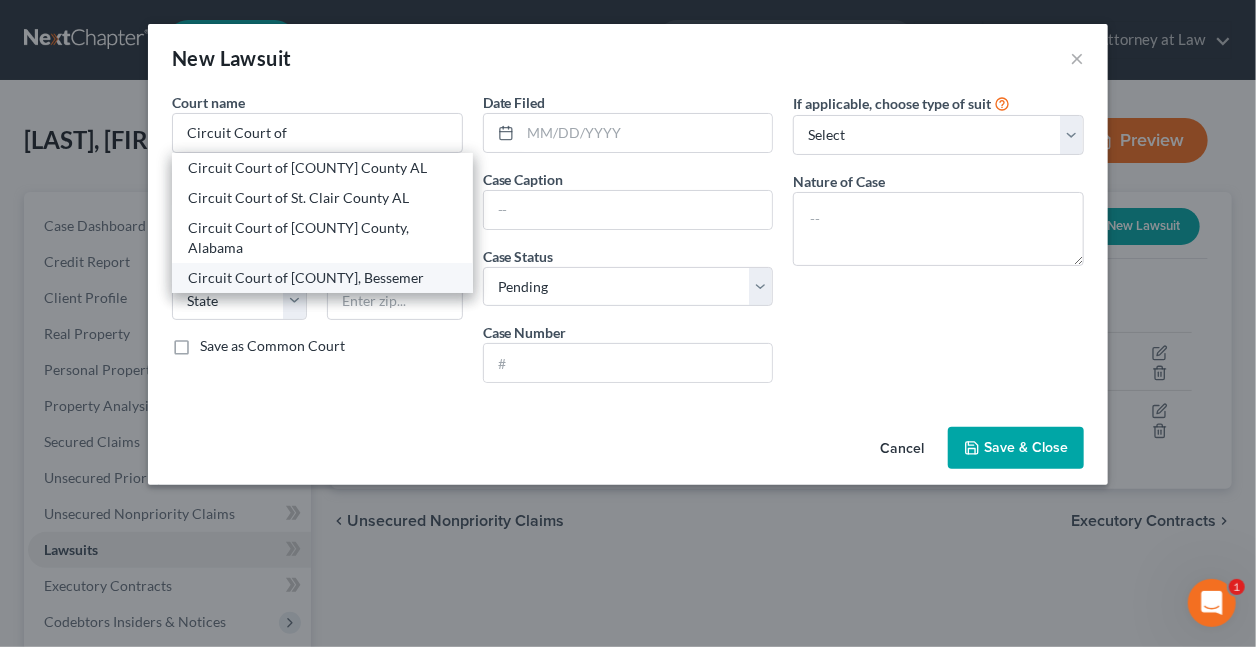 click on "Circuit Court of [COUNTY], Bessemer" at bounding box center (322, 278) 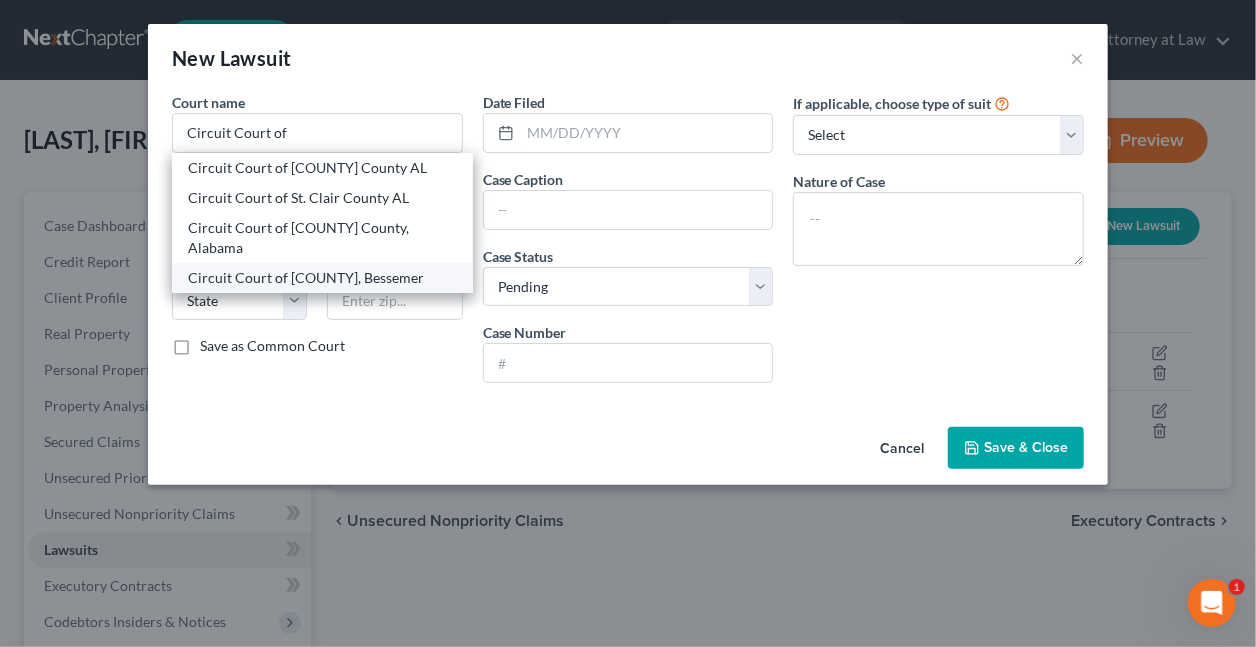 type on "[CITY]" 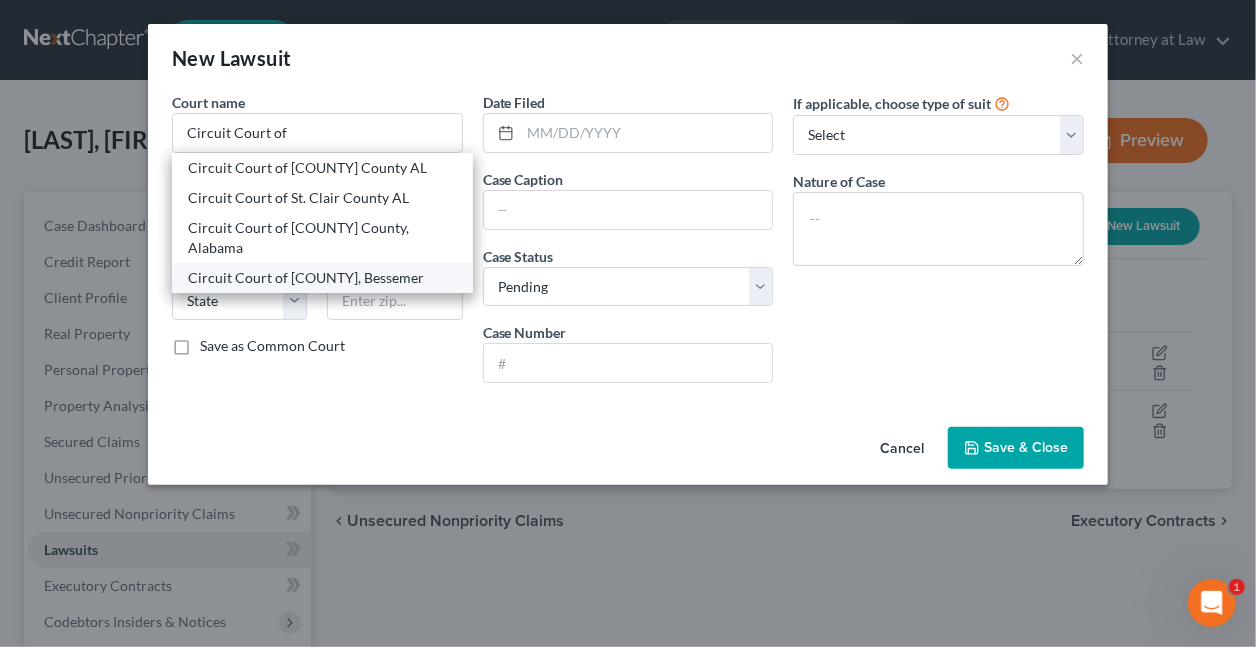 select on "0" 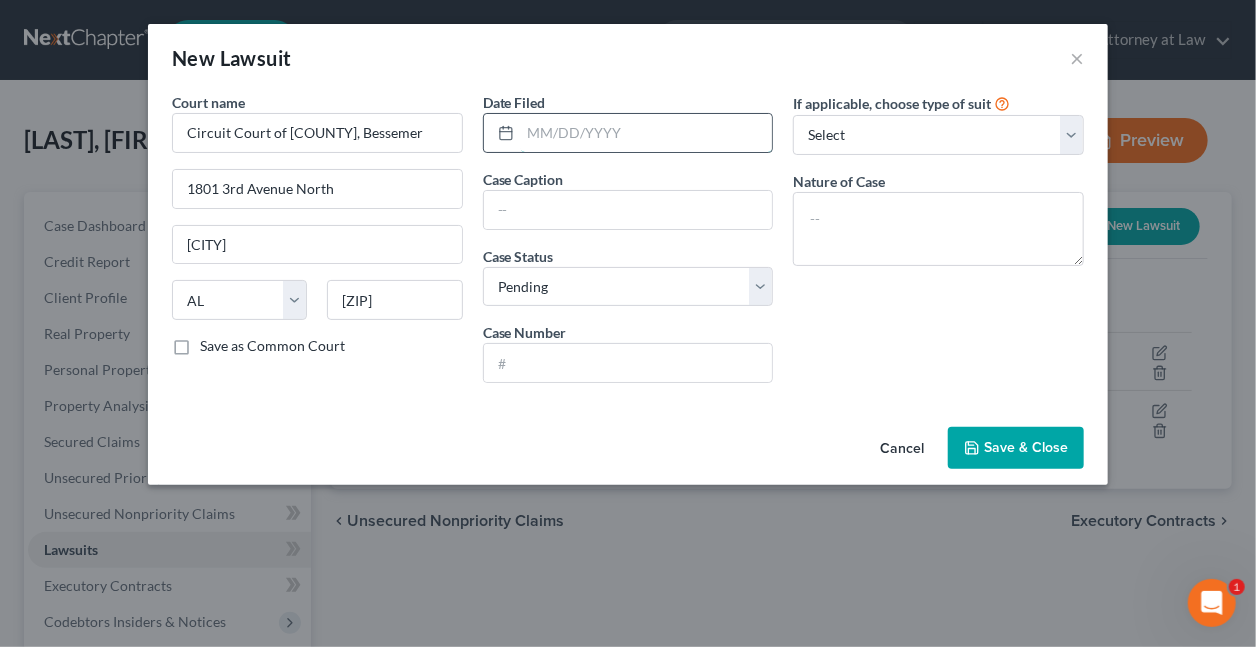 click at bounding box center (647, 133) 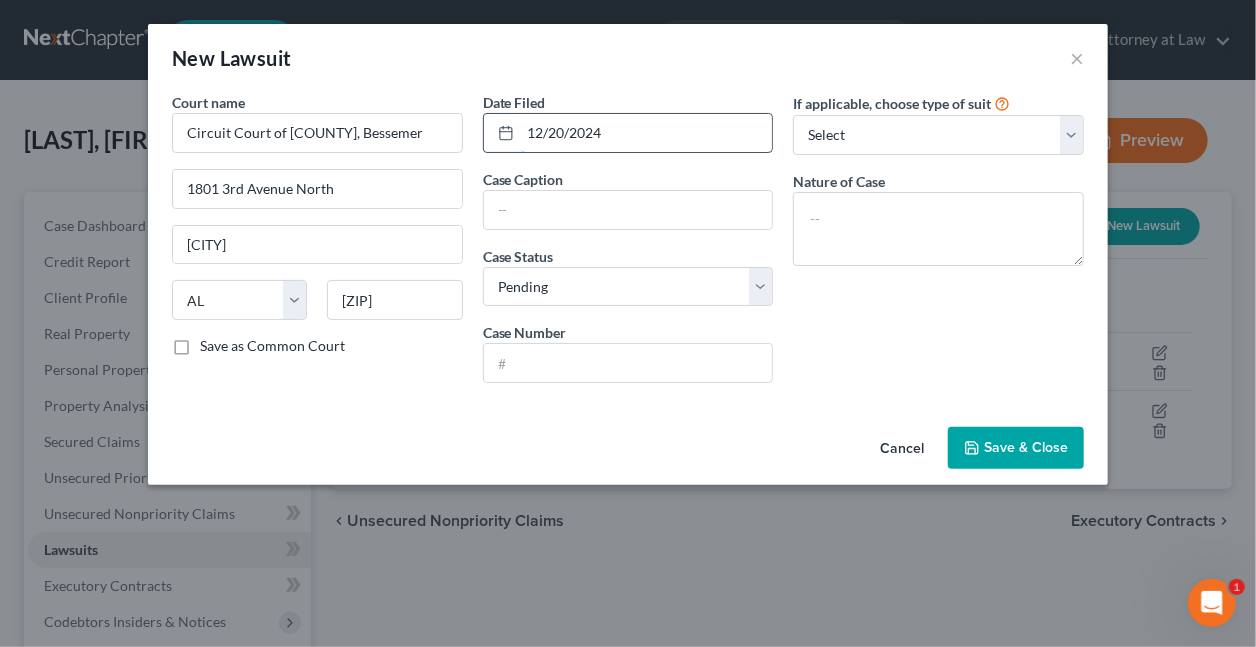 type on "12/20/2024" 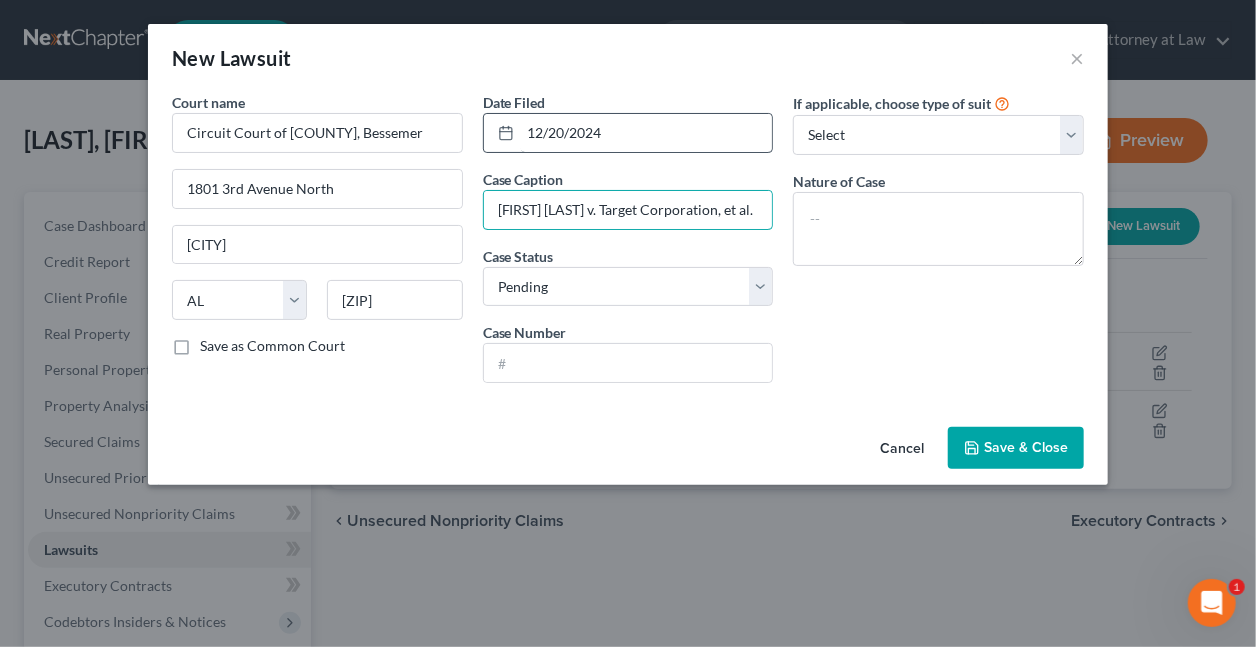 type on "[FIRST] [LAST] v. Target Corporation, et al." 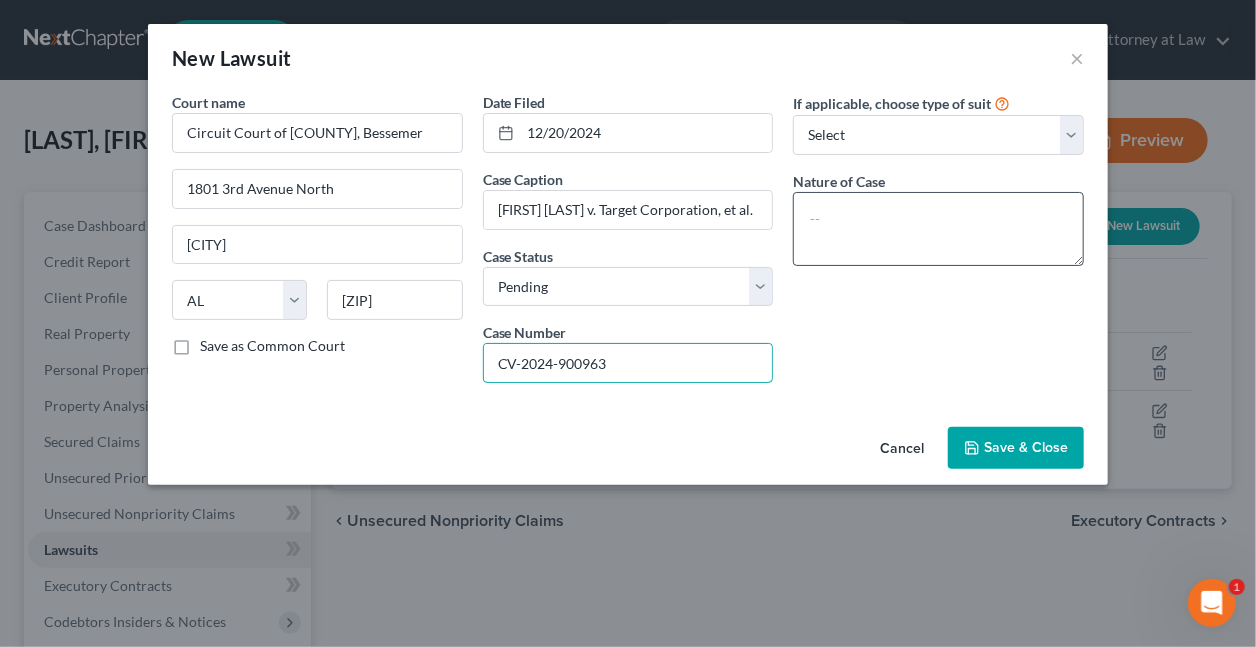 type on "CV-2024-900963" 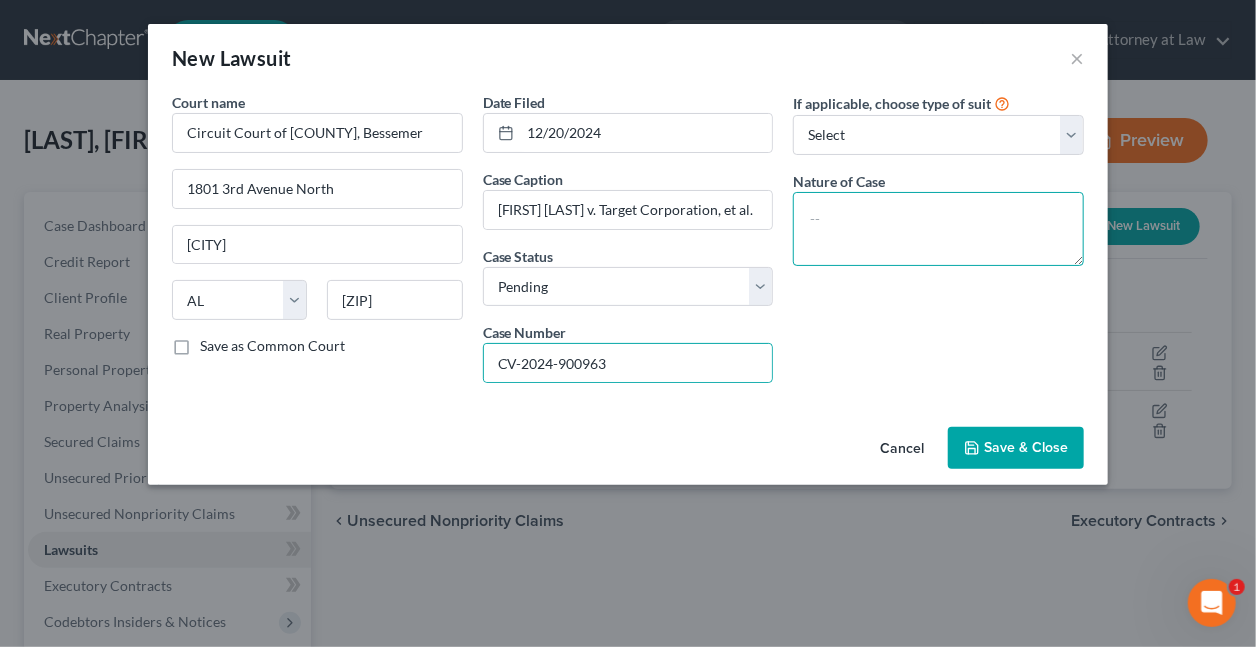 click at bounding box center (938, 229) 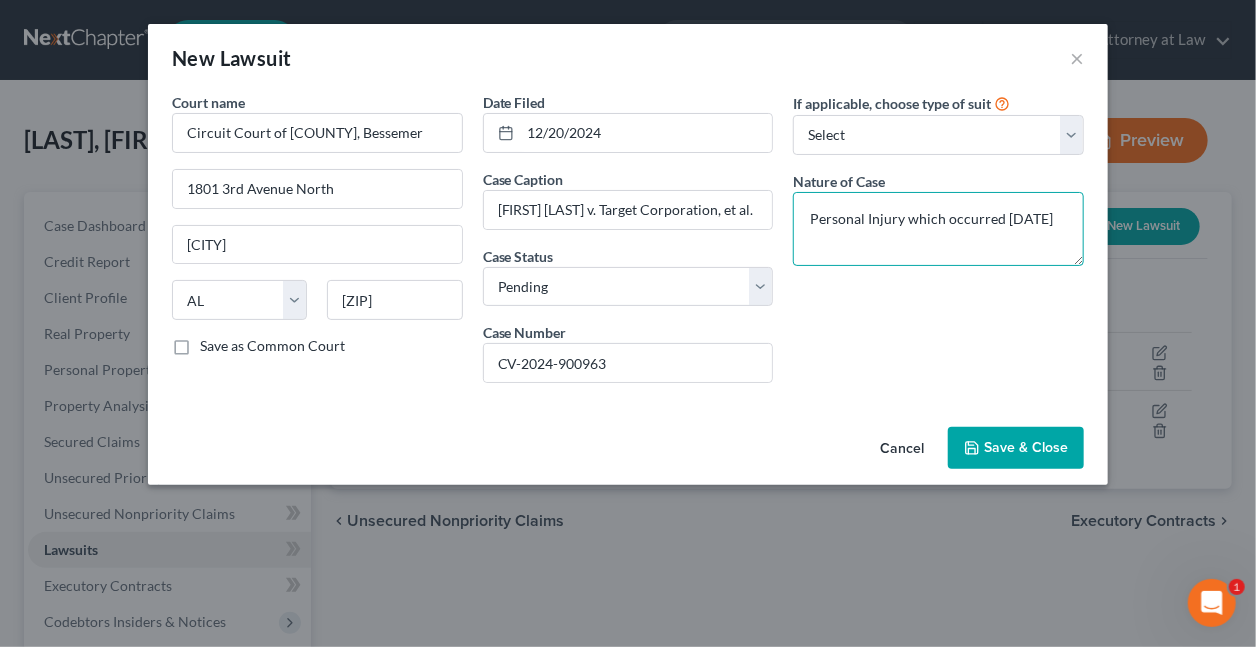 type on "Personal Injury which occurred [DATE]" 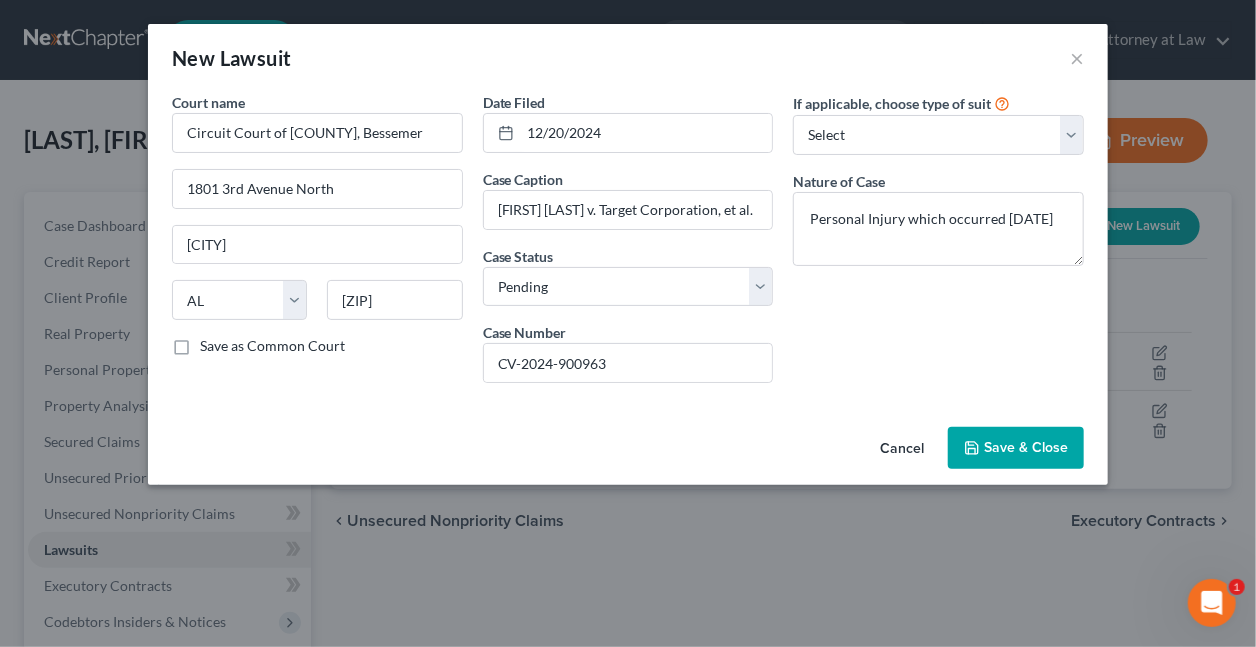 click on "Save & Close" at bounding box center [1026, 447] 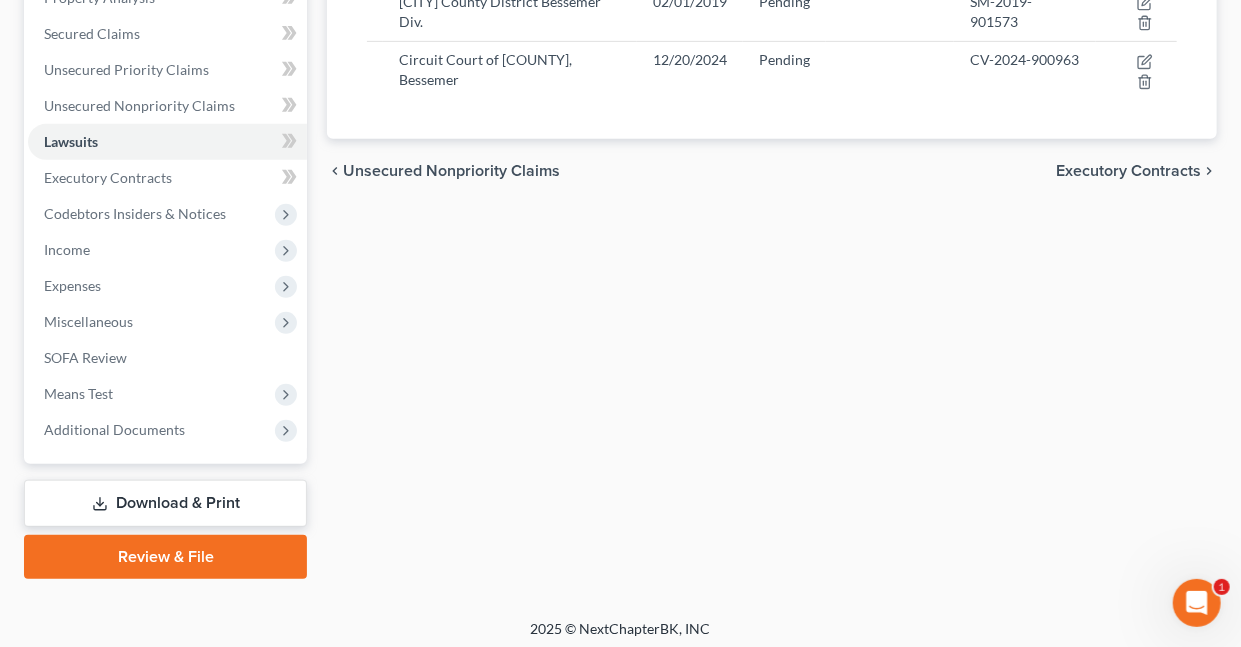 scroll, scrollTop: 413, scrollLeft: 0, axis: vertical 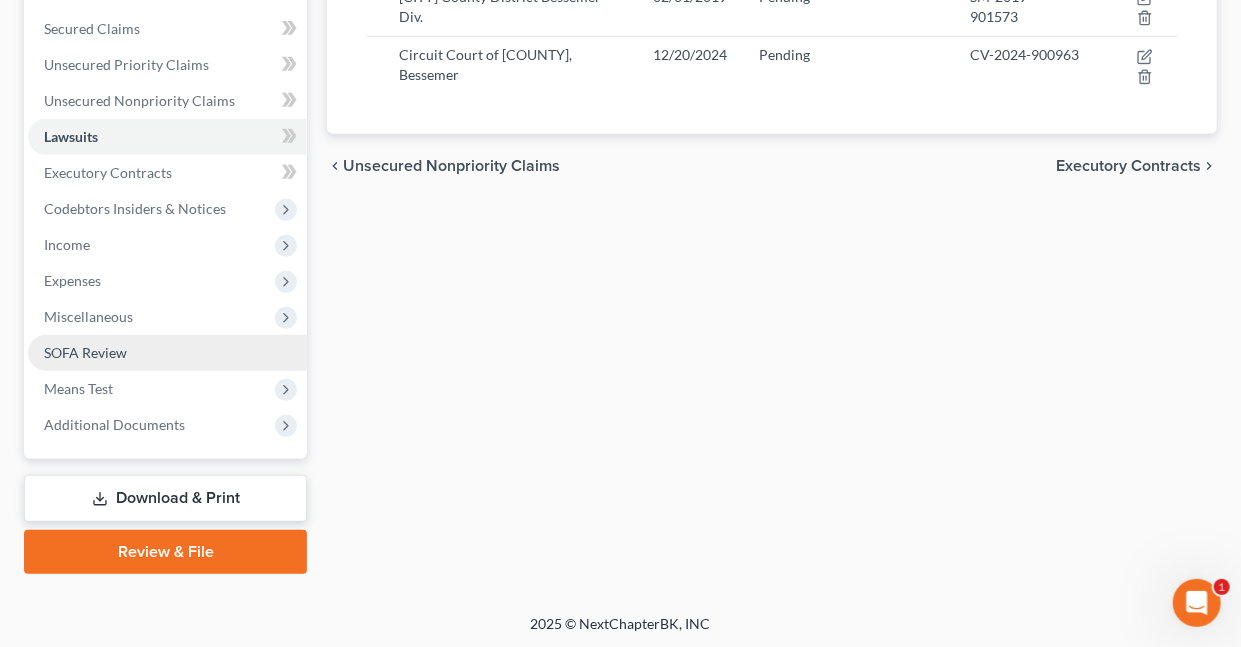 click on "SOFA Review" at bounding box center (85, 352) 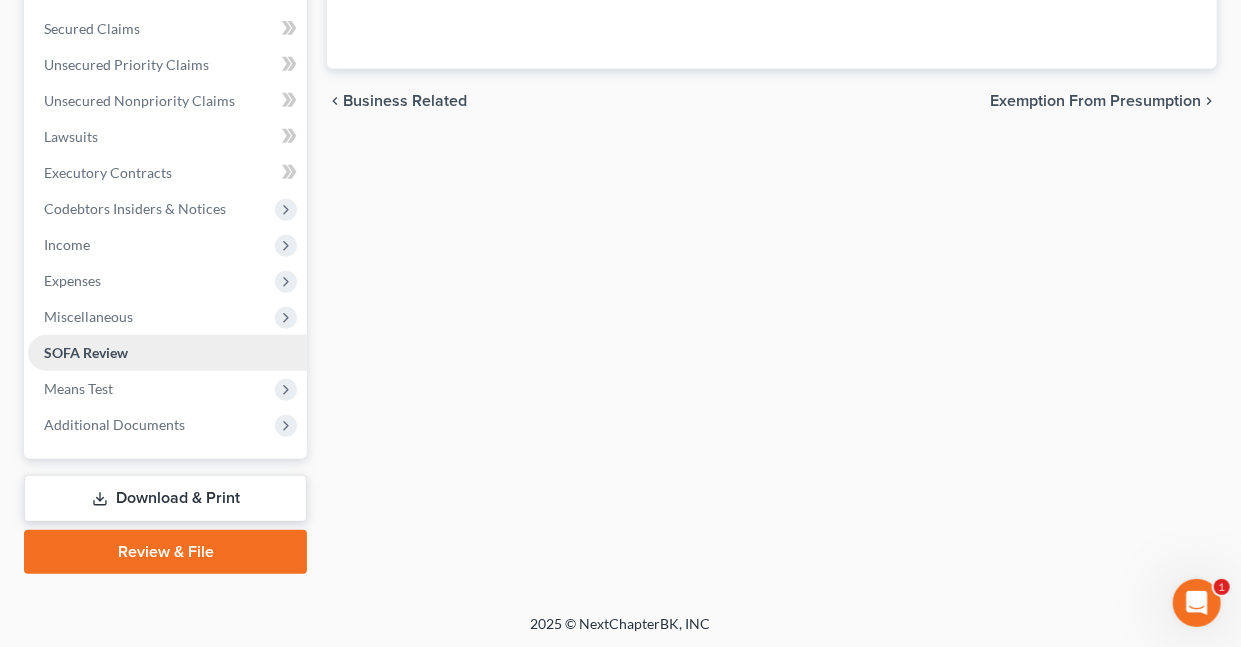 scroll, scrollTop: 0, scrollLeft: 0, axis: both 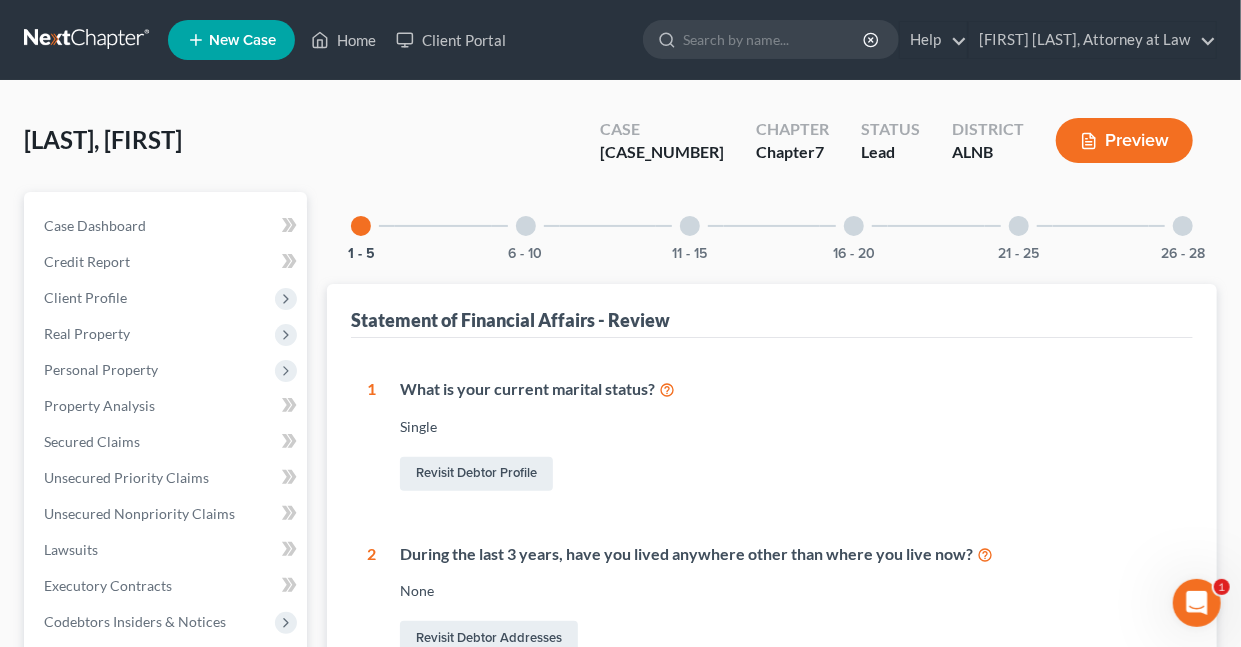 click at bounding box center (854, 226) 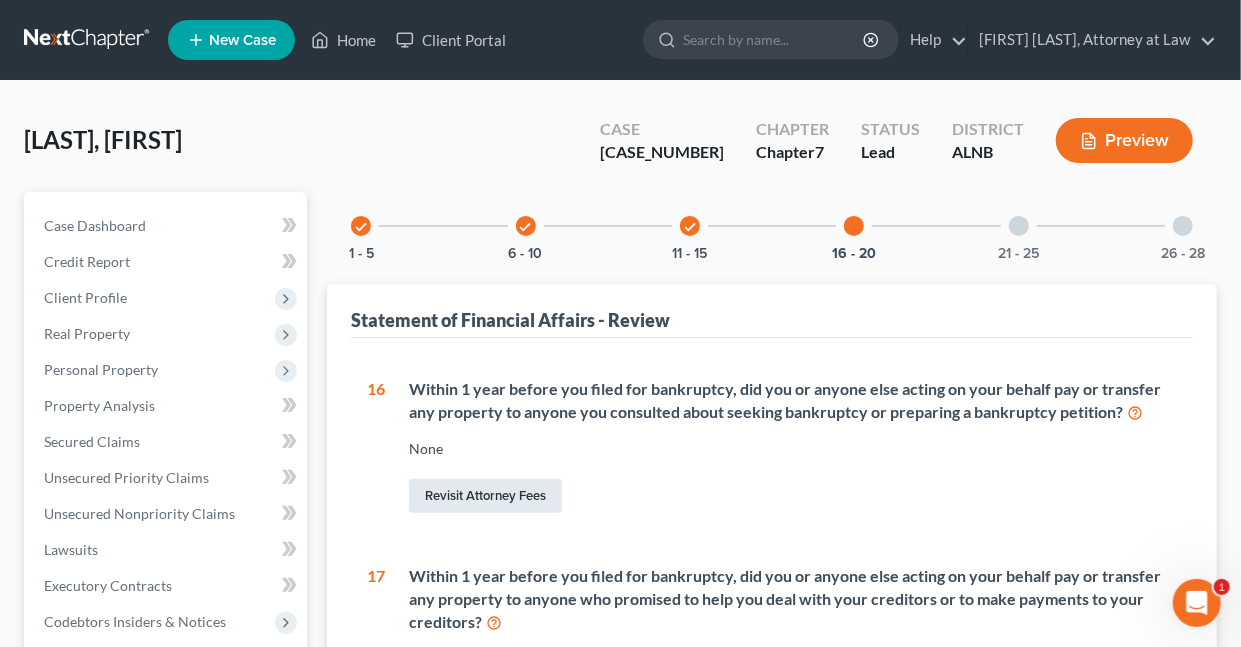 click on "Revisit Attorney Fees" at bounding box center (485, 496) 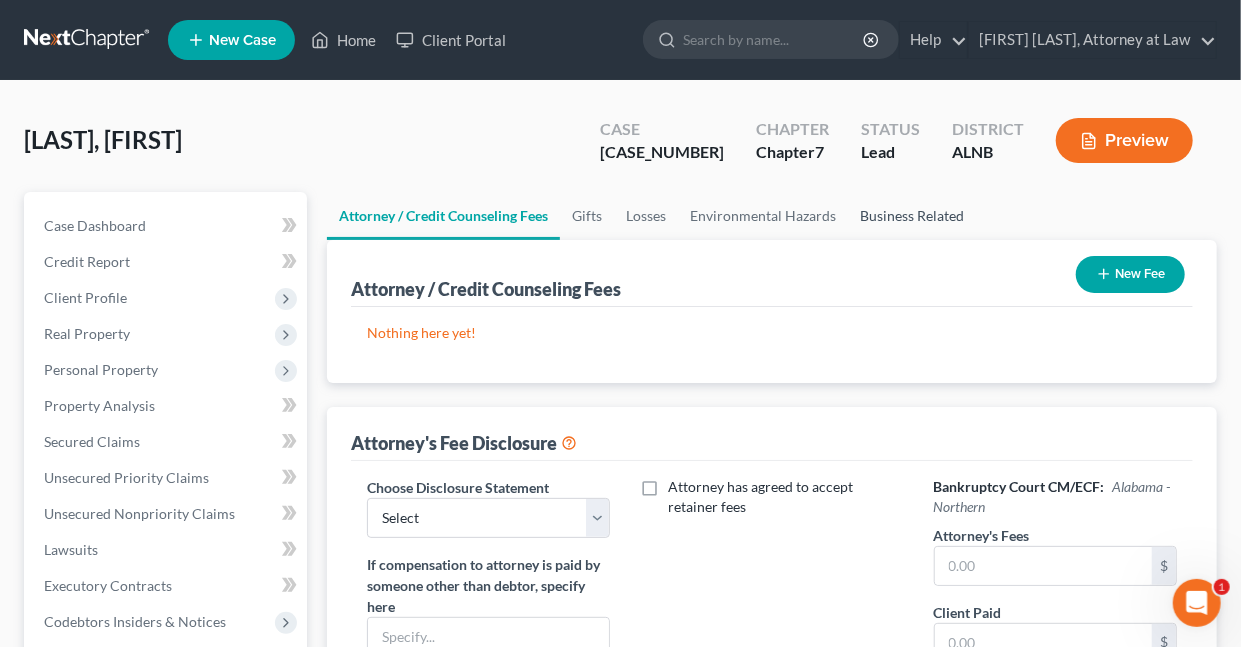 click on "Business Related" at bounding box center (912, 216) 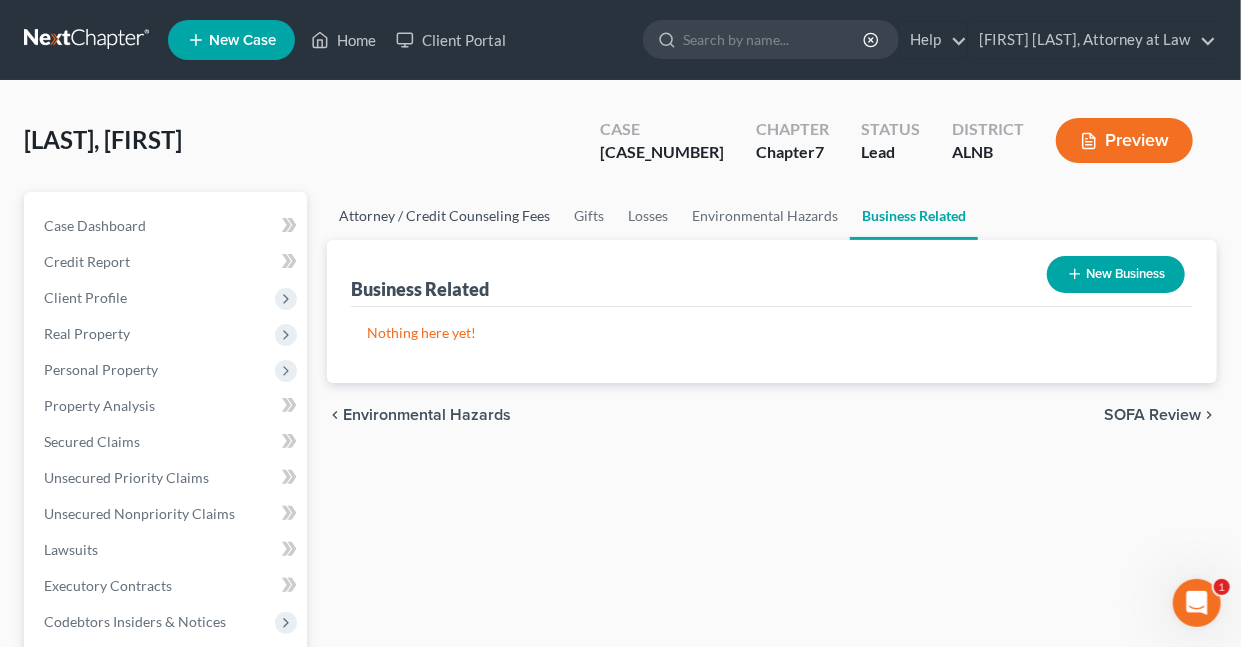 click on "Attorney / Credit Counseling Fees" at bounding box center [444, 216] 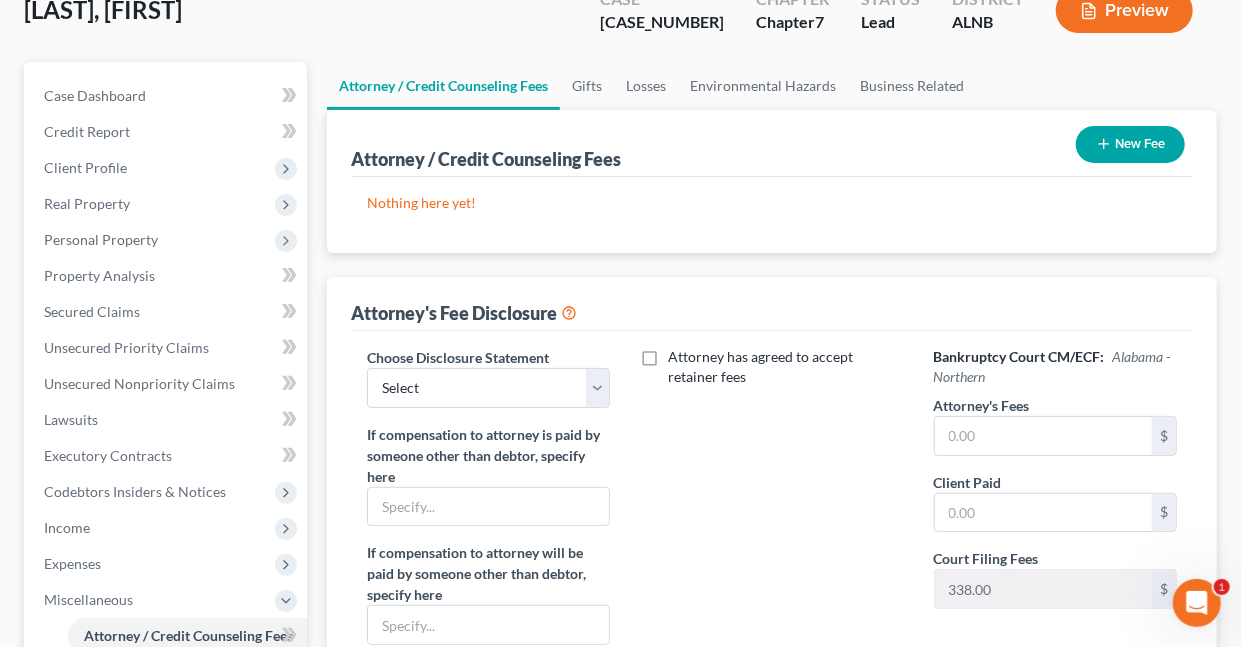 scroll, scrollTop: 51, scrollLeft: 0, axis: vertical 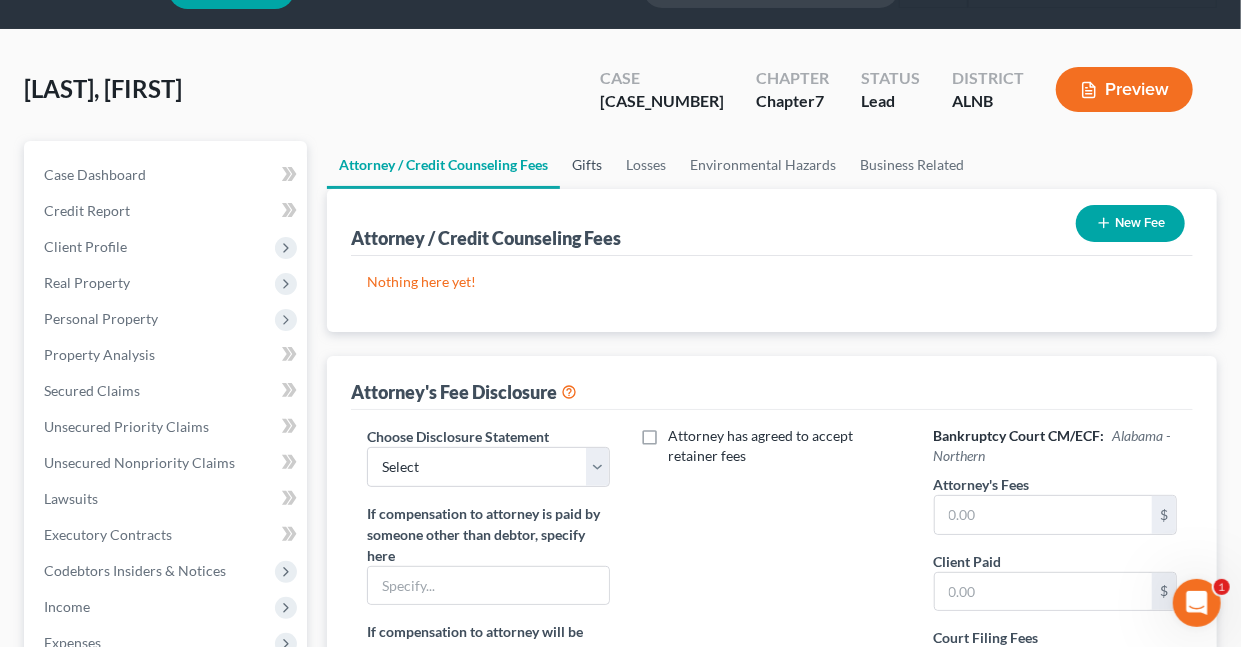 click on "Gifts" at bounding box center [587, 165] 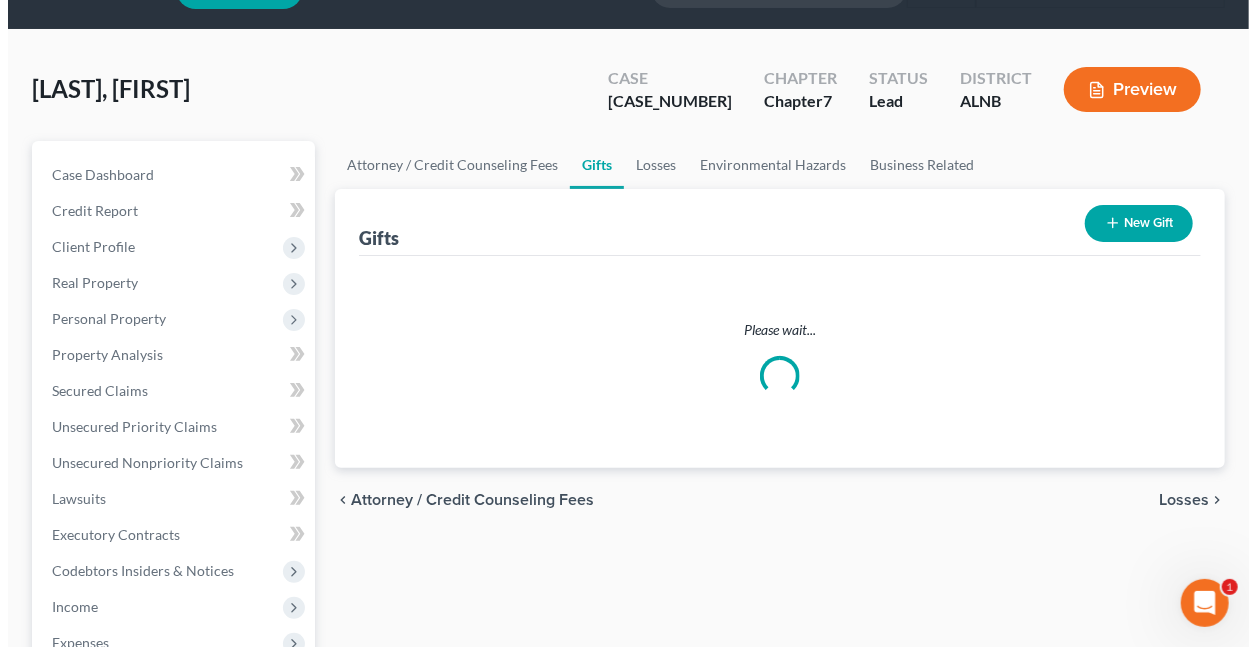 scroll, scrollTop: 0, scrollLeft: 0, axis: both 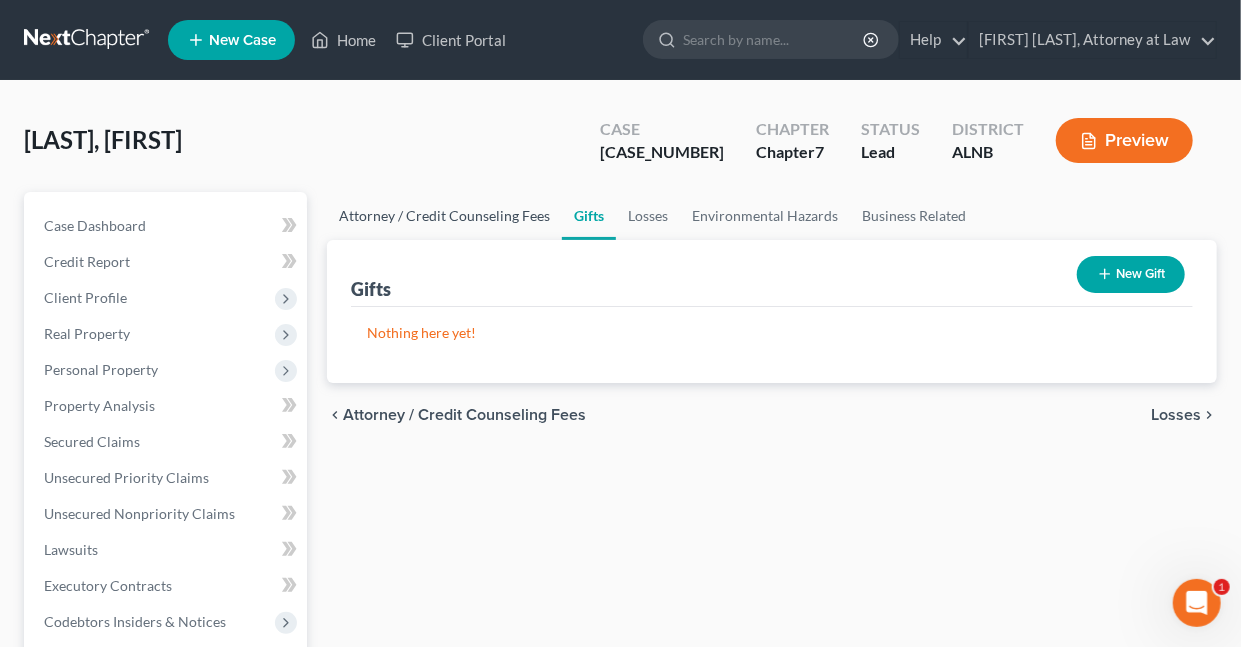 click on "Attorney / Credit Counseling Fees" at bounding box center [444, 216] 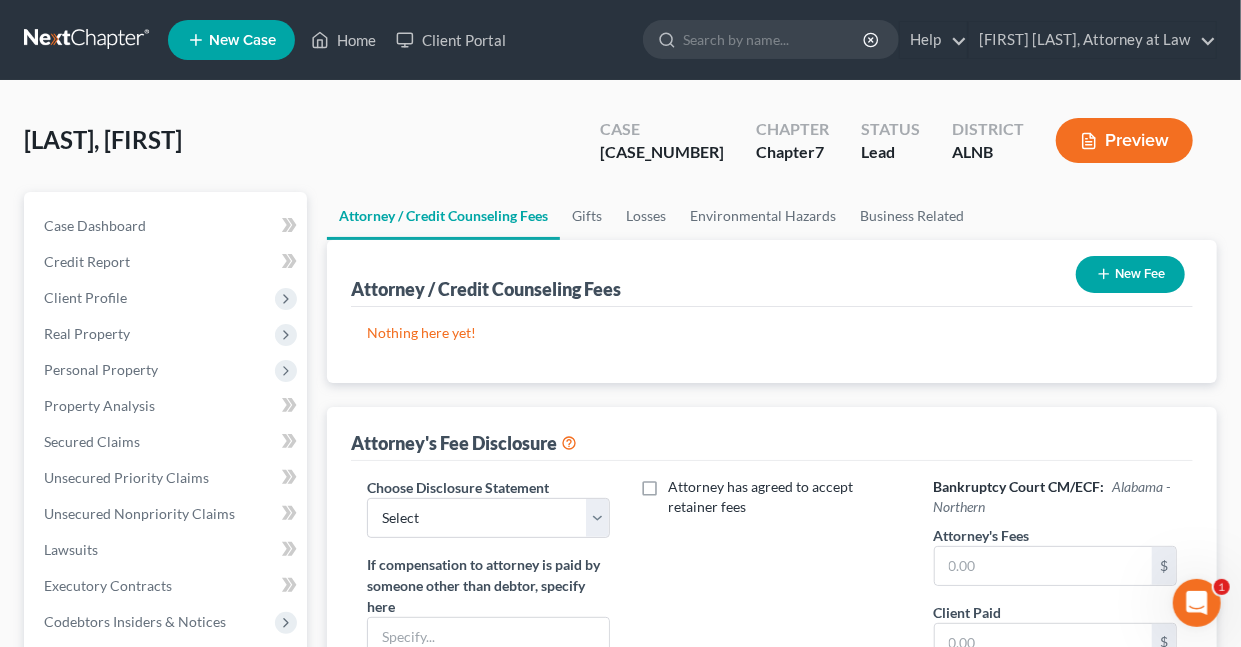 click on "New Fee" at bounding box center [1130, 274] 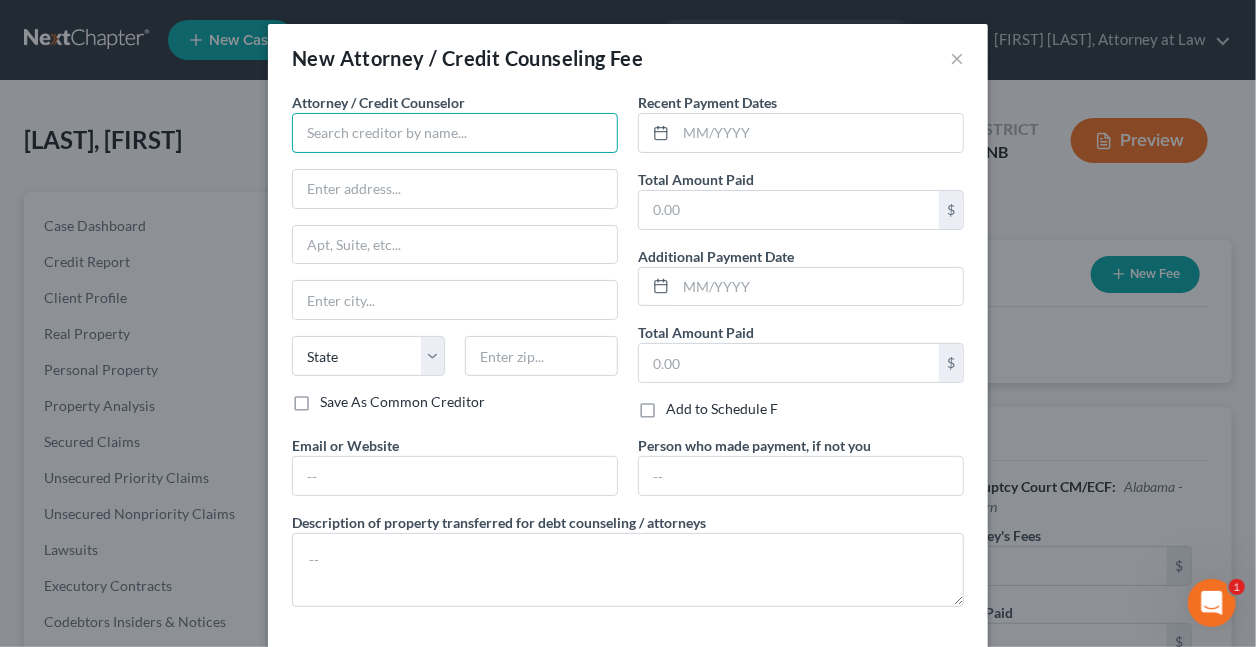 click at bounding box center (455, 133) 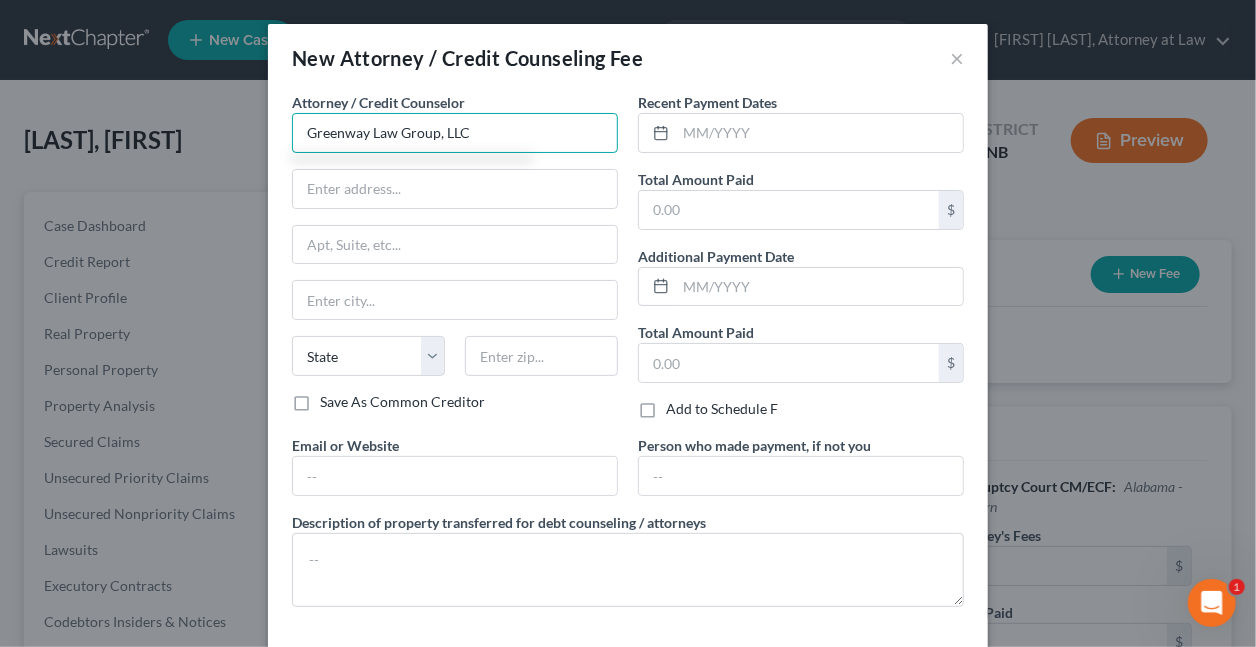 type on "Greenway Law Group, LLC" 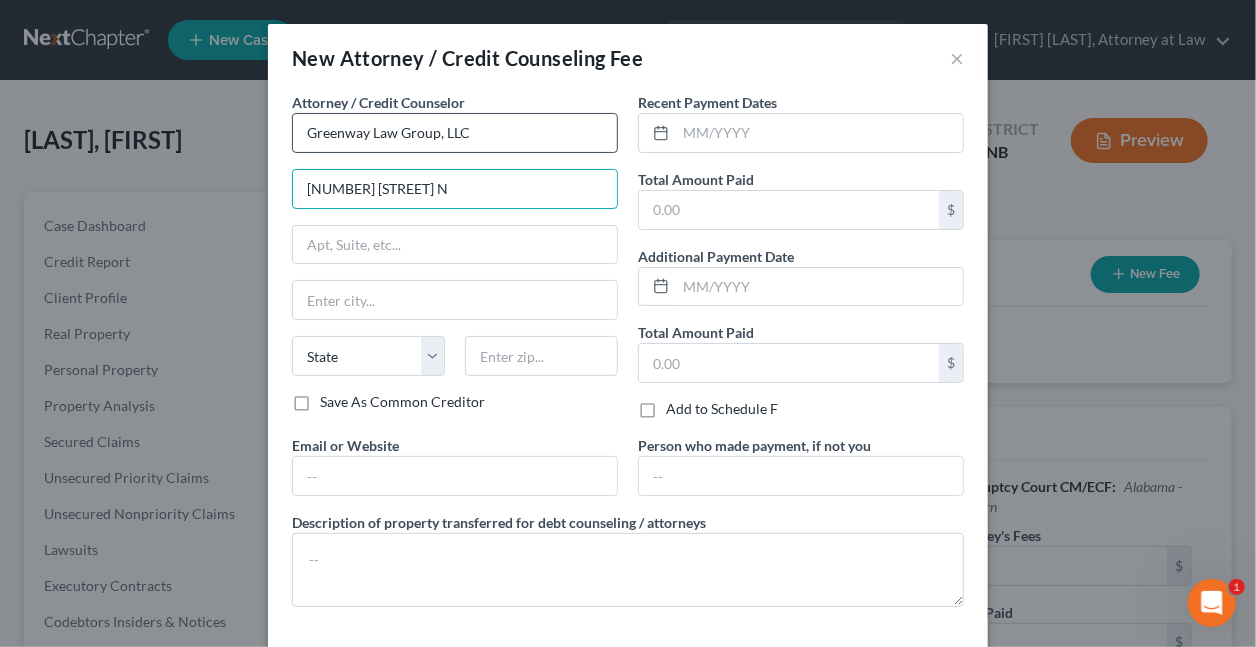 type on "[NUMBER] [STREET] N" 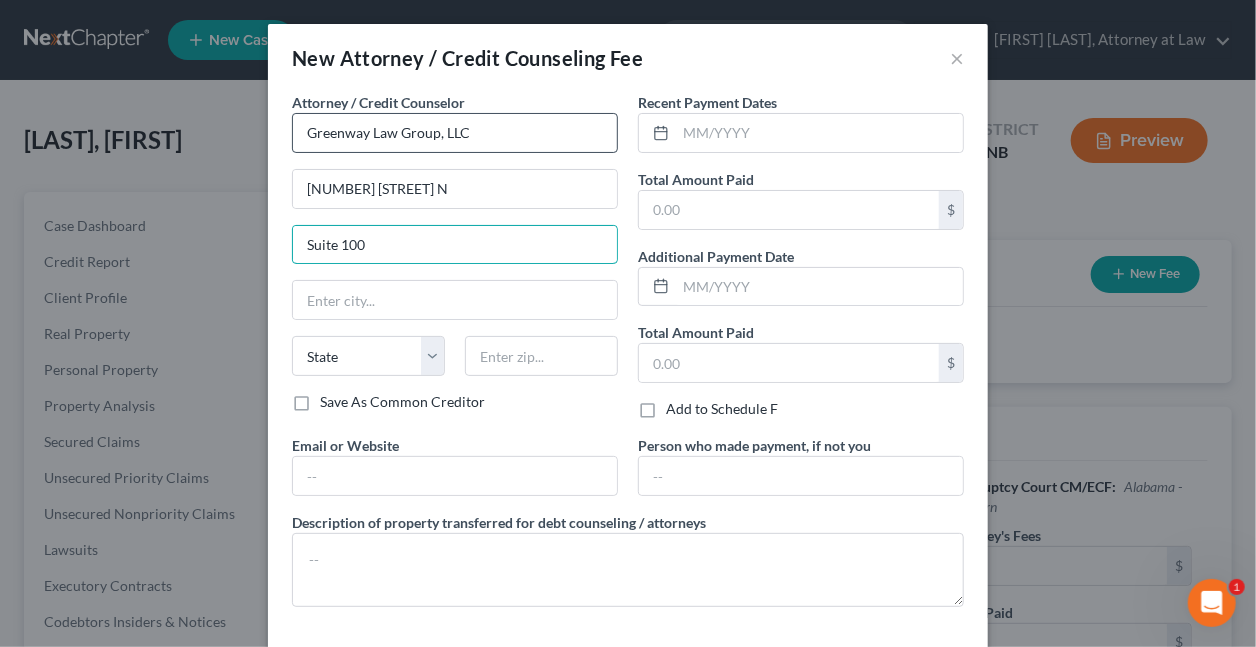 type on "Suite 100" 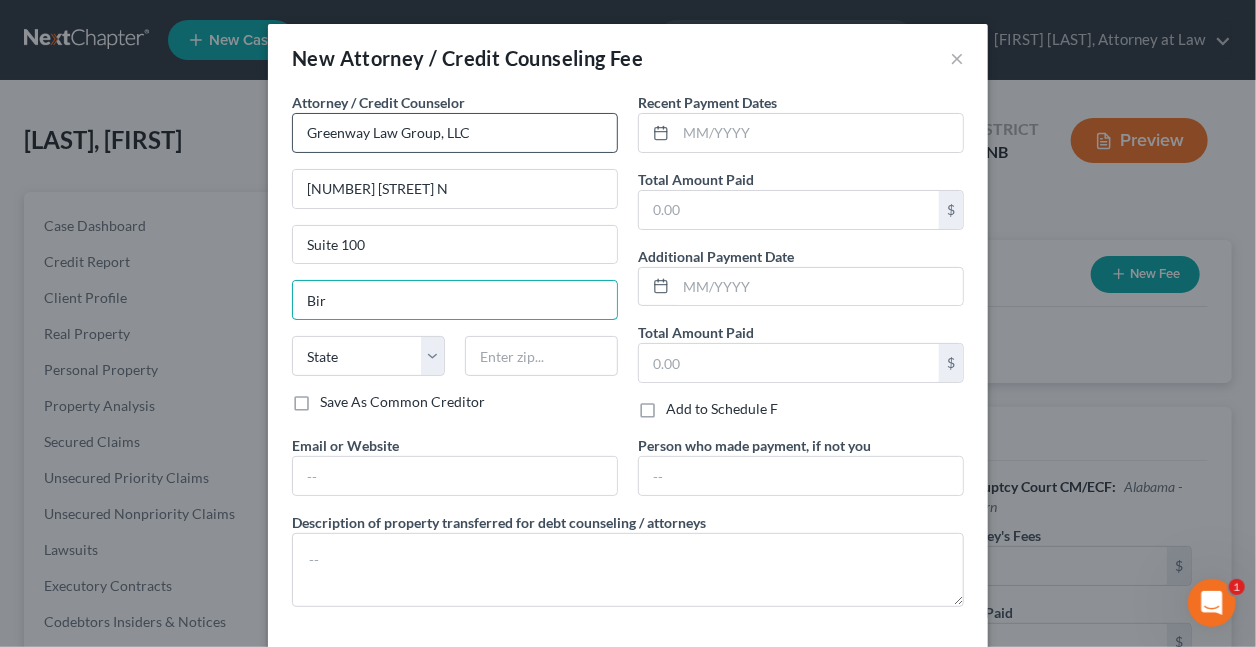 type on "Birmingham" 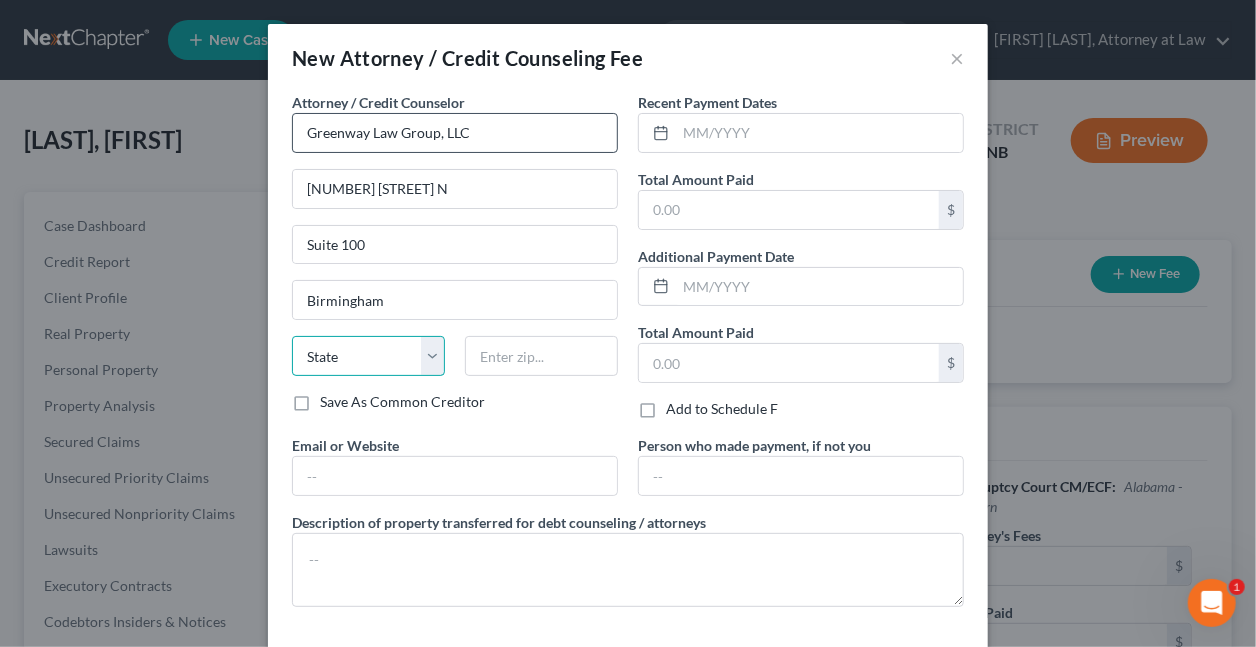select on "0" 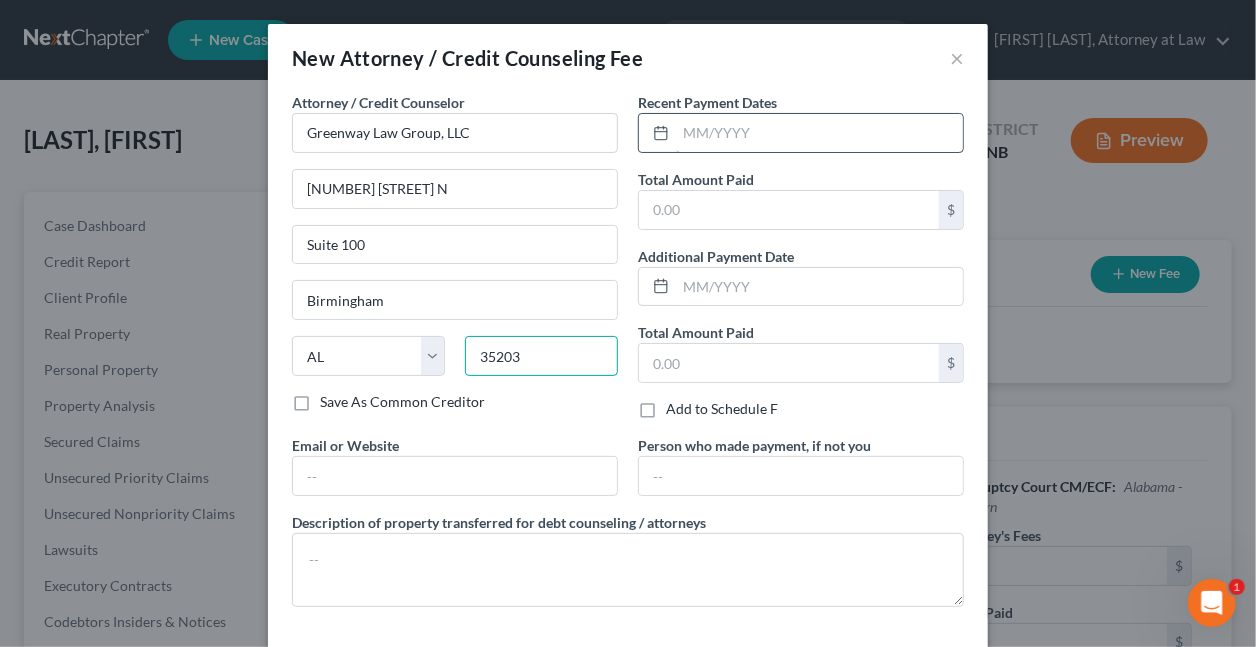 type on "35203" 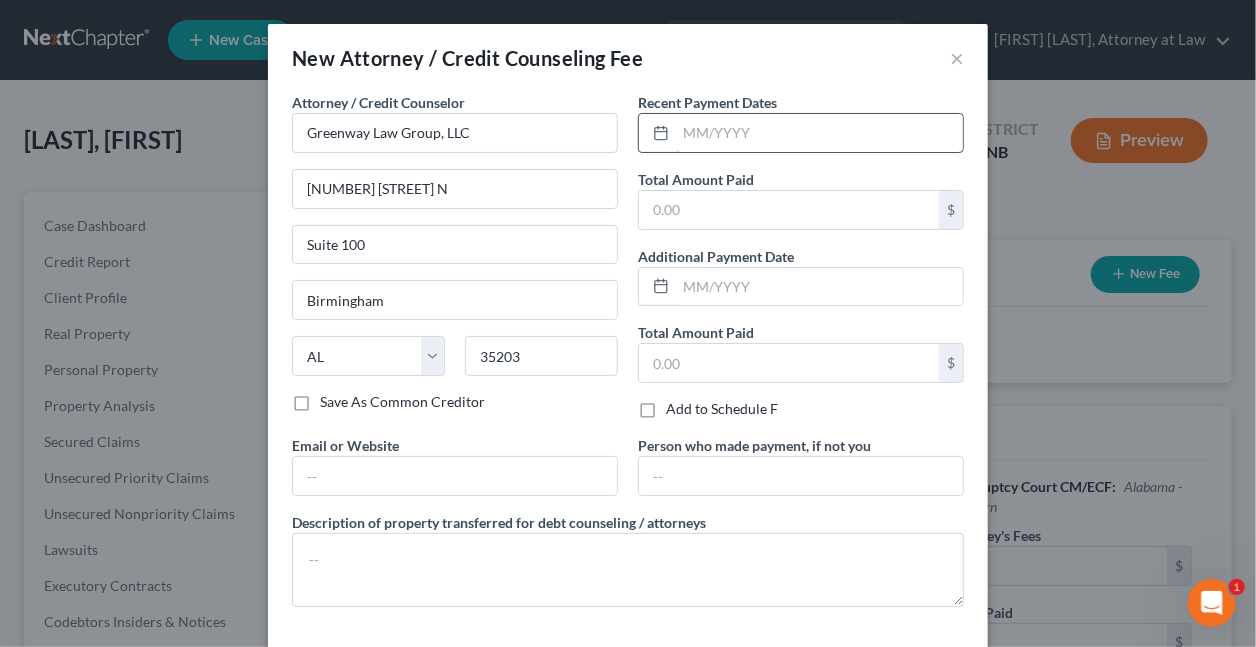 click at bounding box center (819, 133) 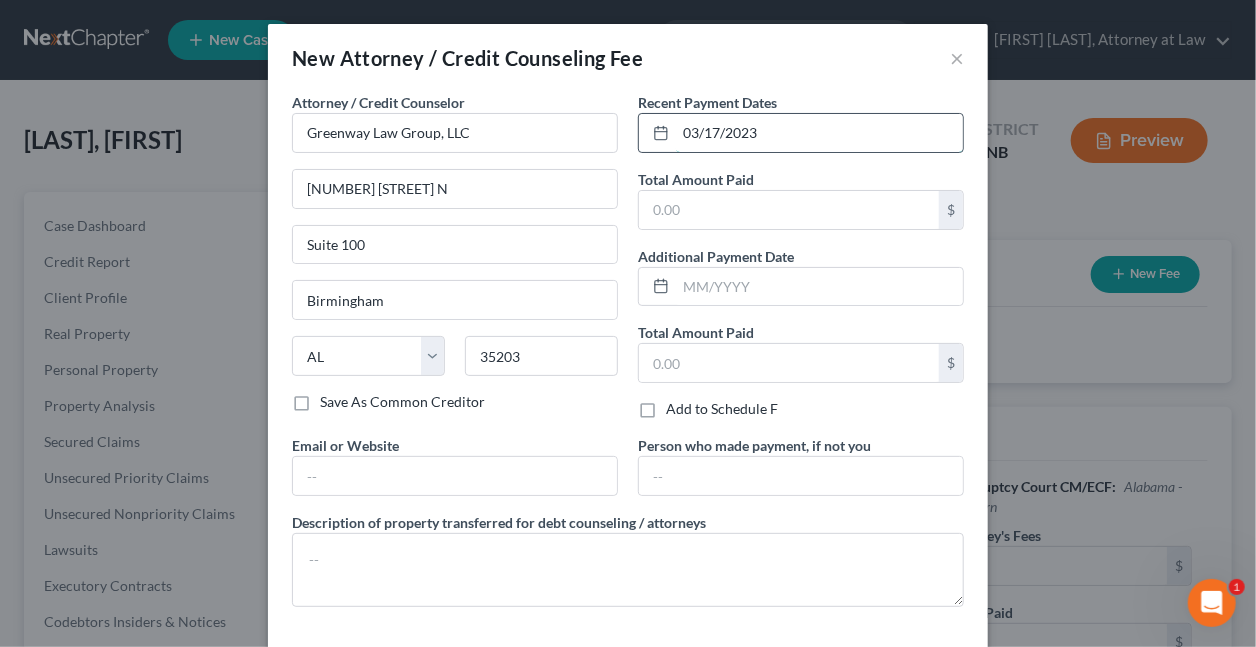type on "03/17/2023" 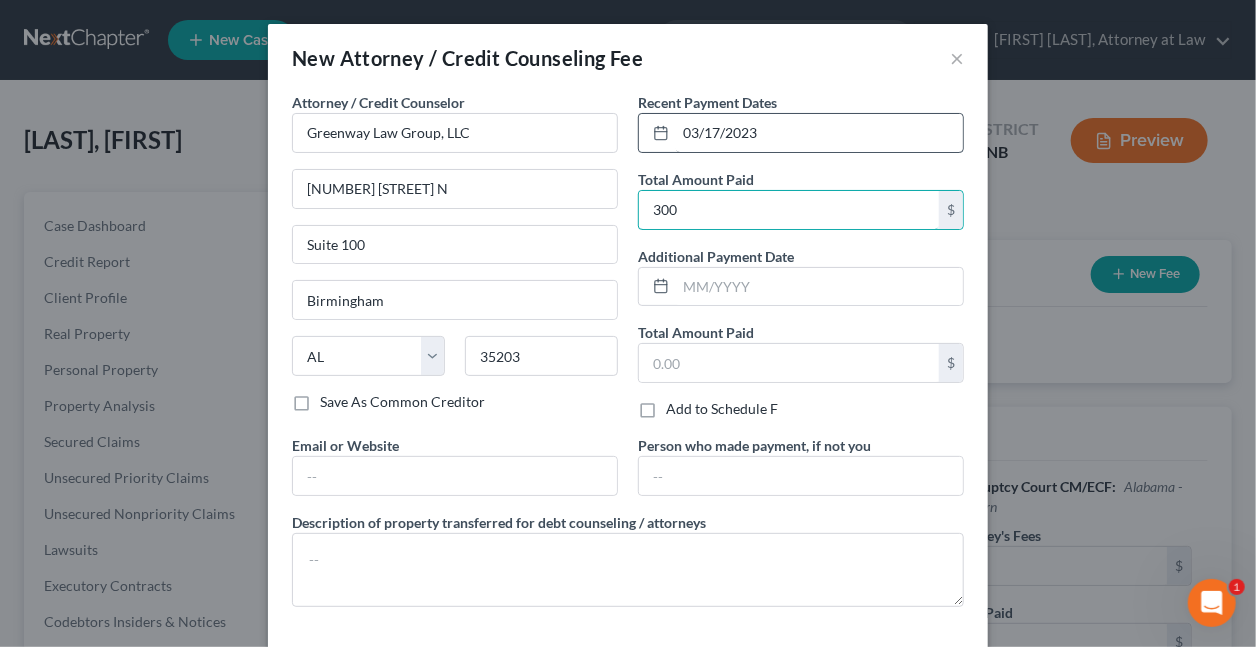 type on "300" 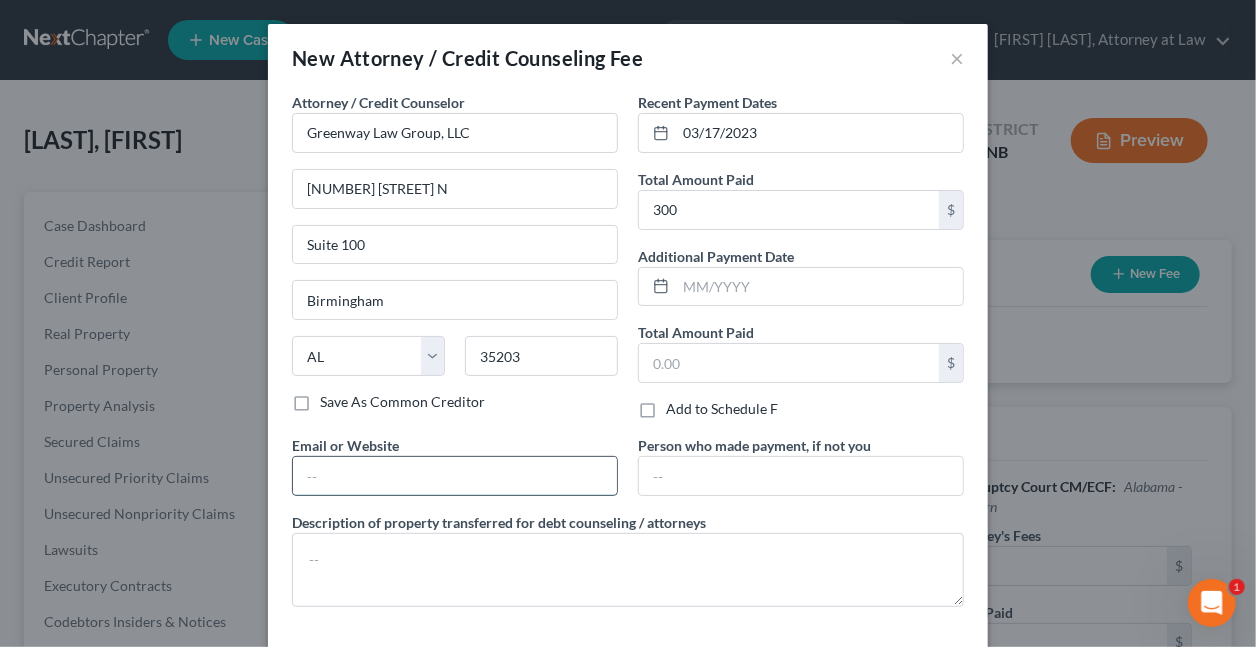 click at bounding box center (455, 476) 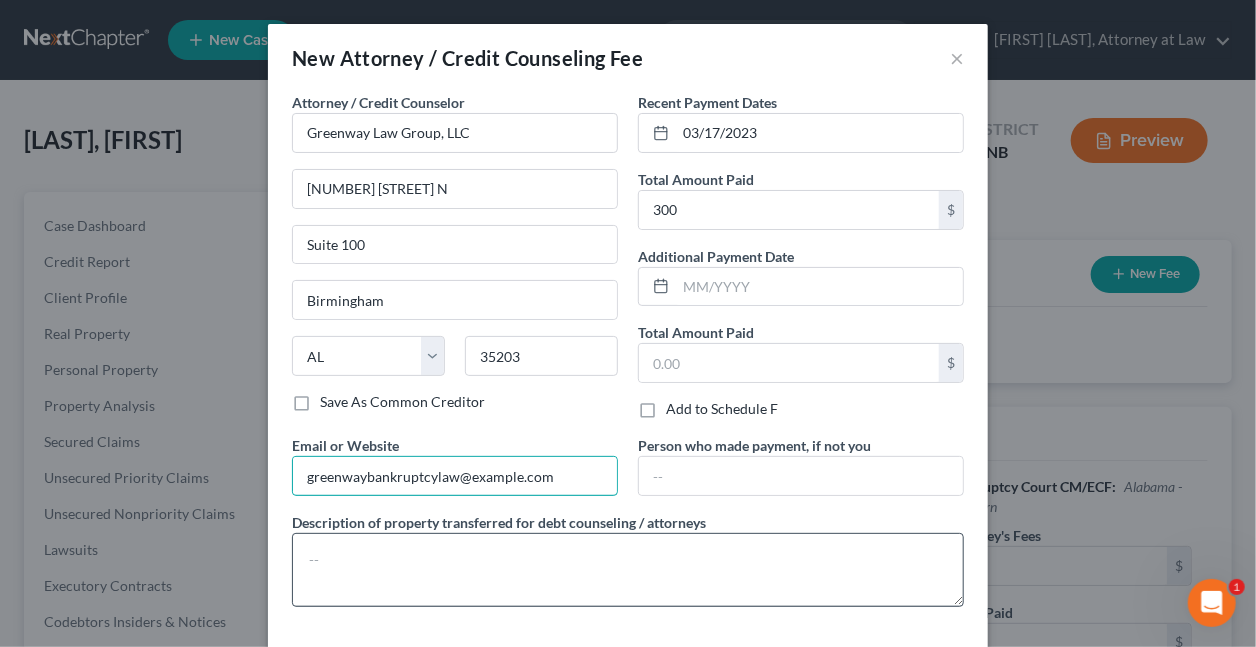type on "greenwaybankruptcylaw@example.com" 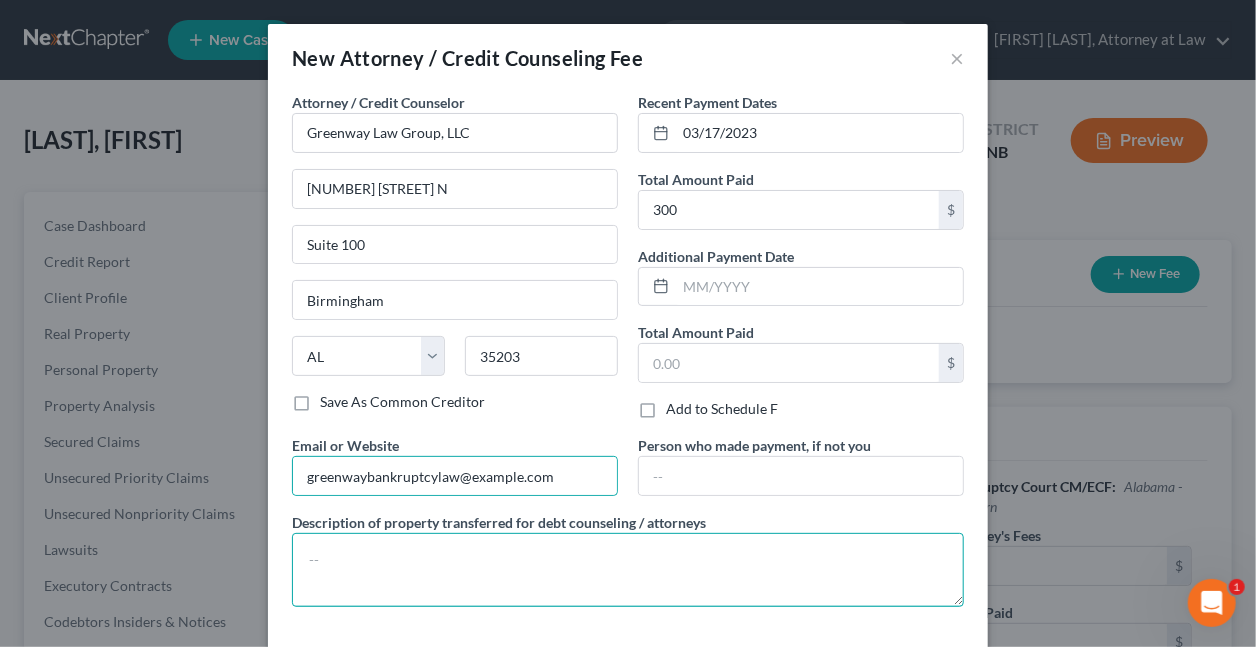 click at bounding box center [628, 570] 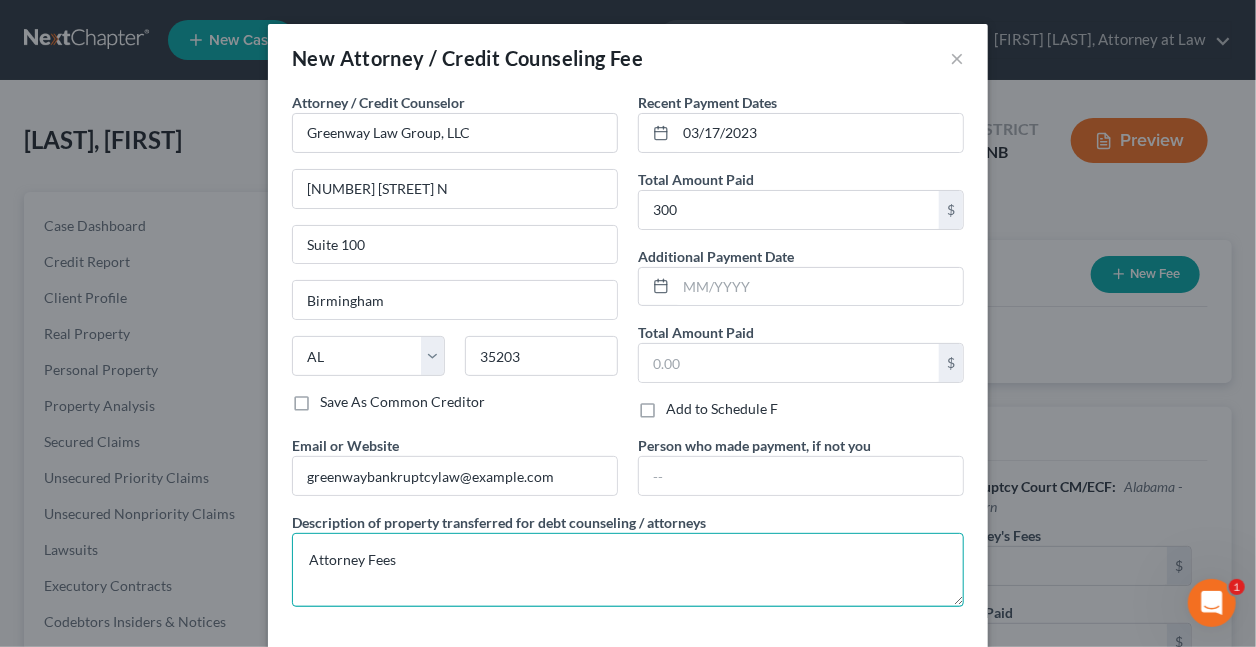type on "Attorney Fees" 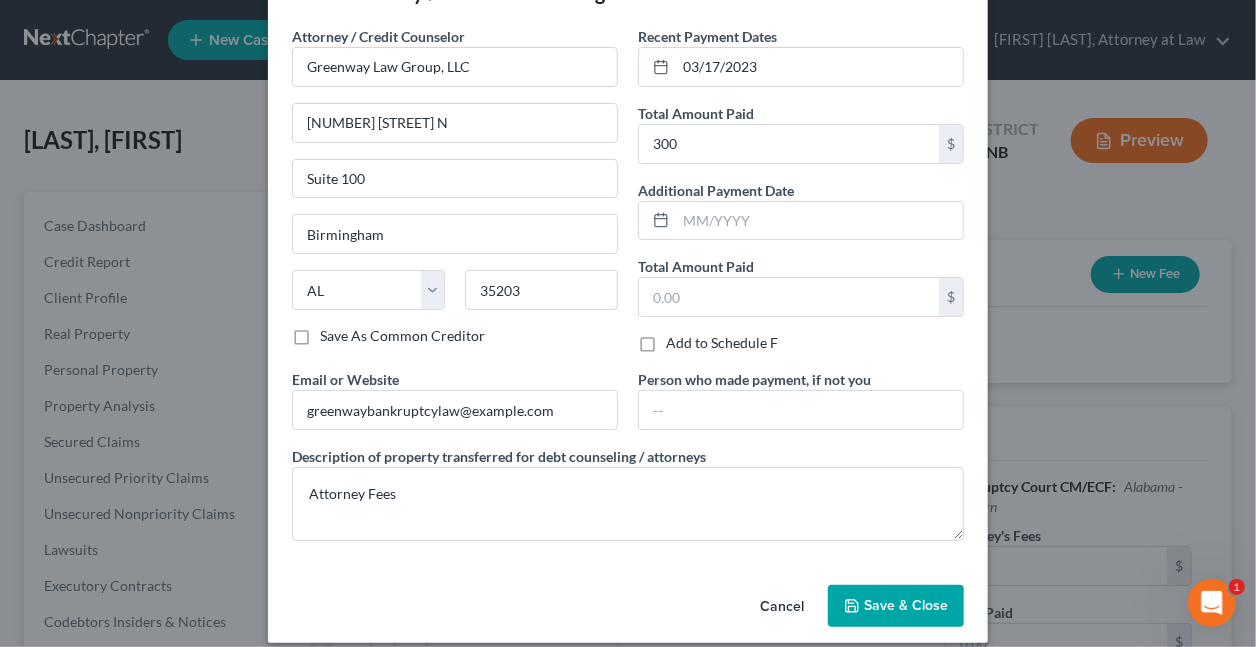 scroll, scrollTop: 67, scrollLeft: 0, axis: vertical 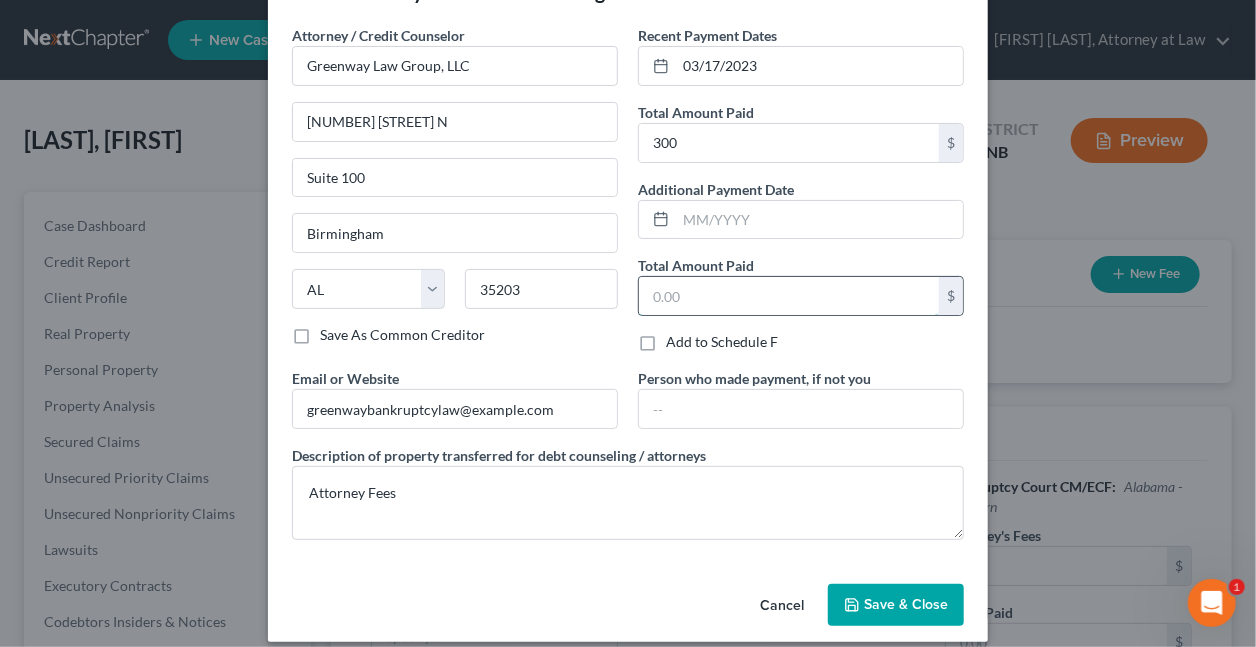 click at bounding box center (789, 296) 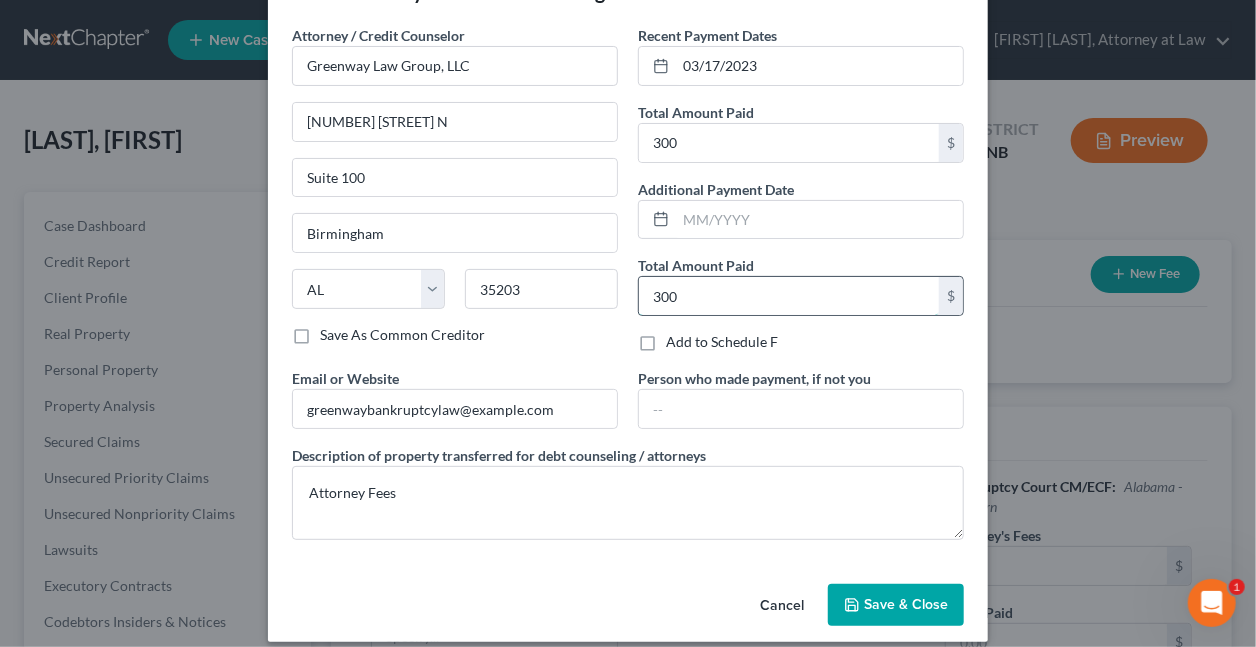 type on "300" 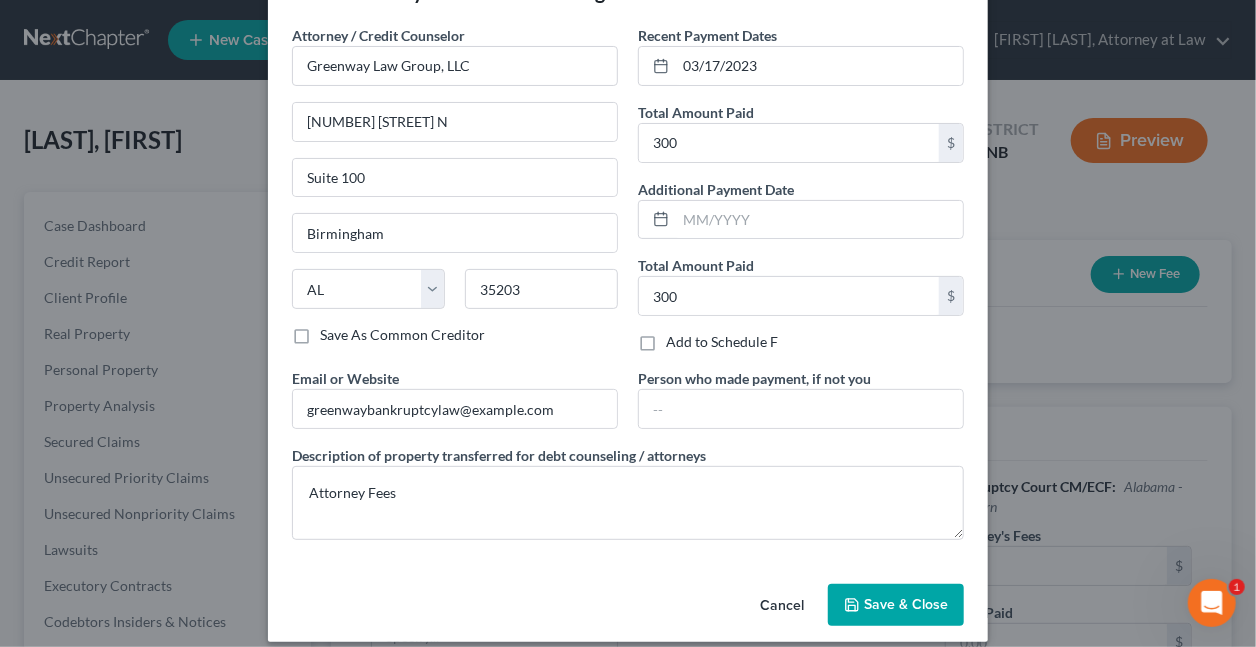 click on "Save & Close" at bounding box center (906, 604) 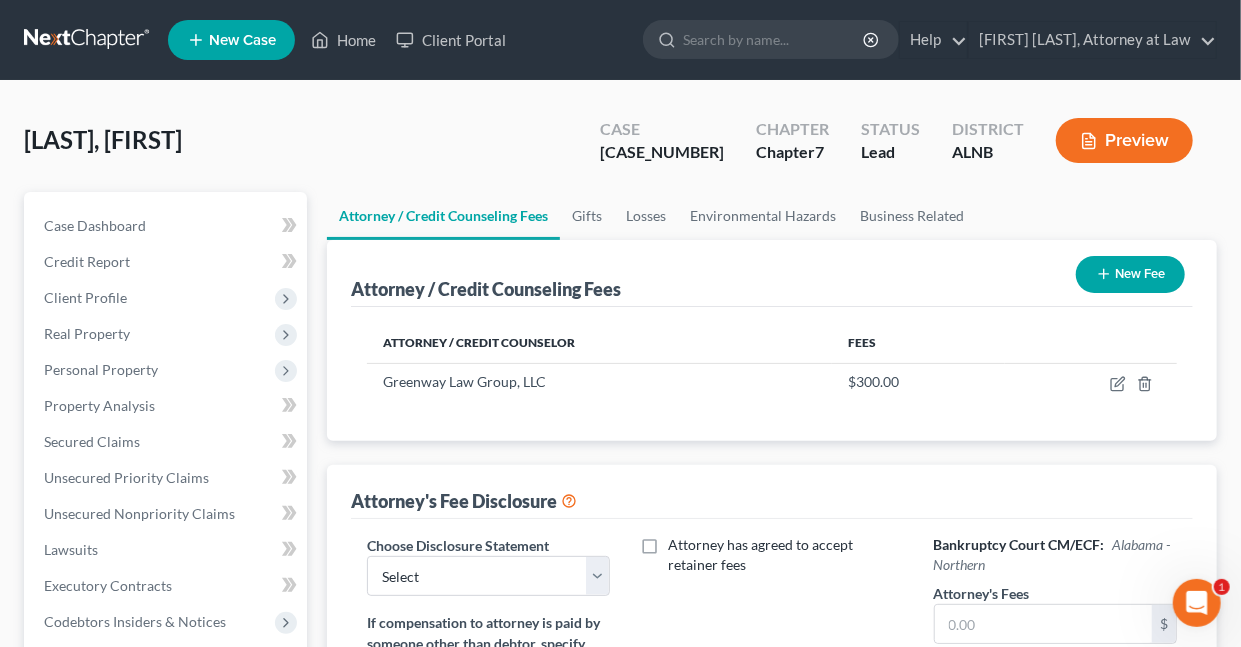 click on "New Fee" at bounding box center (1130, 274) 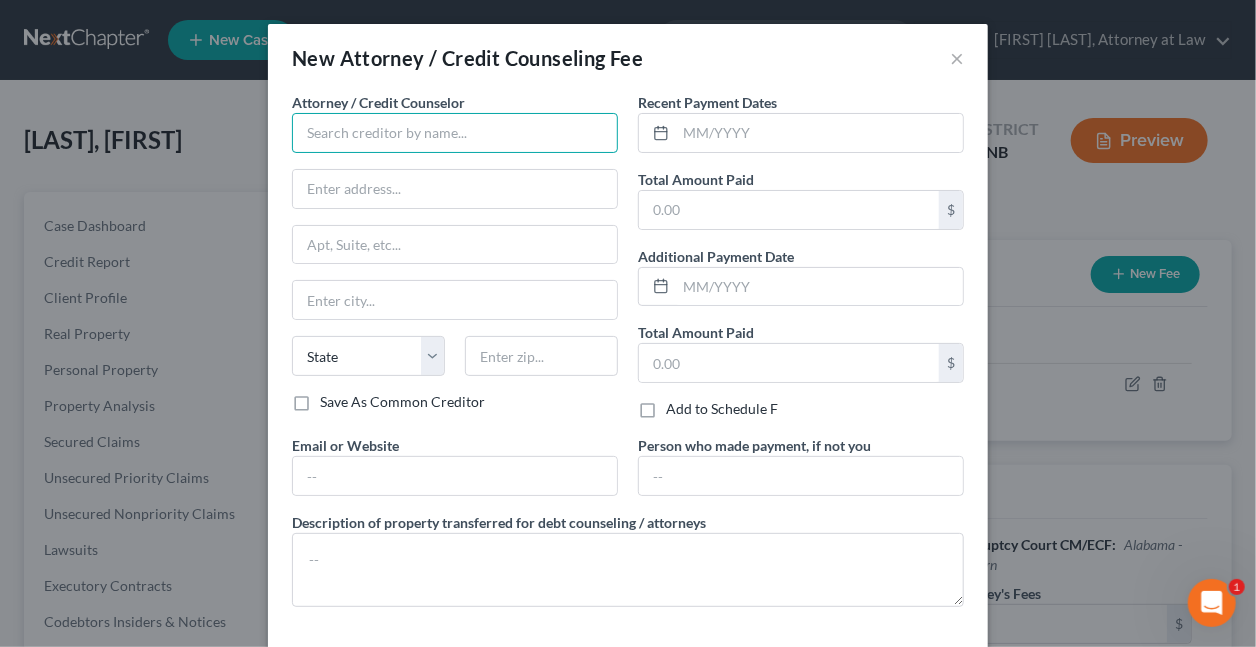 drag, startPoint x: 455, startPoint y: 129, endPoint x: 463, endPoint y: 137, distance: 11.313708 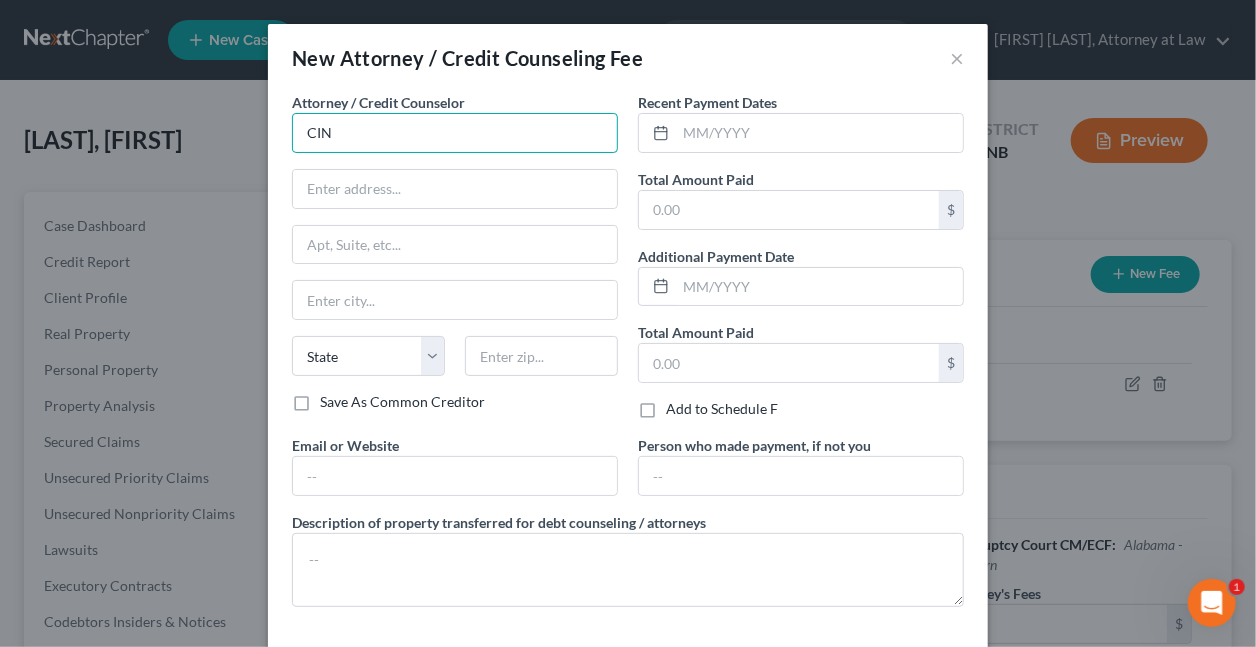 type on "CIN" 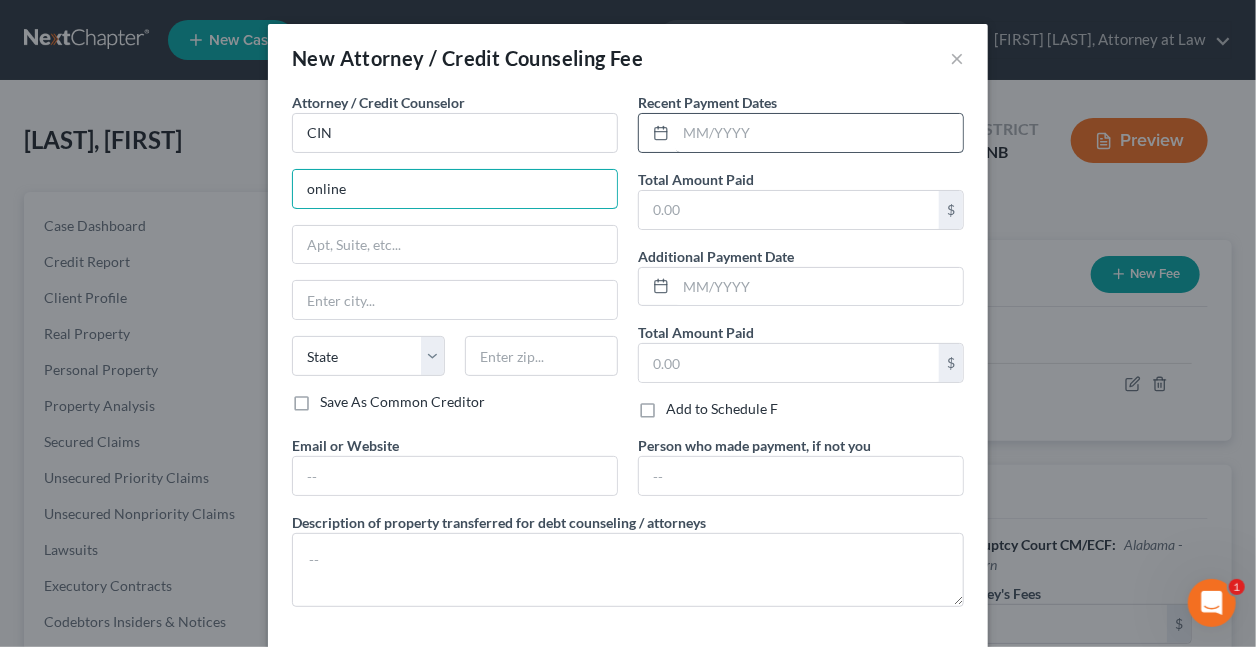 type on "online" 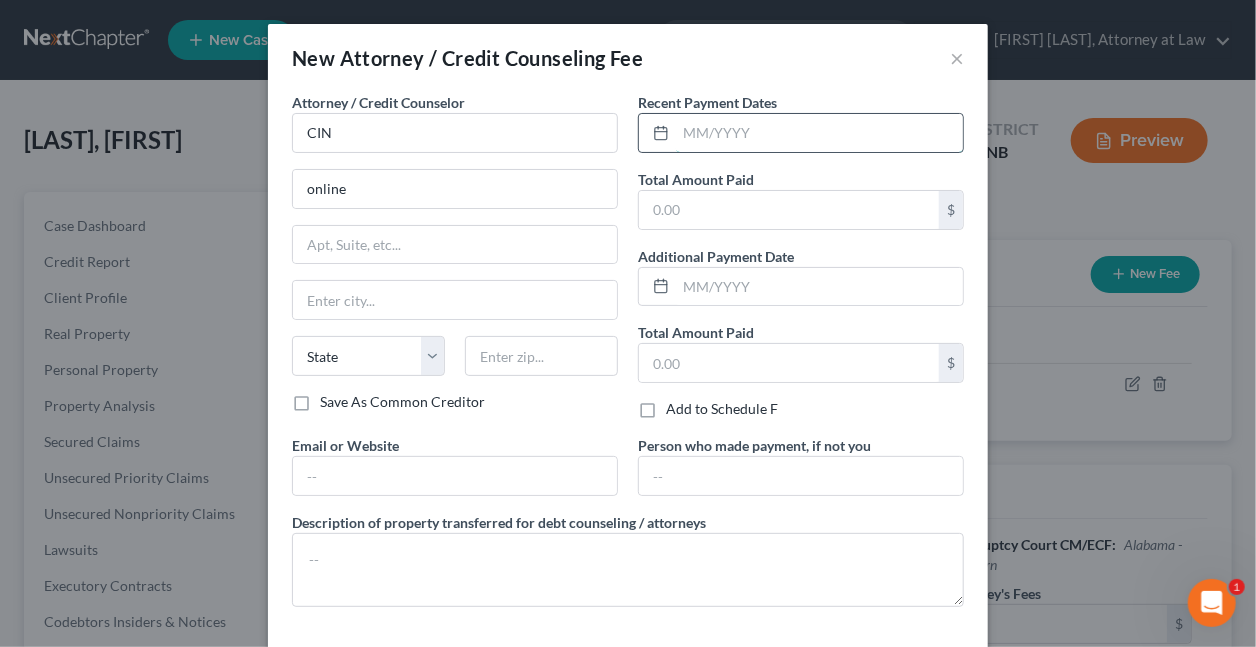 click at bounding box center (819, 133) 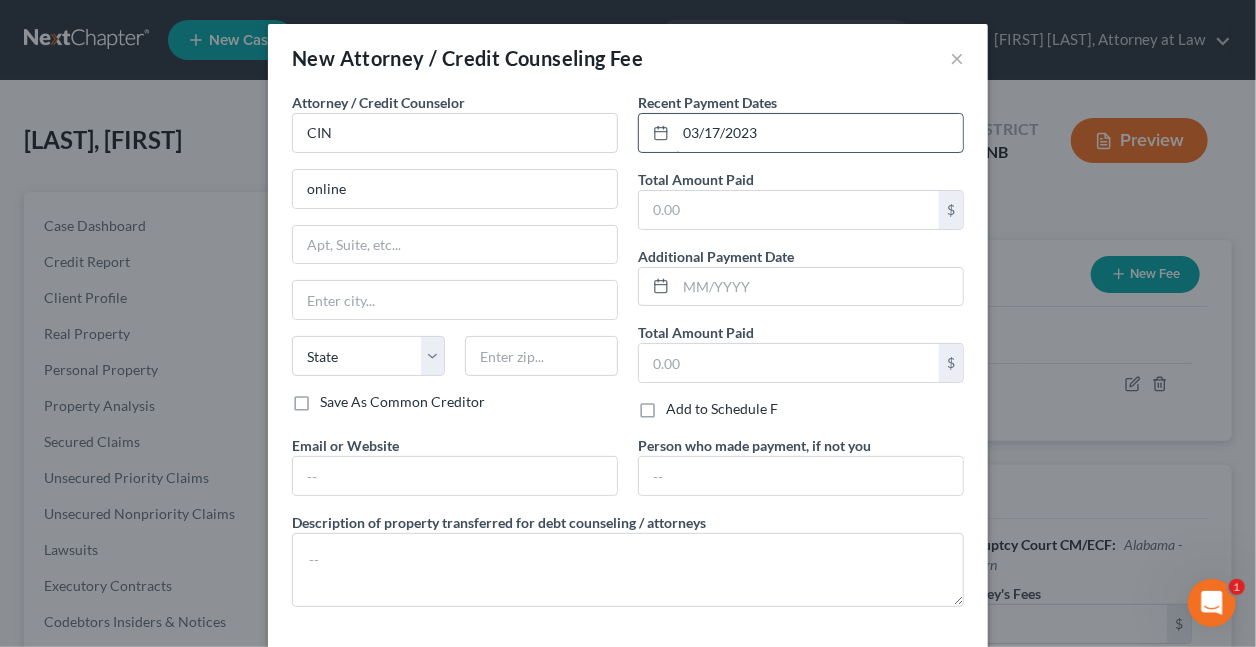 type on "03/17/2023" 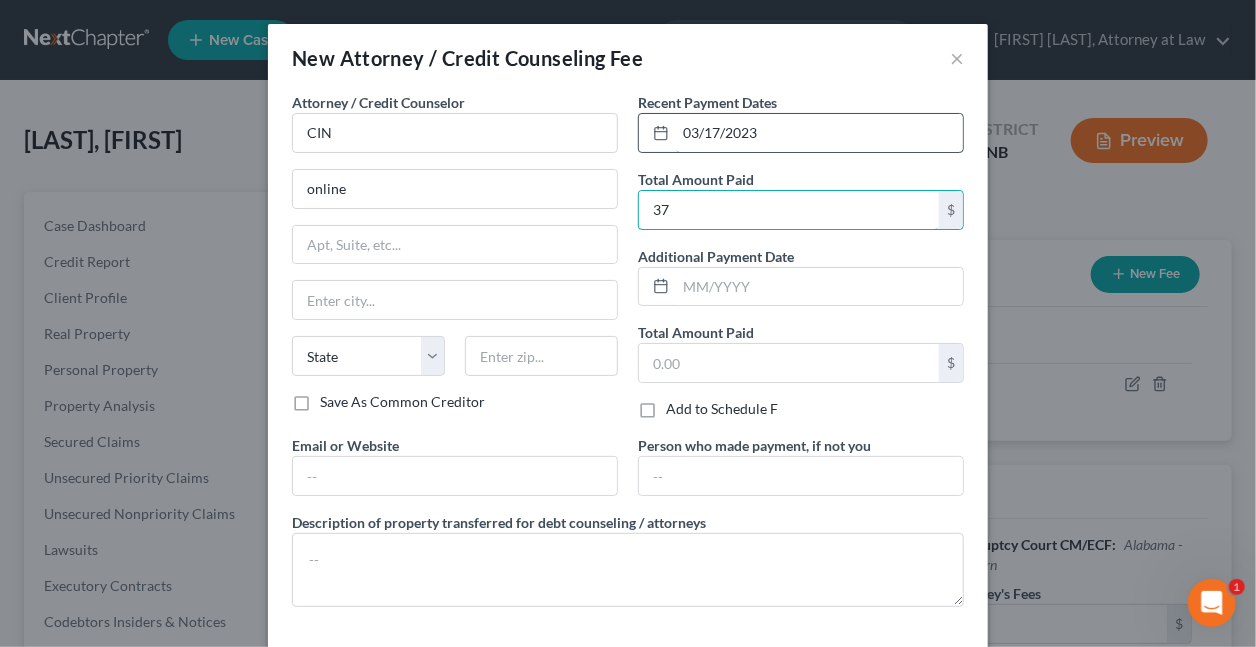 type on "37" 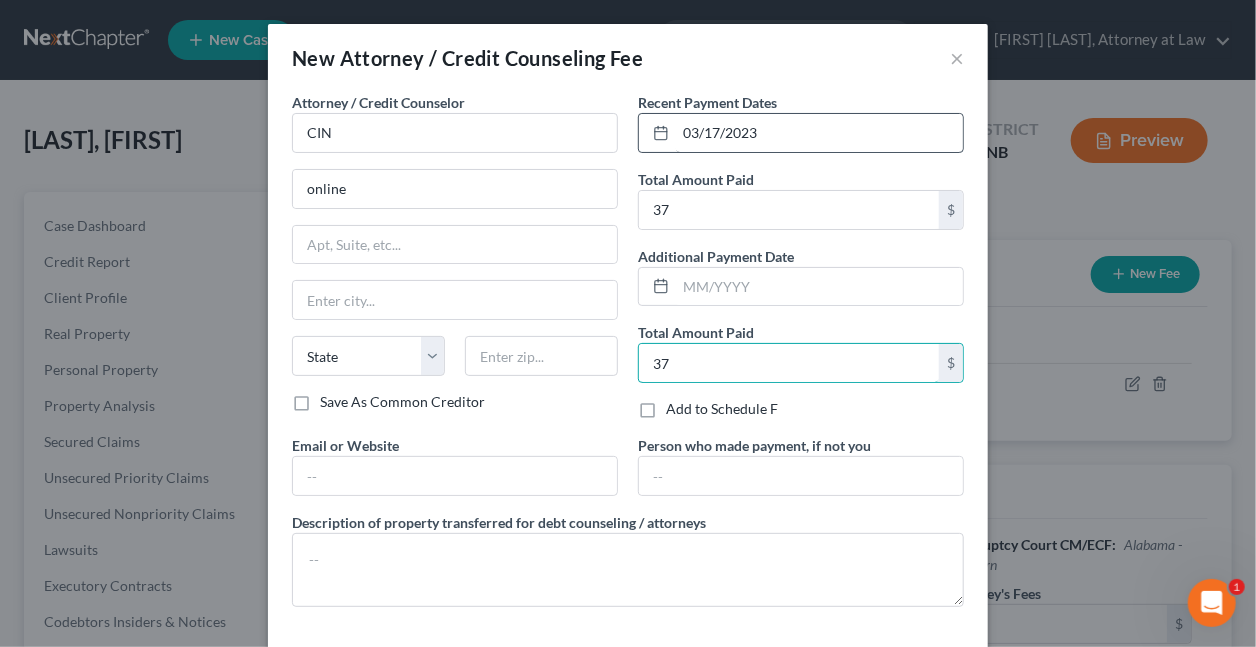 type on "37" 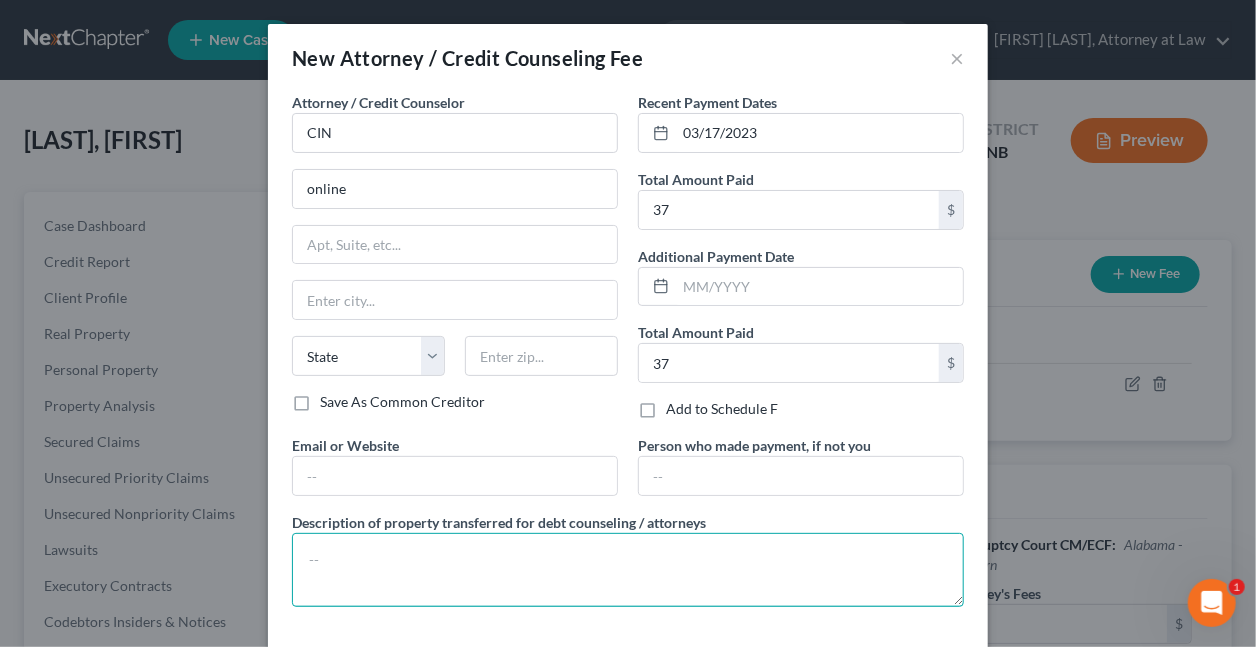 click at bounding box center [628, 570] 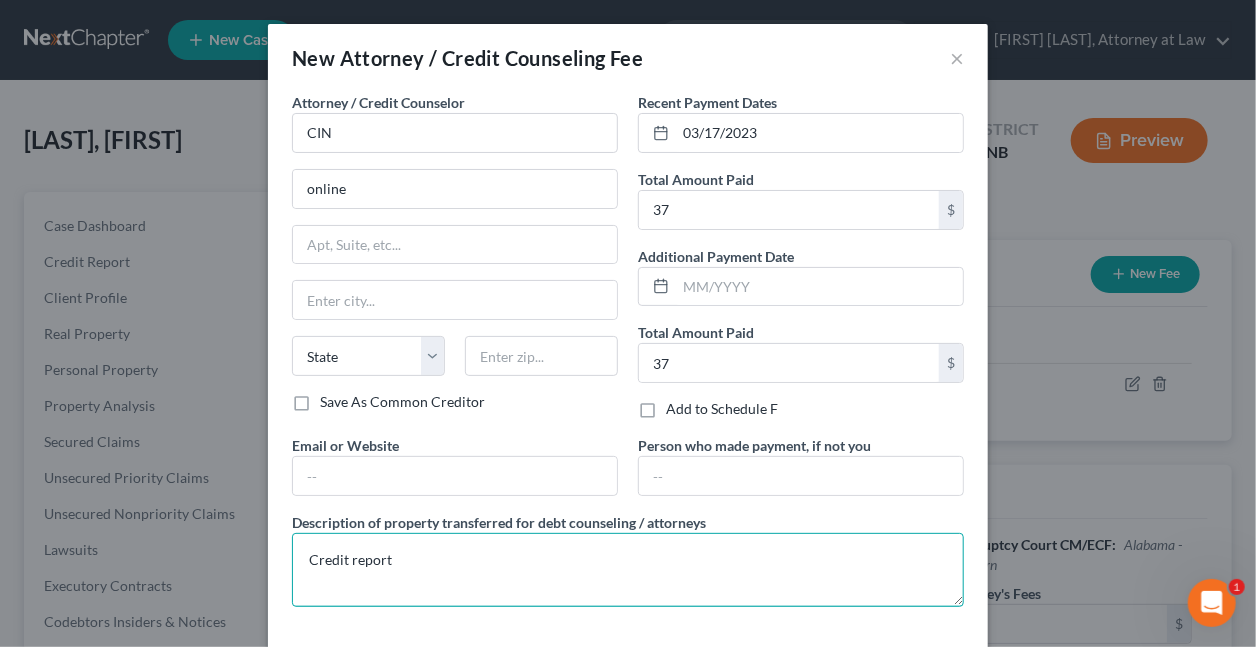 type on "Credit report" 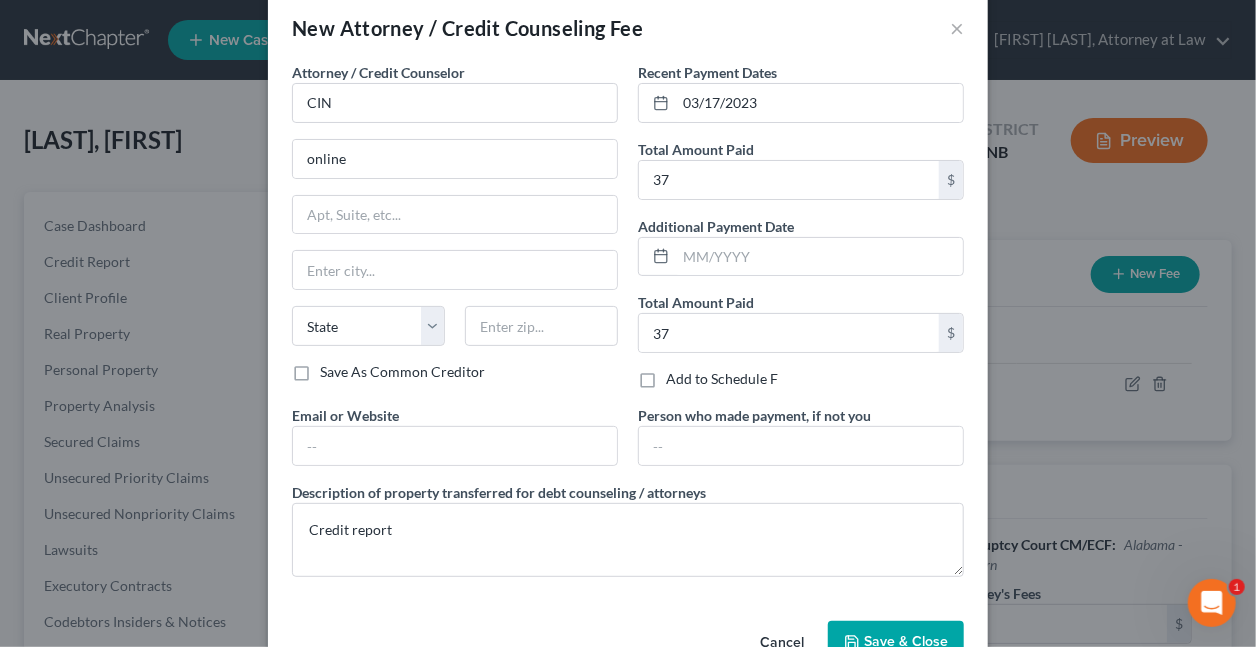 scroll, scrollTop: 82, scrollLeft: 0, axis: vertical 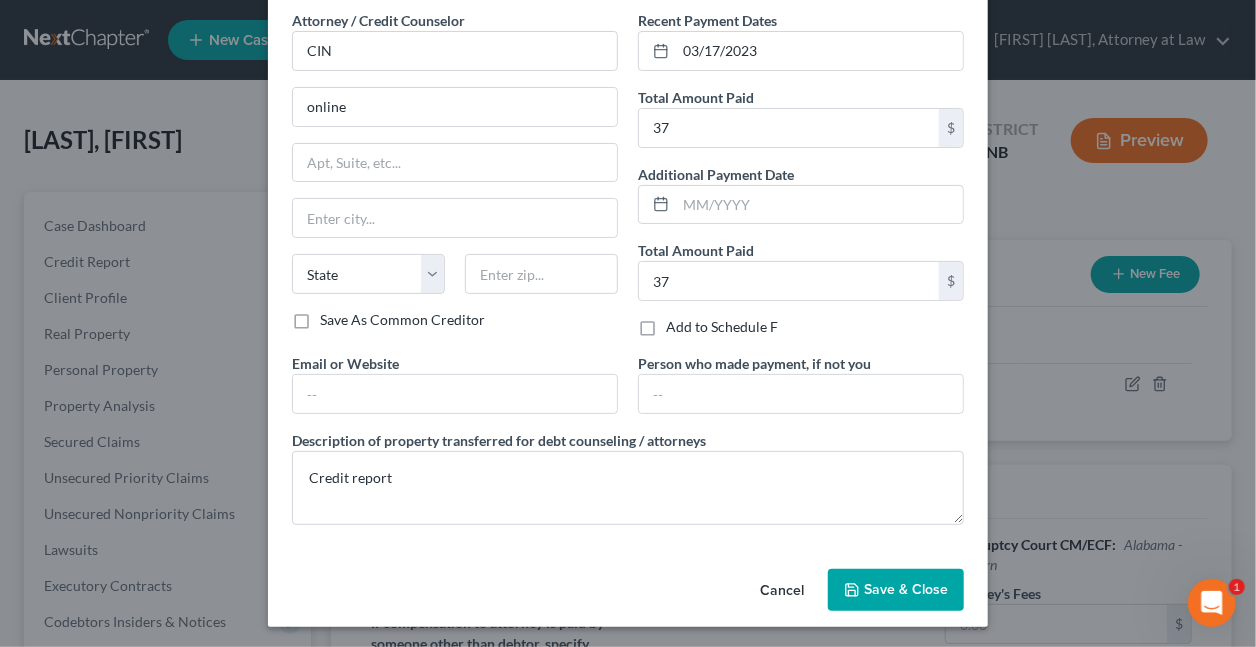 click on "Save & Close" at bounding box center [906, 589] 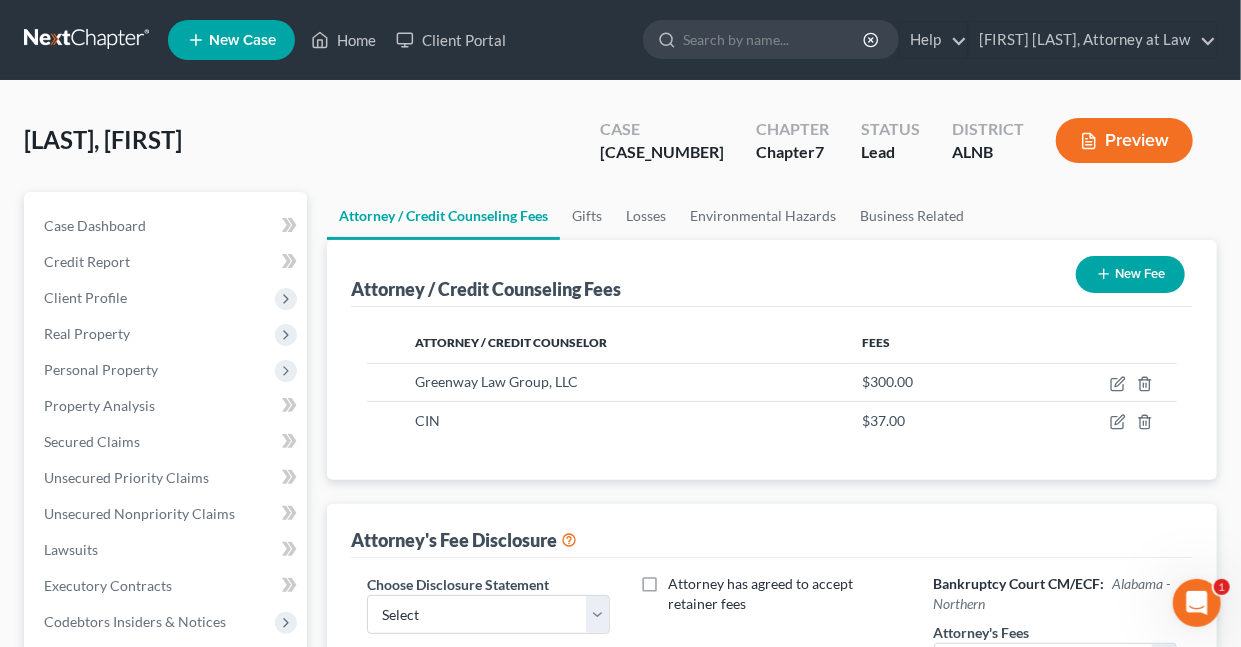 click on "New Fee" at bounding box center (1130, 274) 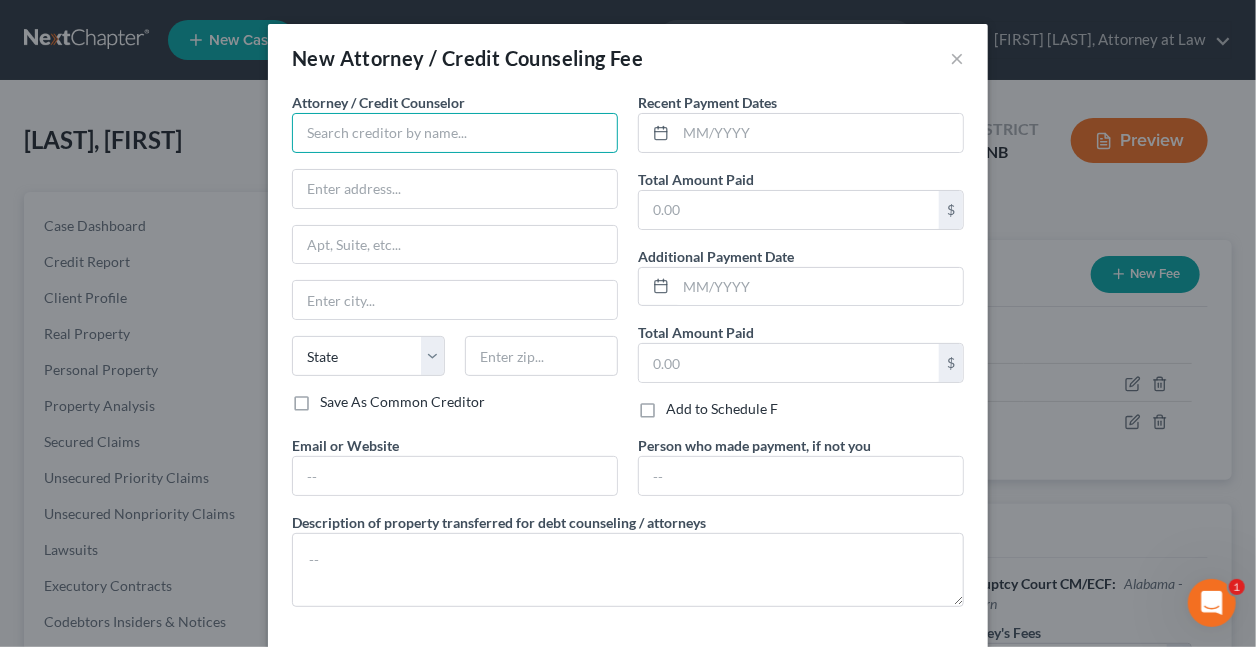 click at bounding box center (455, 133) 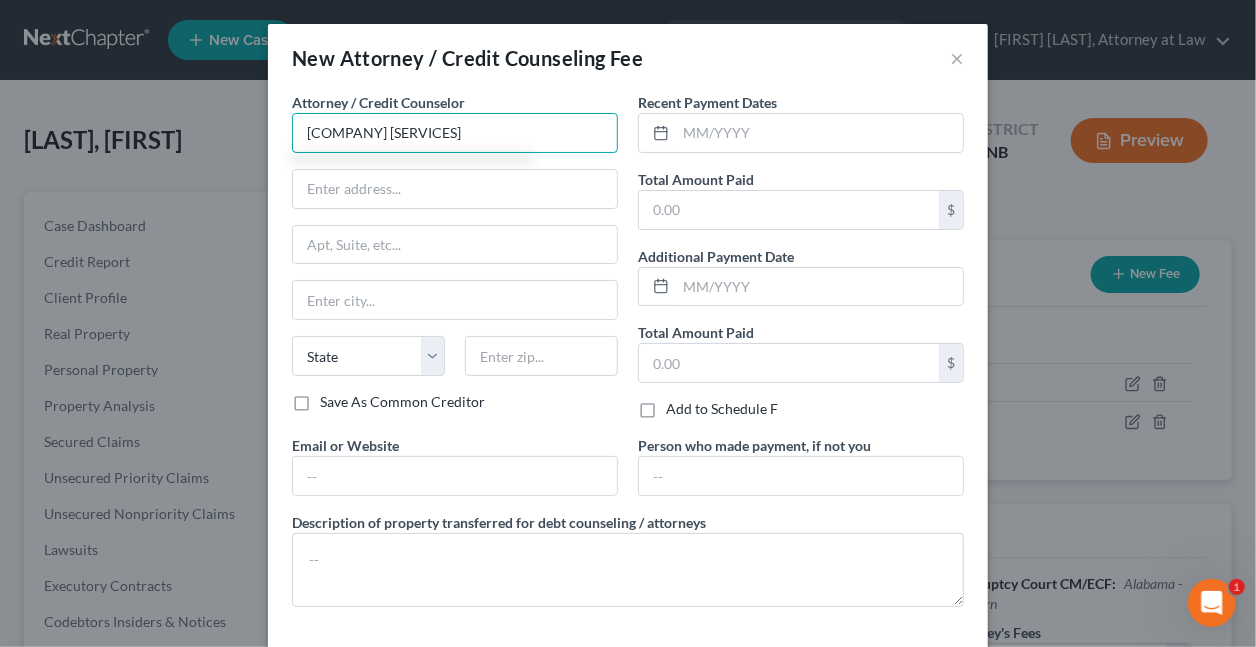 type on "[COMPANY] [SERVICES]" 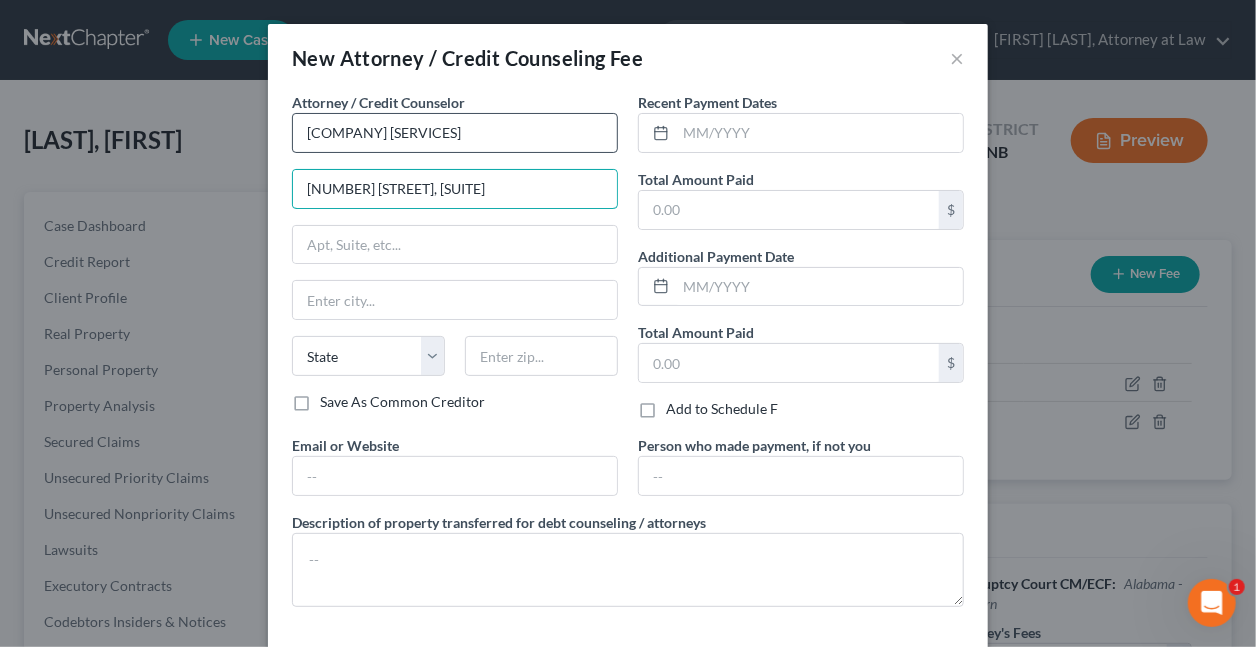 type on "[NUMBER] [STREET], [SUITE]" 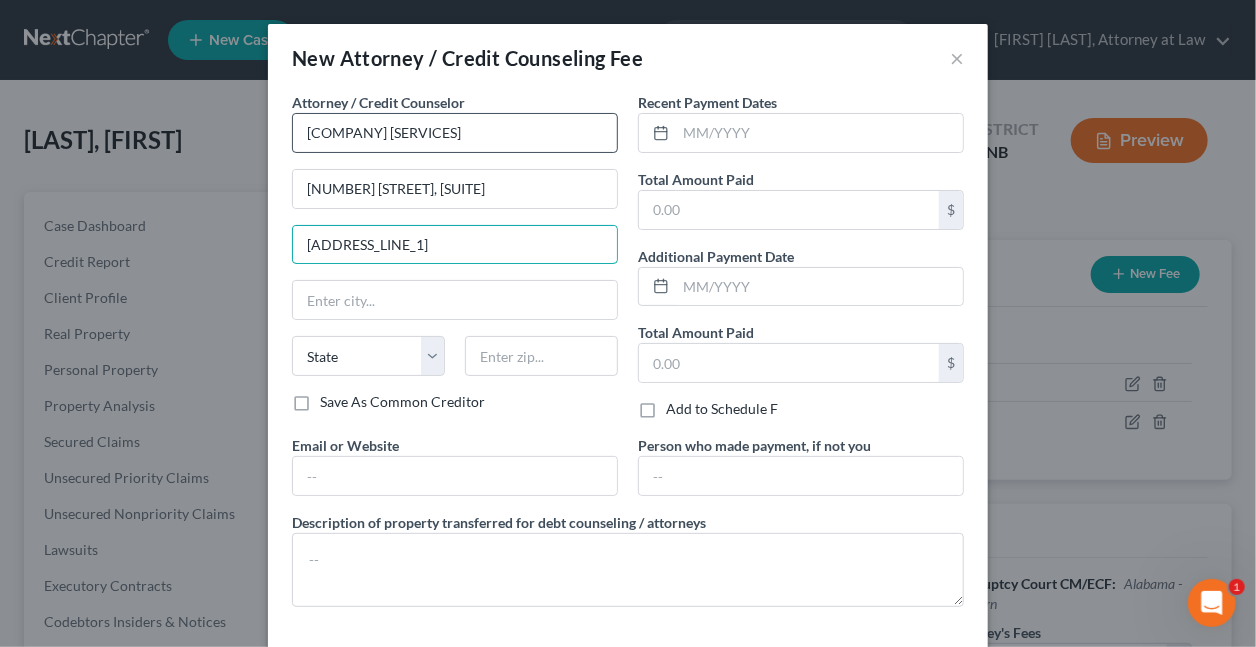 type on "[ADDRESS_LINE_1]" 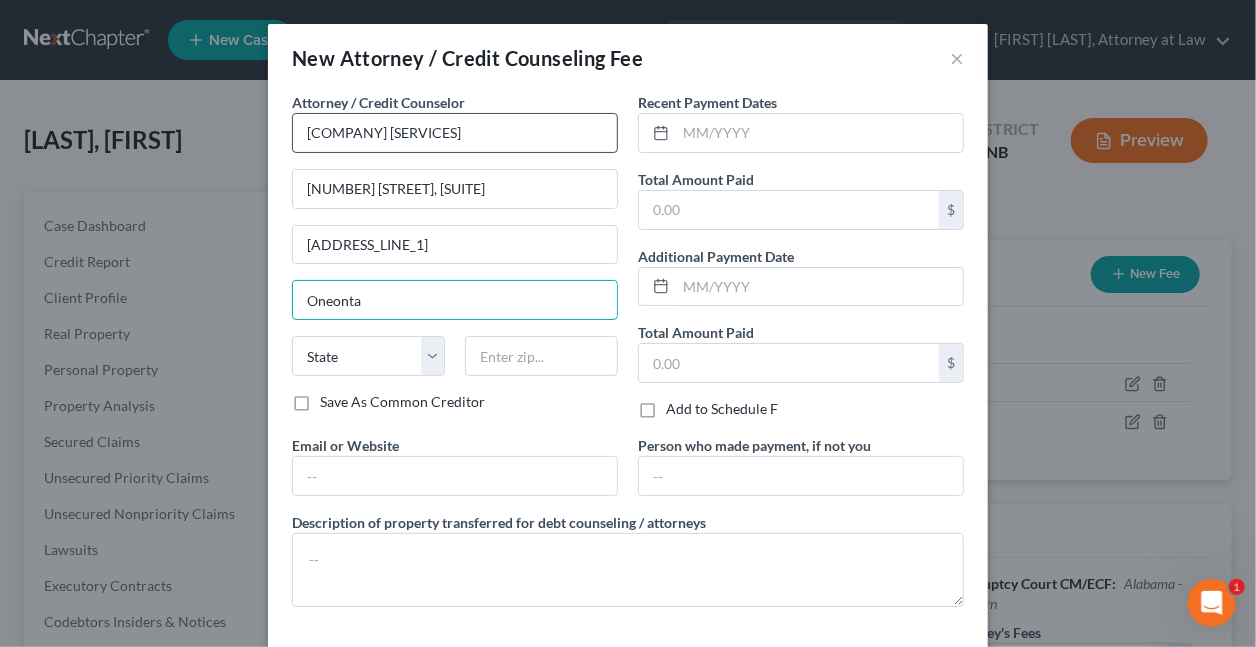 type on "Oneonta" 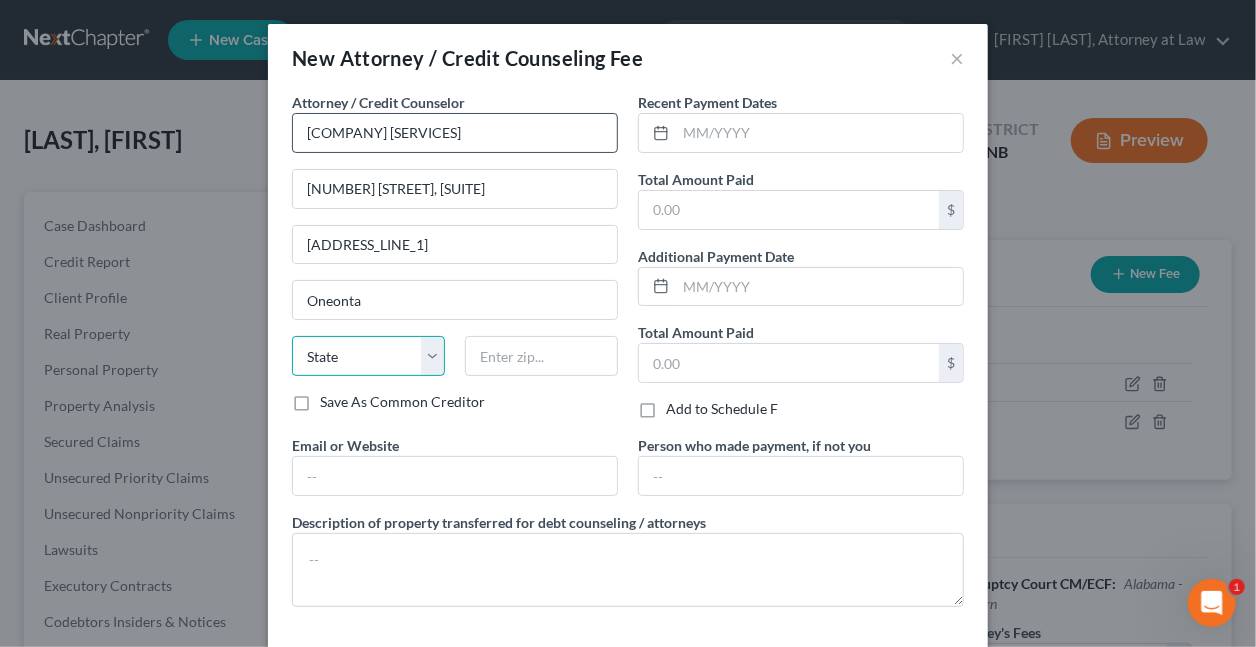 select on "0" 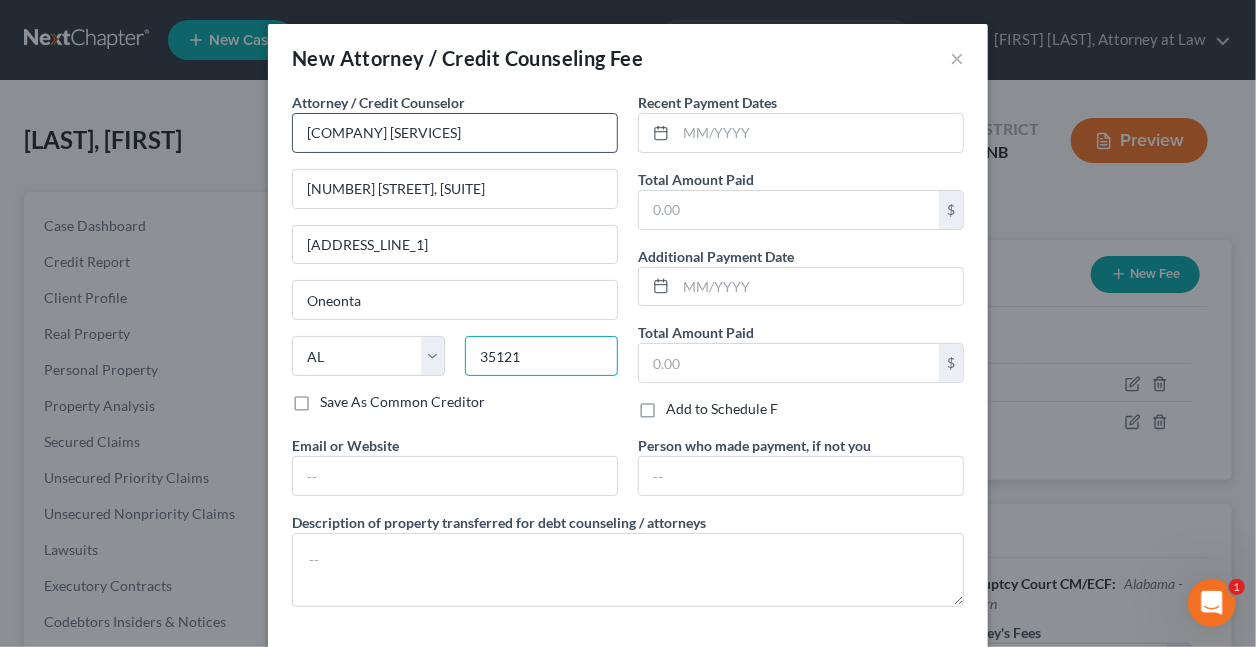 type on "35121" 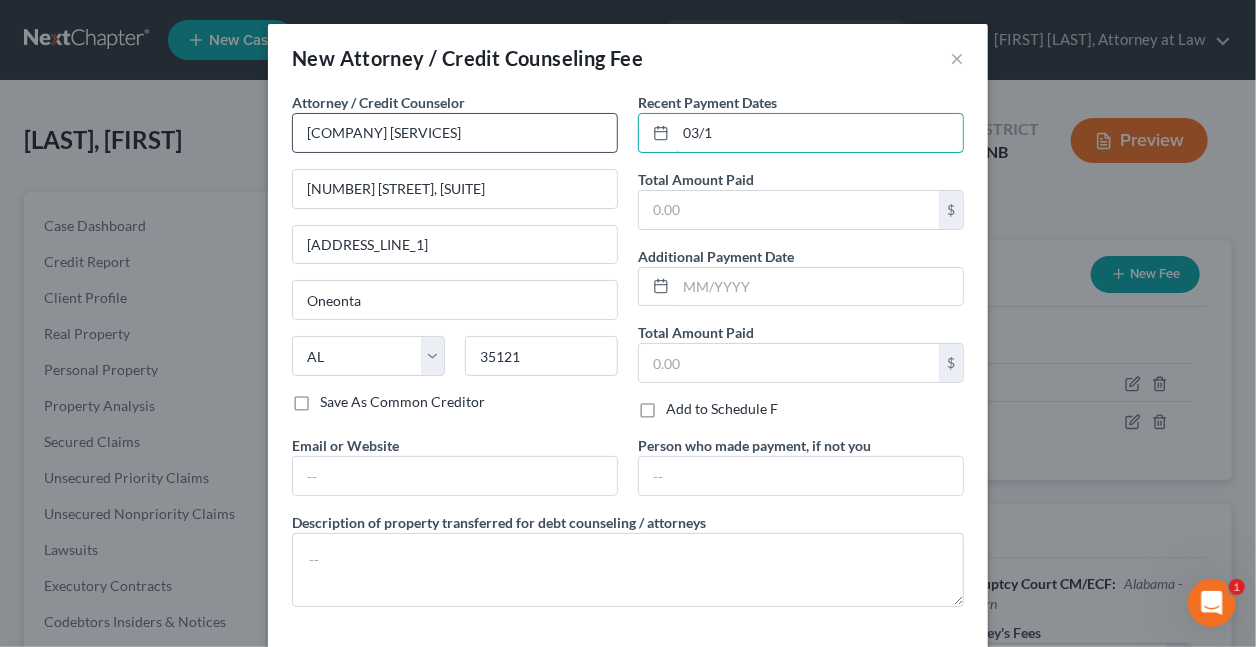 type on "03/17/2023" 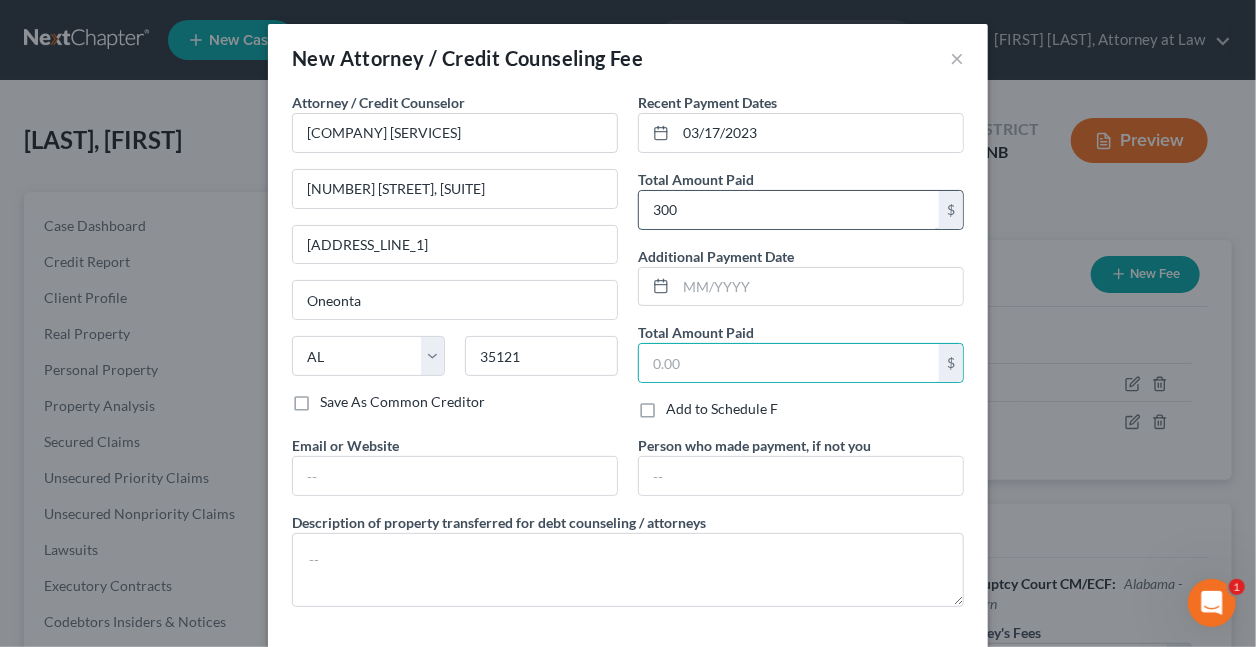 click on "300" at bounding box center (789, 210) 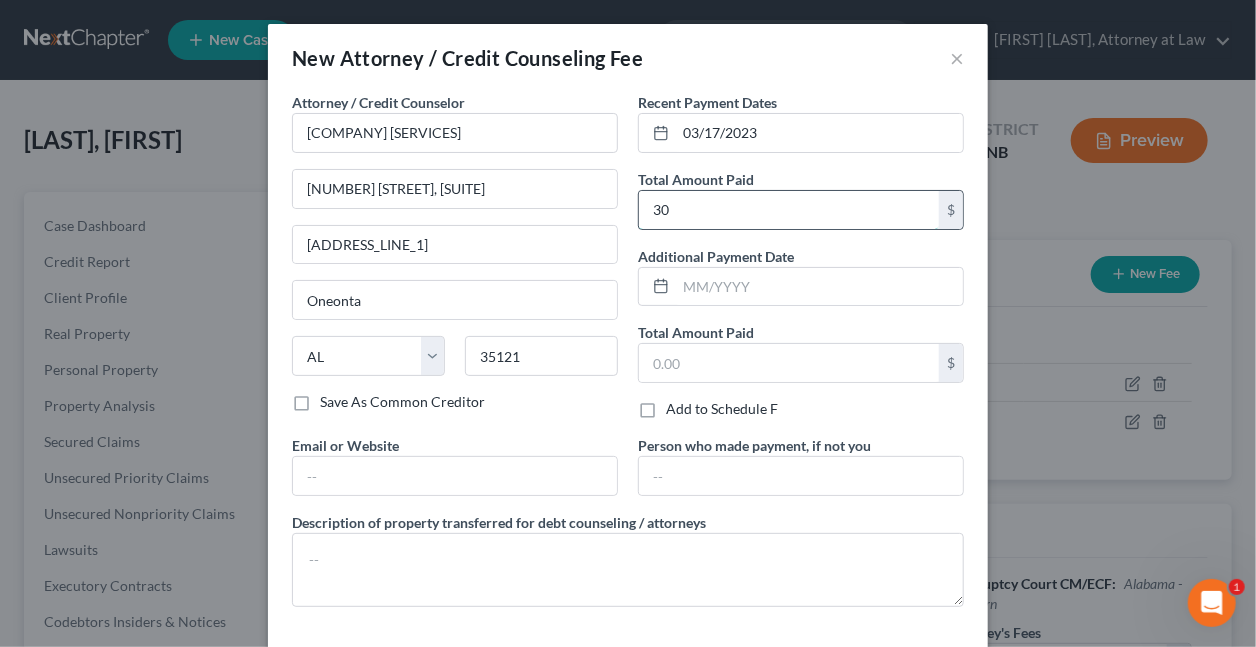 type on "300" 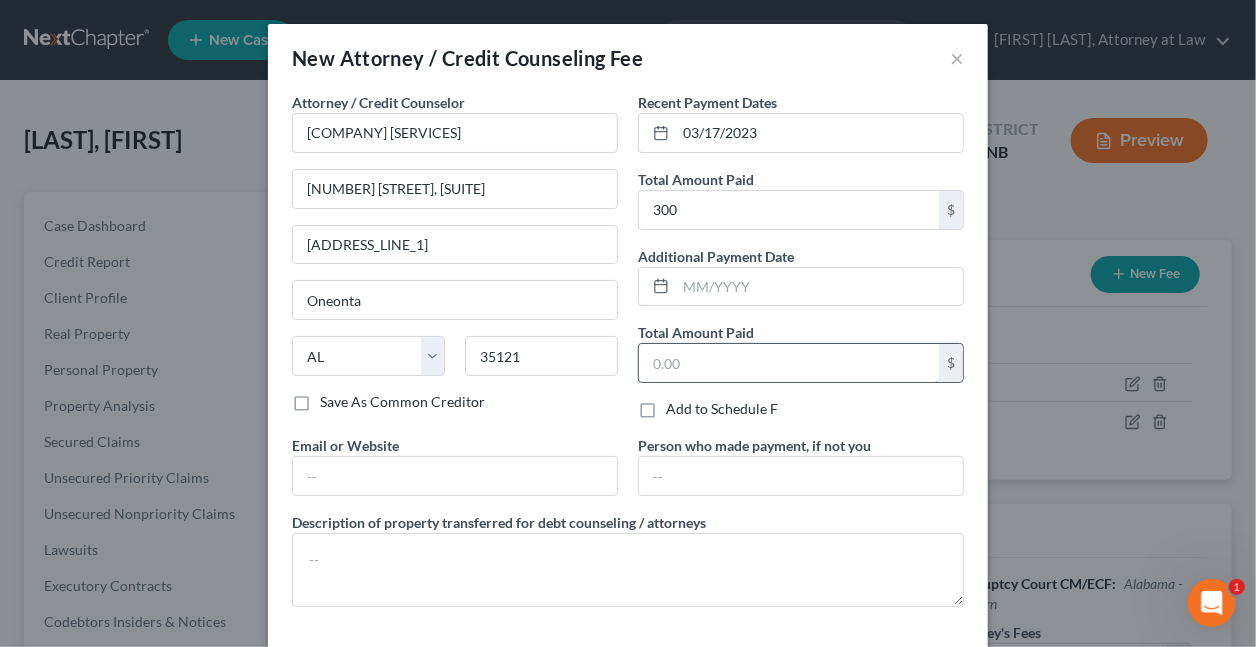 click at bounding box center [789, 363] 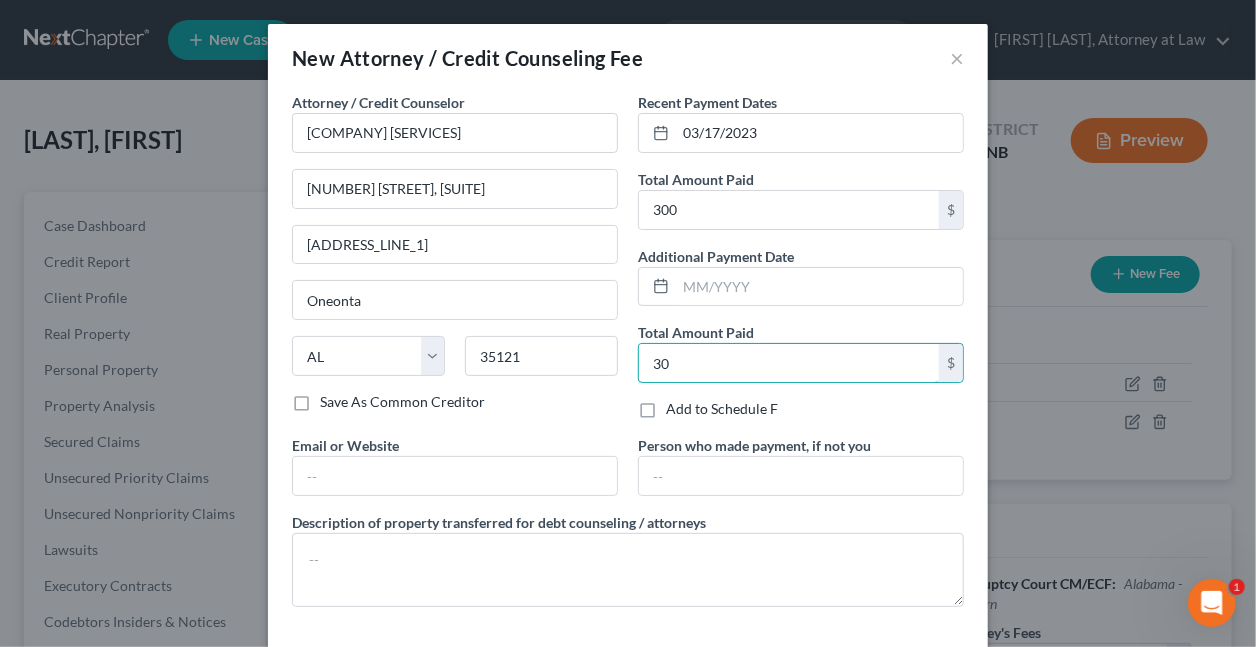 type on "30" 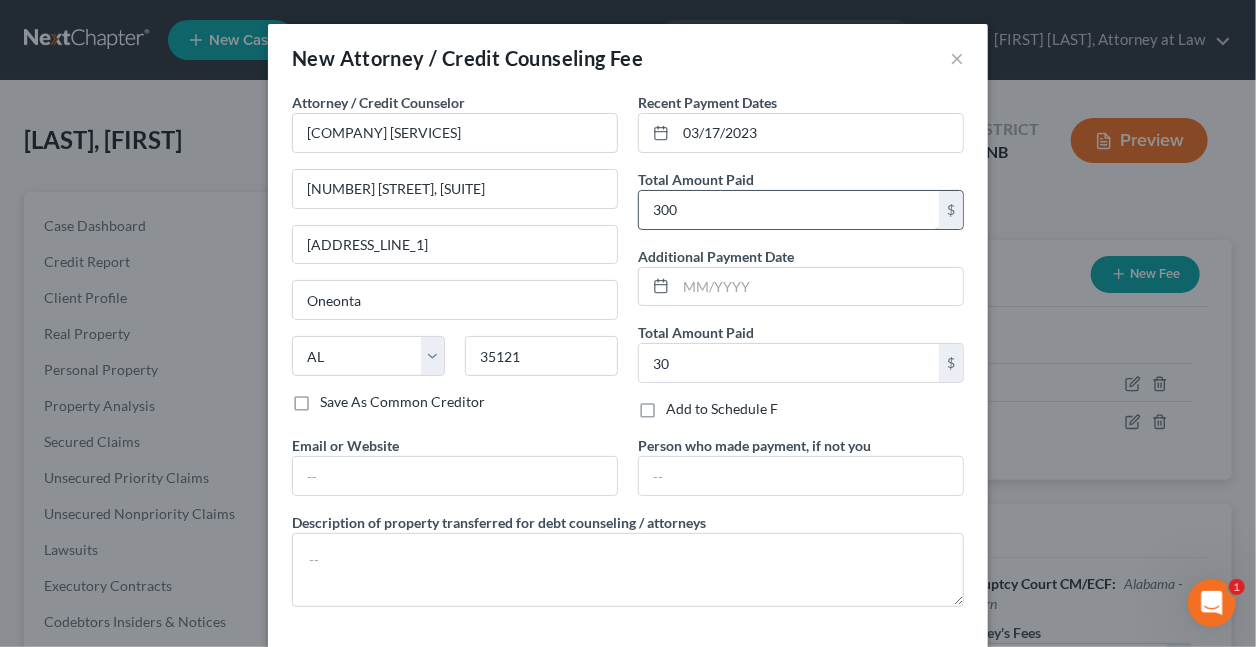 click on "300" at bounding box center [789, 210] 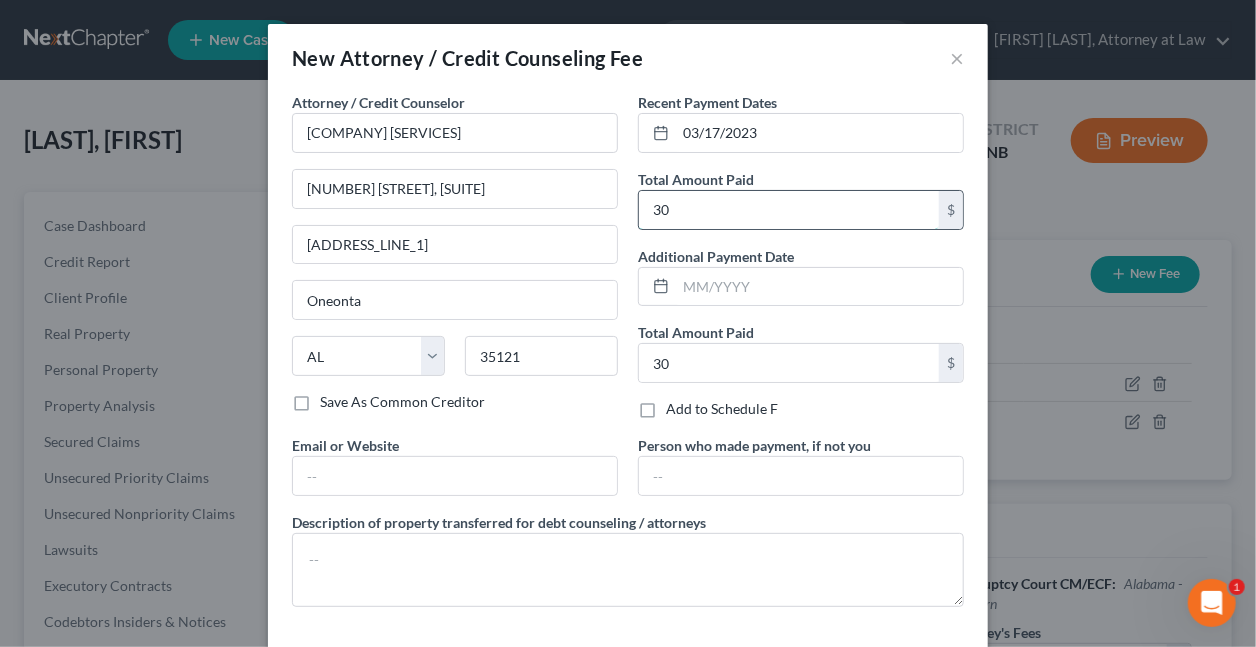 type on "30" 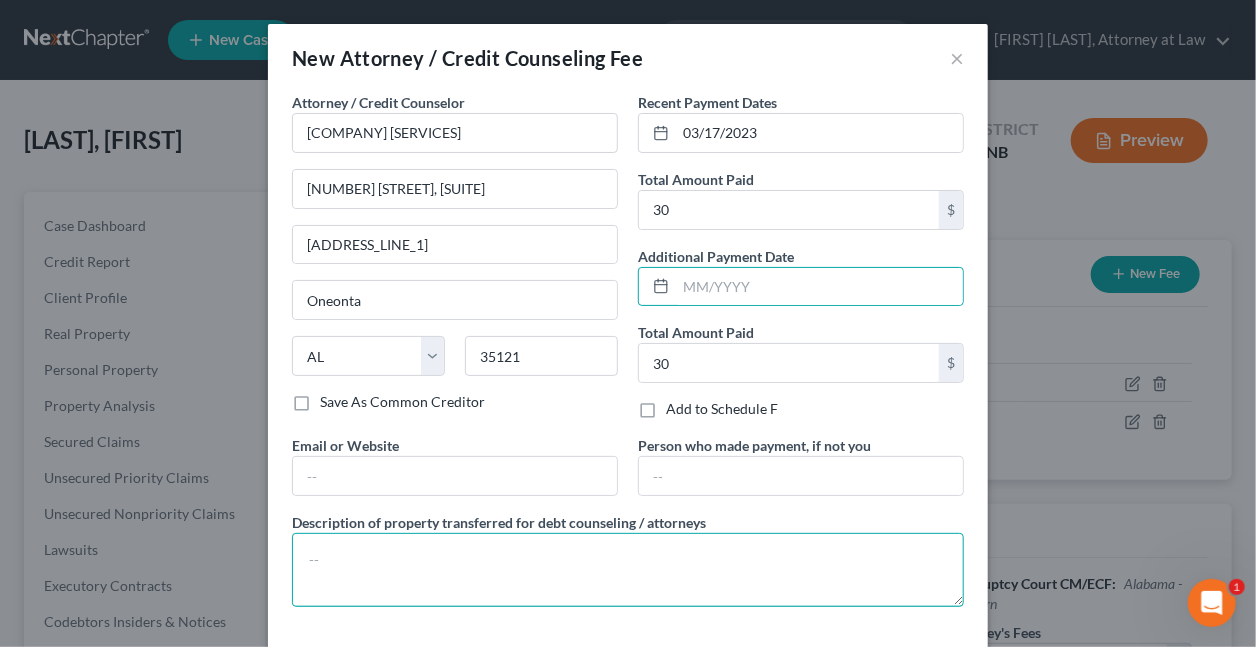 click at bounding box center [628, 570] 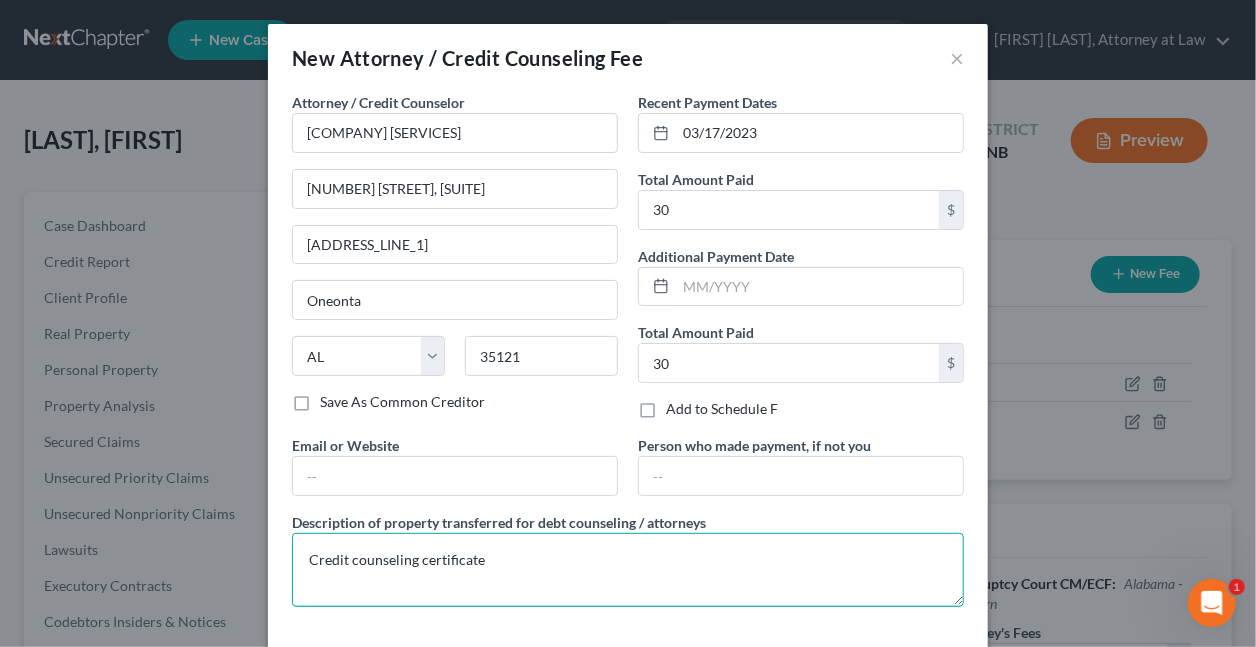 type on "Credit counseling certificate" 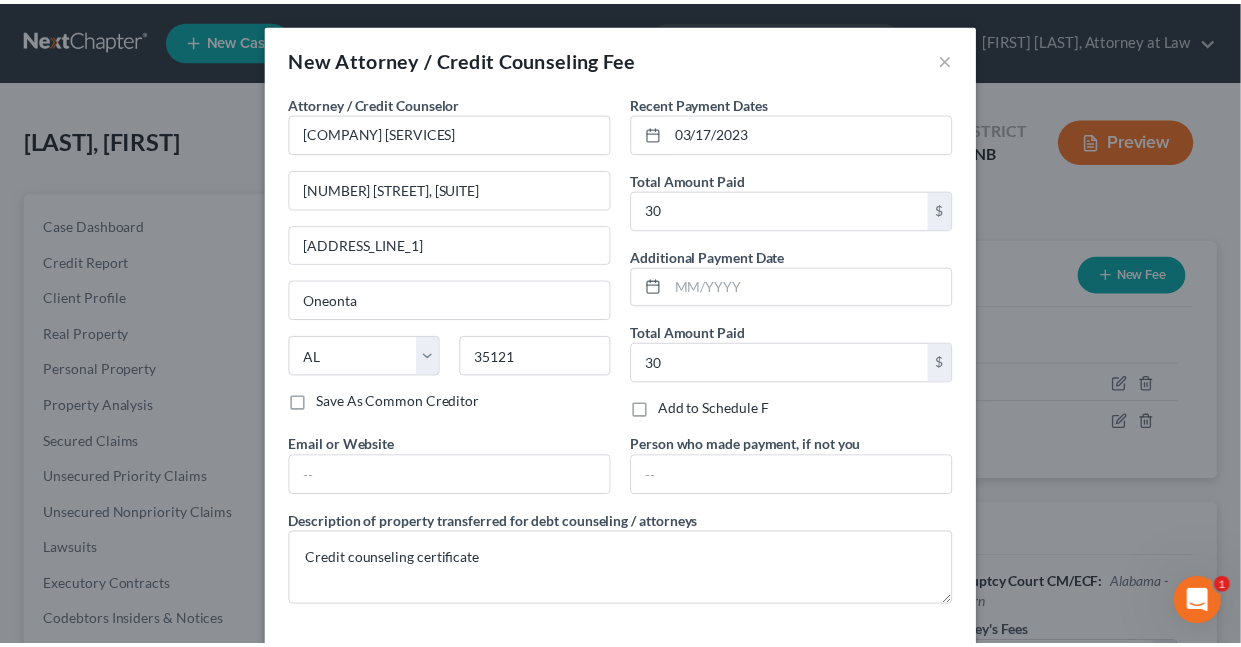 scroll, scrollTop: 82, scrollLeft: 0, axis: vertical 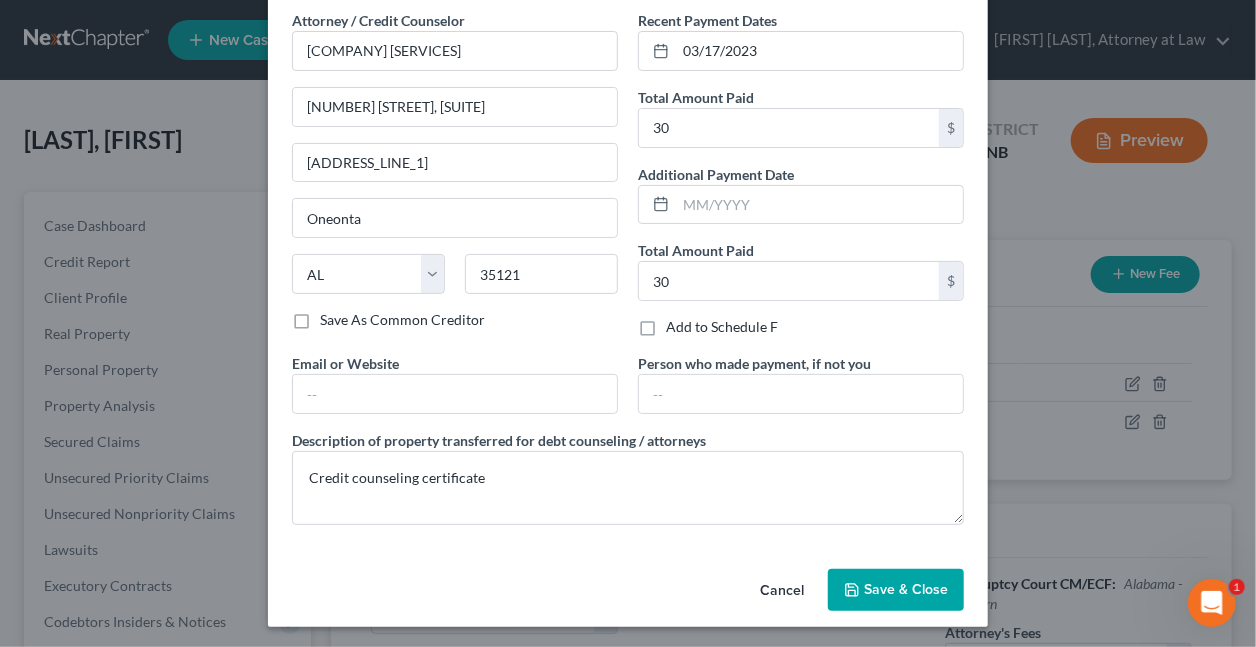 click on "Save & Close" at bounding box center [906, 589] 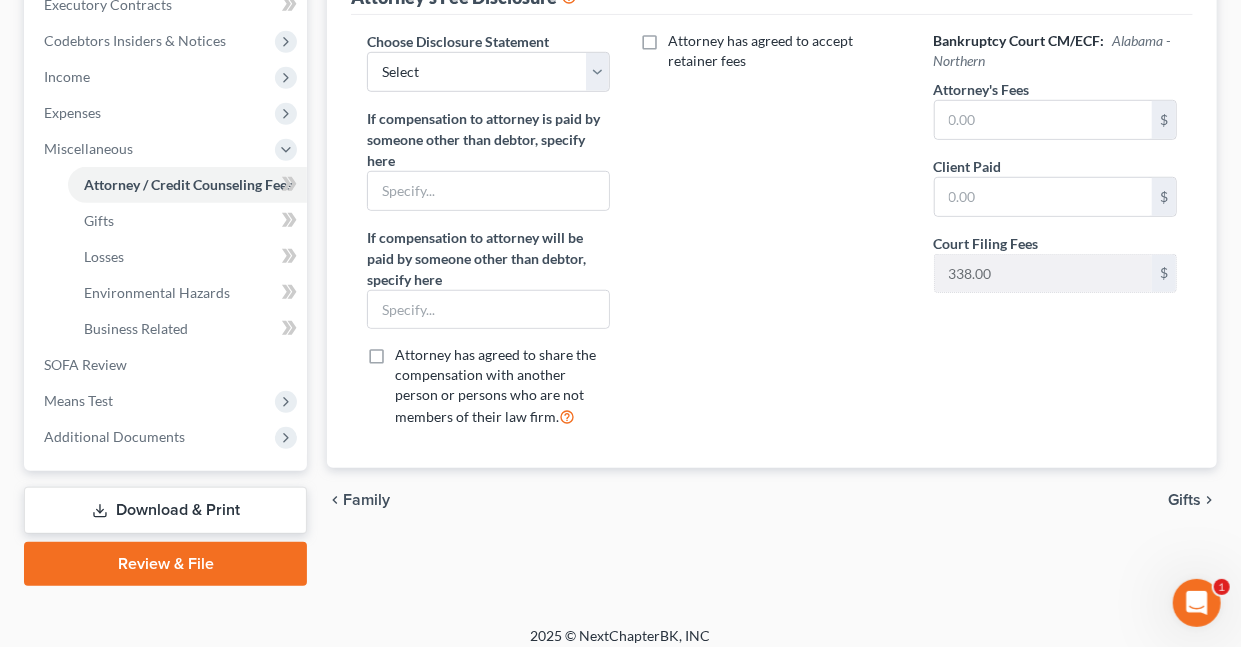 scroll, scrollTop: 593, scrollLeft: 0, axis: vertical 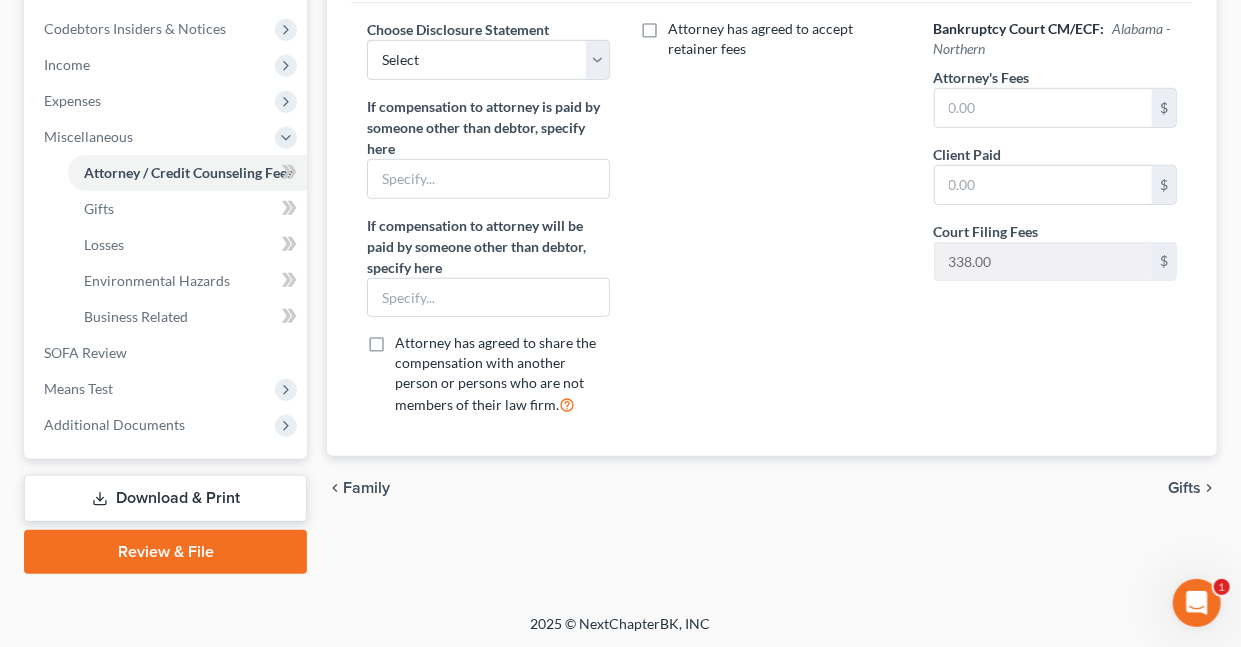 click on "Download & Print" at bounding box center (165, 498) 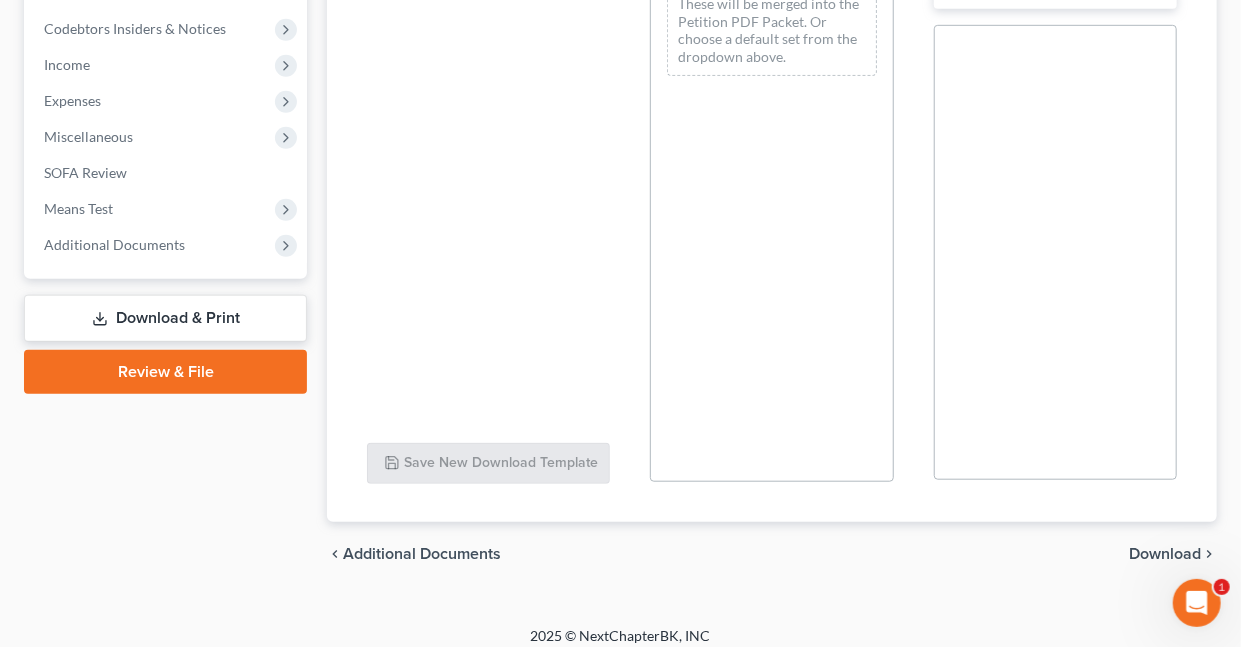 scroll, scrollTop: 0, scrollLeft: 0, axis: both 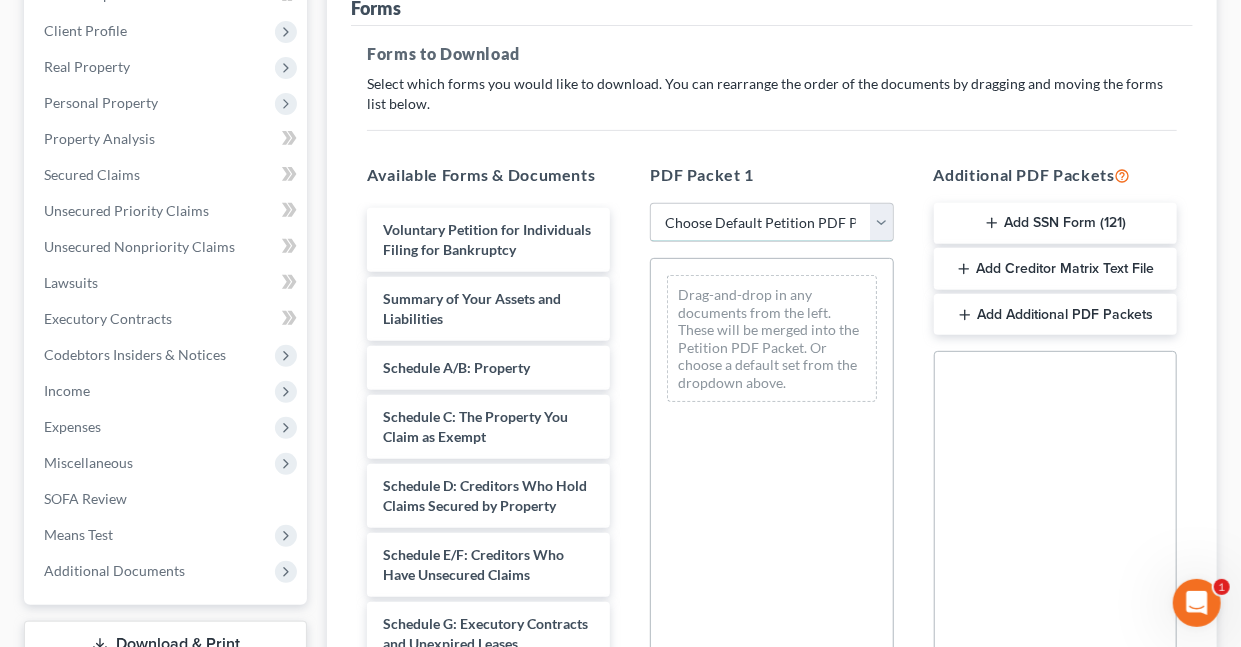 click on "Choose Default Petition PDF Packet Complete Bankruptcy Petition (all forms and schedules) Emergency Filing Forms (Petition and Creditor List Only) Amended Forms Signature Pages Only C7 Filing" at bounding box center (771, 223) 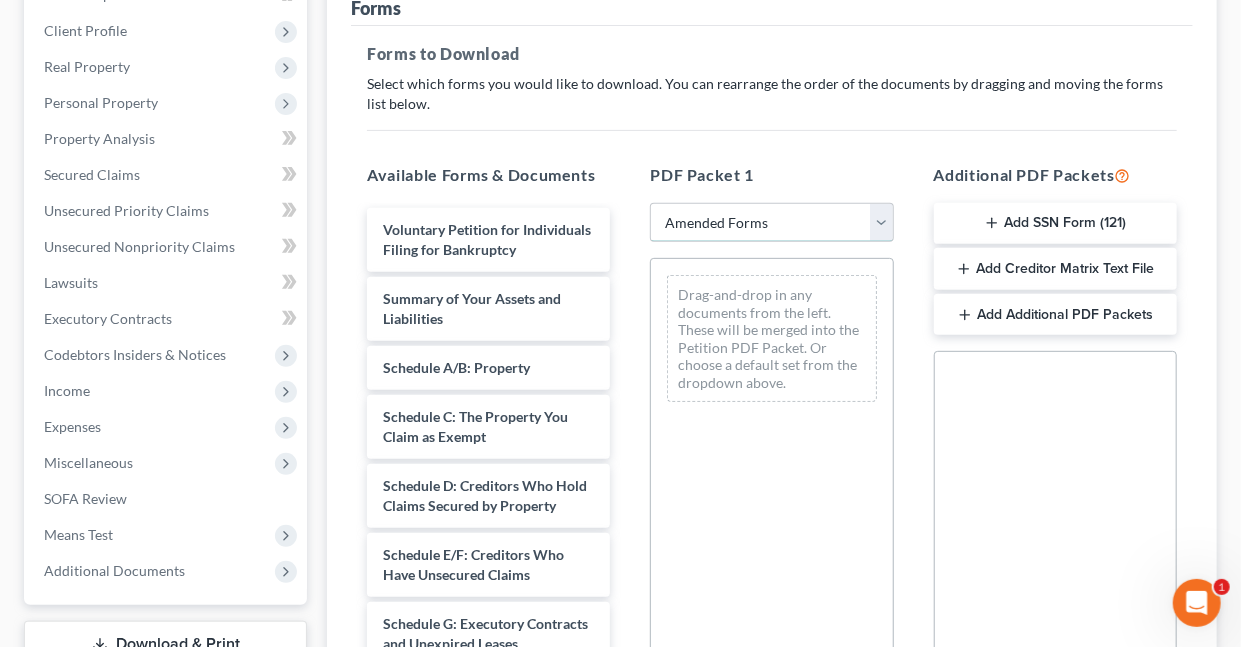 click on "Choose Default Petition PDF Packet Complete Bankruptcy Petition (all forms and schedules) Emergency Filing Forms (Petition and Creditor List Only) Amended Forms Signature Pages Only C7 Filing" at bounding box center (771, 223) 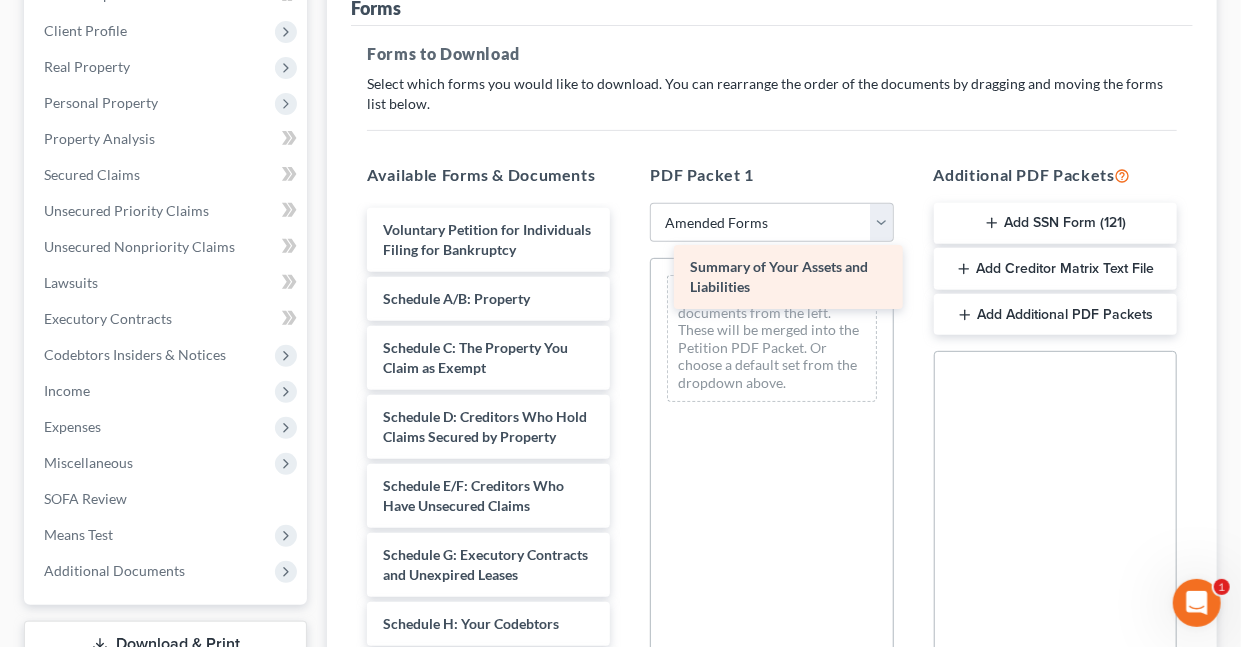 drag, startPoint x: 396, startPoint y: 322, endPoint x: 704, endPoint y: 273, distance: 311.87338 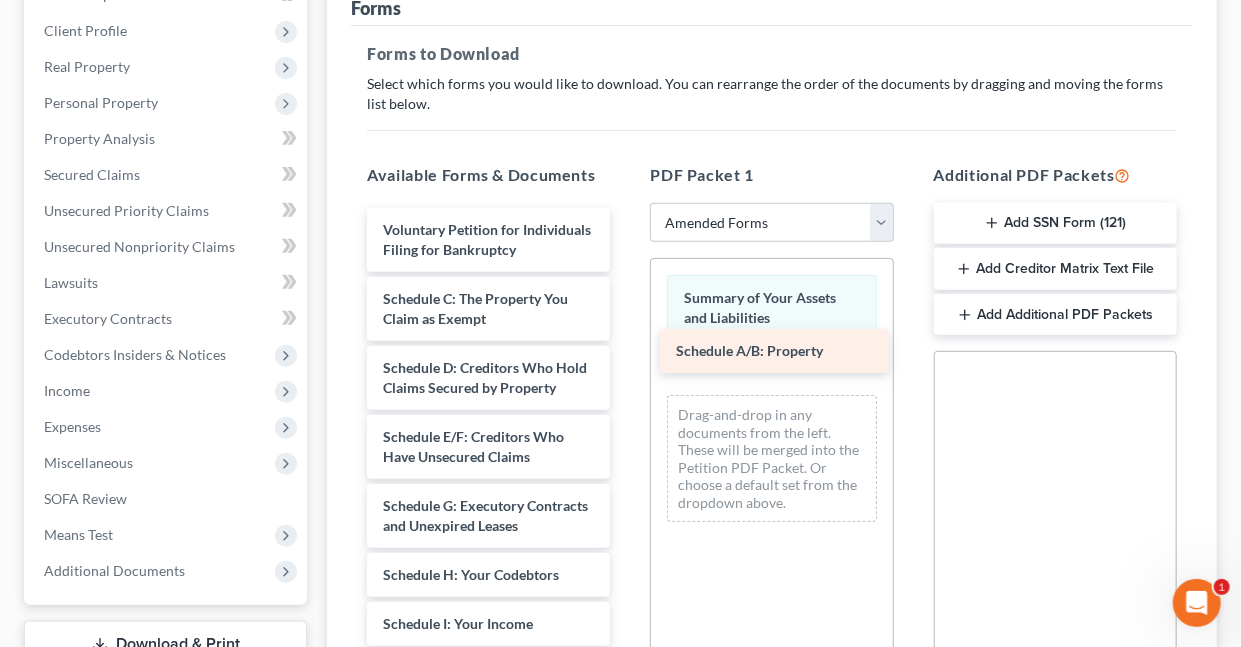 drag, startPoint x: 461, startPoint y: 319, endPoint x: 754, endPoint y: 353, distance: 294.9661 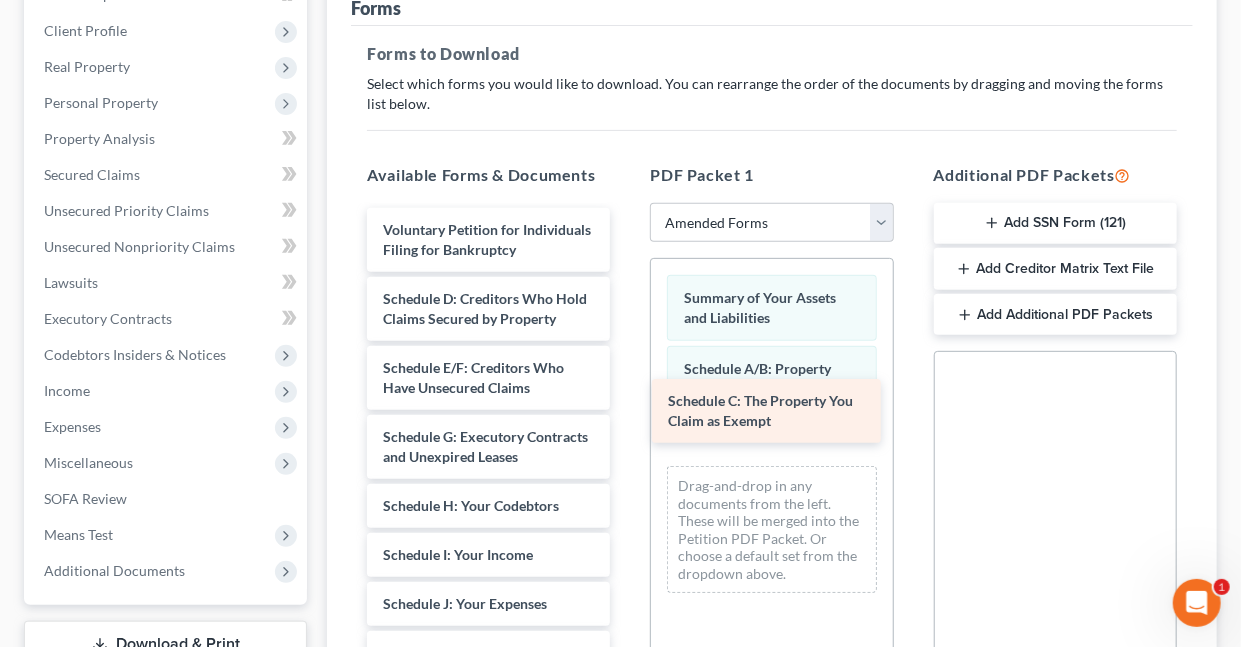 drag, startPoint x: 450, startPoint y: 326, endPoint x: 735, endPoint y: 411, distance: 297.40546 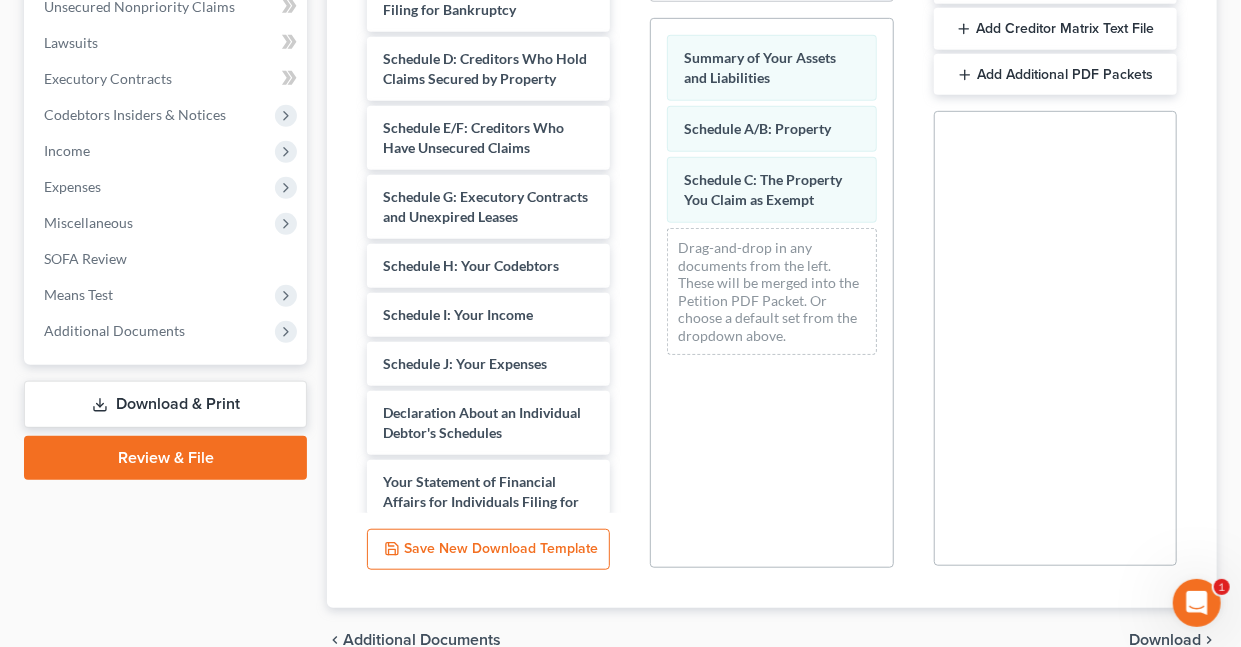scroll, scrollTop: 509, scrollLeft: 0, axis: vertical 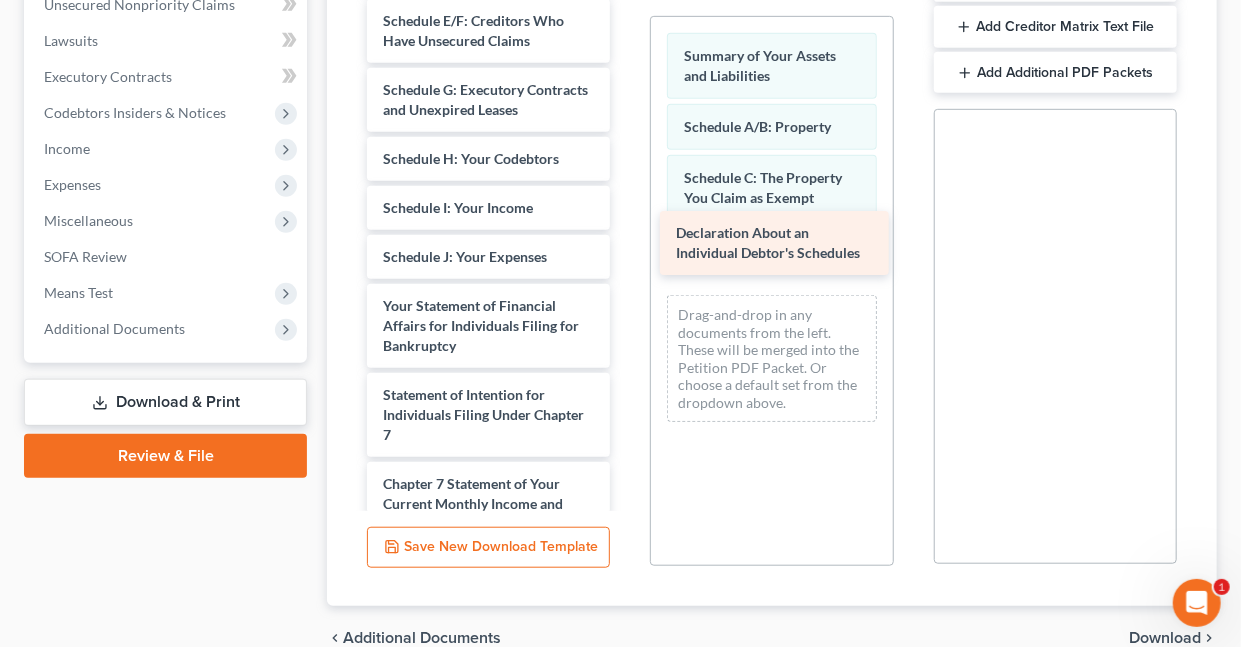 drag, startPoint x: 468, startPoint y: 368, endPoint x: 761, endPoint y: 238, distance: 320.54486 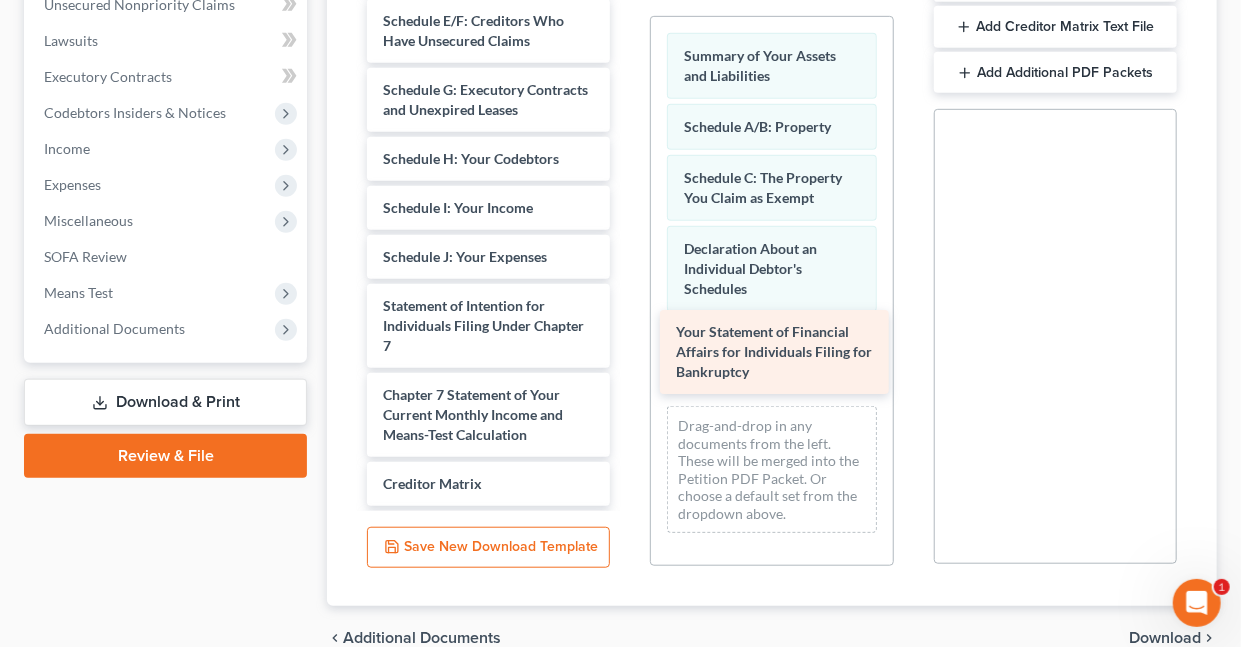 drag, startPoint x: 478, startPoint y: 382, endPoint x: 771, endPoint y: 351, distance: 294.63538 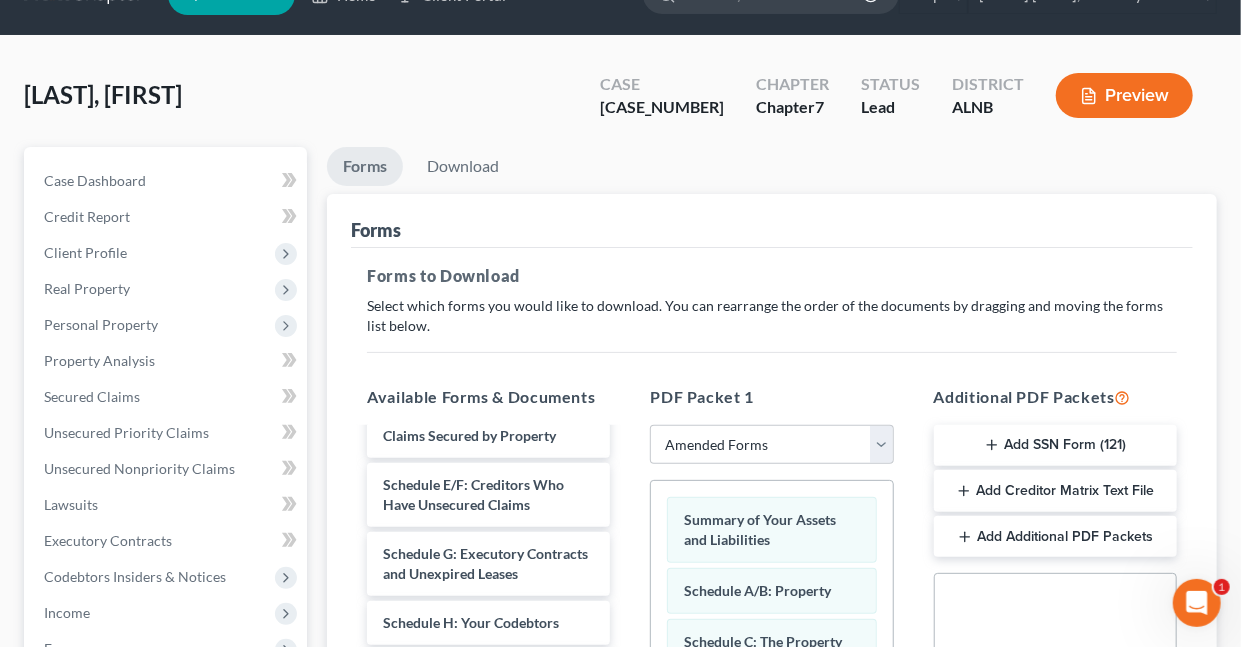 scroll, scrollTop: 40, scrollLeft: 0, axis: vertical 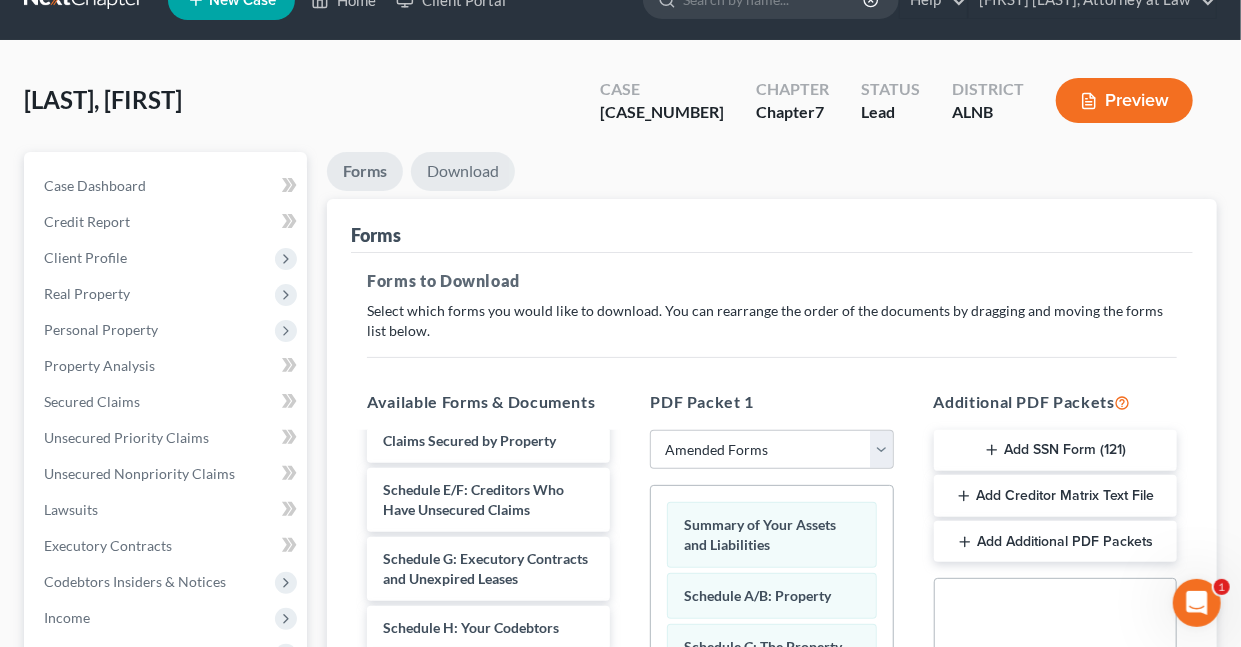 click on "Download" at bounding box center (463, 171) 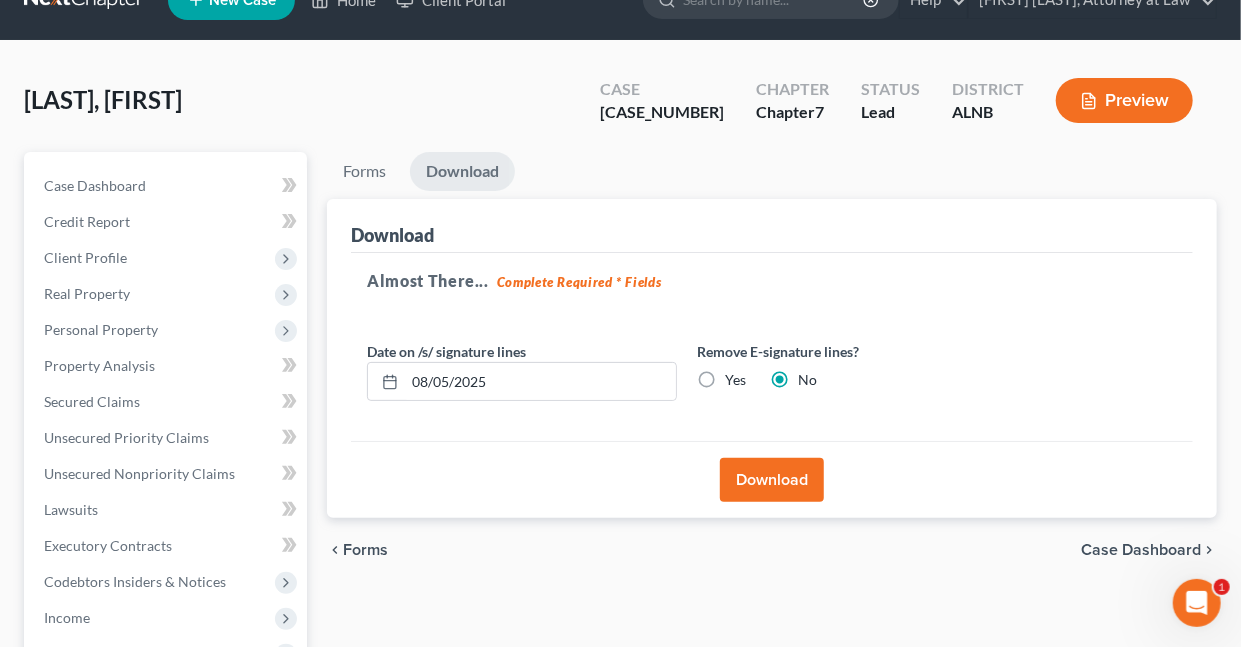 click on "Download" at bounding box center (772, 480) 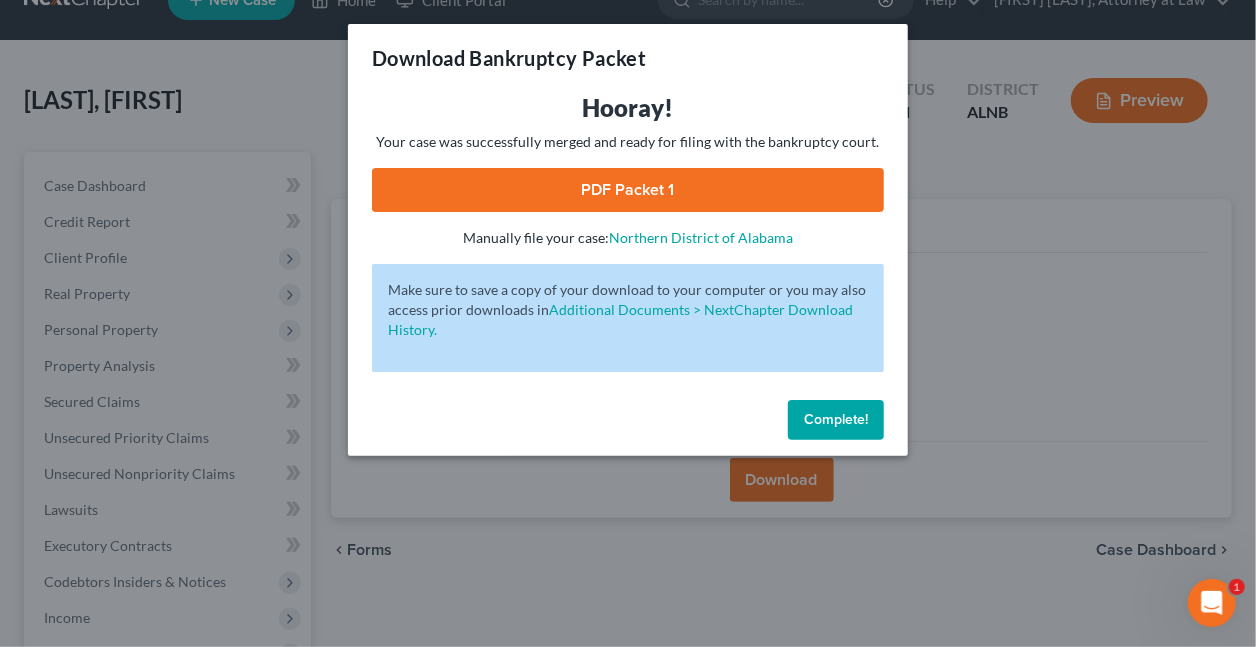 click on "PDF Packet 1" at bounding box center (628, 190) 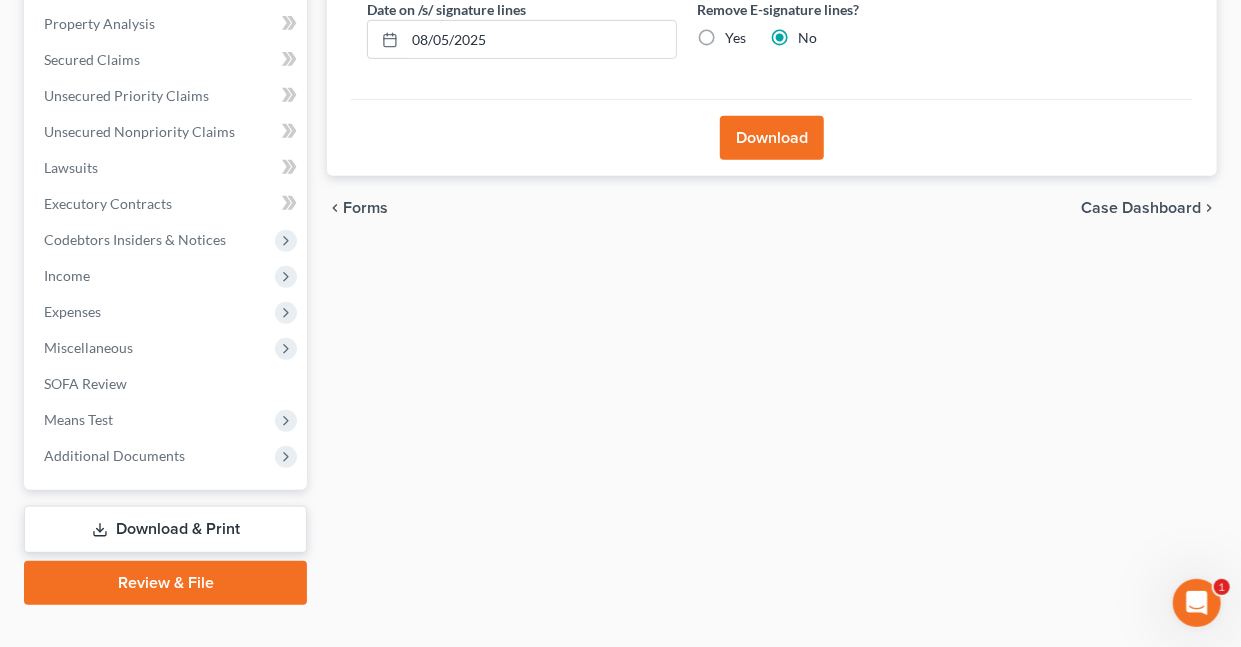 scroll, scrollTop: 410, scrollLeft: 0, axis: vertical 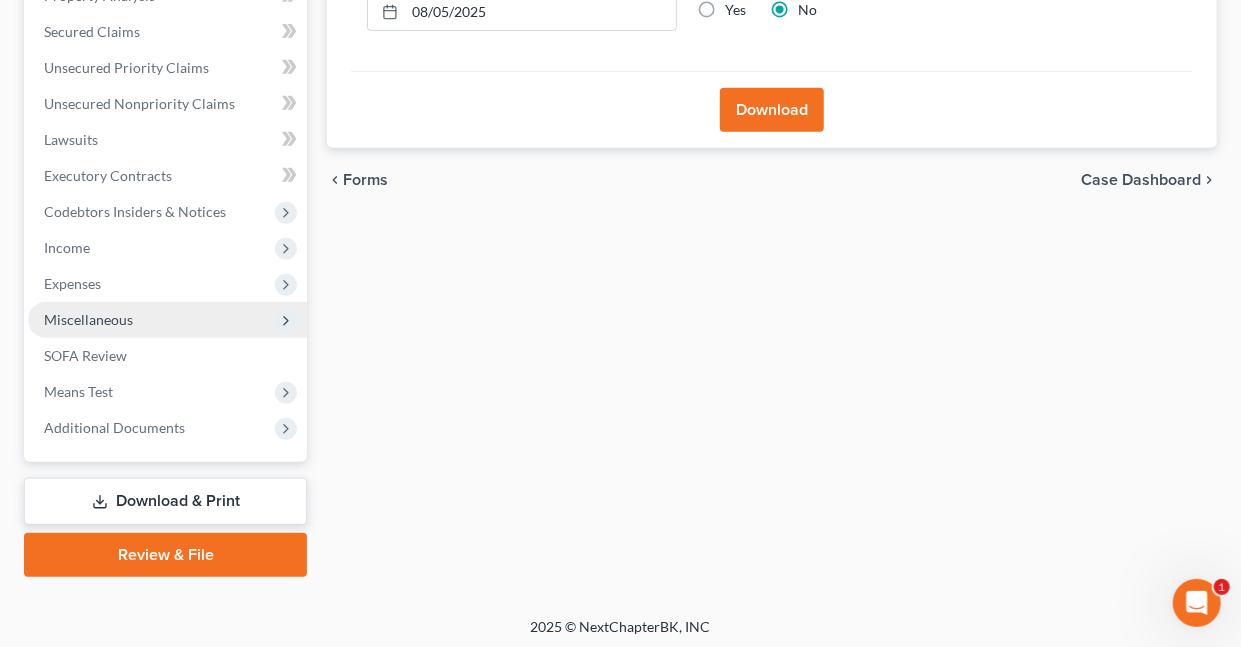 click on "Miscellaneous" at bounding box center [88, 319] 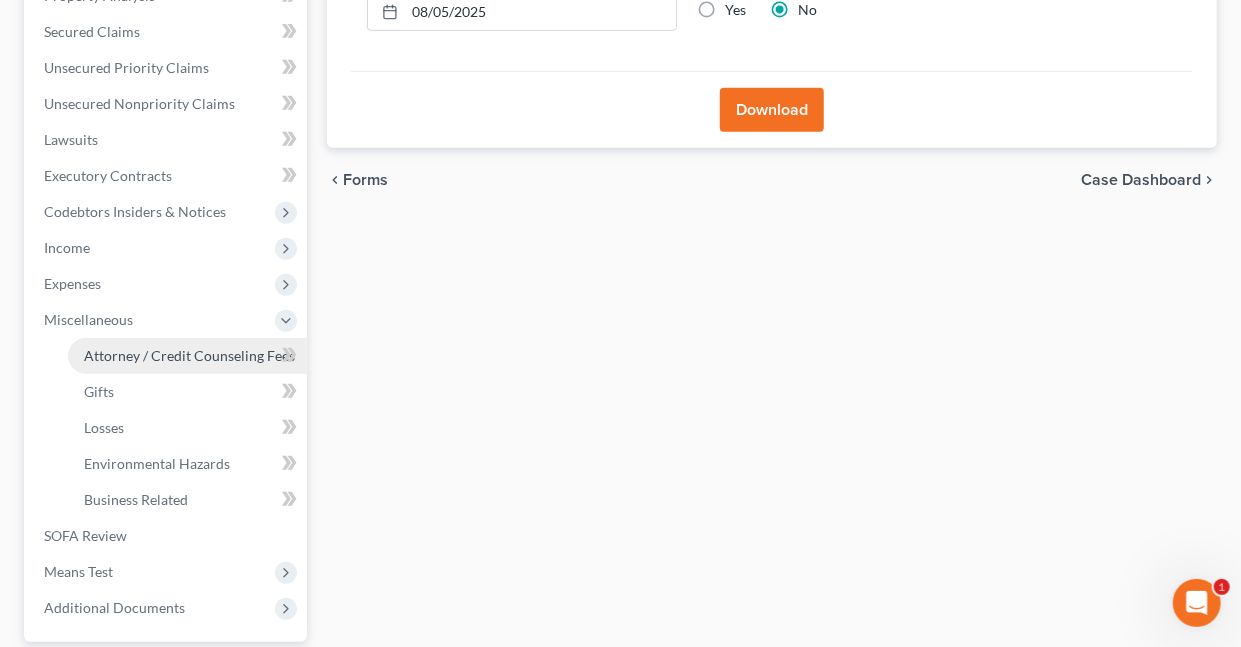 click on "Attorney / Credit Counseling Fees" at bounding box center [189, 355] 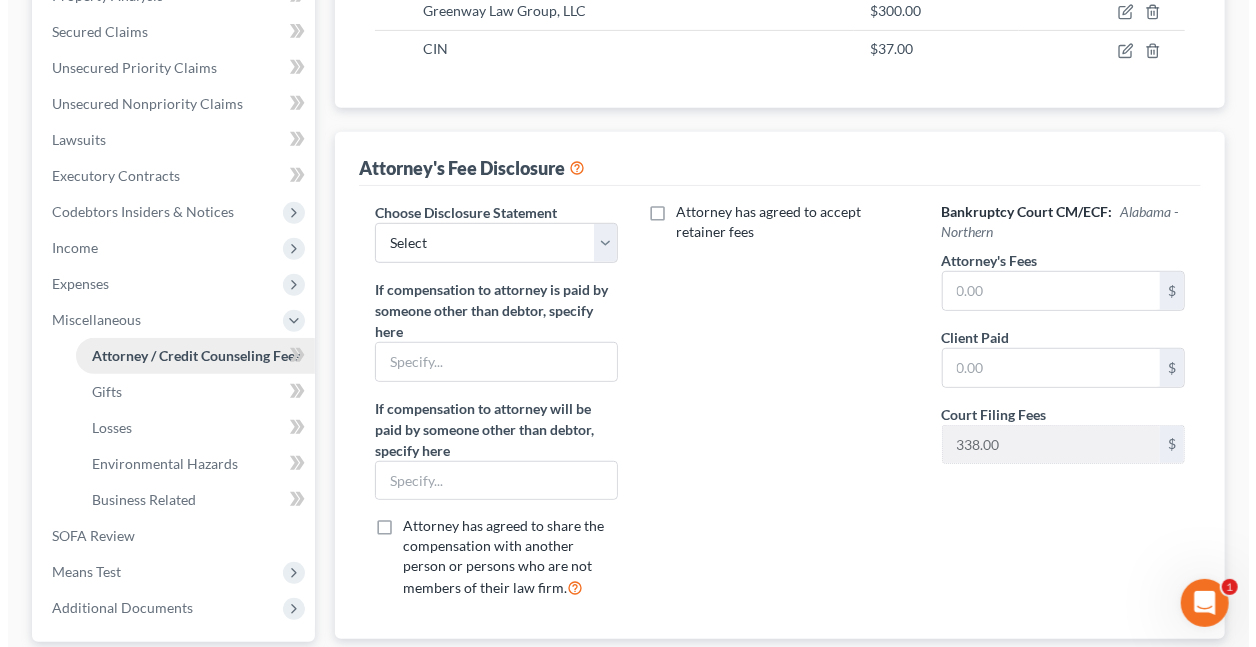 scroll, scrollTop: 0, scrollLeft: 0, axis: both 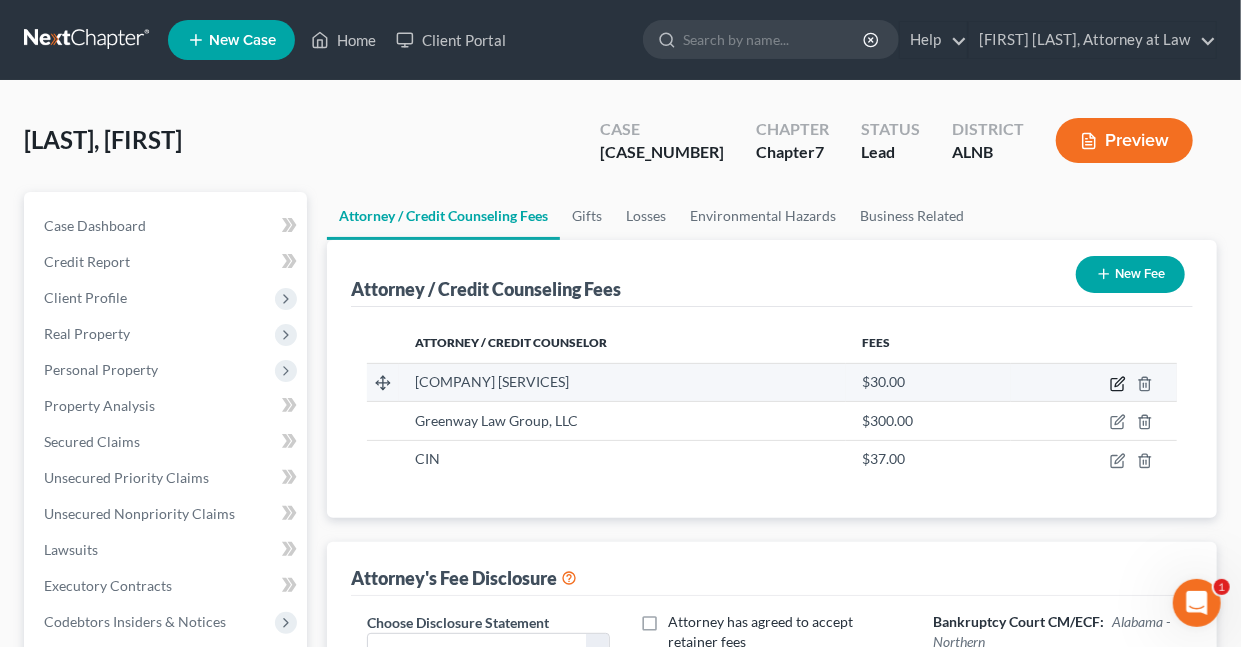 click 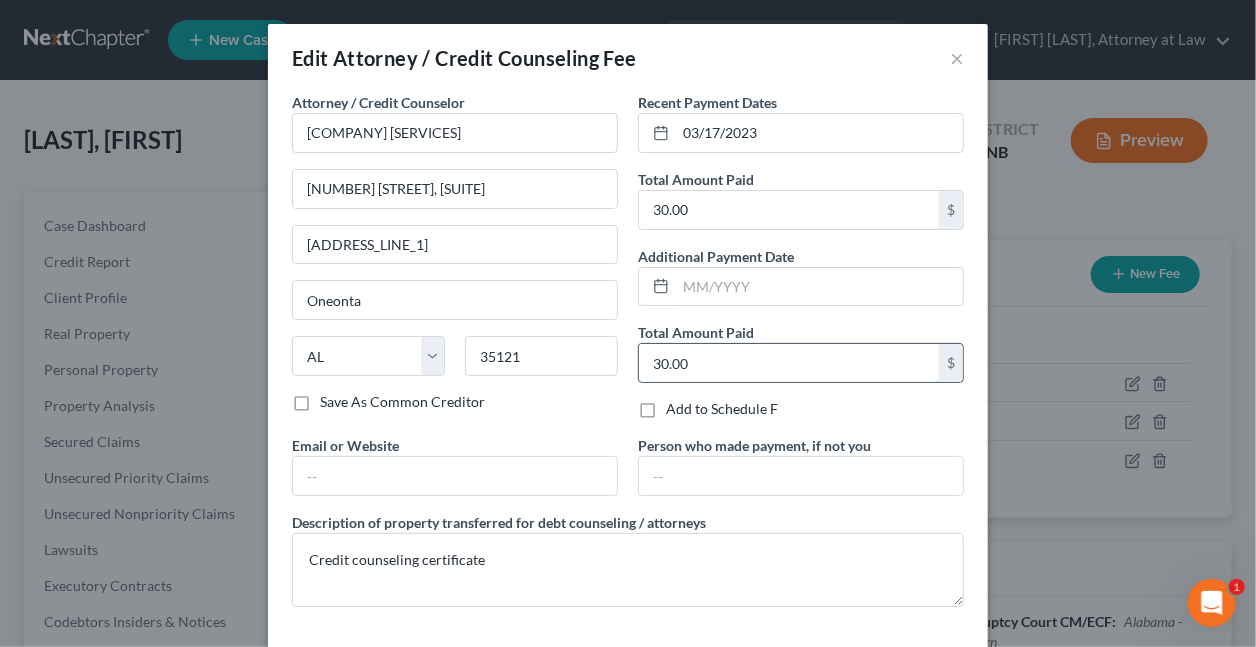 click on "30.00" at bounding box center [789, 363] 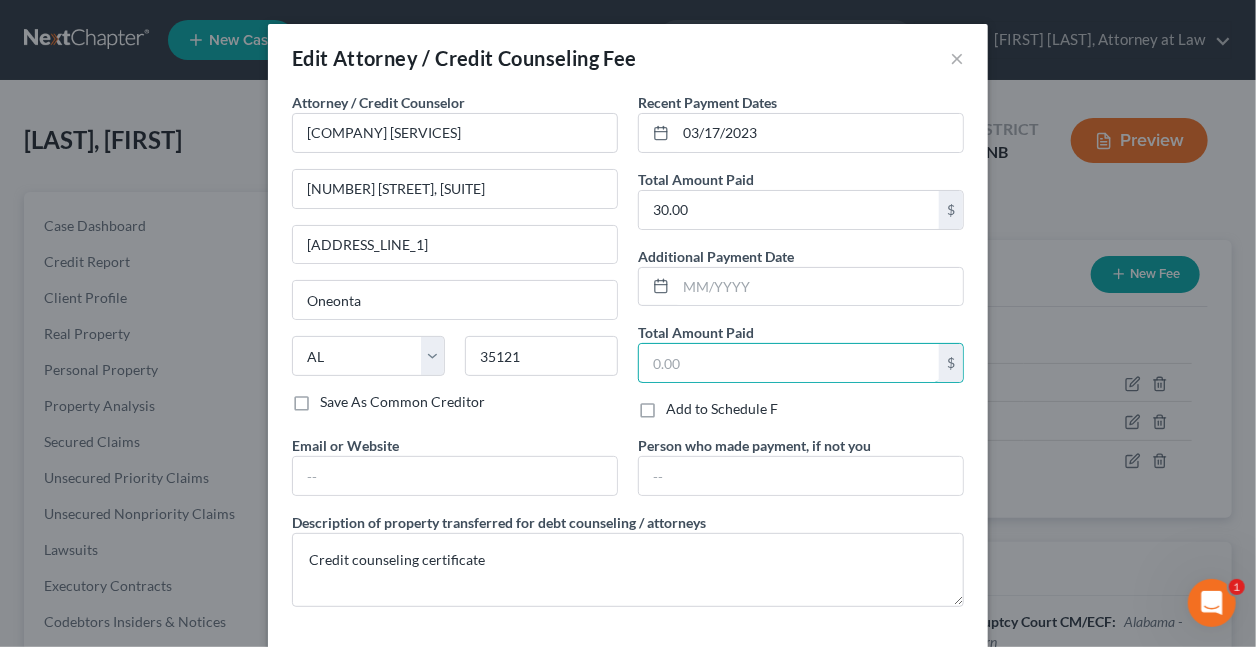 type 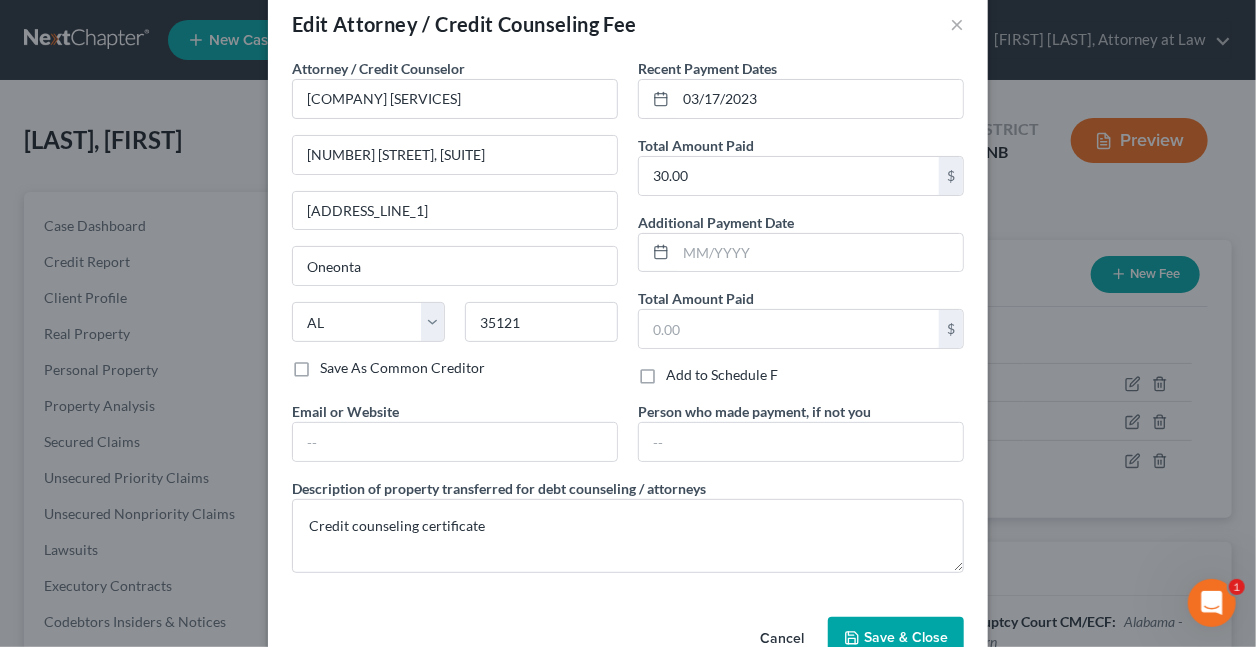 scroll, scrollTop: 82, scrollLeft: 0, axis: vertical 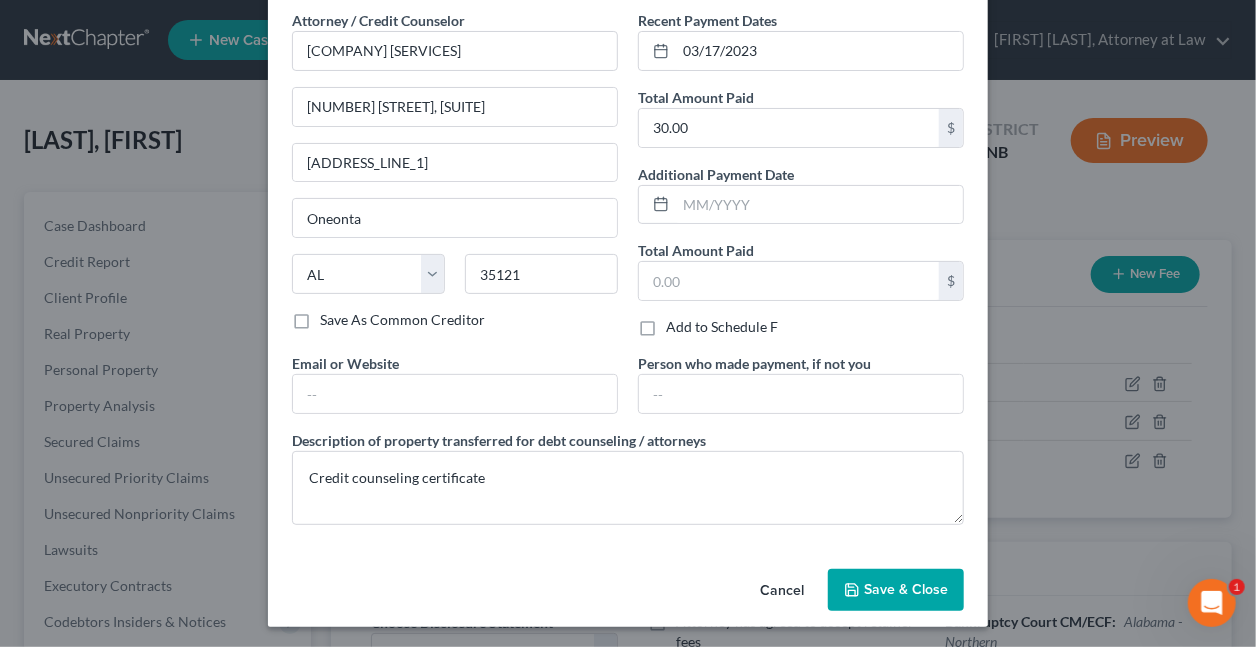 click on "Save & Close" at bounding box center [906, 589] 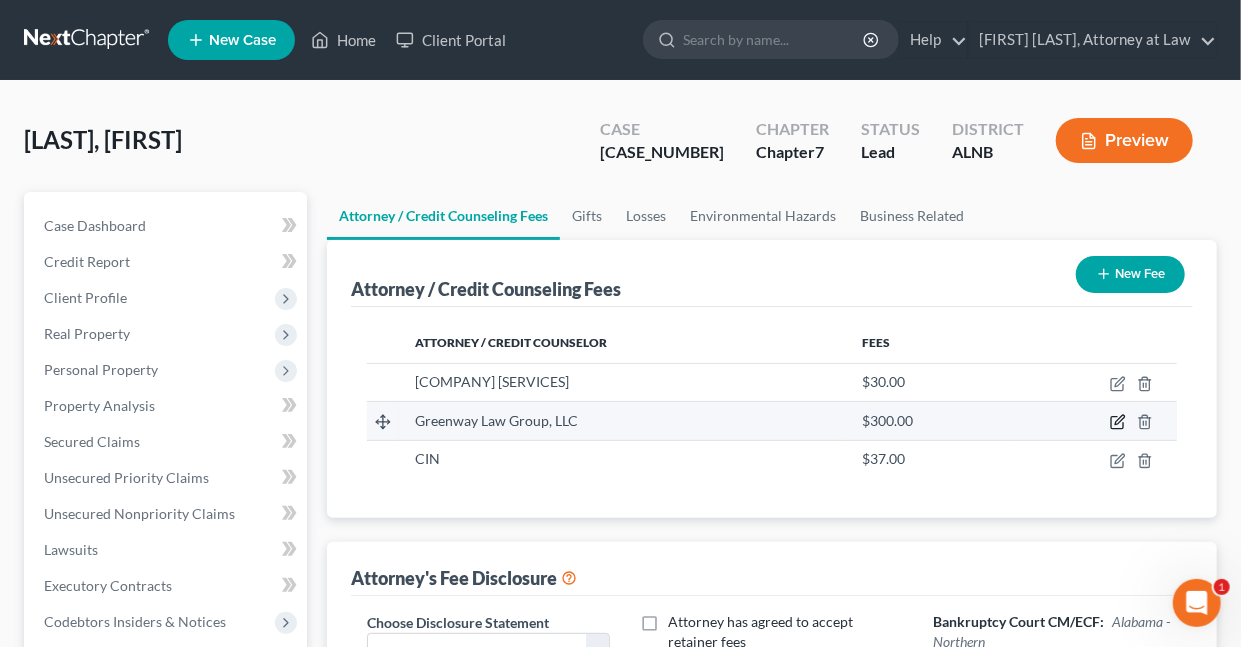 click 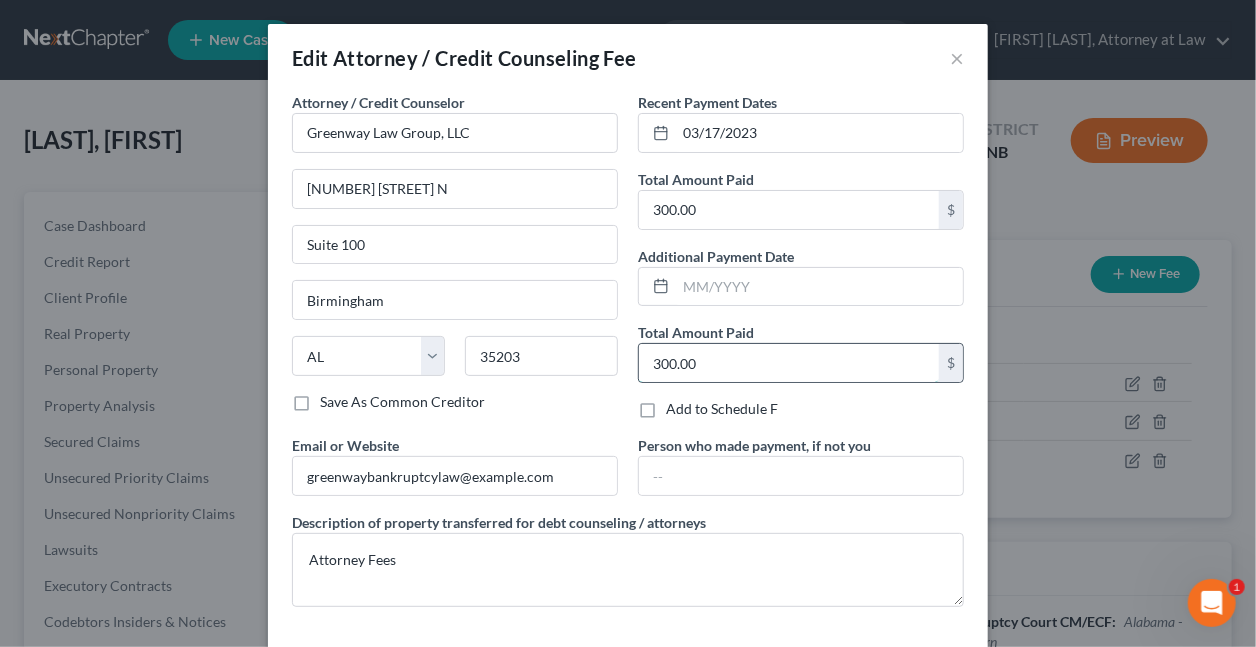 click on "300.00" at bounding box center [789, 363] 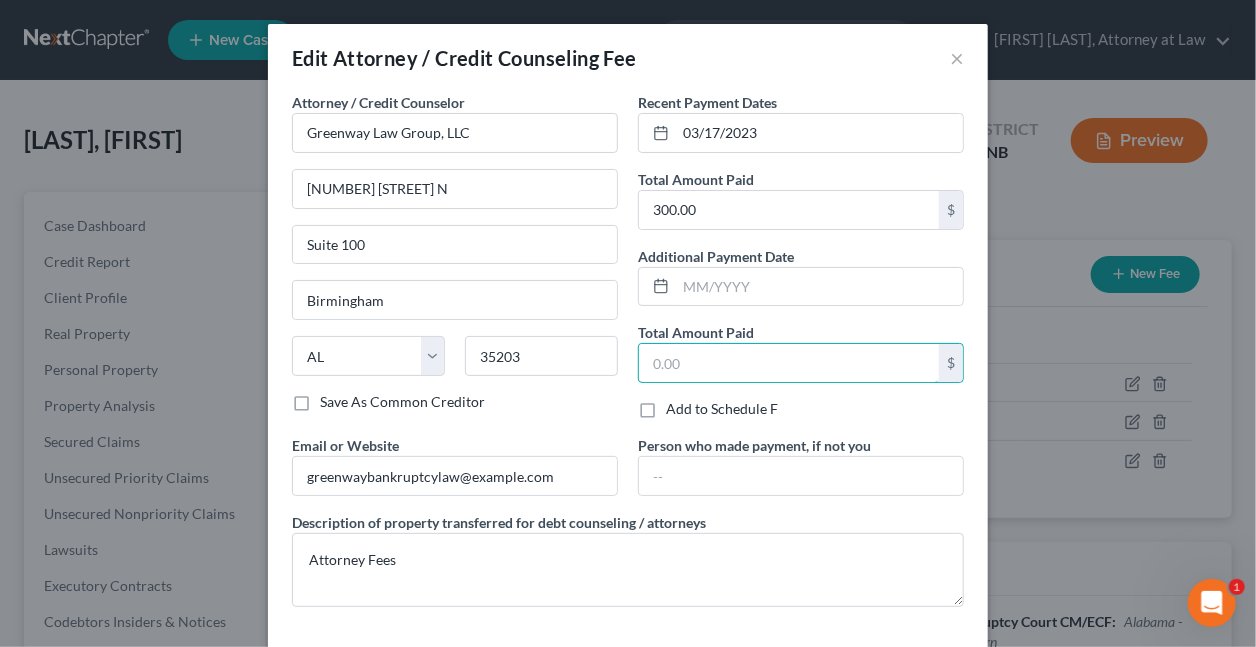 type 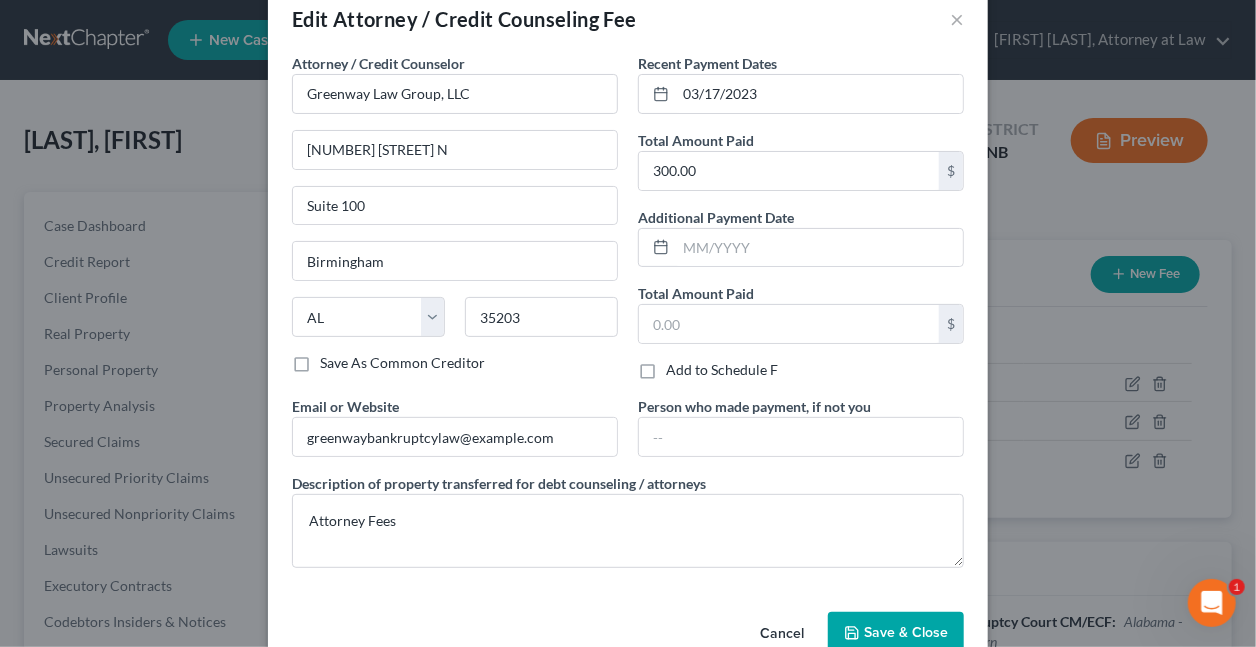 scroll, scrollTop: 82, scrollLeft: 0, axis: vertical 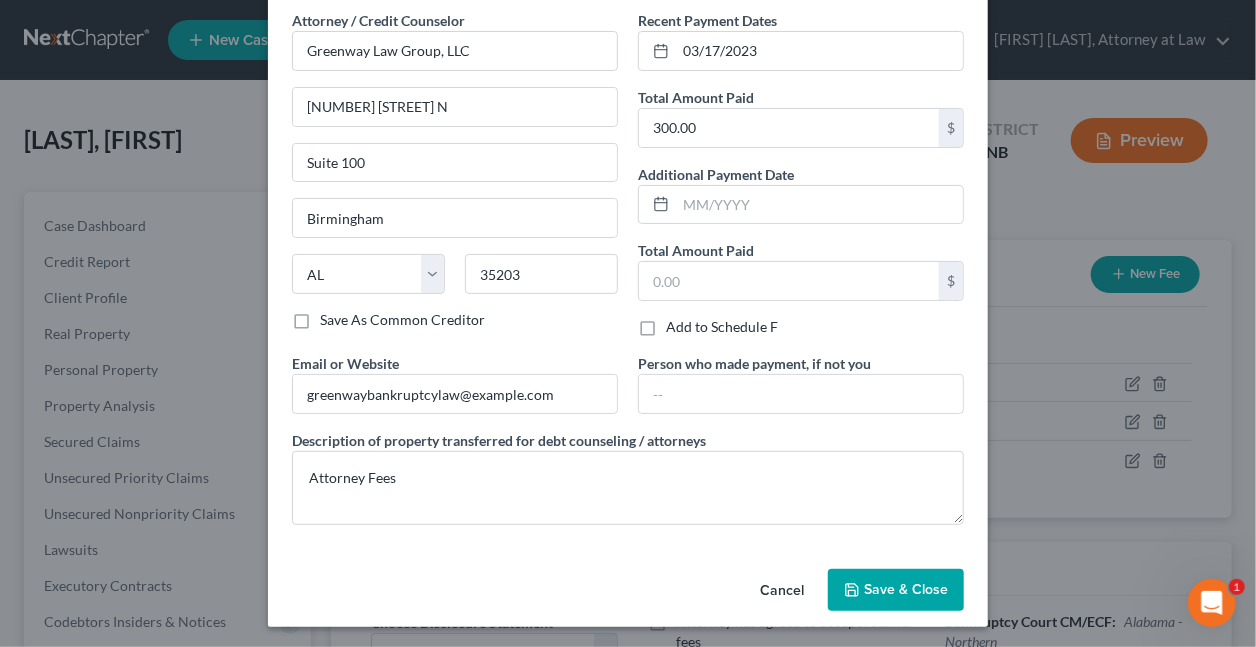 click on "Save & Close" at bounding box center (896, 590) 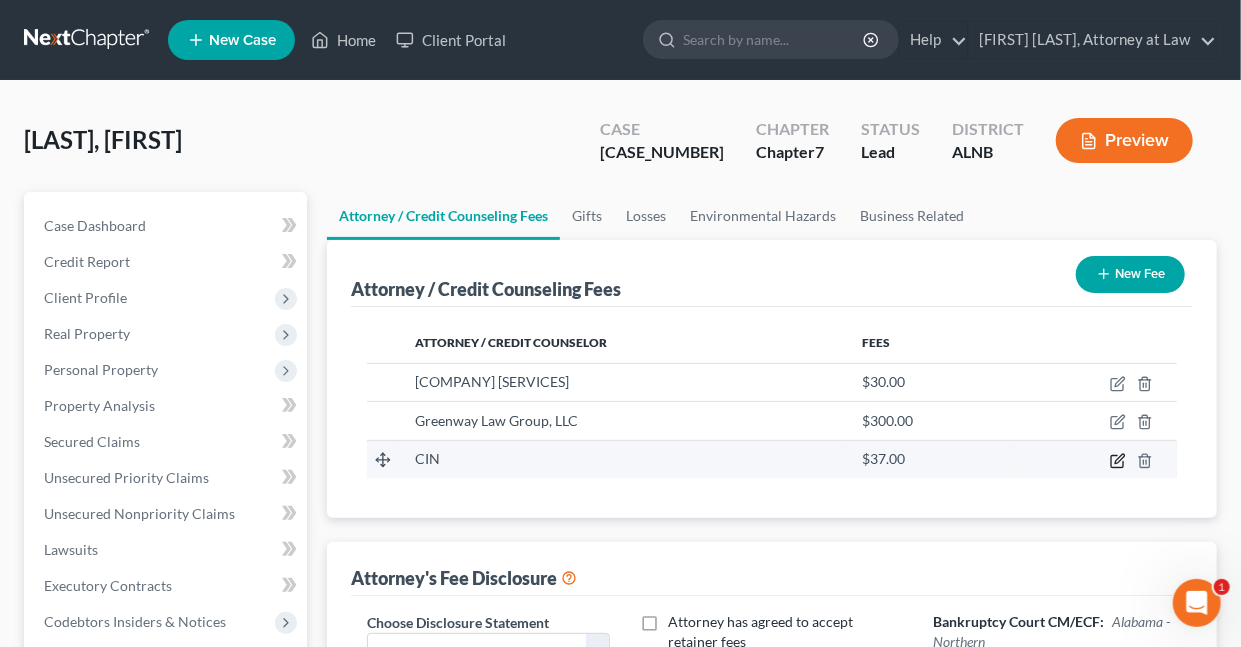 click 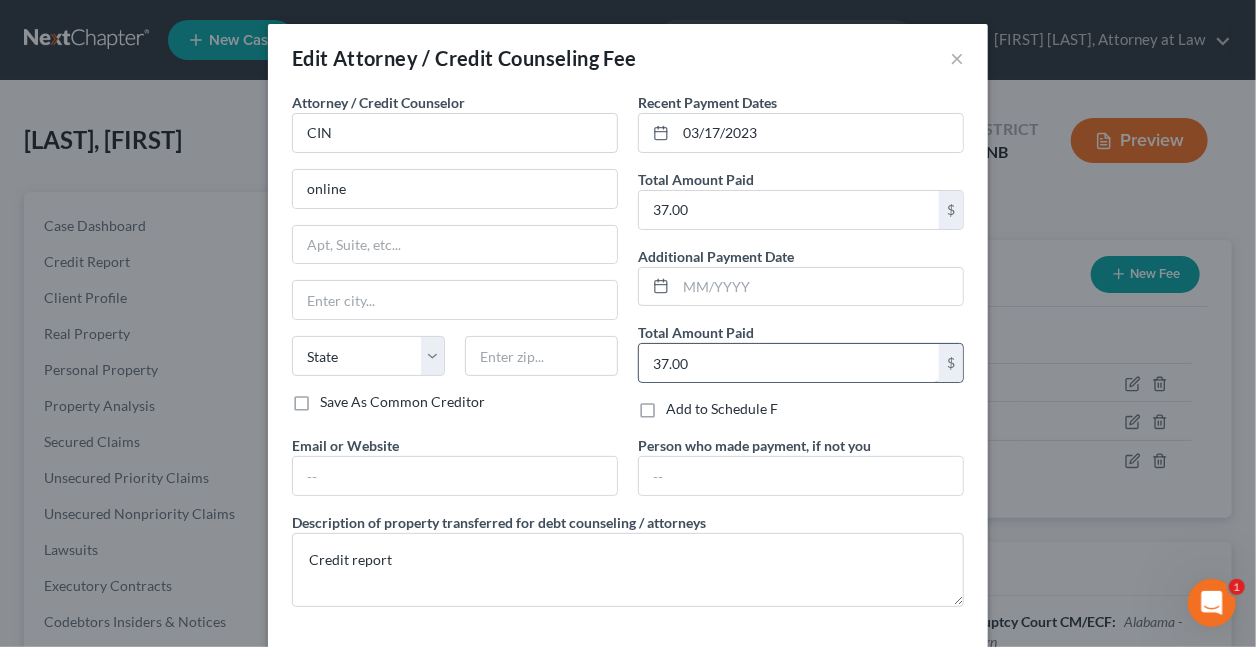 click on "37.00" at bounding box center (789, 363) 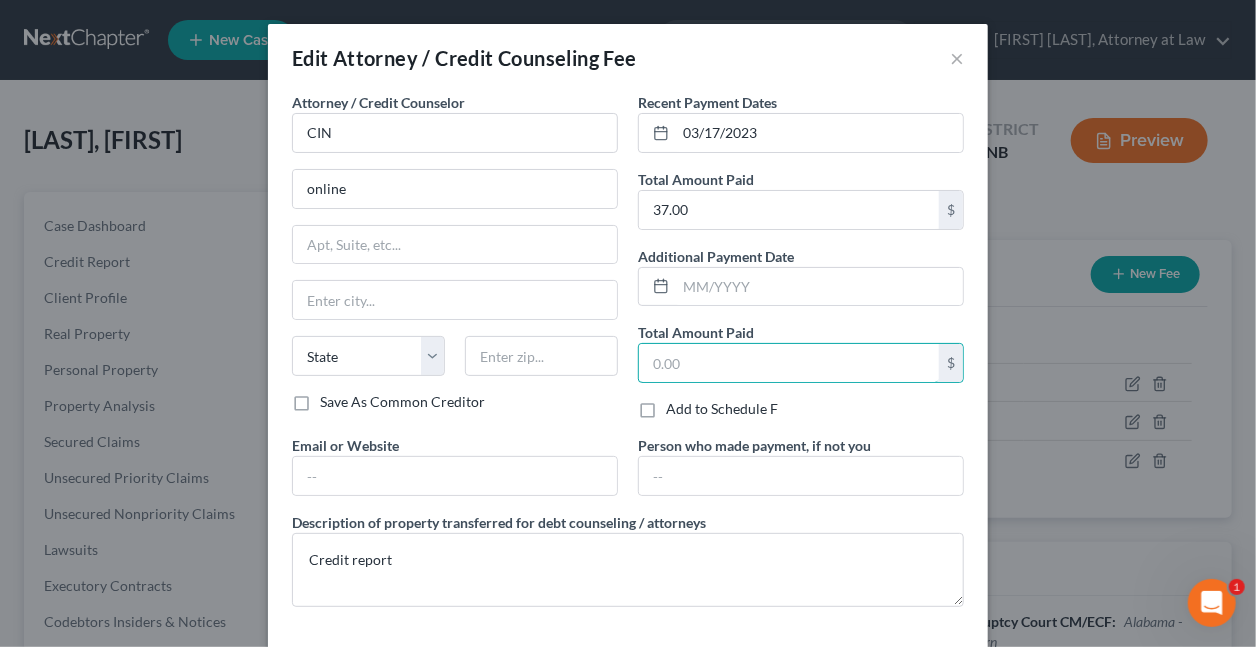 type 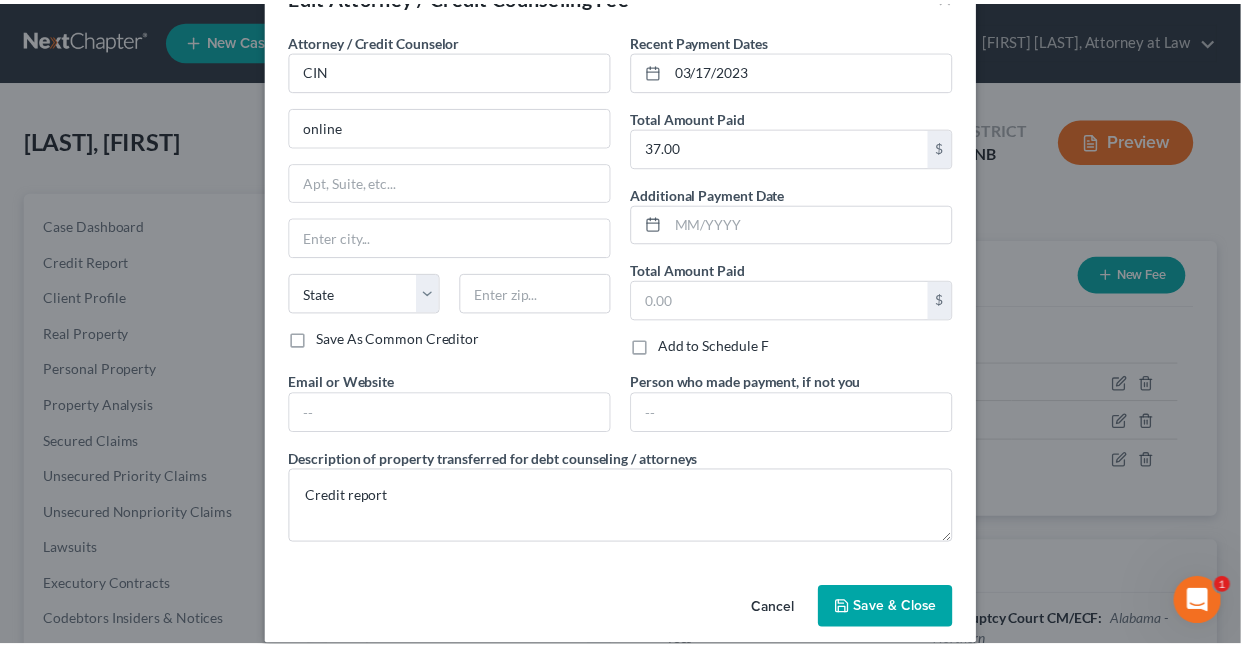 scroll, scrollTop: 82, scrollLeft: 0, axis: vertical 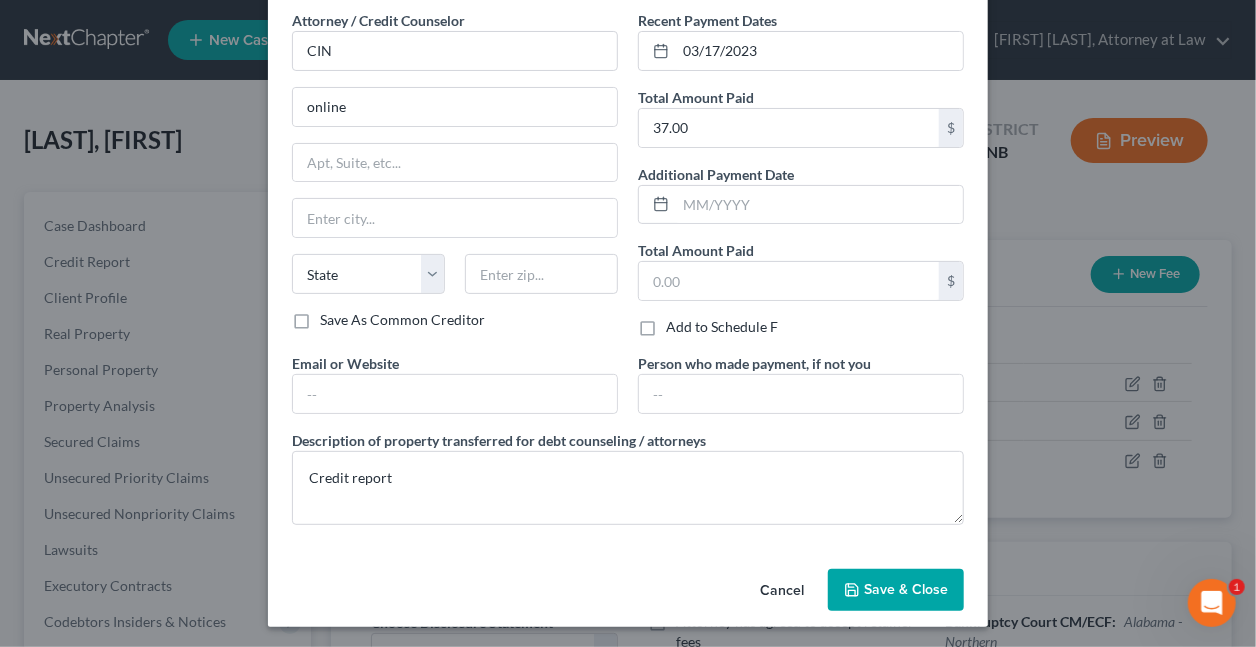 drag, startPoint x: 1248, startPoint y: 240, endPoint x: 9, endPoint y: 6, distance: 1260.9032 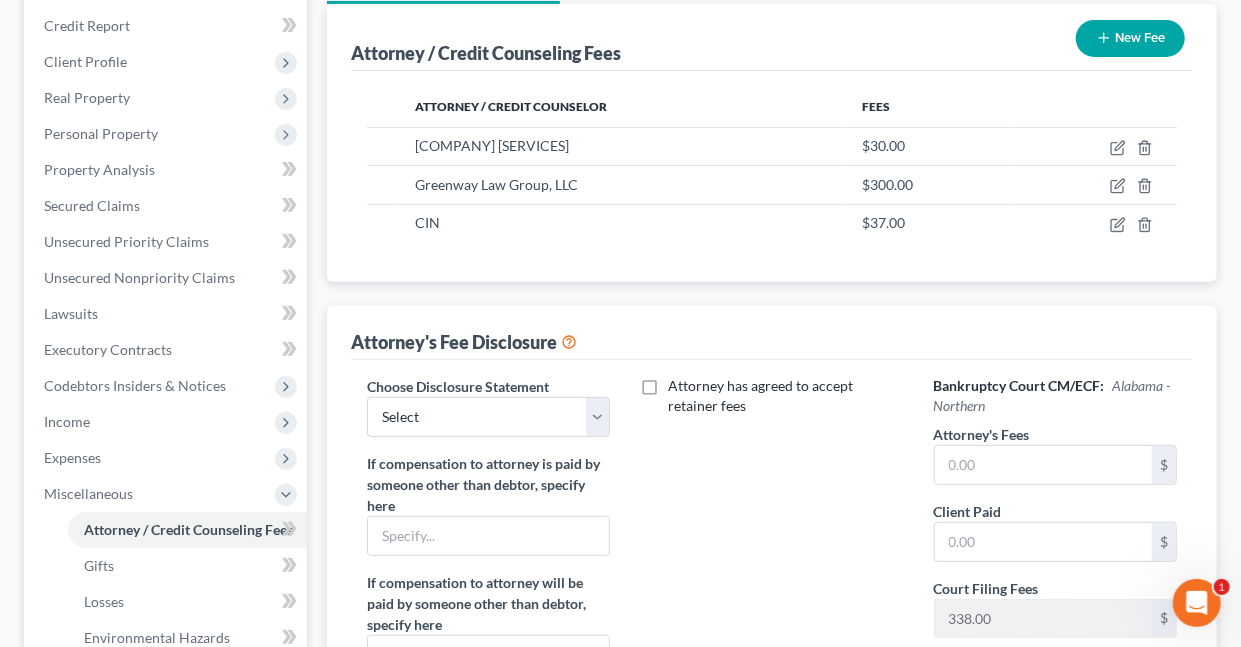 scroll, scrollTop: 239, scrollLeft: 0, axis: vertical 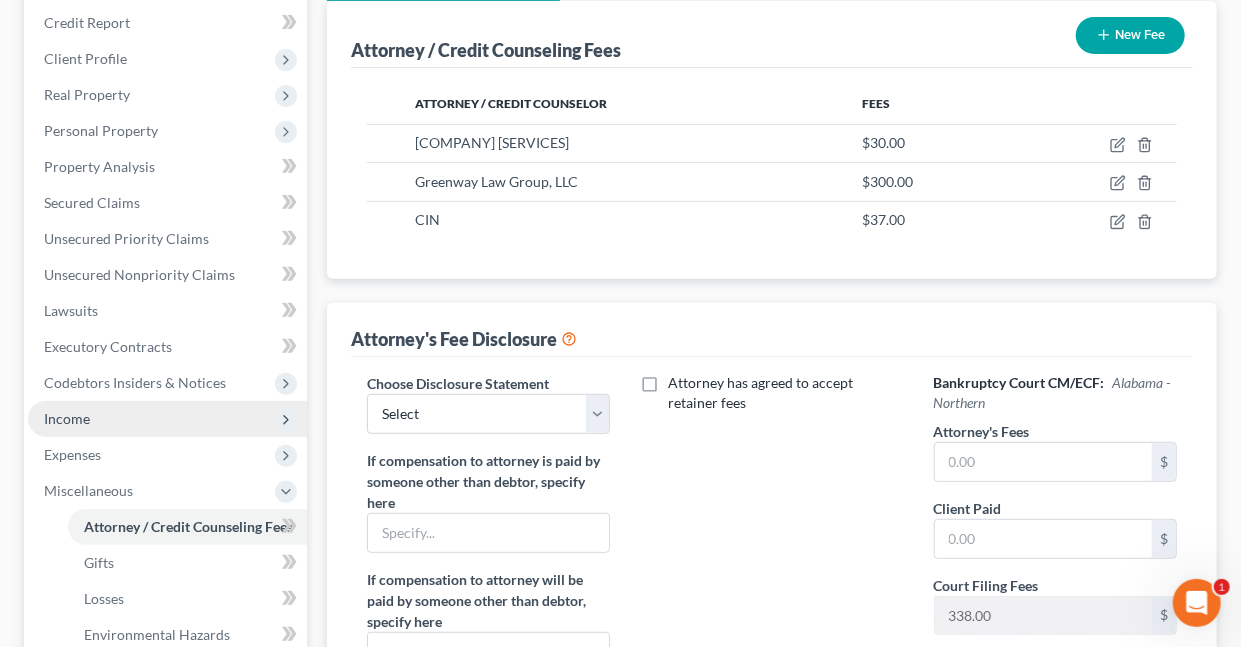 click on "Income" at bounding box center [67, 418] 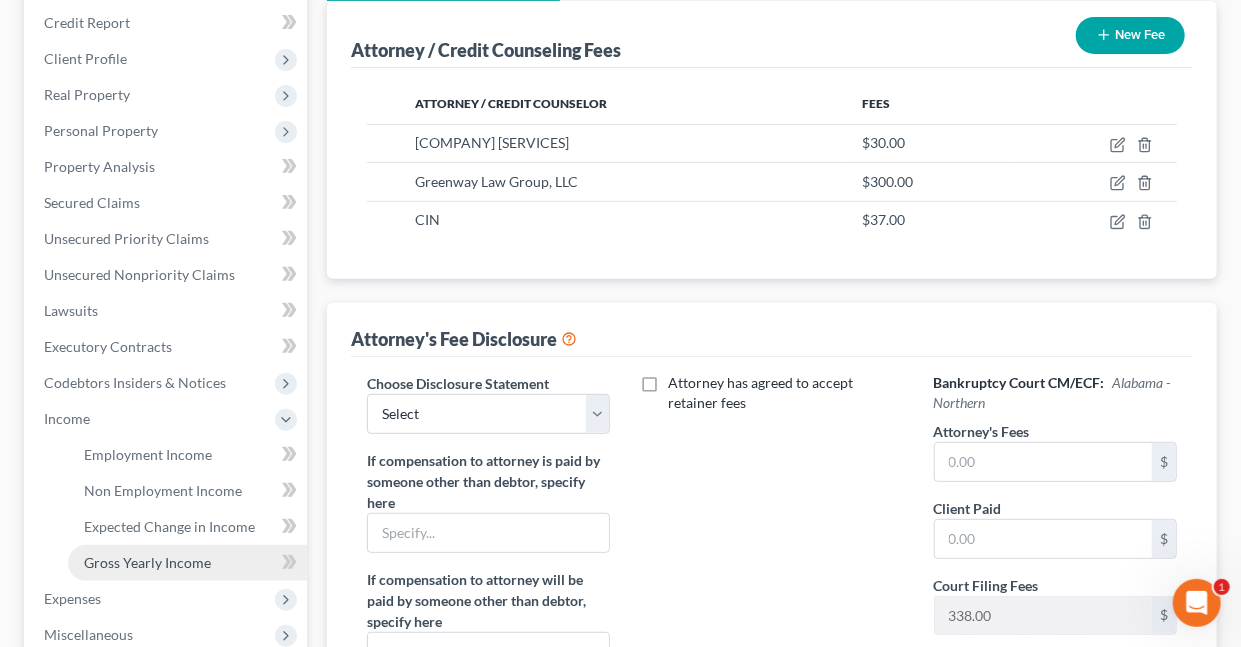 click on "Gross Yearly Income" at bounding box center [147, 562] 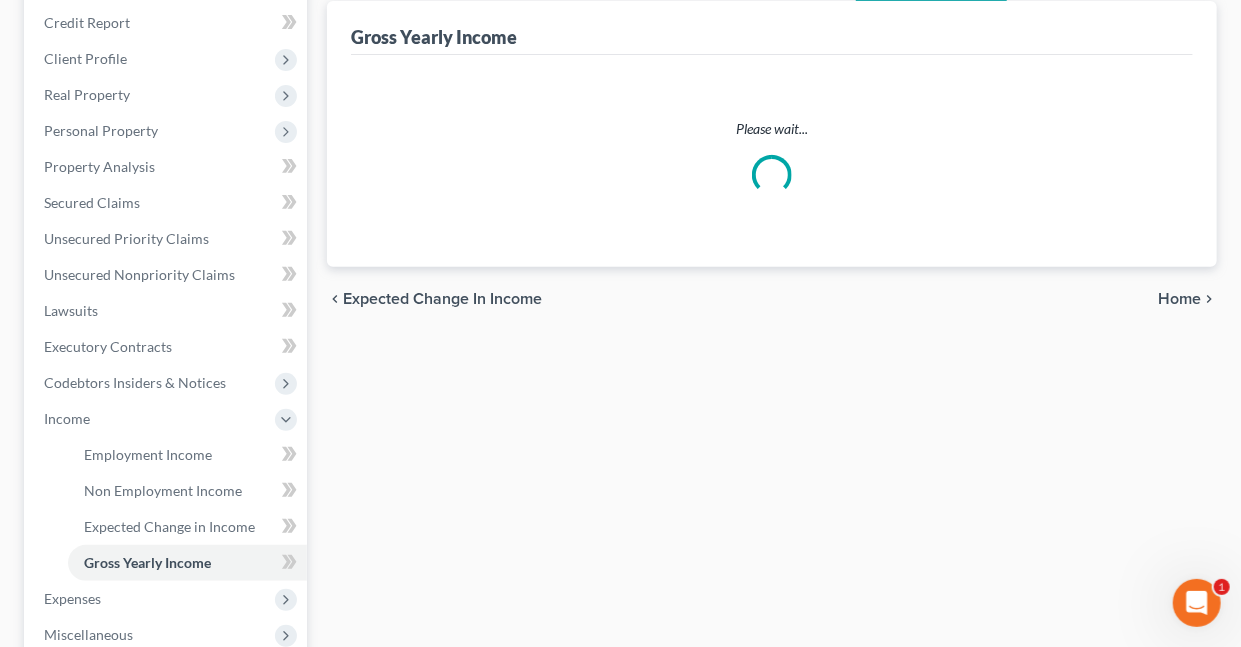scroll, scrollTop: 0, scrollLeft: 0, axis: both 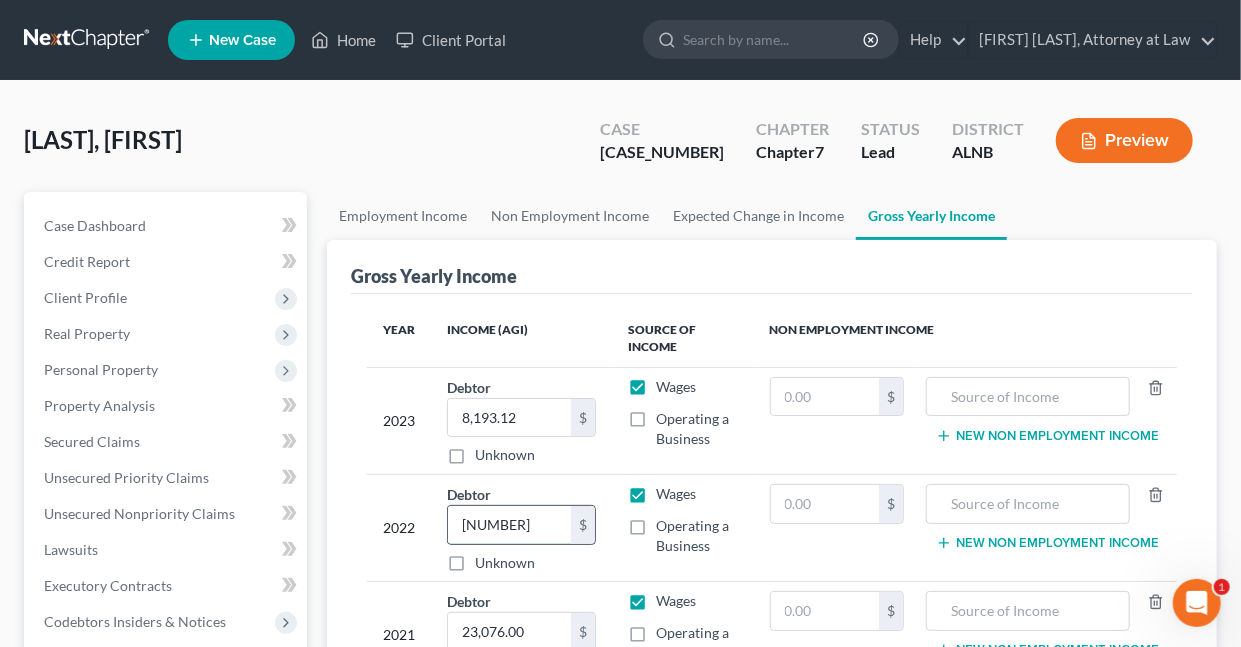 click on "[NUMBER]" at bounding box center [509, 525] 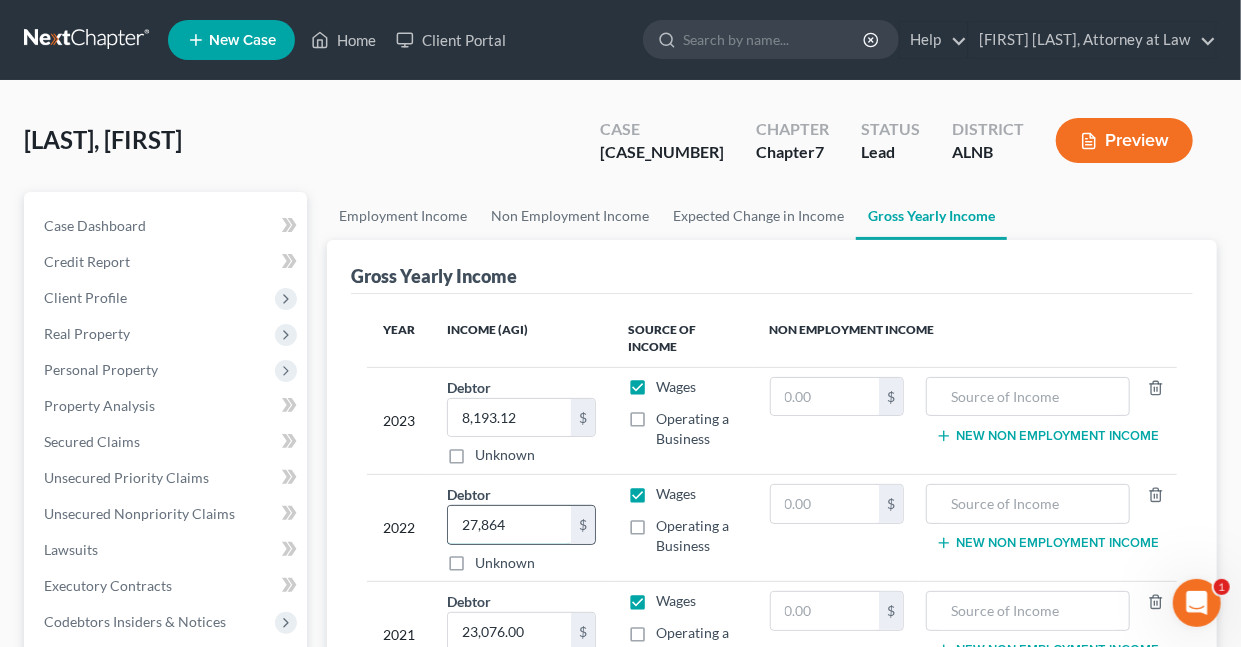 type on "27,864" 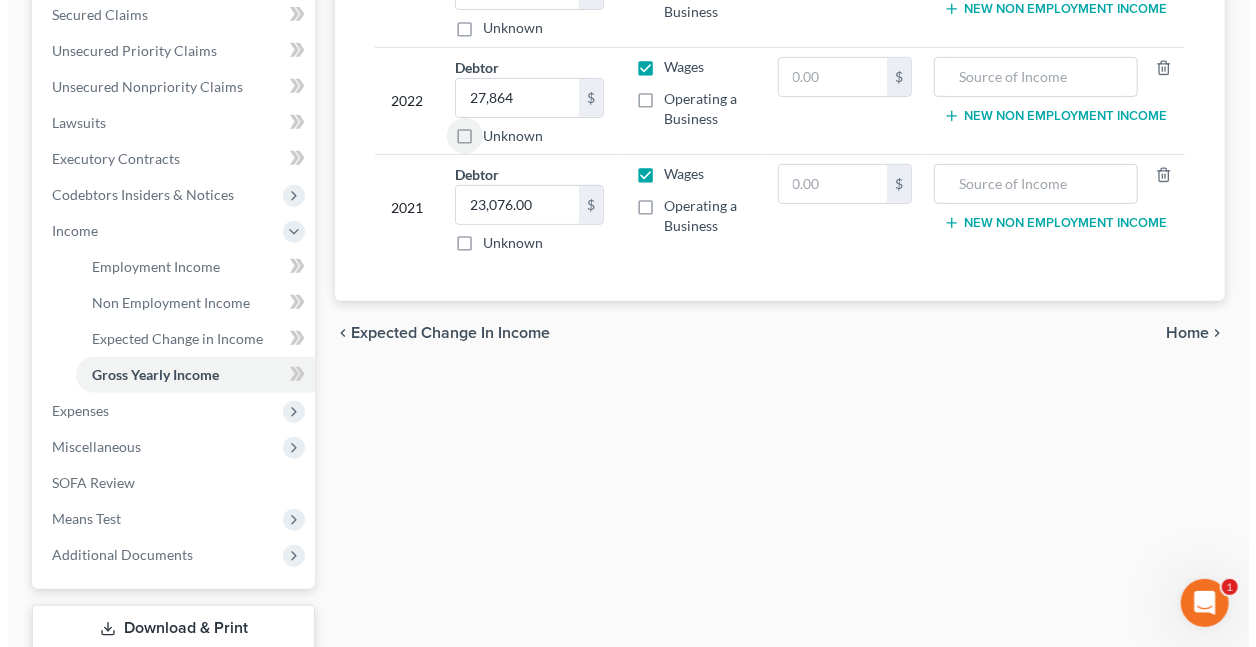 scroll, scrollTop: 437, scrollLeft: 0, axis: vertical 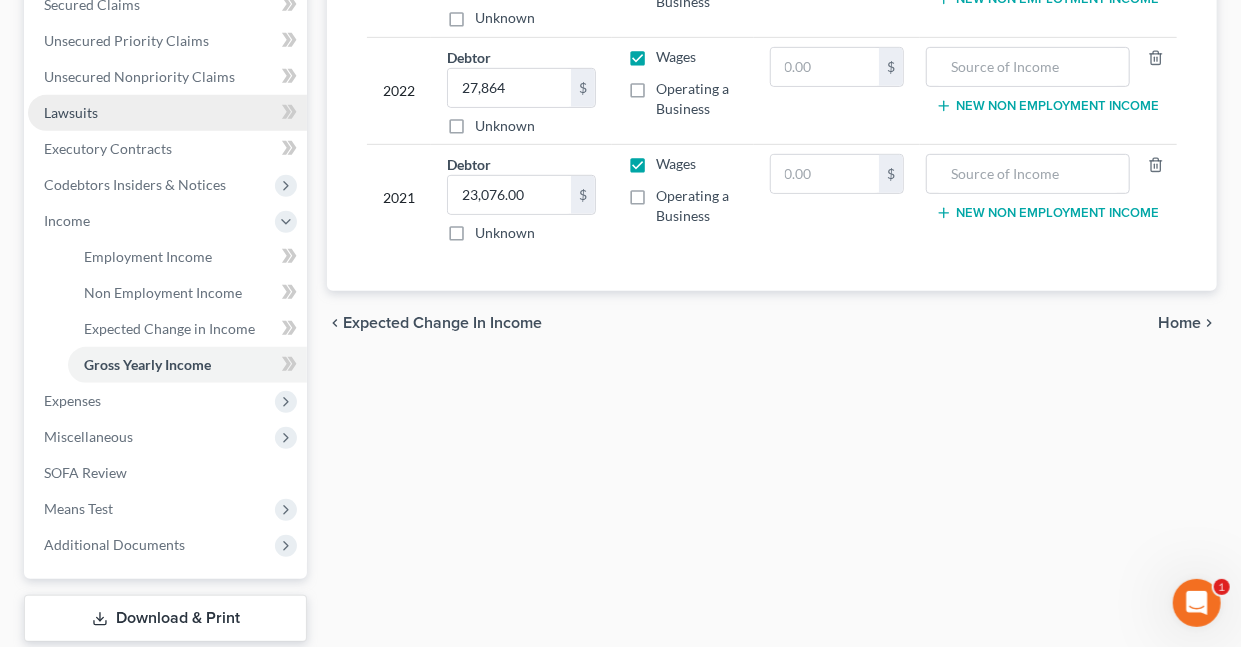 click on "Lawsuits" at bounding box center (71, 112) 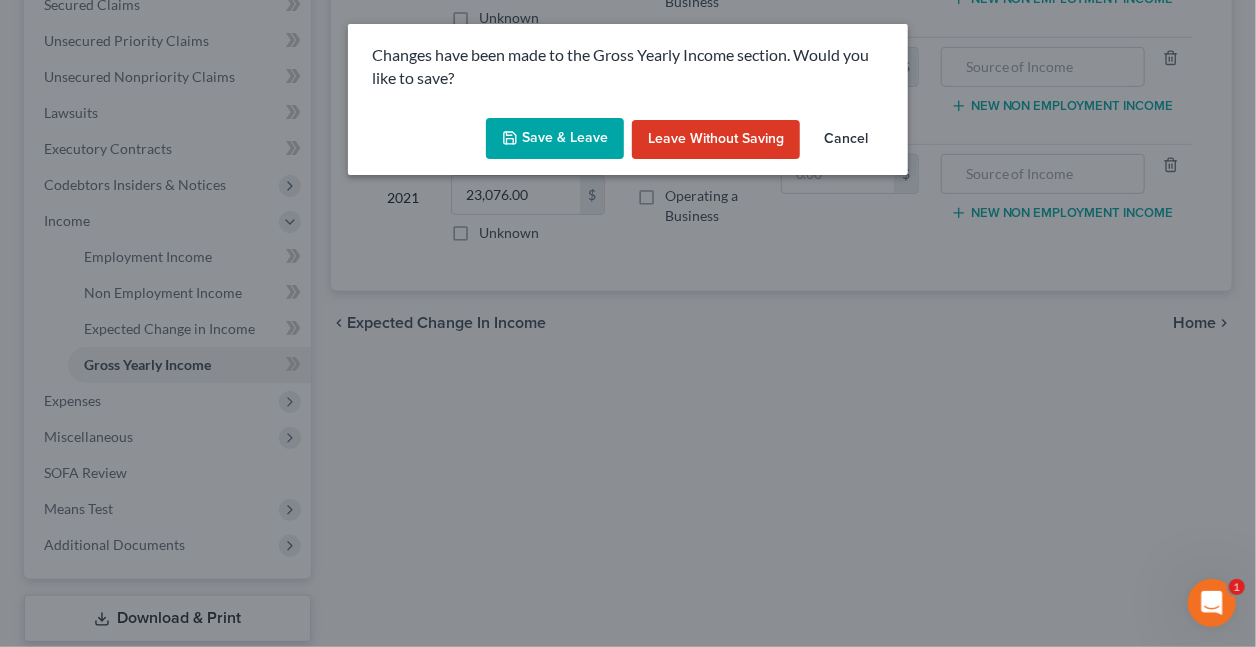 click on "Save & Leave" at bounding box center [555, 139] 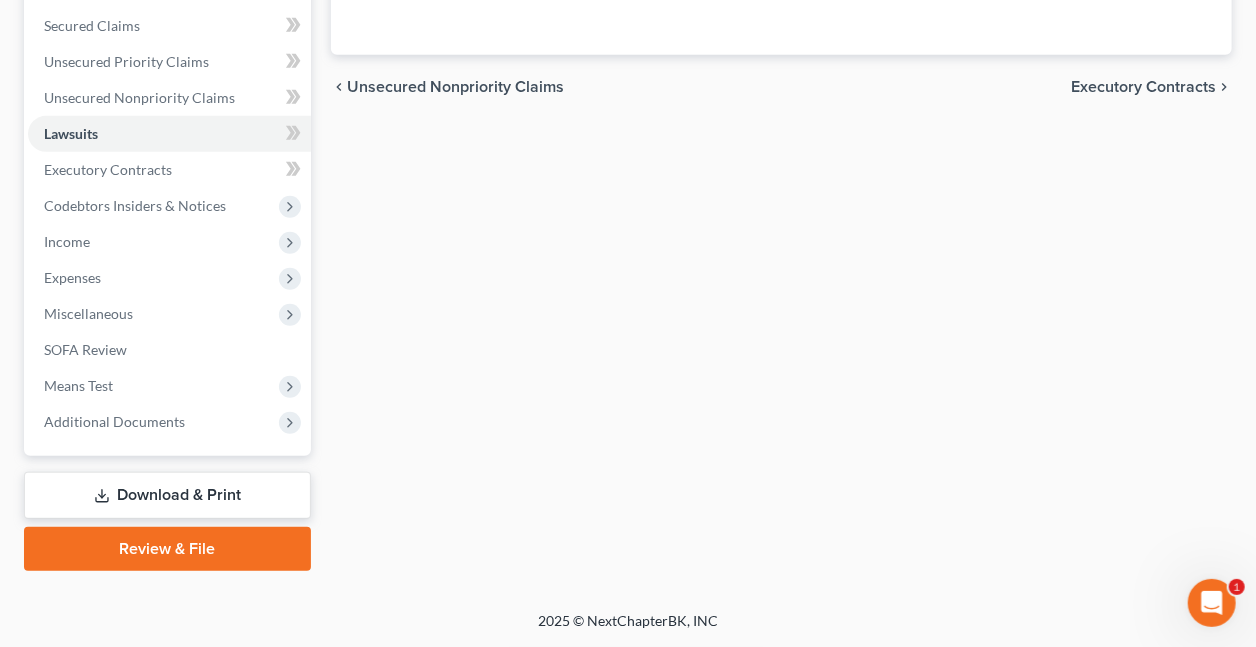 scroll, scrollTop: 0, scrollLeft: 0, axis: both 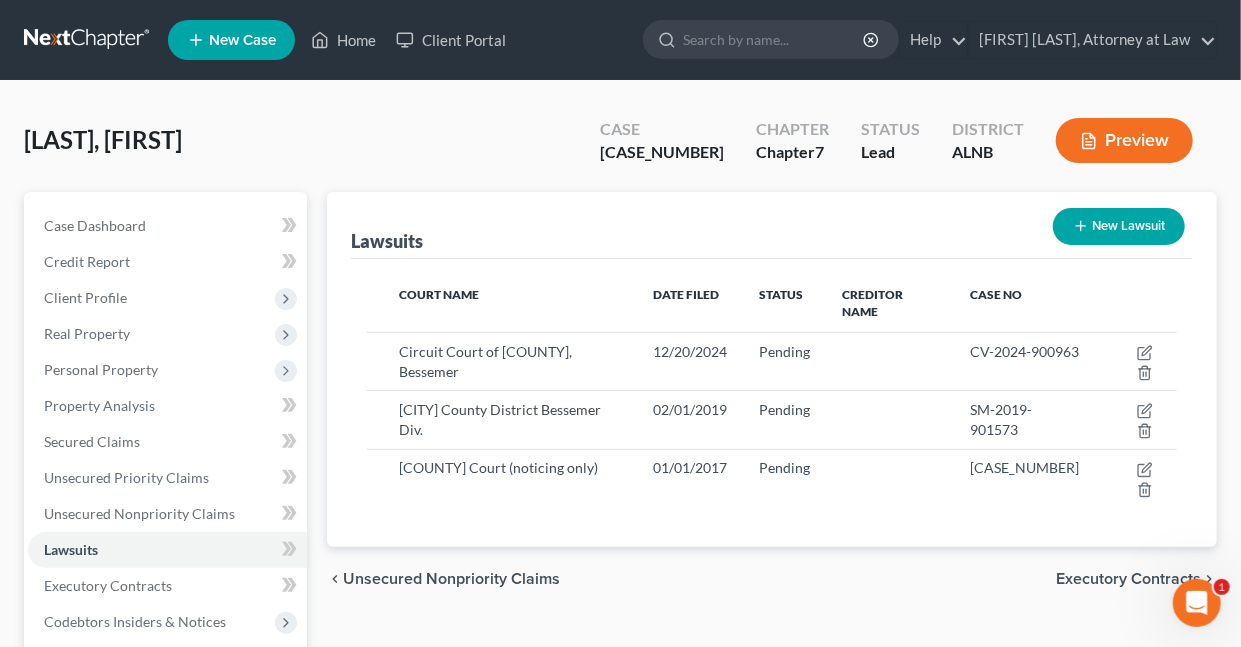 click on "Preview" at bounding box center (1124, 140) 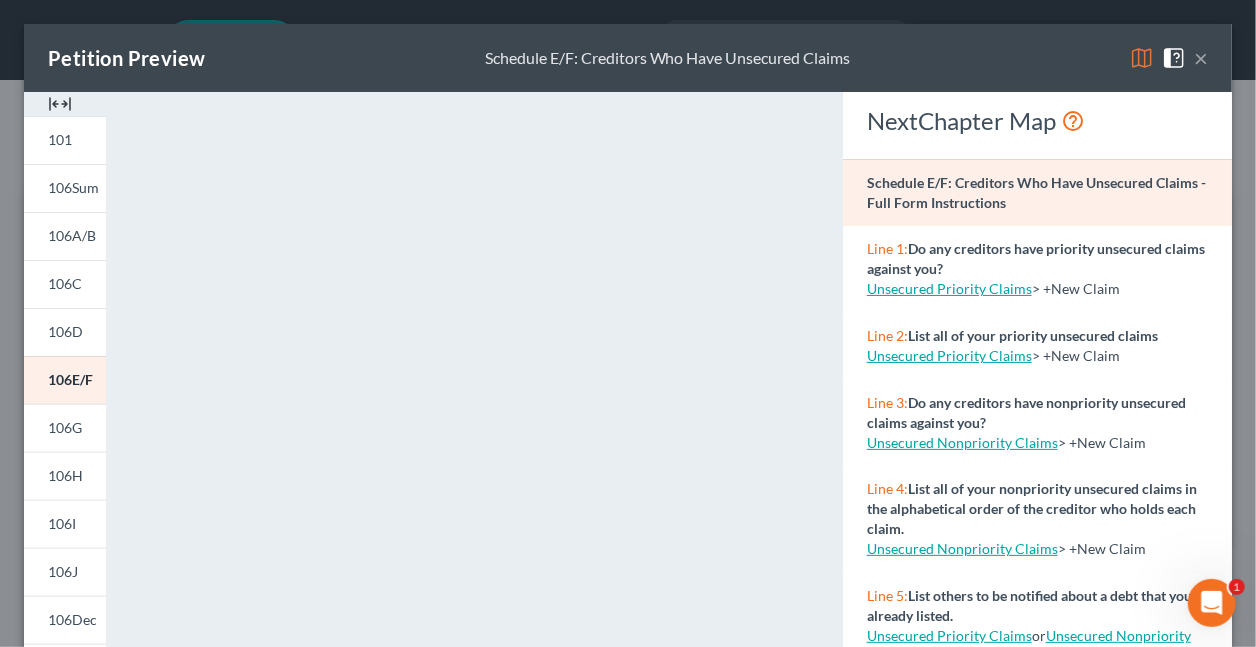 click at bounding box center [1142, 58] 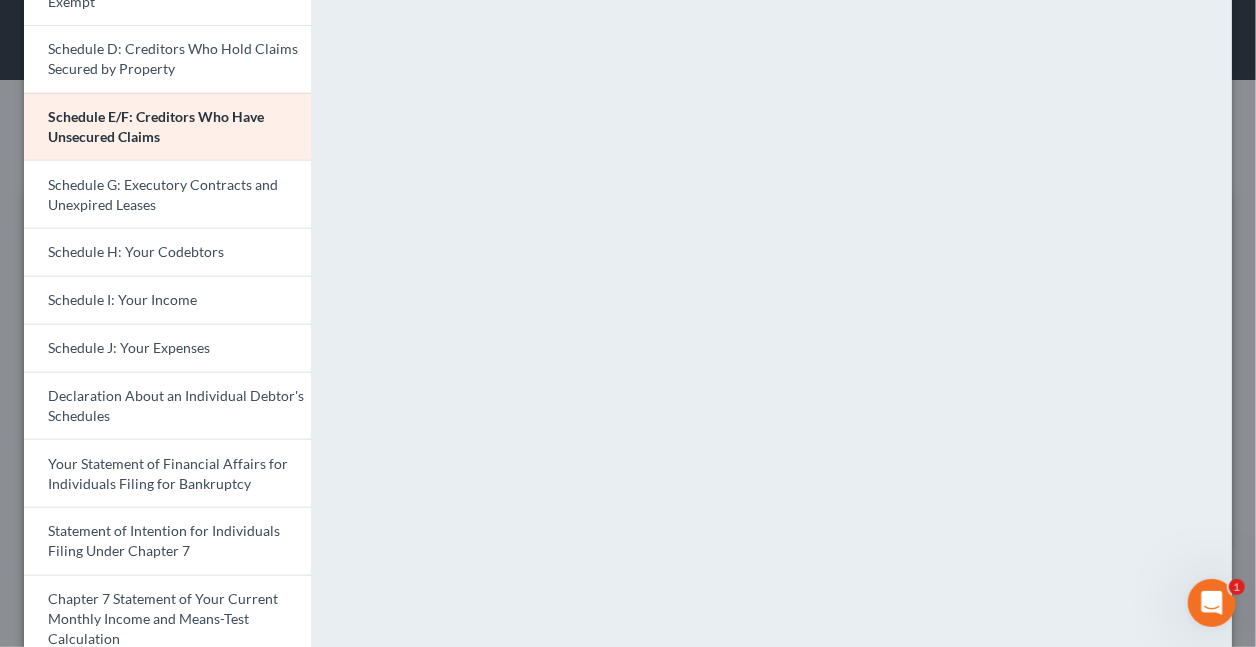 scroll, scrollTop: 324, scrollLeft: 0, axis: vertical 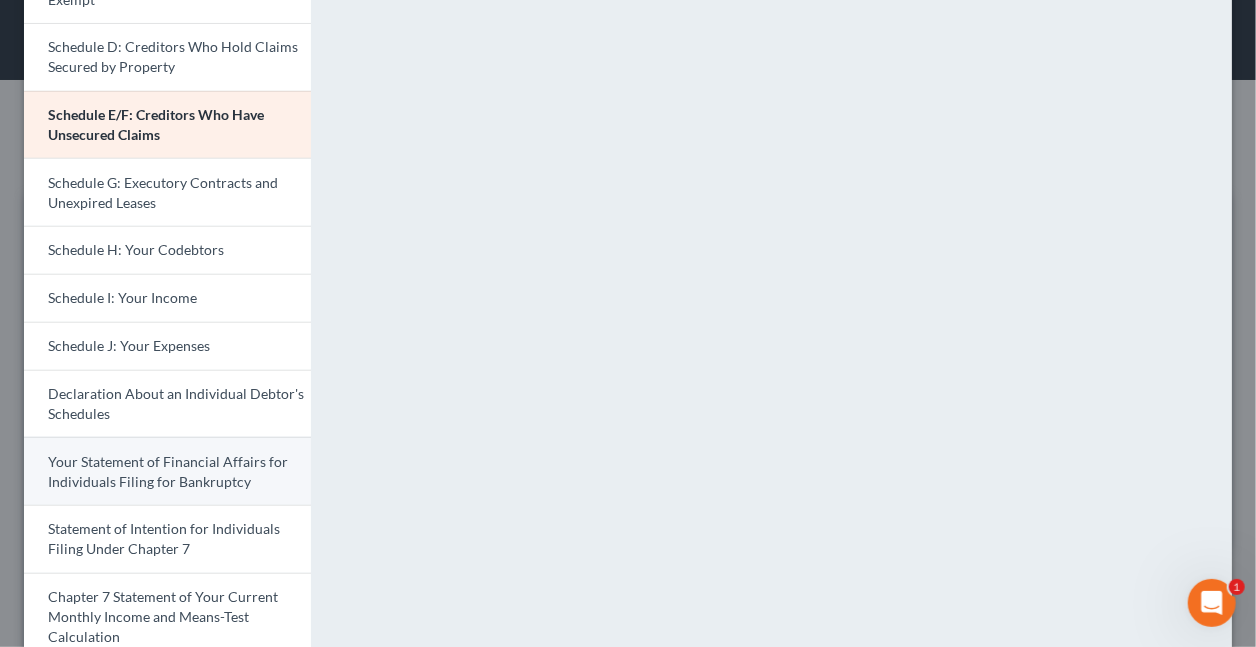 click on "Your Statement of Financial Affairs for Individuals Filing for Bankruptcy" at bounding box center [167, 471] 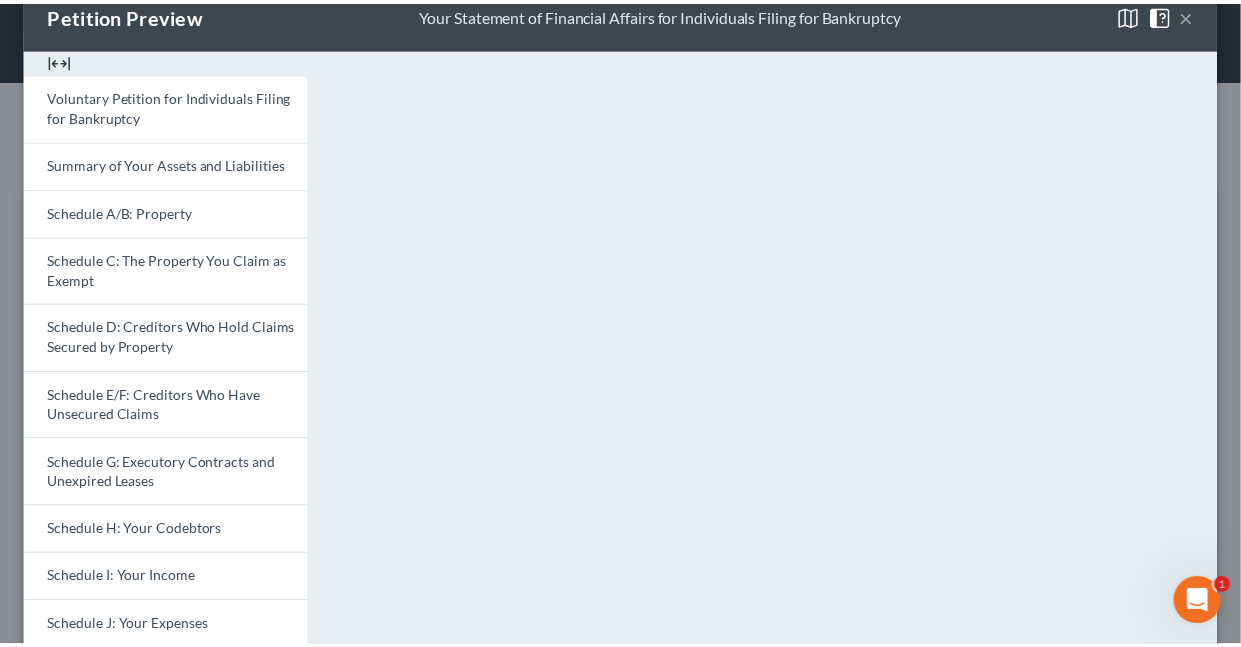 scroll, scrollTop: 0, scrollLeft: 0, axis: both 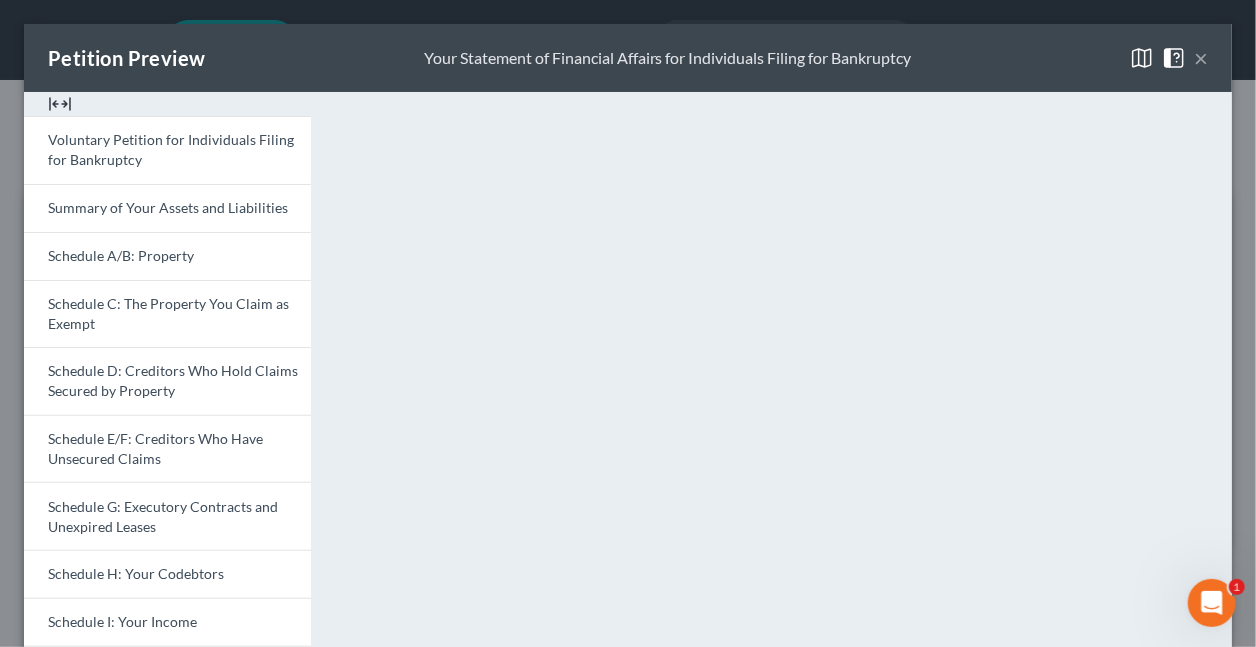 click on "×" at bounding box center (1201, 58) 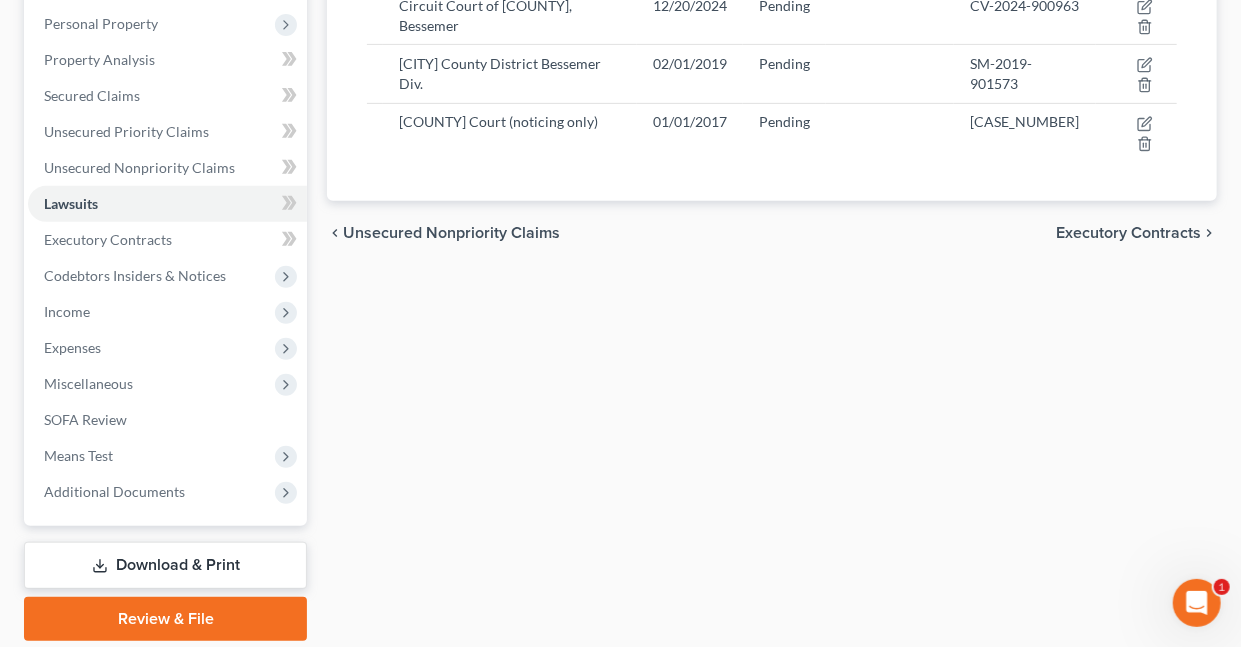 scroll, scrollTop: 413, scrollLeft: 0, axis: vertical 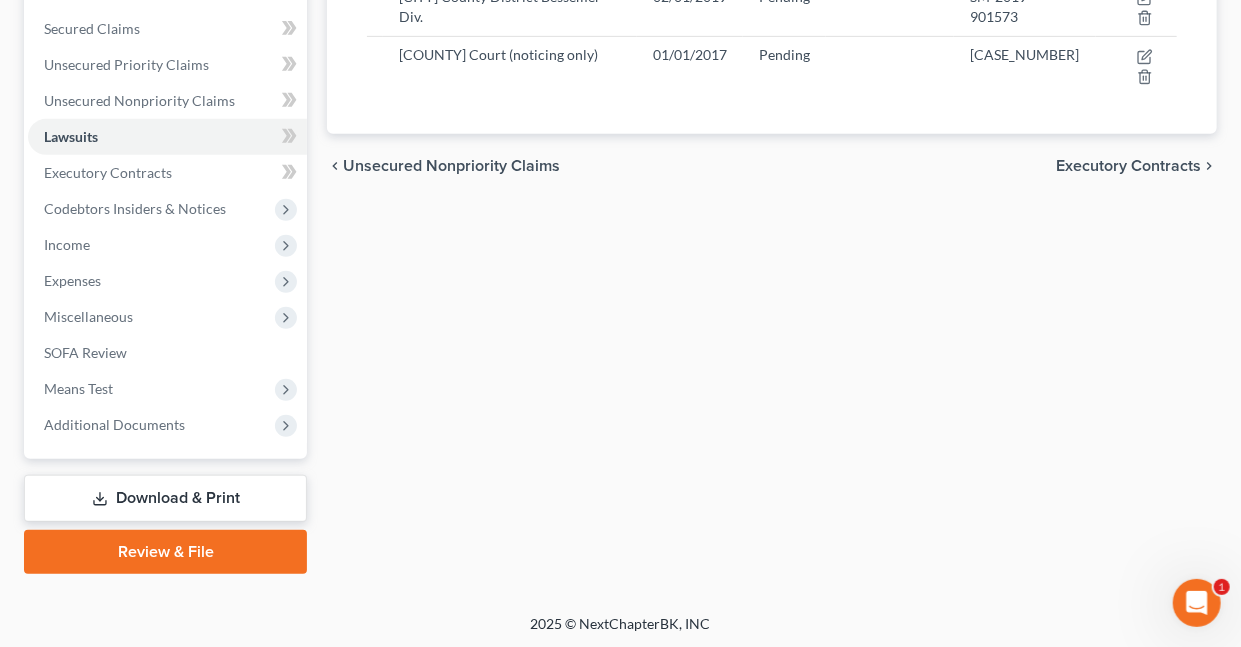 click on "Download & Print" at bounding box center (165, 498) 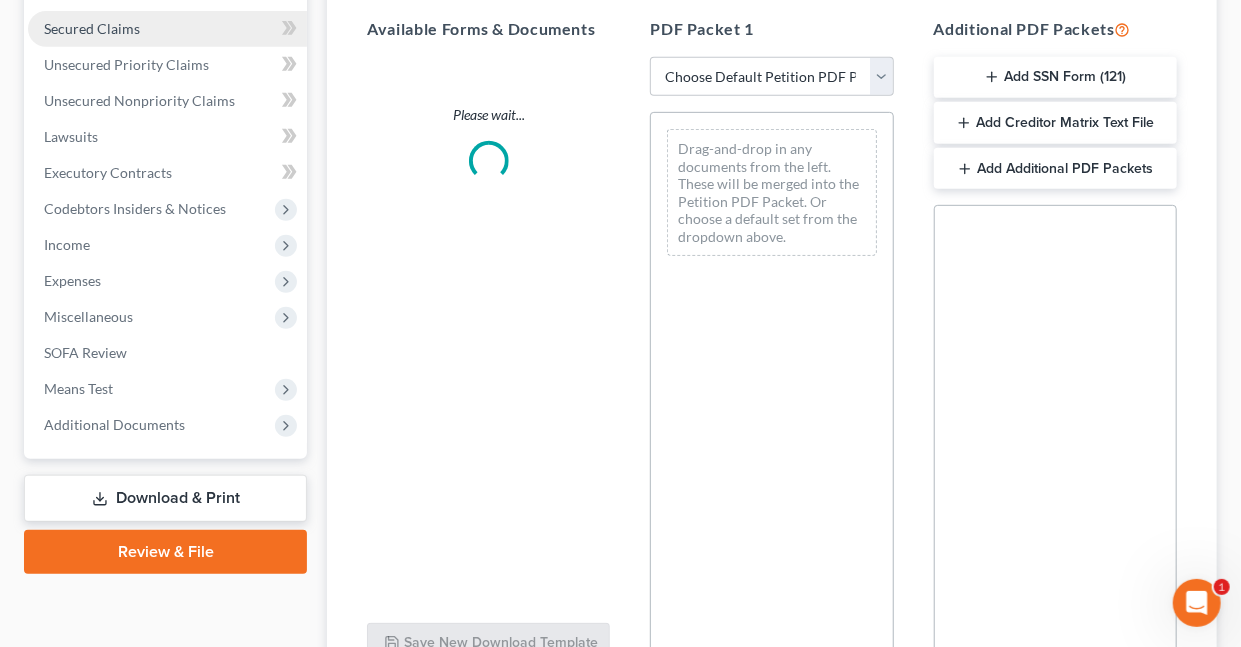 scroll, scrollTop: 0, scrollLeft: 0, axis: both 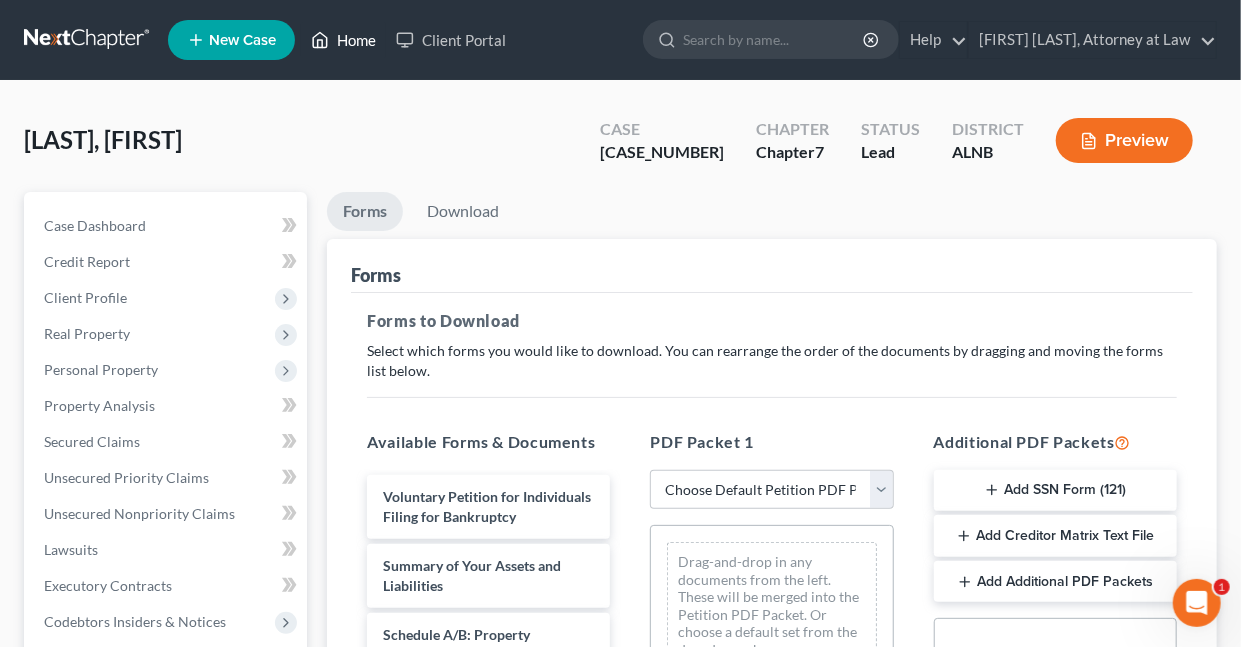 click on "Home" at bounding box center (343, 40) 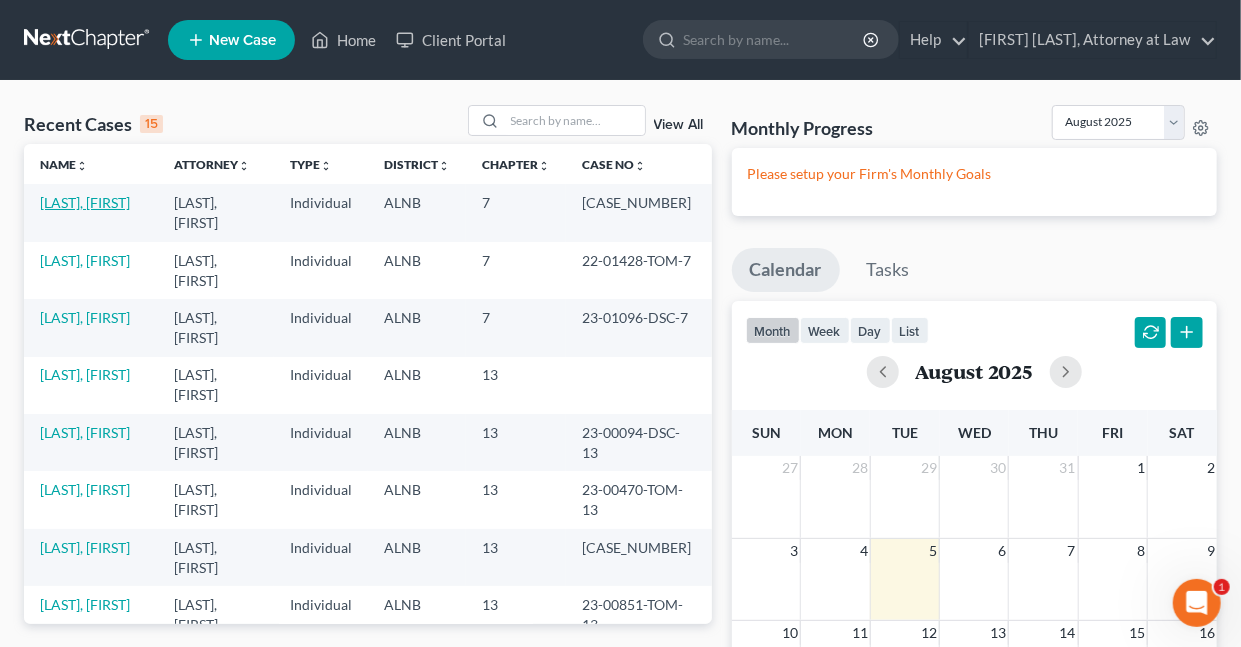 click on "[LAST], [FIRST]" at bounding box center [85, 202] 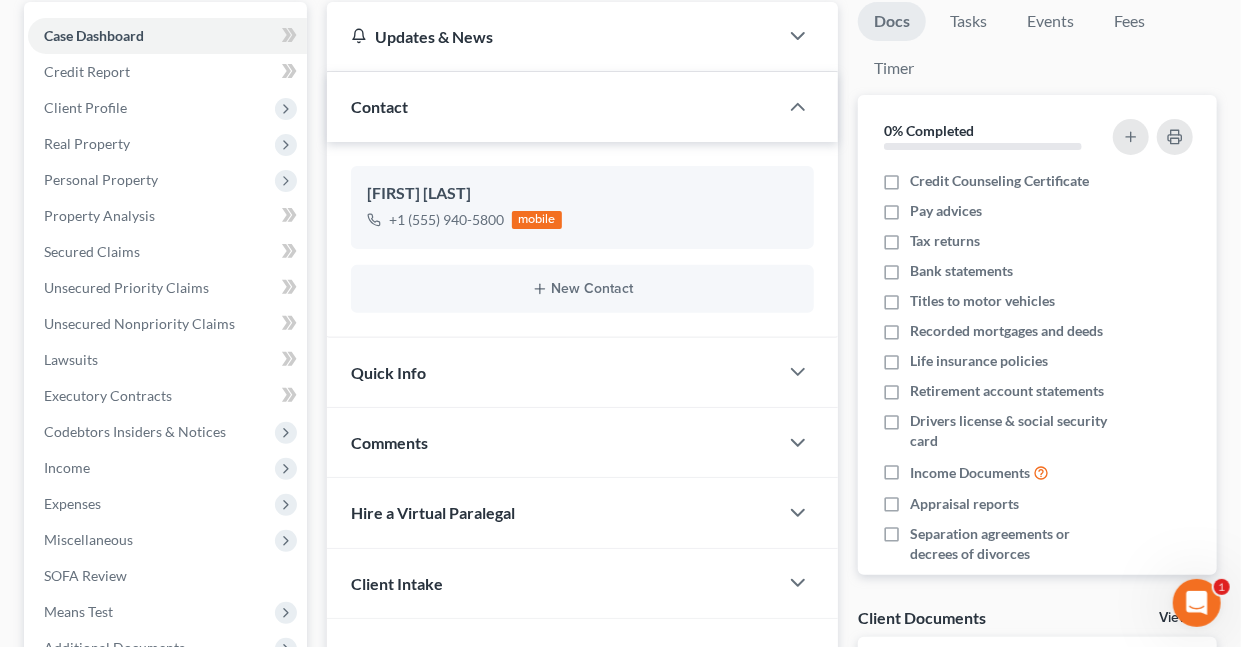 scroll, scrollTop: 413, scrollLeft: 0, axis: vertical 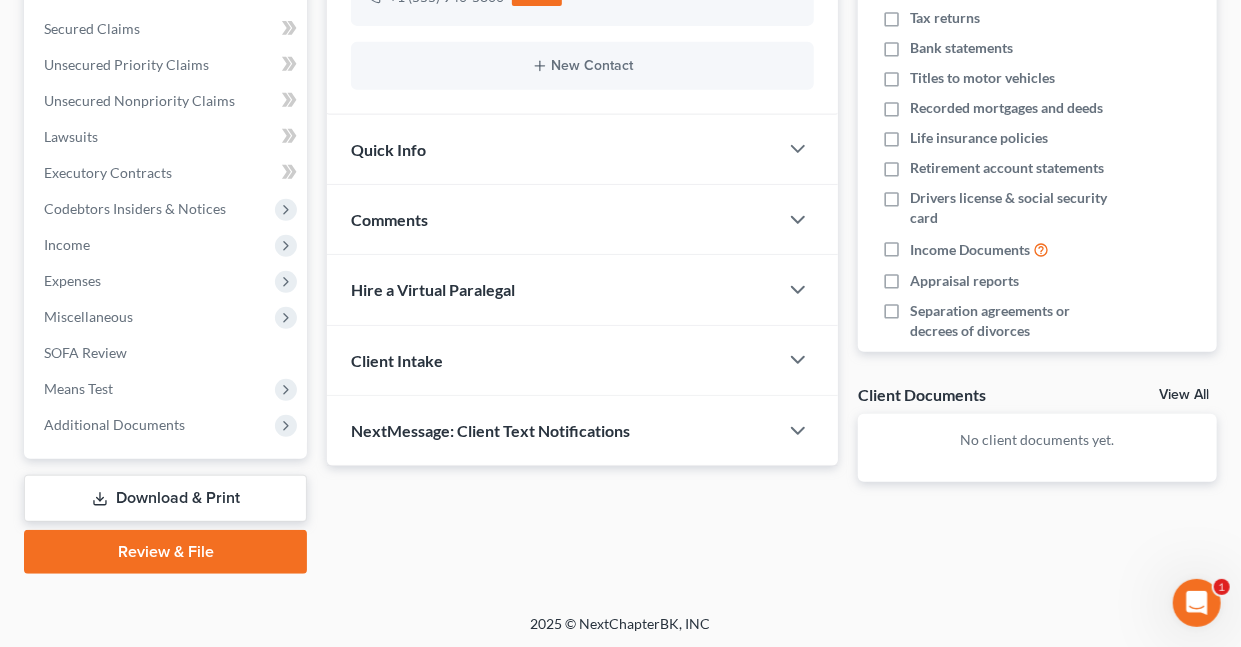 click on "Download & Print" at bounding box center [165, 498] 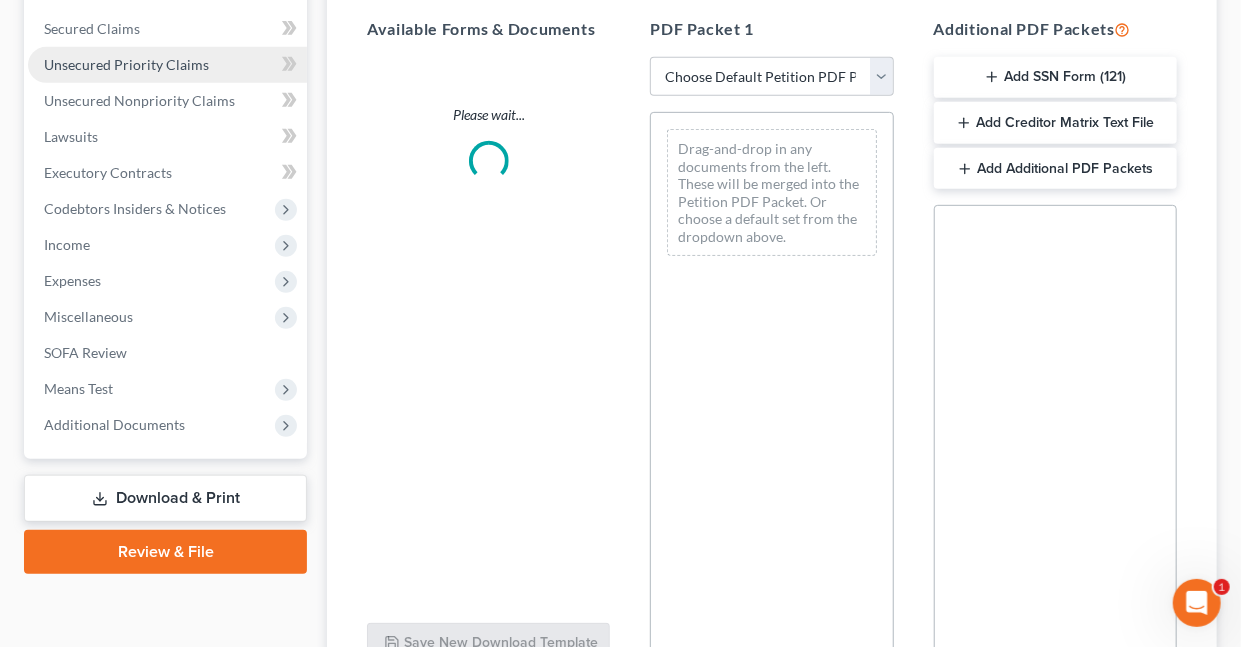 scroll, scrollTop: 0, scrollLeft: 0, axis: both 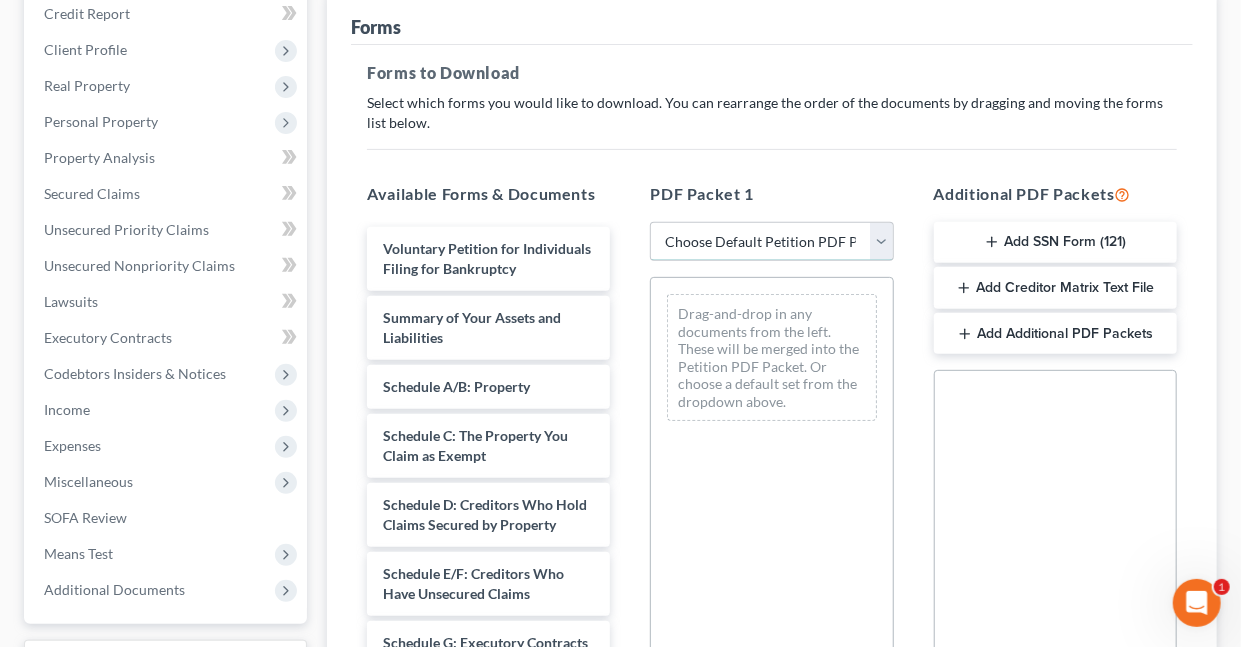 click on "Choose Default Petition PDF Packet Complete Bankruptcy Petition (all forms and schedules) Emergency Filing Forms (Petition and Creditor List Only) Amended Forms Signature Pages Only C7 Filing" at bounding box center [771, 242] 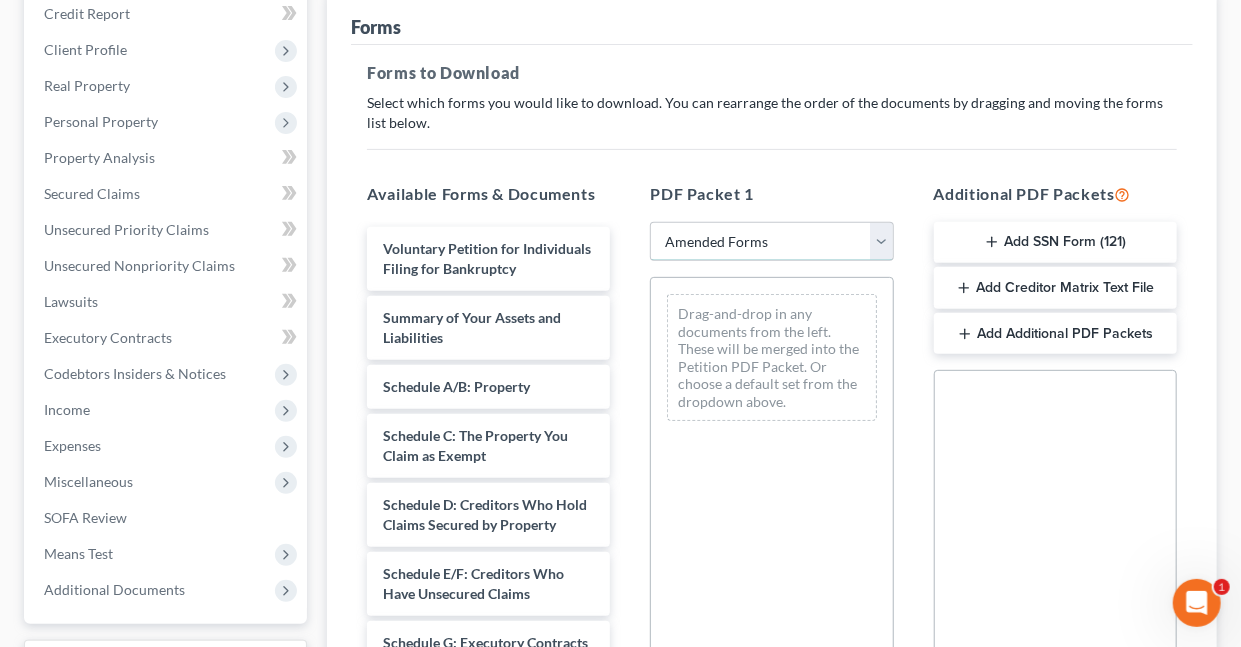 click on "Choose Default Petition PDF Packet Complete Bankruptcy Petition (all forms and schedules) Emergency Filing Forms (Petition and Creditor List Only) Amended Forms Signature Pages Only C7 Filing" at bounding box center [771, 242] 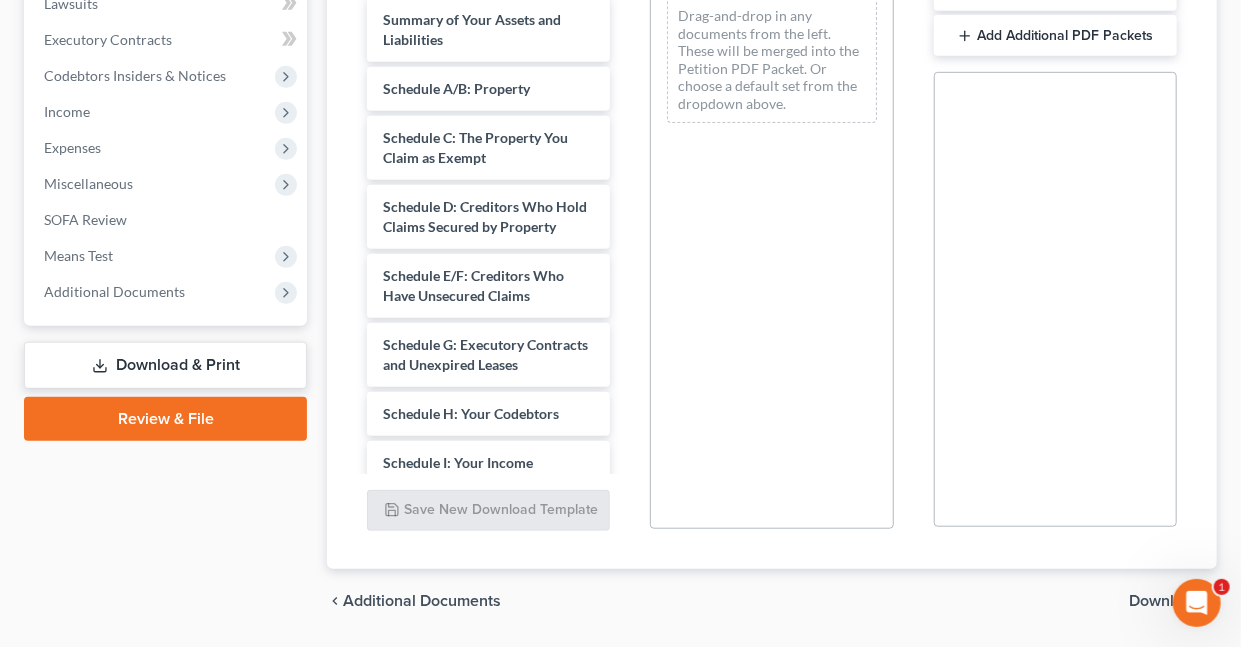 scroll, scrollTop: 565, scrollLeft: 0, axis: vertical 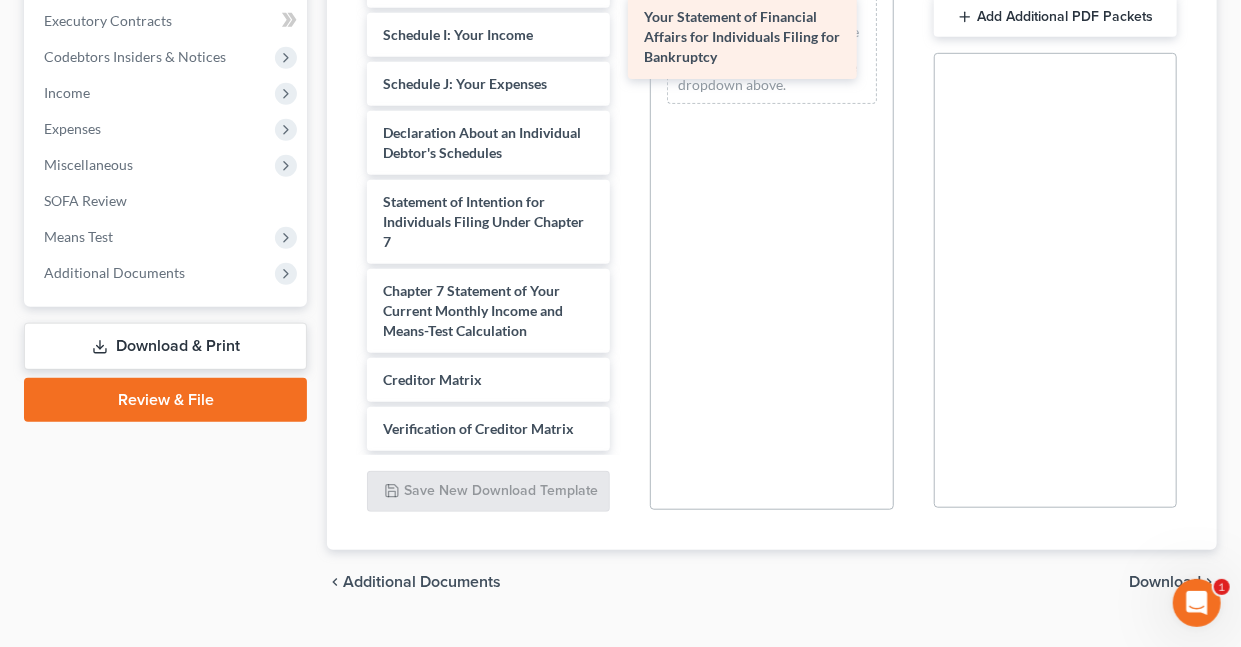 drag, startPoint x: 477, startPoint y: 275, endPoint x: 738, endPoint y: 33, distance: 355.92838 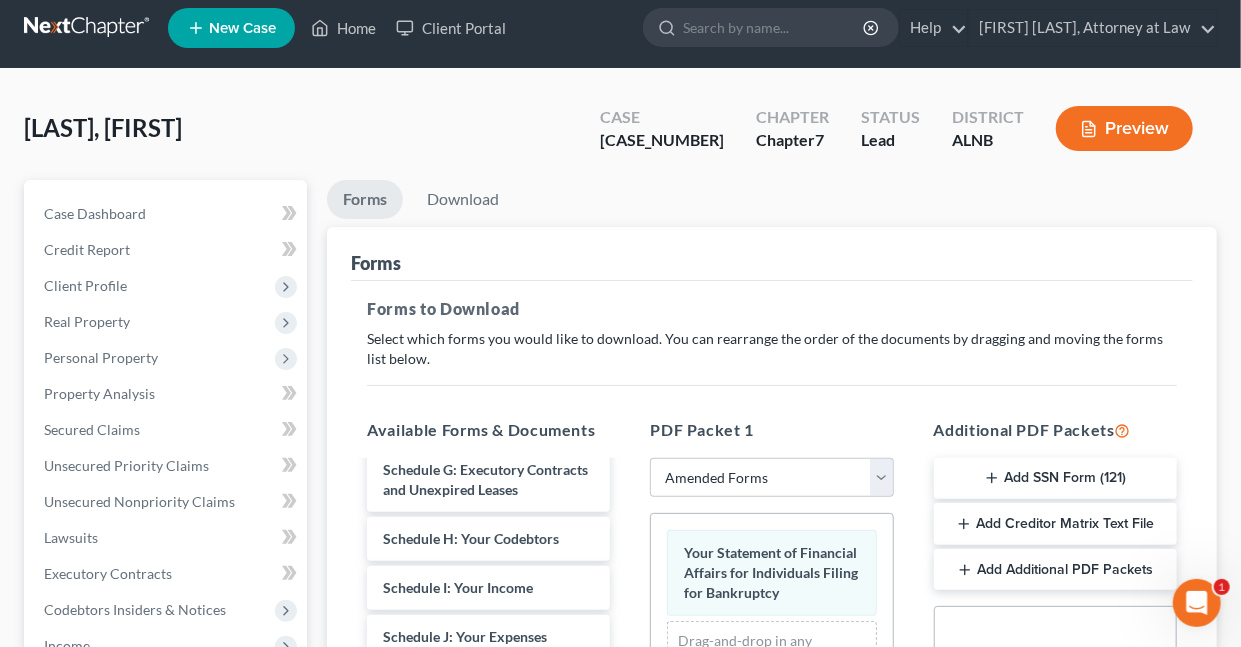 scroll, scrollTop: 0, scrollLeft: 0, axis: both 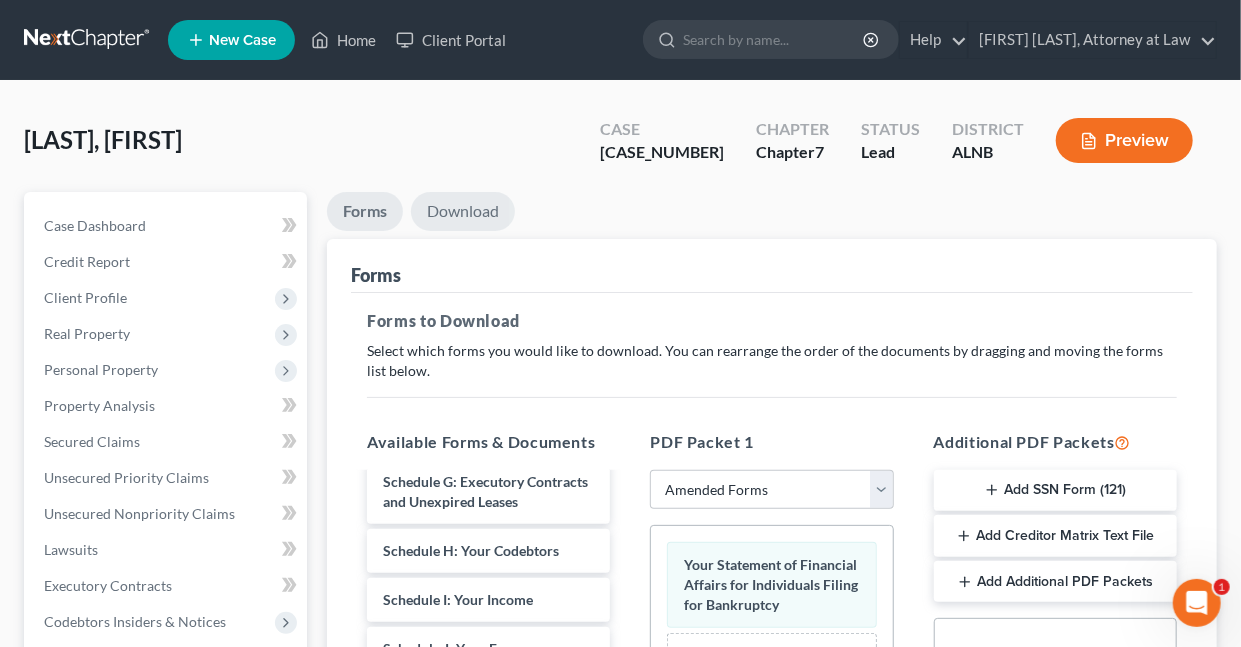 click on "Download" at bounding box center (463, 211) 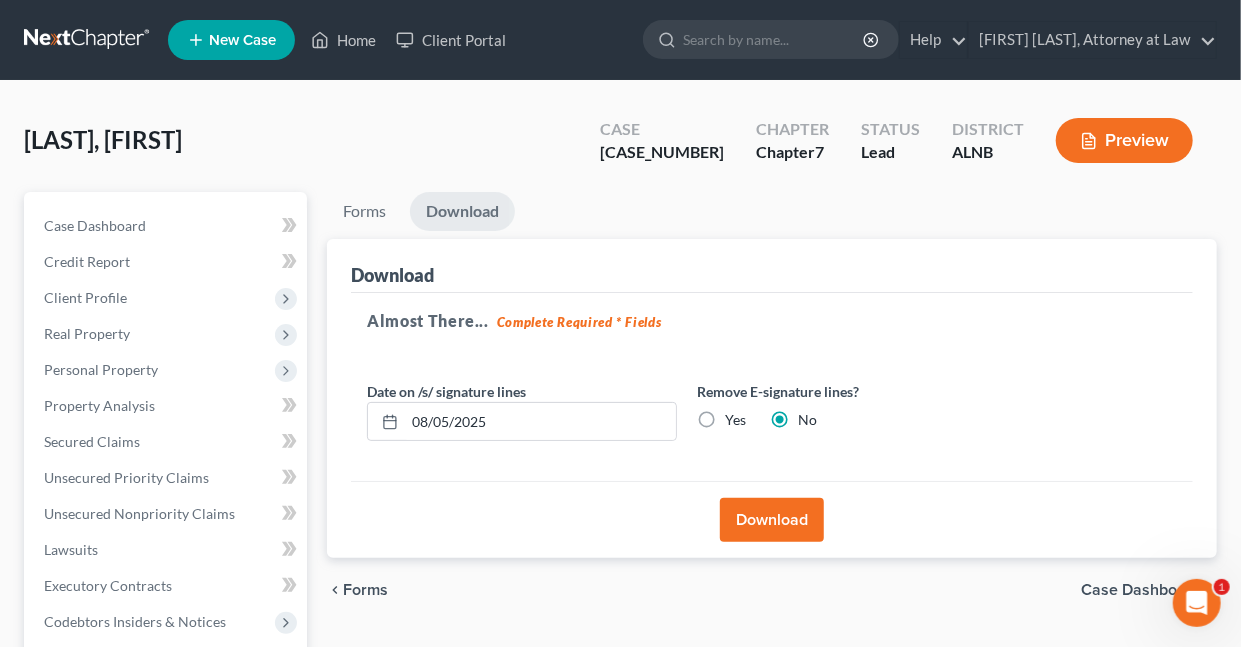 click on "Download" at bounding box center (772, 520) 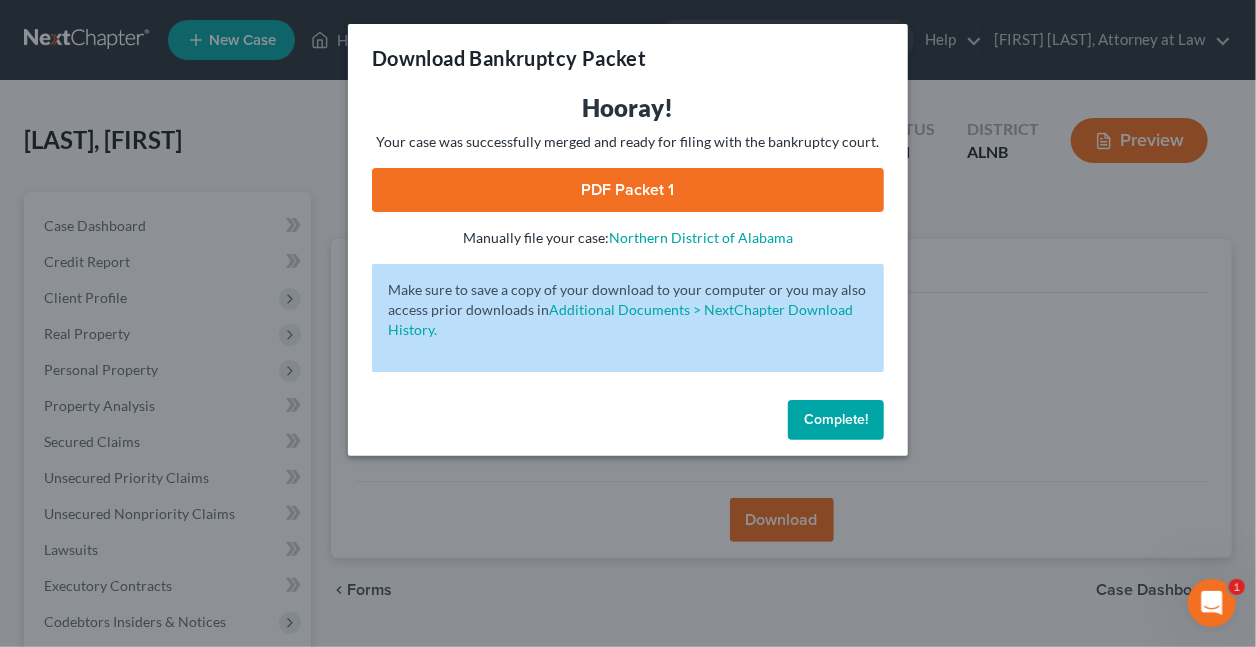 click on "PDF Packet 1" at bounding box center (628, 190) 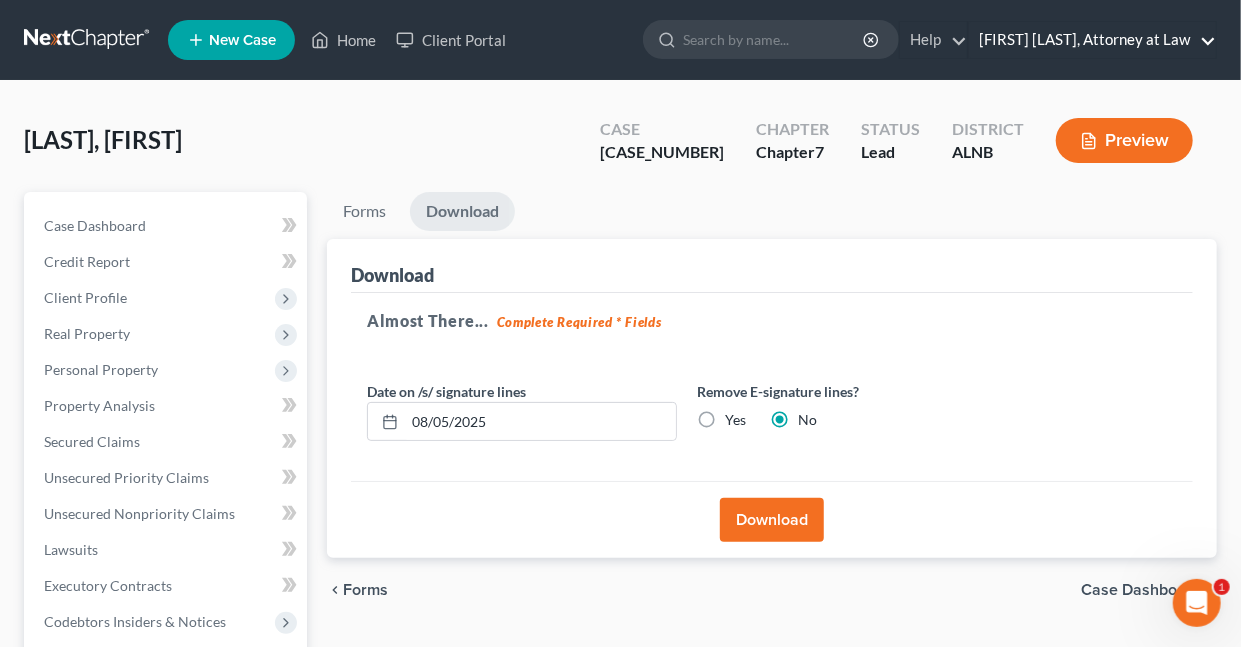click on "[FIRST] [LAST], Attorney at Law" at bounding box center [1092, 40] 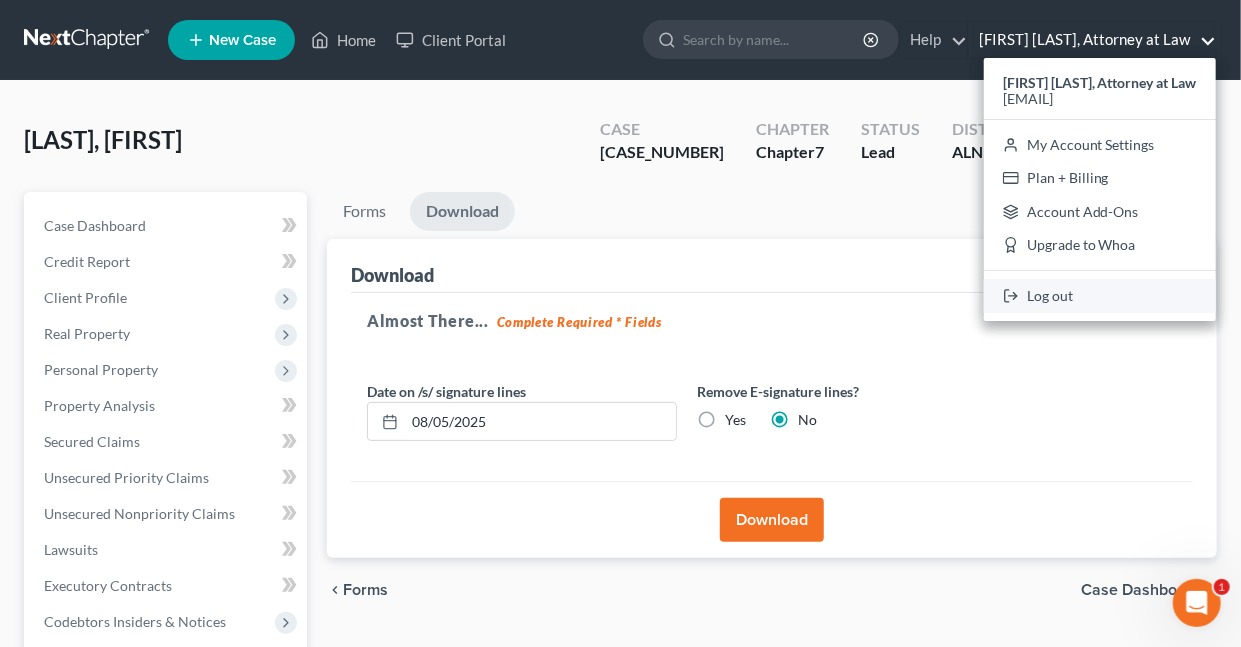 click on "Log out" at bounding box center [1100, 296] 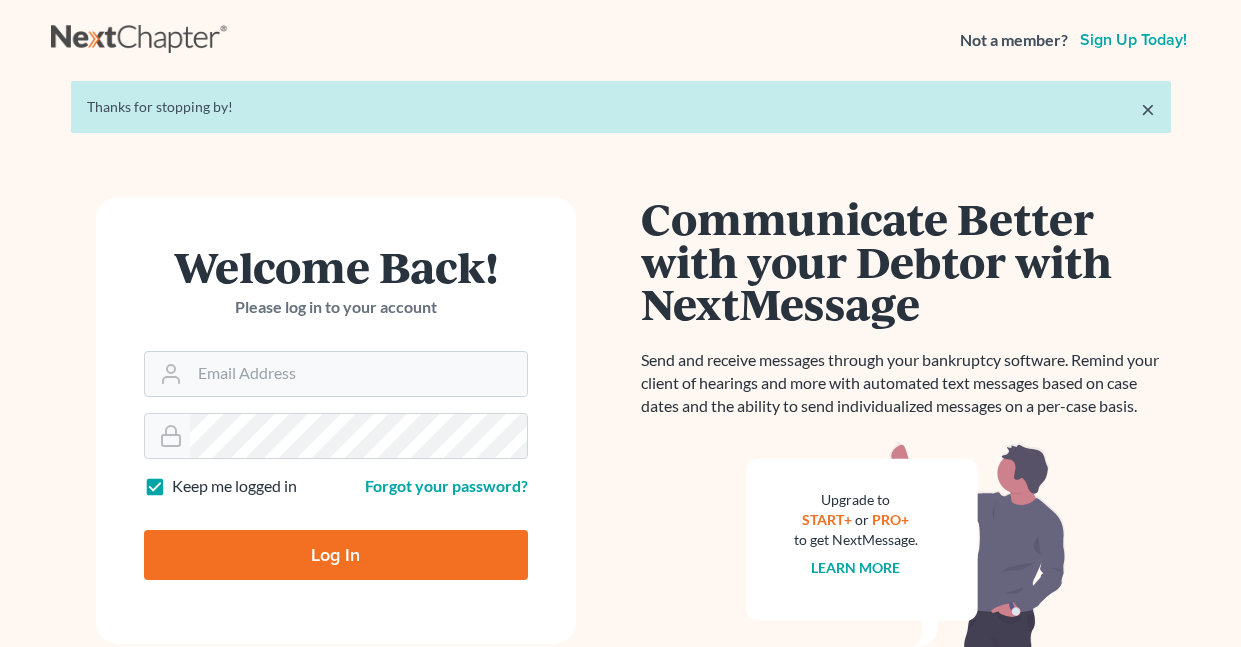 scroll, scrollTop: 0, scrollLeft: 0, axis: both 